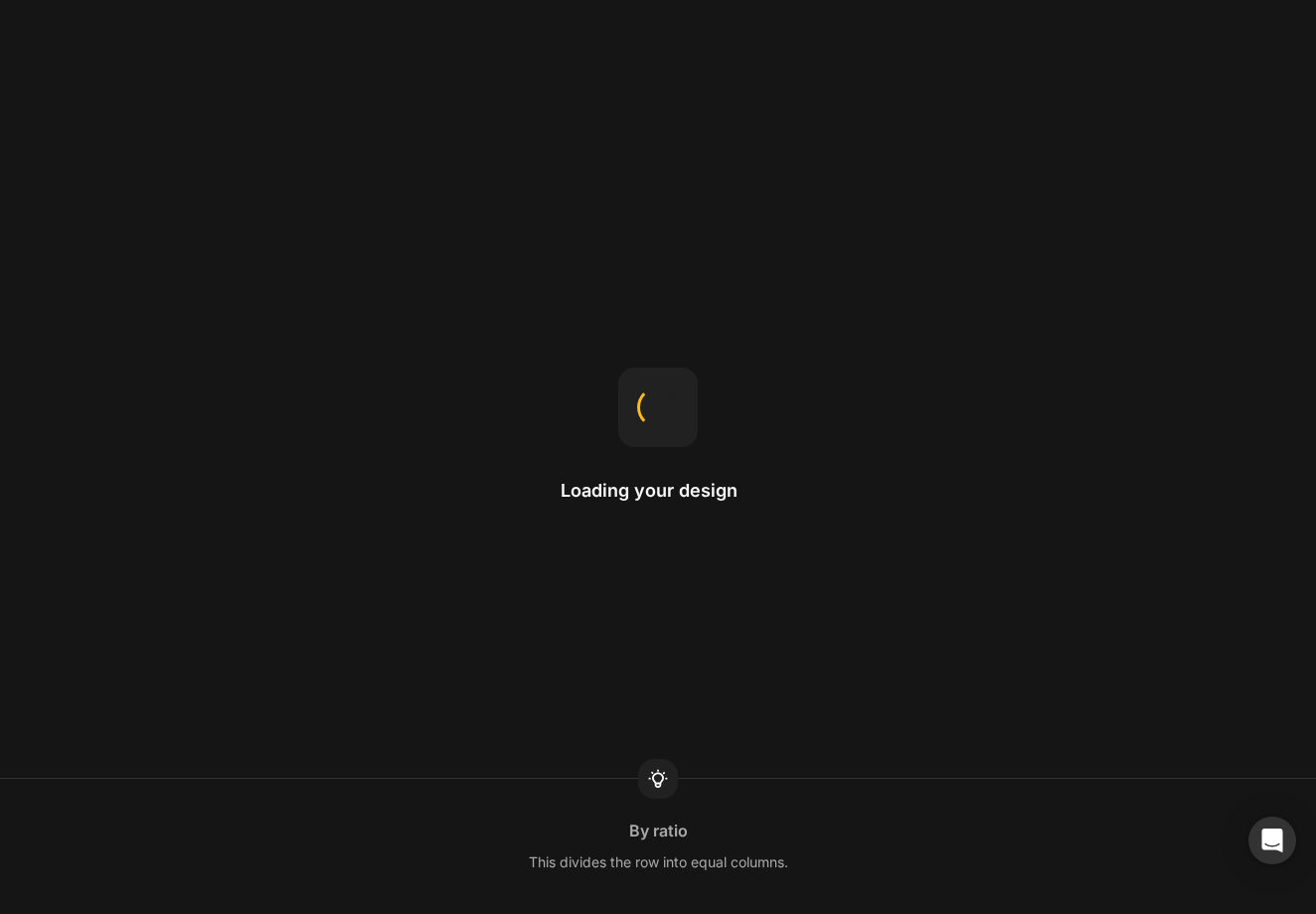 scroll, scrollTop: 0, scrollLeft: 0, axis: both 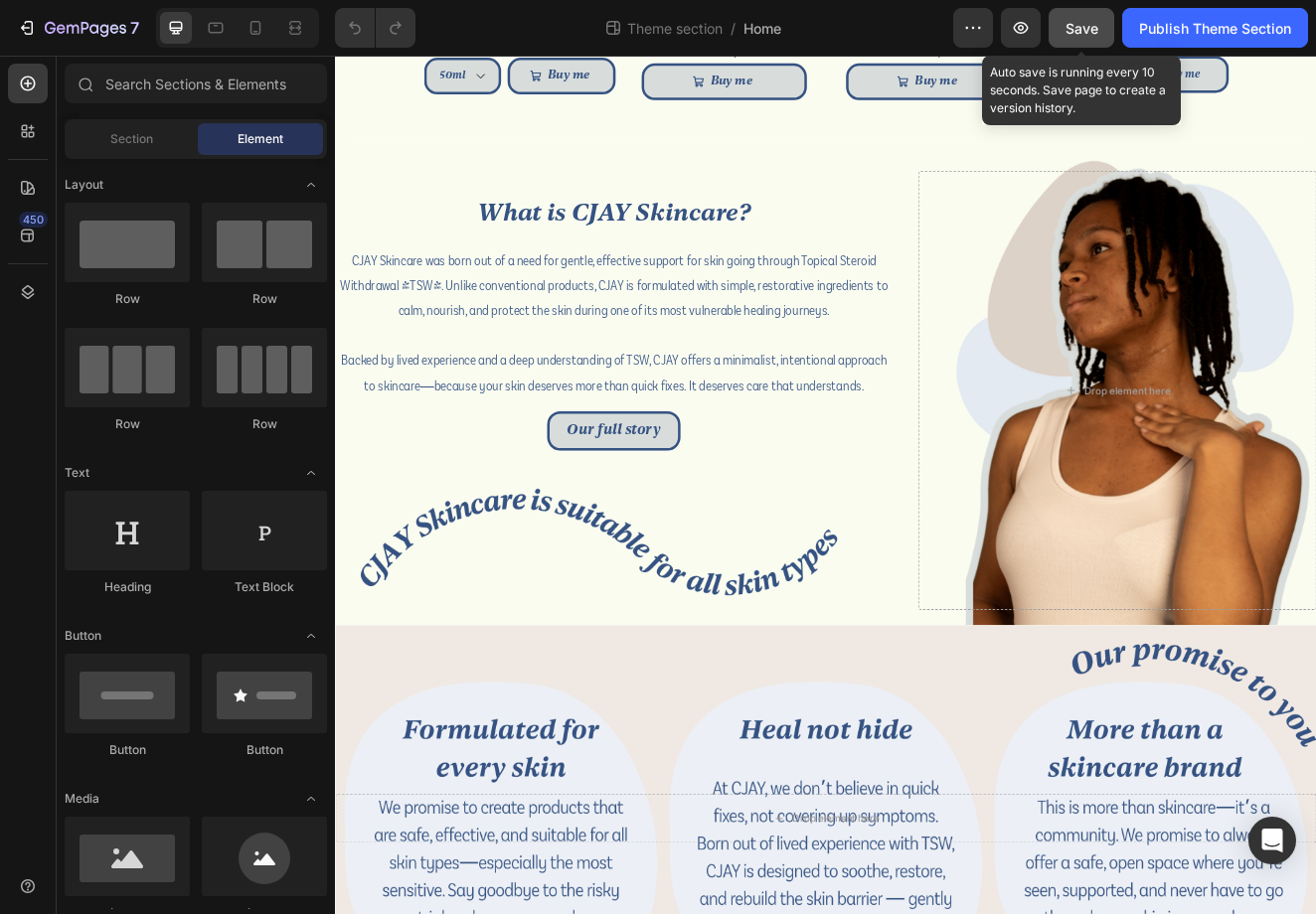 click on "Save" 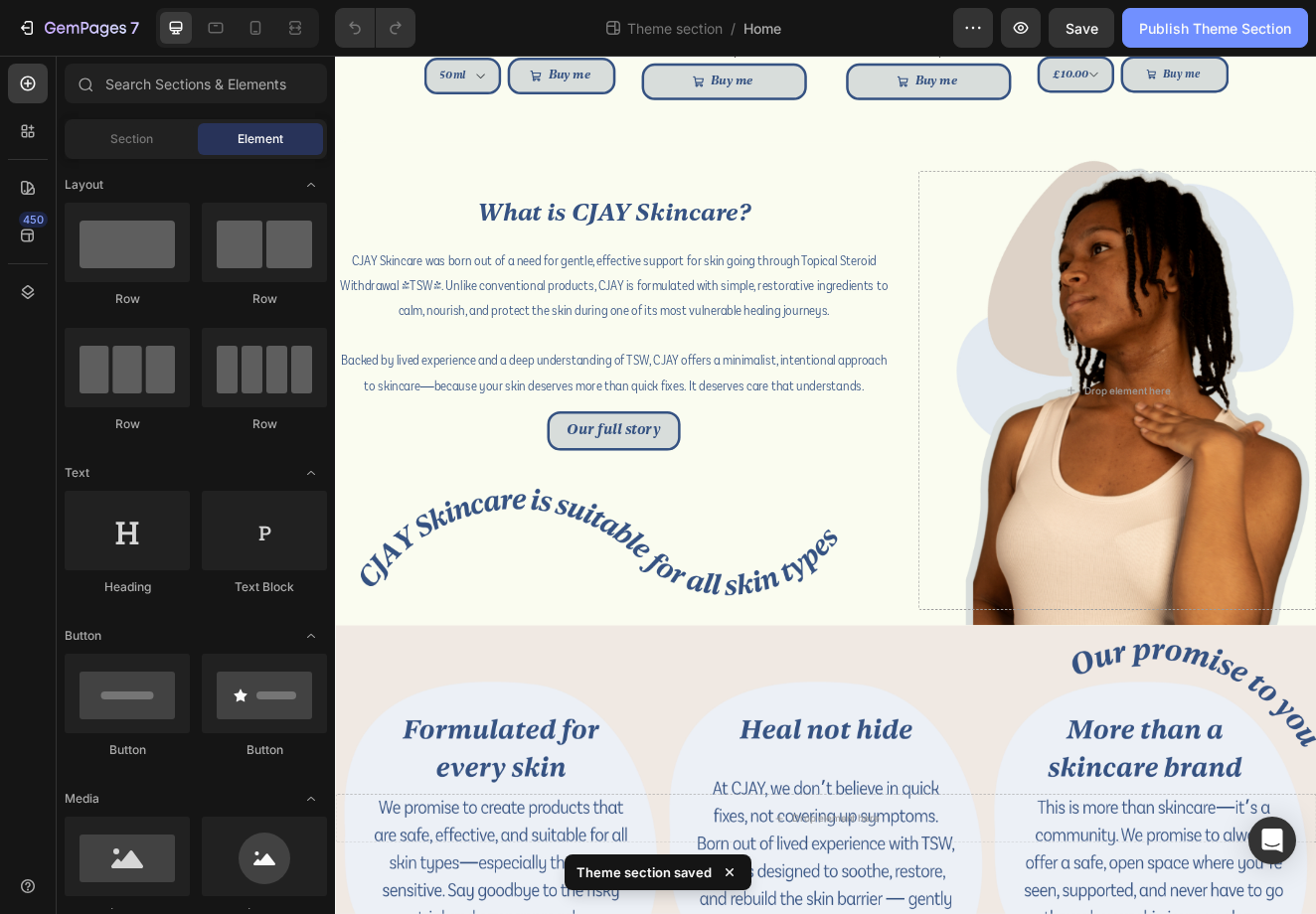 click on "Publish Theme Section" 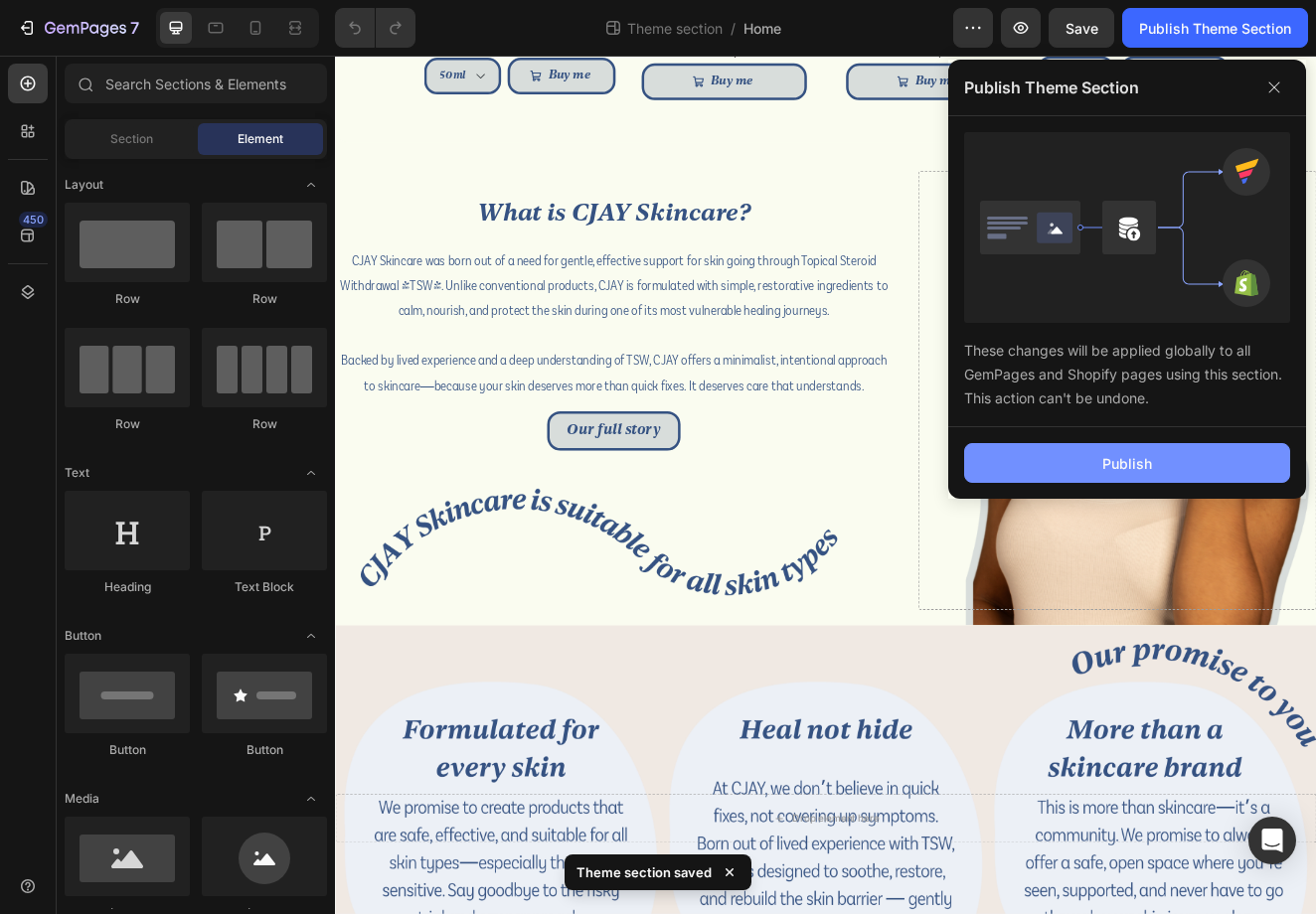 click on "Publish" 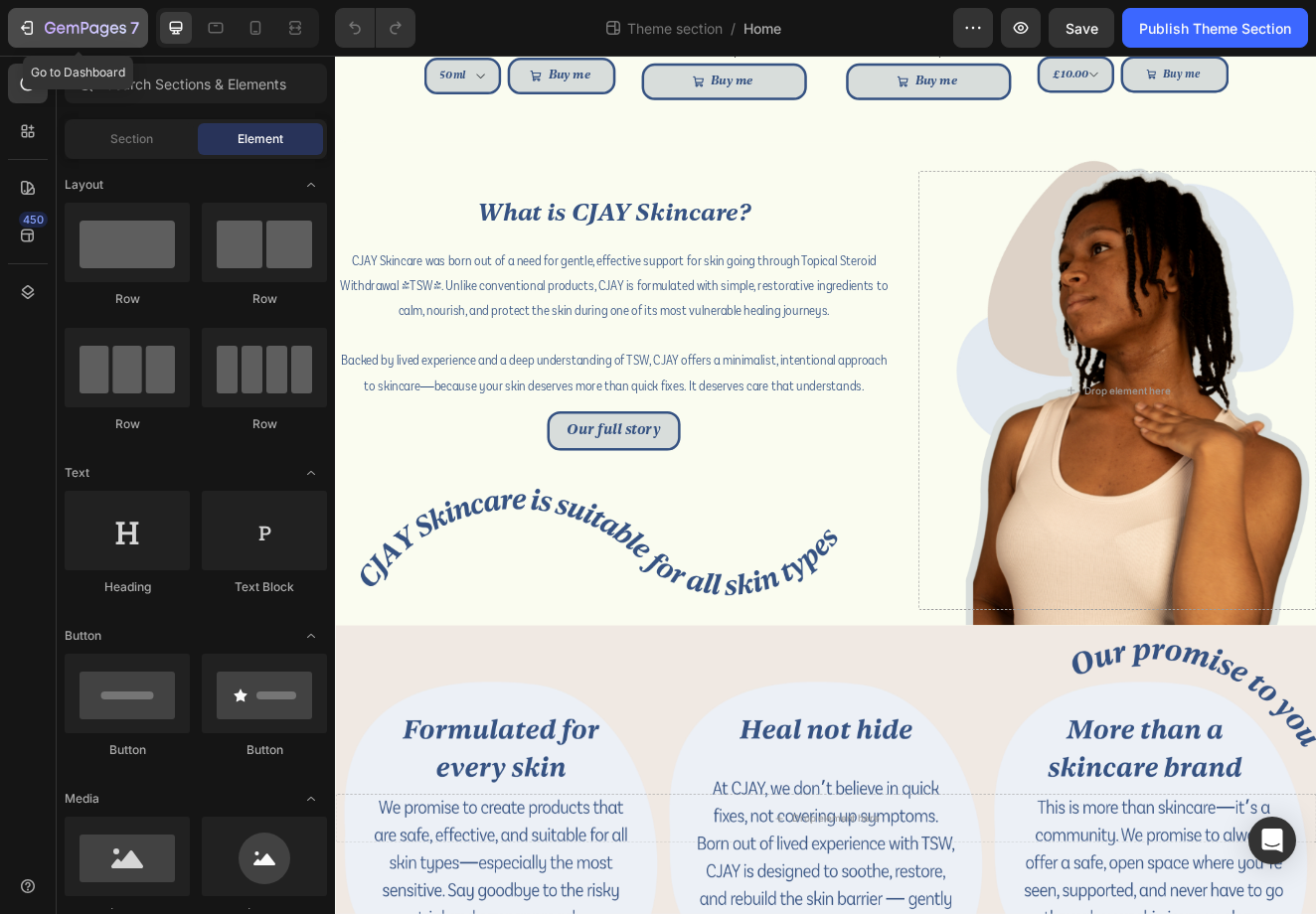 click on "7" 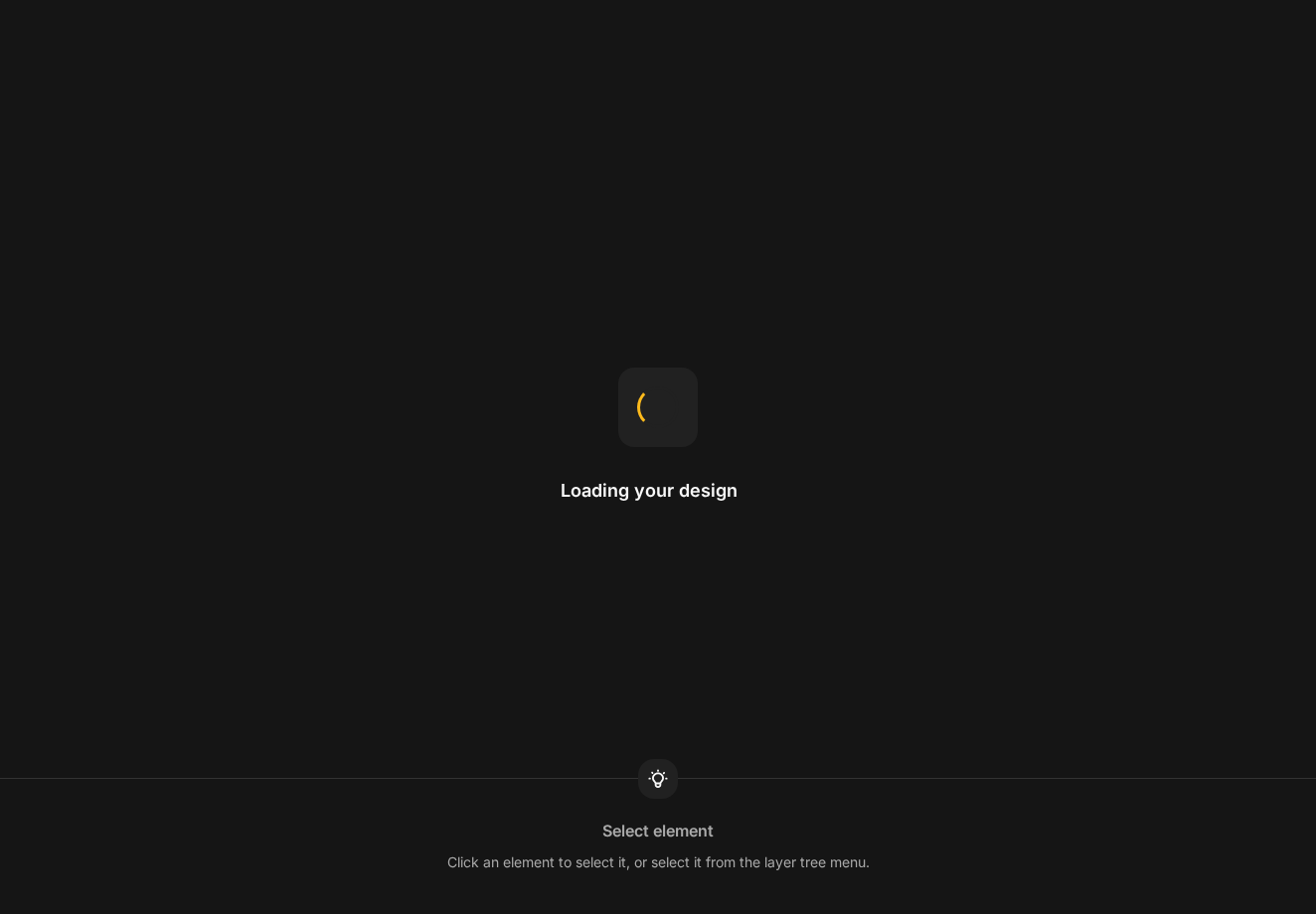 scroll, scrollTop: 0, scrollLeft: 0, axis: both 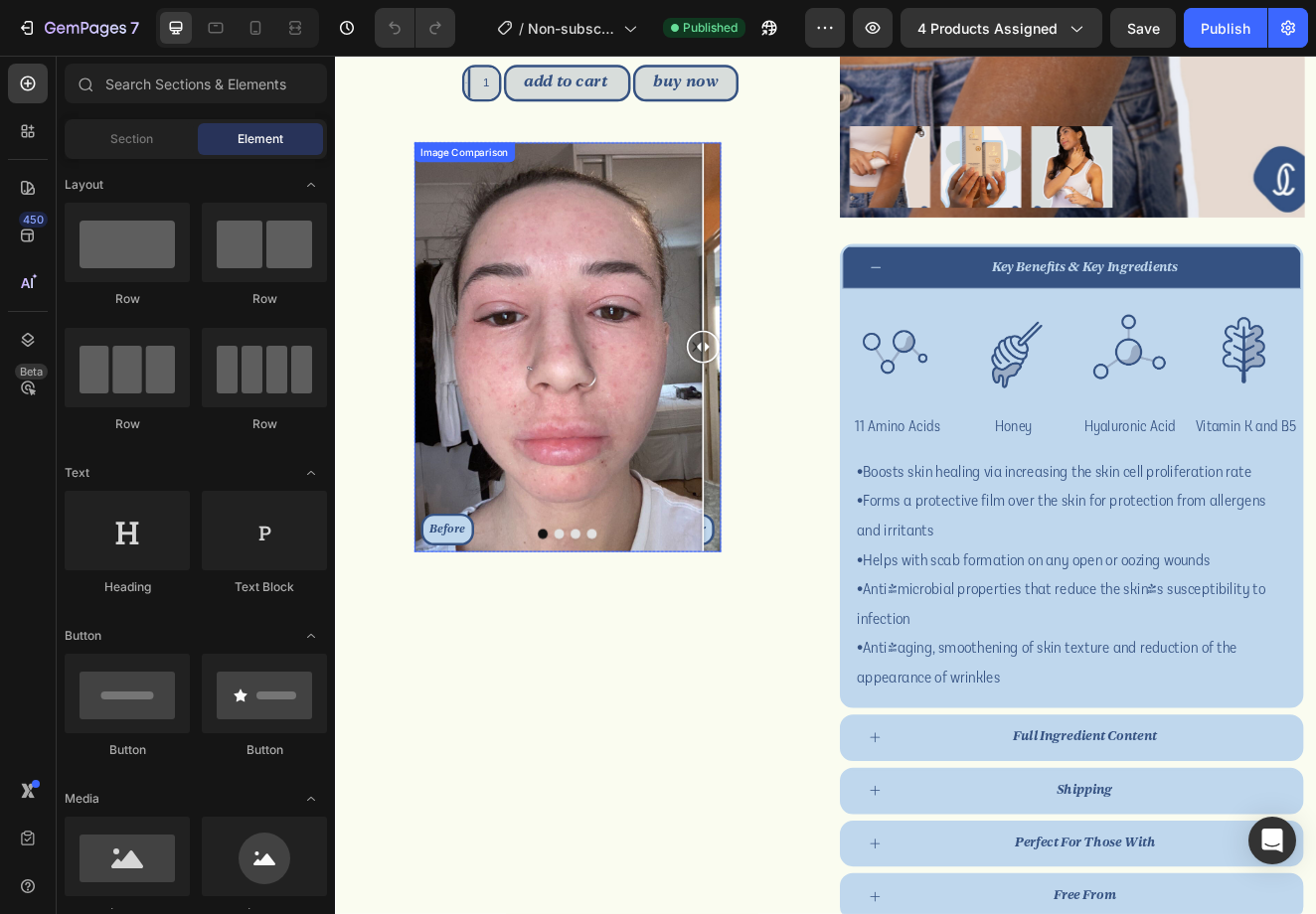 click on "Before After" at bounding box center (617, 409) 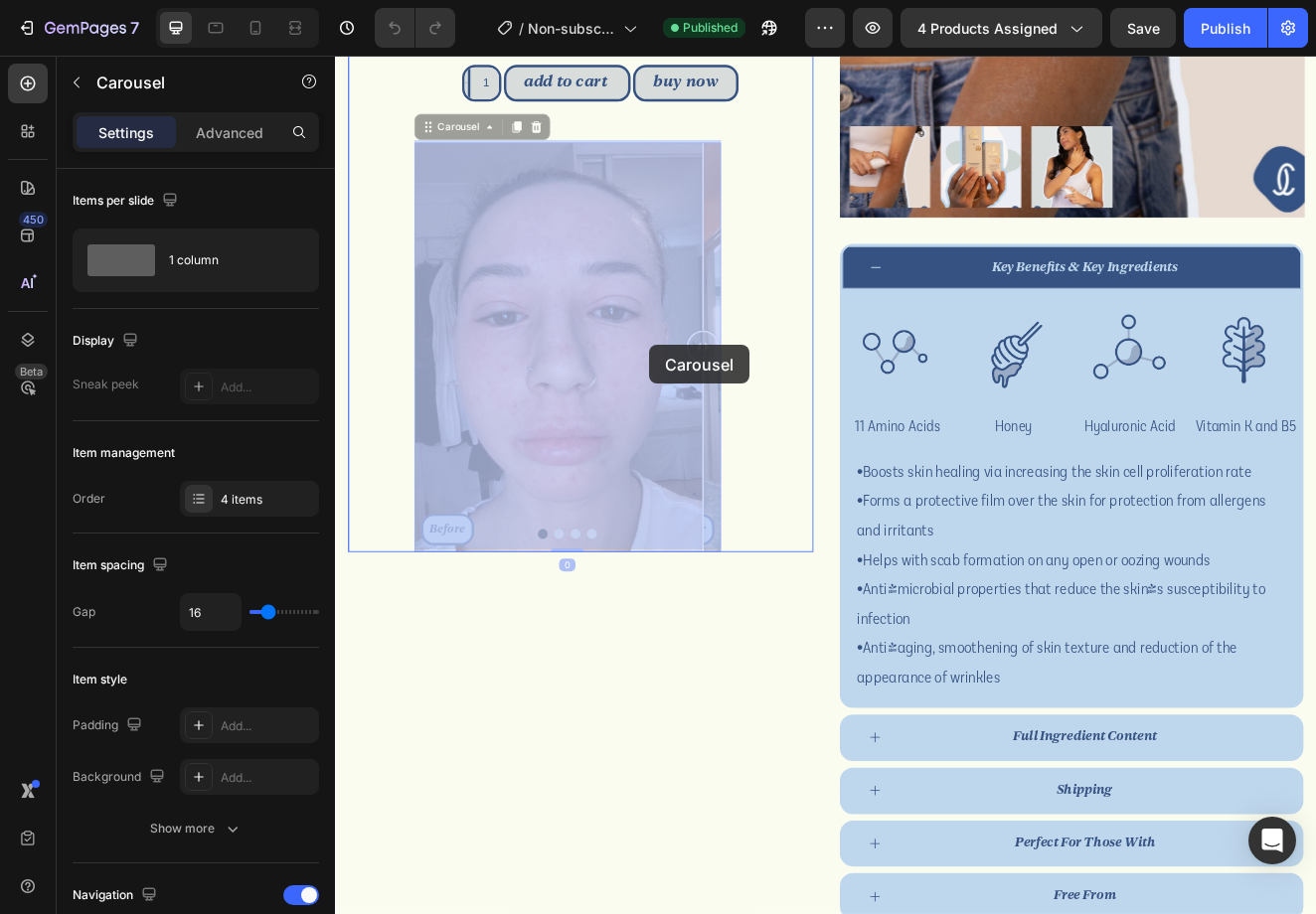 drag, startPoint x: 779, startPoint y: 404, endPoint x: 716, endPoint y: 406, distance: 63.03174 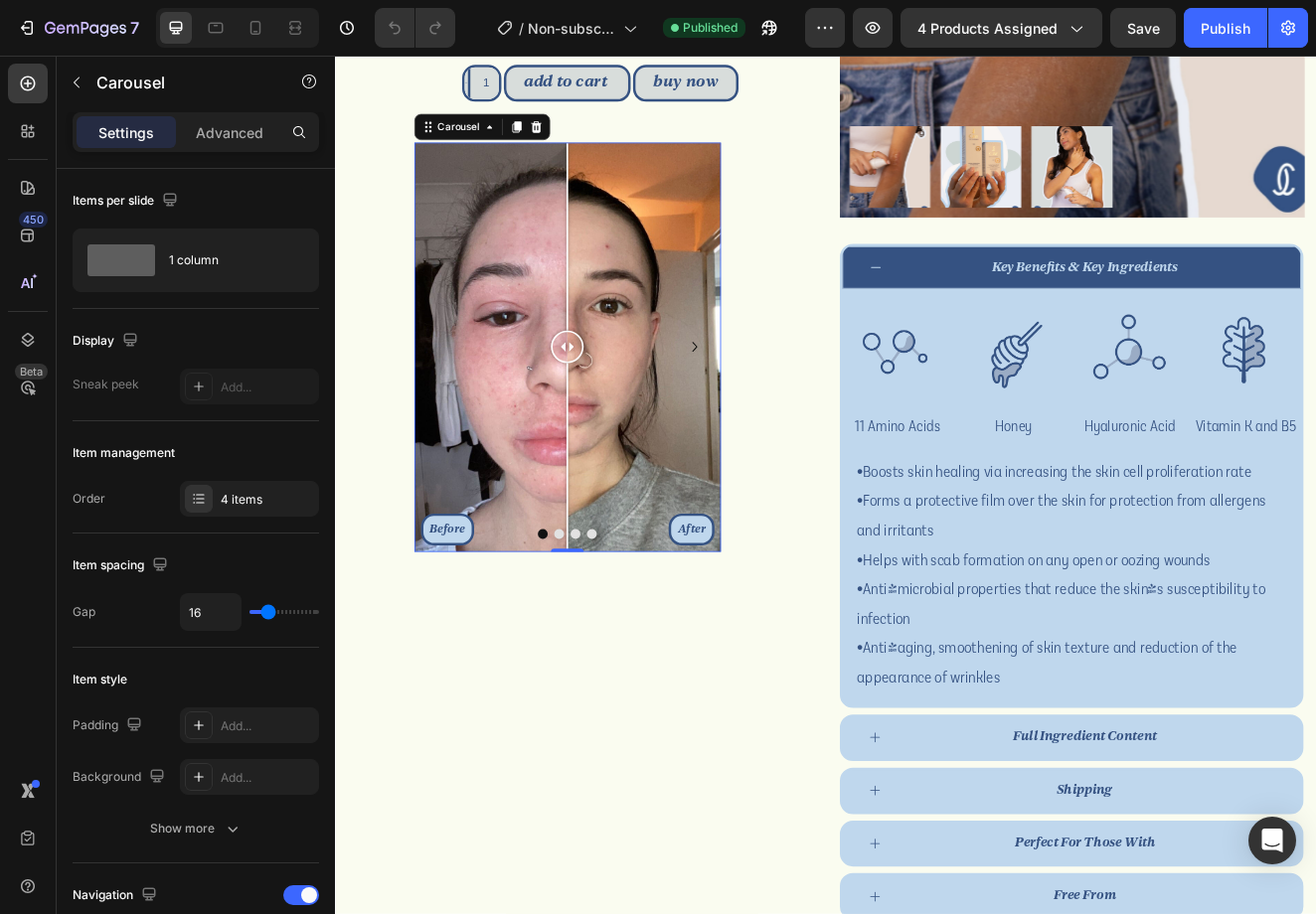 click at bounding box center (771, 409) 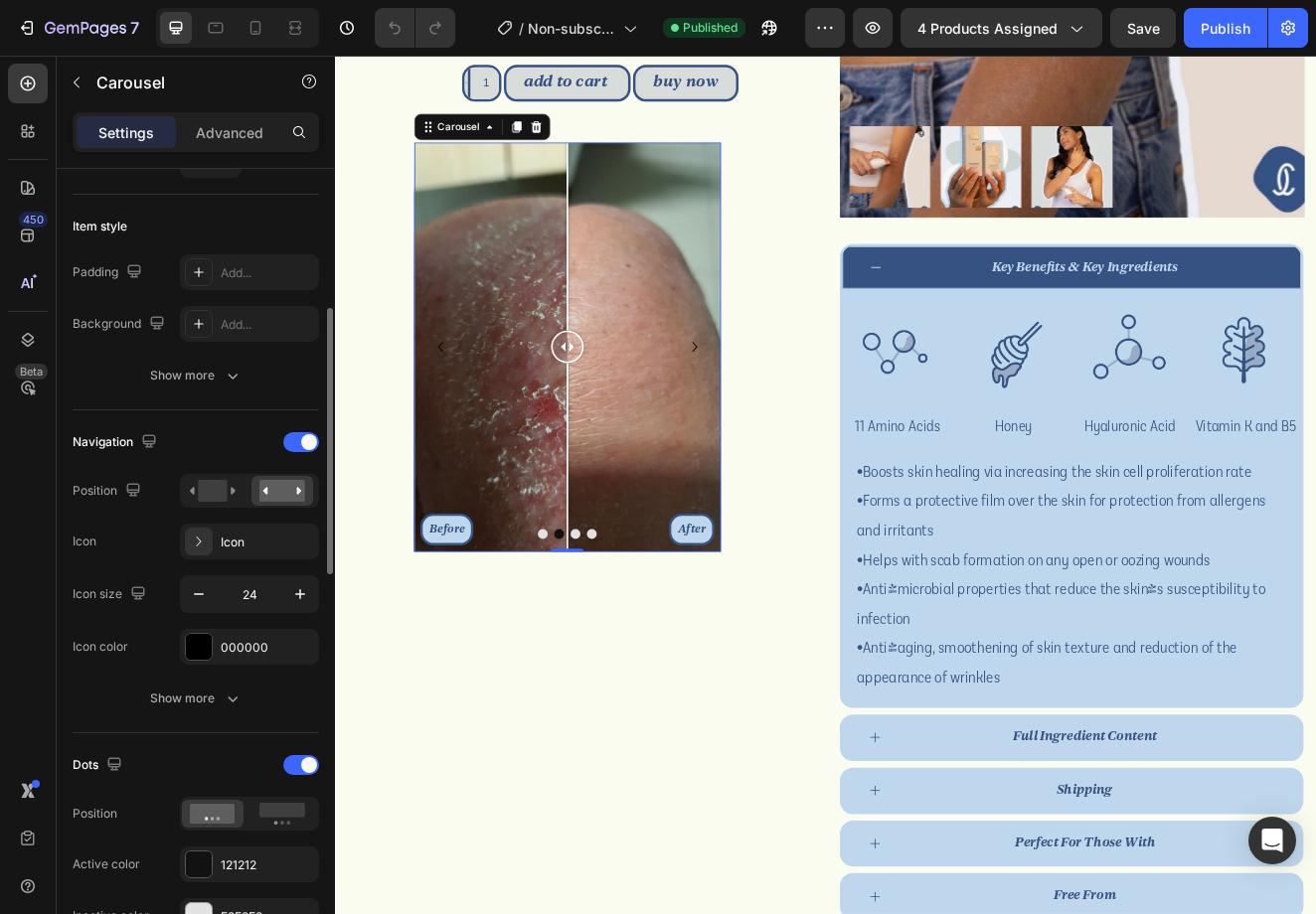 scroll, scrollTop: 455, scrollLeft: 0, axis: vertical 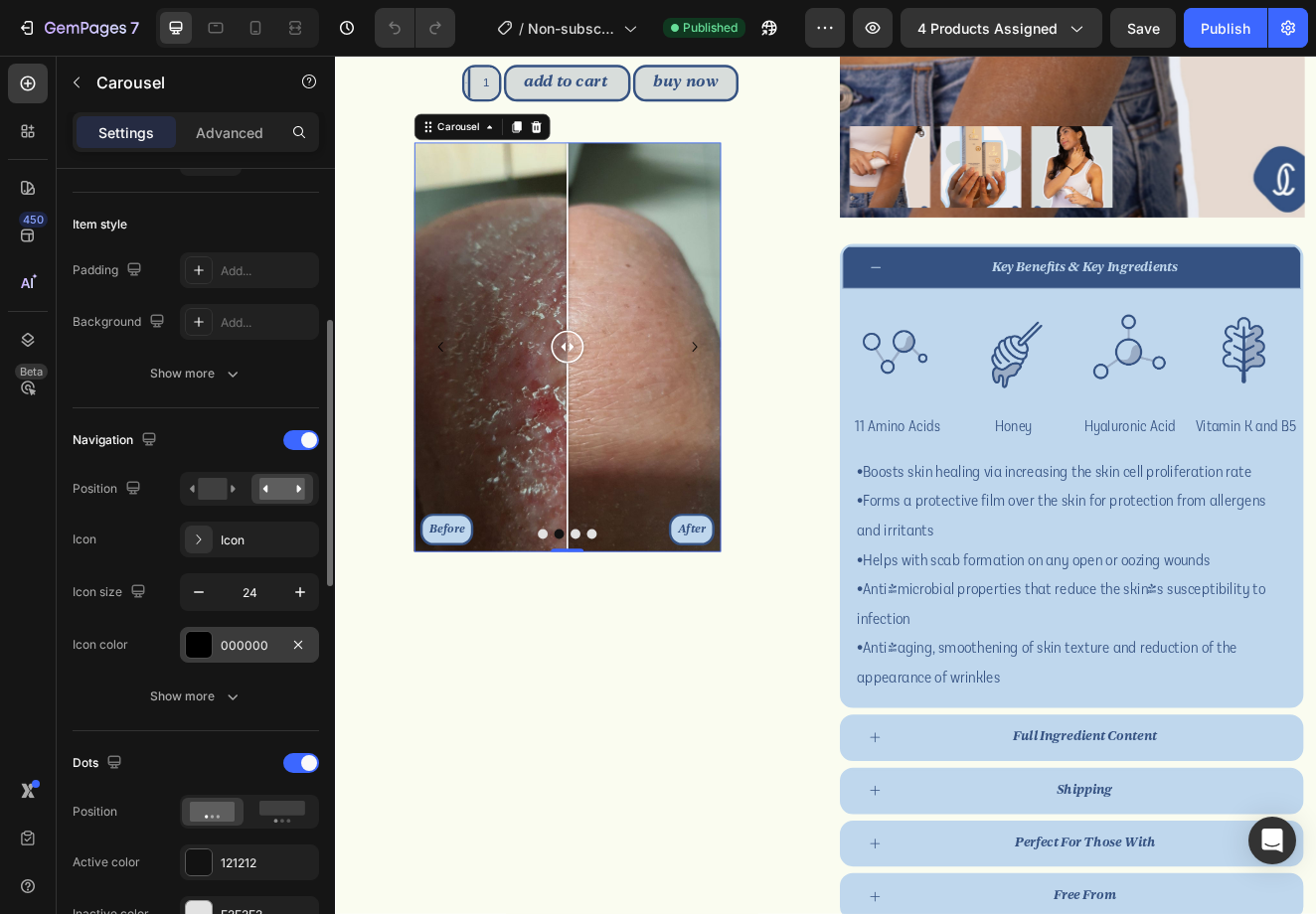 click at bounding box center [199, 645] 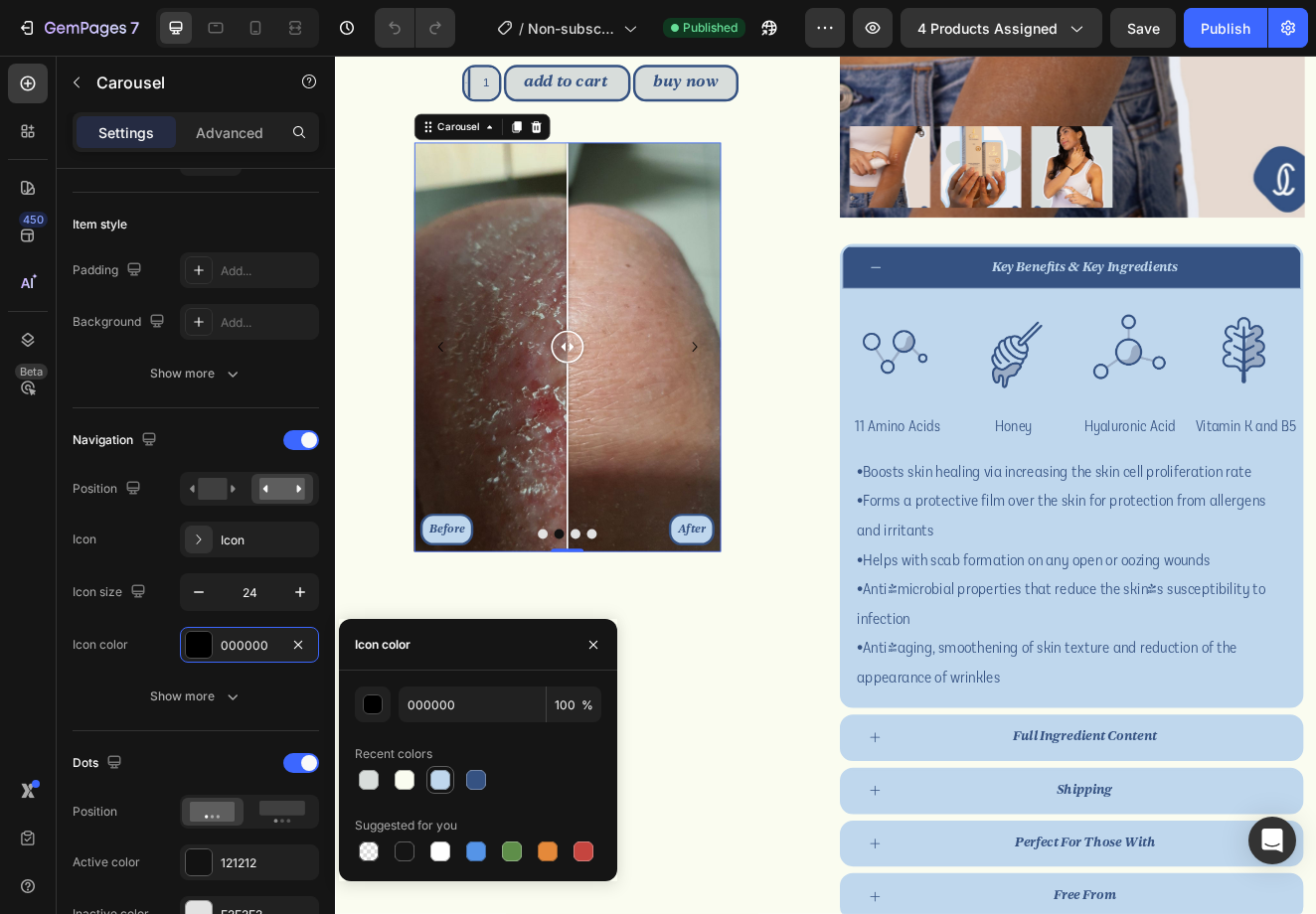 click at bounding box center [440, 780] 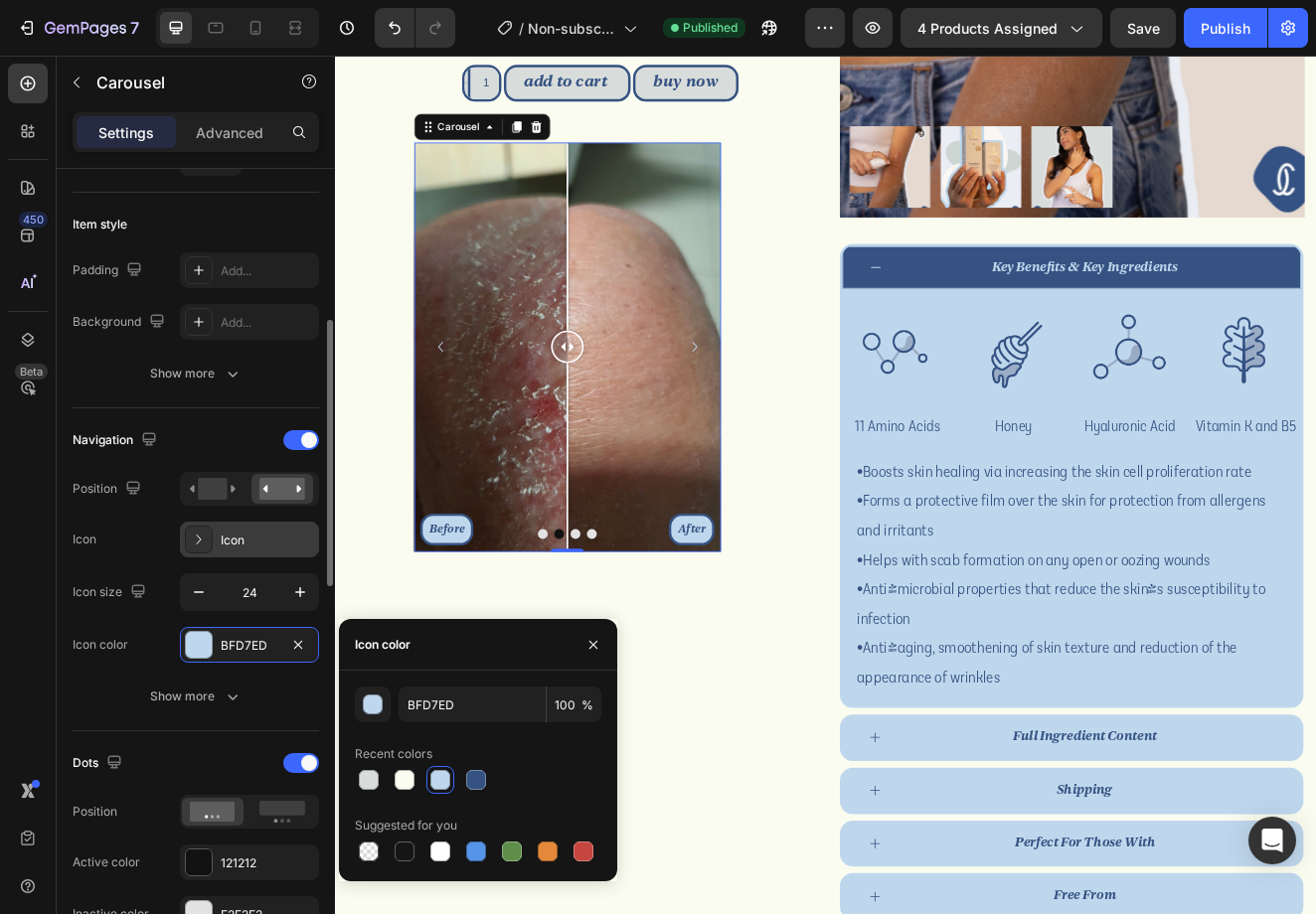 click on "Icon" at bounding box center (267, 540) 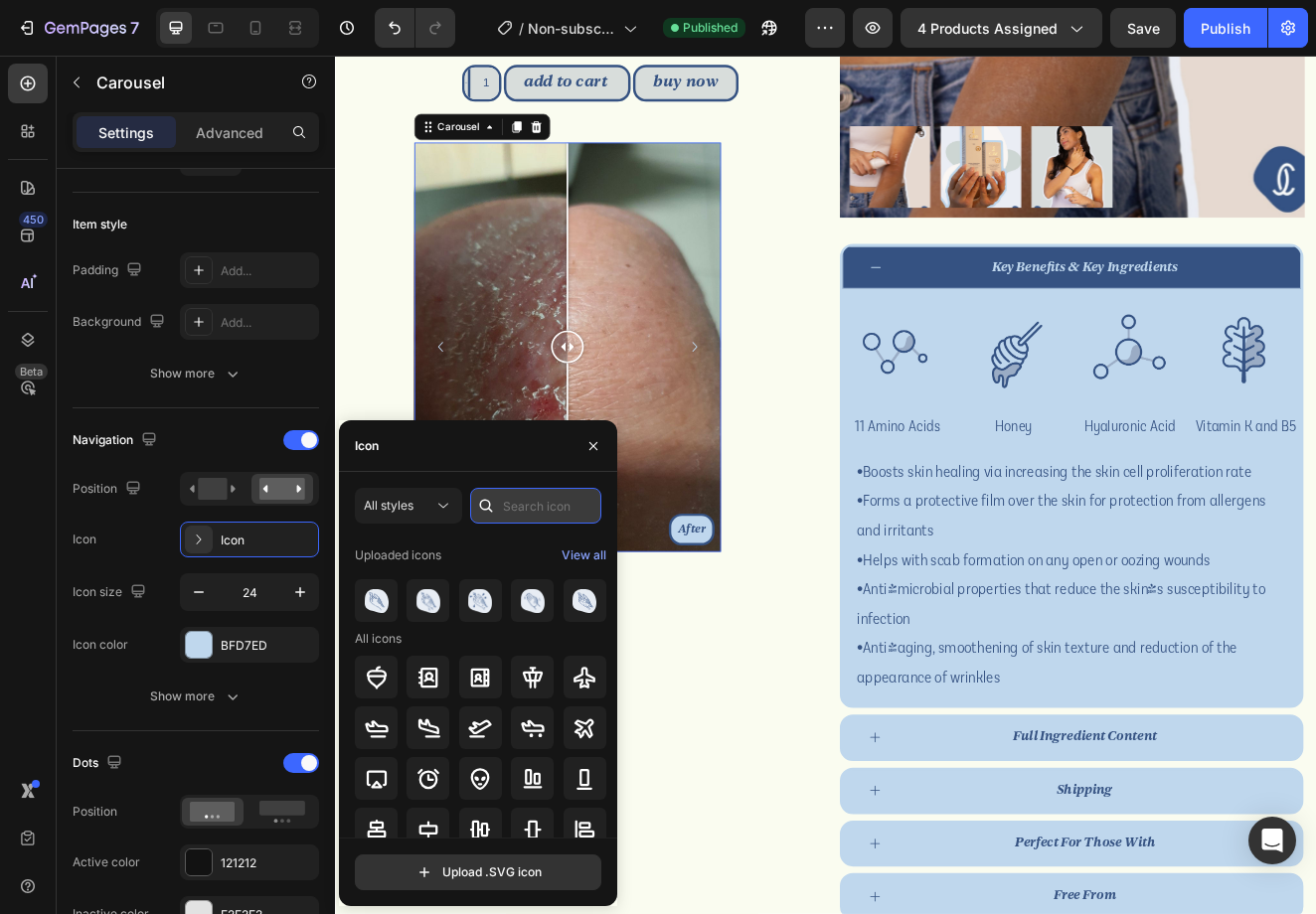 click at bounding box center [536, 506] 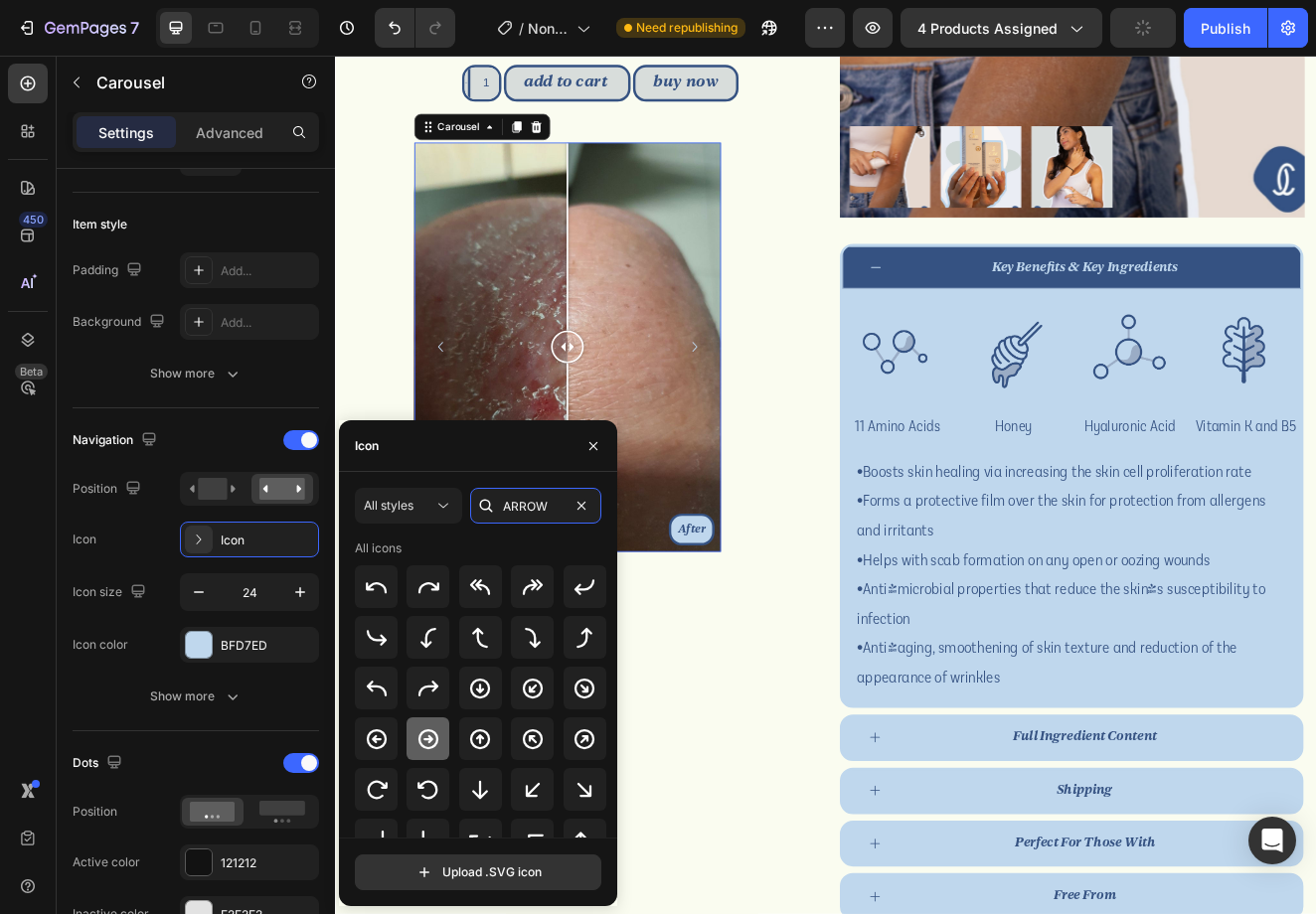 type on "ARROW" 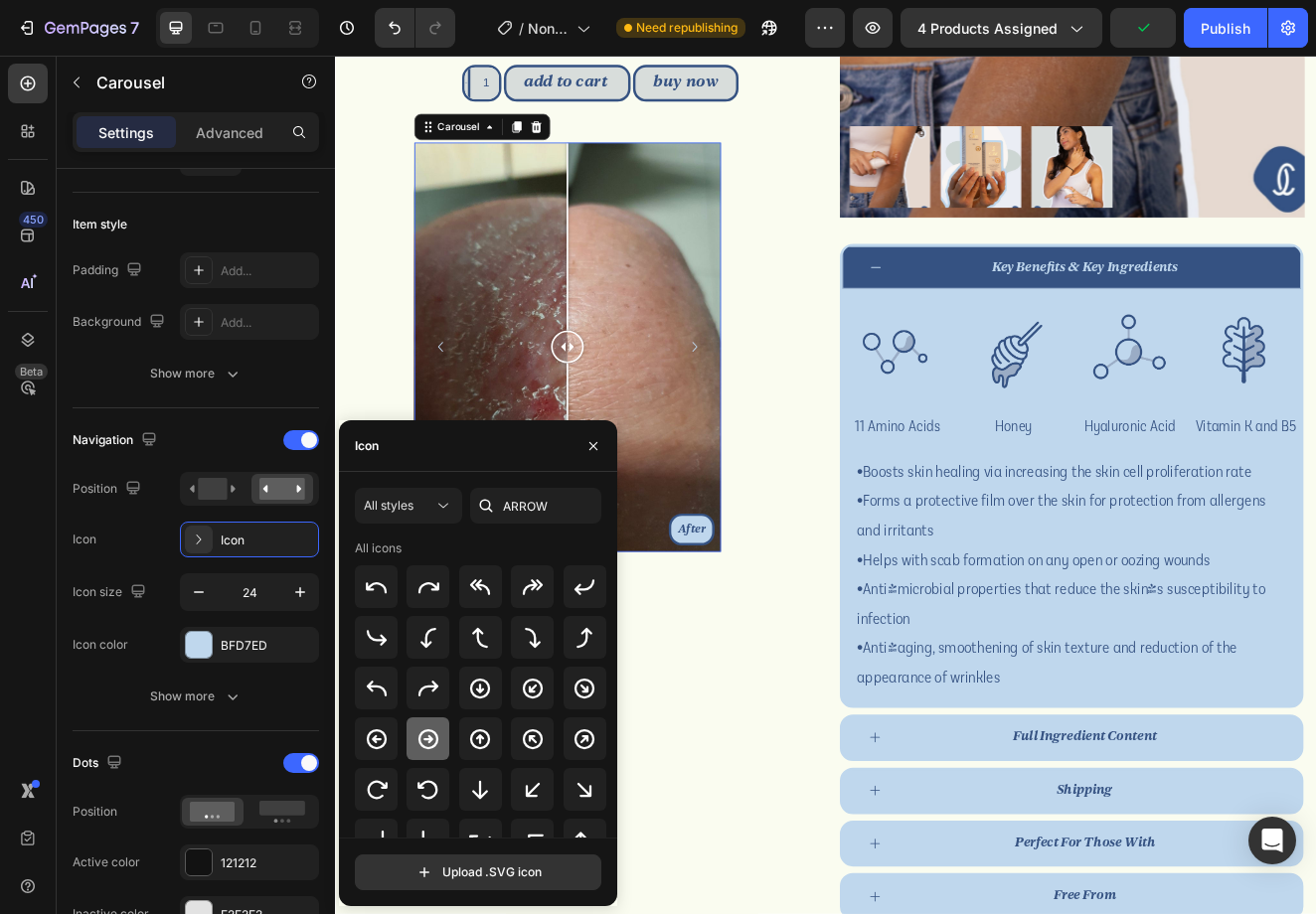 click 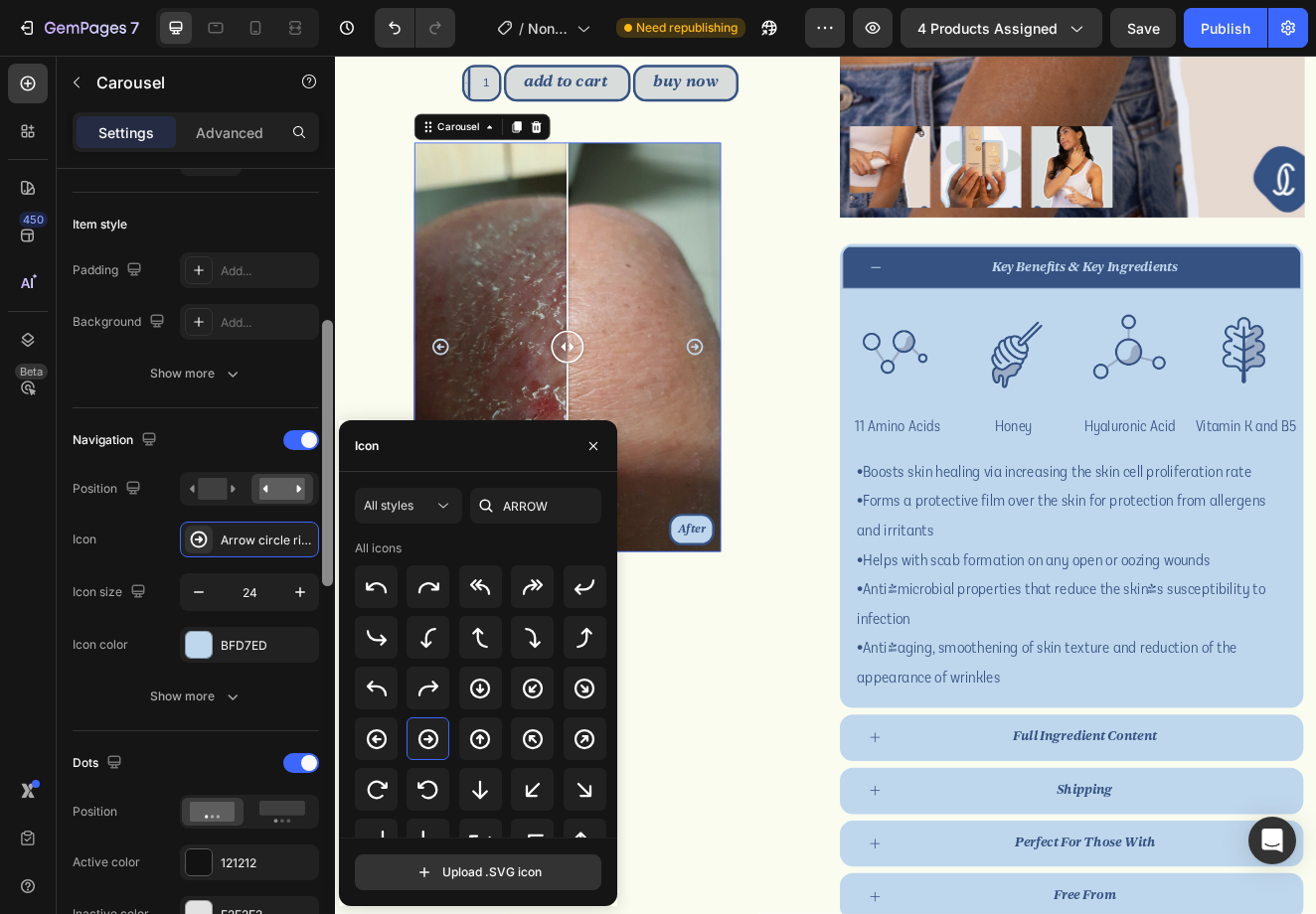 scroll, scrollTop: 1257, scrollLeft: 0, axis: vertical 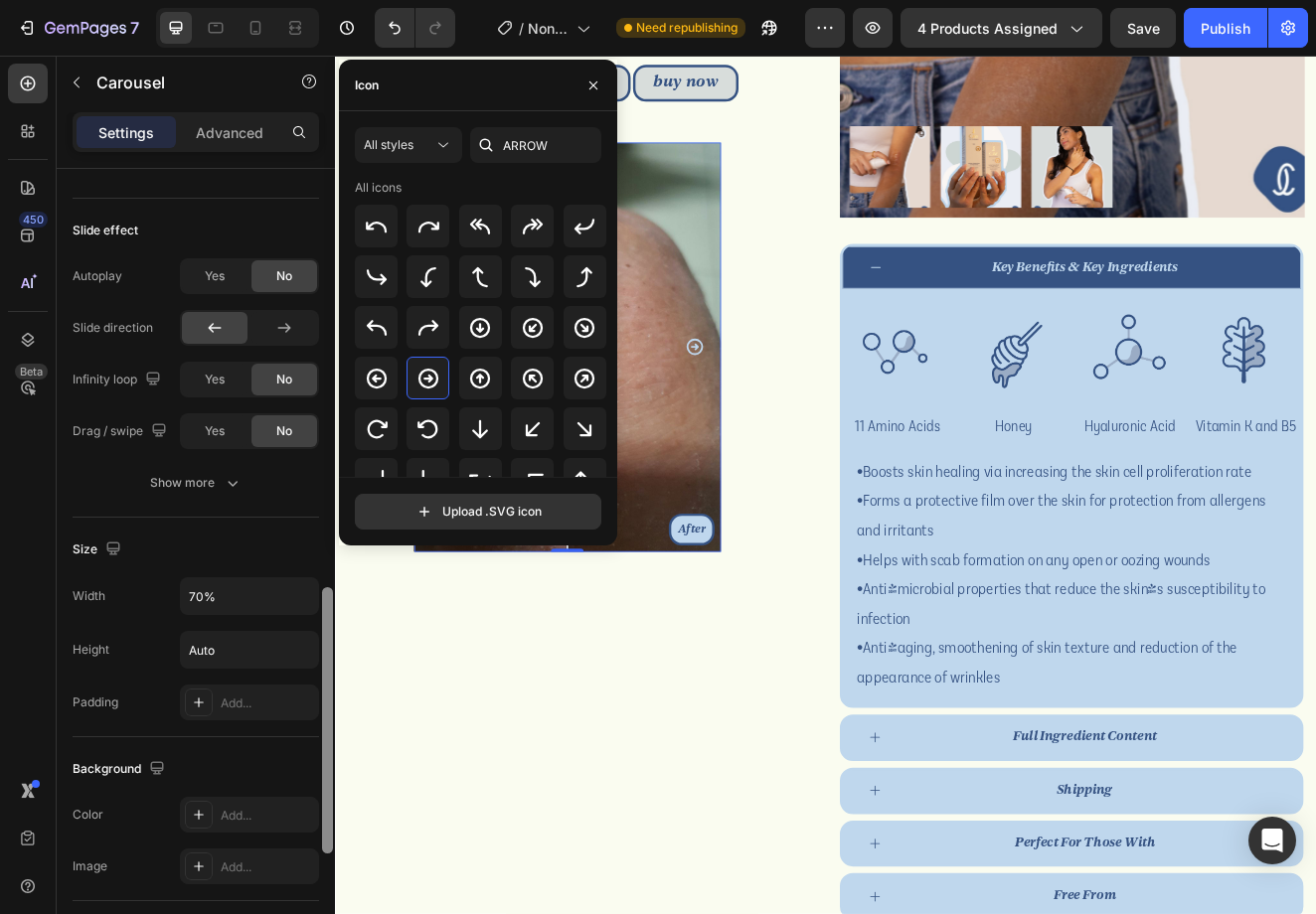 click at bounding box center [327, 569] 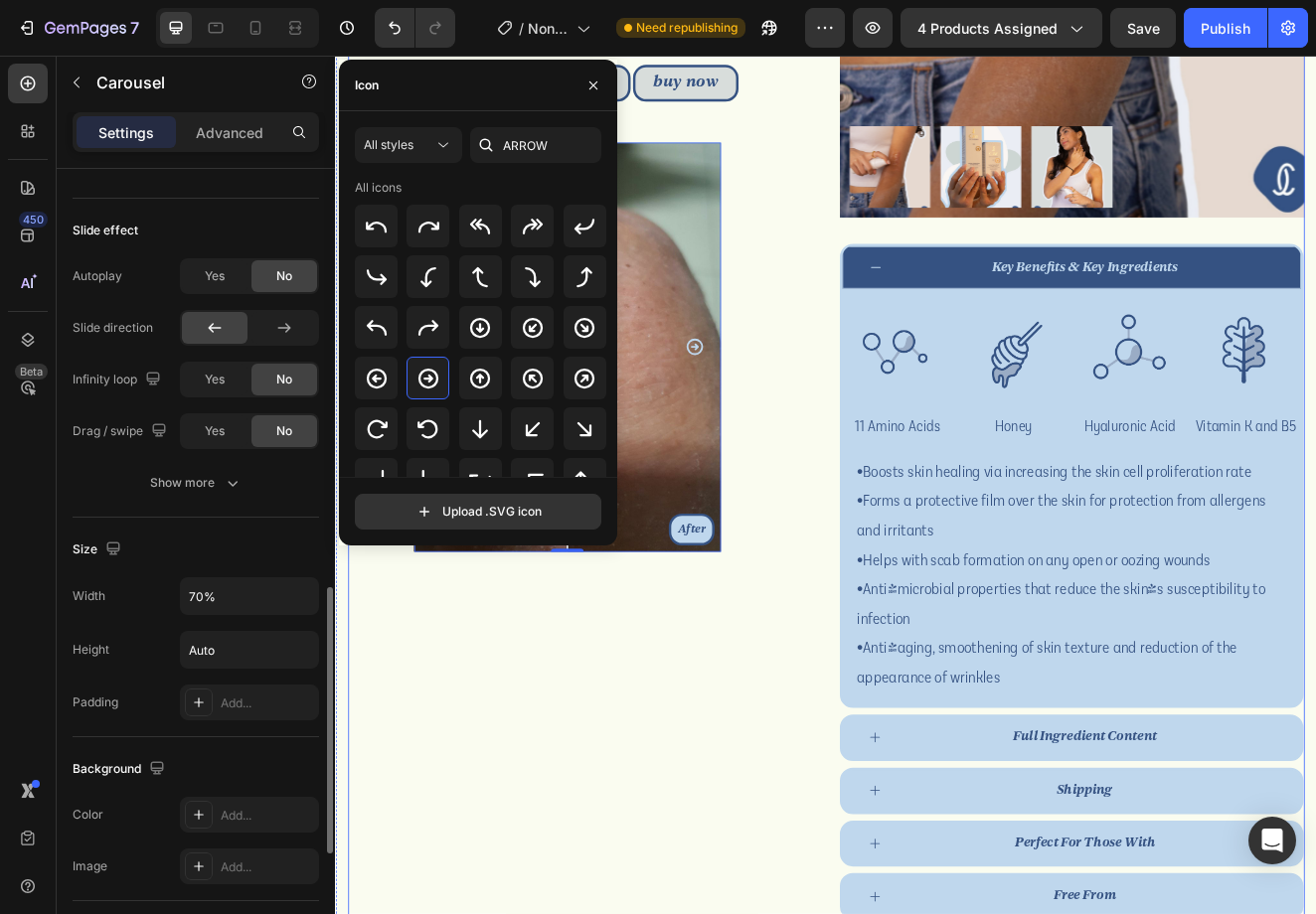 click on "CJAY Rejuvenate Serum 3x50ml + 1x15ml Bundle Product Title Icon Icon Icon Icon Icon Icon List 8K+ bottles sold & loved Heading Row Our bestselling CJAY Rejuvenate Serum is specially formulated to support skin cell regeneration and hydrate dry skin while protecting against environmental irritants. Its lightweight gel texture allows it to be absorbed easily and quickly, whilst offering soothing and calming relief. Fragrance, alcohol, sulphate and paraben free, it is suitable for even the most sensitive and damaged skin. Text Block £228.00 Product Price Product Price Setup options like colors, sizes with product variant. Add new variant or sync data Product Variants & Swatches Row 1 Product Quantity Add to cart Add to Cart buy now Dynamic Checkout Row Before After Image Comparison Before After Image Comparison Before After Image Comparison Before After Image Comparison Carousel Row" at bounding box center [632, 364] 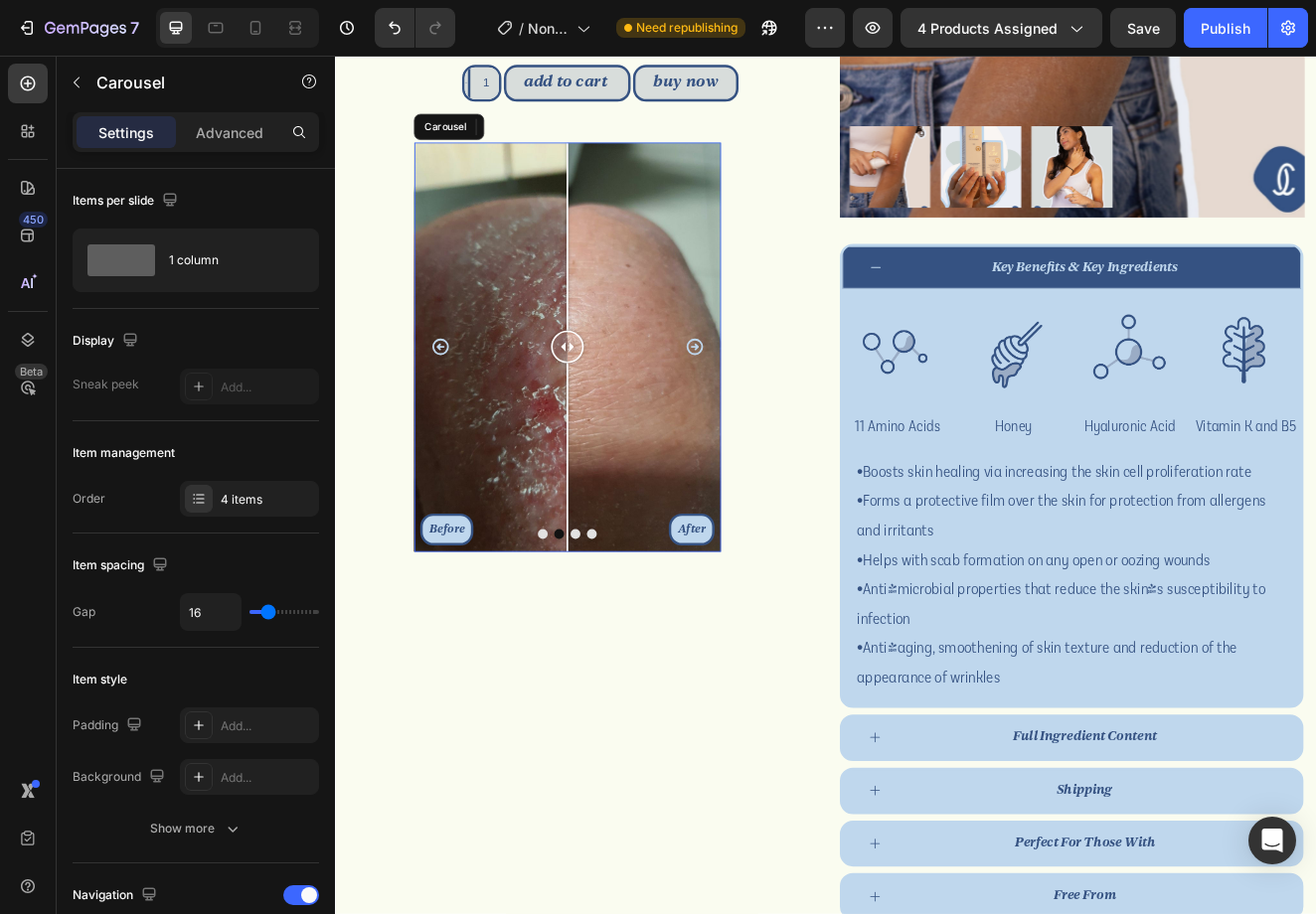 click 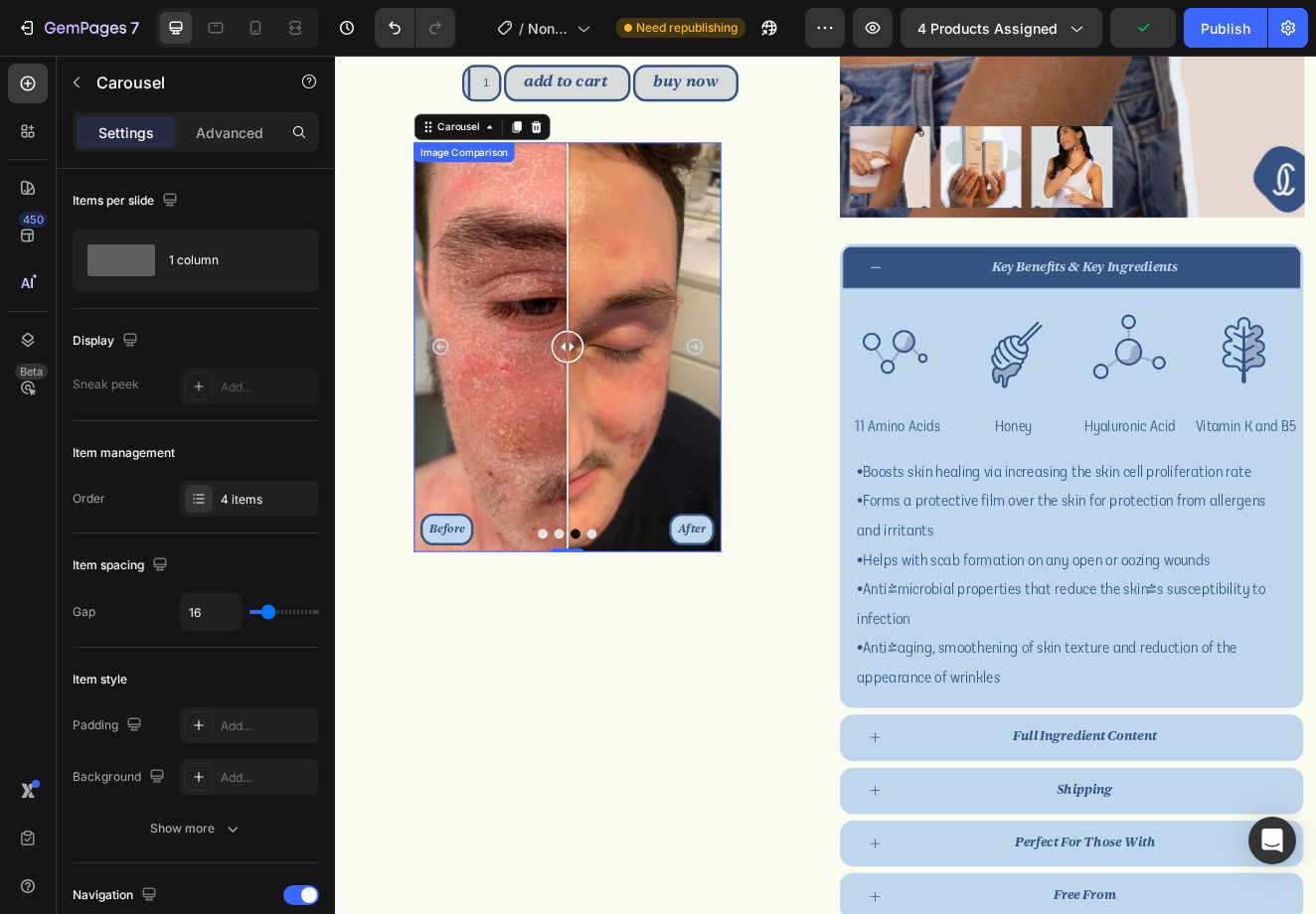 click on "Before After" at bounding box center (617, 409) 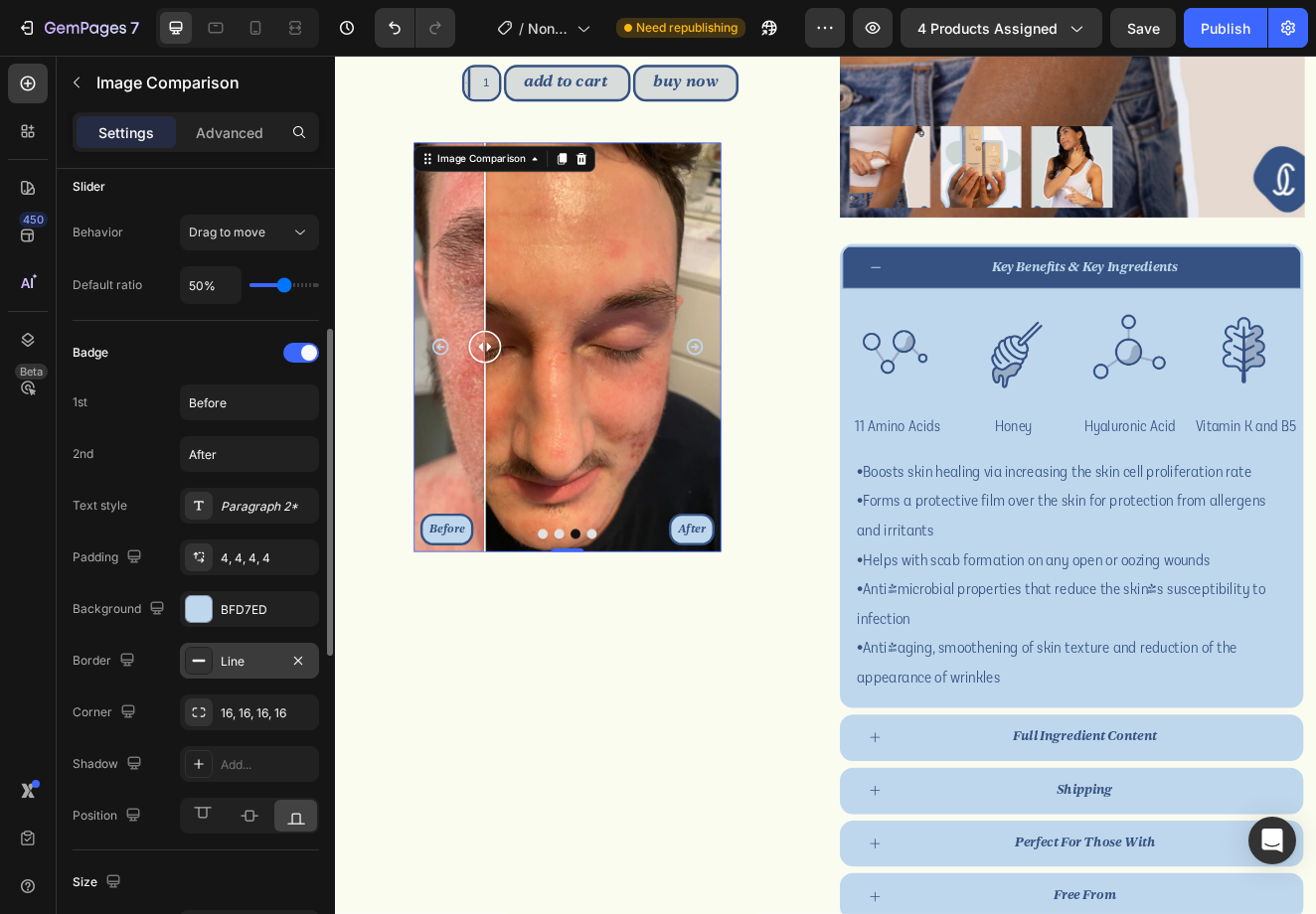 scroll, scrollTop: 375, scrollLeft: 0, axis: vertical 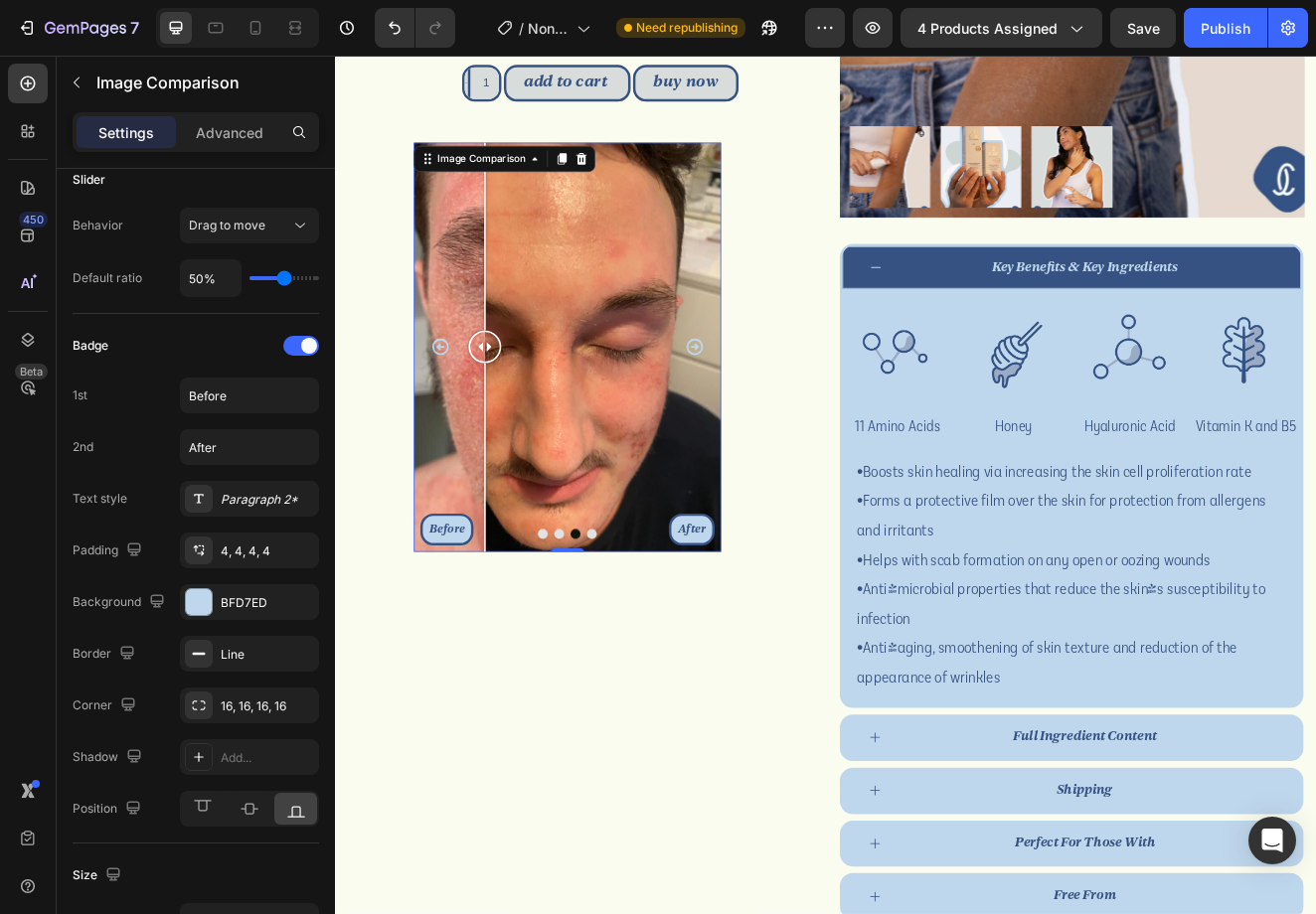 click on "Before After" at bounding box center (617, 409) 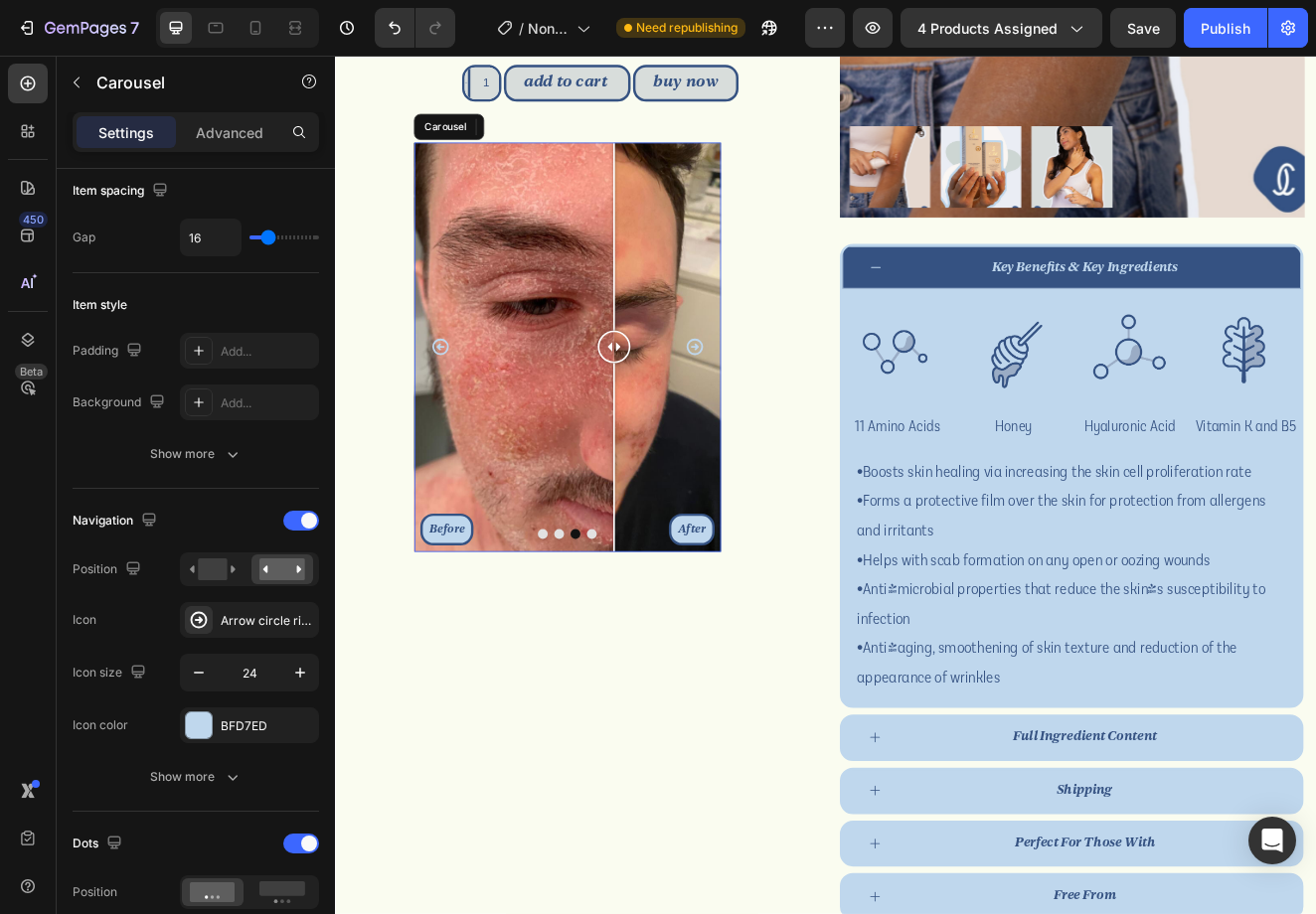 click 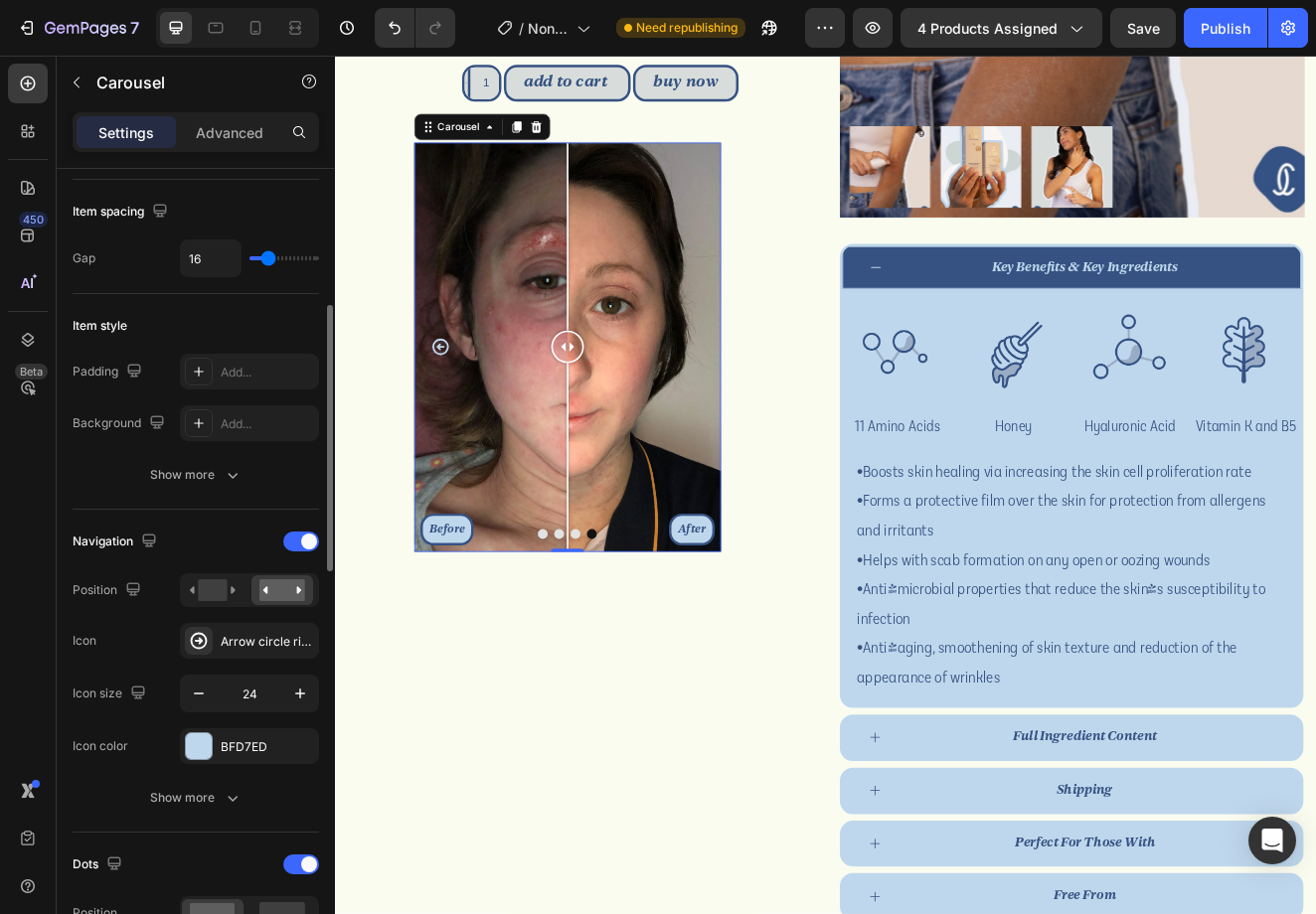 scroll, scrollTop: 413, scrollLeft: 0, axis: vertical 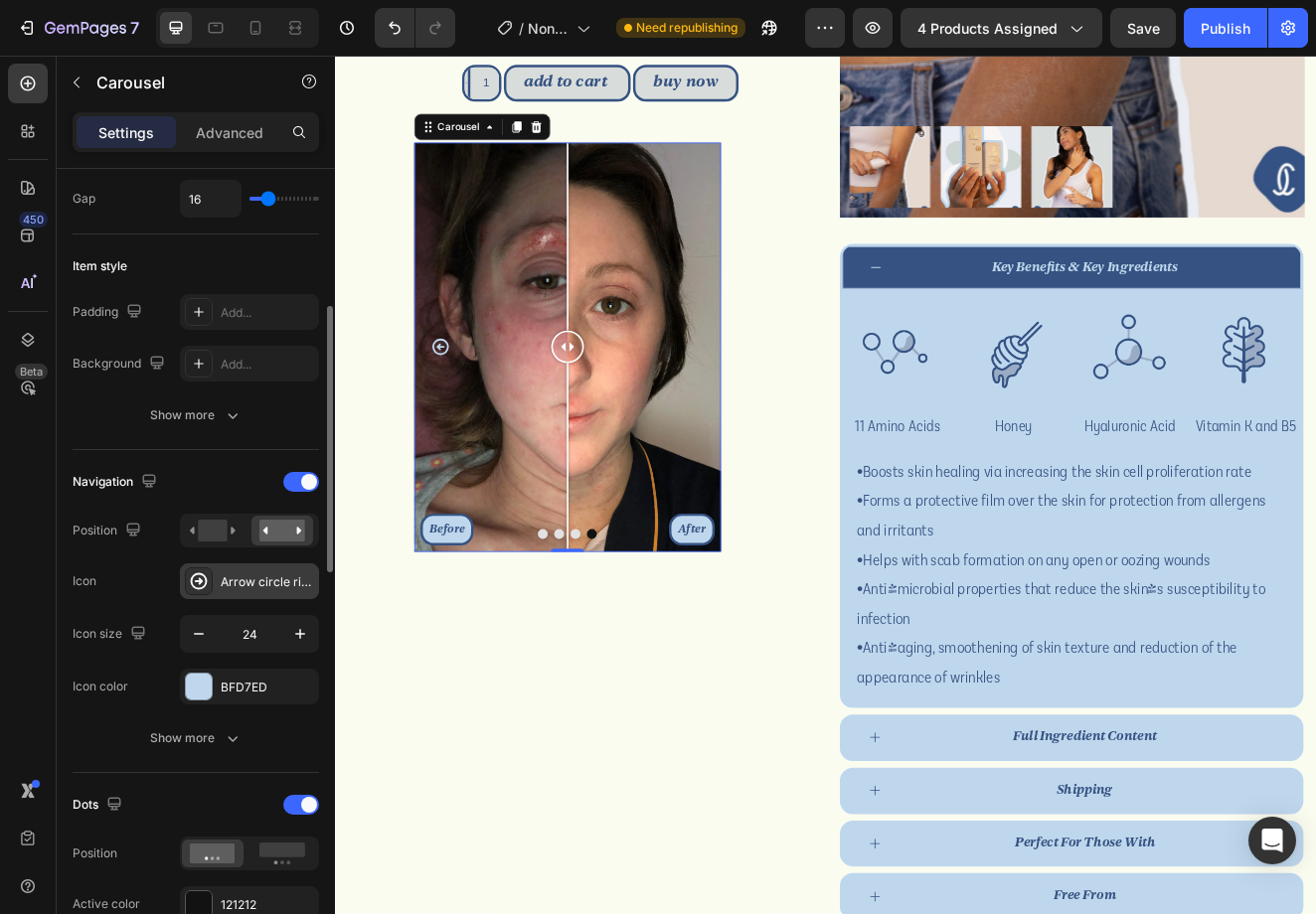 click on "Arrow circle right bold" at bounding box center (267, 582) 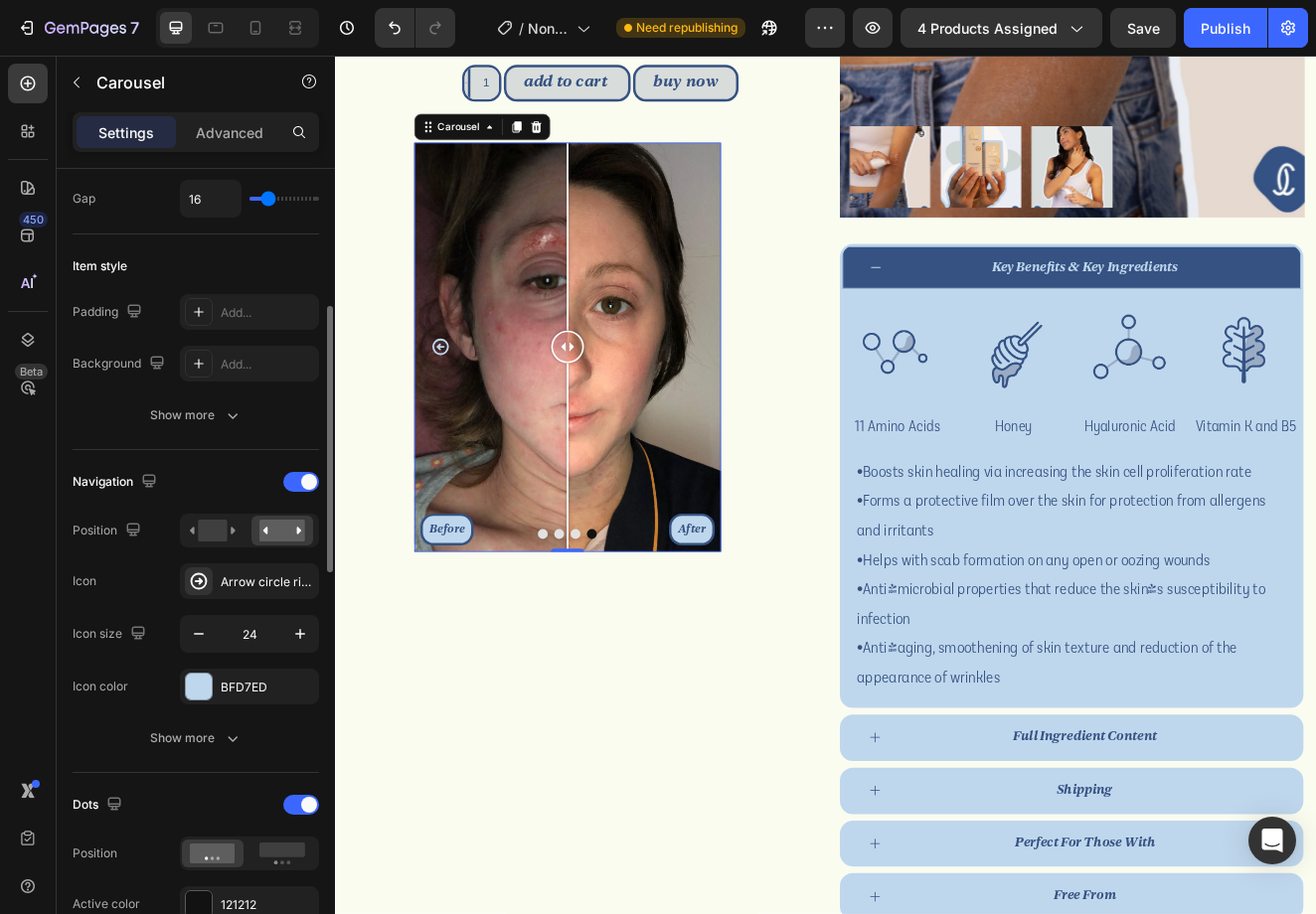 click on "Icon
Arrow circle right bold" at bounding box center [196, 581] 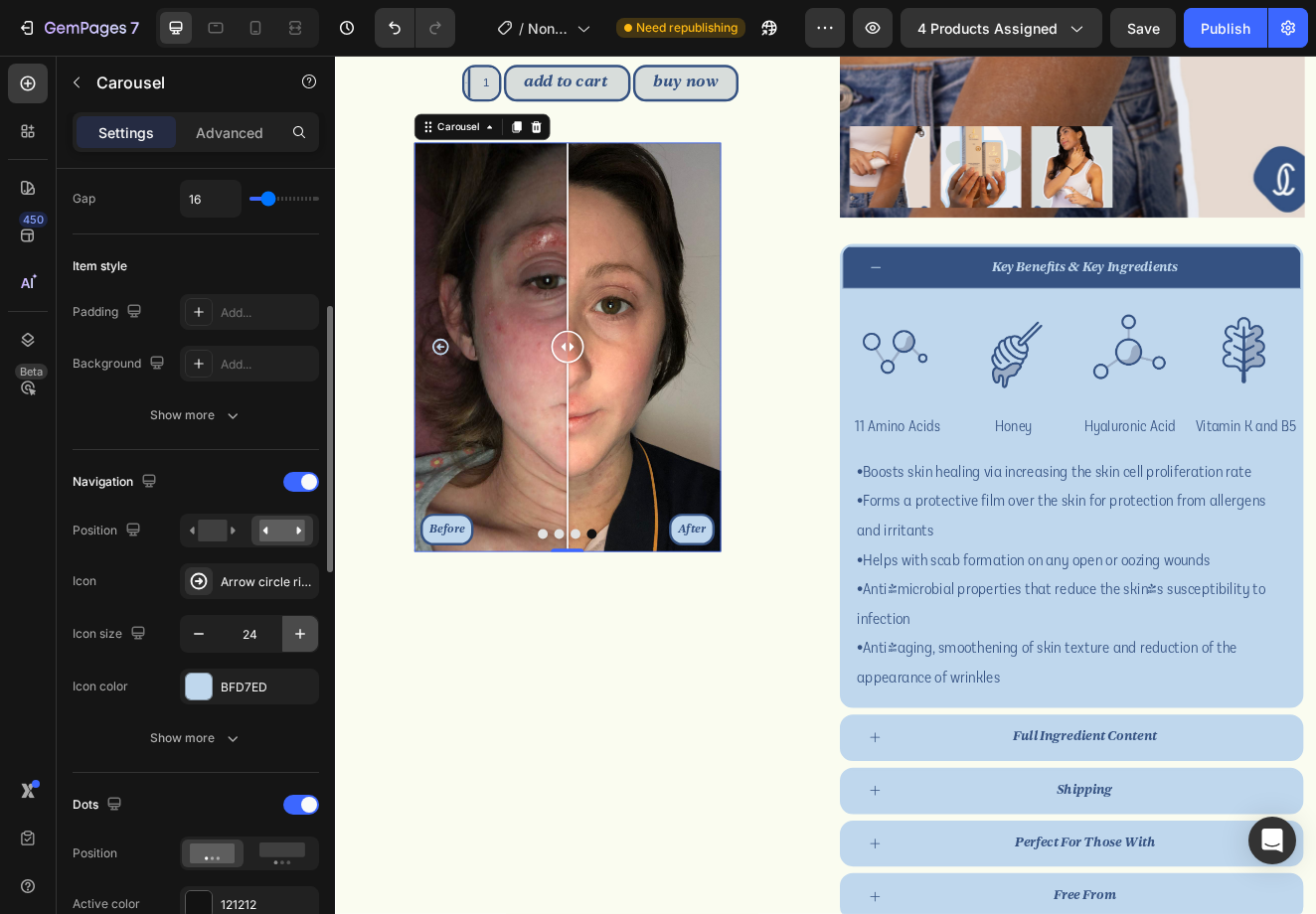 click 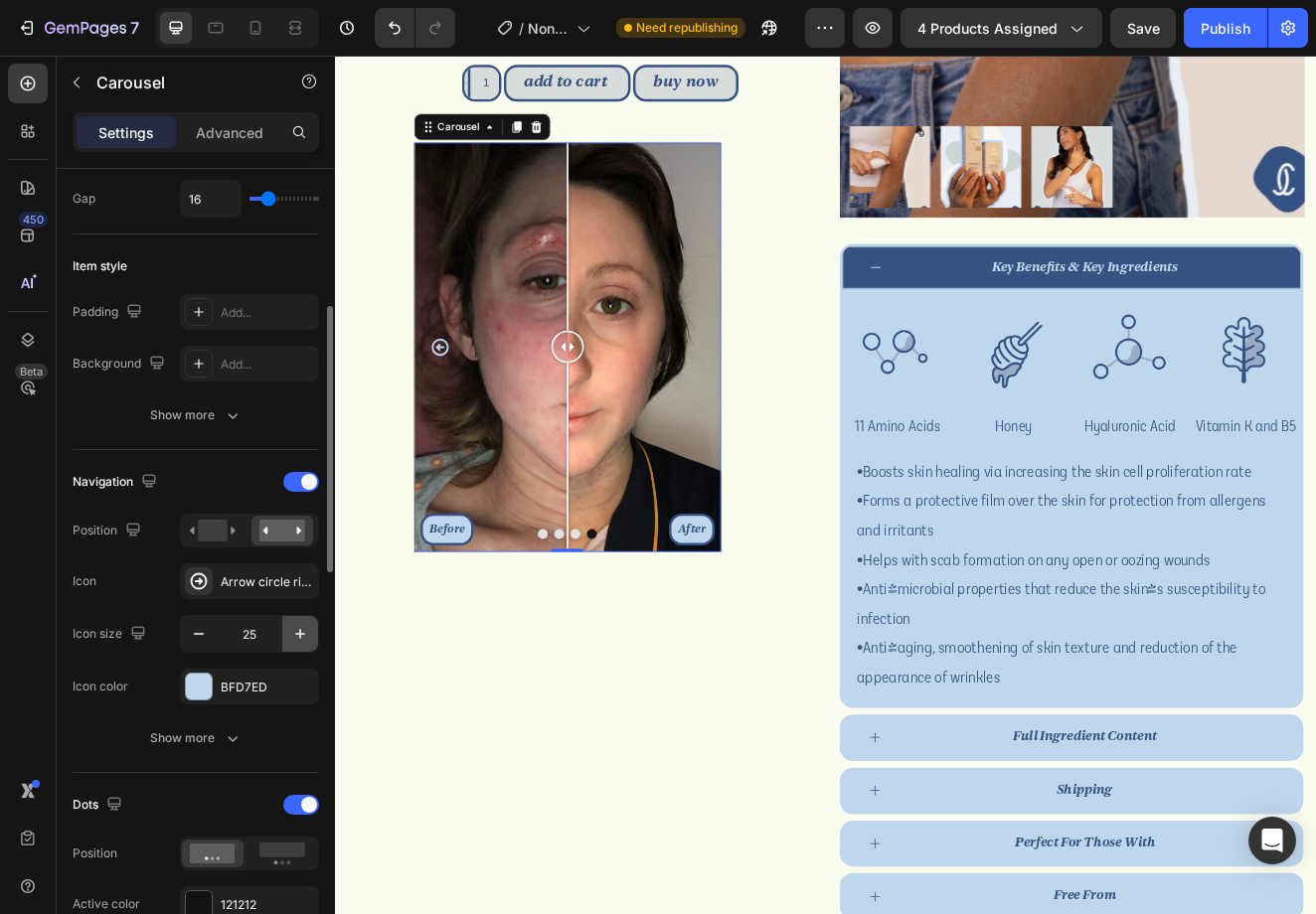 click 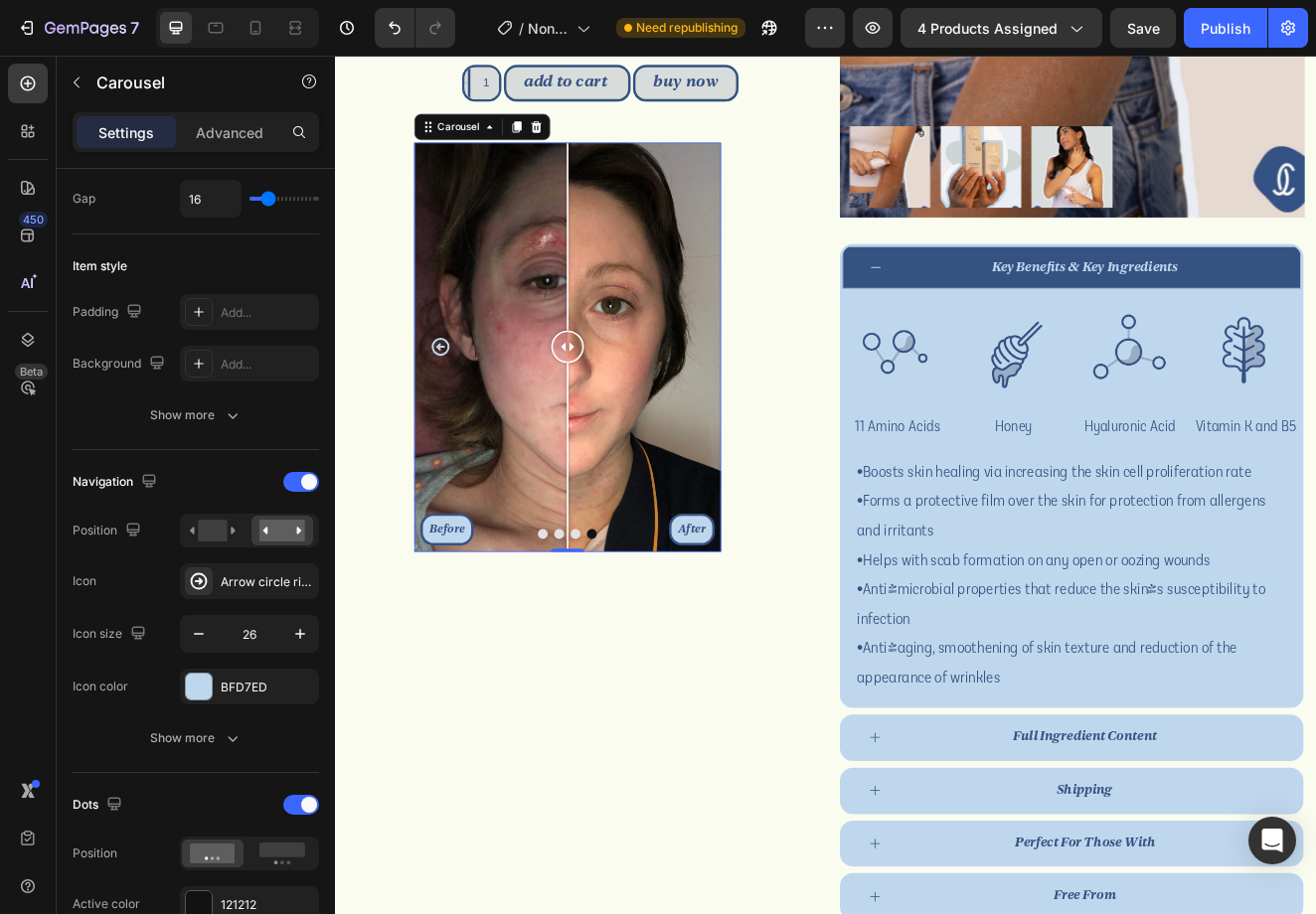 click 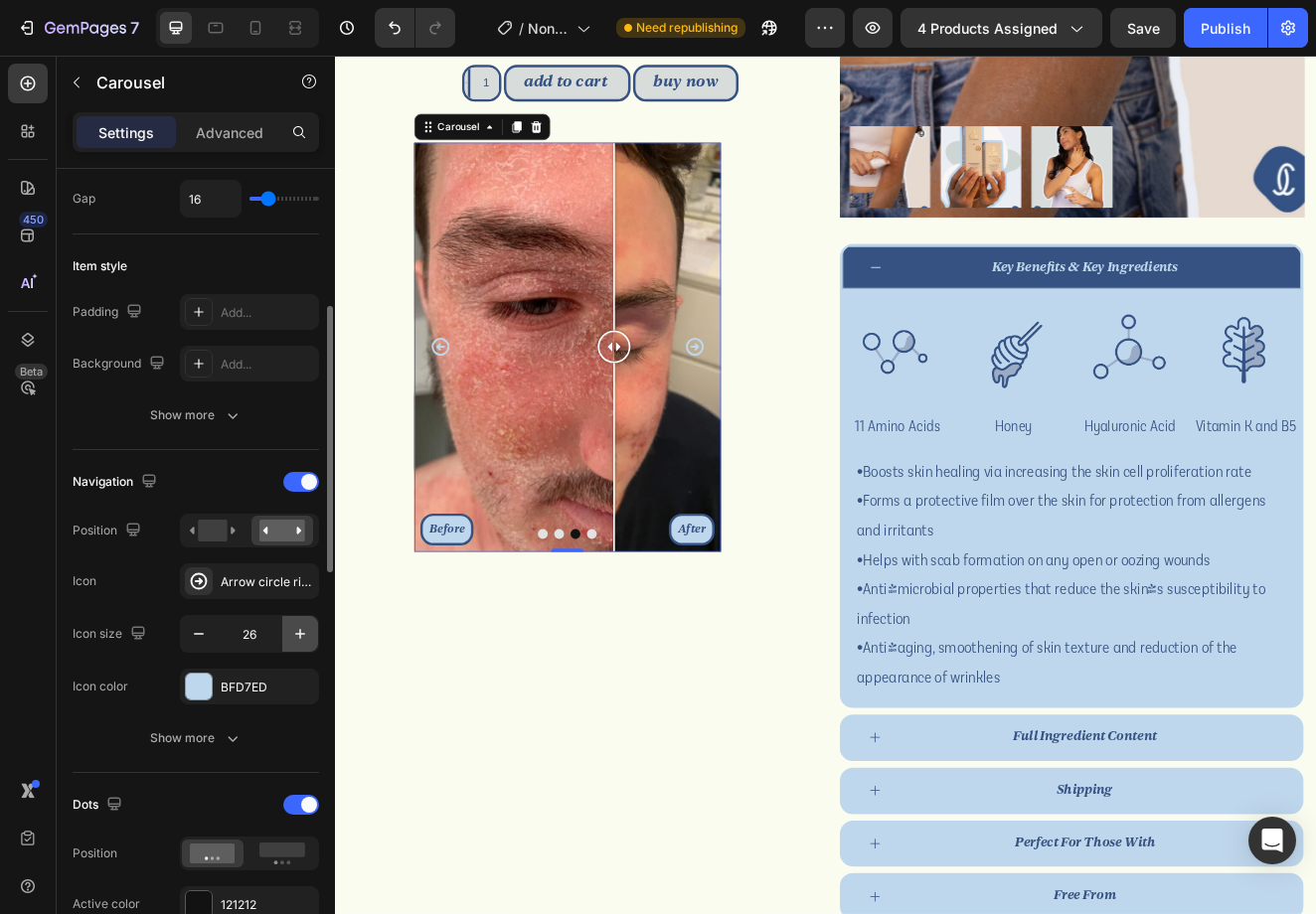 click at bounding box center [300, 634] 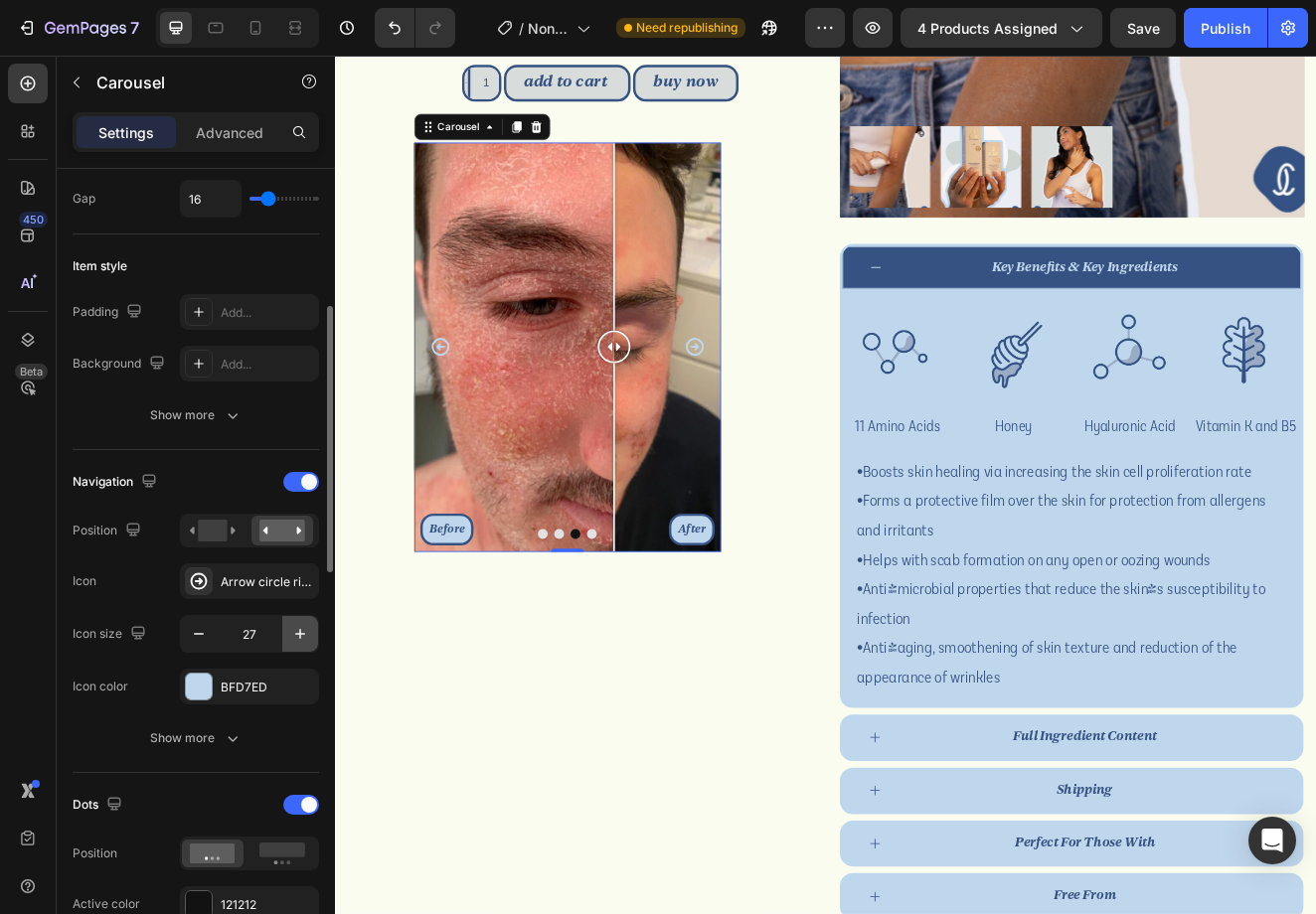 click at bounding box center (300, 634) 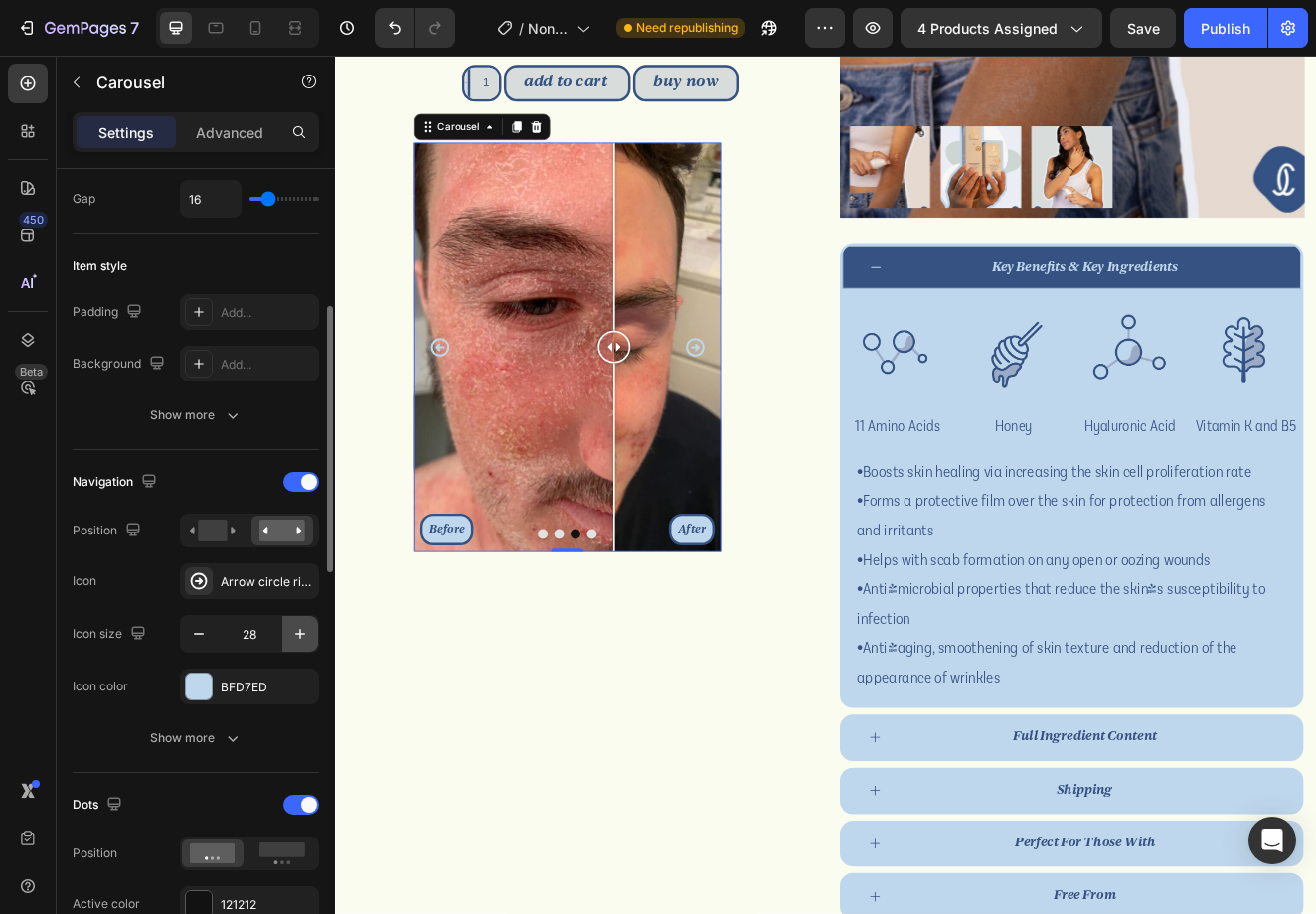click at bounding box center [300, 634] 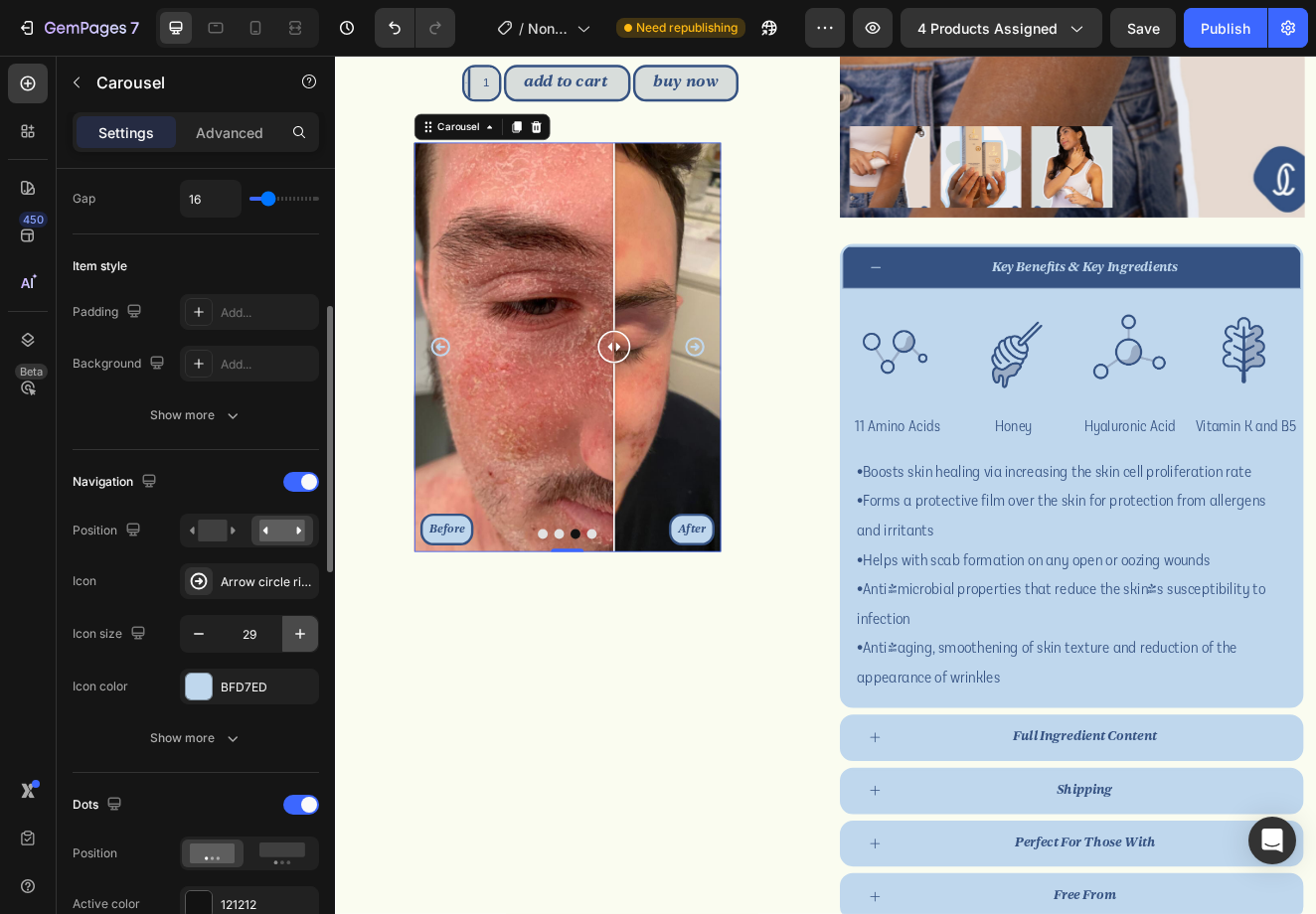 click at bounding box center (300, 634) 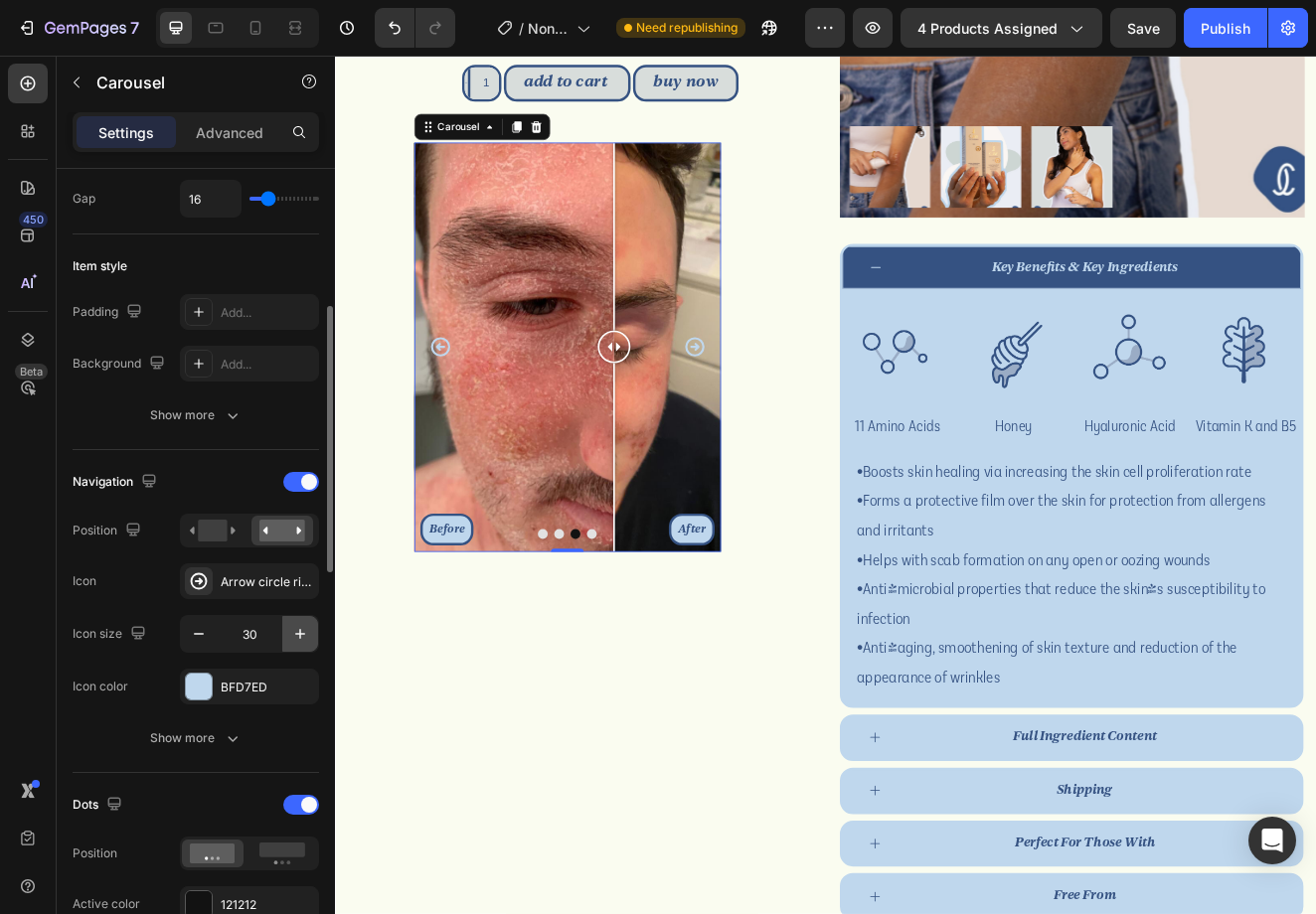 click at bounding box center [300, 634] 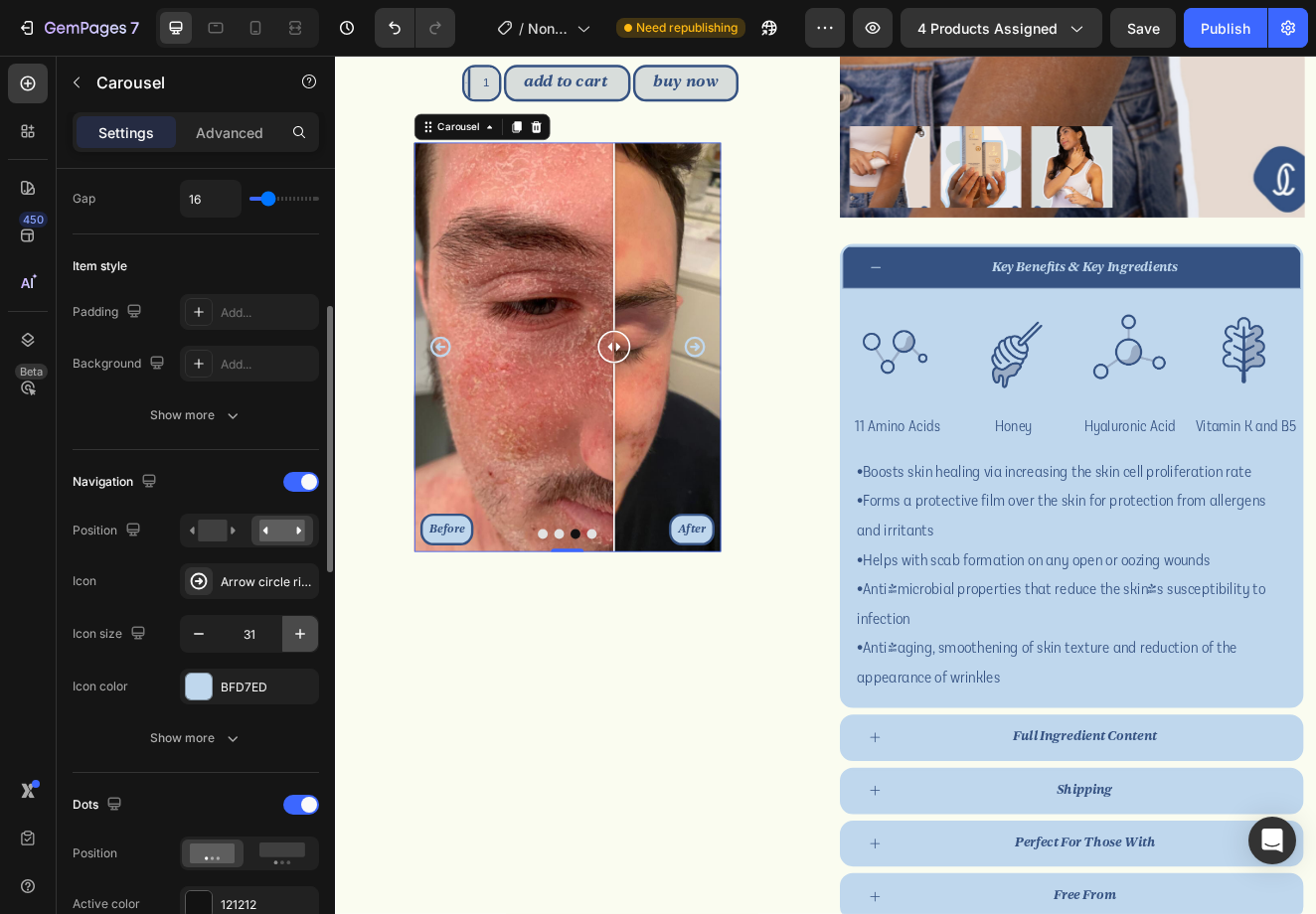 click at bounding box center (300, 634) 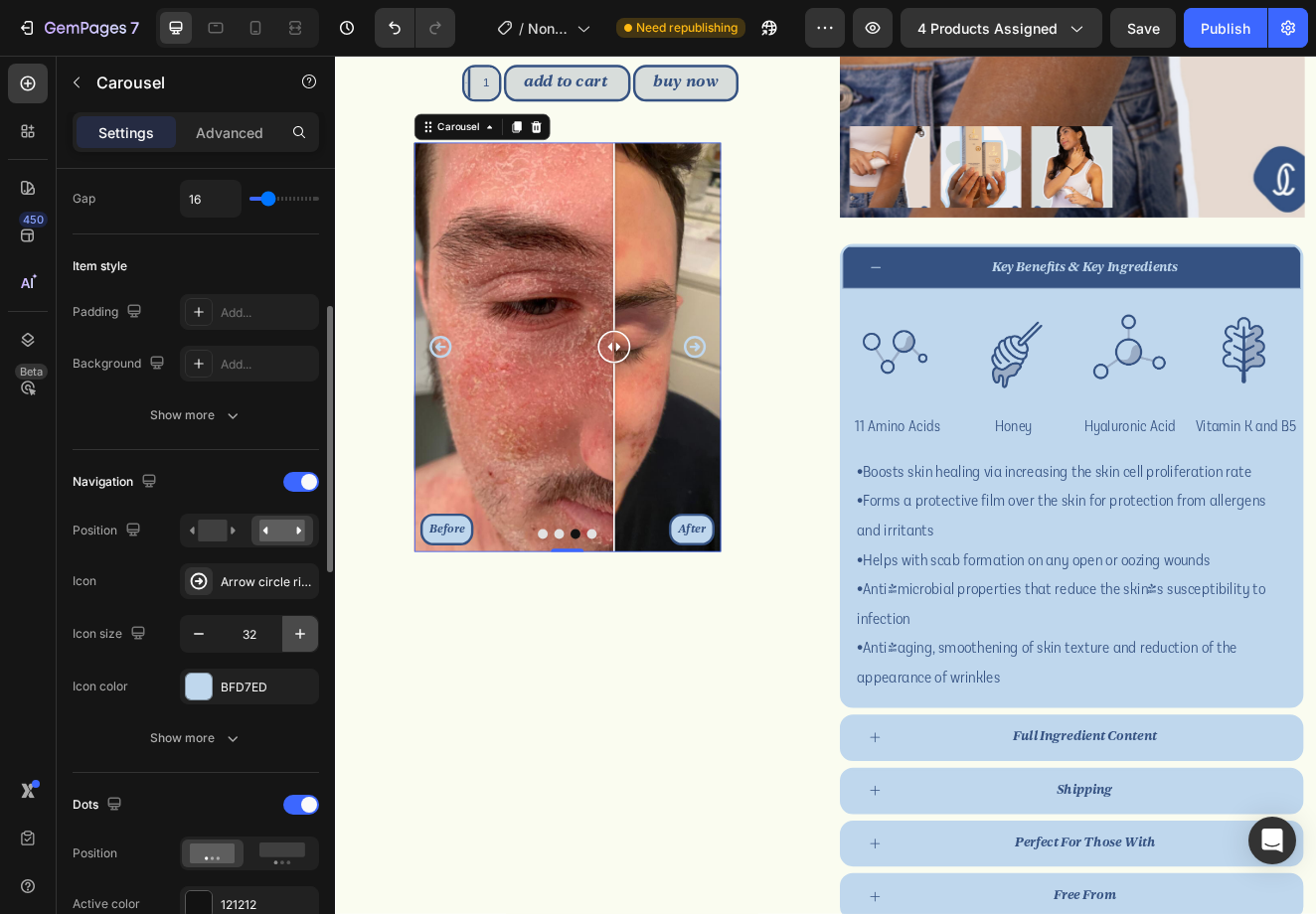 click at bounding box center [300, 634] 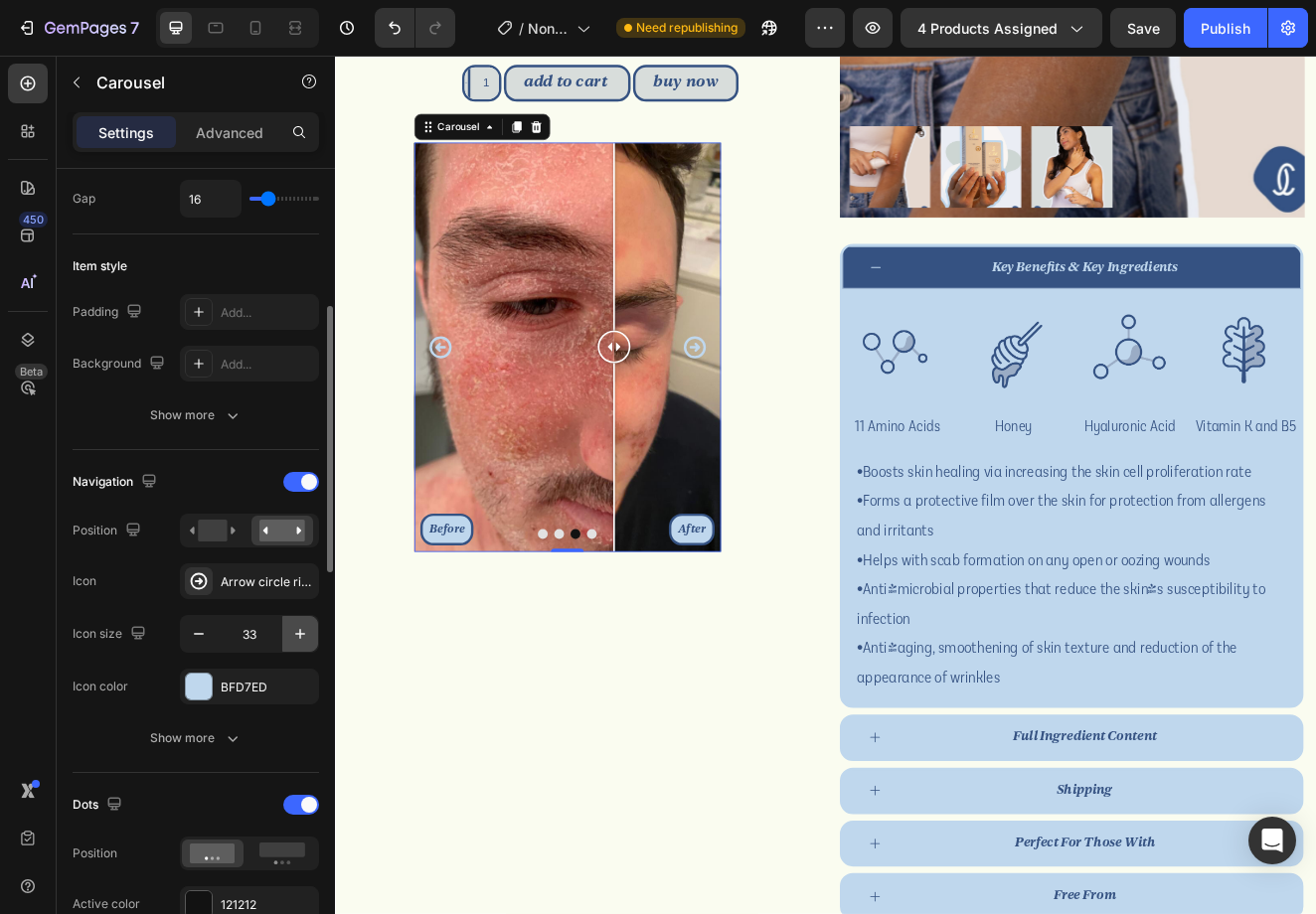 click at bounding box center [300, 634] 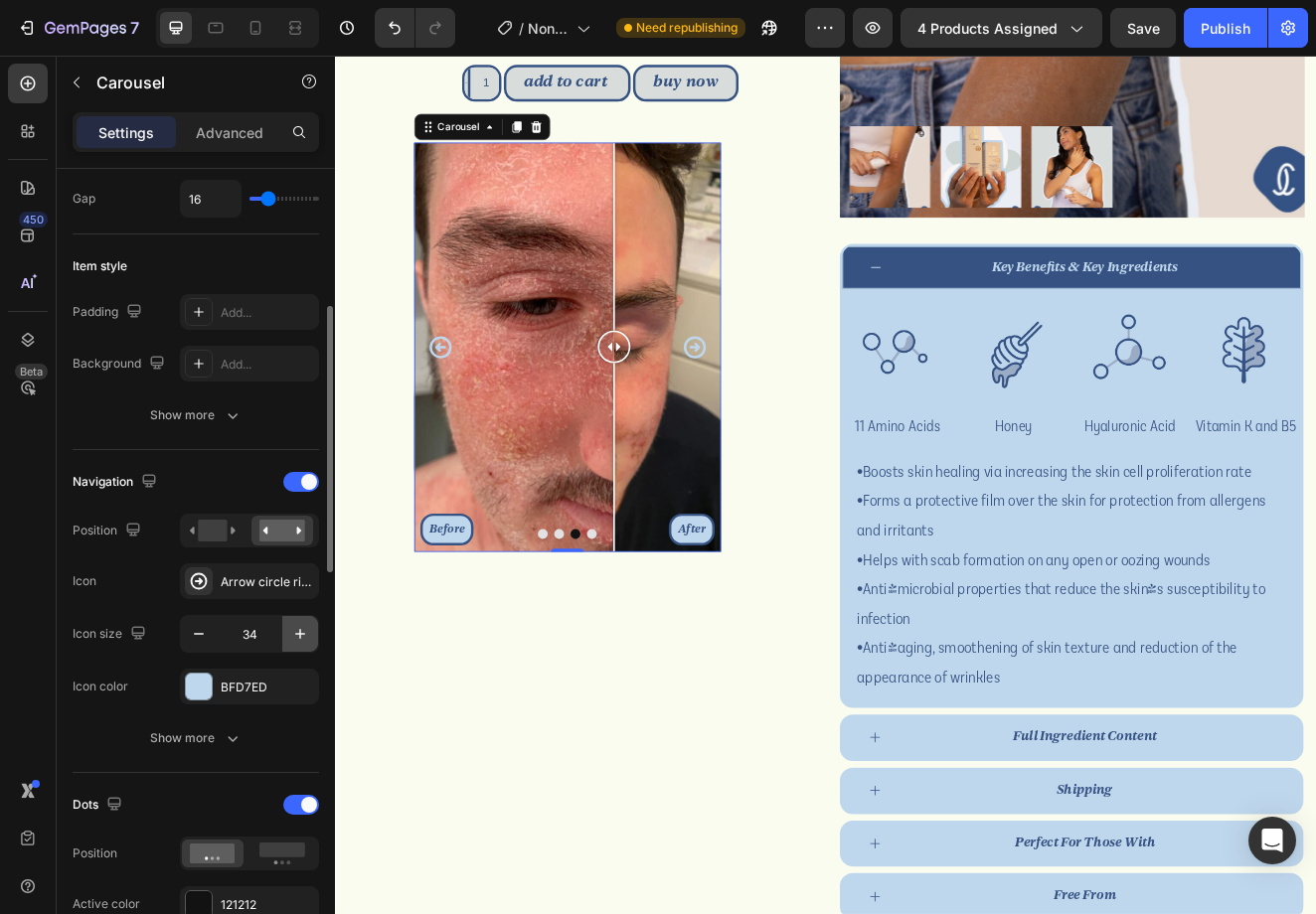 click at bounding box center (300, 634) 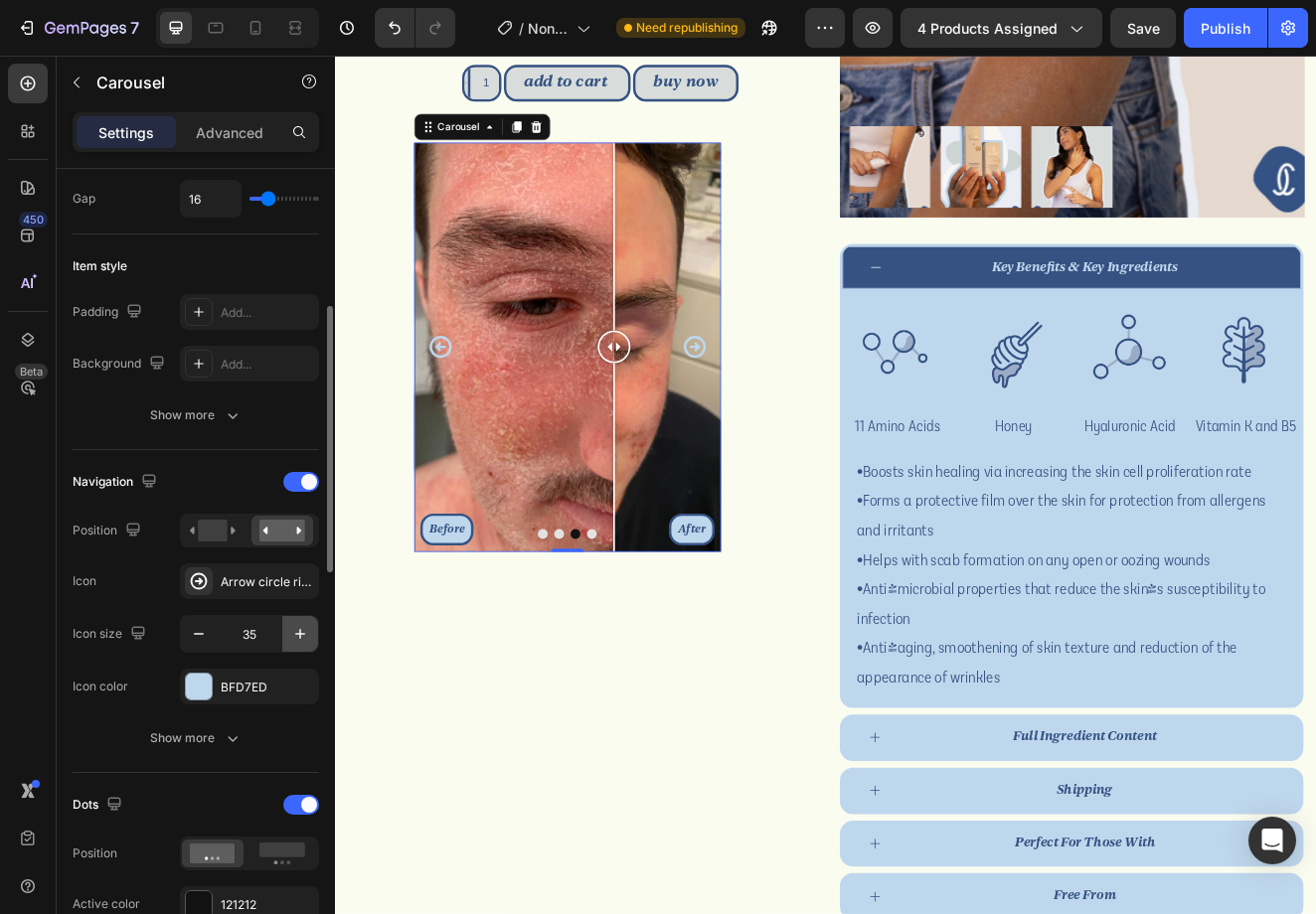 click at bounding box center [300, 634] 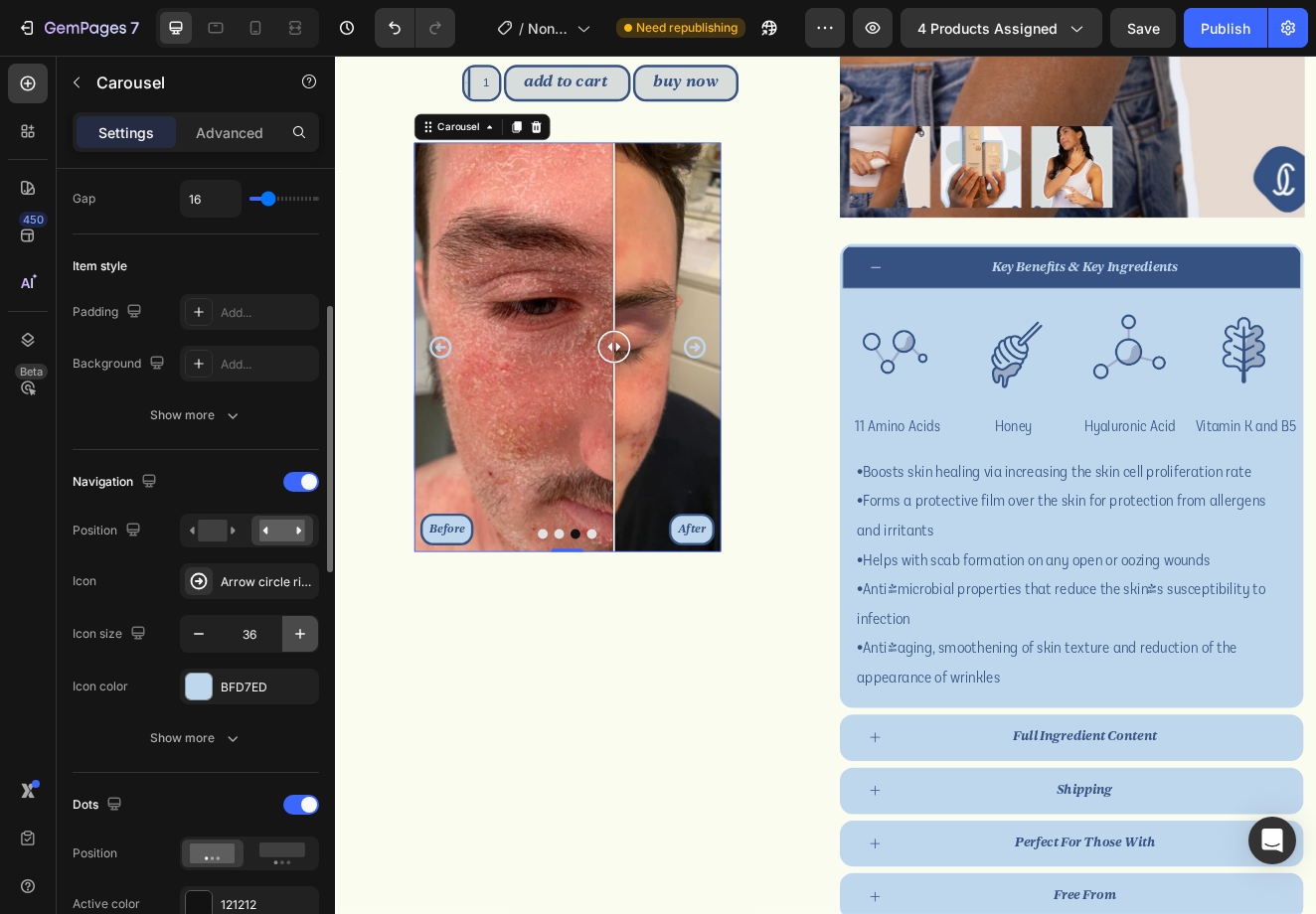 click at bounding box center [300, 634] 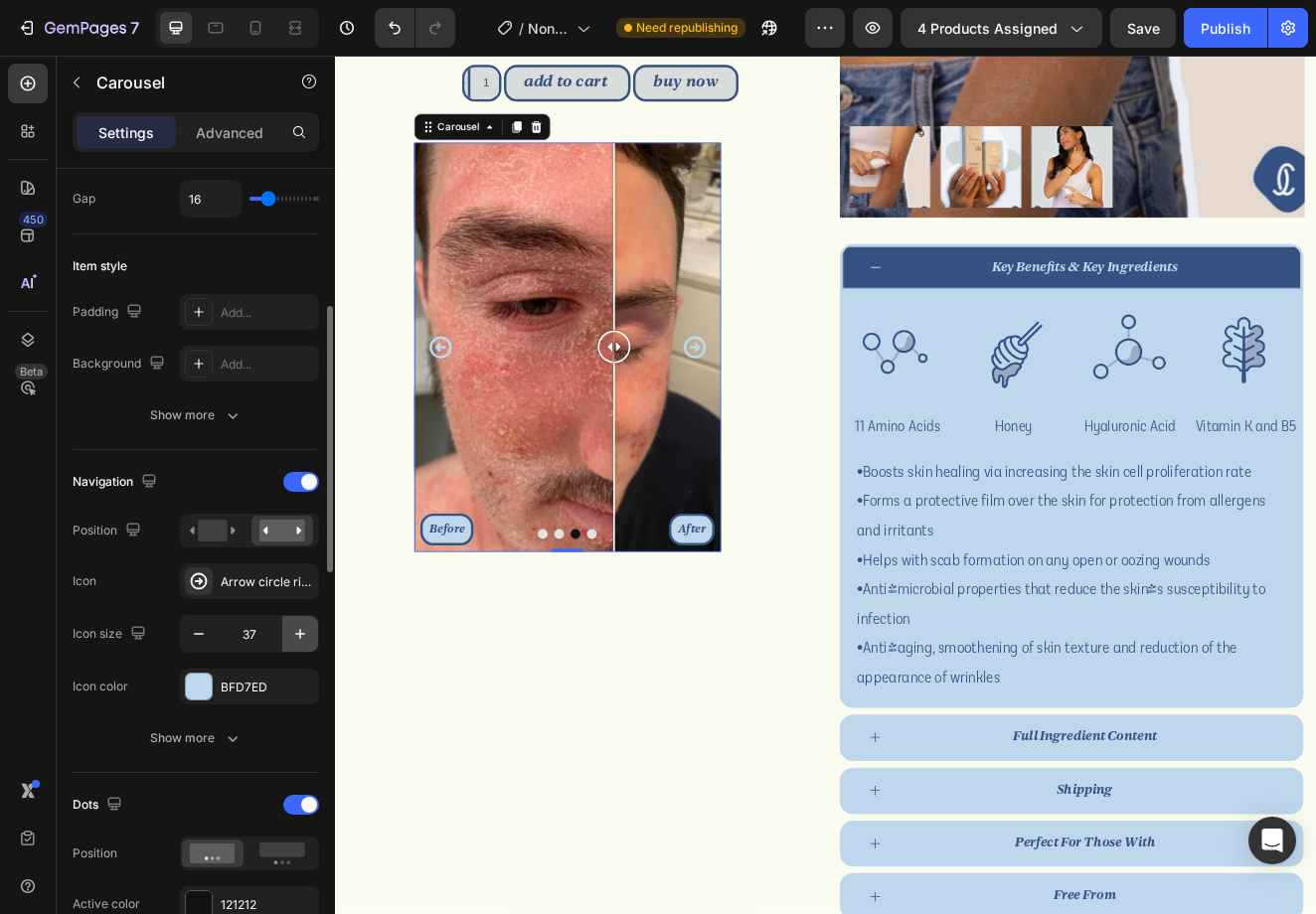 click at bounding box center (300, 634) 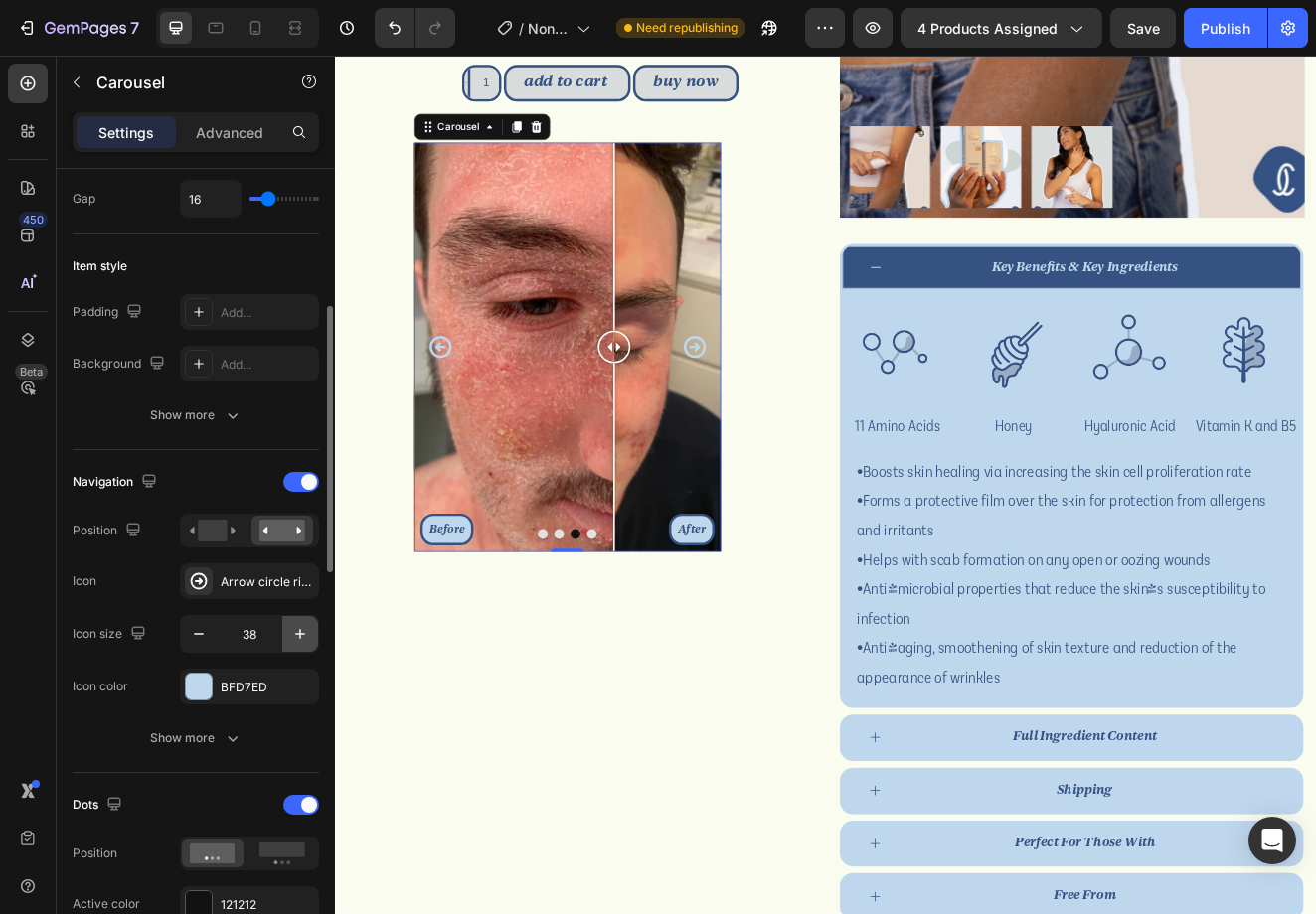 click at bounding box center [300, 634] 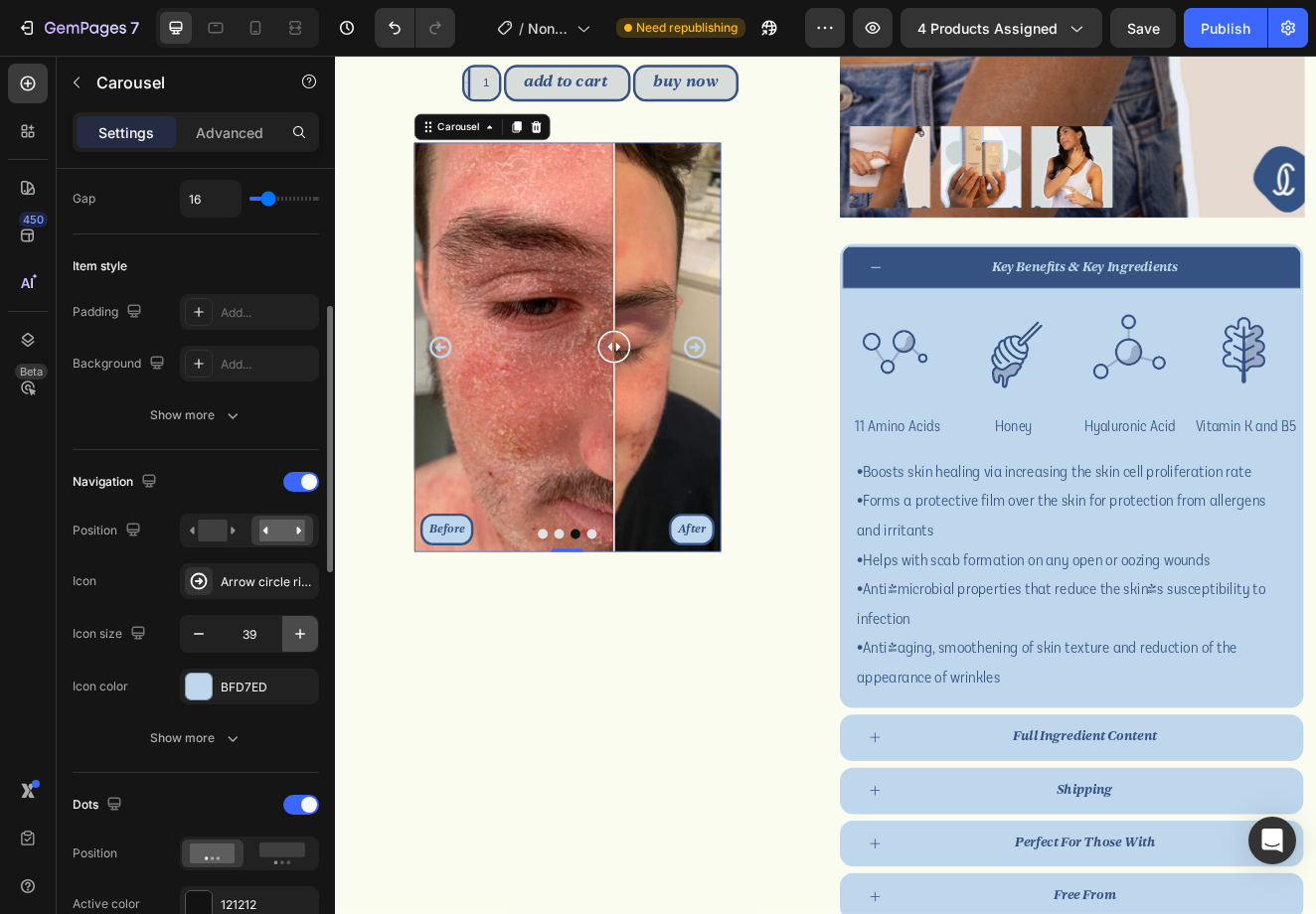 click at bounding box center (300, 634) 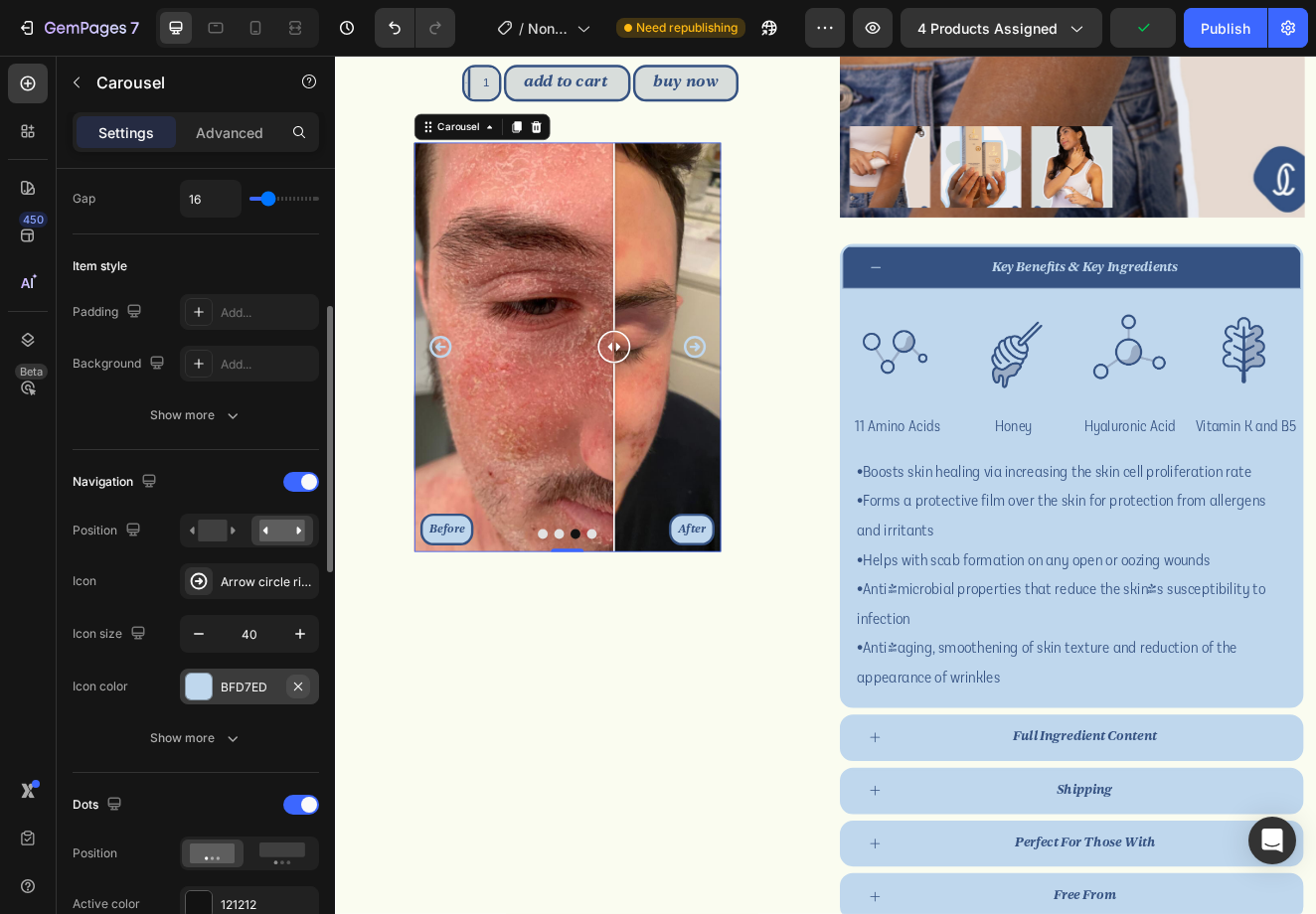 click 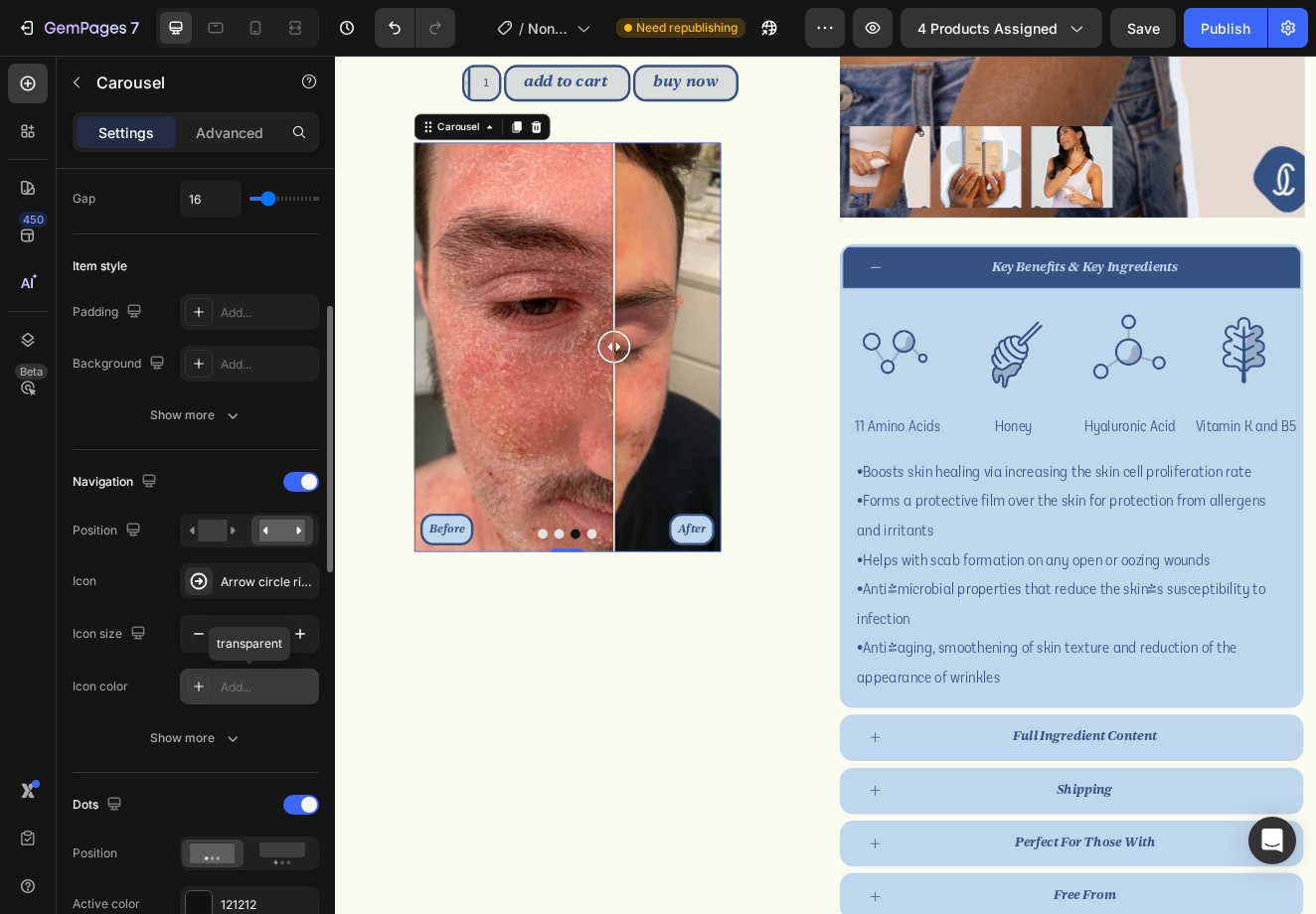 click on "Add..." at bounding box center (267, 687) 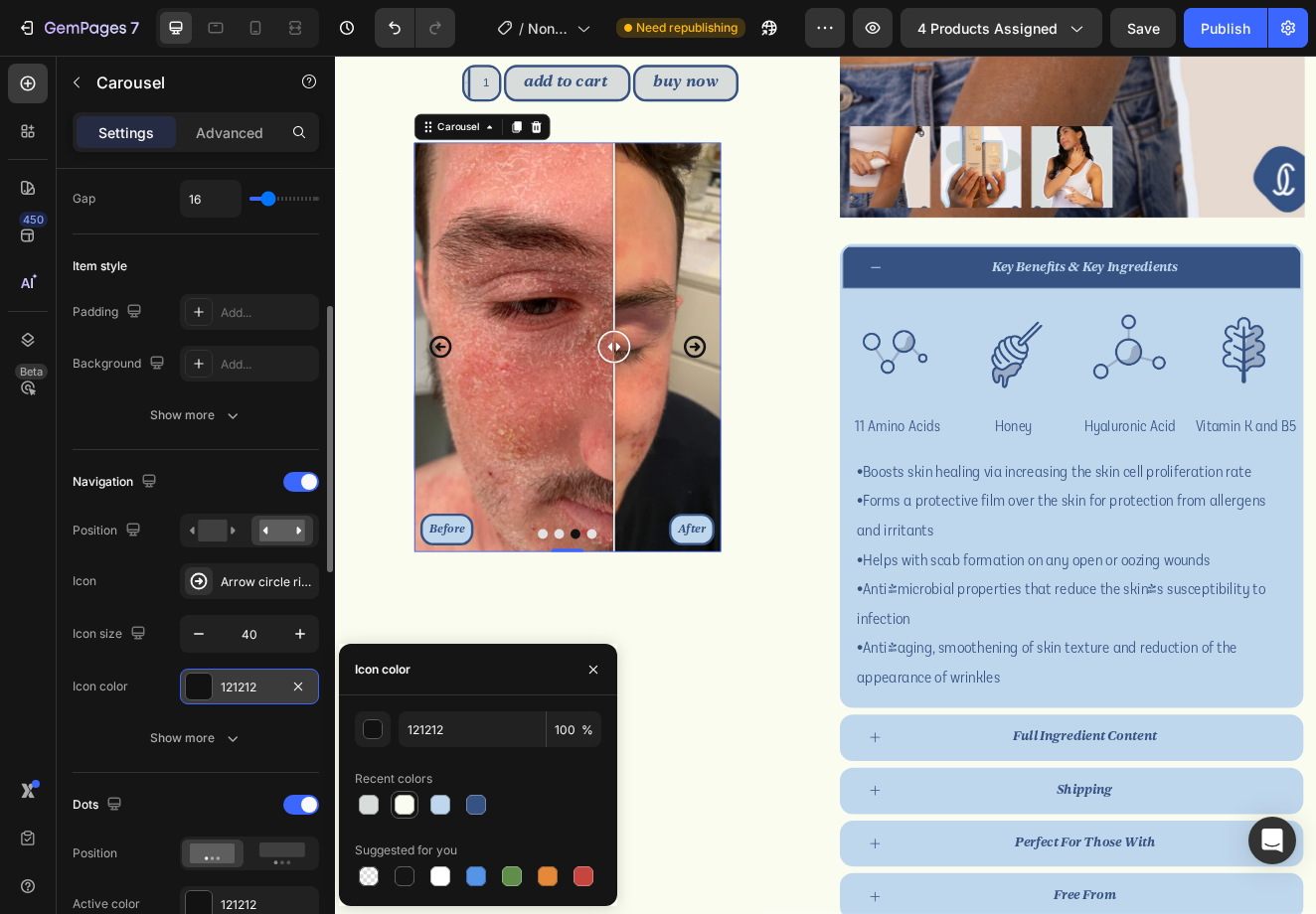 click at bounding box center (405, 805) 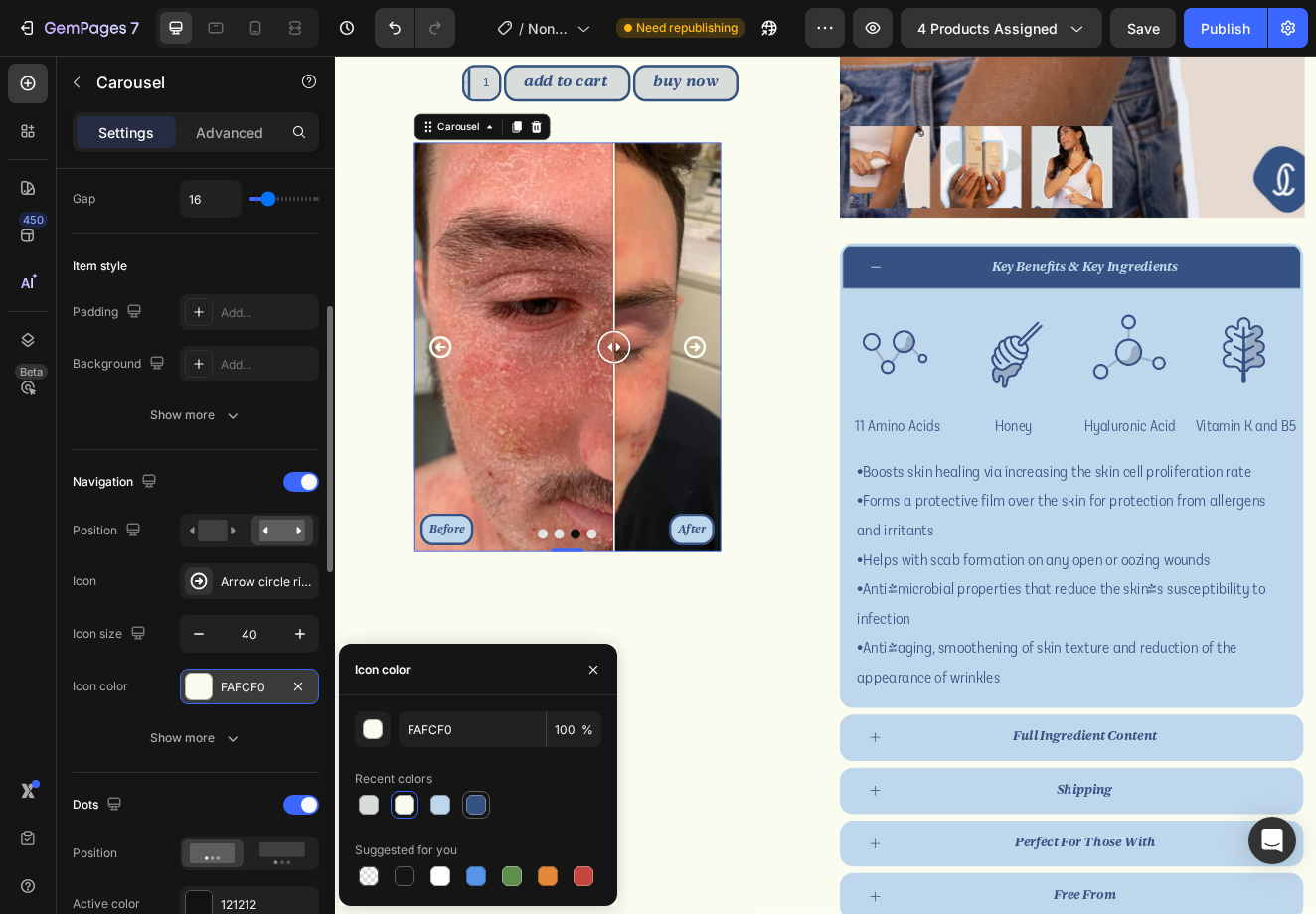 click at bounding box center (476, 805) 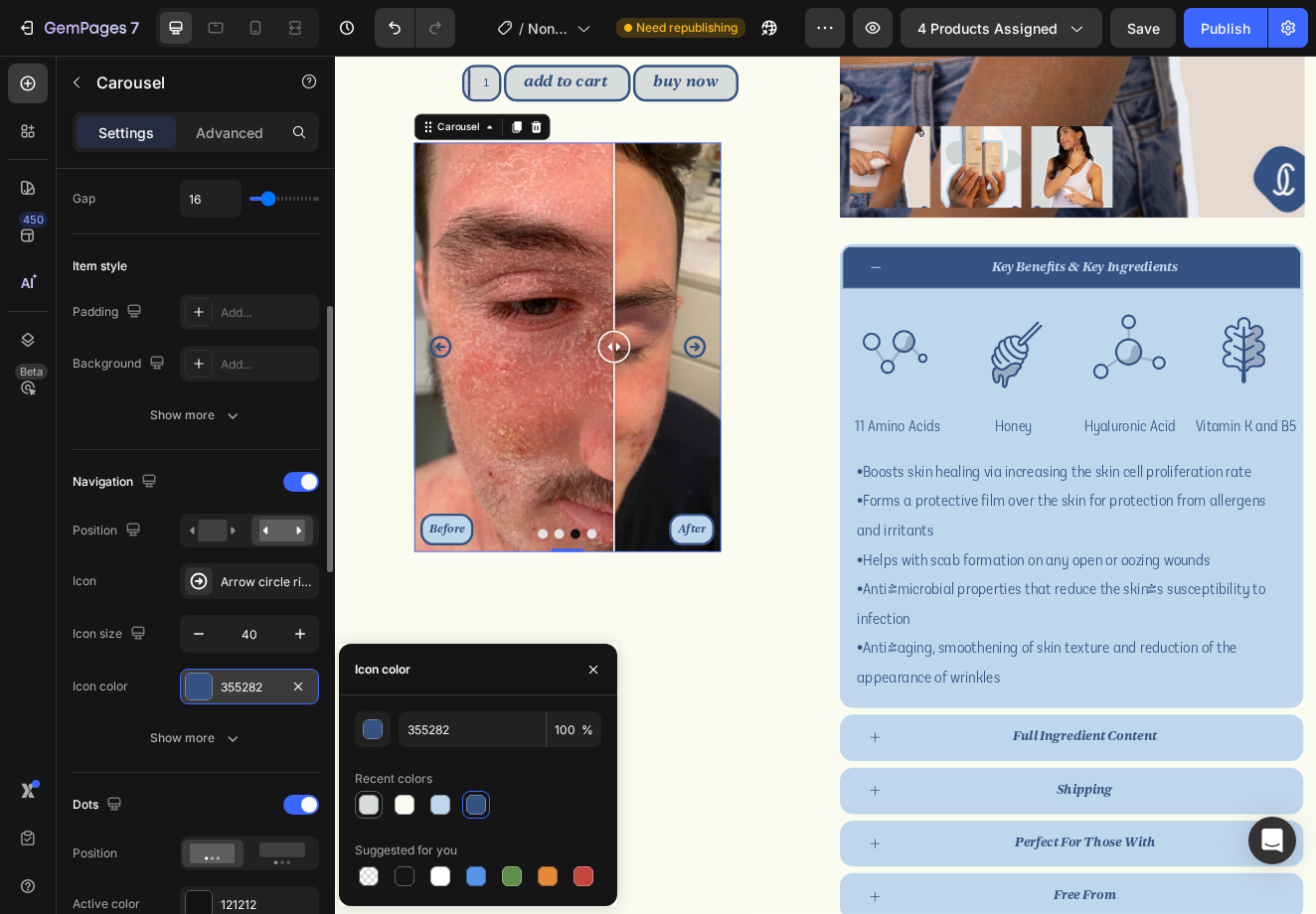 click at bounding box center (369, 805) 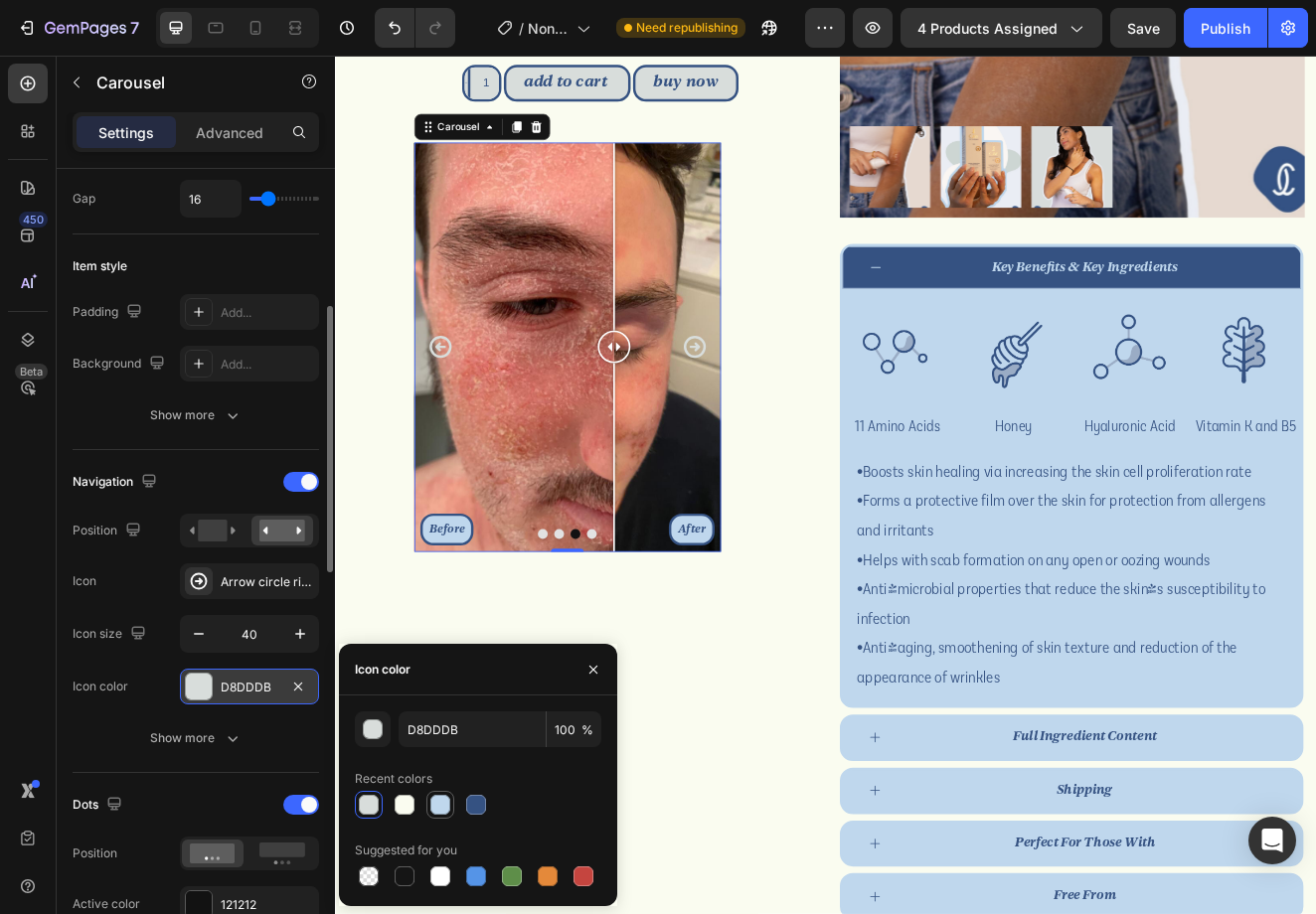 click at bounding box center (440, 805) 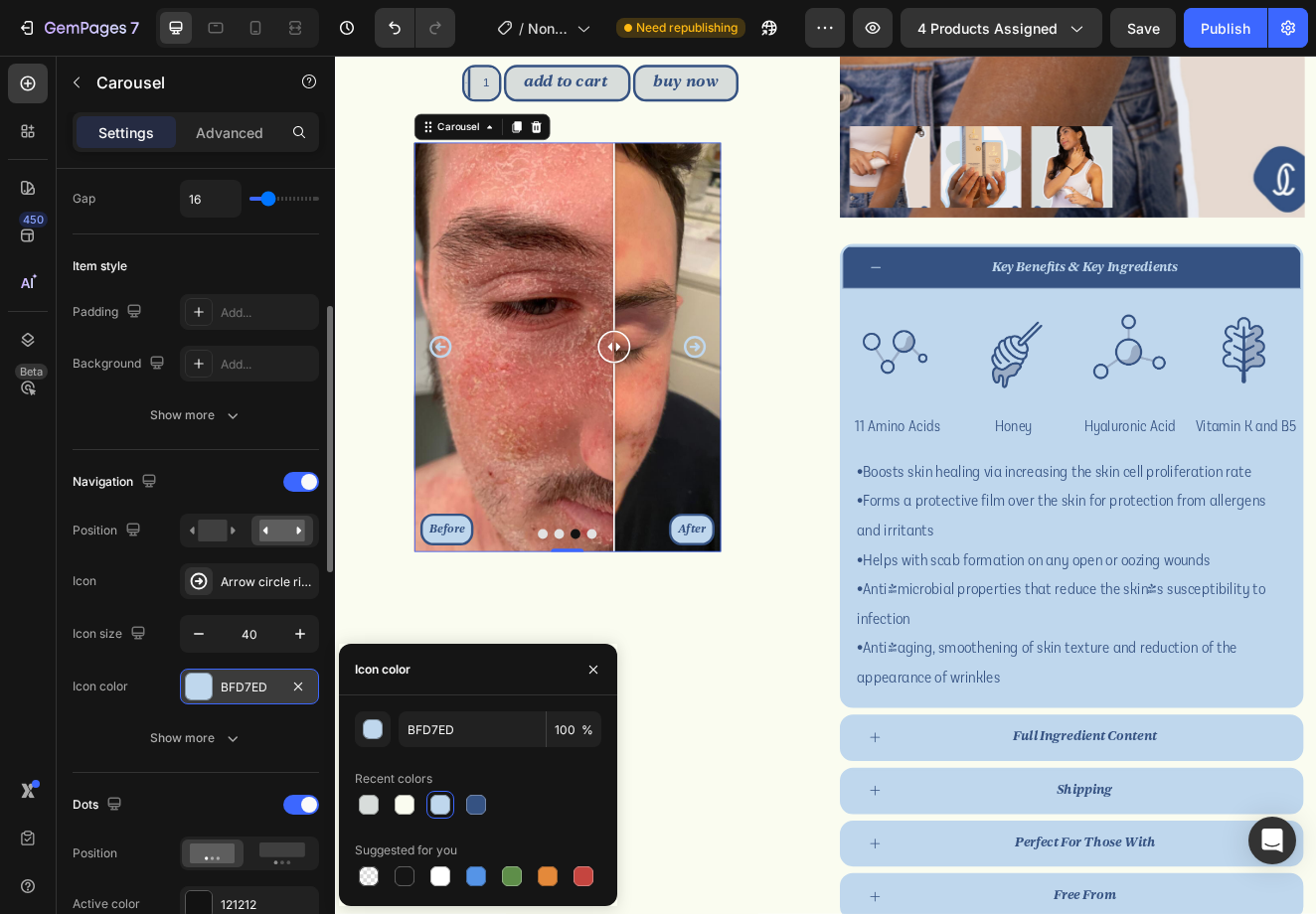click 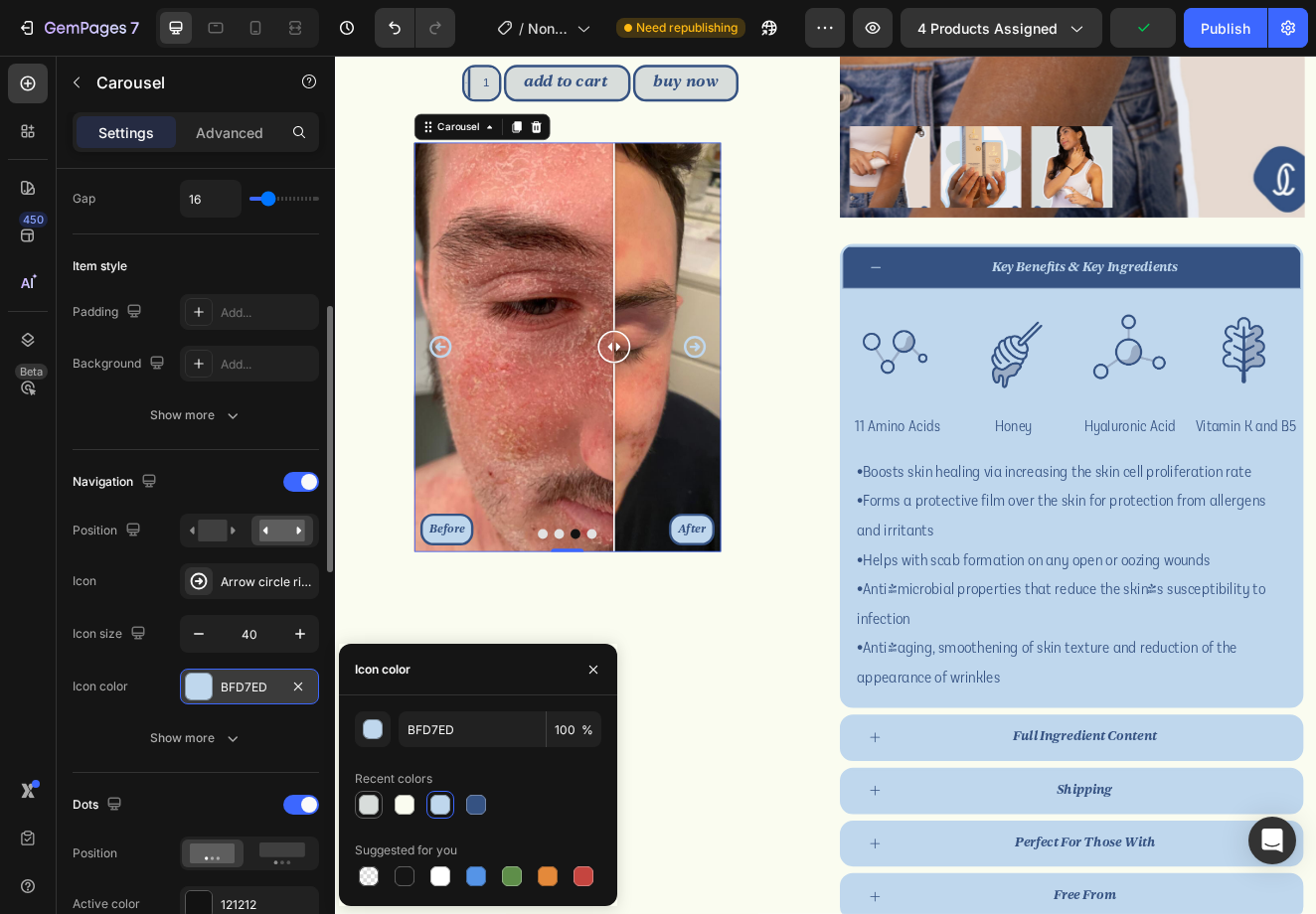 click at bounding box center (369, 805) 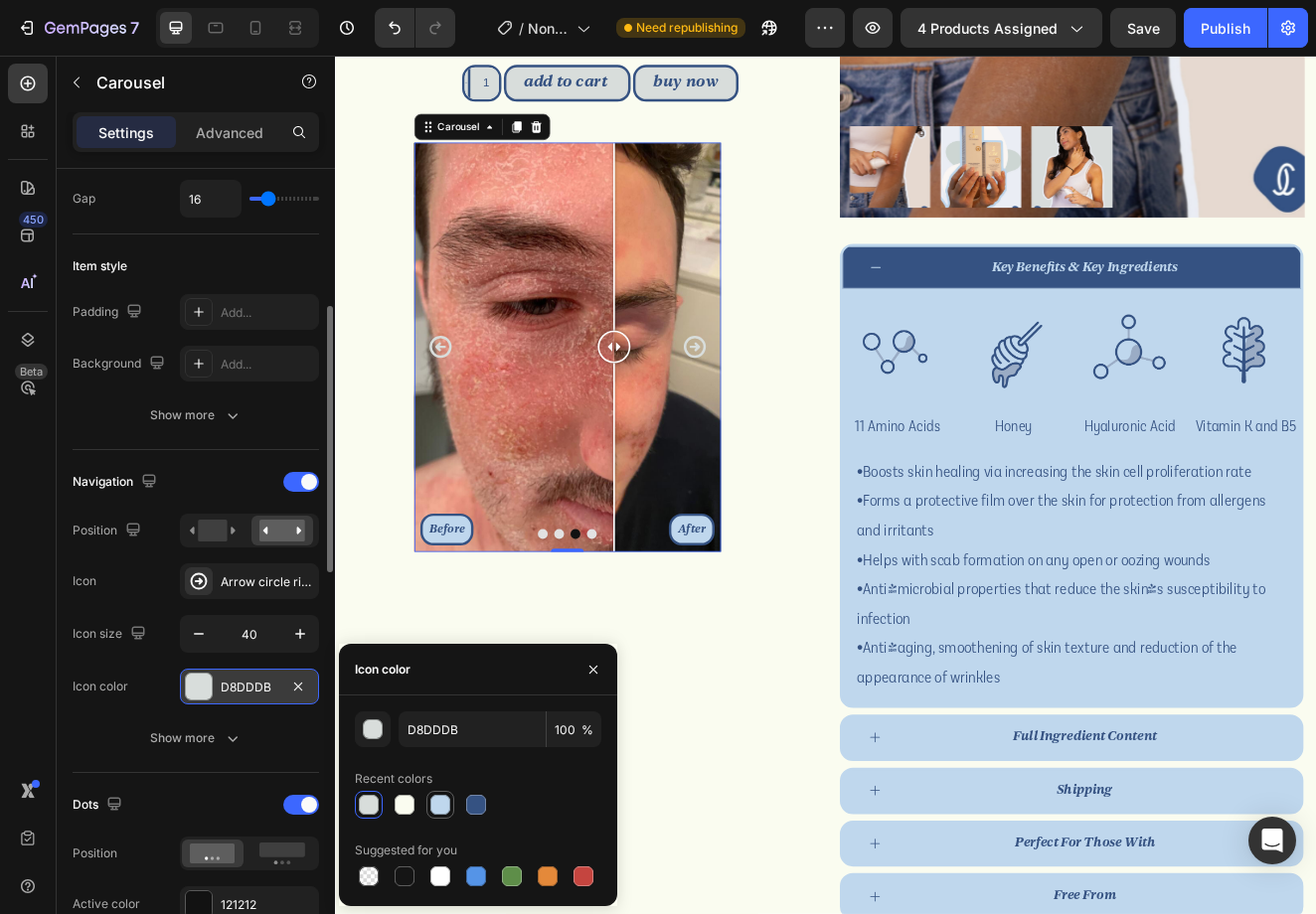 click at bounding box center (440, 805) 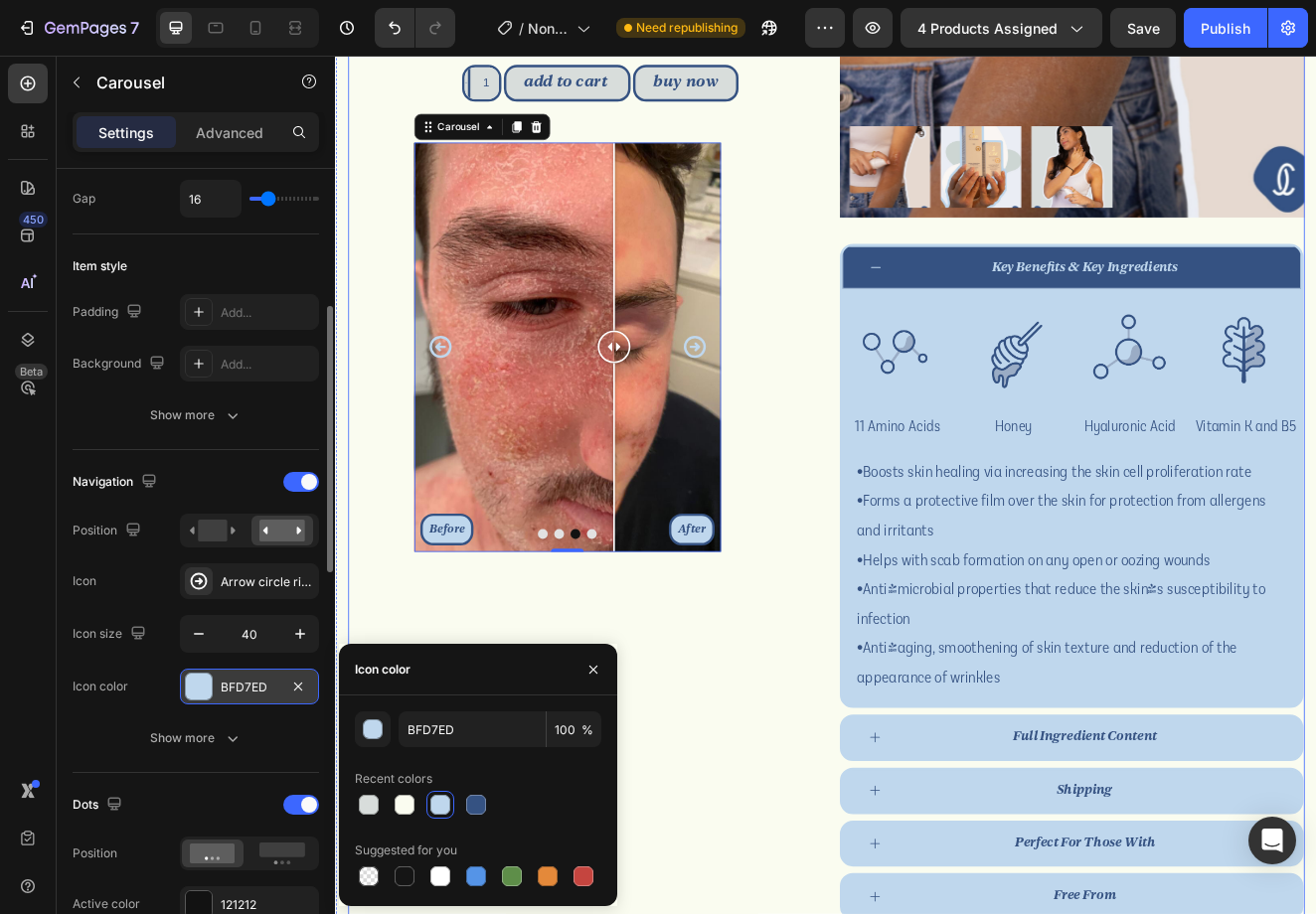click on "CJAY Rejuvenate Serum 3x50ml + 1x15ml Bundle Product Title Icon Icon Icon Icon Icon Icon List 8K+ bottles sold & loved Heading Row Our bestselling CJAY Rejuvenate Serum is specially formulated to support skin cell regeneration and hydrate dry skin while protecting against environmental irritants. Its lightweight gel texture allows it to be absorbed easily and quickly, whilst offering soothing and calming relief. Fragrance, alcohol, sulphate and paraben free, it is suitable for even the most sensitive and damaged skin. Text Block £228.00 Product Price Product Price Setup options like colors, sizes with product variant. Add new variant or sync data Product Variants & Swatches Row 1 Product Quantity Add to cart Add to Cart buy now Dynamic Checkout Row Before After Image Comparison Before After Image Comparison Before After Image Comparison Before After Image Comparison Carousel Row" at bounding box center [632, 364] 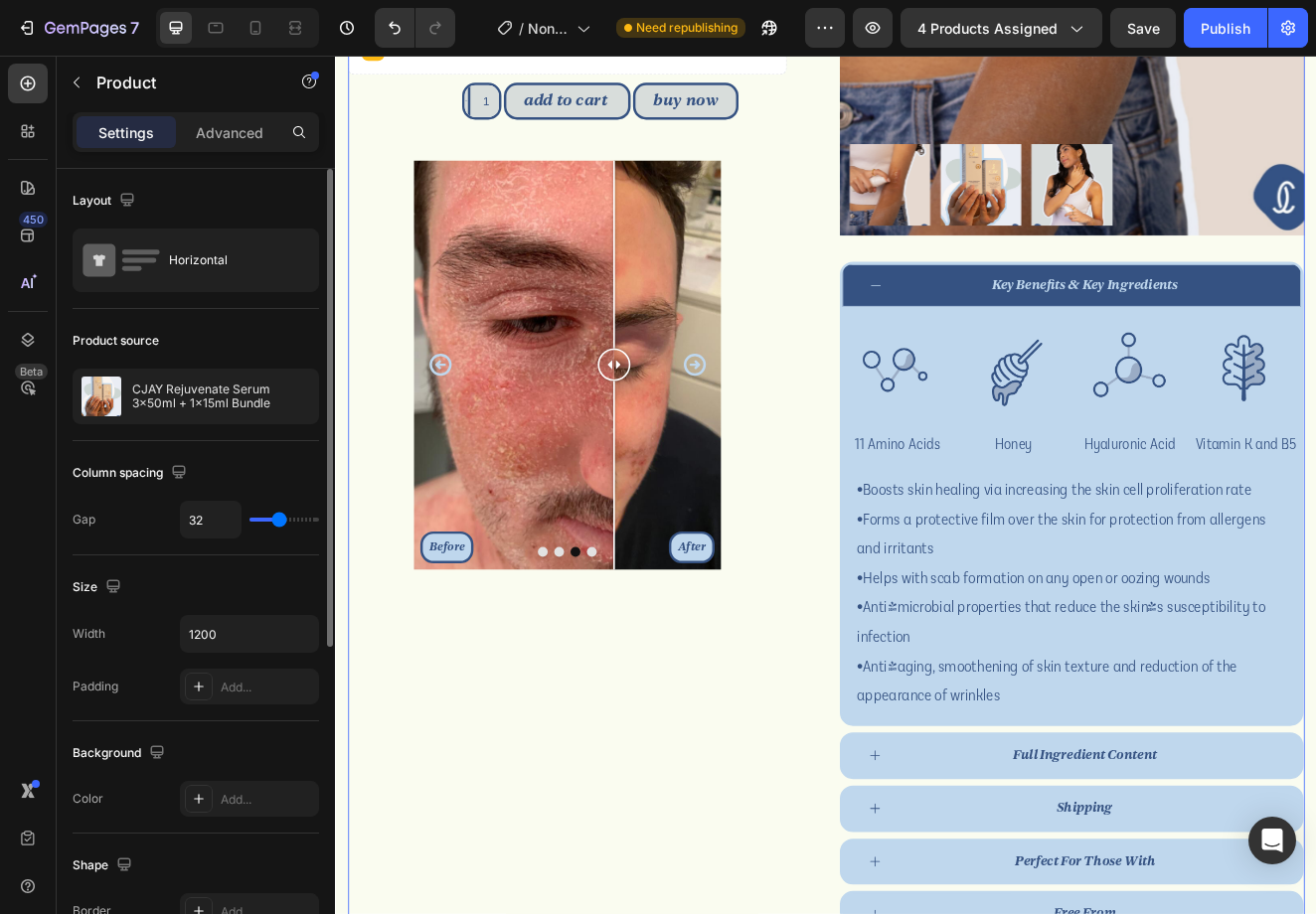 scroll, scrollTop: 584, scrollLeft: 0, axis: vertical 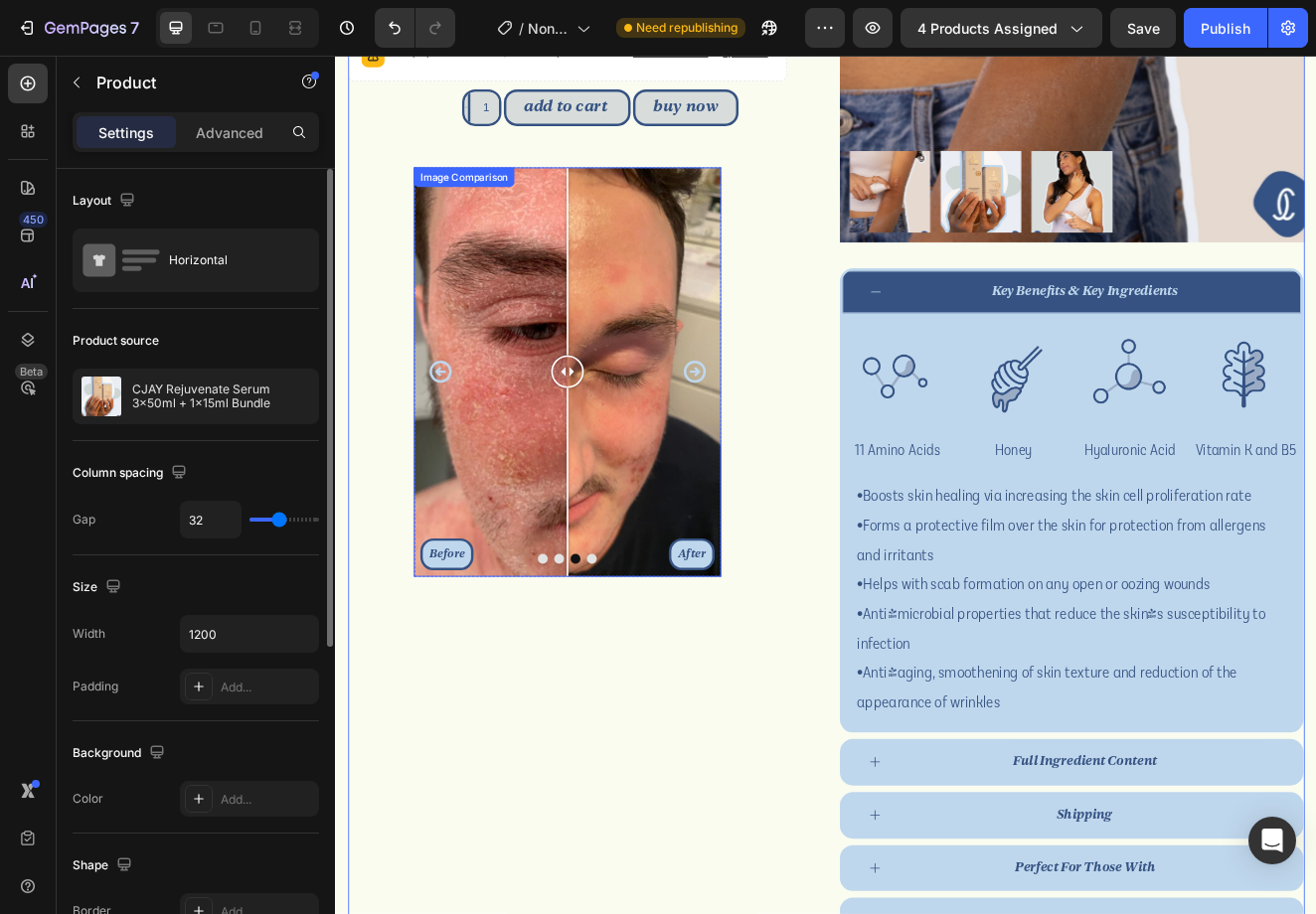 drag, startPoint x: 670, startPoint y: 442, endPoint x: 616, endPoint y: 444, distance: 54.037024 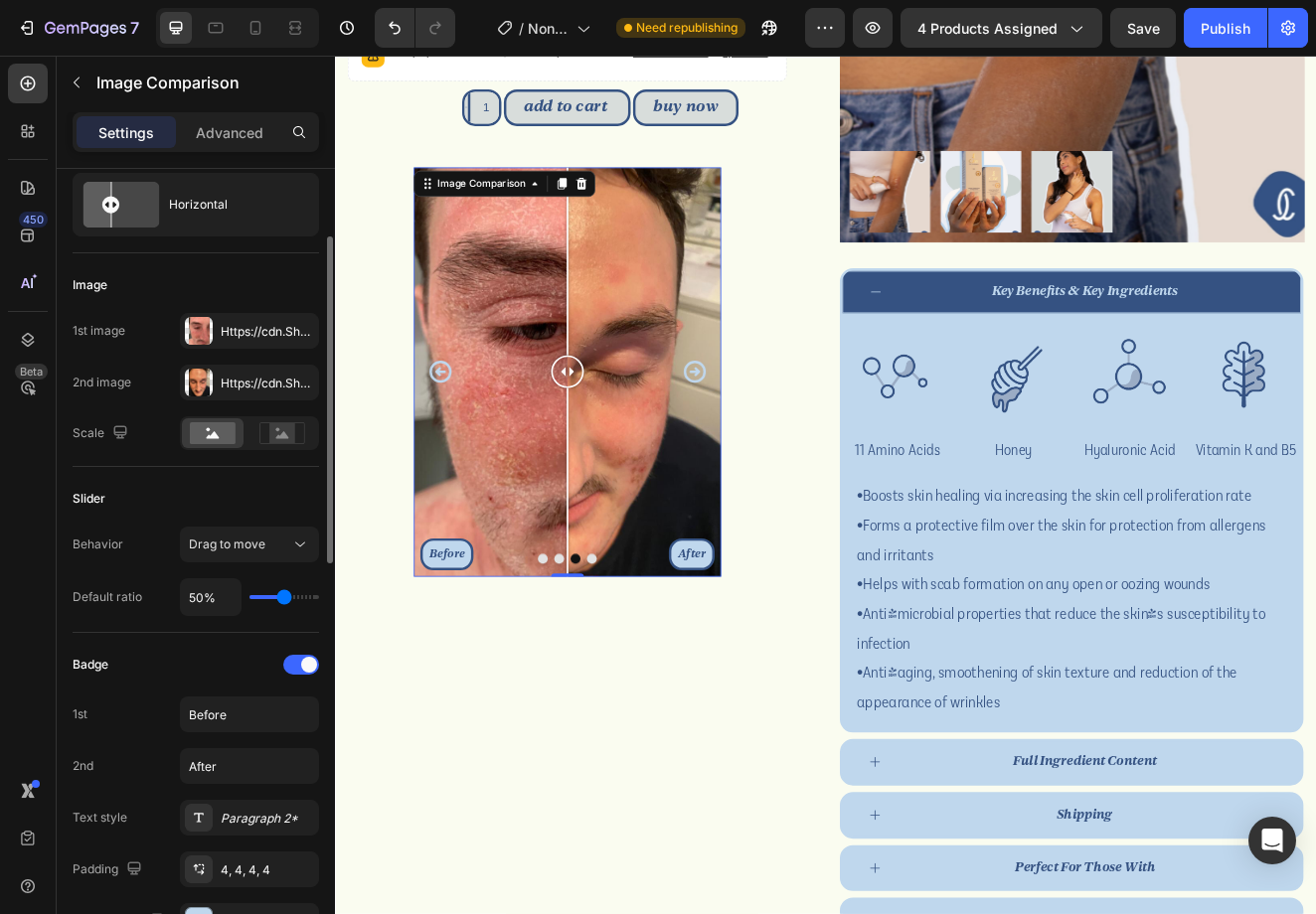 scroll, scrollTop: 88, scrollLeft: 0, axis: vertical 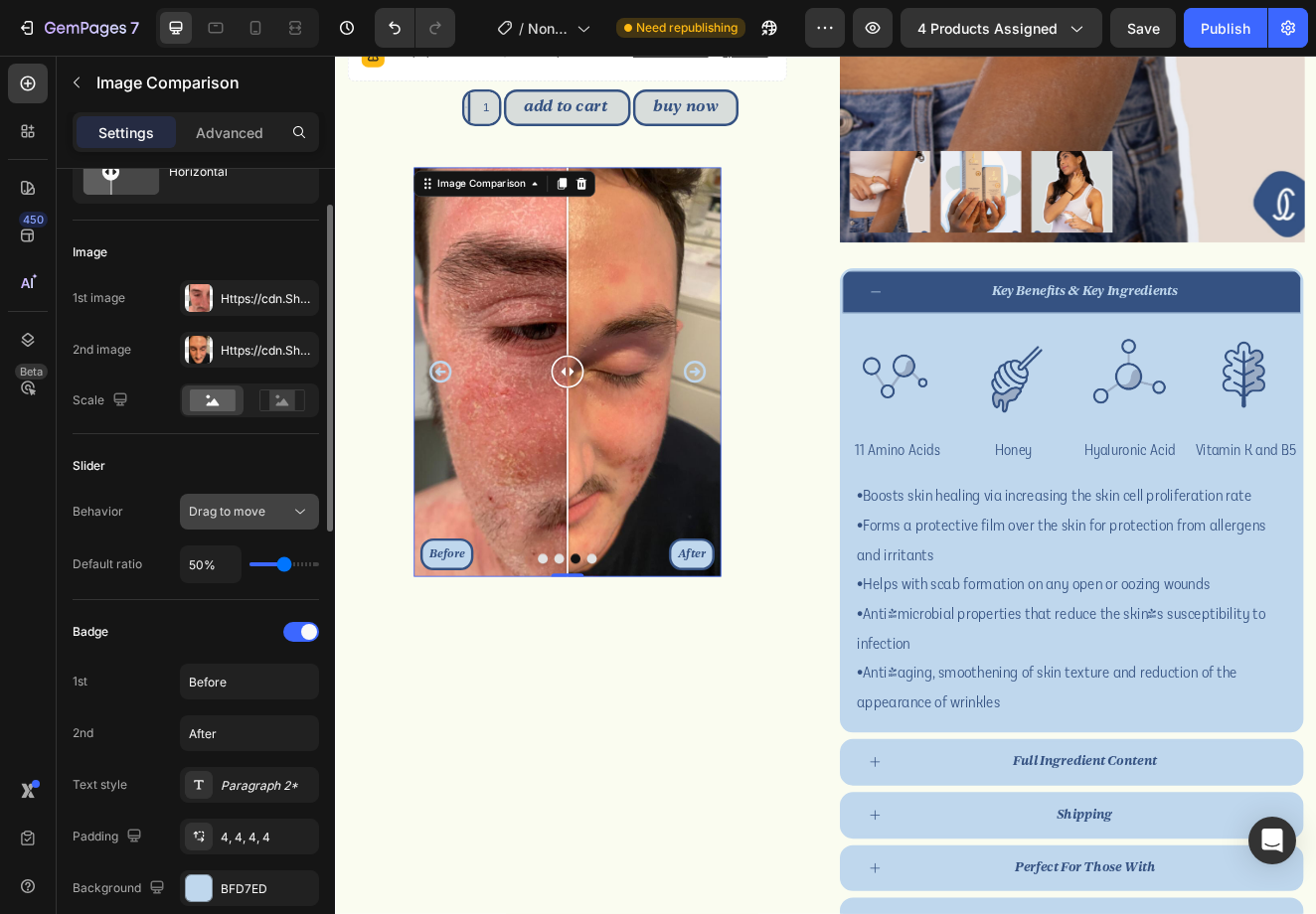 click 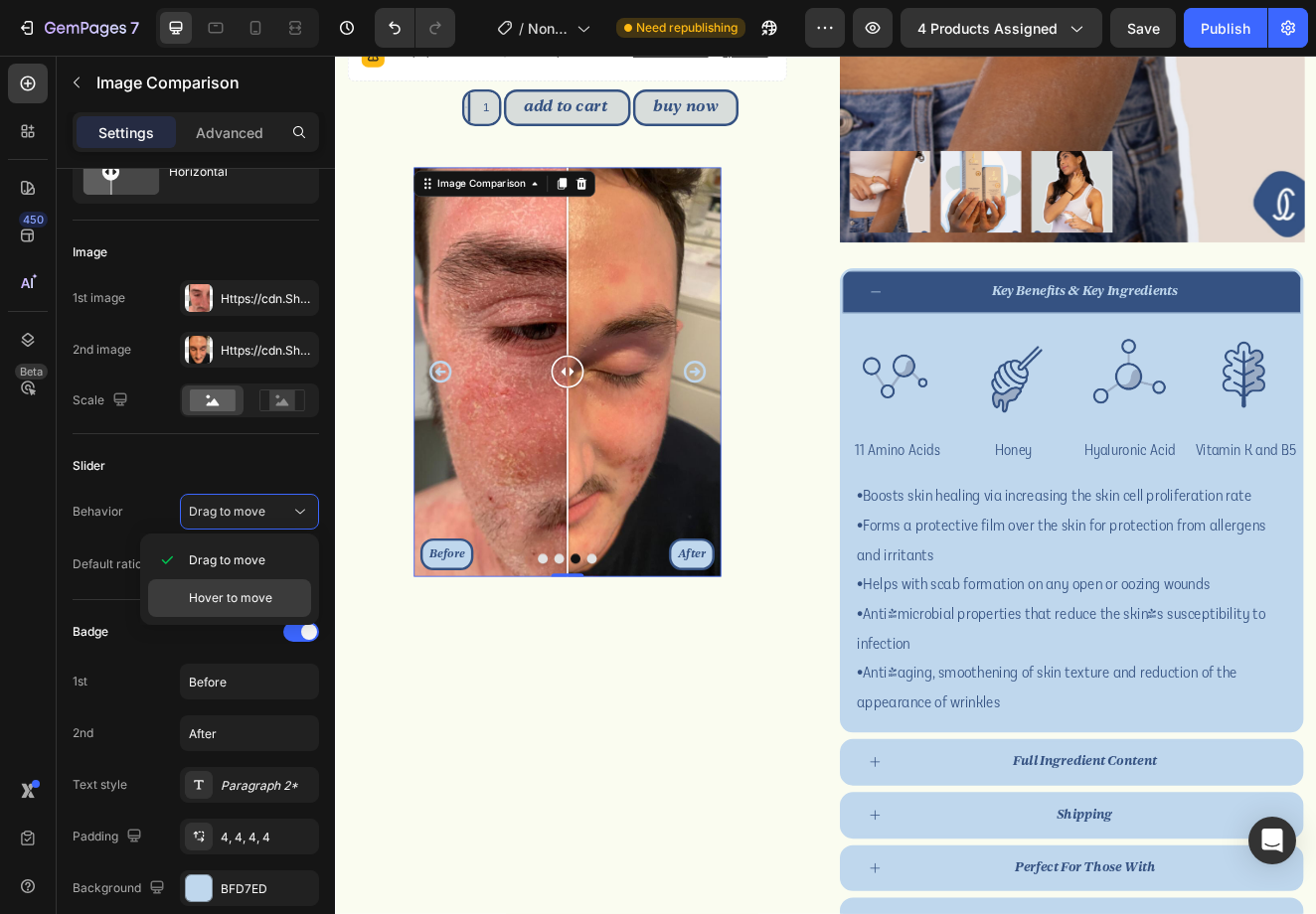 click on "Hover to move" at bounding box center [246, 598] 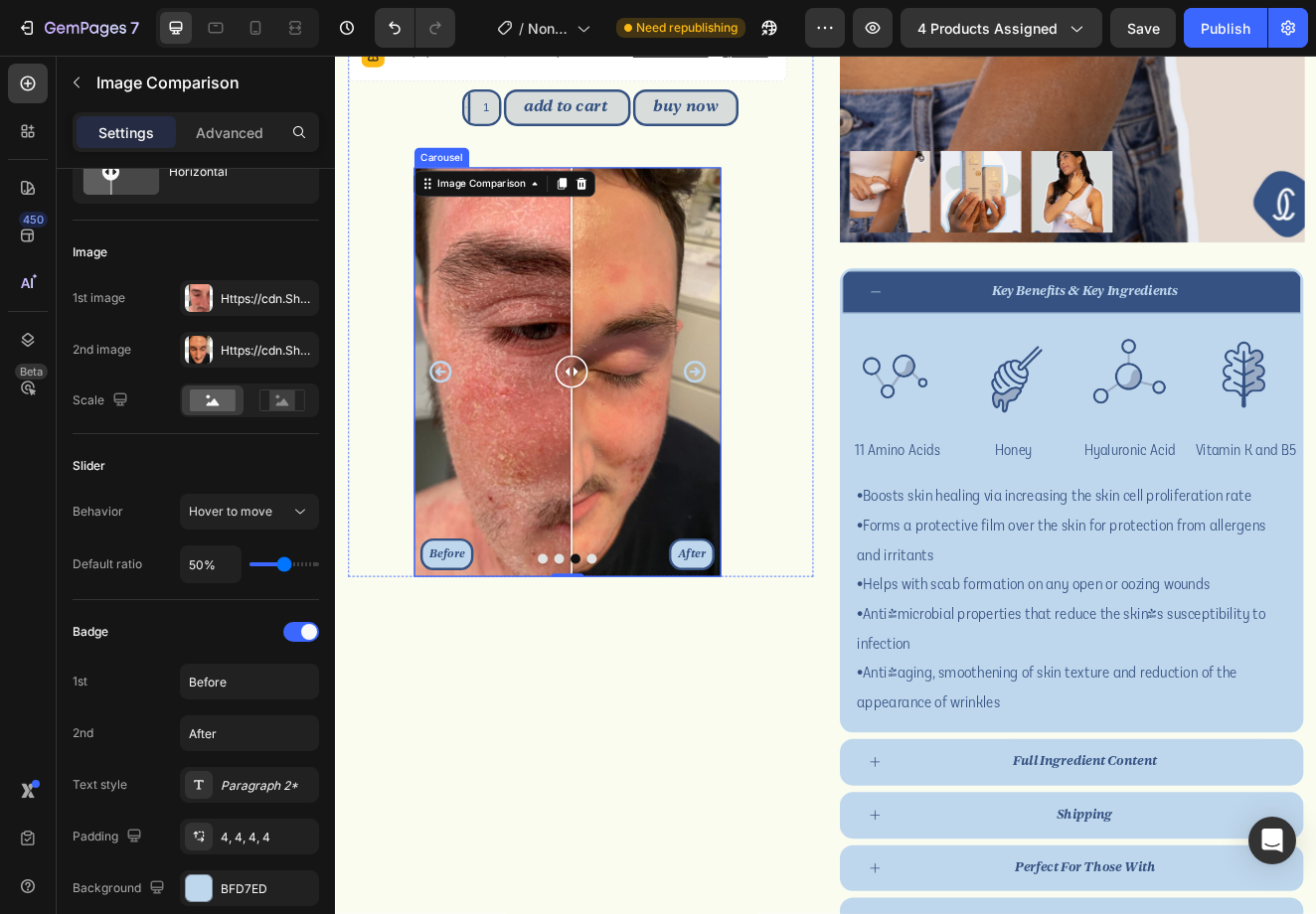 click at bounding box center (621, 573) 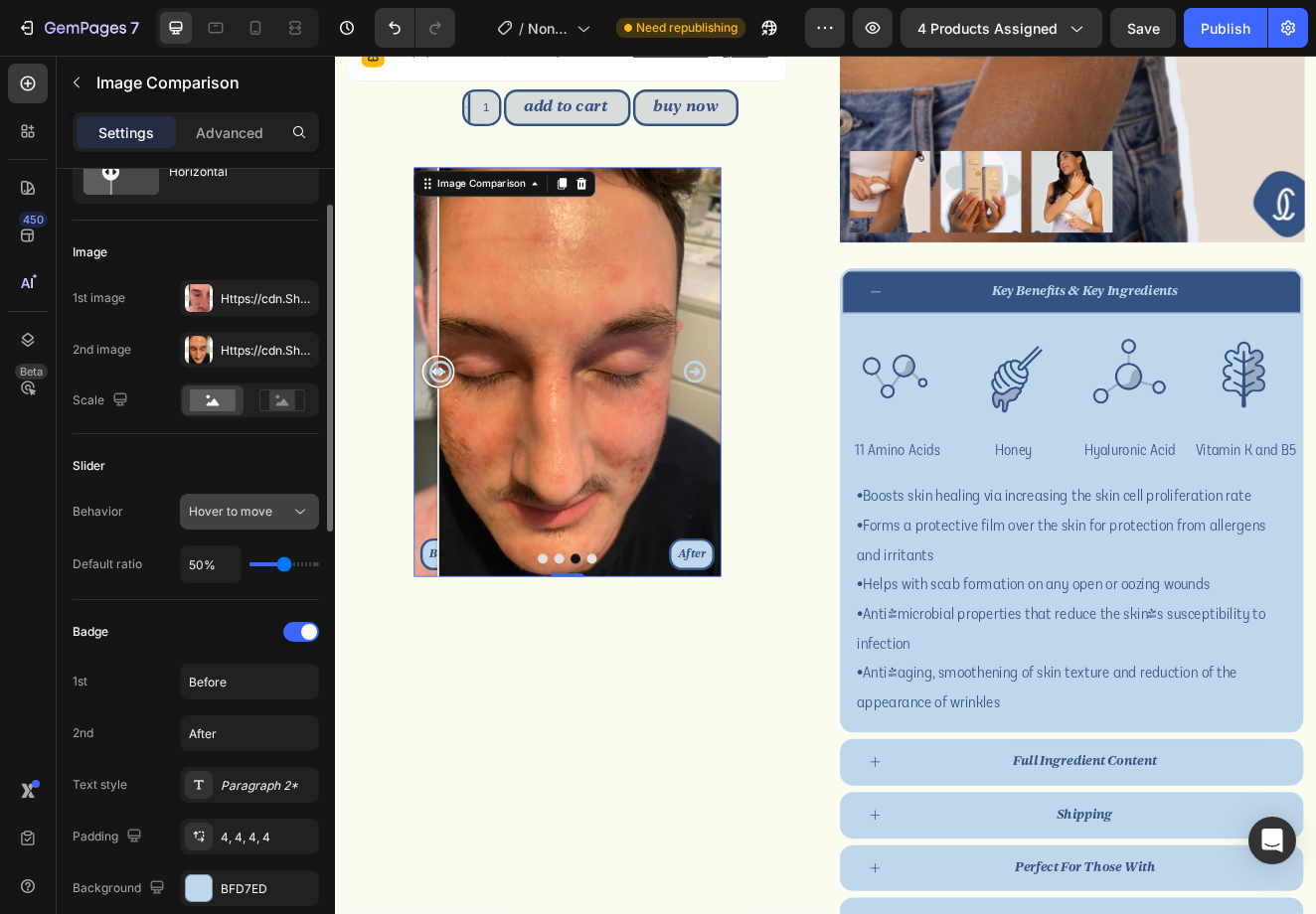 click on "Hover to move" at bounding box center [249, 512] 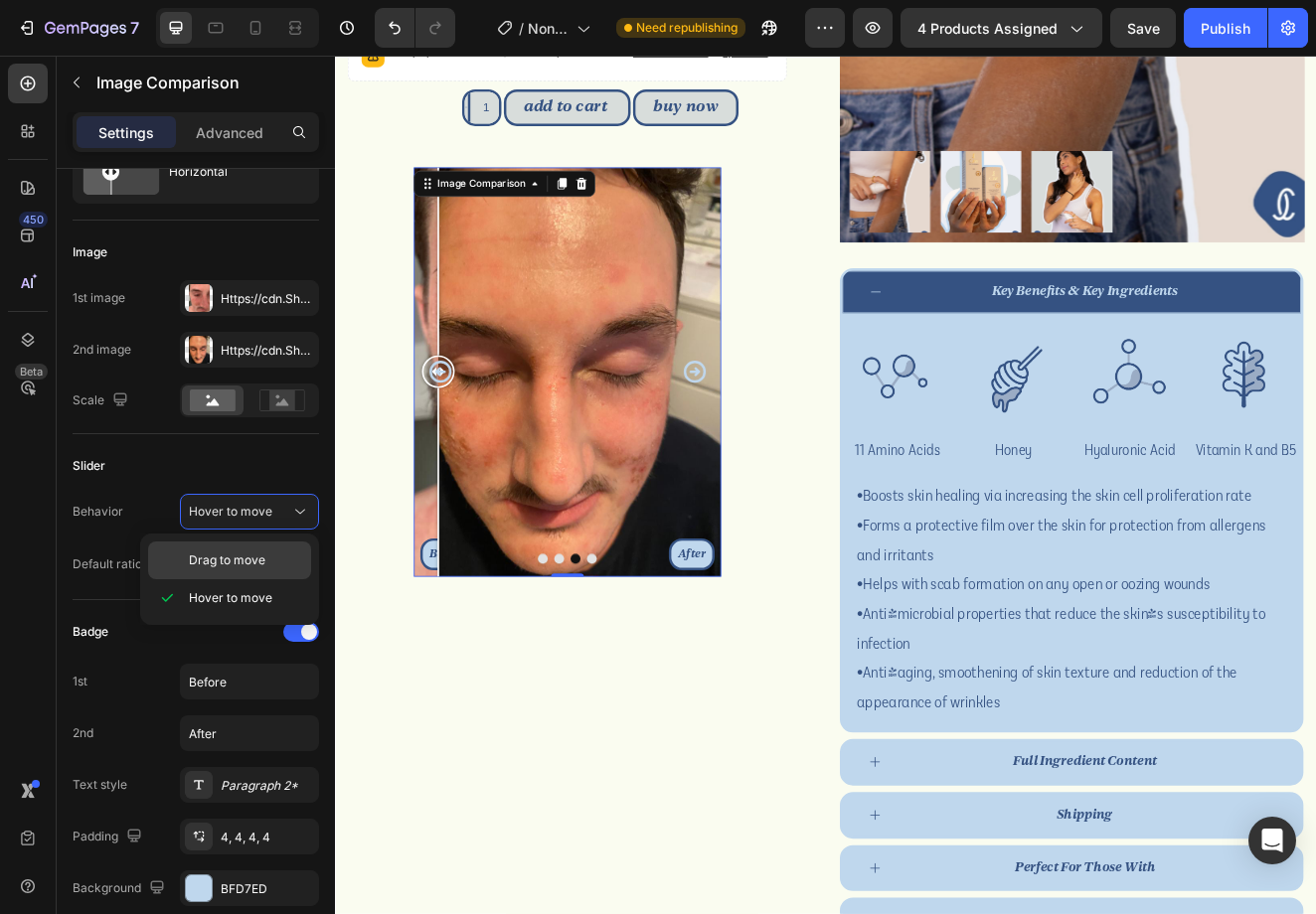 click on "Drag to move" 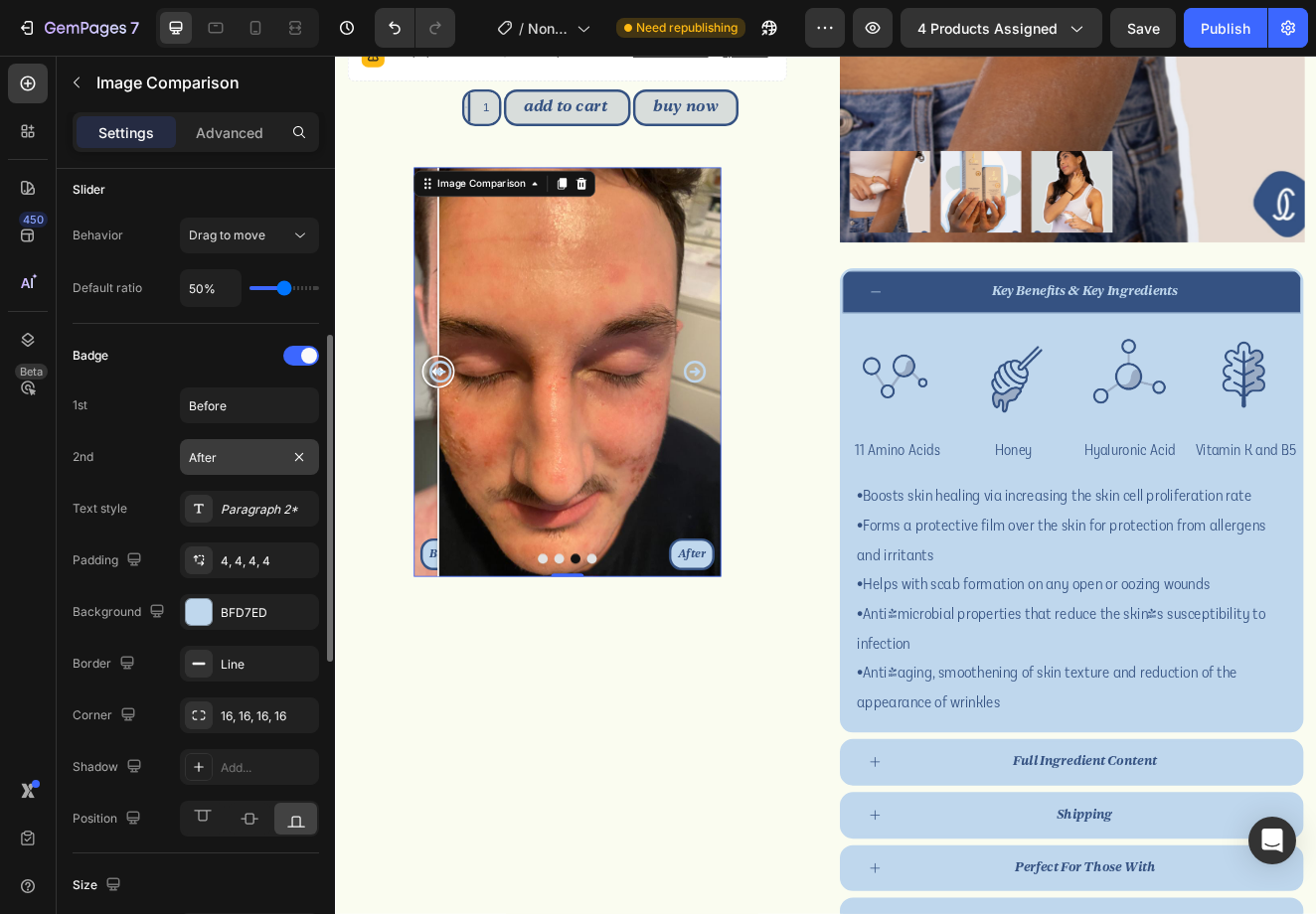 scroll, scrollTop: 379, scrollLeft: 0, axis: vertical 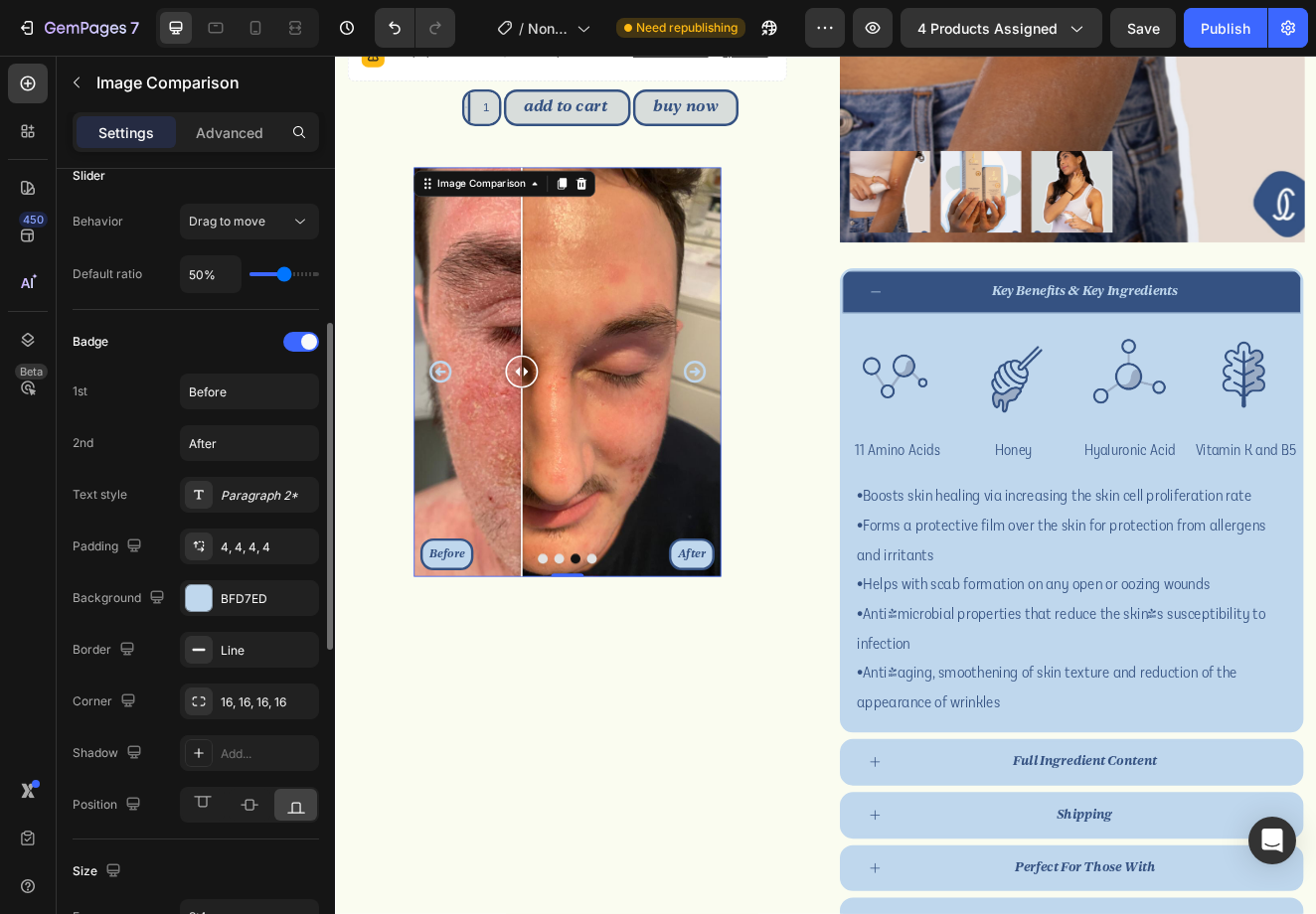 click on "Before After" at bounding box center [617, 439] 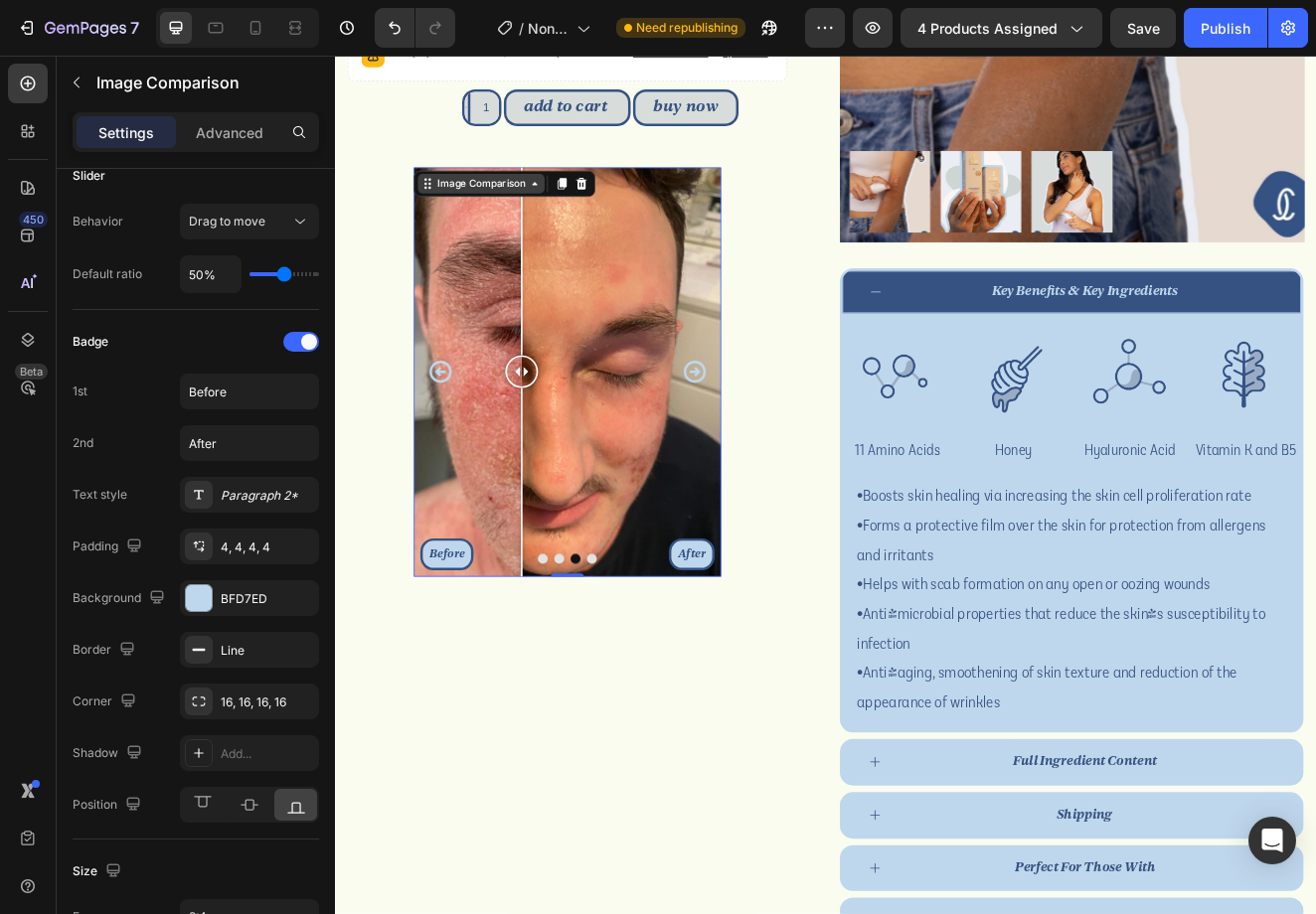 click 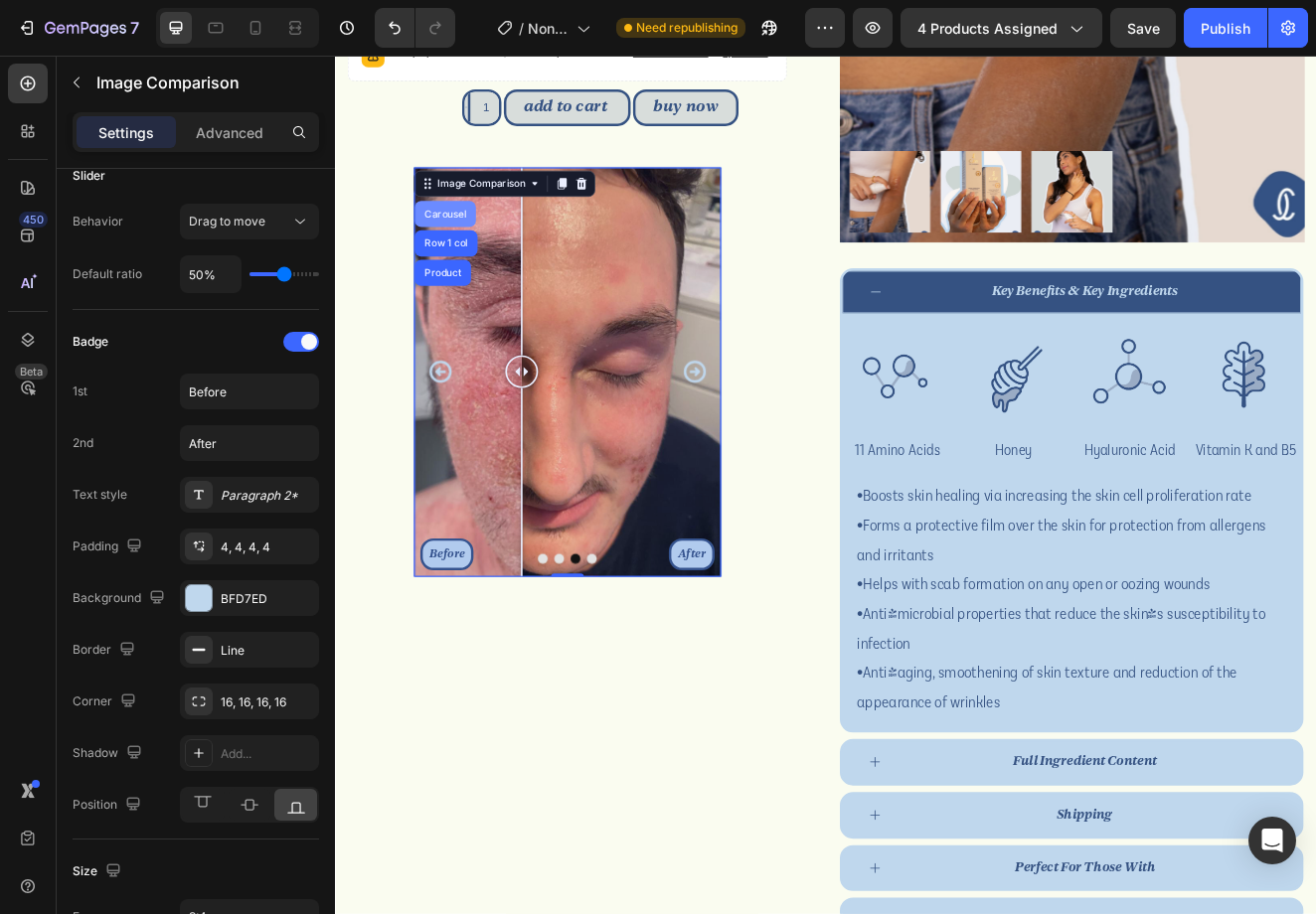 click on "Carousel" at bounding box center [468, 247] 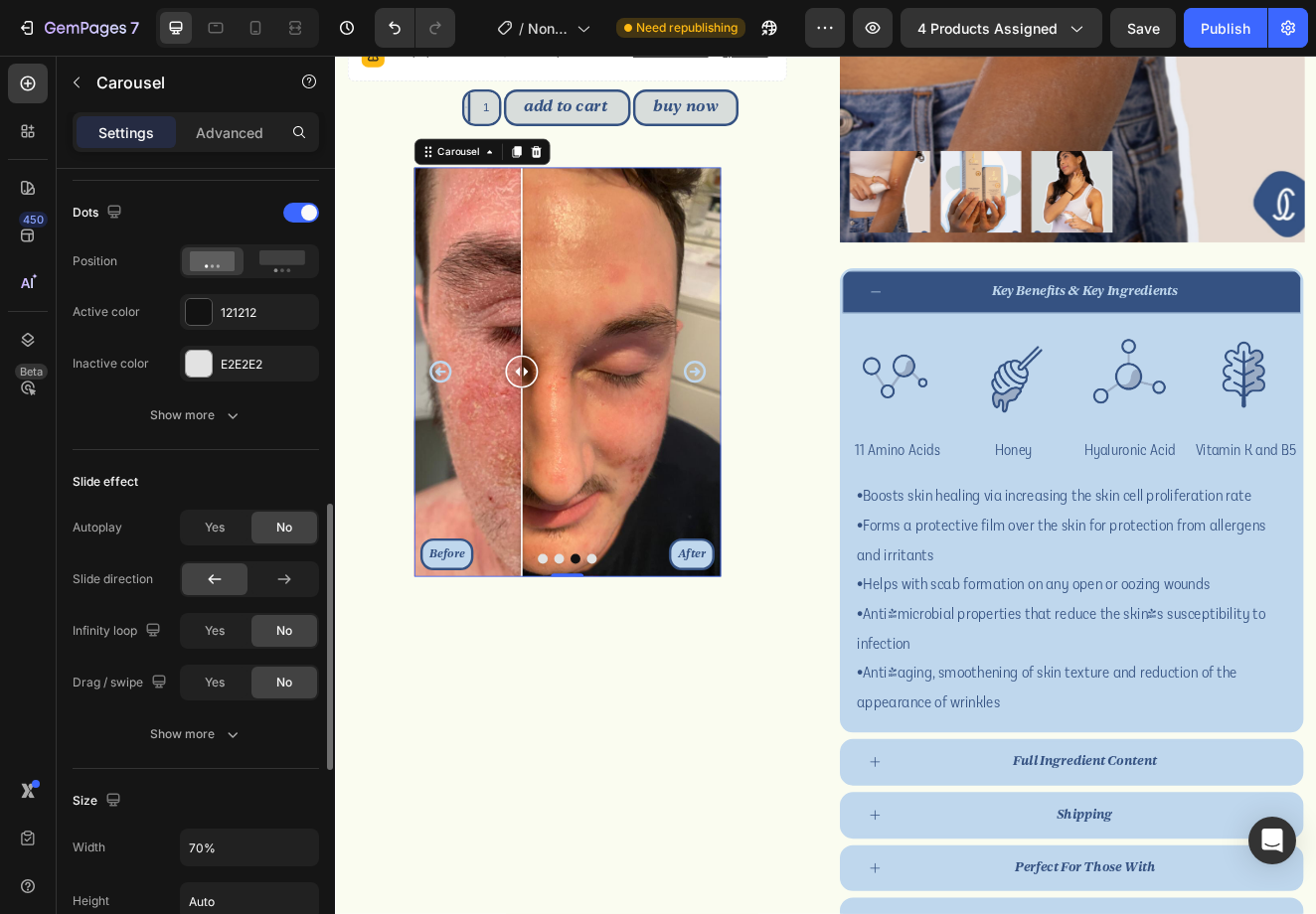 scroll, scrollTop: 1041, scrollLeft: 0, axis: vertical 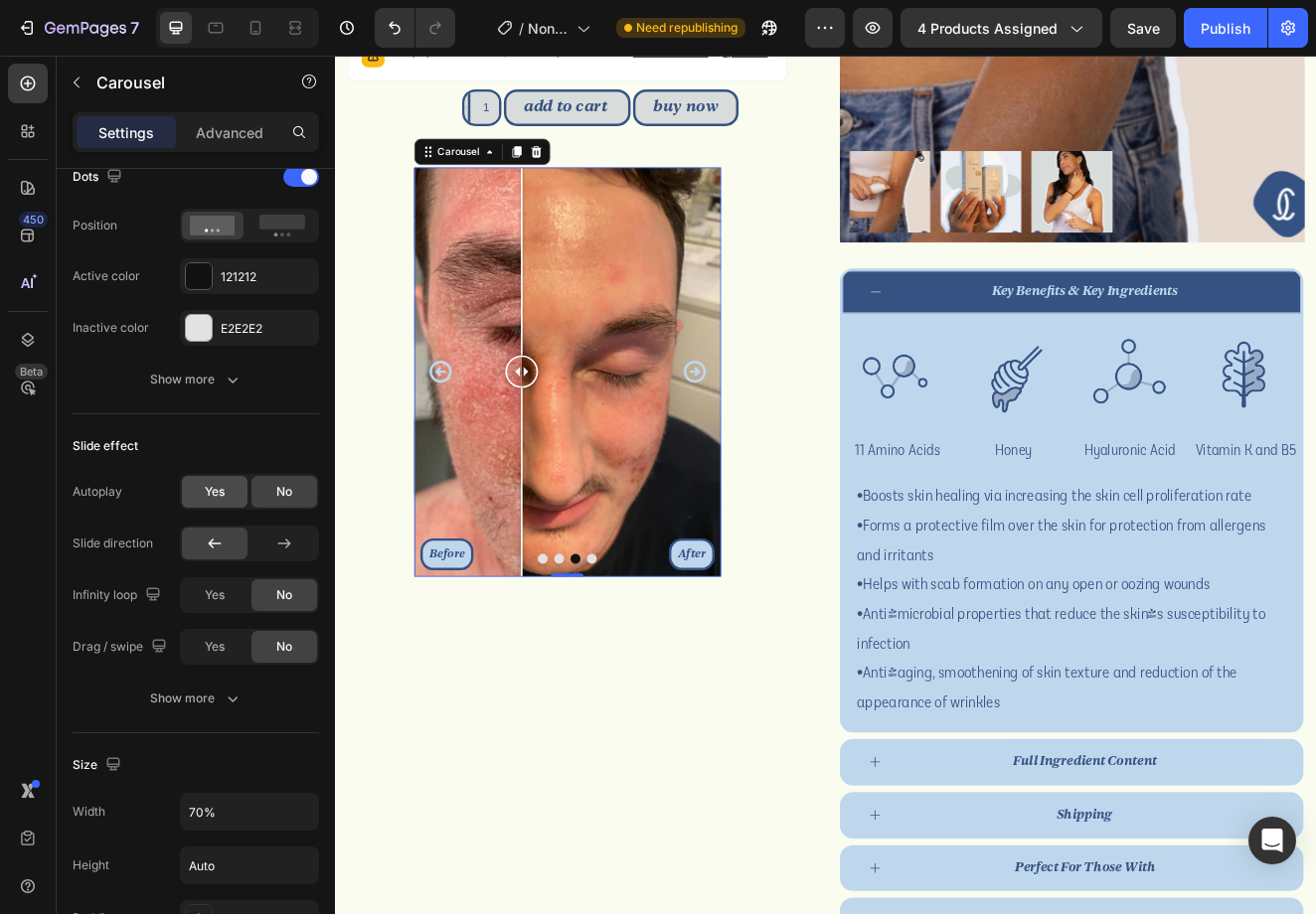 click on "Yes" 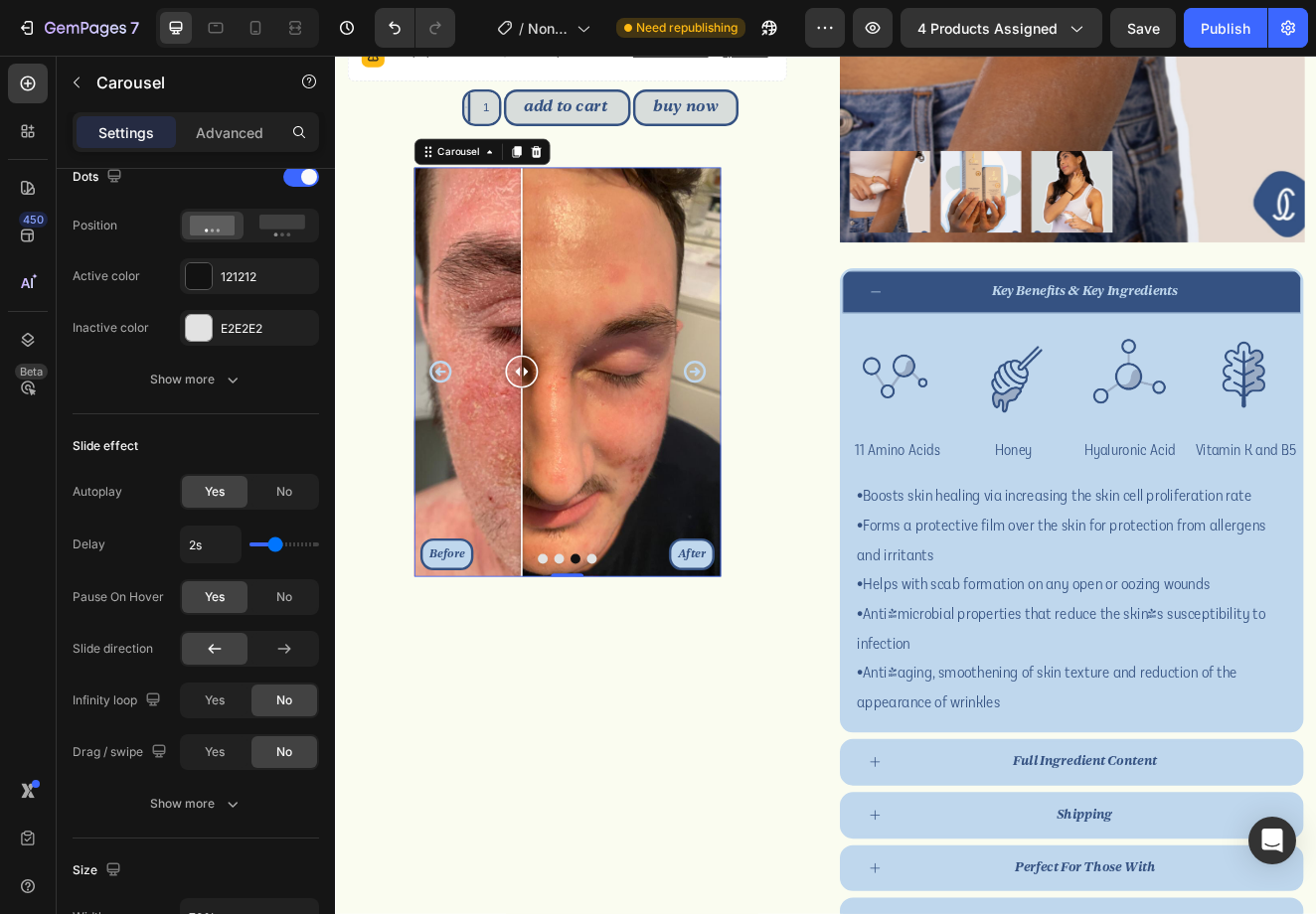 type on "2.1s" 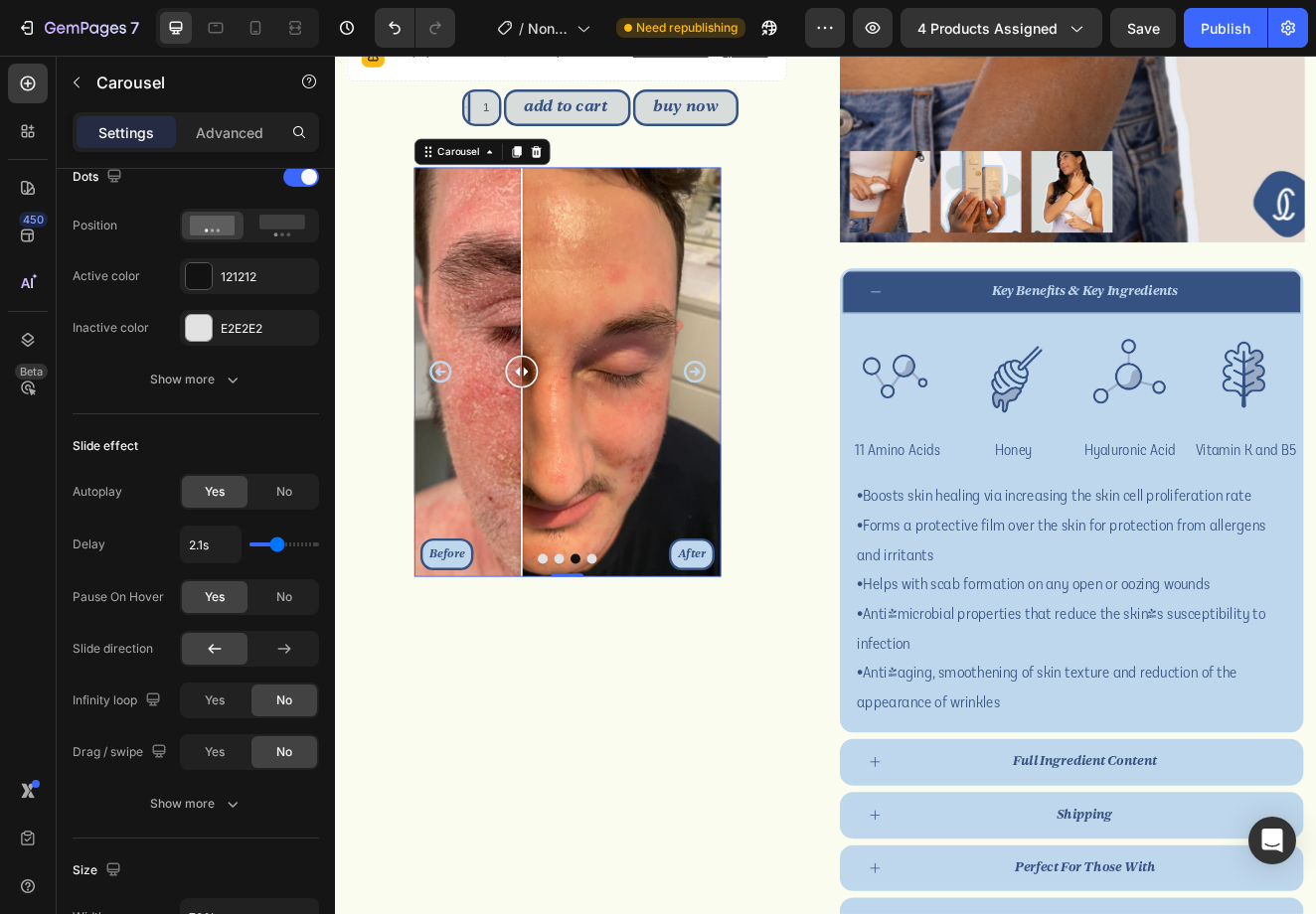 type on "2.2s" 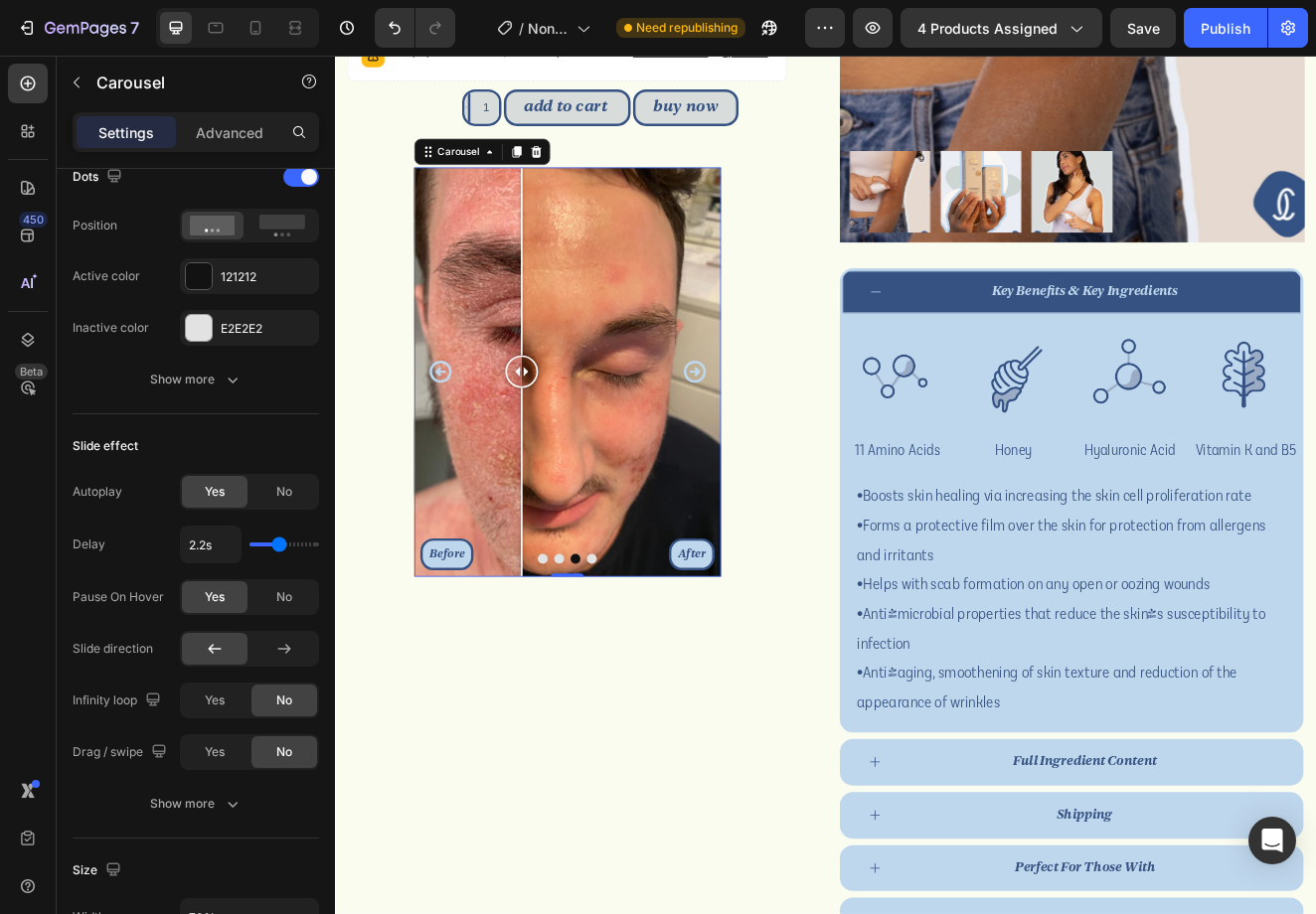 type on "2.3s" 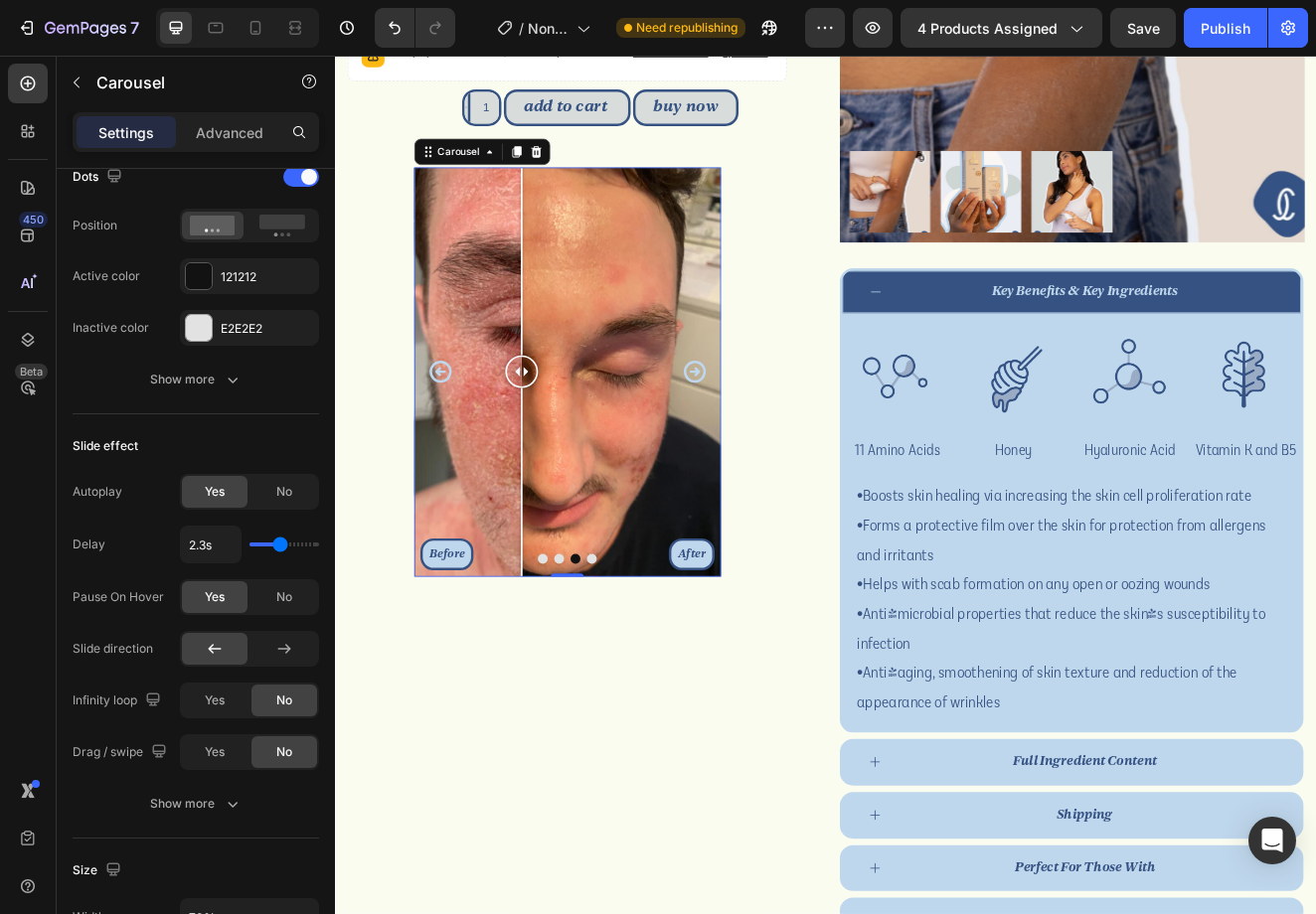 type on "2.4s" 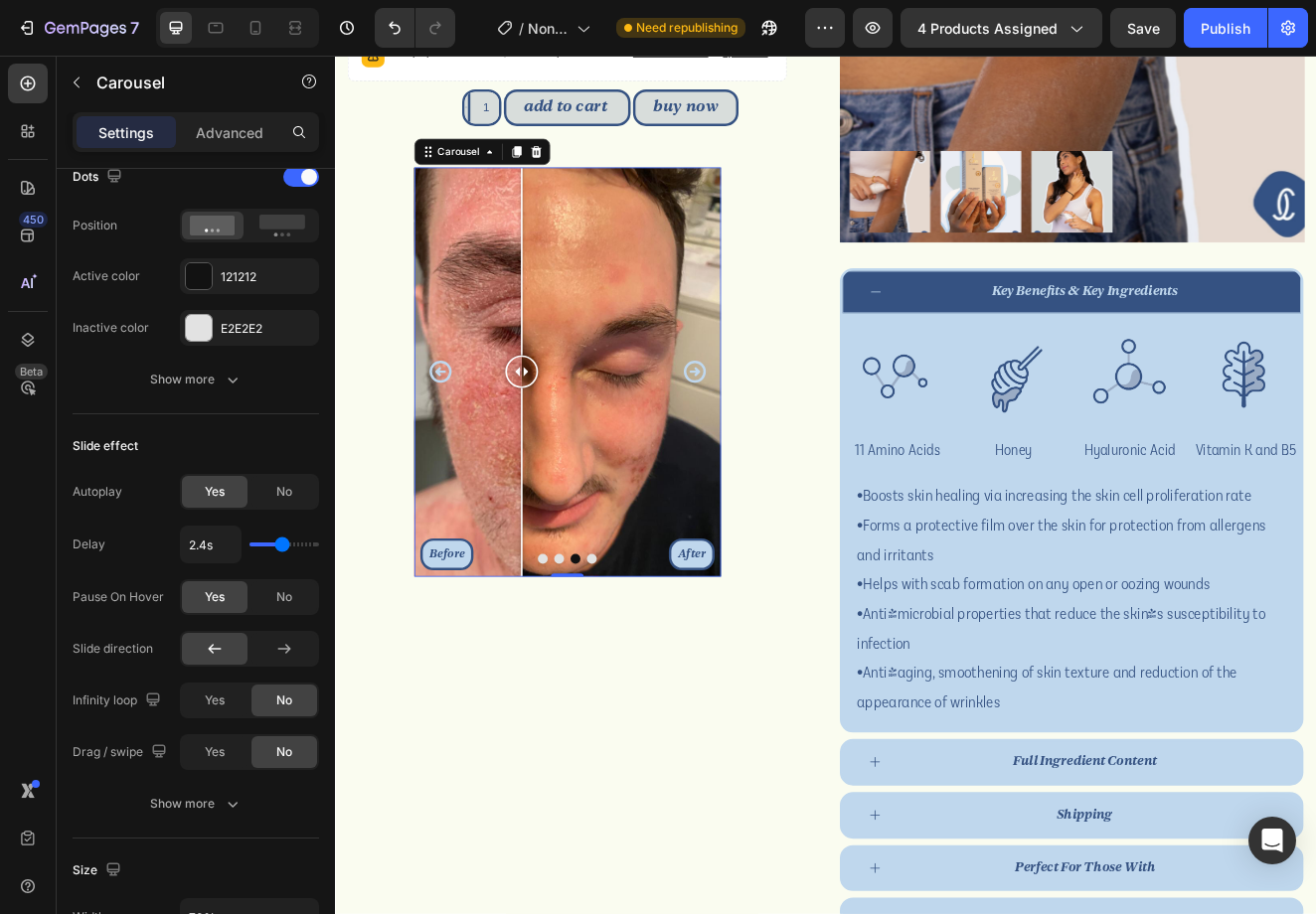 type on "2.5s" 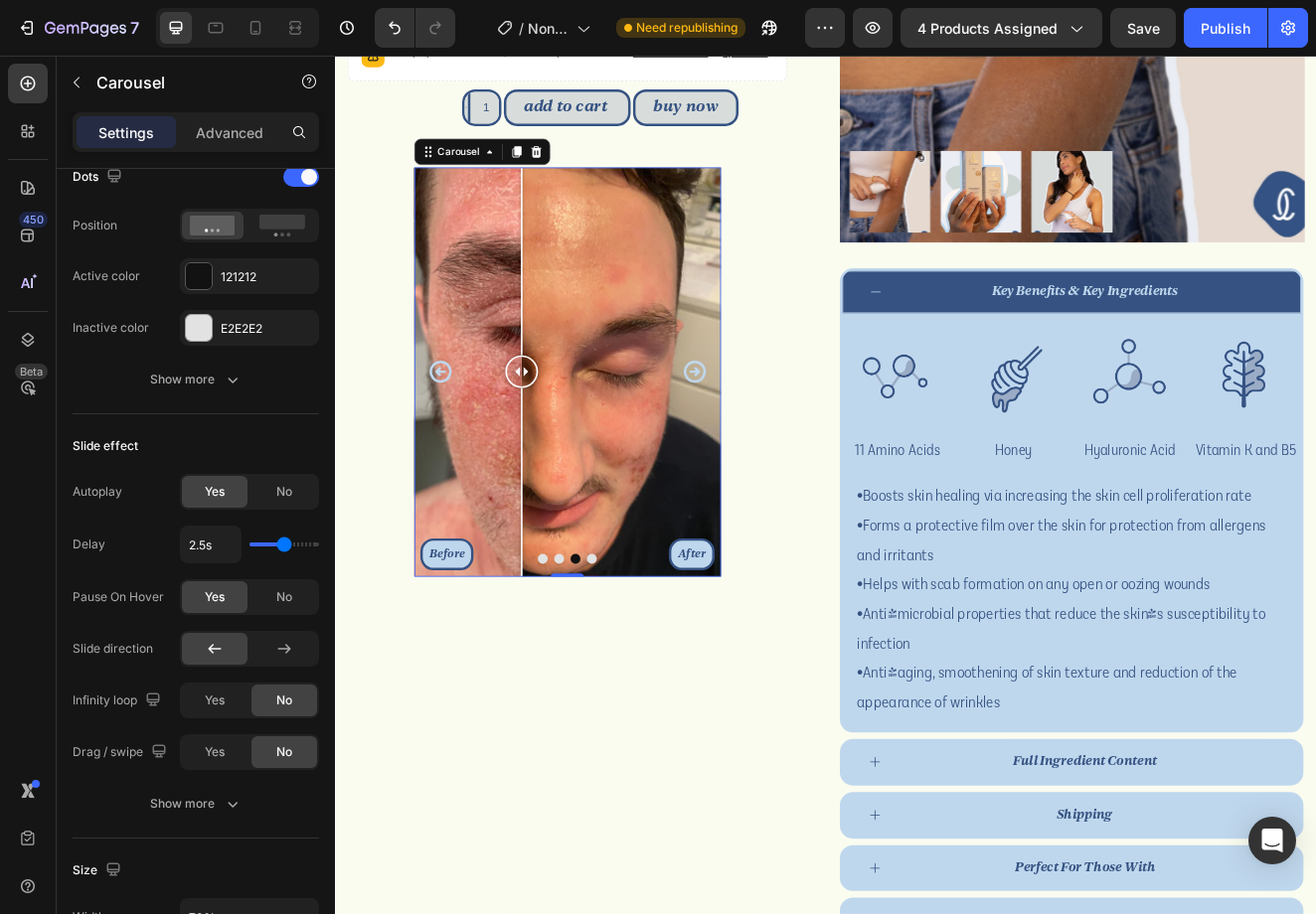 type on "2.6s" 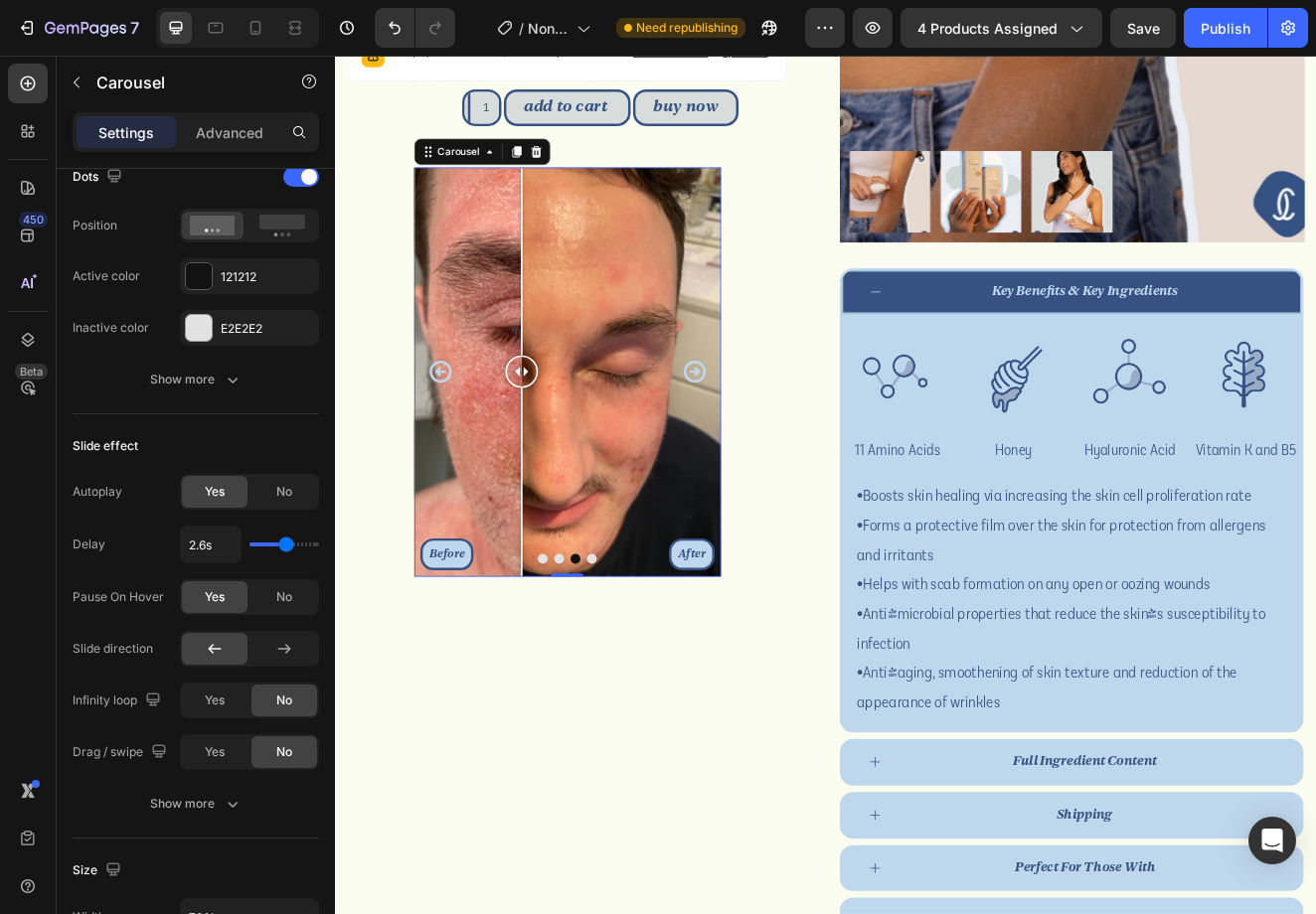 type on "2.7s" 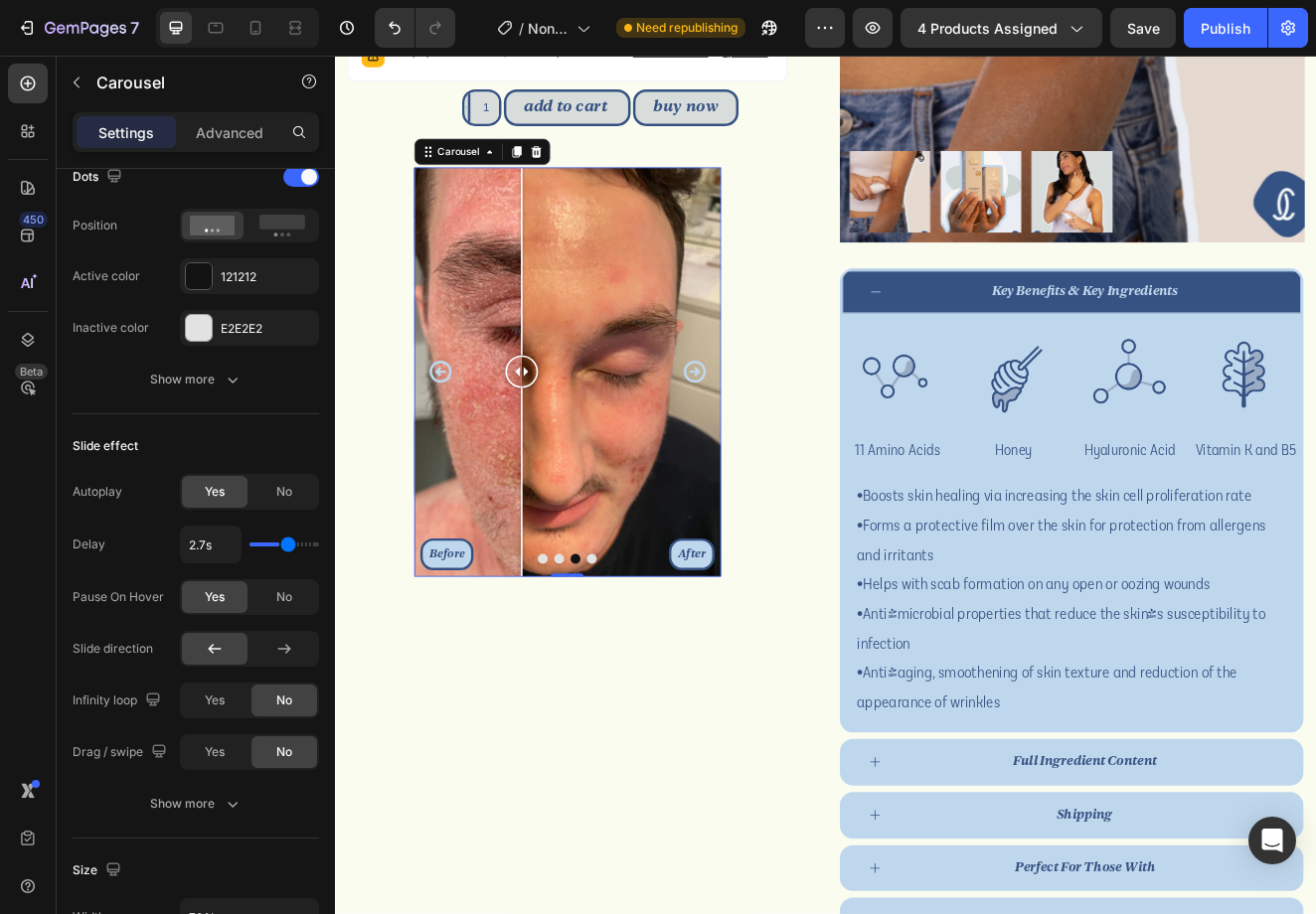 type on "2.8s" 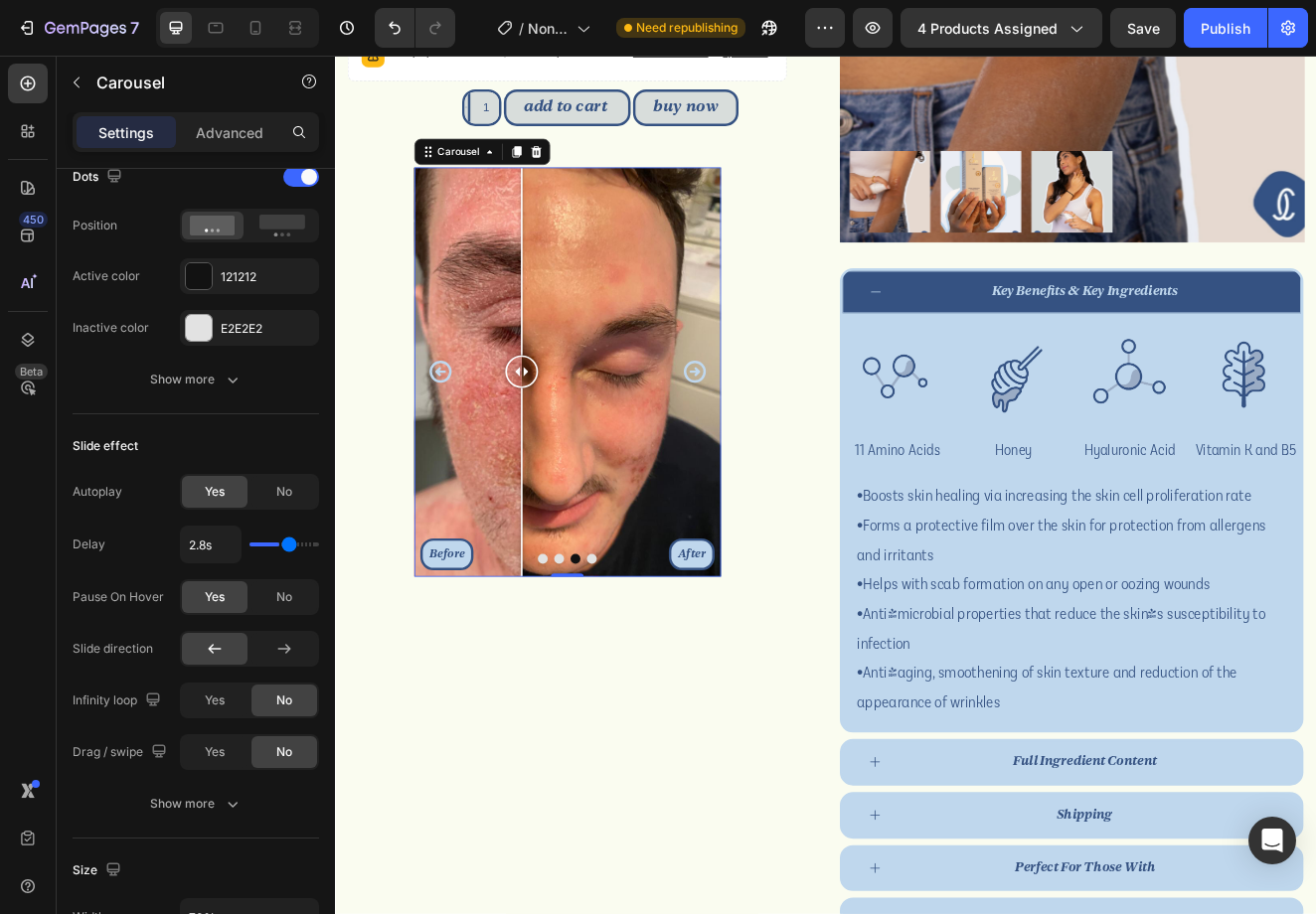 type on "2.9s" 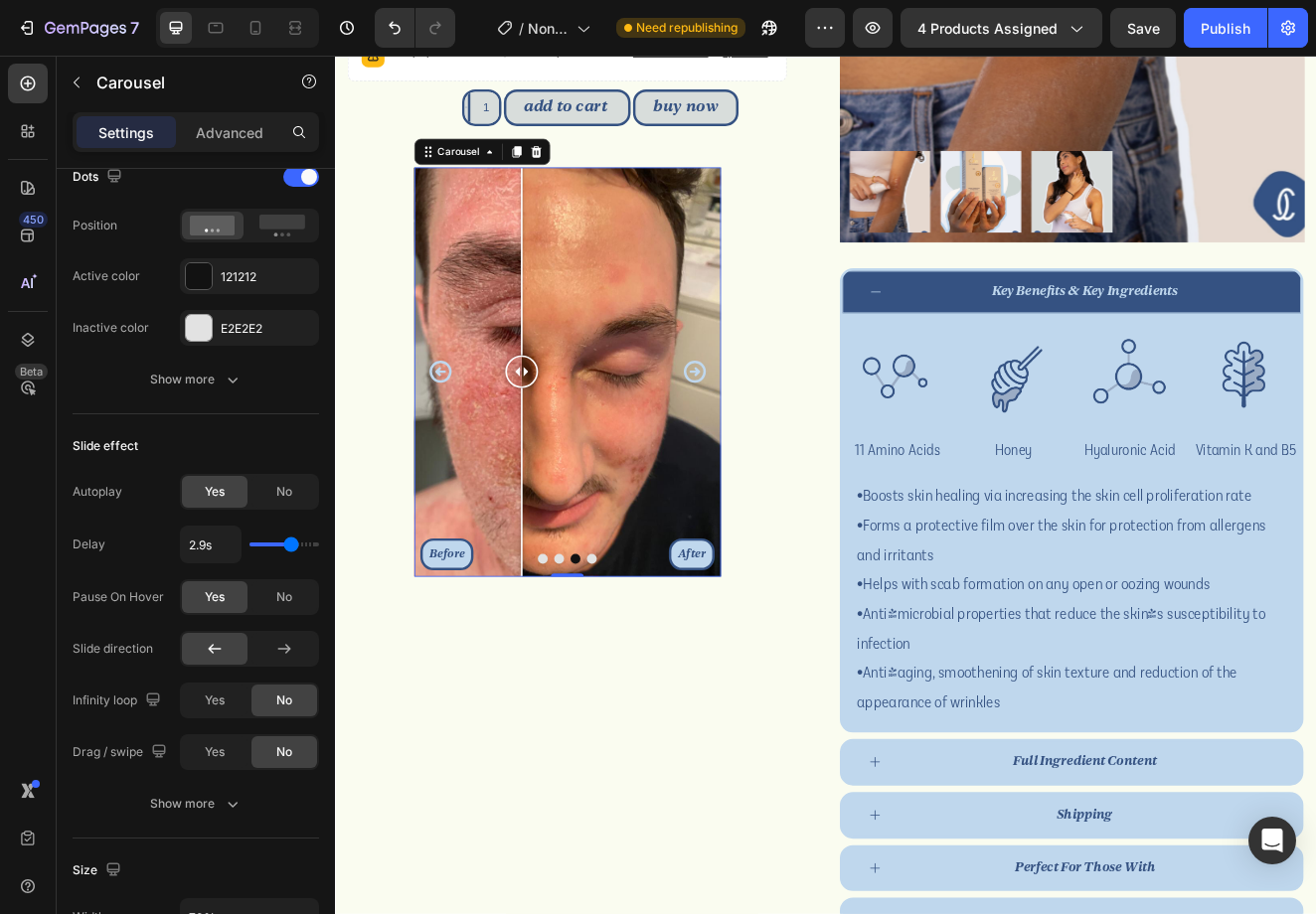 type on "3s" 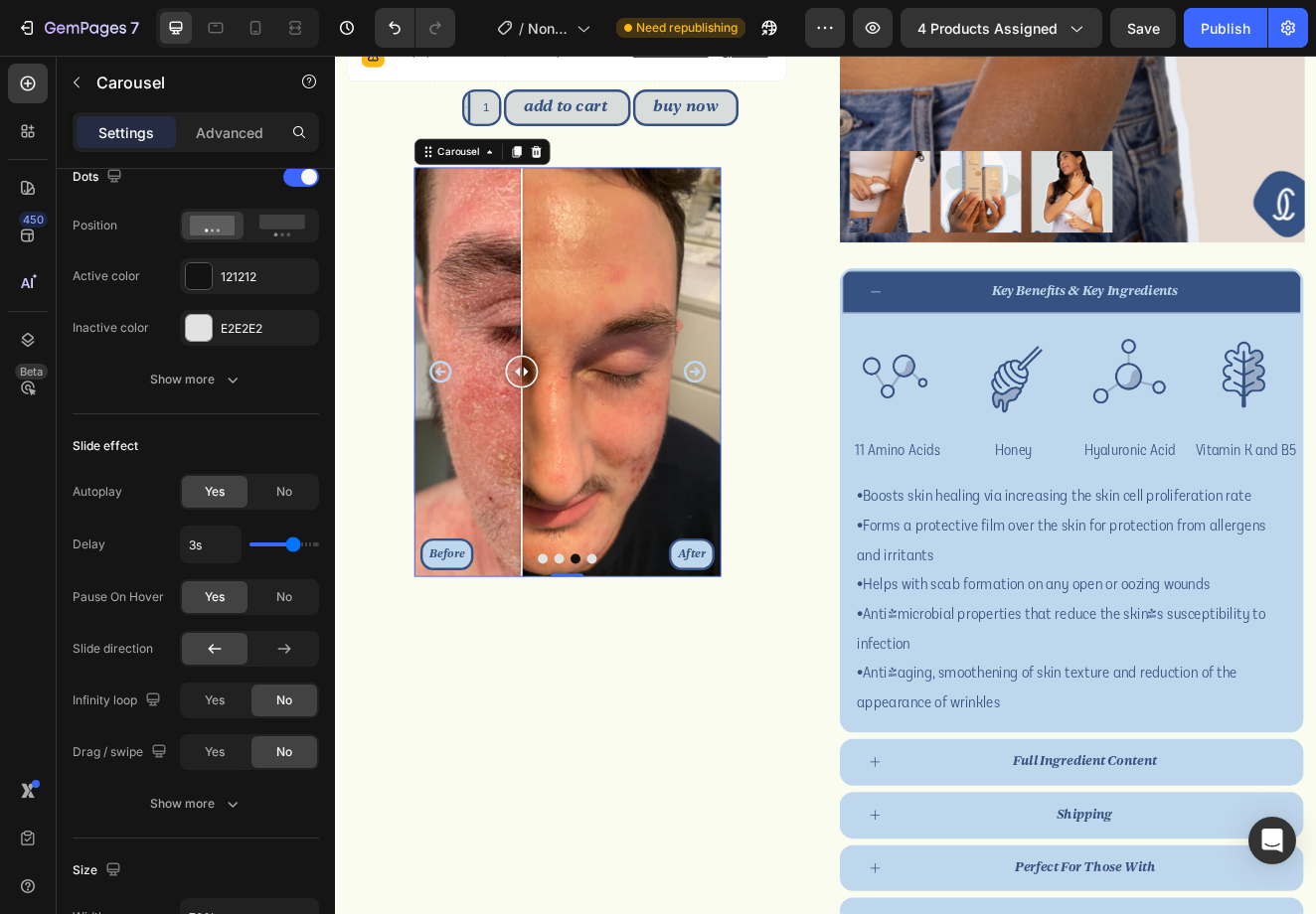 drag, startPoint x: 273, startPoint y: 548, endPoint x: 291, endPoint y: 548, distance: 18 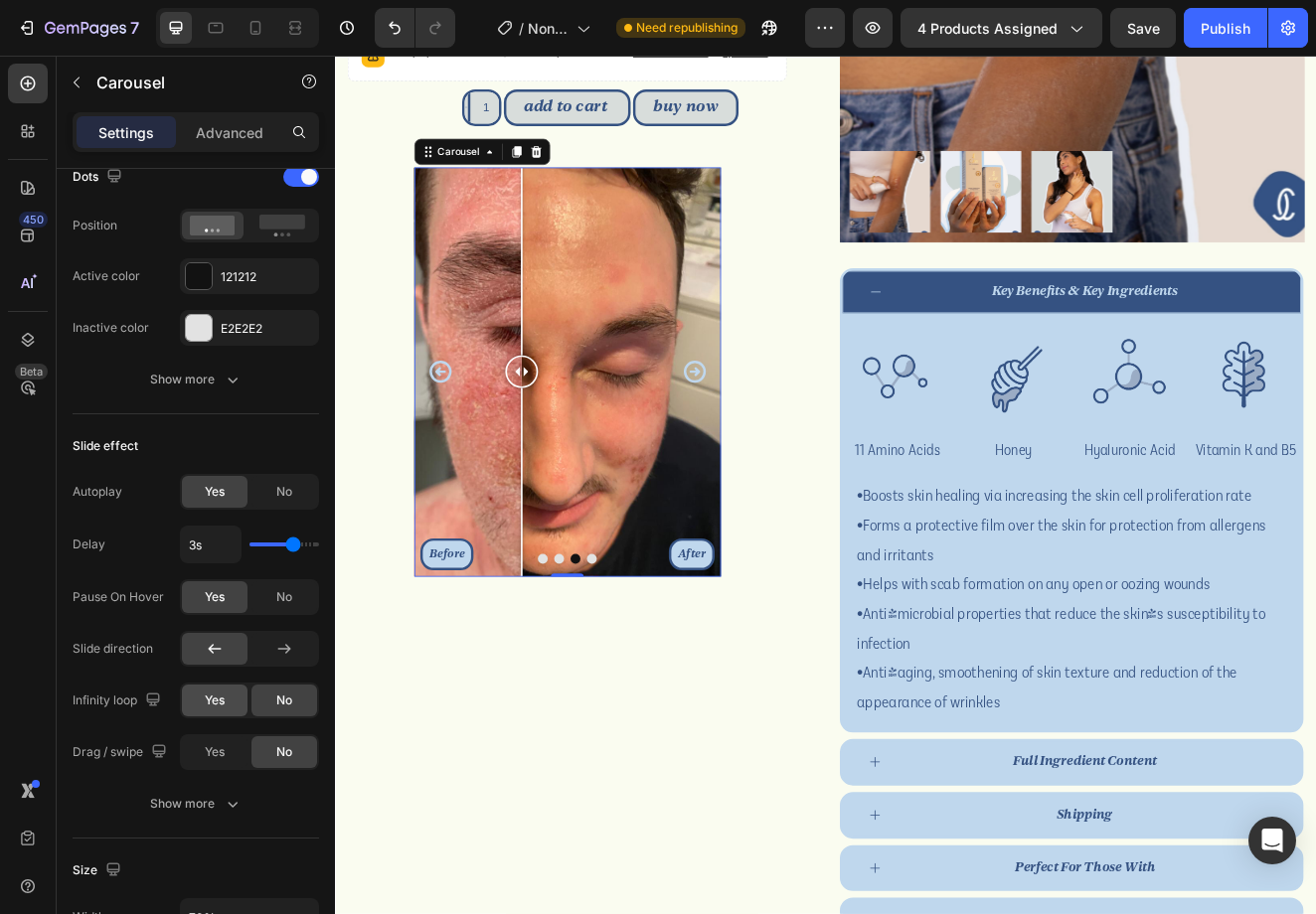 click on "Yes" 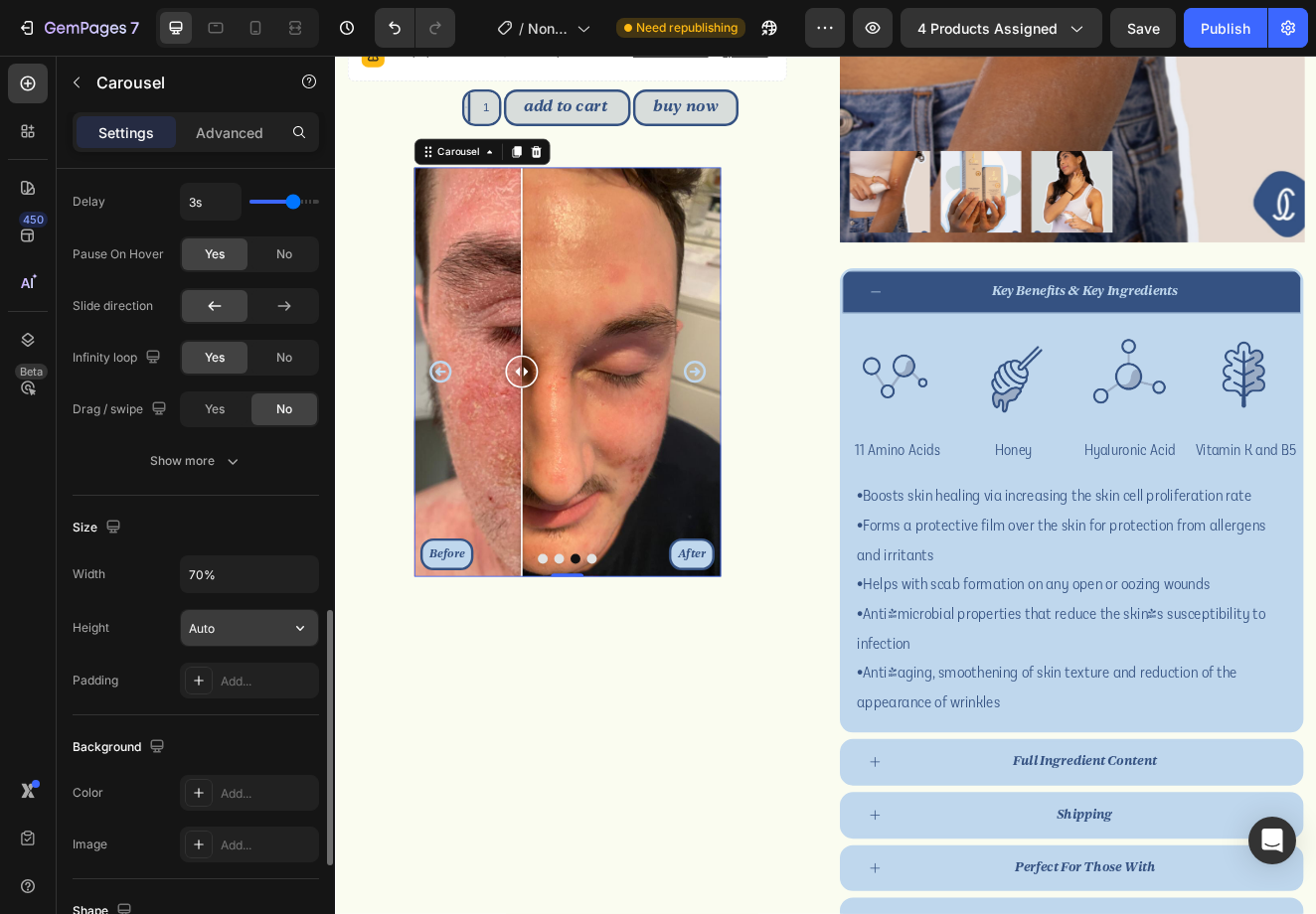 scroll, scrollTop: 1403, scrollLeft: 0, axis: vertical 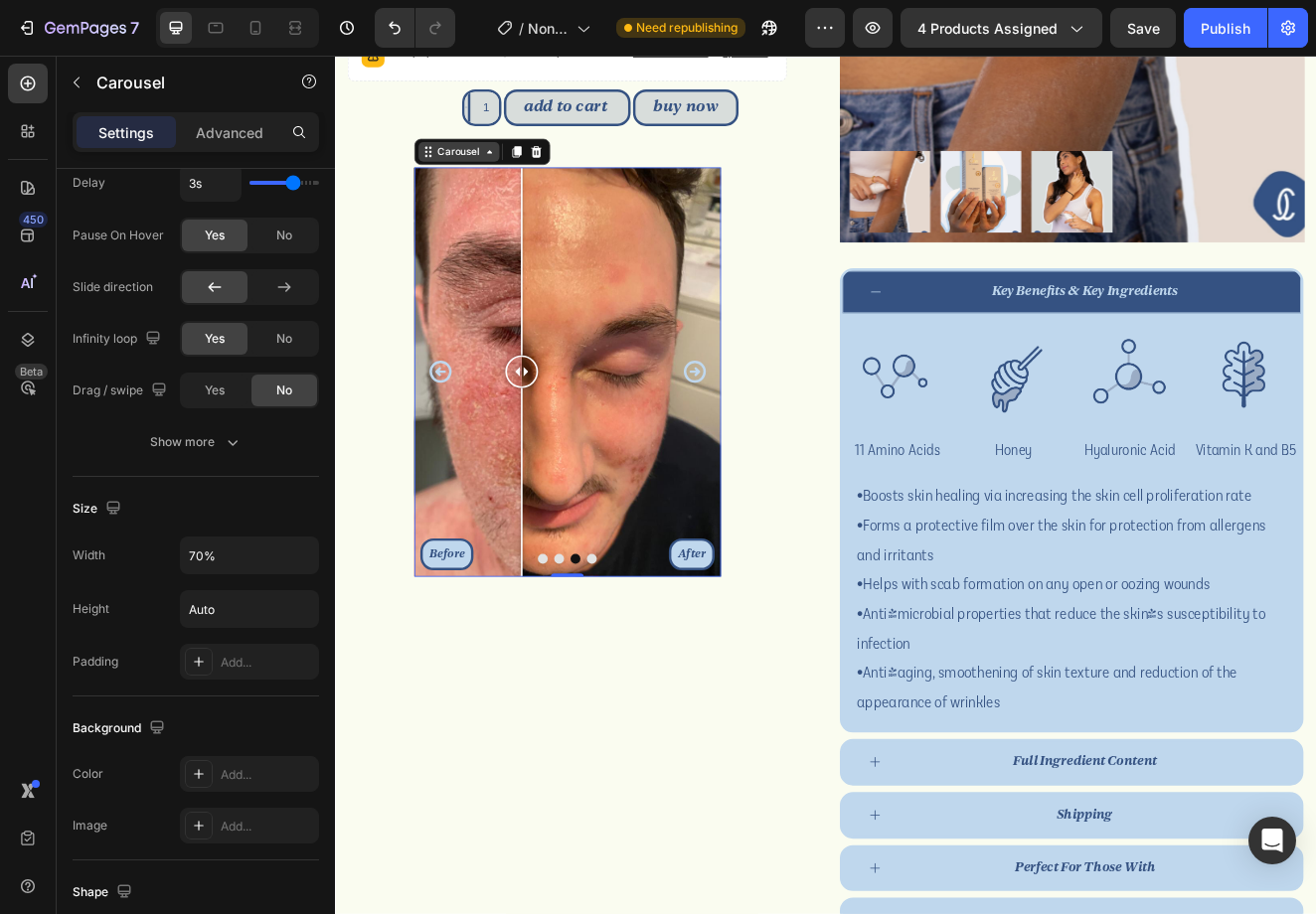 click 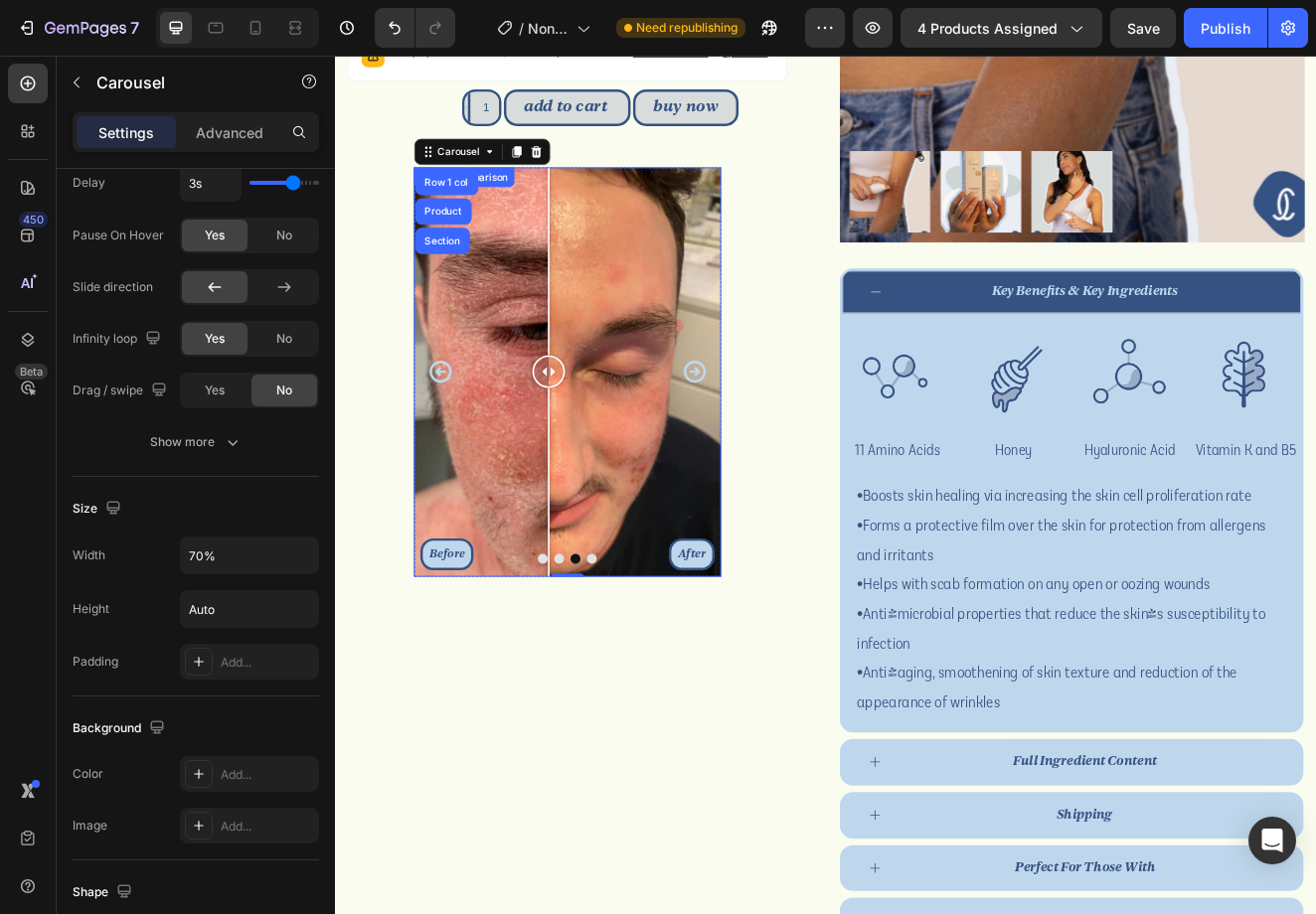click on "Before After" at bounding box center (617, 439) 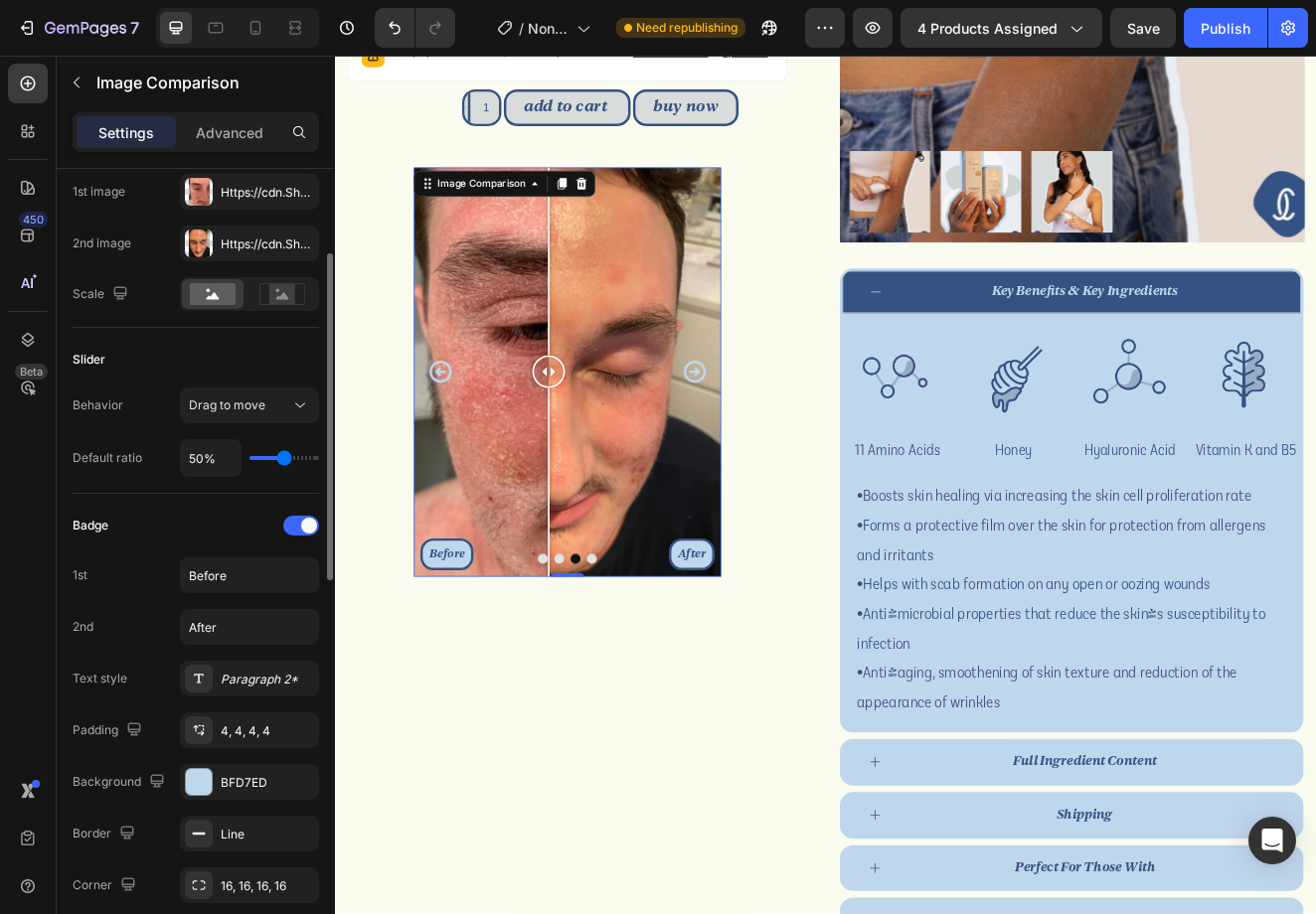 scroll, scrollTop: 209, scrollLeft: 0, axis: vertical 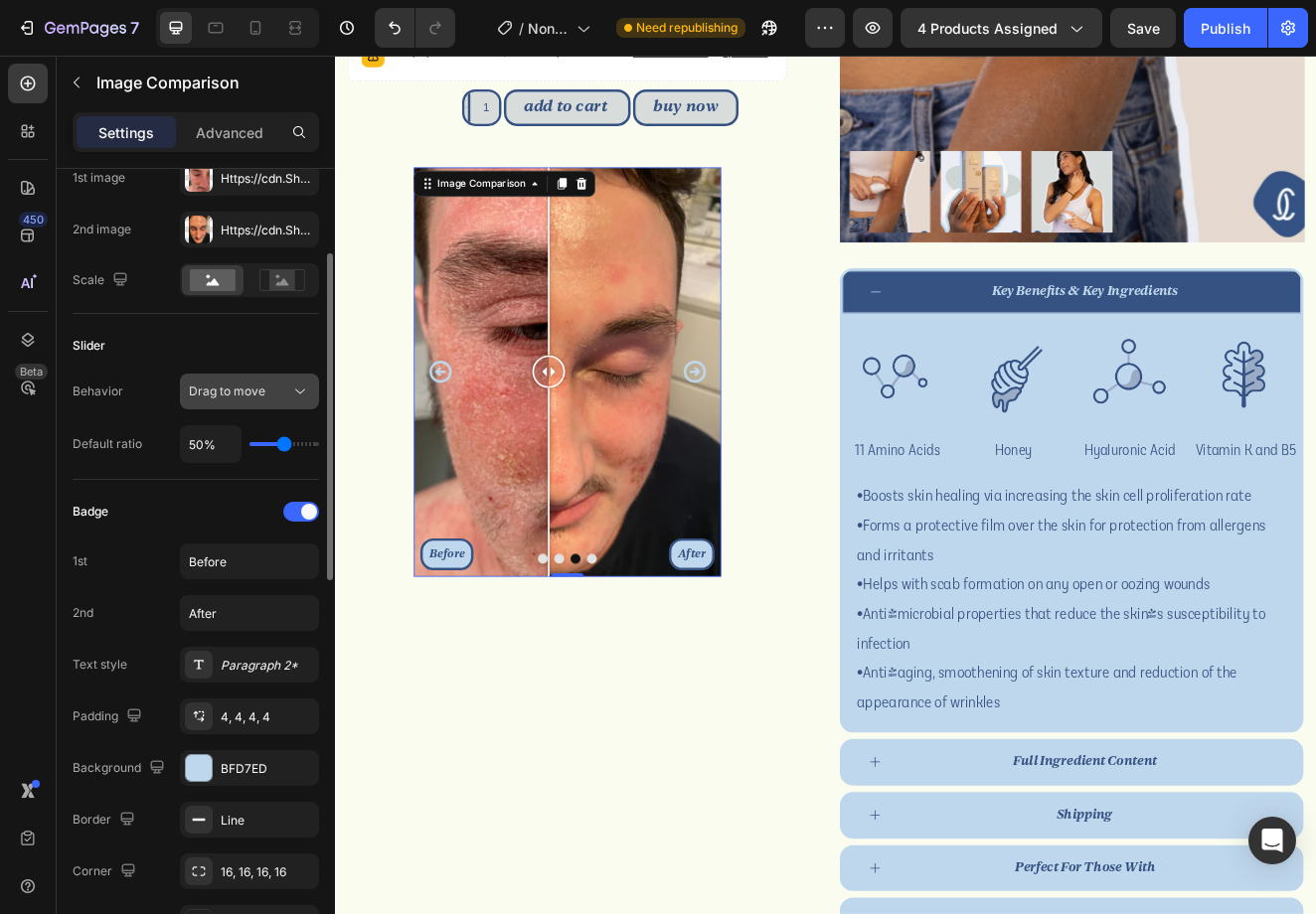 click on "Drag to move" 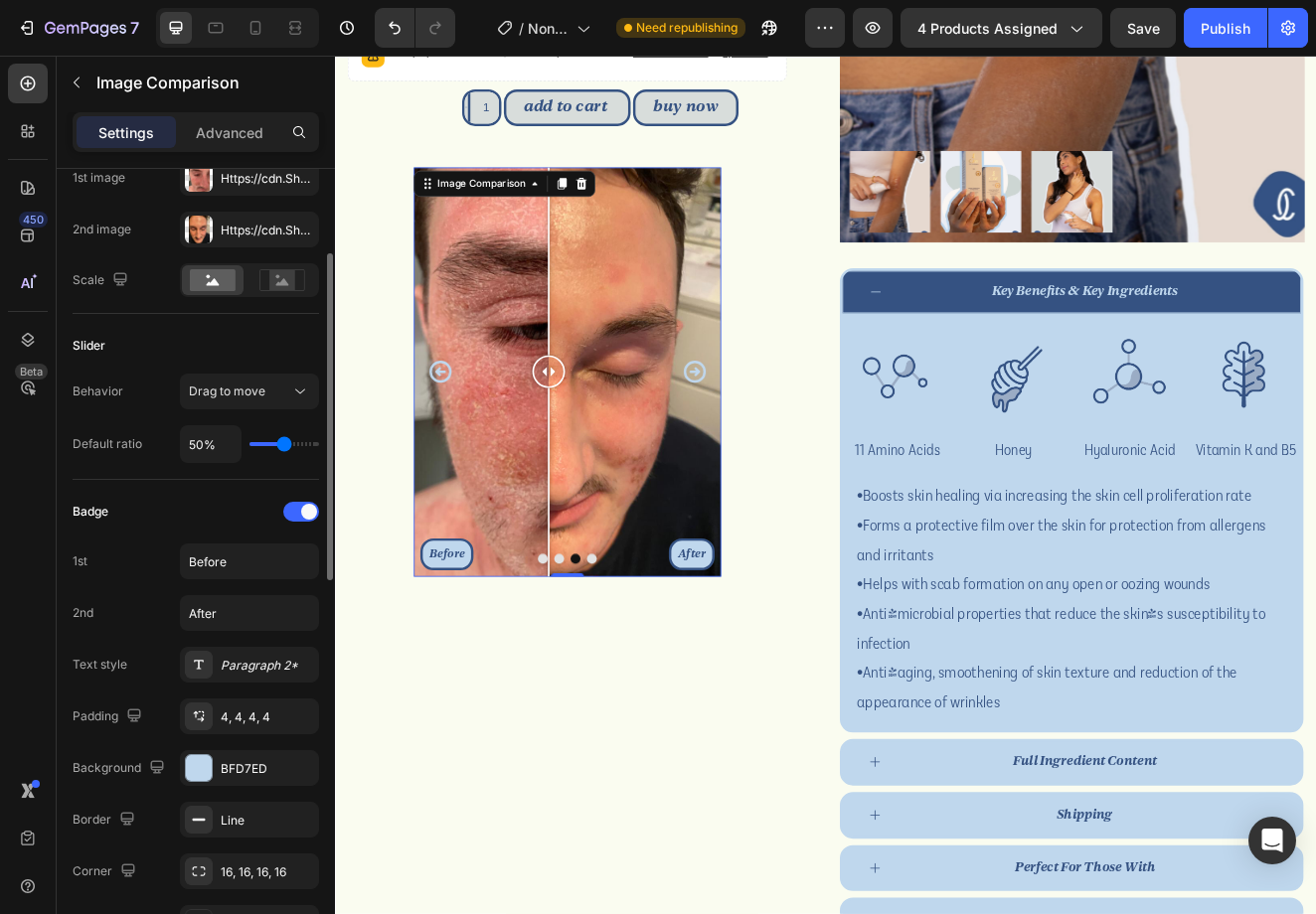 click on "Slider" at bounding box center (196, 346) 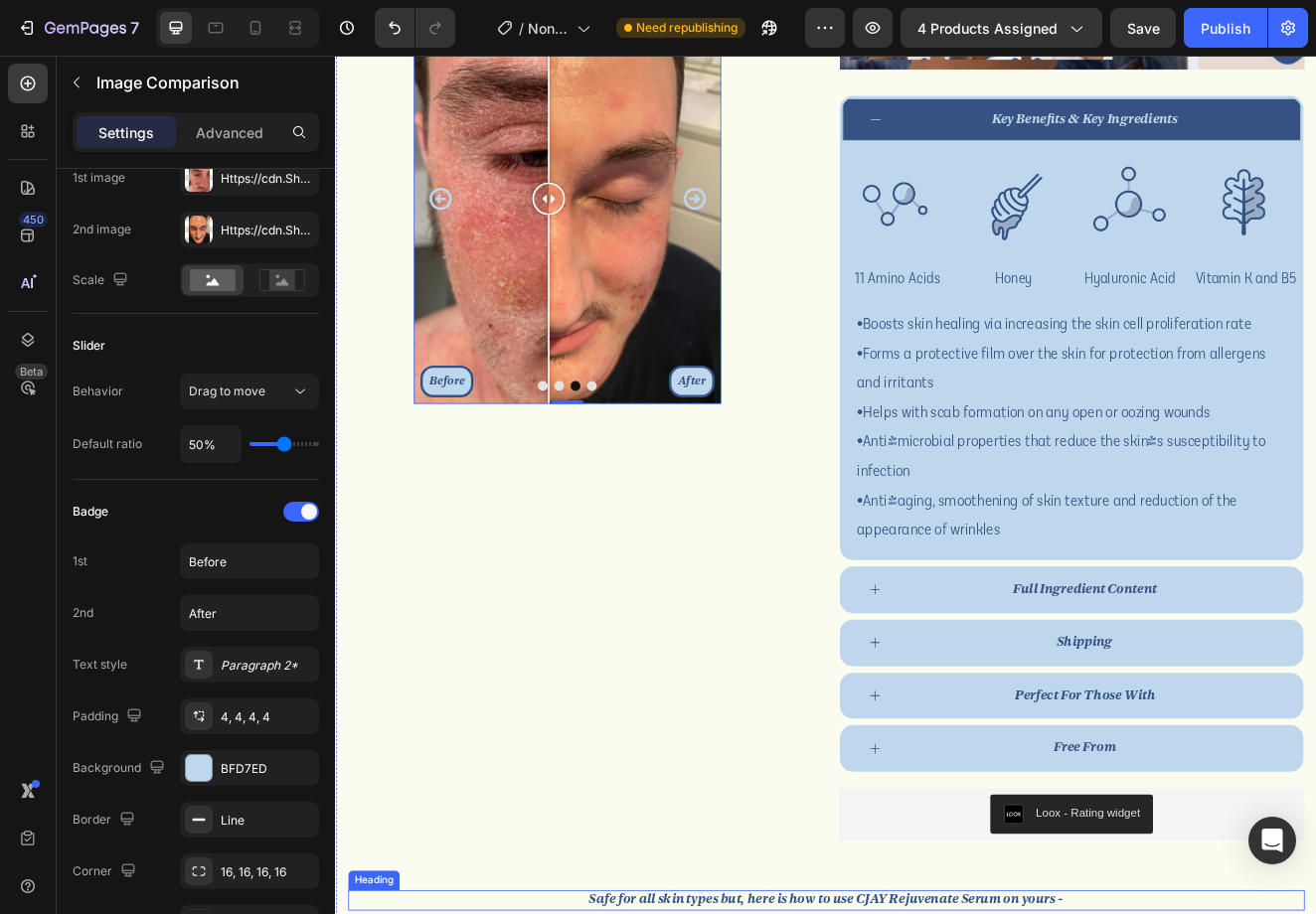 scroll, scrollTop: 768, scrollLeft: 0, axis: vertical 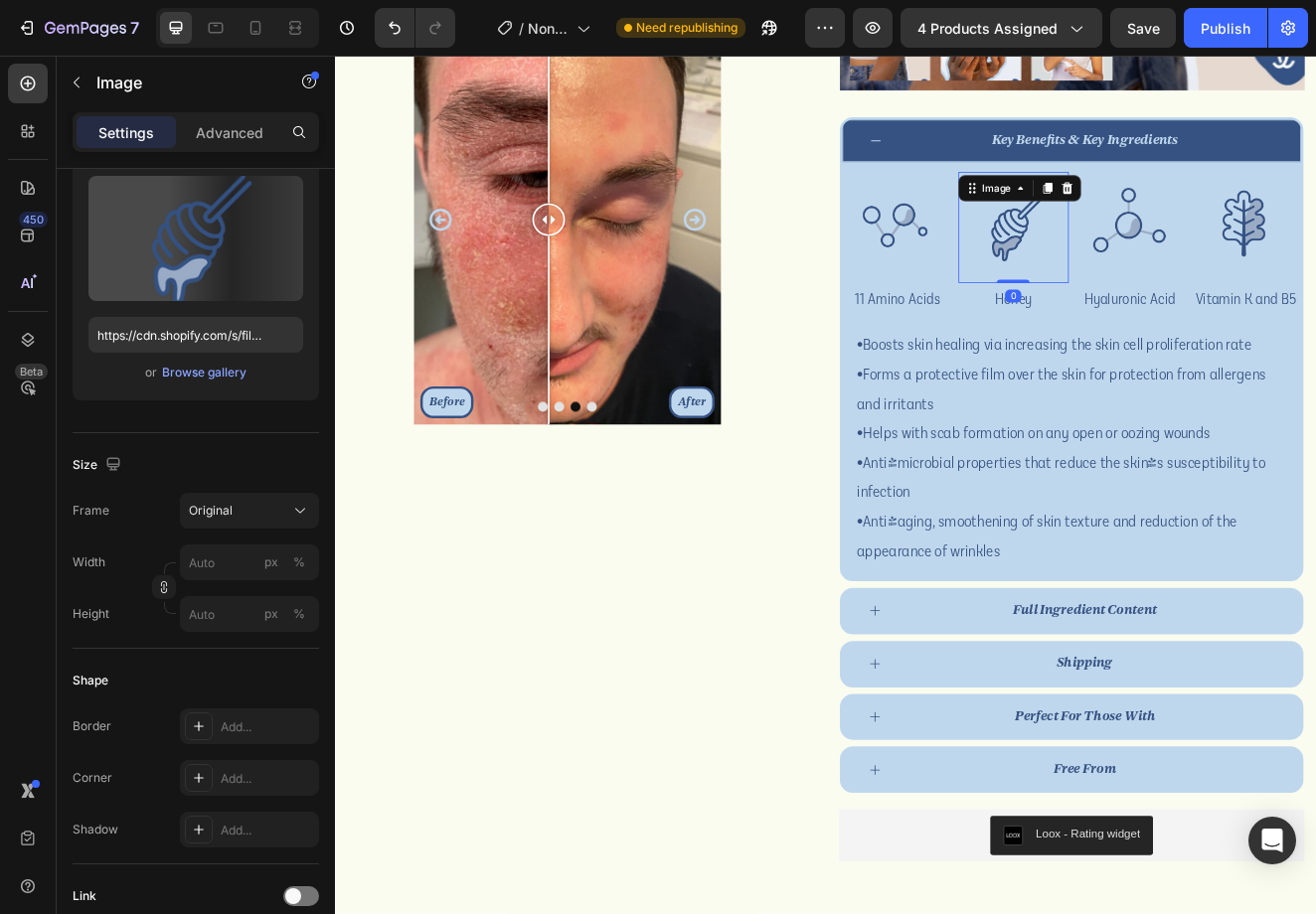 click at bounding box center [1159, 263] 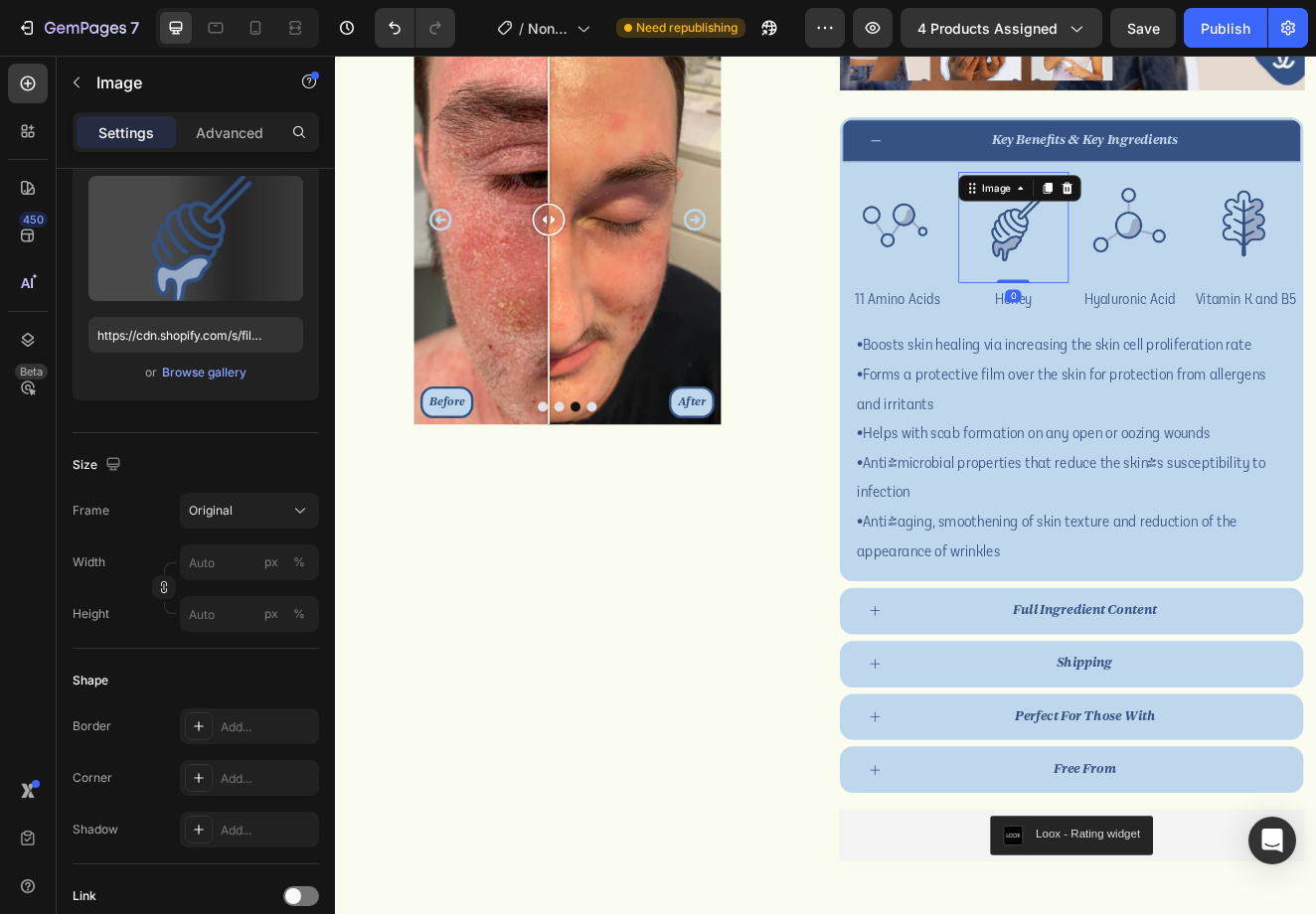 scroll, scrollTop: 0, scrollLeft: 0, axis: both 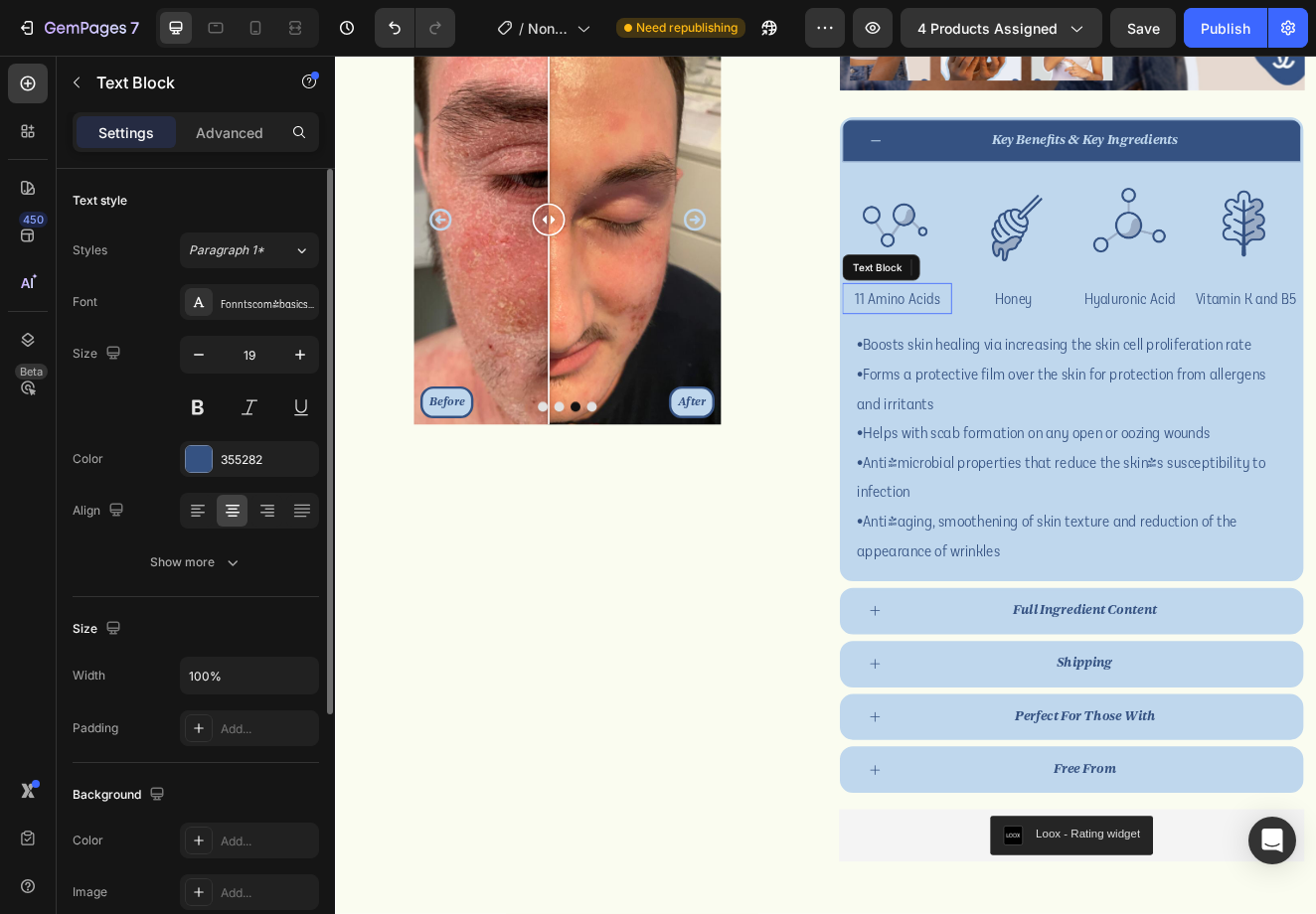click on "11 Amino Acids" at bounding box center (1018, 351) 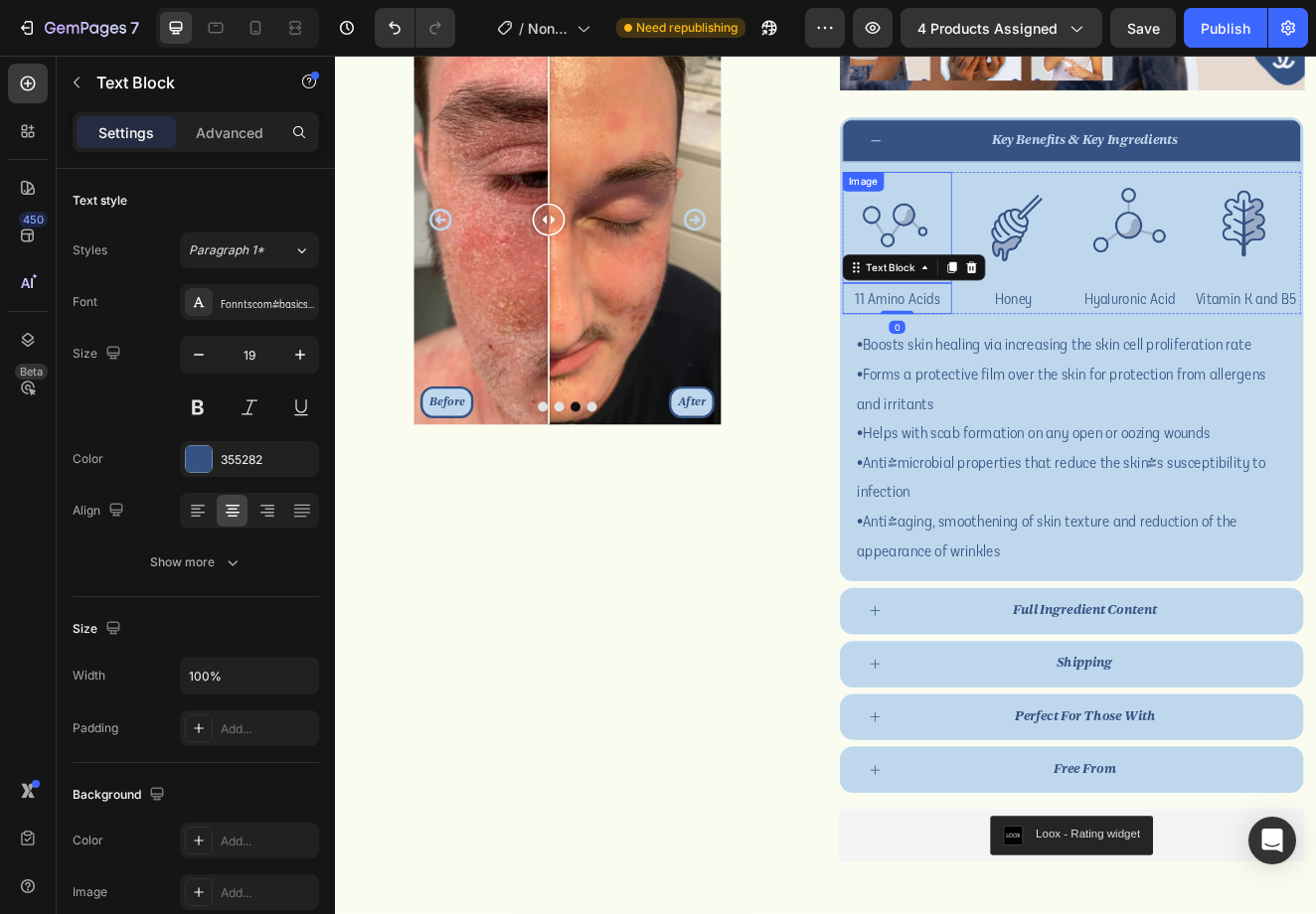 click at bounding box center (1018, 263) 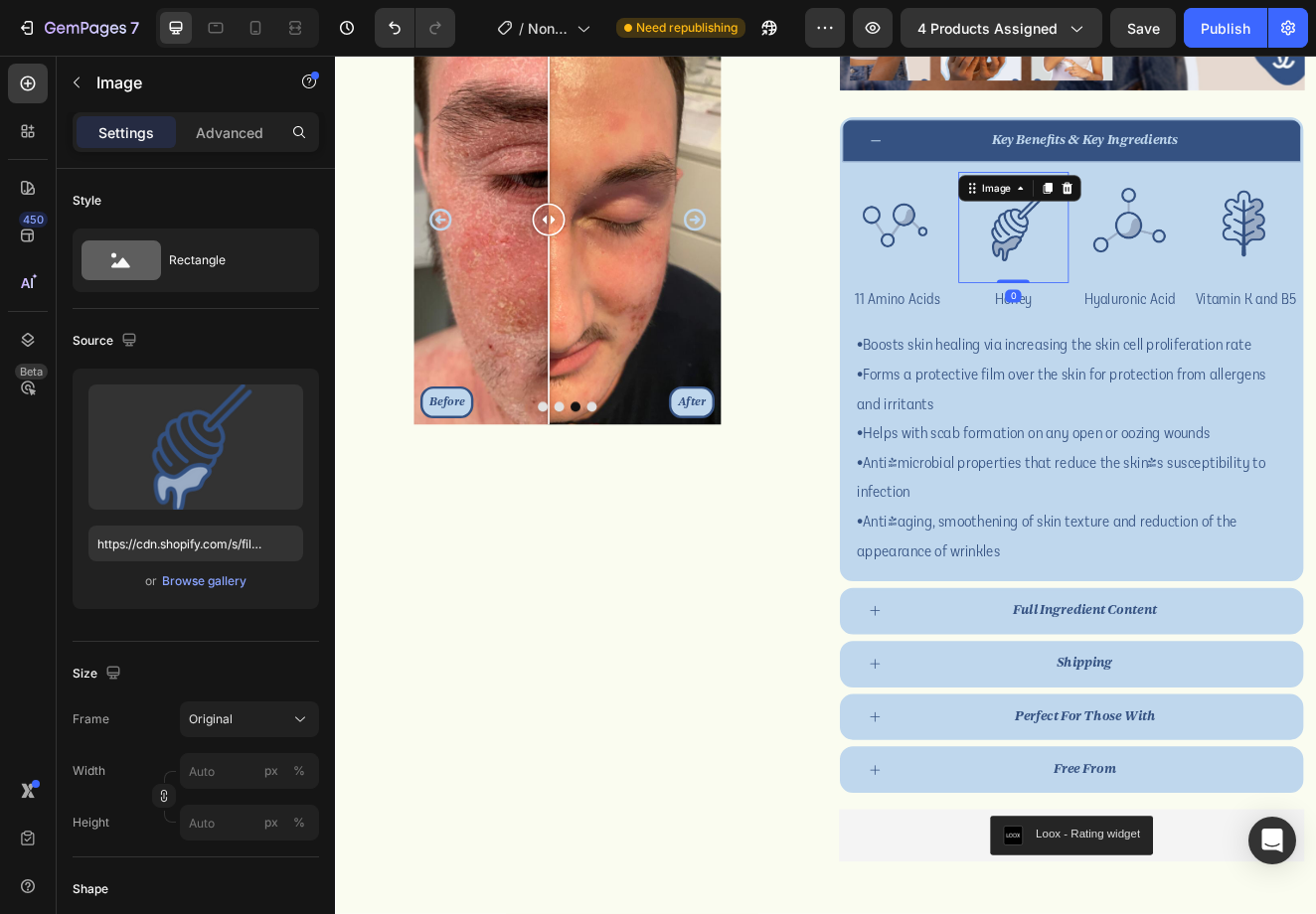 click at bounding box center [1159, 263] 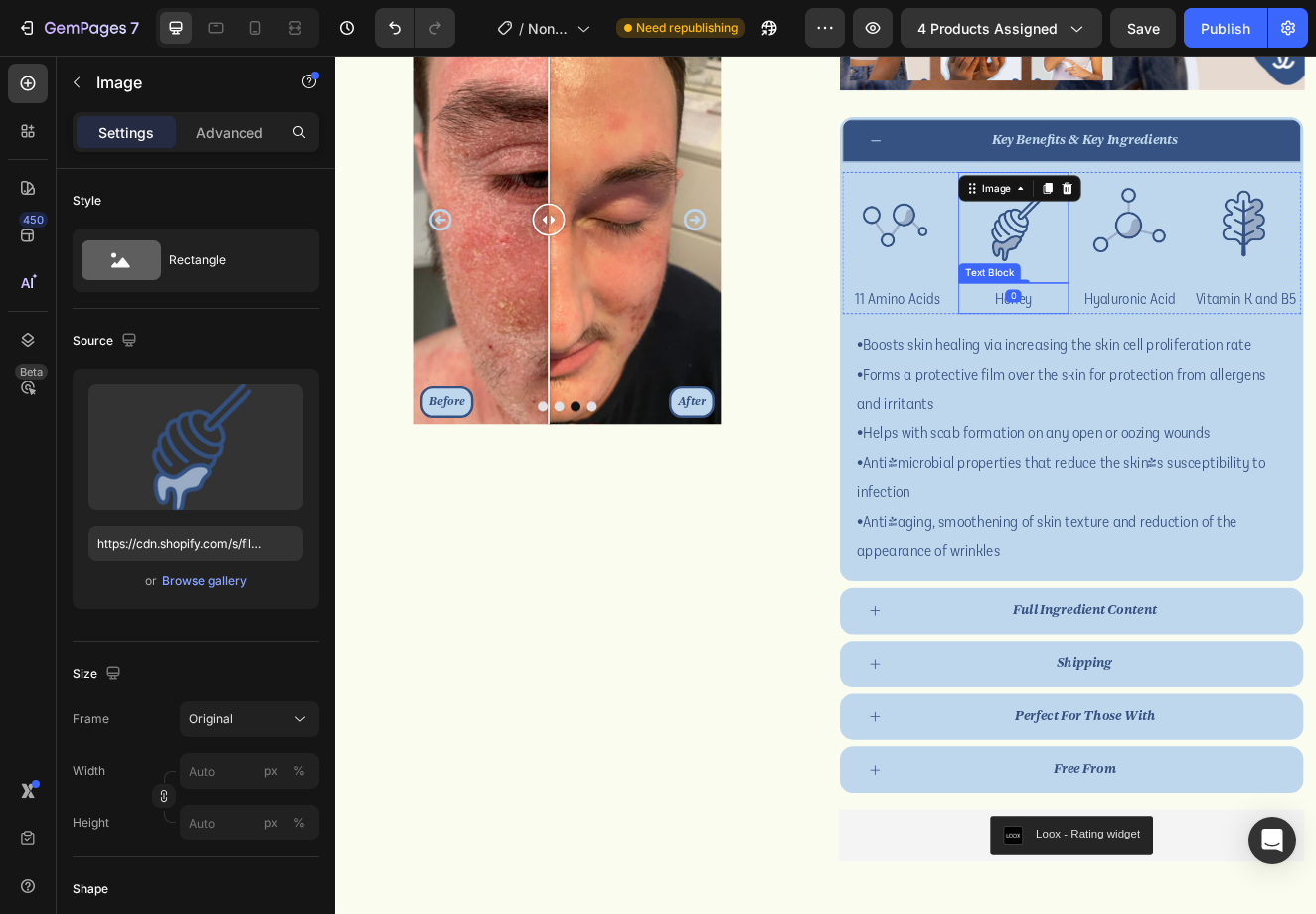 click on "Honey" at bounding box center [1159, 351] 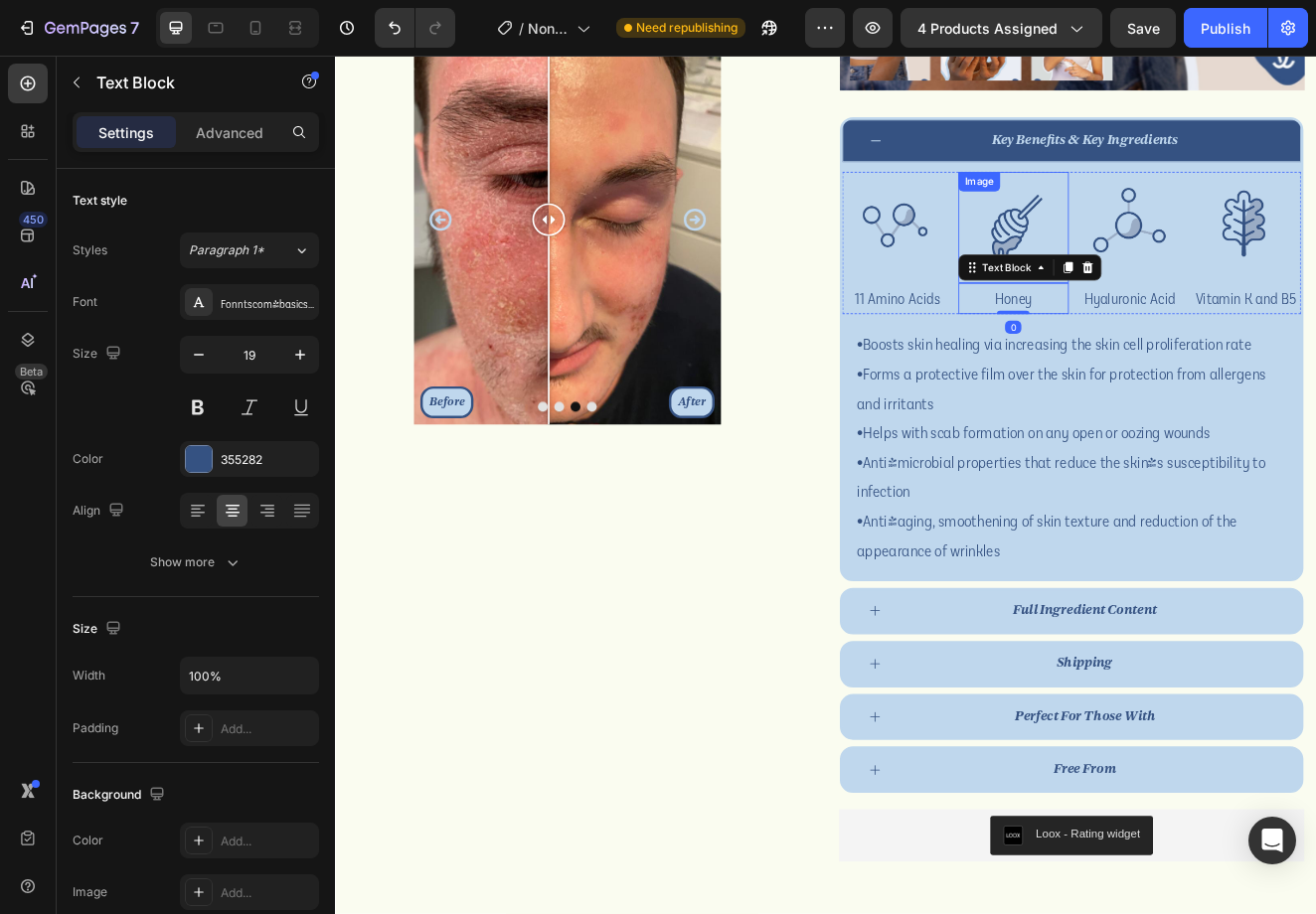 click at bounding box center [1159, 263] 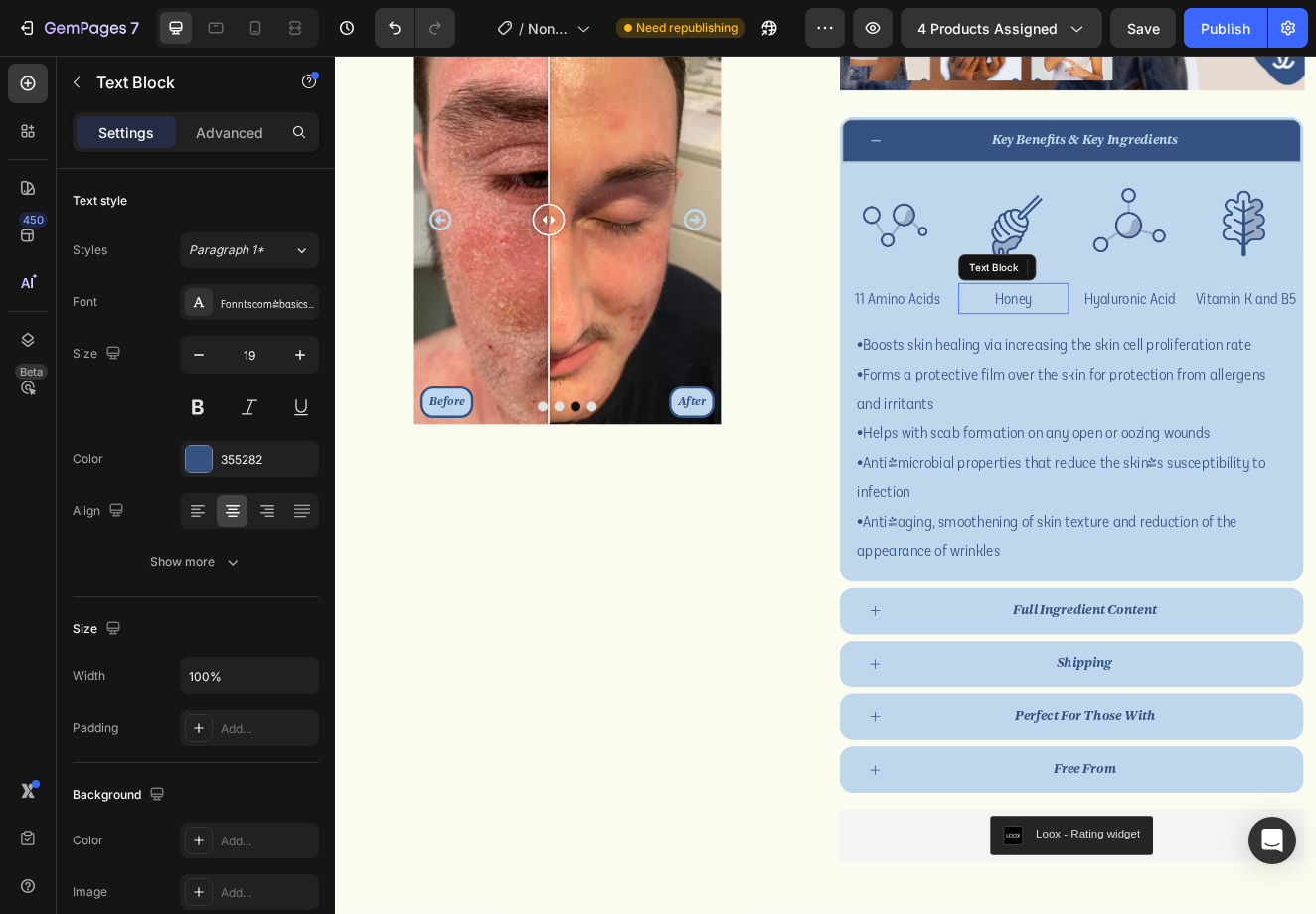 click on "Honey" at bounding box center [1159, 351] 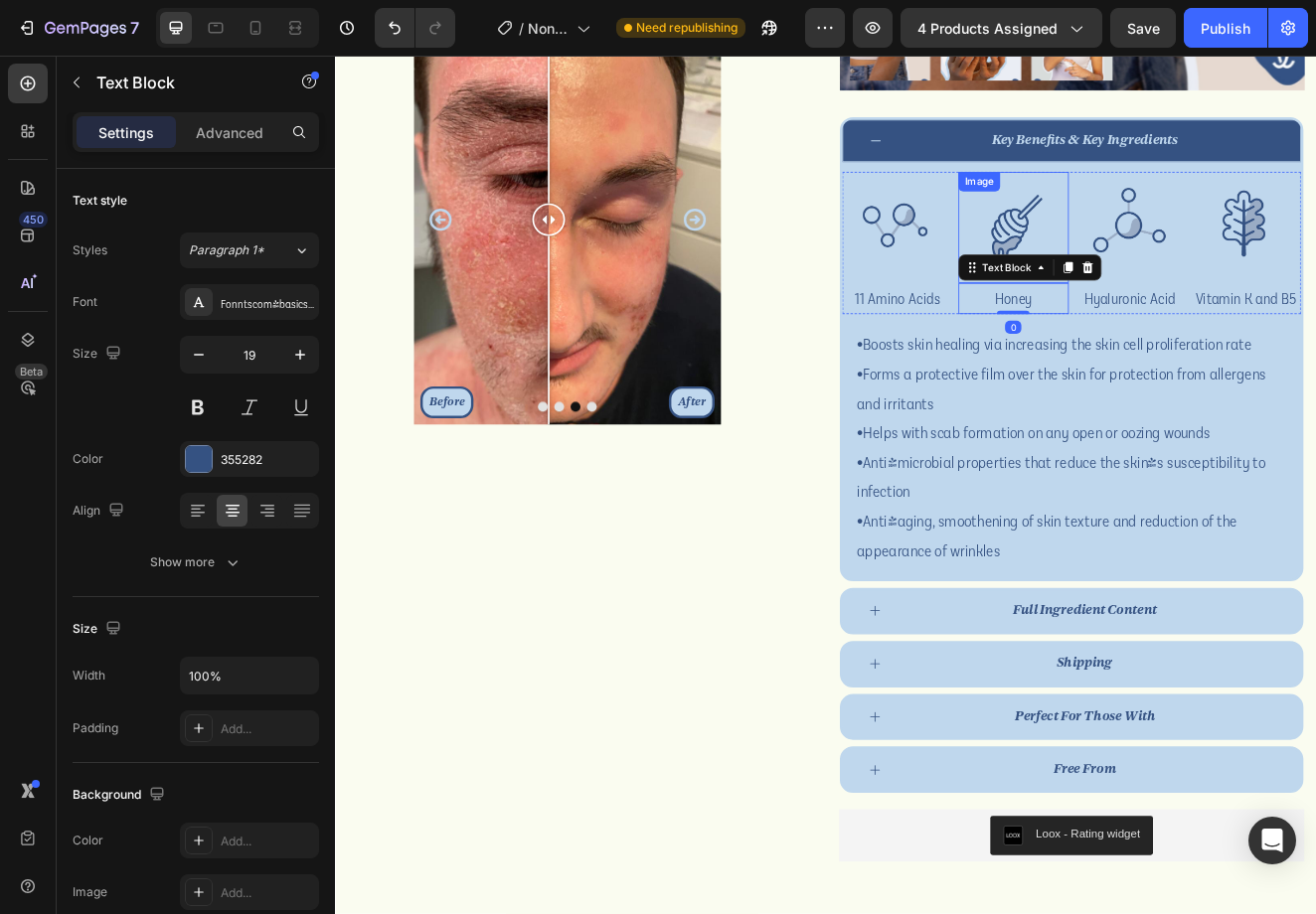click at bounding box center [1159, 263] 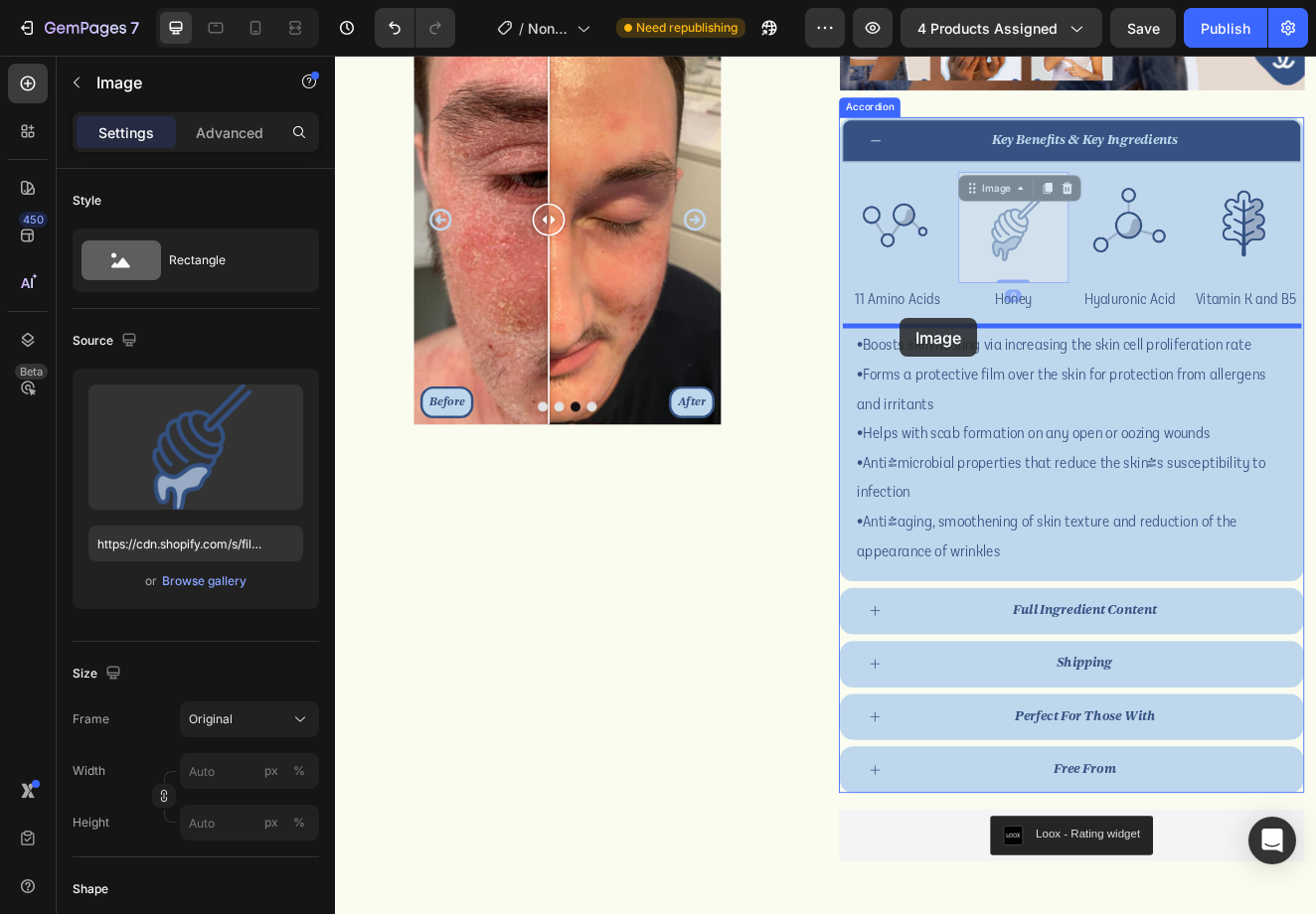 drag, startPoint x: 1156, startPoint y: 242, endPoint x: 1022, endPoint y: 375, distance: 188.79883 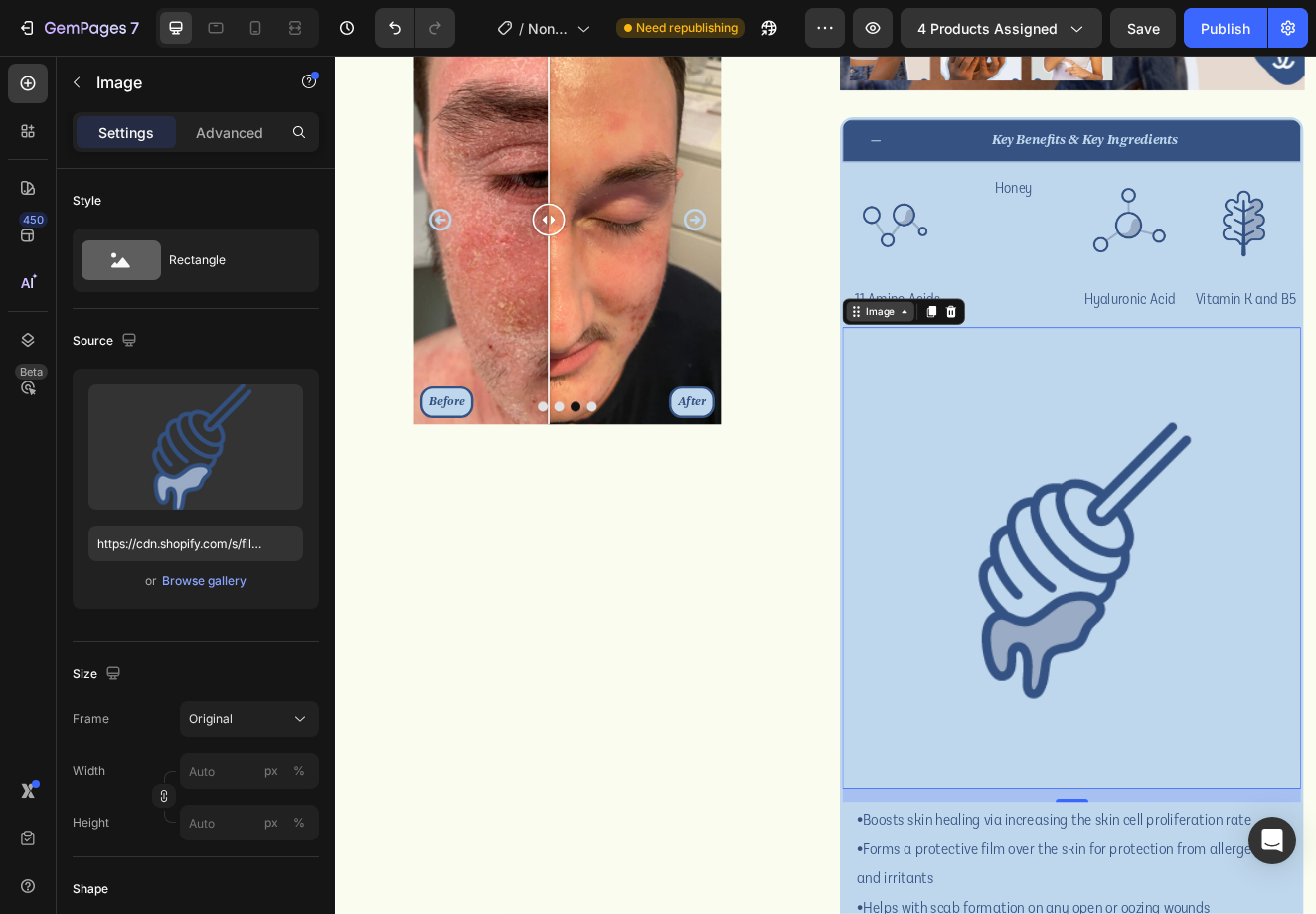 click on "Image" at bounding box center (997, 367) 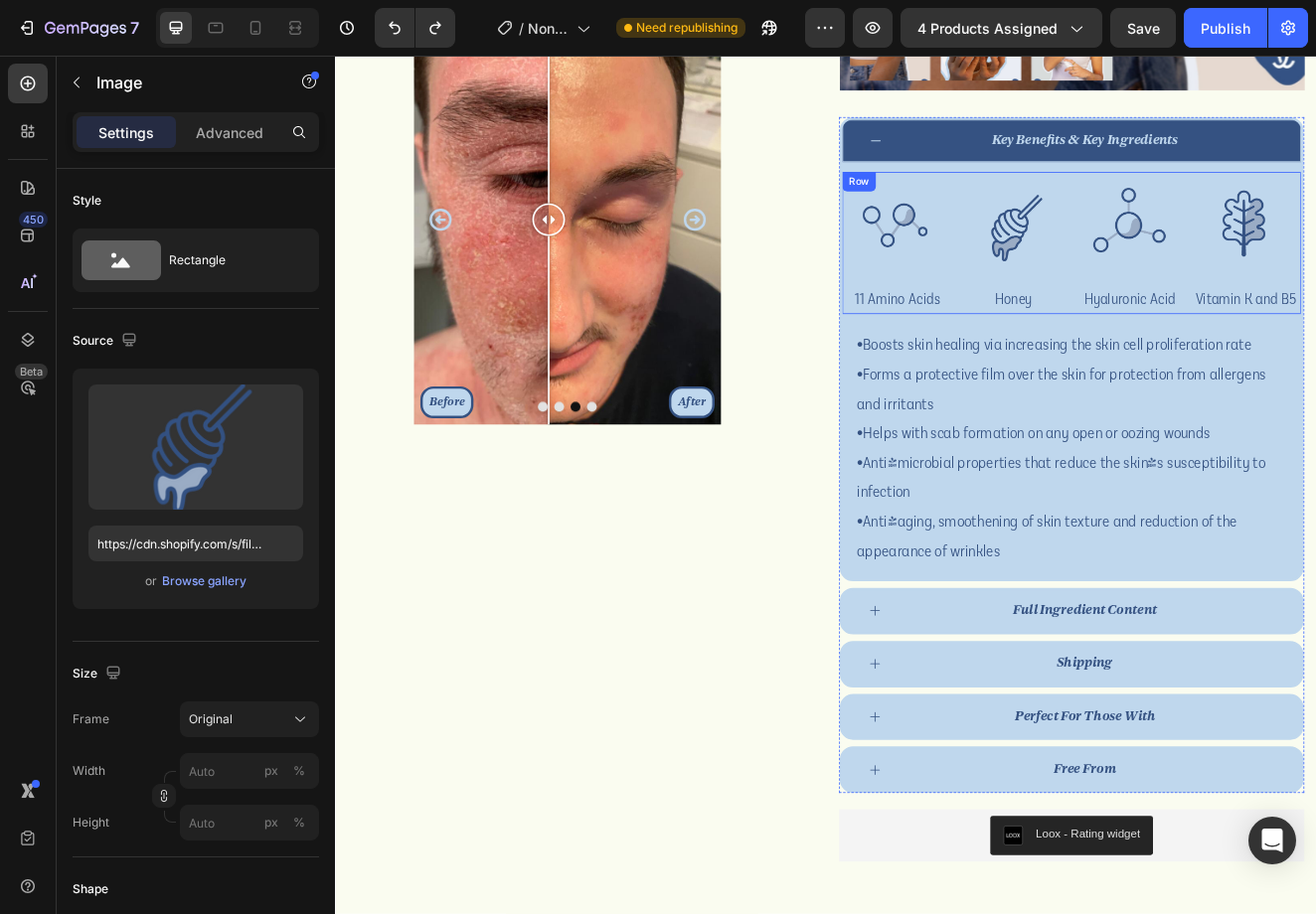 click on "Image" at bounding box center [1018, 263] 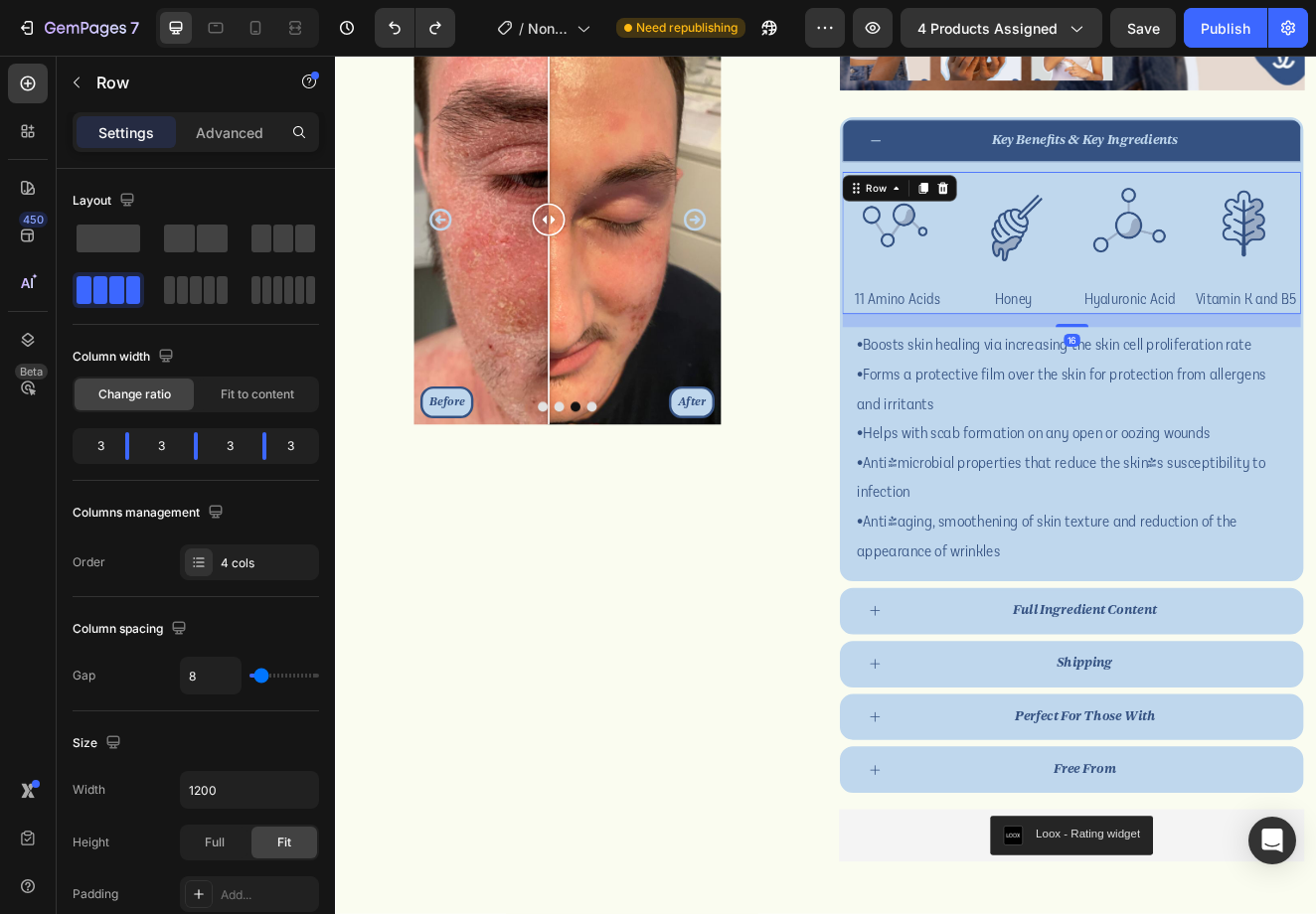 click on "Image 11 Amino Acids Text Block Image Honey Text Block Image Hyaluronic Acid Text Block Image Vitamin K and B5 Text Block Row   16" at bounding box center [1230, 282] 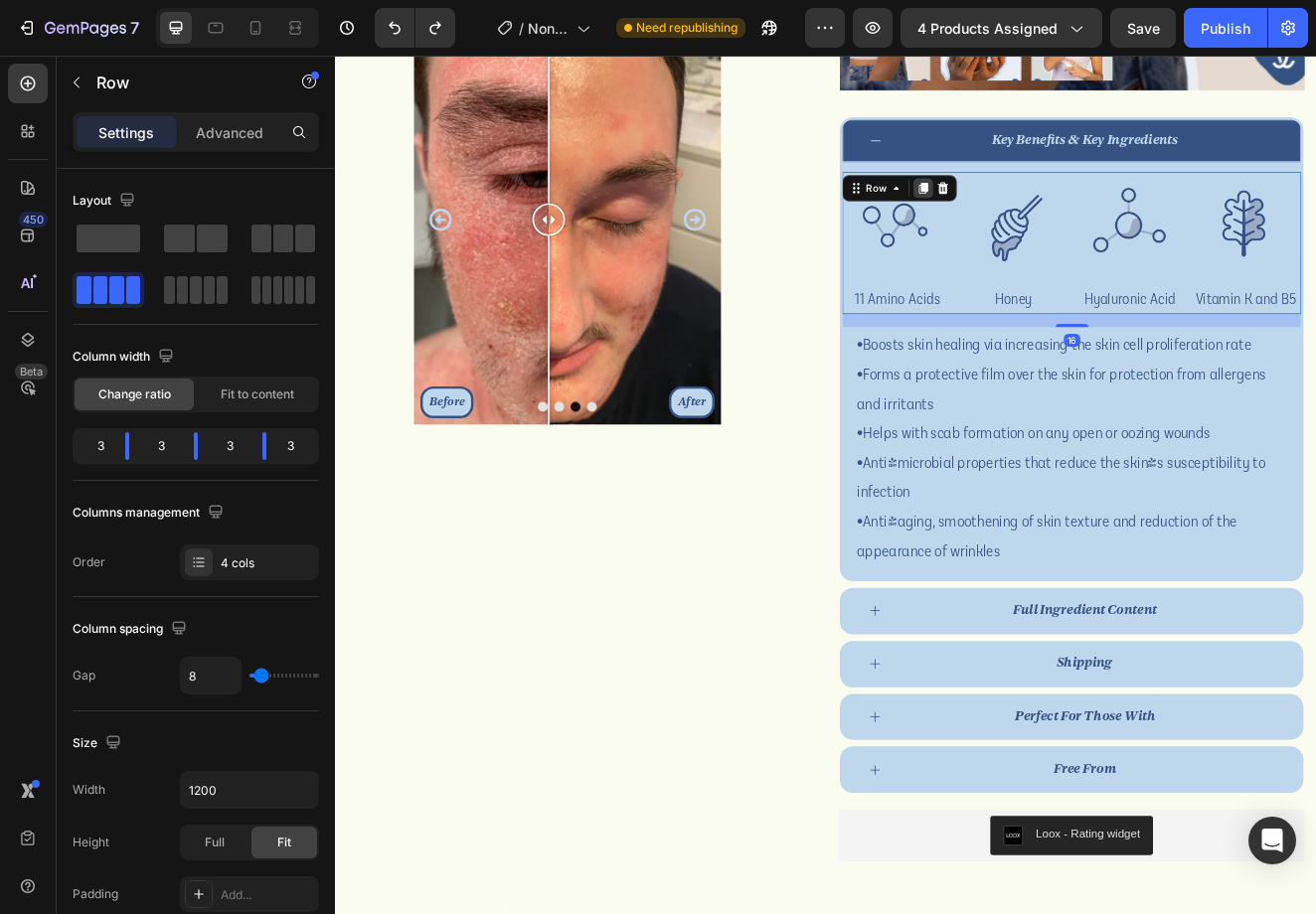 click 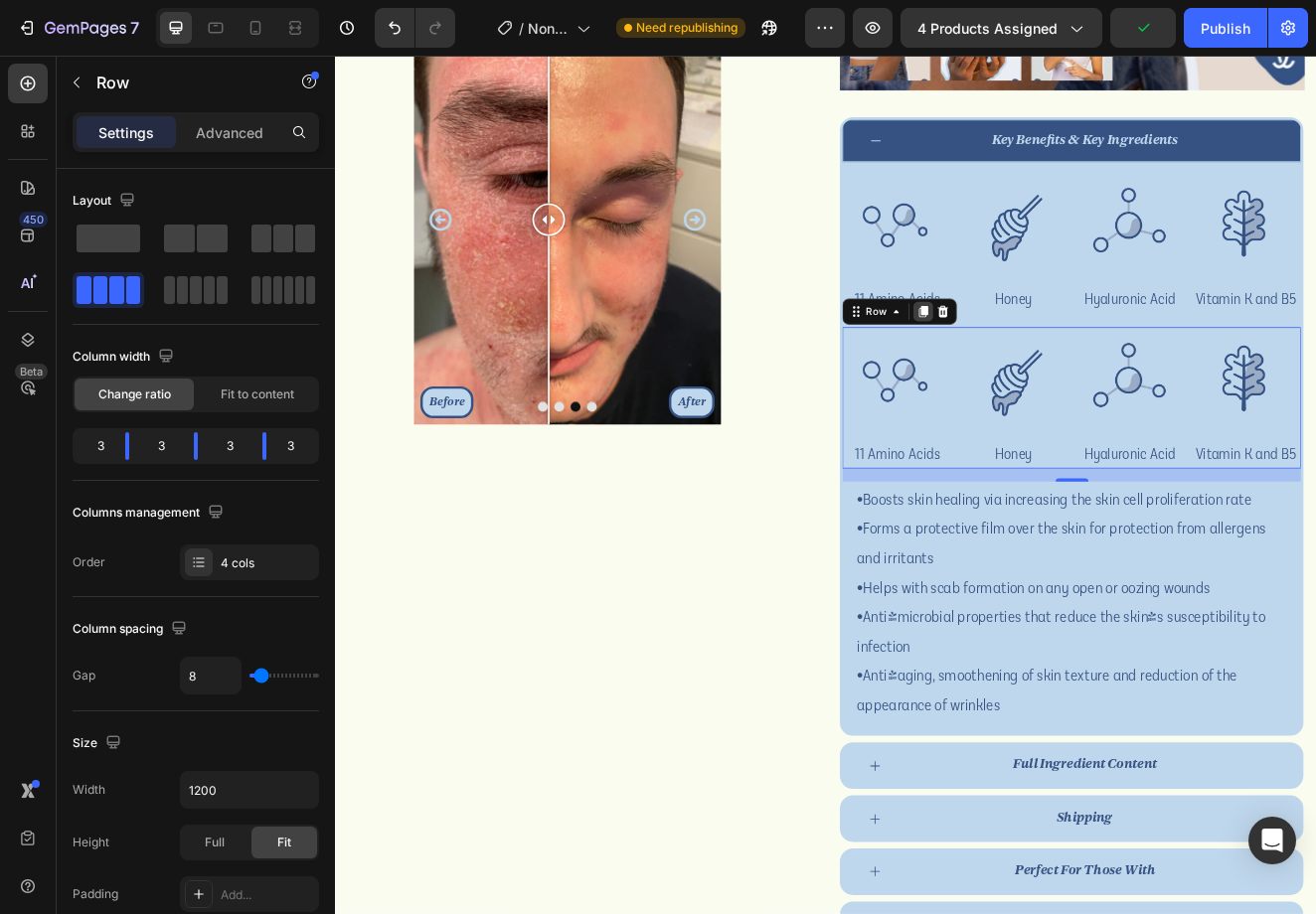click 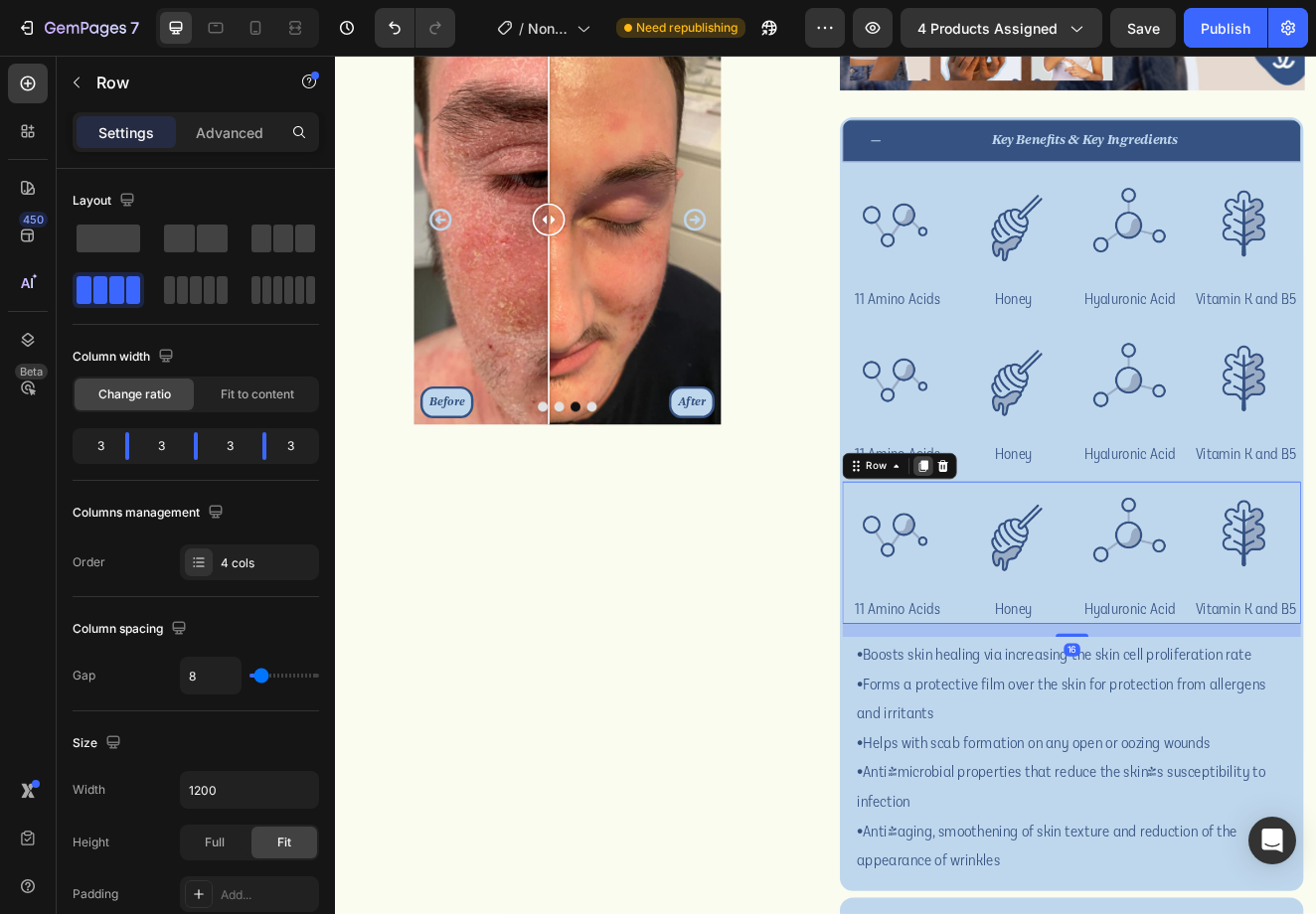 click 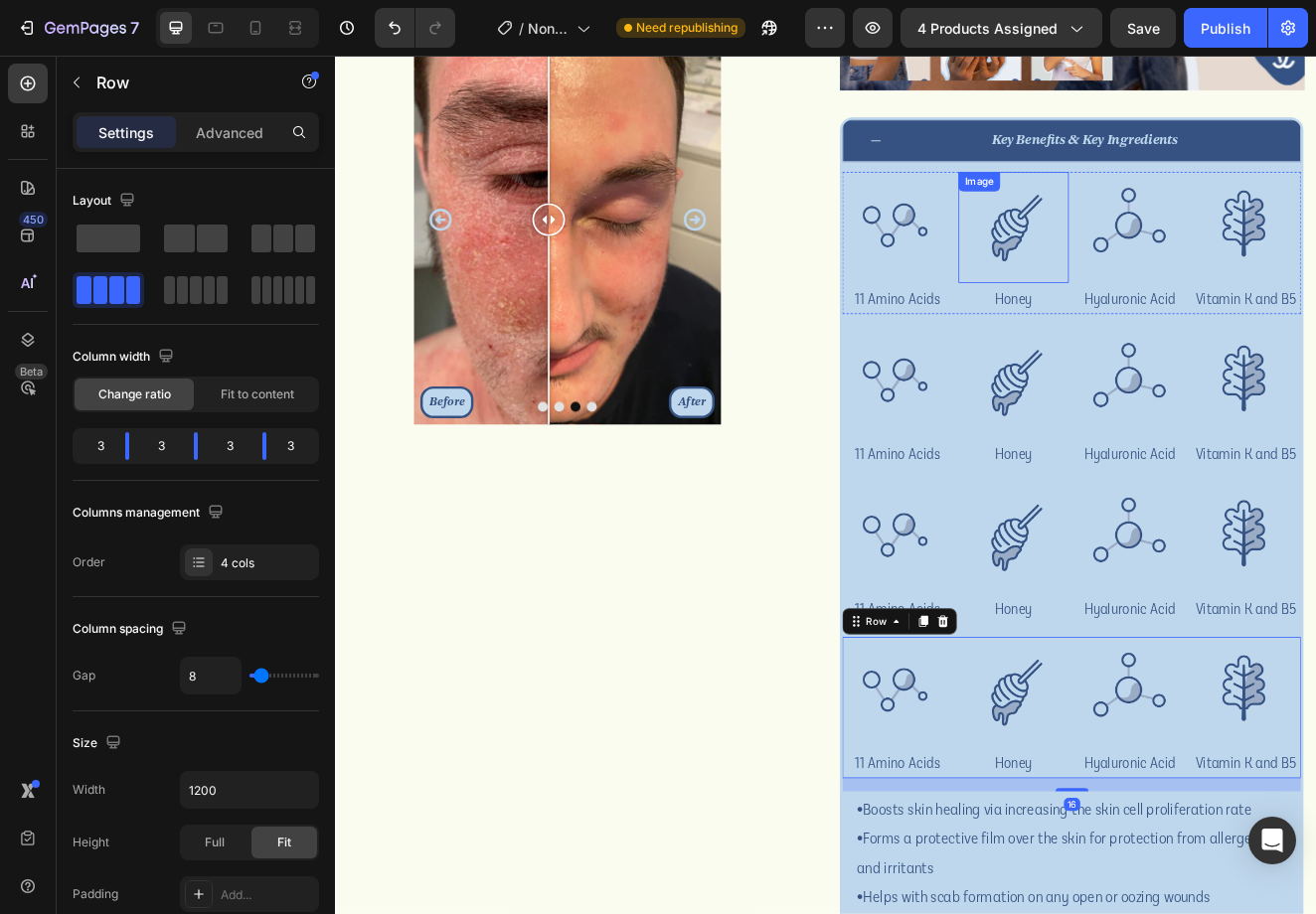 click at bounding box center [1159, 263] 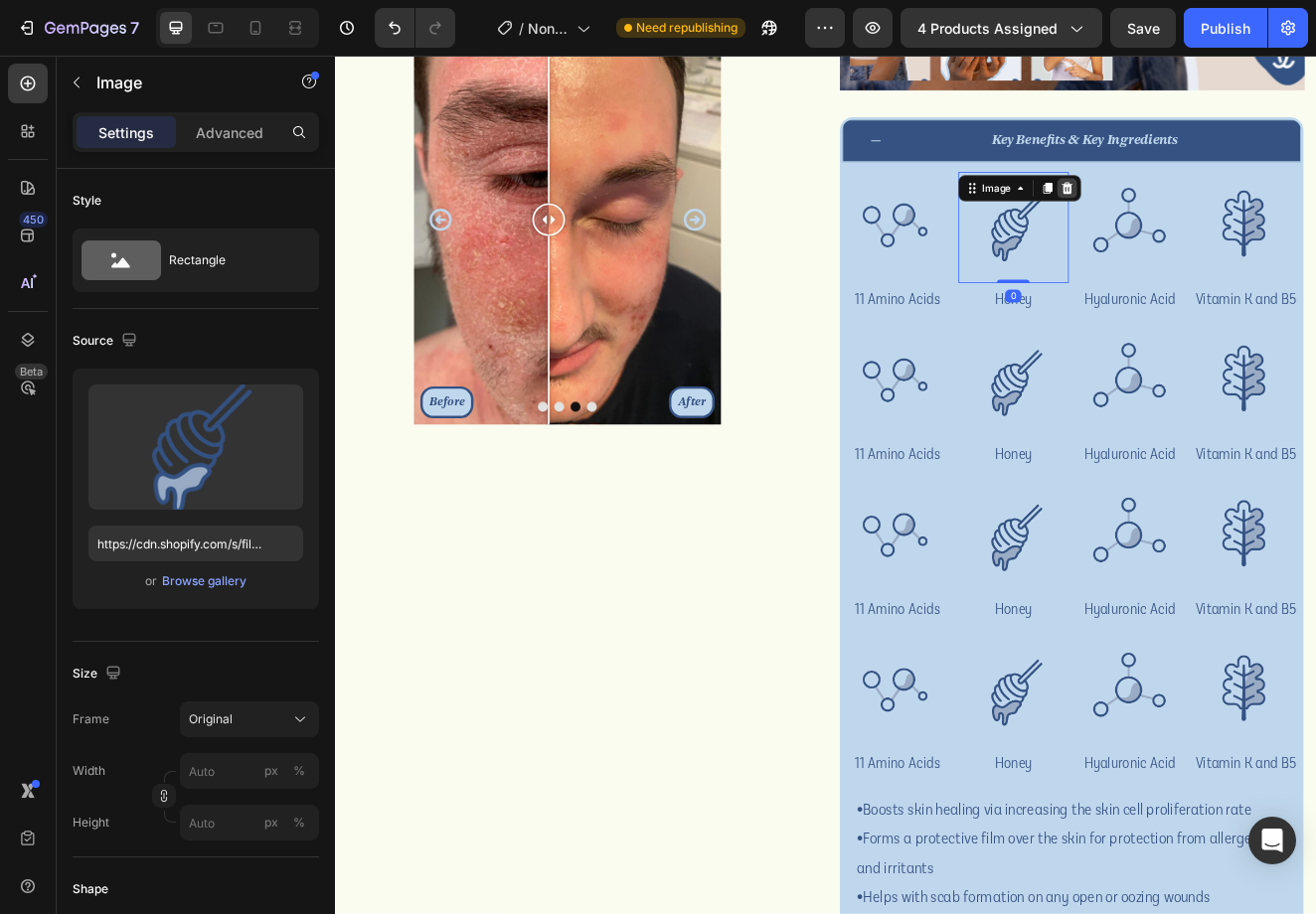 click 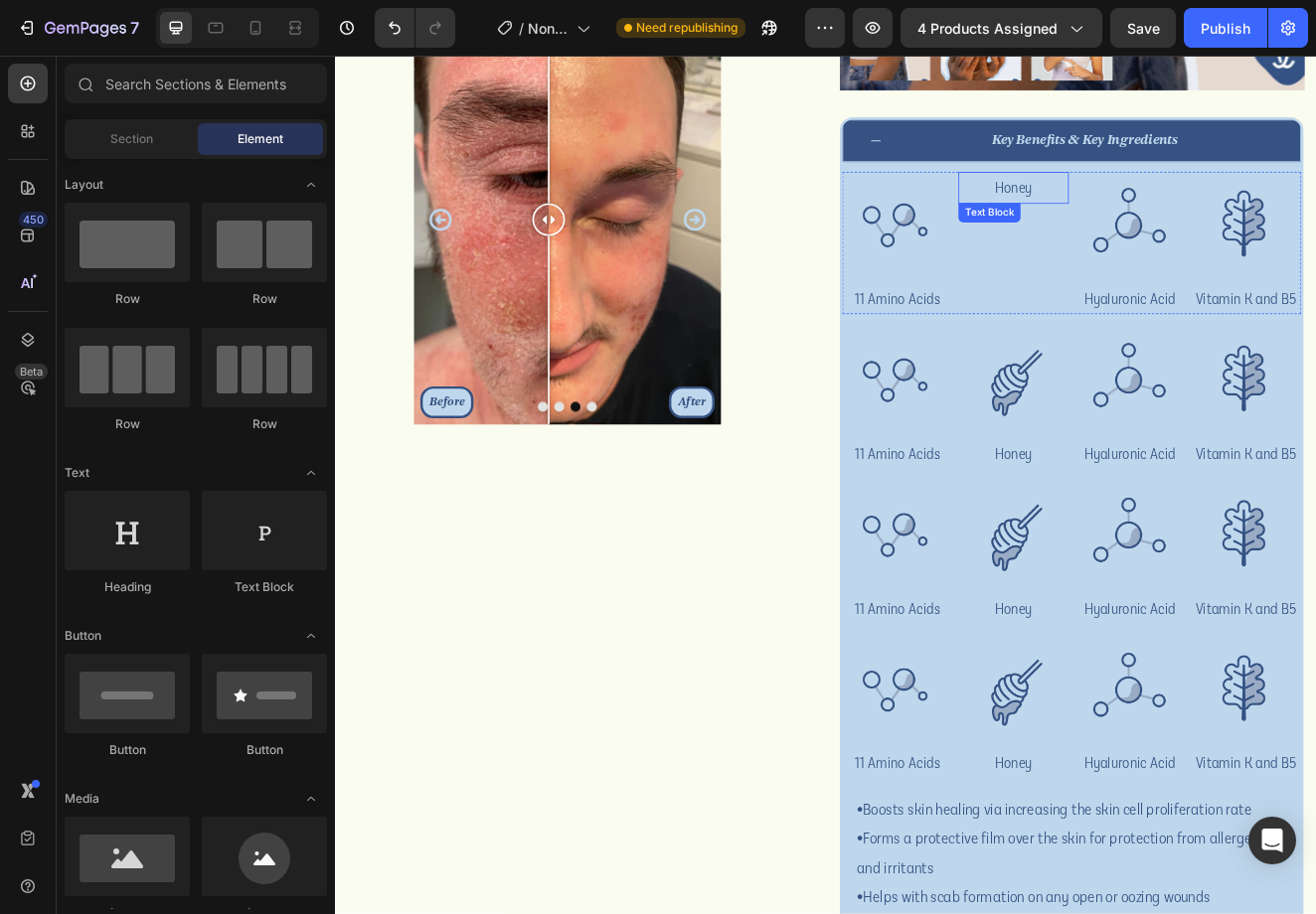click on "Honey" at bounding box center [1159, 216] 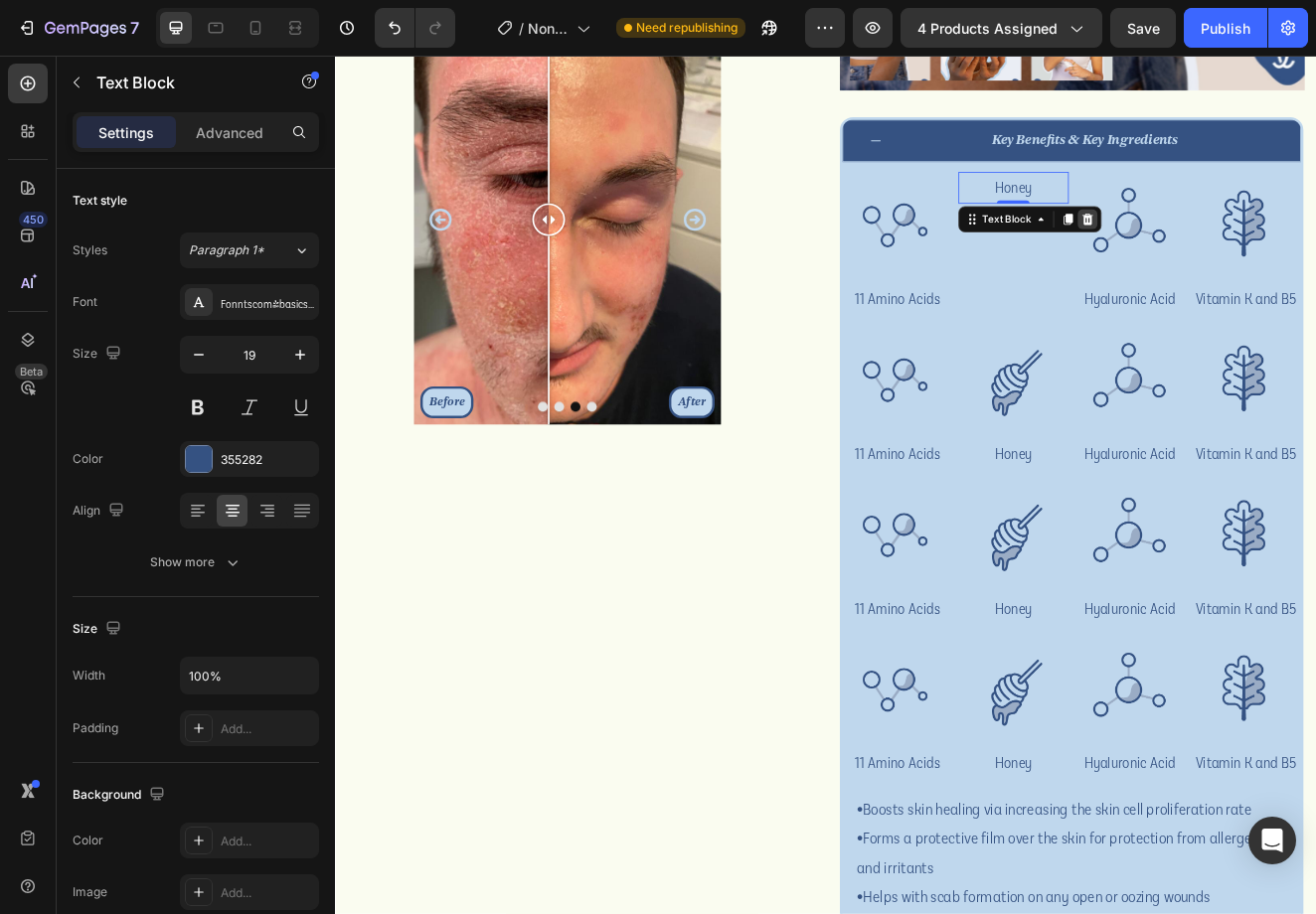 click 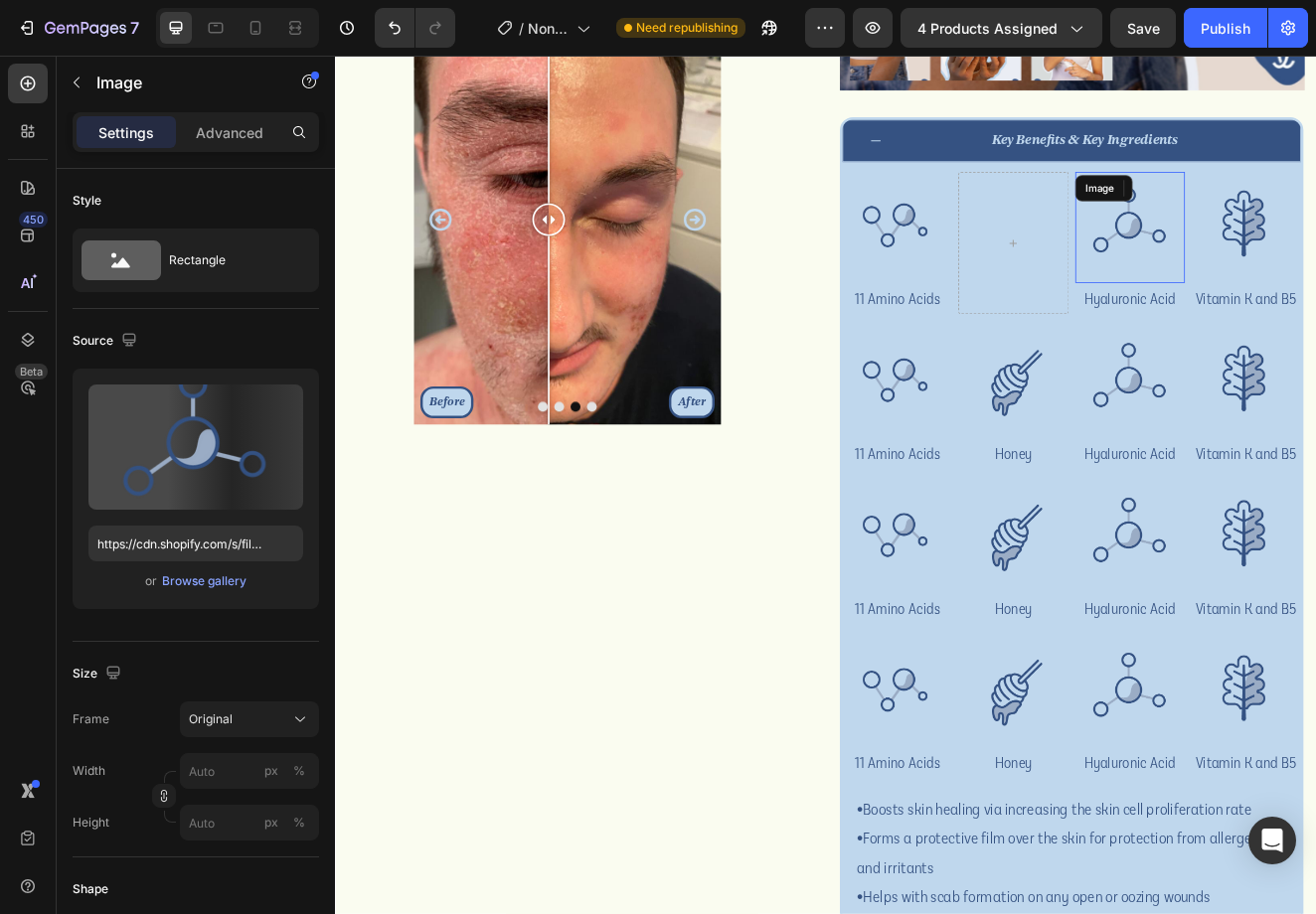 click at bounding box center (1301, 263) 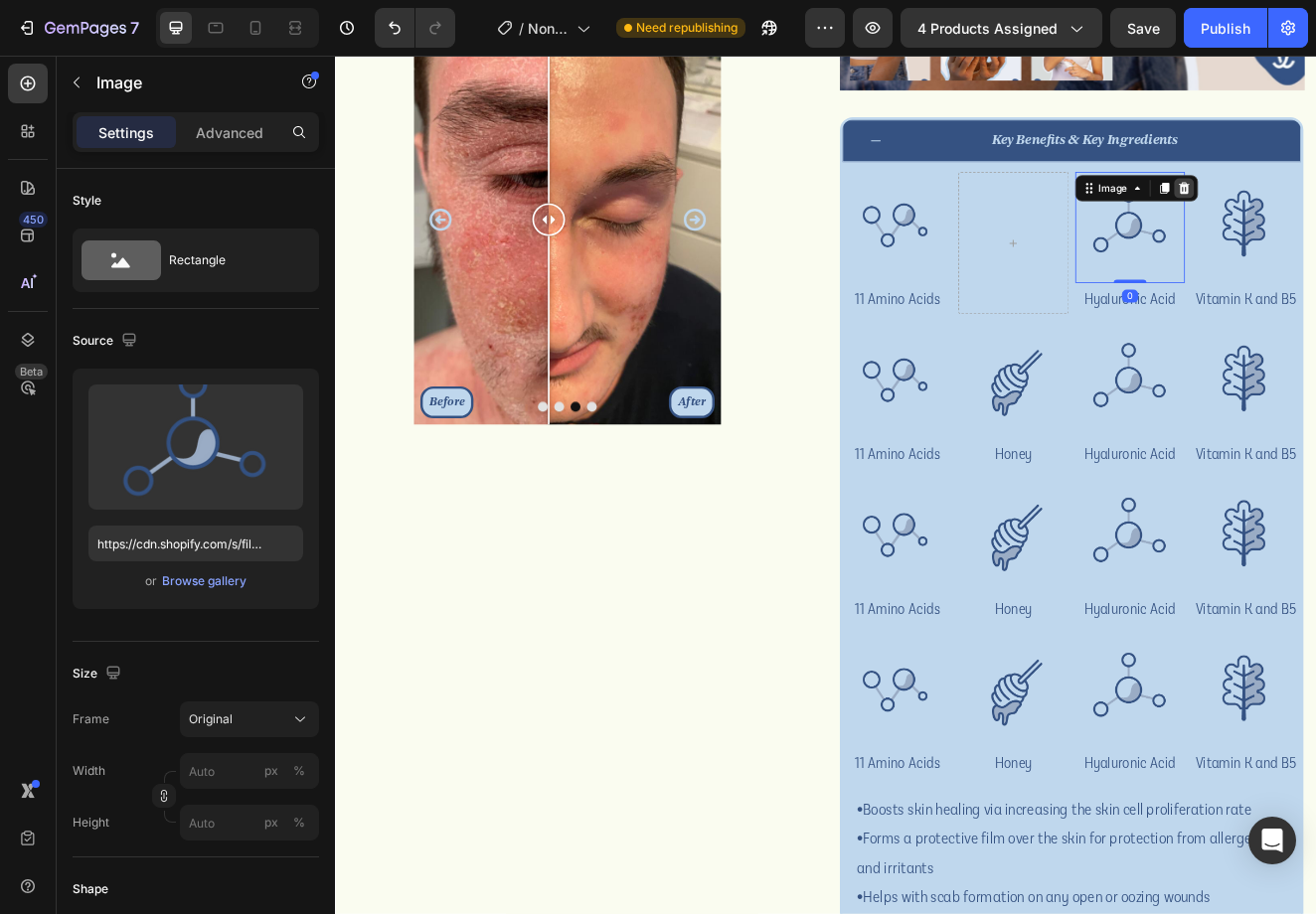 click 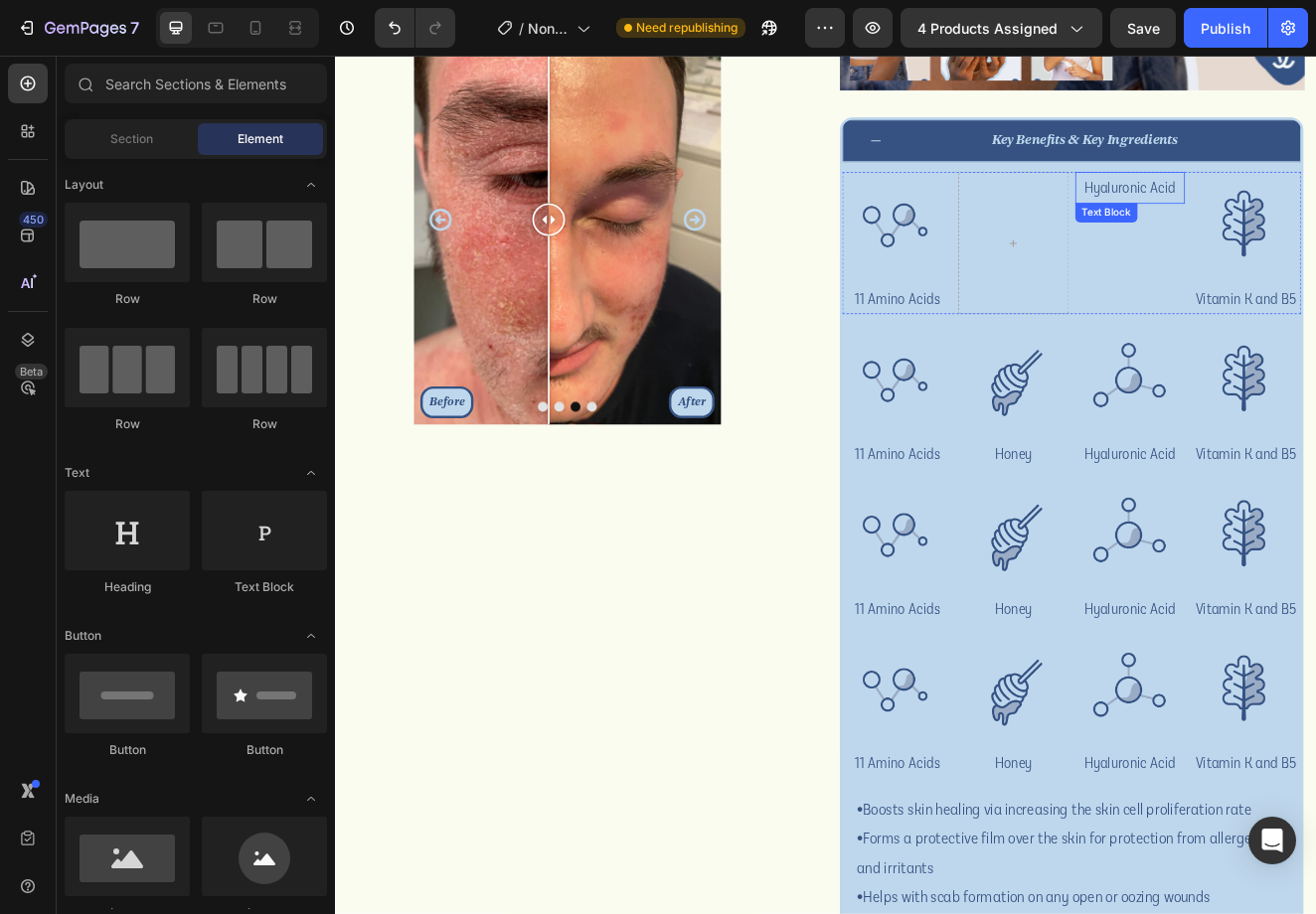 click on "Hyaluronic Acid" at bounding box center (1301, 216) 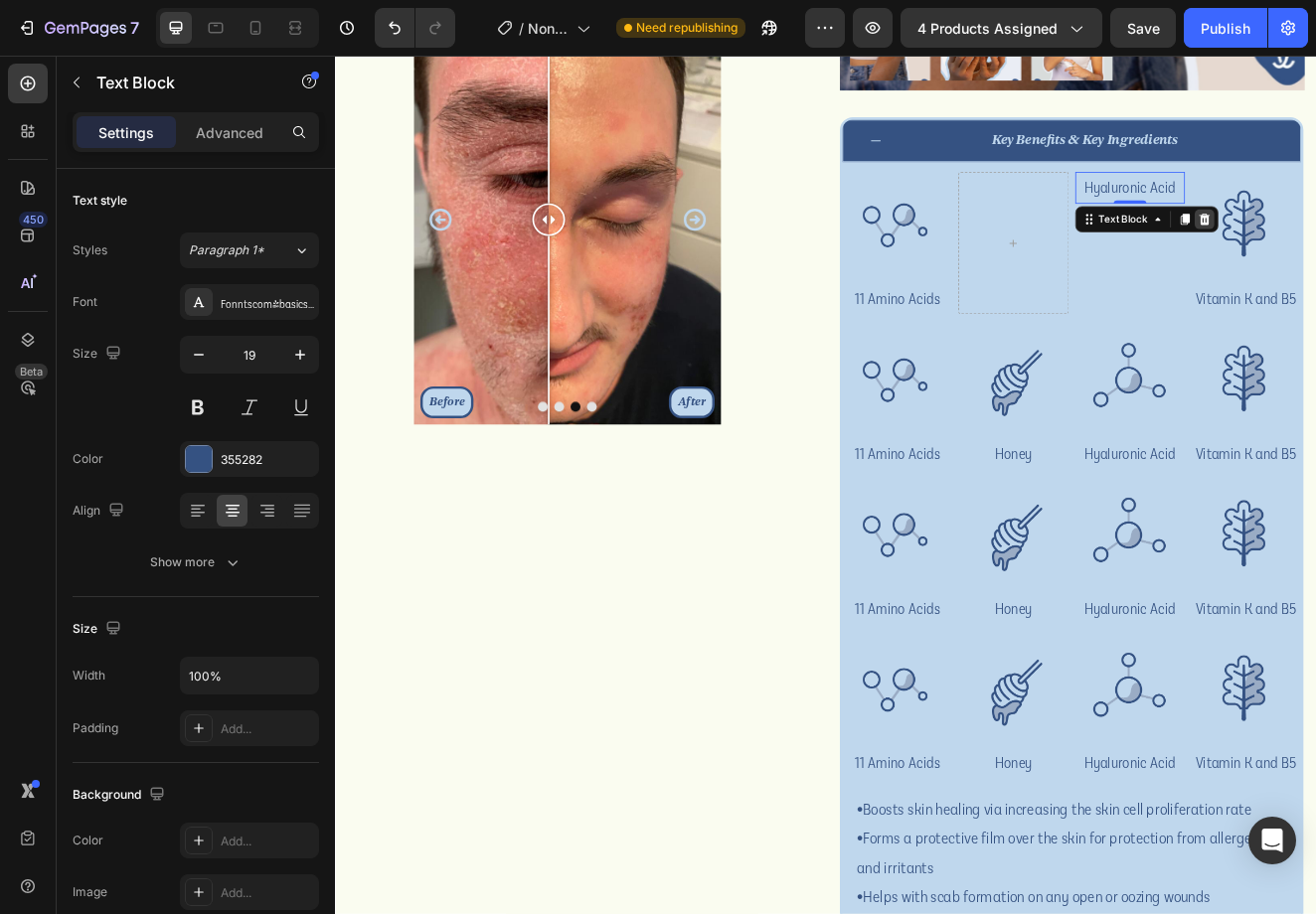 click at bounding box center (1392, 254) 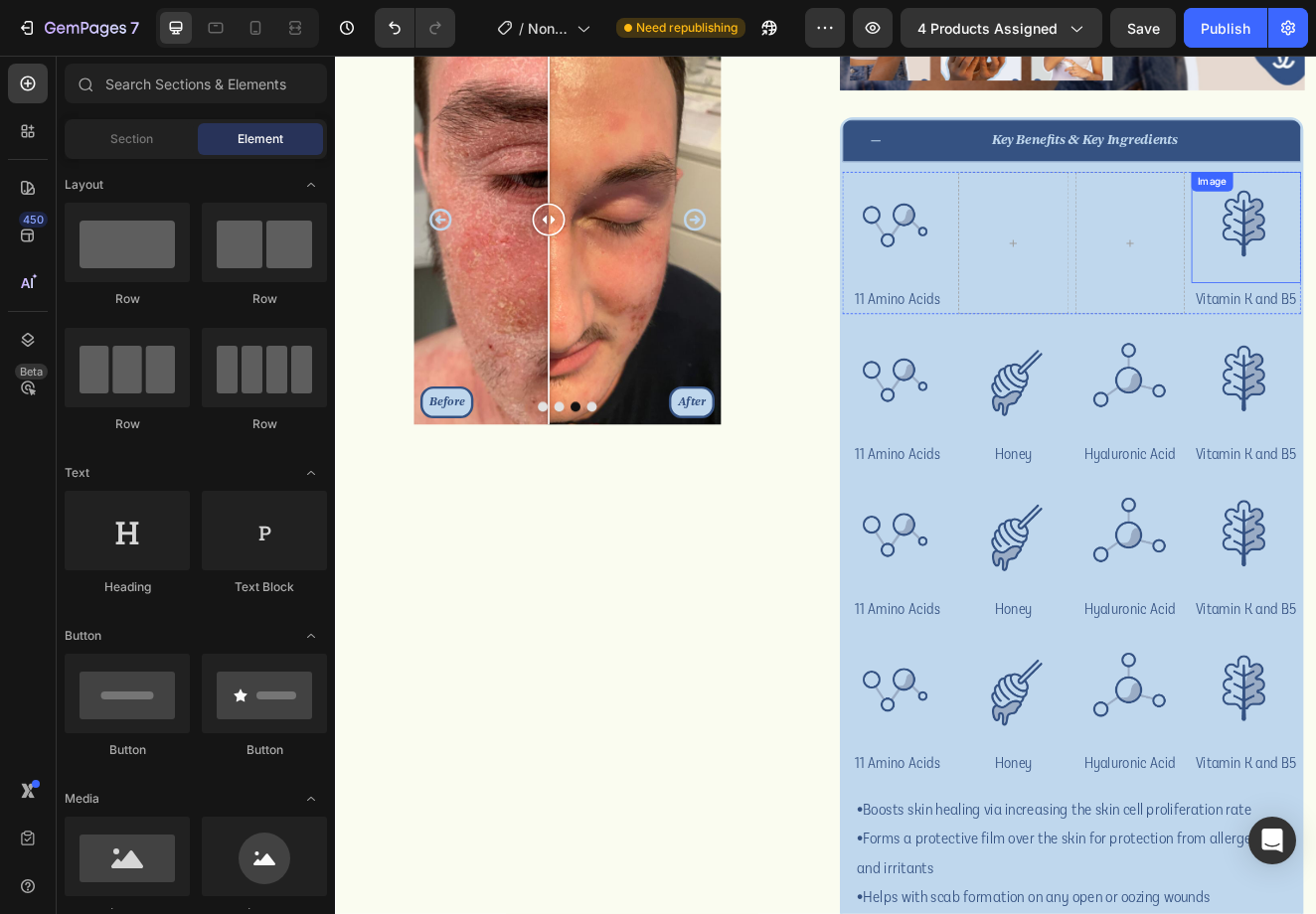 click at bounding box center (1442, 263) 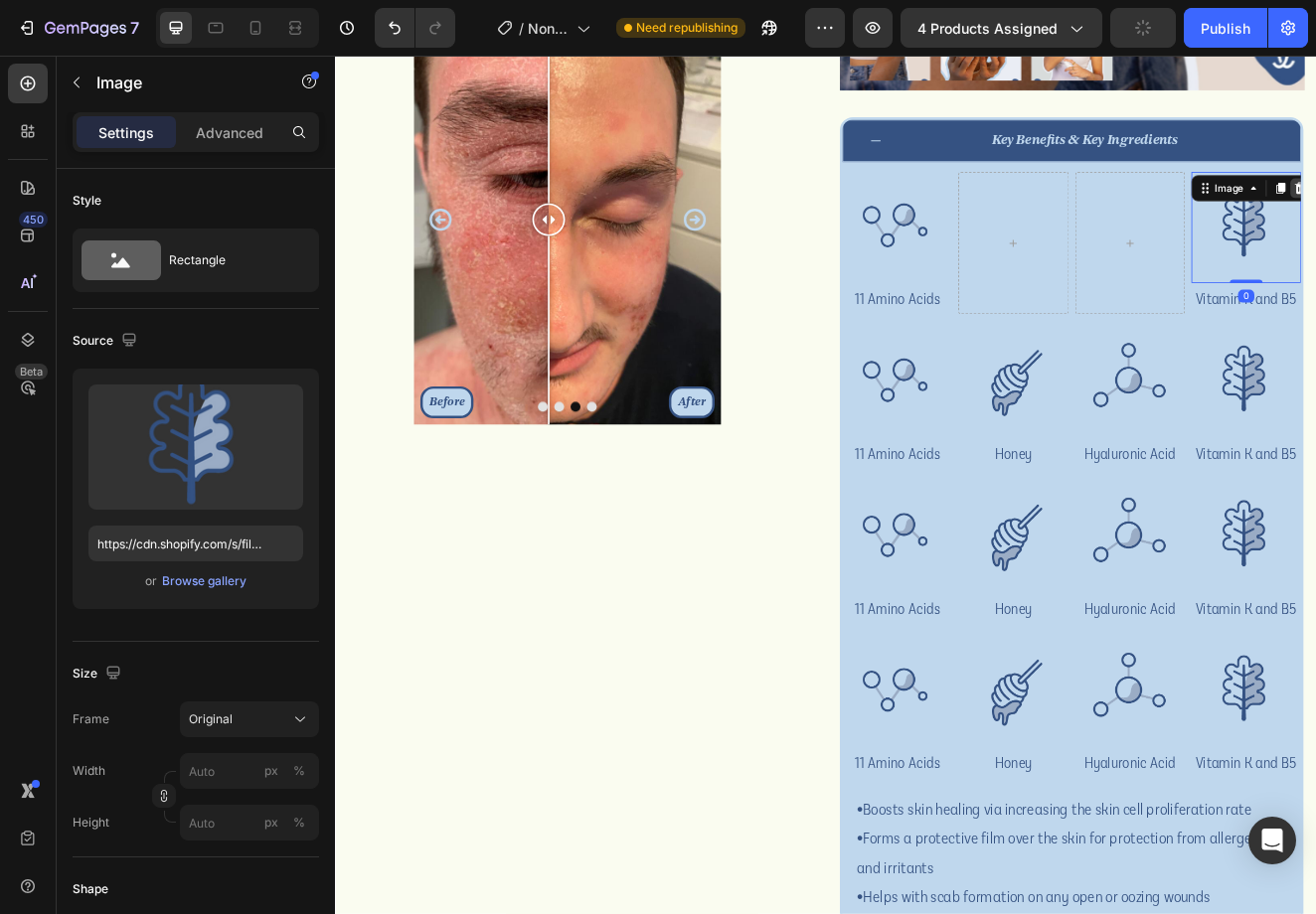 click 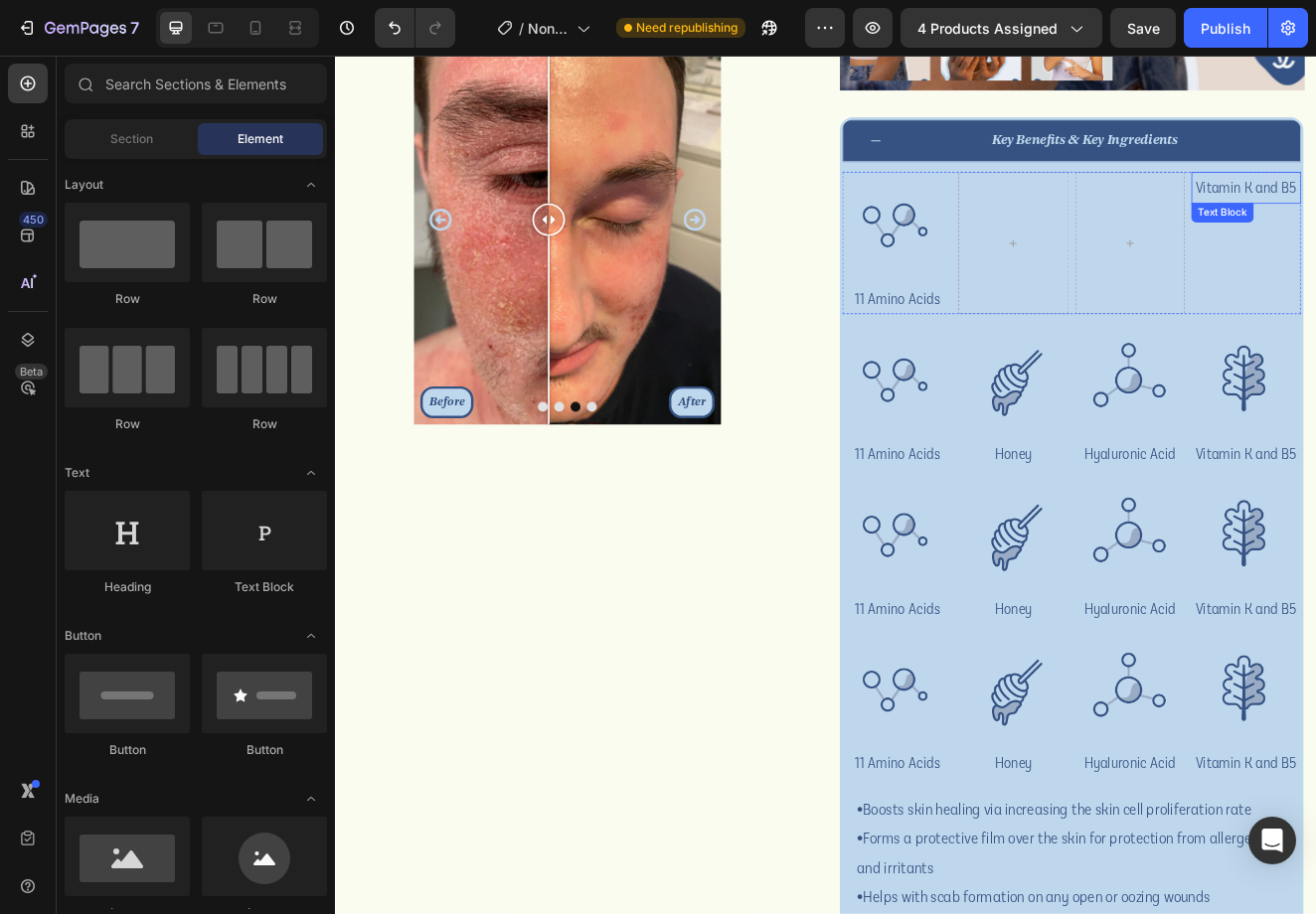 click on "Vitamin K and B5 Text Block" at bounding box center [1442, 282] 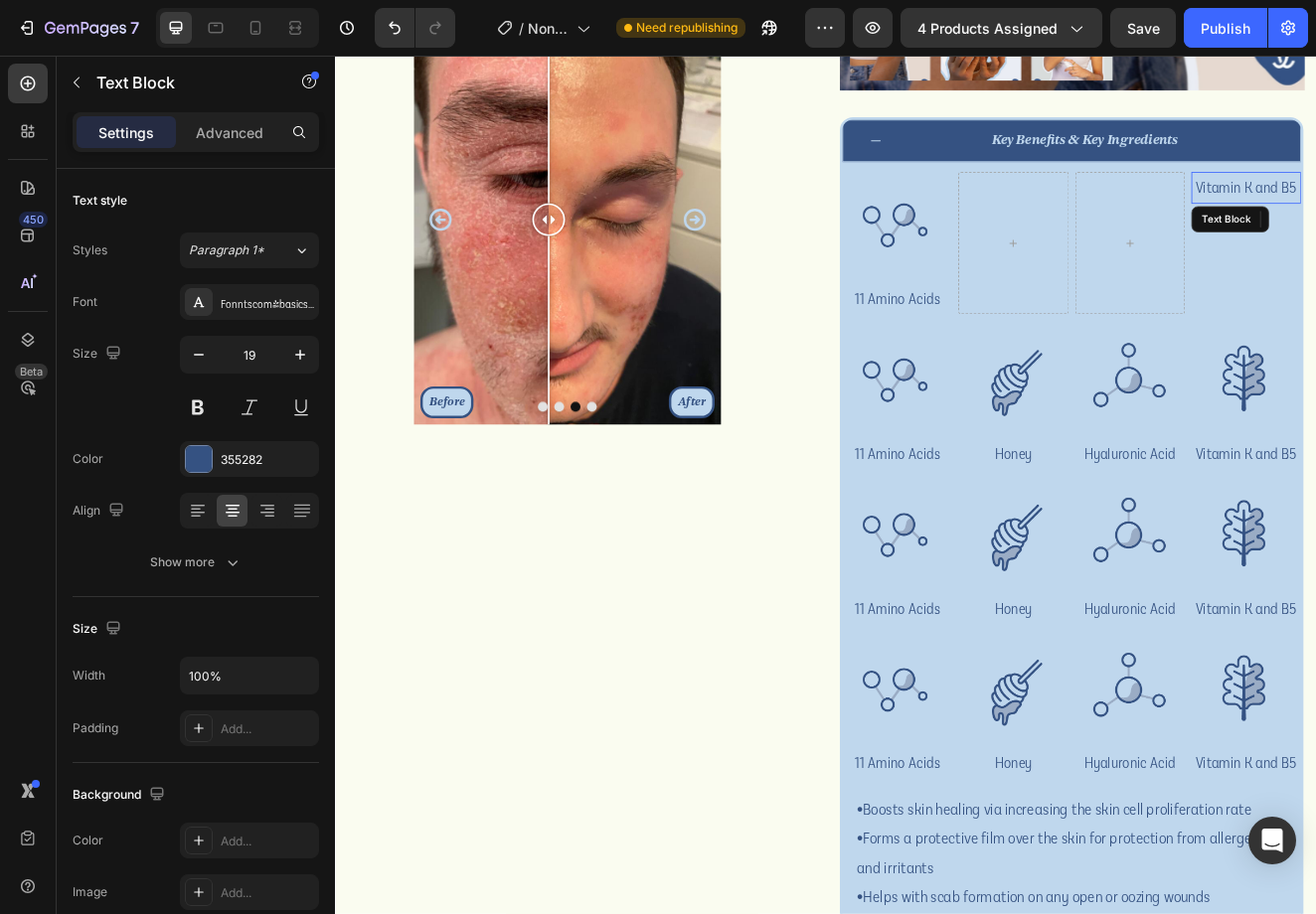 click on "Vitamin K and B5" at bounding box center [1442, 216] 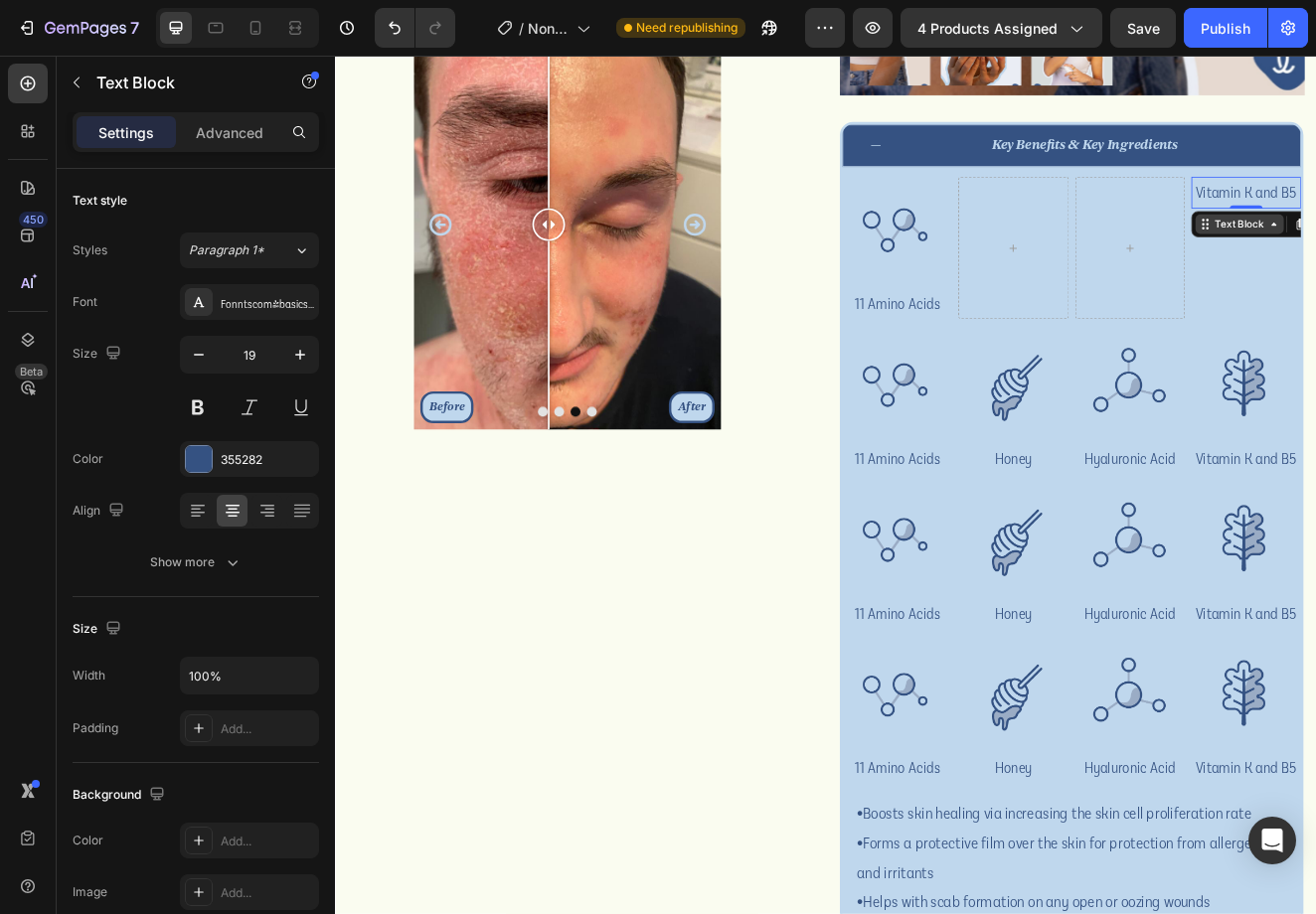 scroll, scrollTop: 760, scrollLeft: 0, axis: vertical 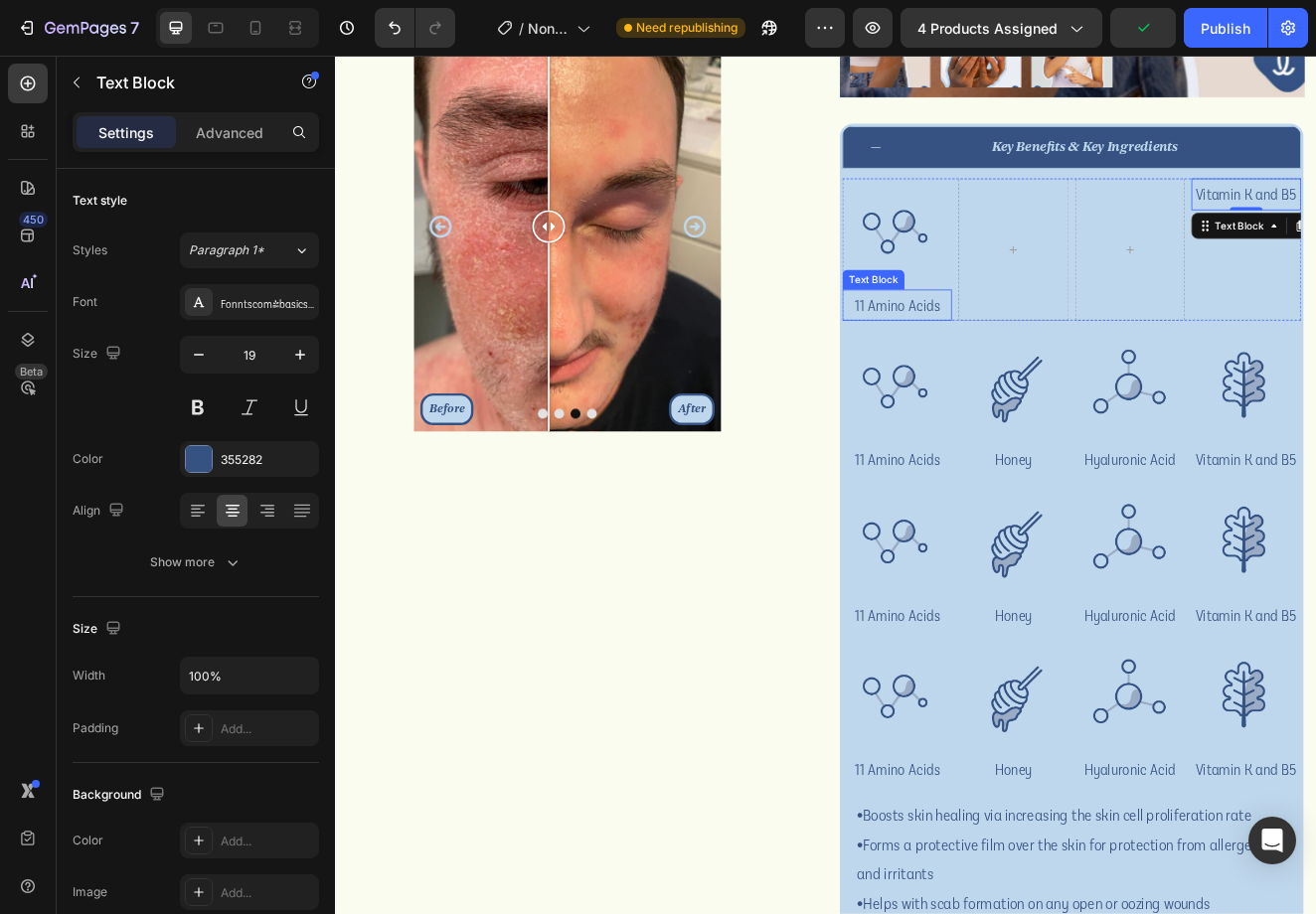 click on "11 Amino Acids" at bounding box center (1018, 359) 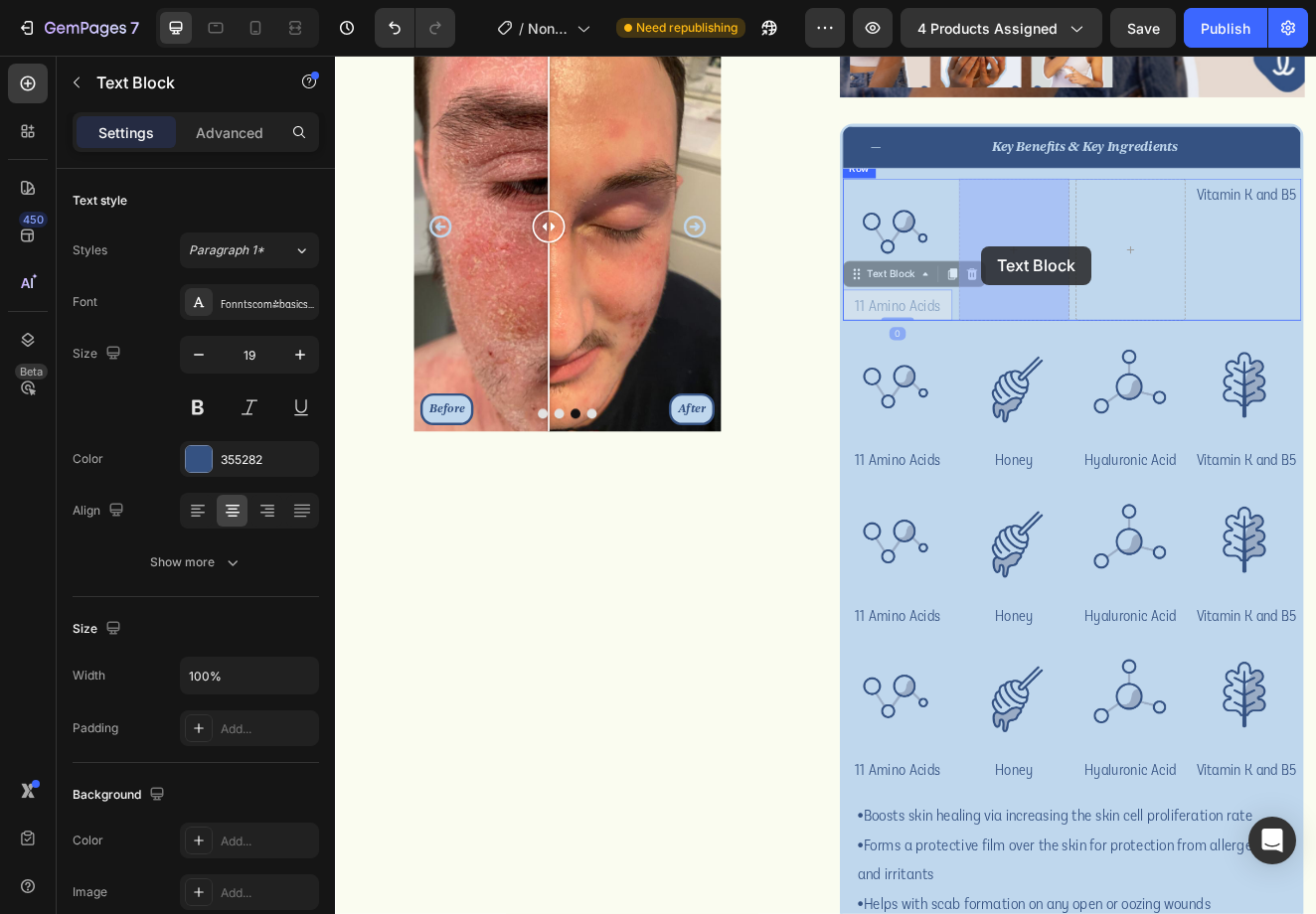 drag, startPoint x: 963, startPoint y: 326, endPoint x: 1119, endPoint y: 285, distance: 161.29786 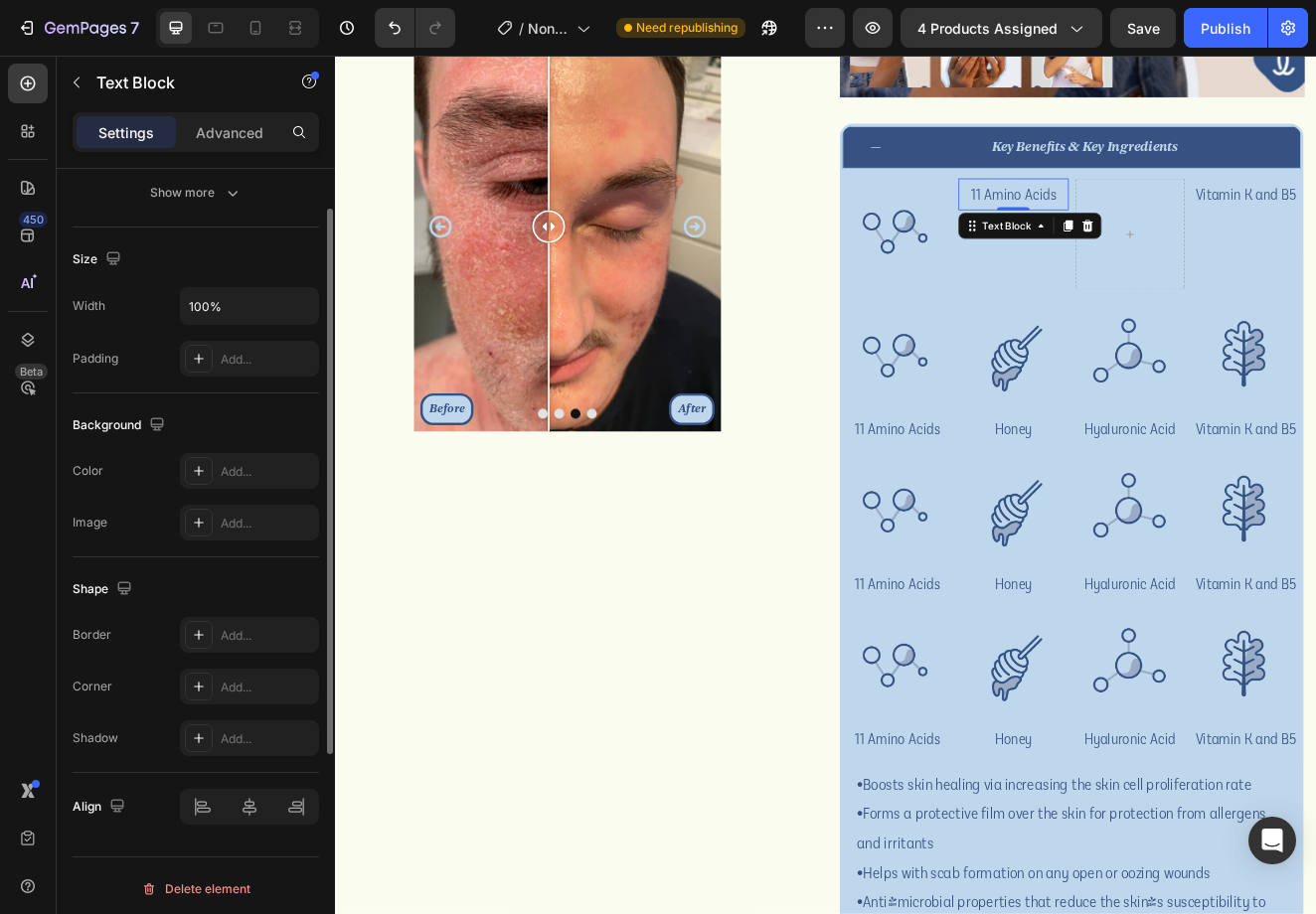 scroll, scrollTop: 376, scrollLeft: 0, axis: vertical 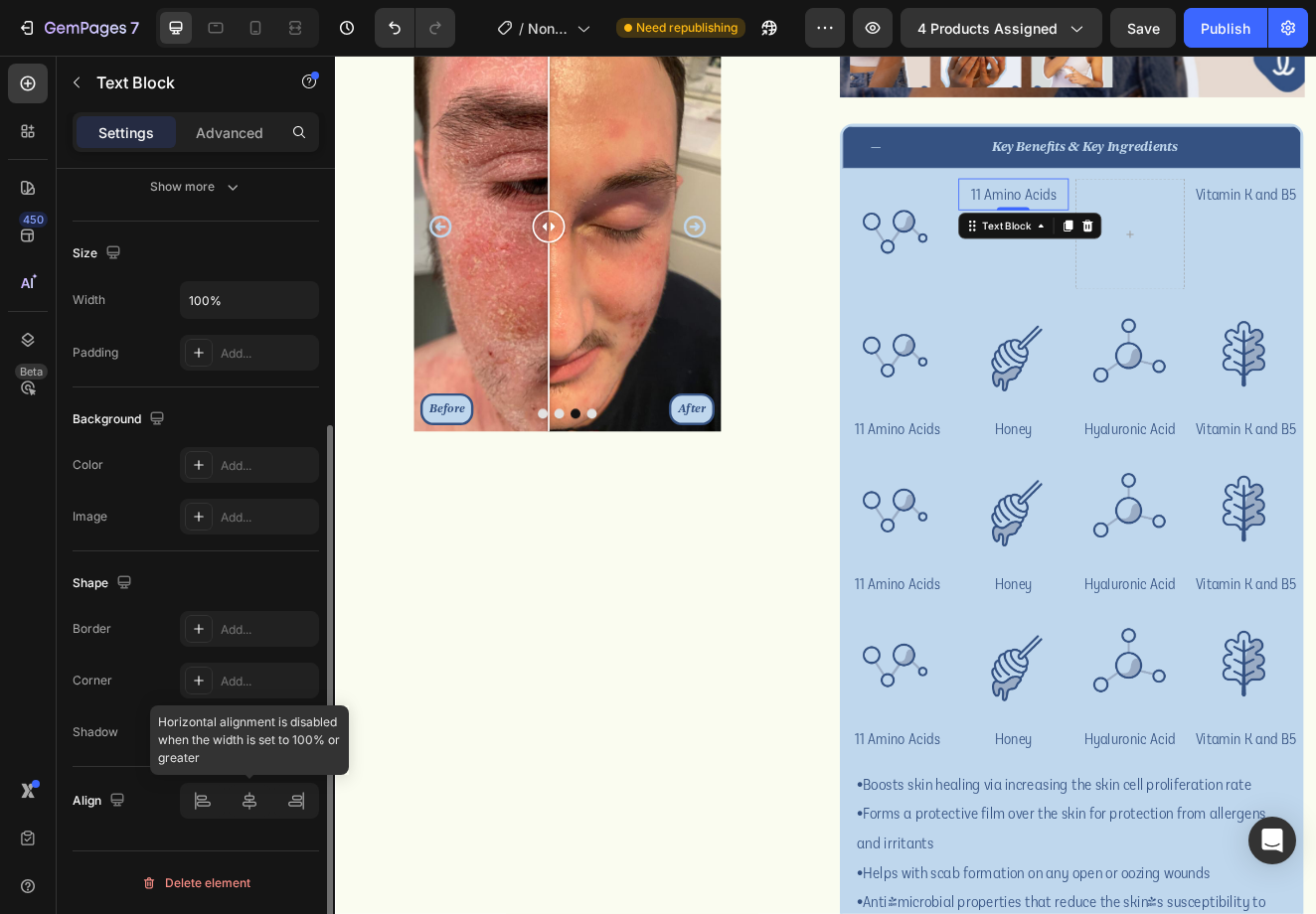 click 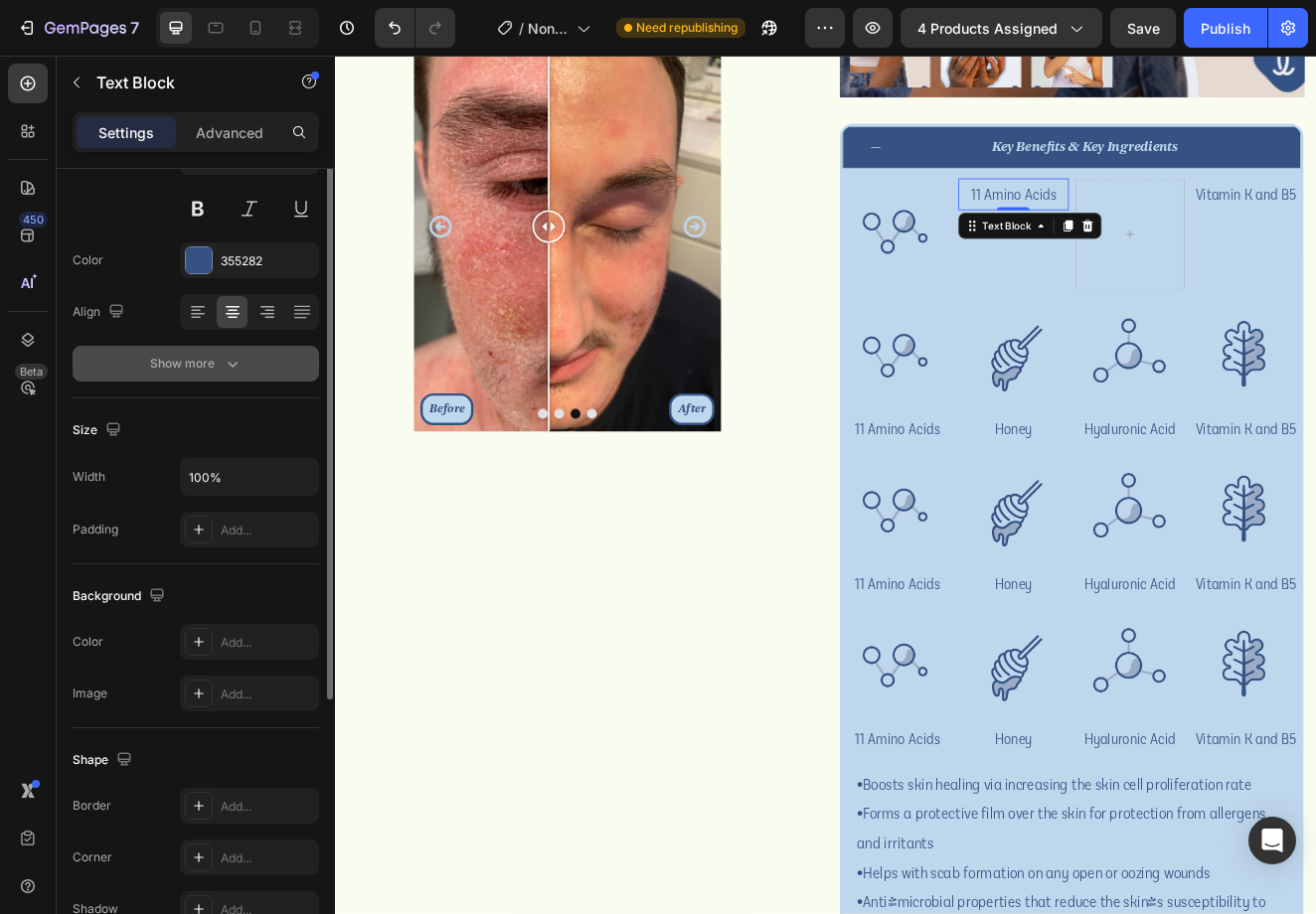 scroll, scrollTop: 0, scrollLeft: 0, axis: both 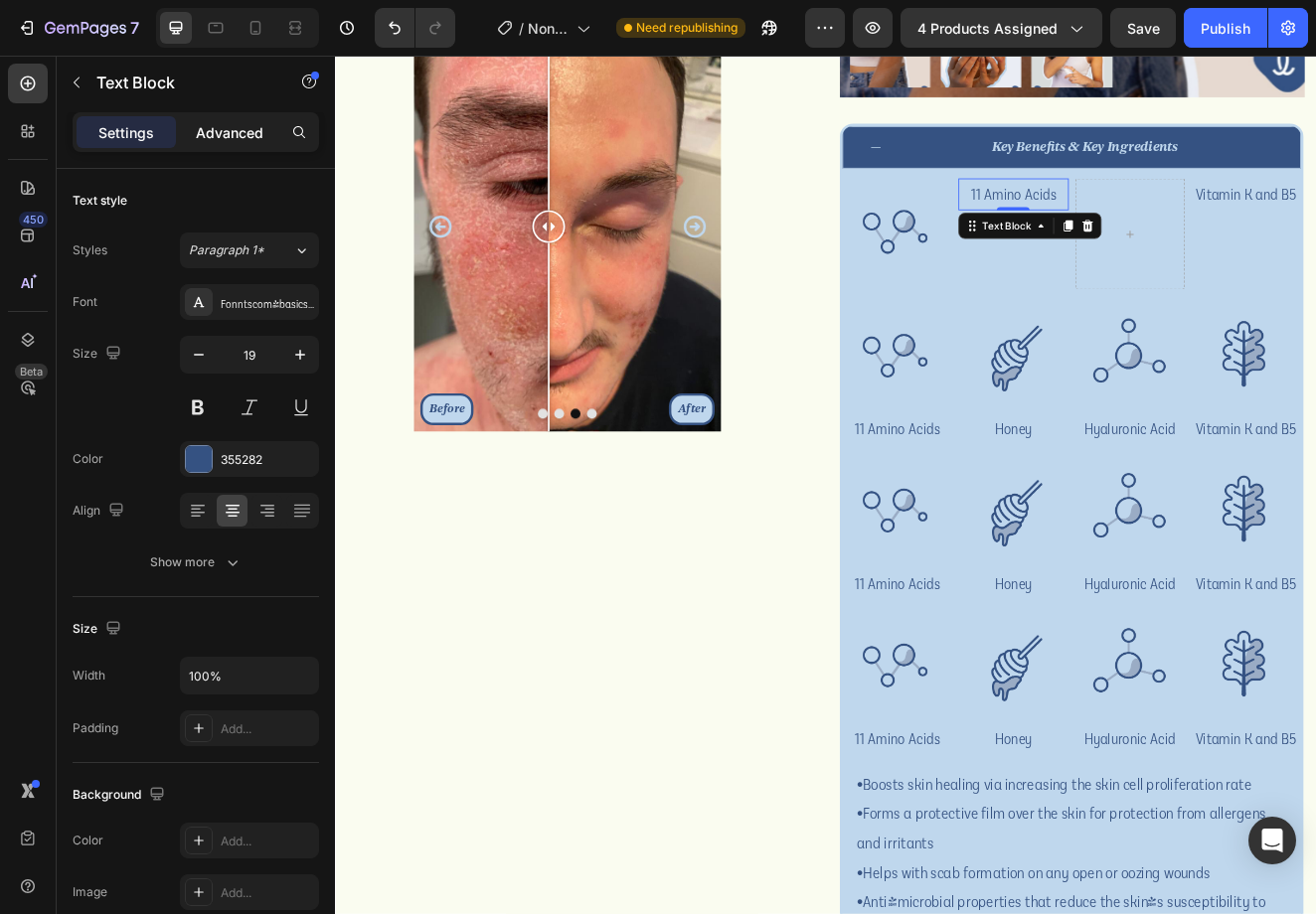 click on "Advanced" at bounding box center (230, 132) 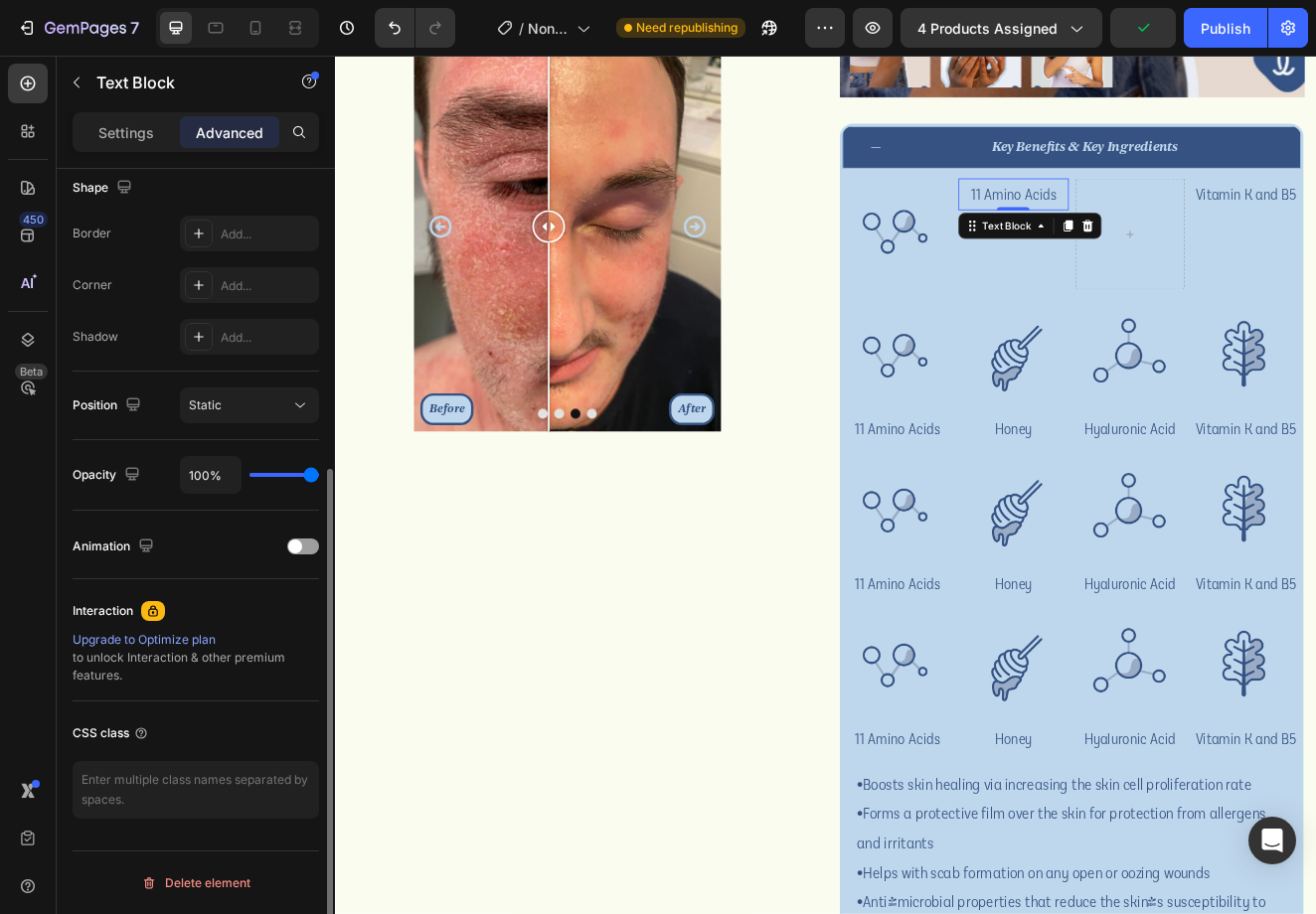 scroll, scrollTop: 0, scrollLeft: 0, axis: both 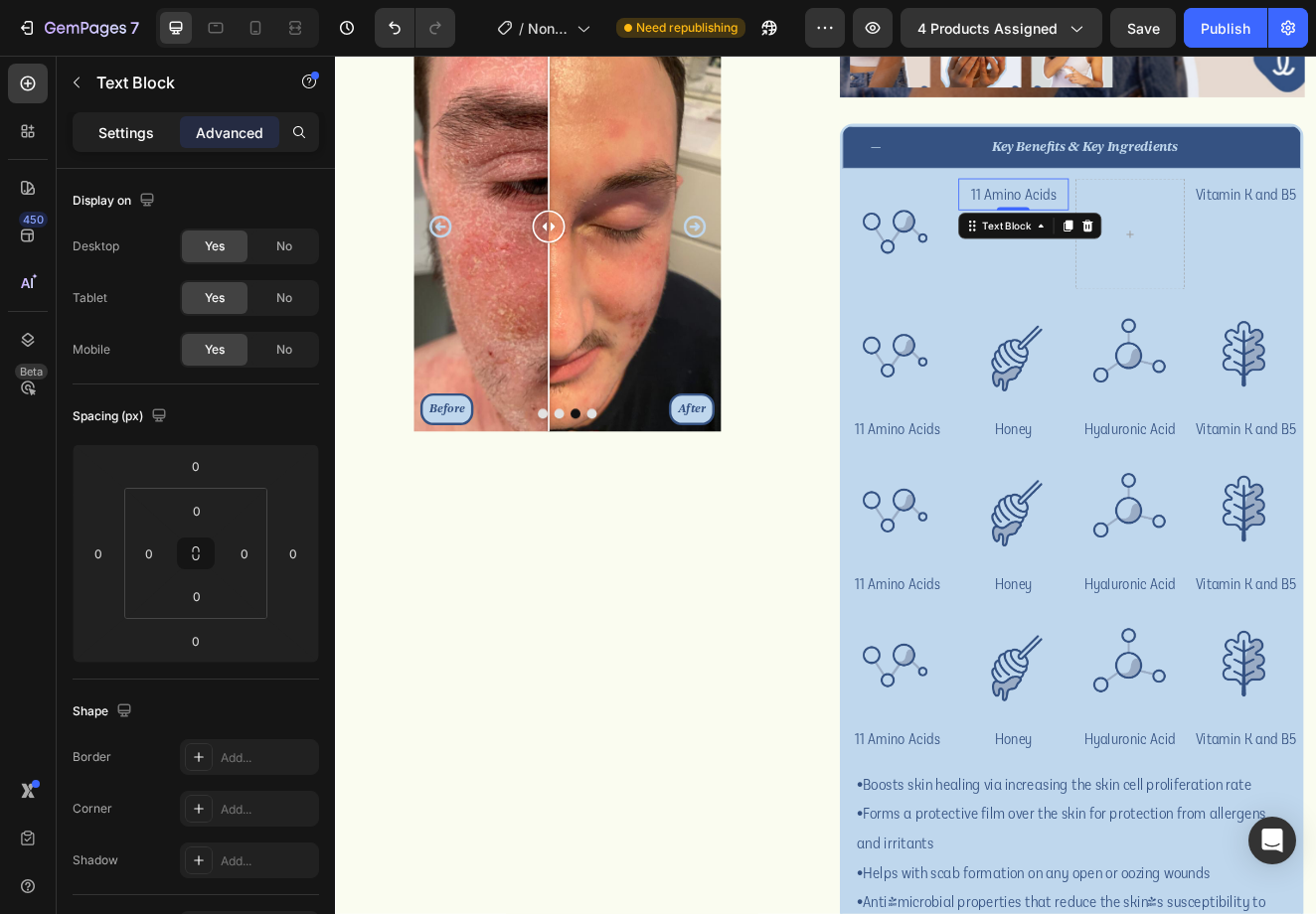 click on "Settings" at bounding box center (126, 132) 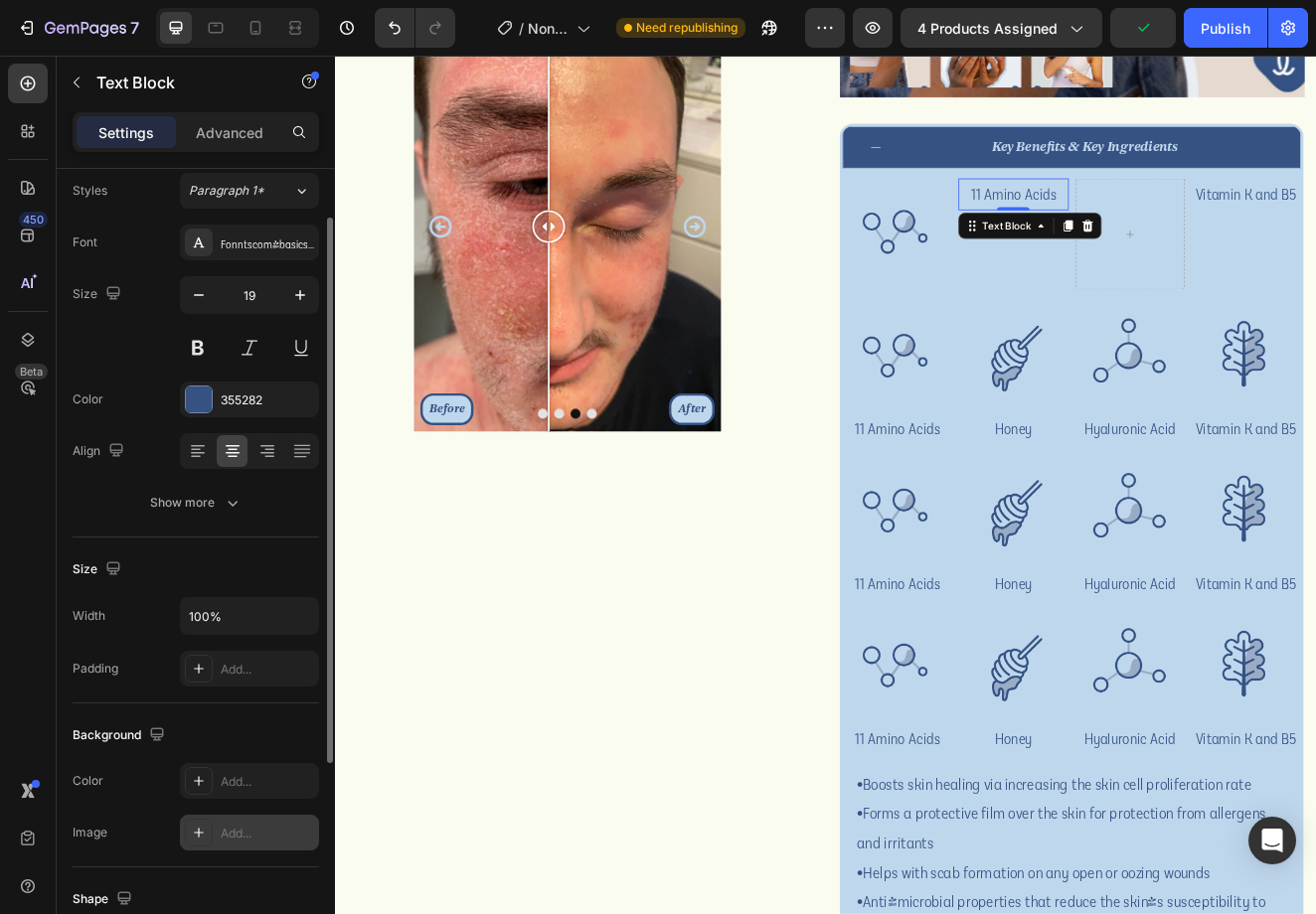 scroll, scrollTop: 51, scrollLeft: 0, axis: vertical 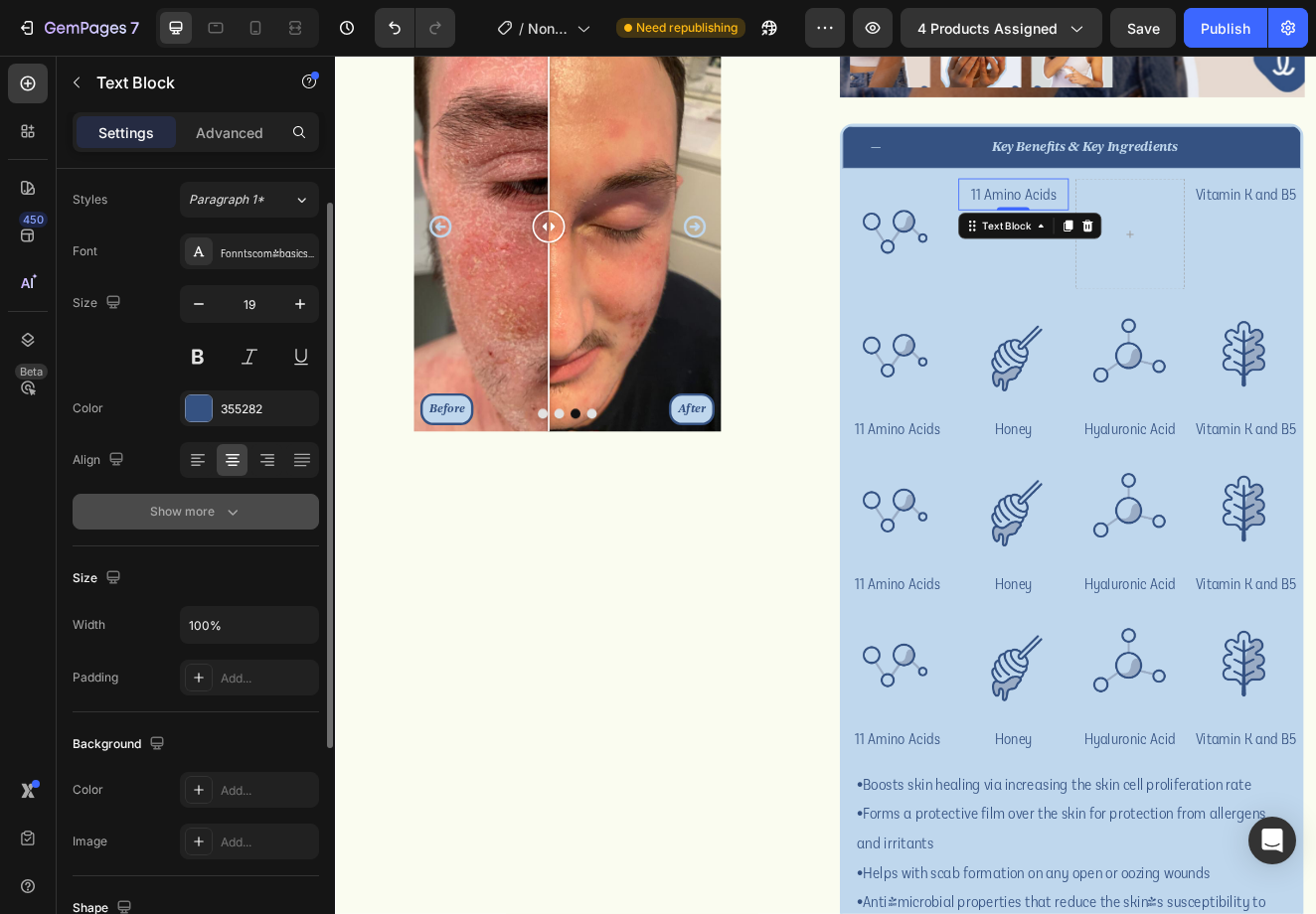 click on "Show more" at bounding box center (196, 512) 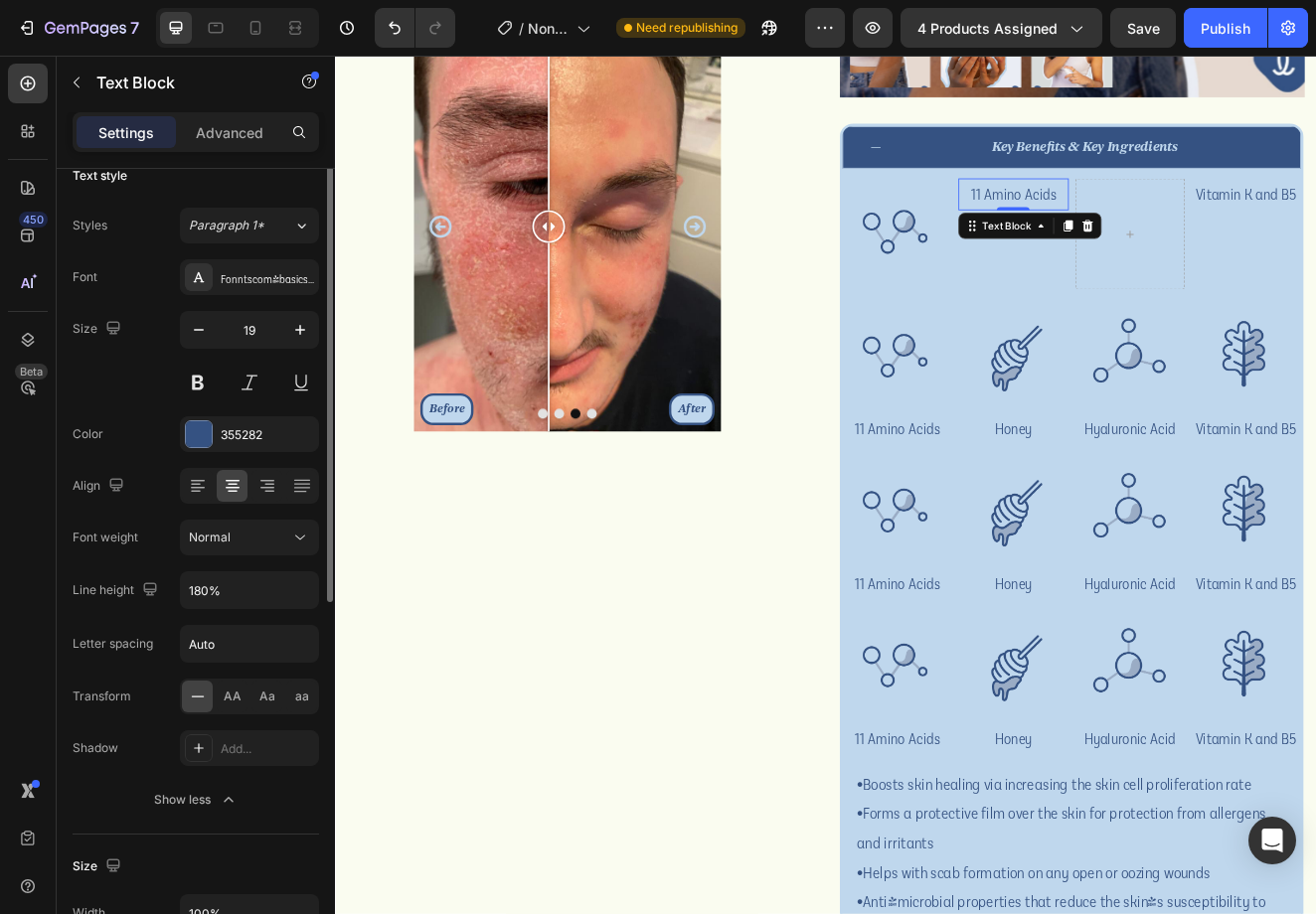 scroll, scrollTop: 0, scrollLeft: 0, axis: both 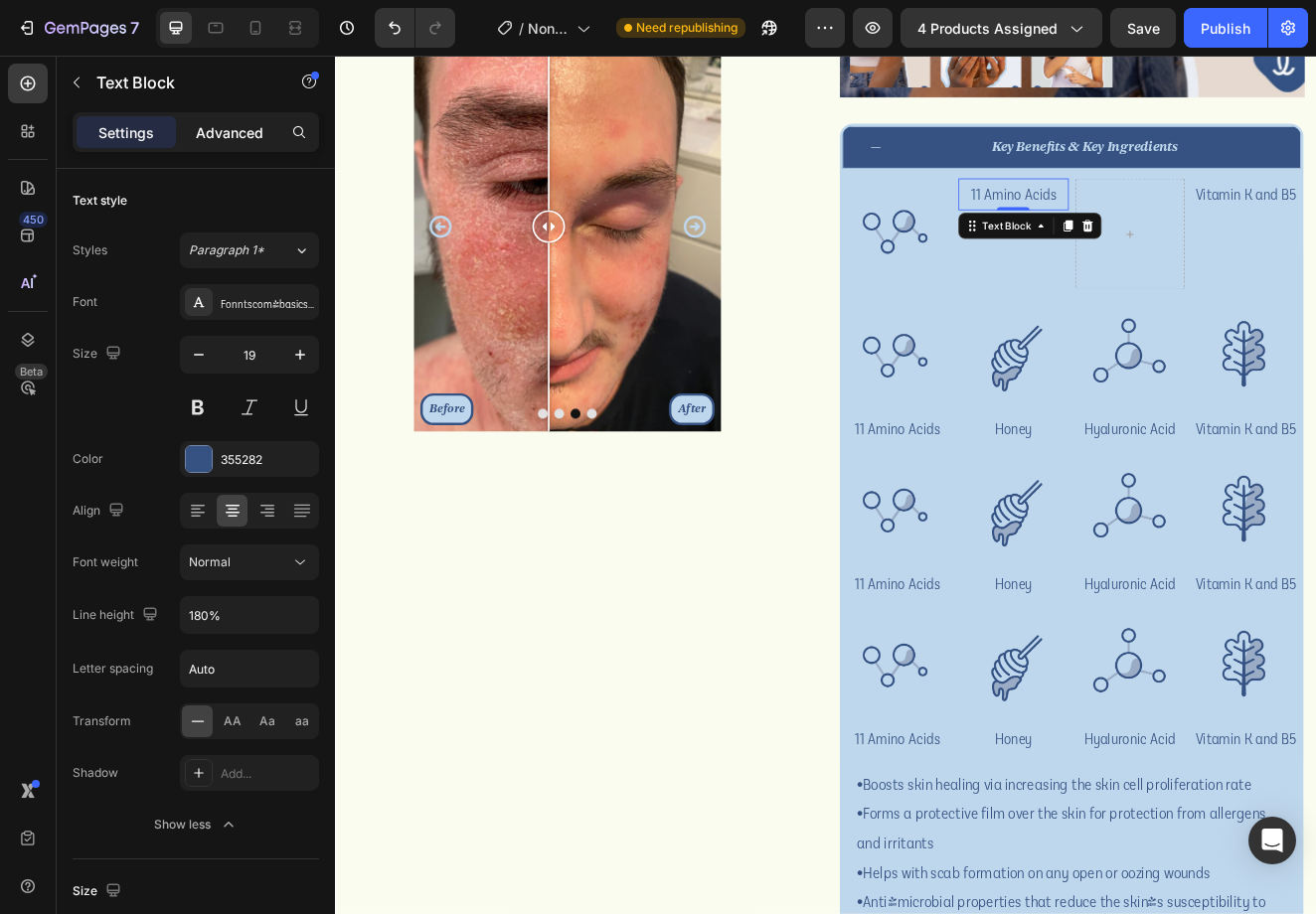 click on "Advanced" at bounding box center (230, 132) 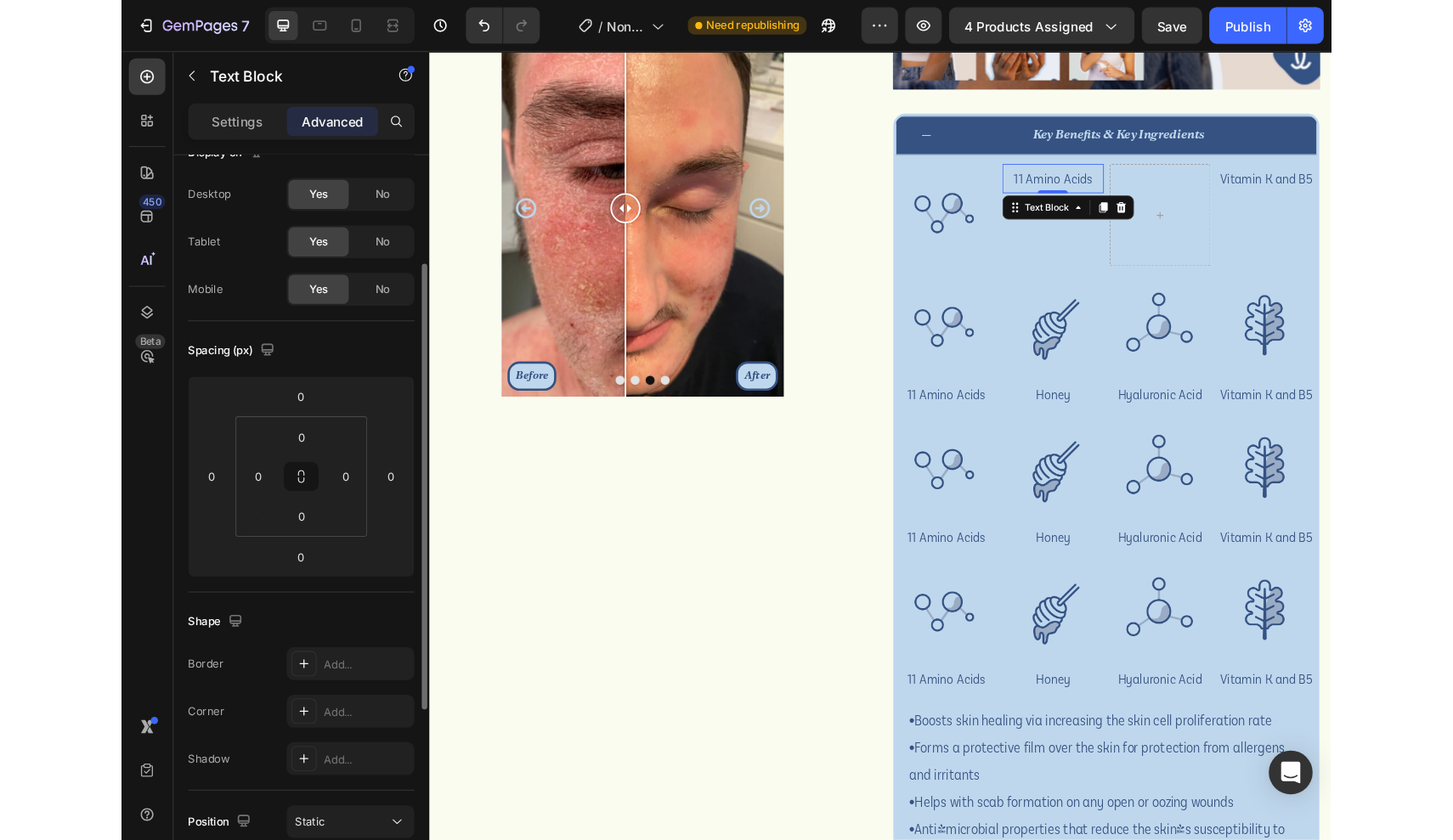 scroll, scrollTop: 26, scrollLeft: 0, axis: vertical 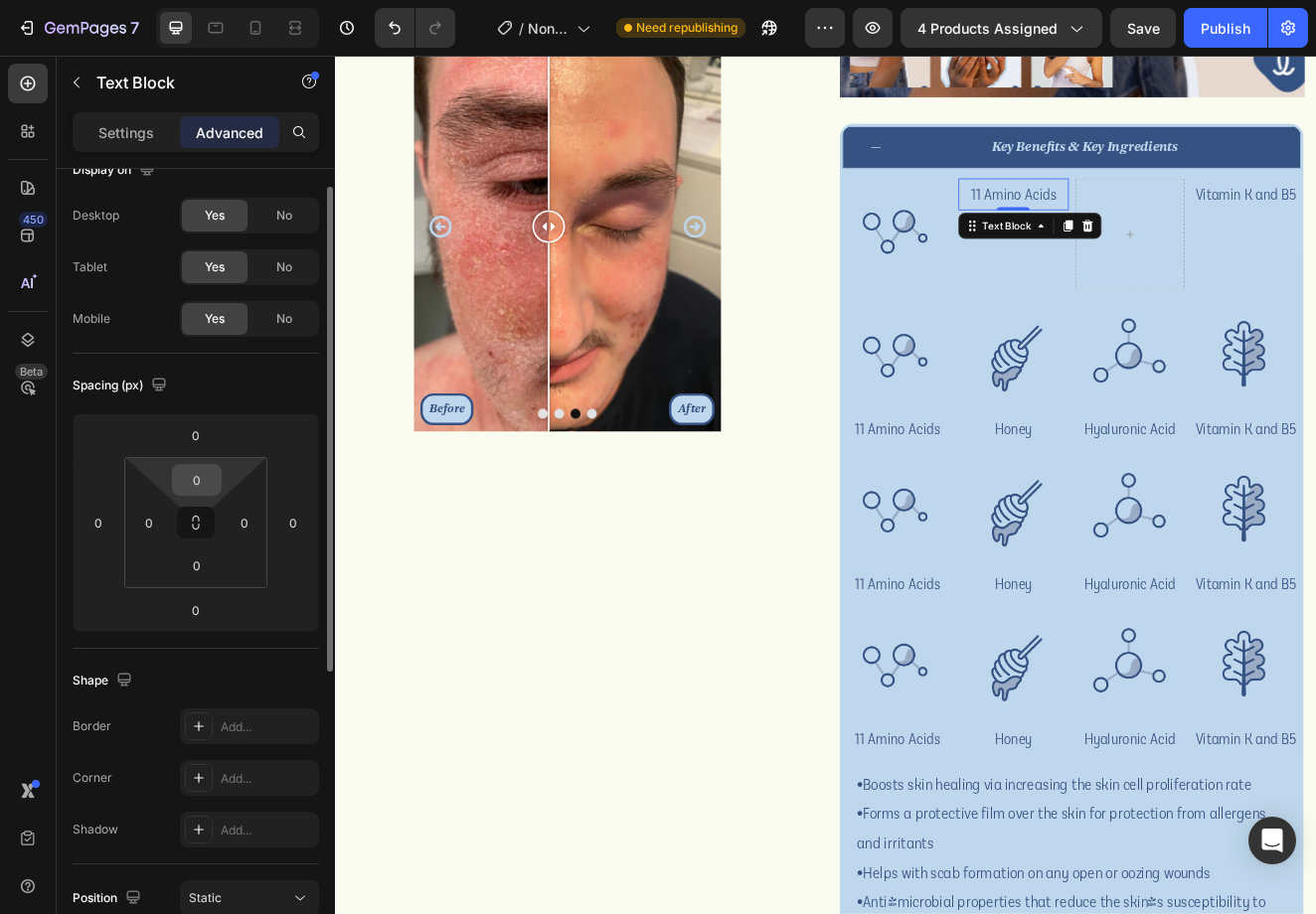 click on "0" at bounding box center [197, 480] 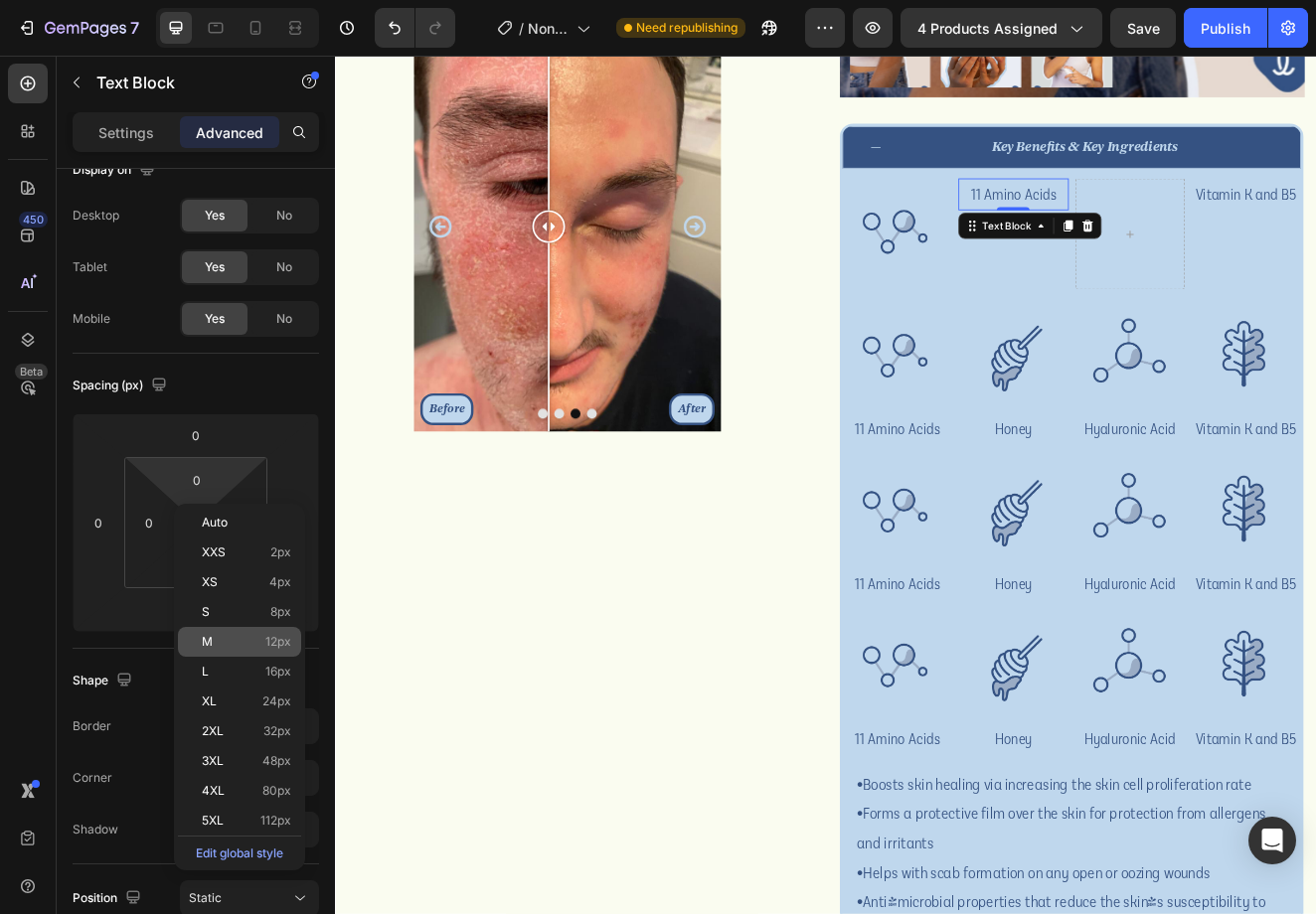 click on "M 12px" at bounding box center (247, 642) 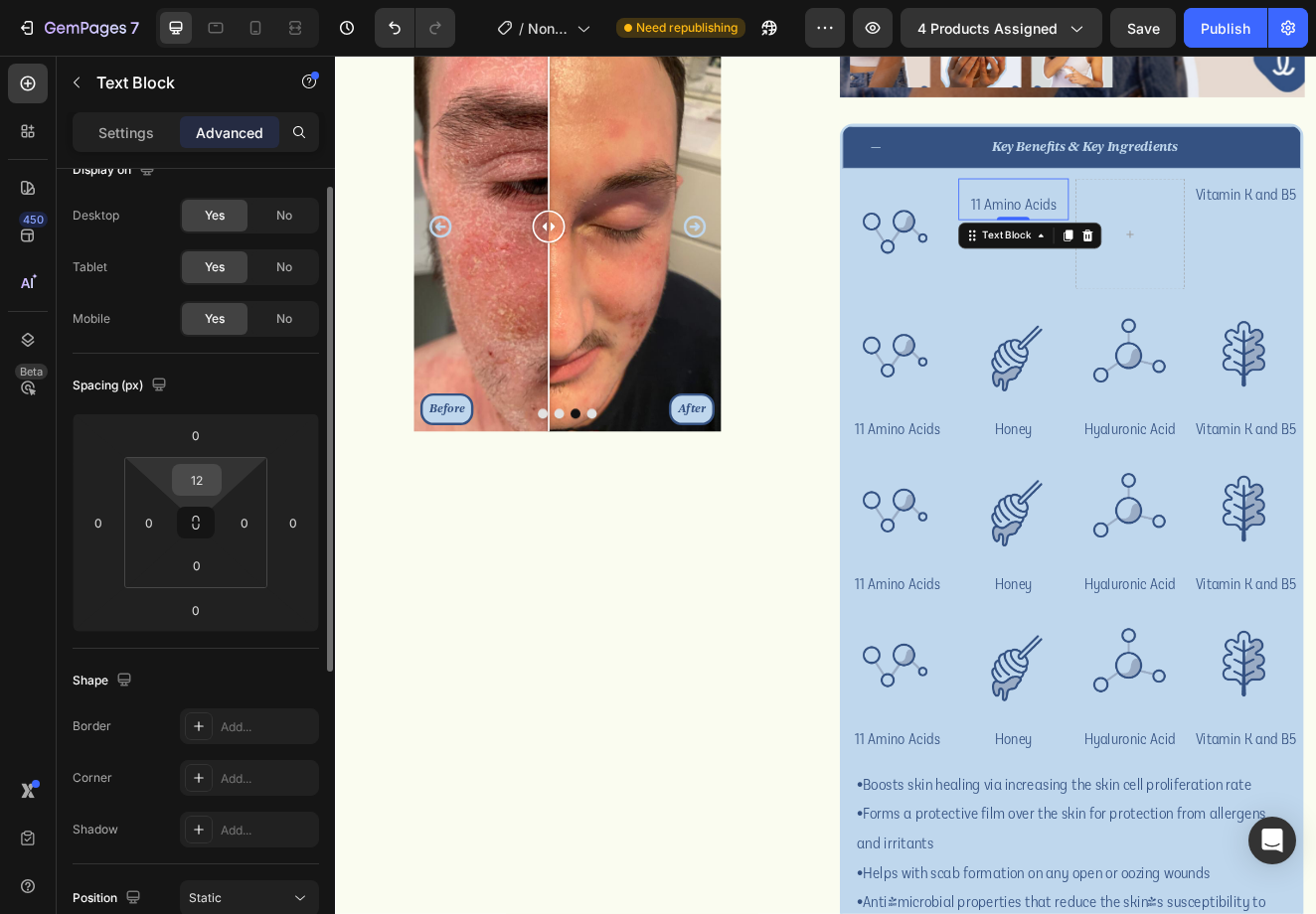 click on "12" at bounding box center [197, 480] 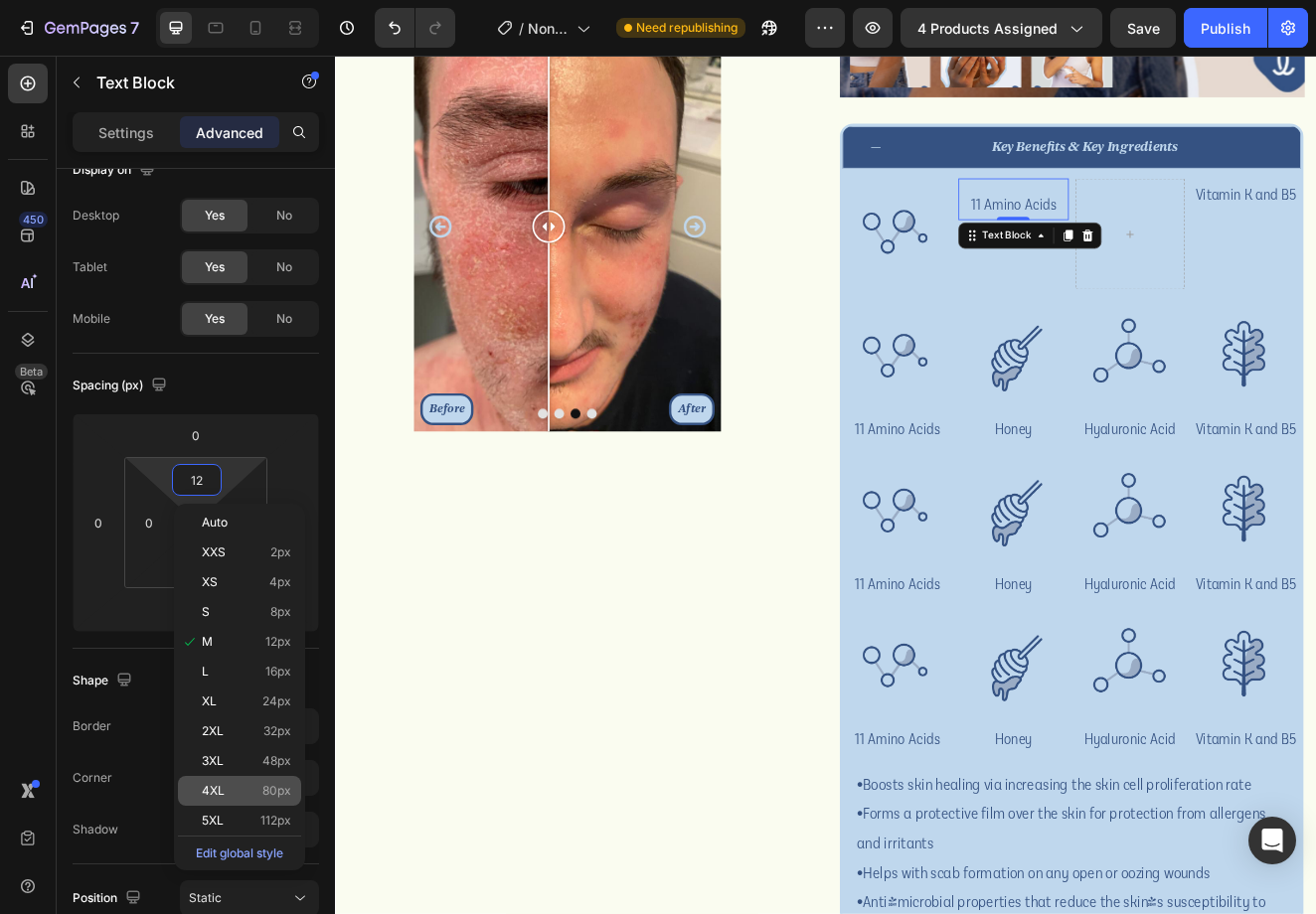 click on "80px" at bounding box center (276, 791) 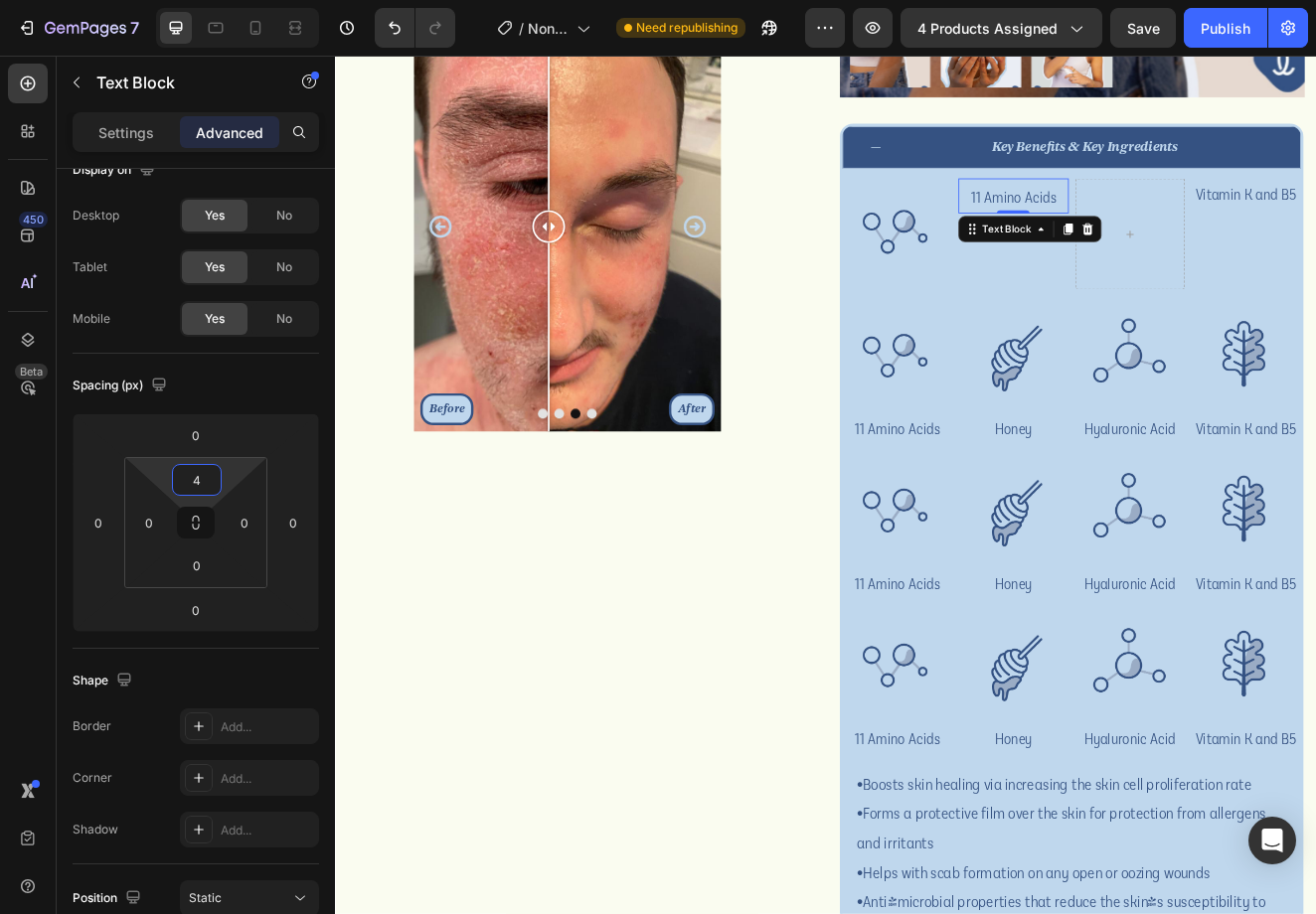 click on "7  Version history  /  Non-subscription Product Page Need republishing Preview 4 products assigned  Save   Publish  450 Beta Sections(18) Elements(84) Section Element Hero Section Product Detail Brands Trusted Badges Guarantee Product Breakdown How to use Testimonials Compare Bundle FAQs Social Proof Brand Story Product List Collection Blog List Contact Sticky Add to Cart Custom Footer Browse Library 450 Layout
Row
Row
Row
Row Text
Heading
Text Block Button
Button
Button Media
Image
Image" at bounding box center (658, 0) 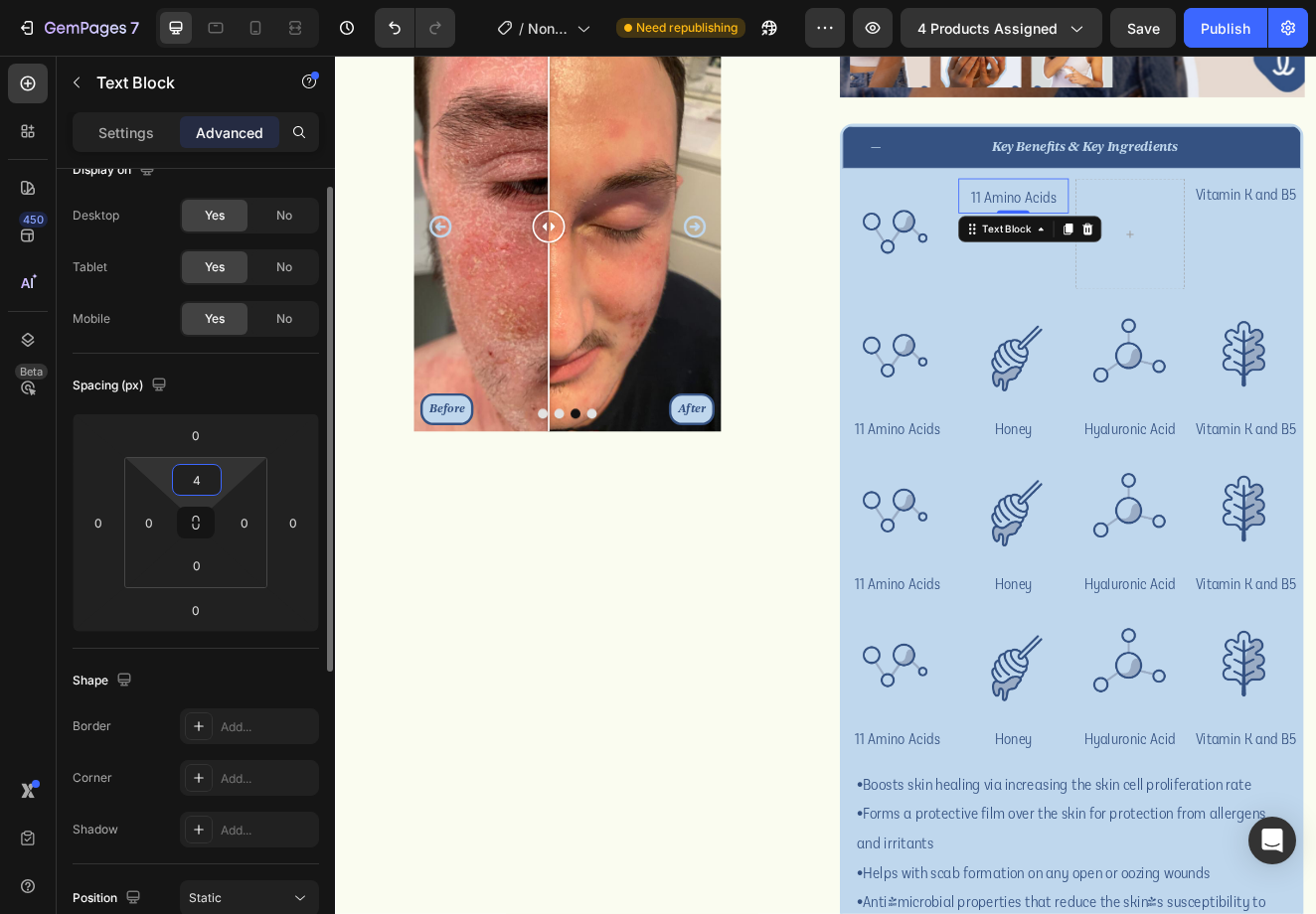 click on "4" at bounding box center [197, 480] 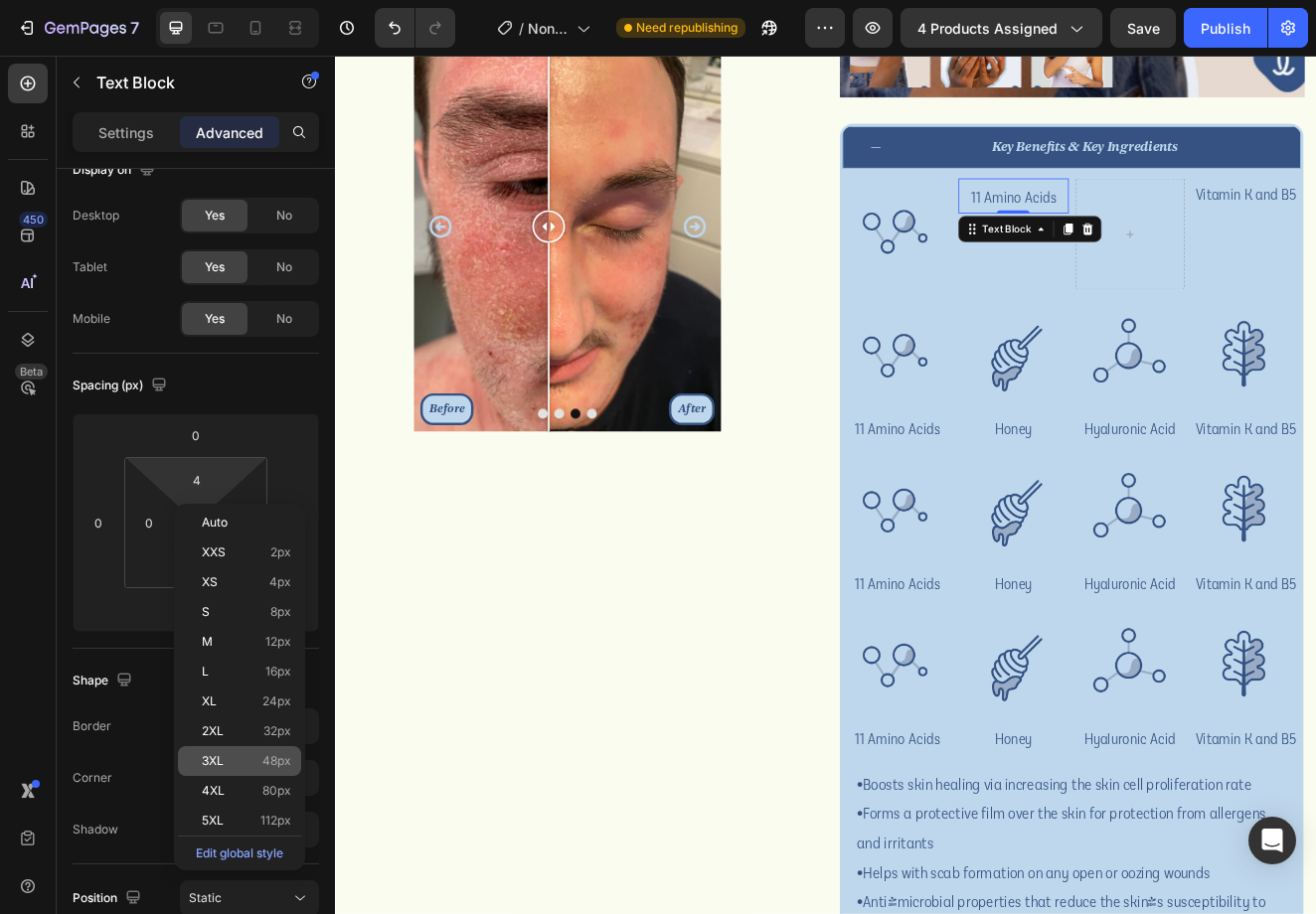 click on "48px" at bounding box center (276, 761) 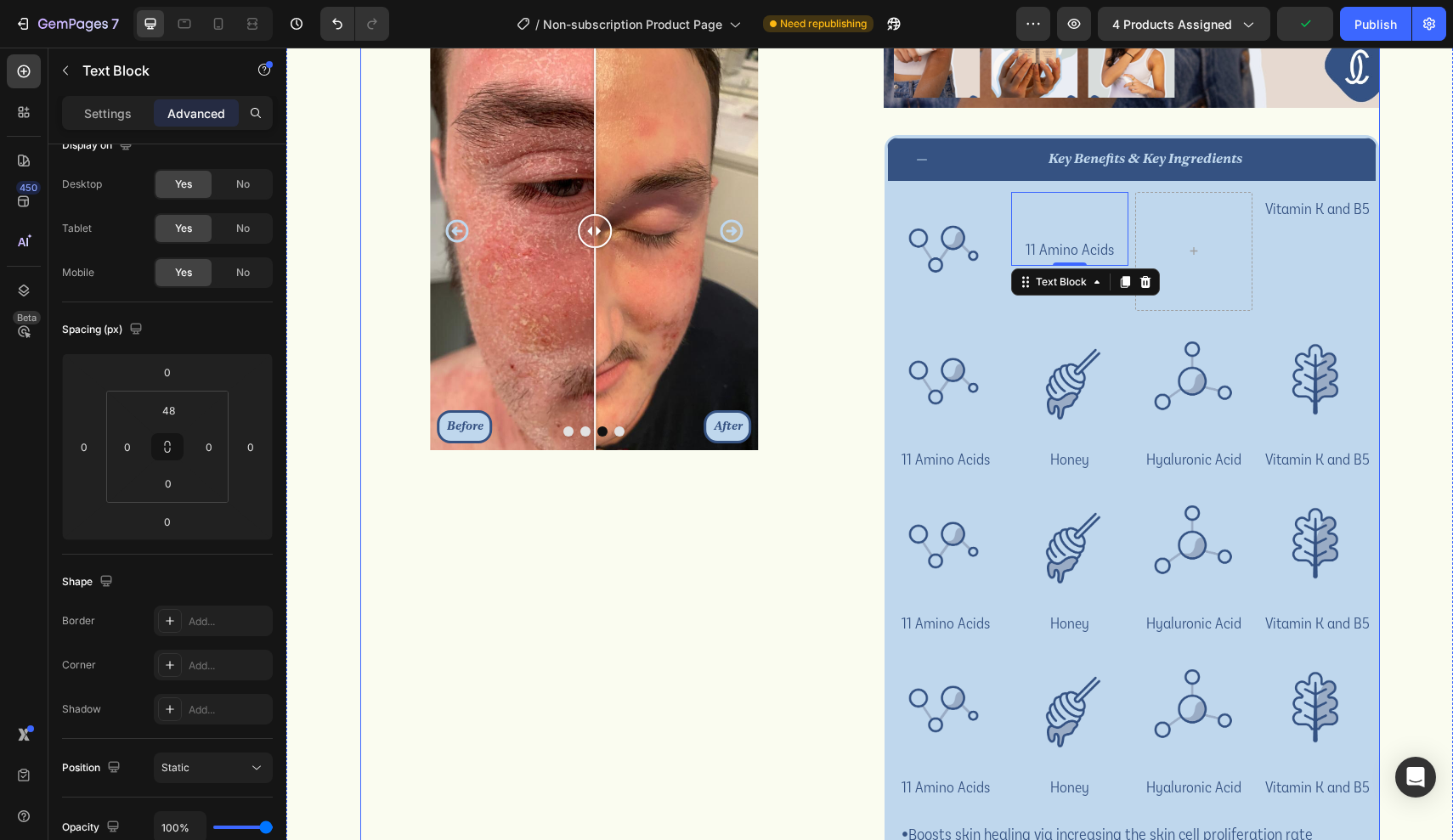 click on "CJAY Rejuvenate Serum 3x50ml + 1x15ml Bundle Product Title Icon Icon Icon Icon Icon Icon List 8K+ bottles sold & loved Heading Row Our bestselling CJAY Rejuvenate Serum is specially formulated to support skin cell regeneration and hydrate dry skin while protecting against environmental irritants. Its lightweight gel texture allows it to be absorbed easily and quickly, whilst offering soothing and calming relief. Fragrance, alcohol, sulphate and paraben free, it is suitable for even the most sensitive and damaged skin. Text Block £228.00 Product Price Product Price Setup options like colors, sizes with product variant. Add new variant or sync data Product Variants & Swatches Row 1 Product Quantity Add to cart Add to cart buy now Dynamic Checkout Row Before After Image Comparison Before After Image Comparison Before After Image Comparison Before After Image Comparison Carousel Row
Product Images Image" at bounding box center [870, 426] 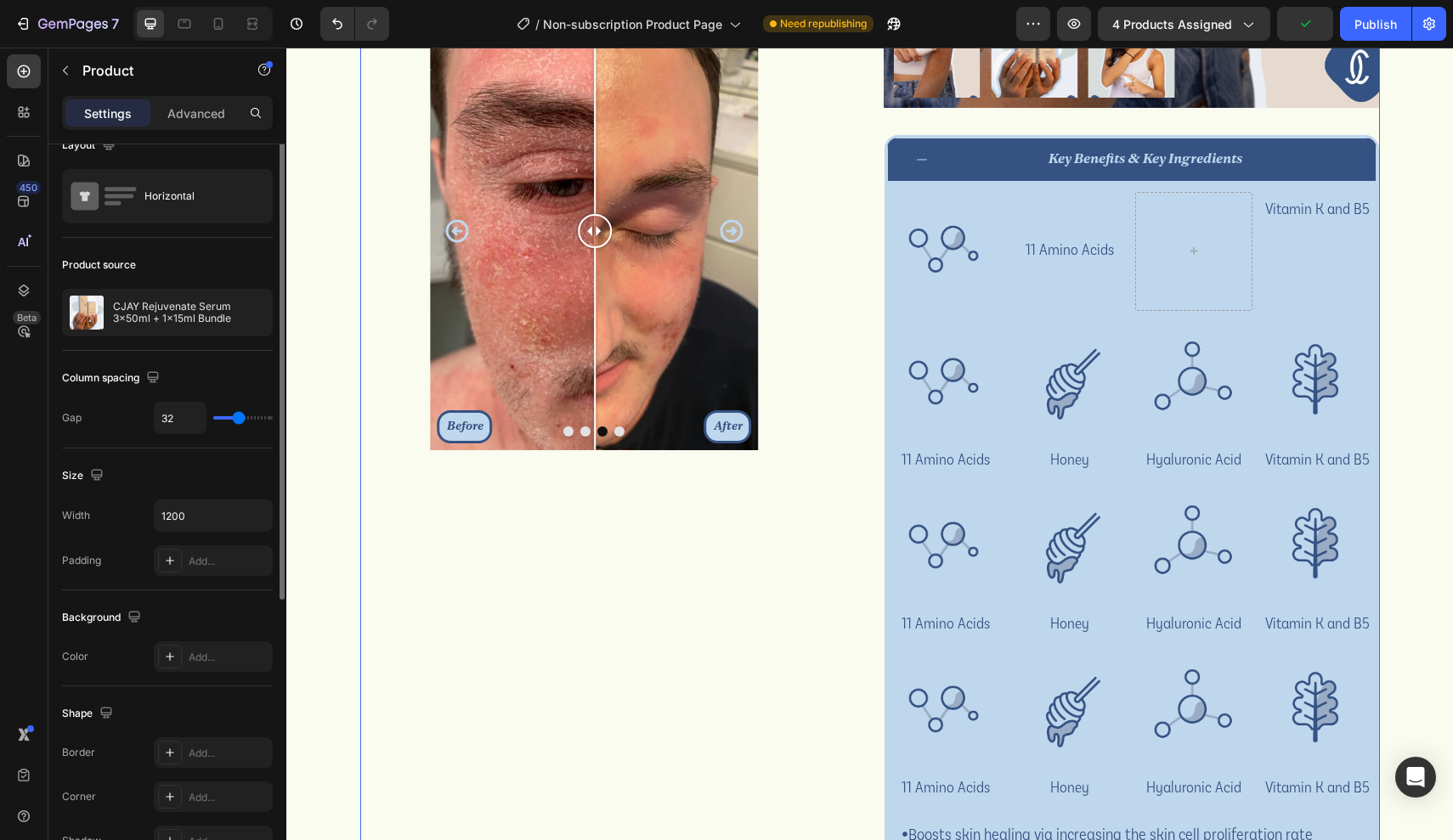 scroll, scrollTop: 0, scrollLeft: 0, axis: both 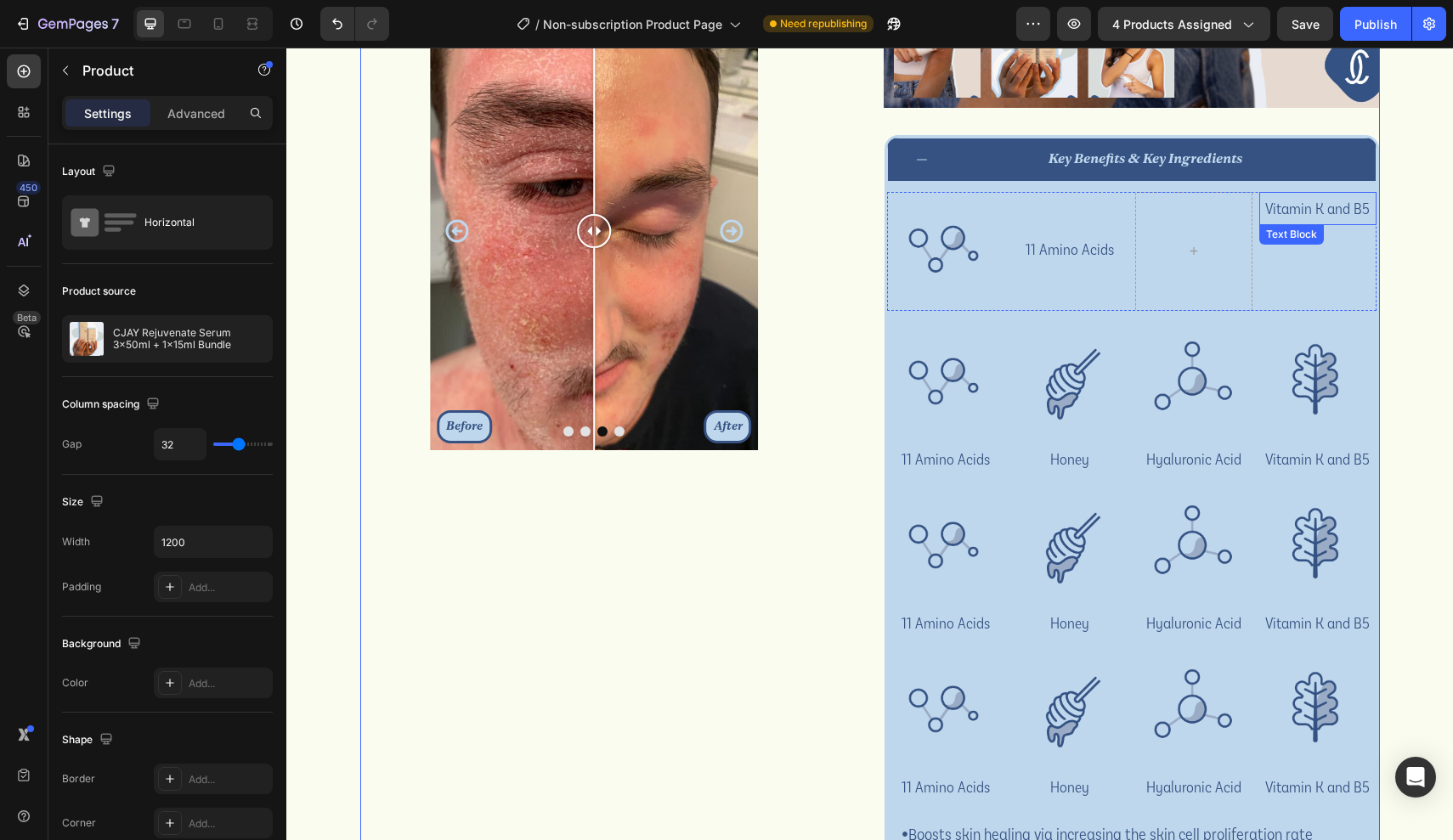click on "Vitamin K and B5" at bounding box center [1318, 208] 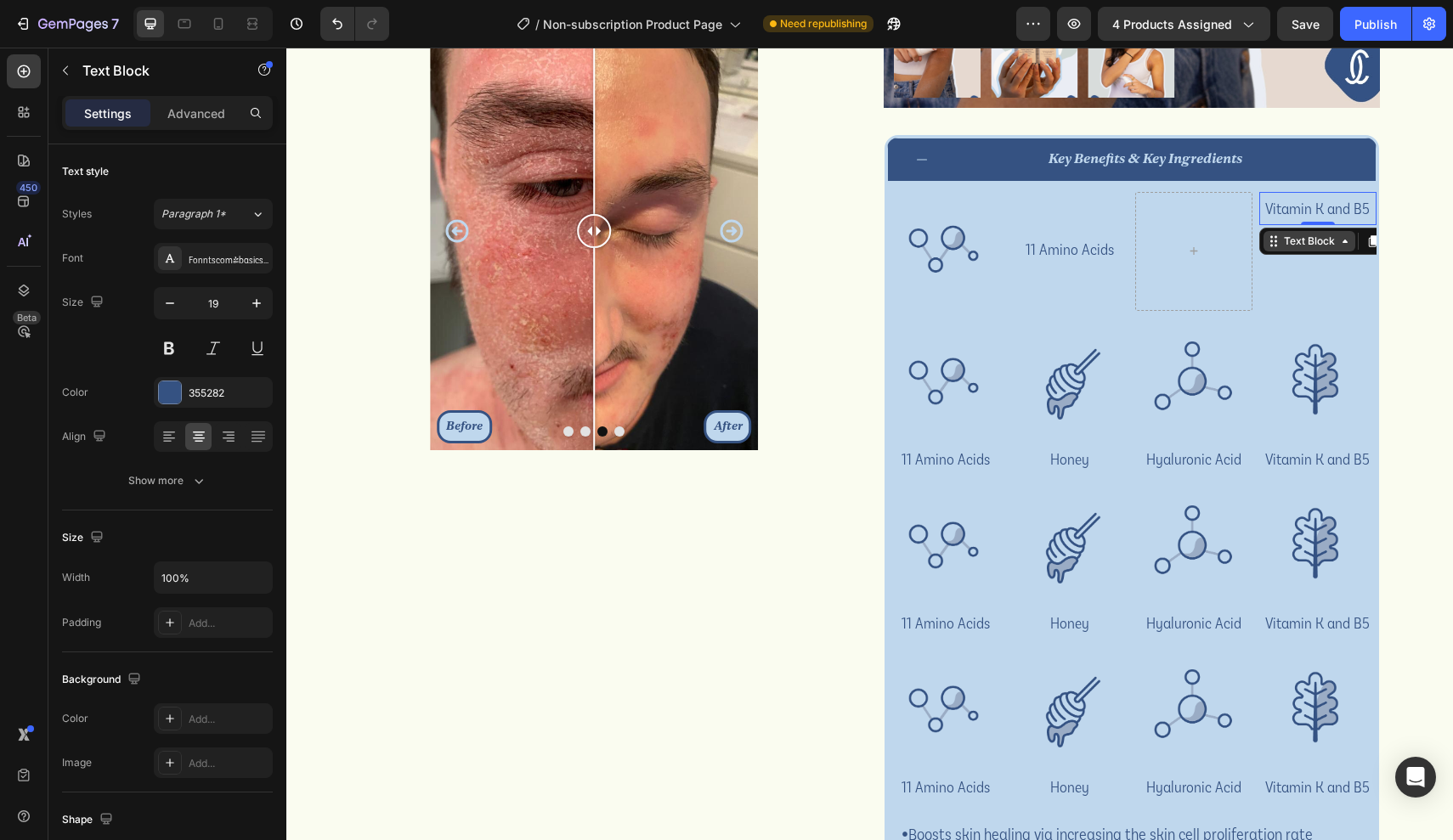 scroll, scrollTop: 651, scrollLeft: 0, axis: vertical 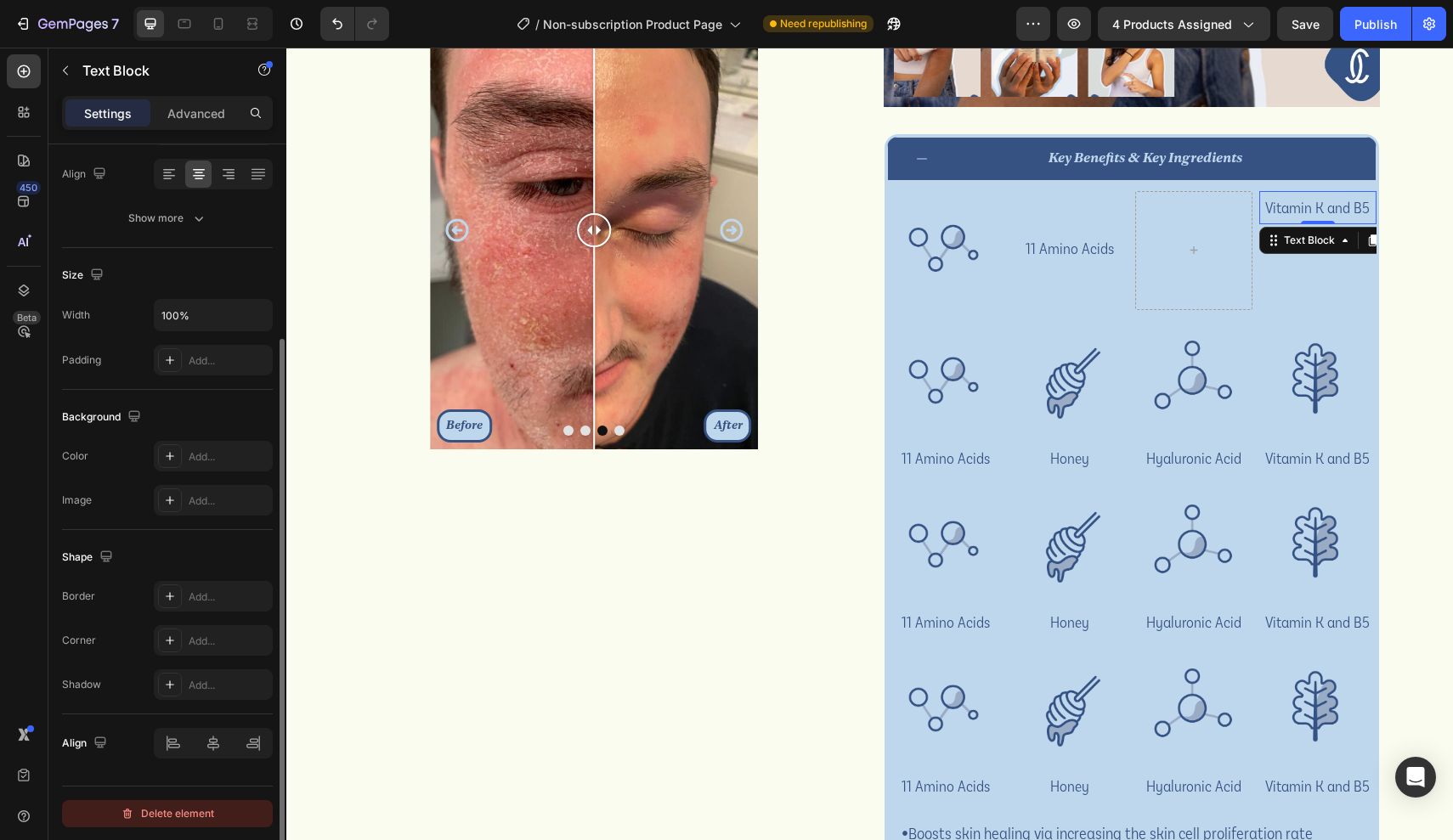 click on "Delete element" at bounding box center (167, 814) 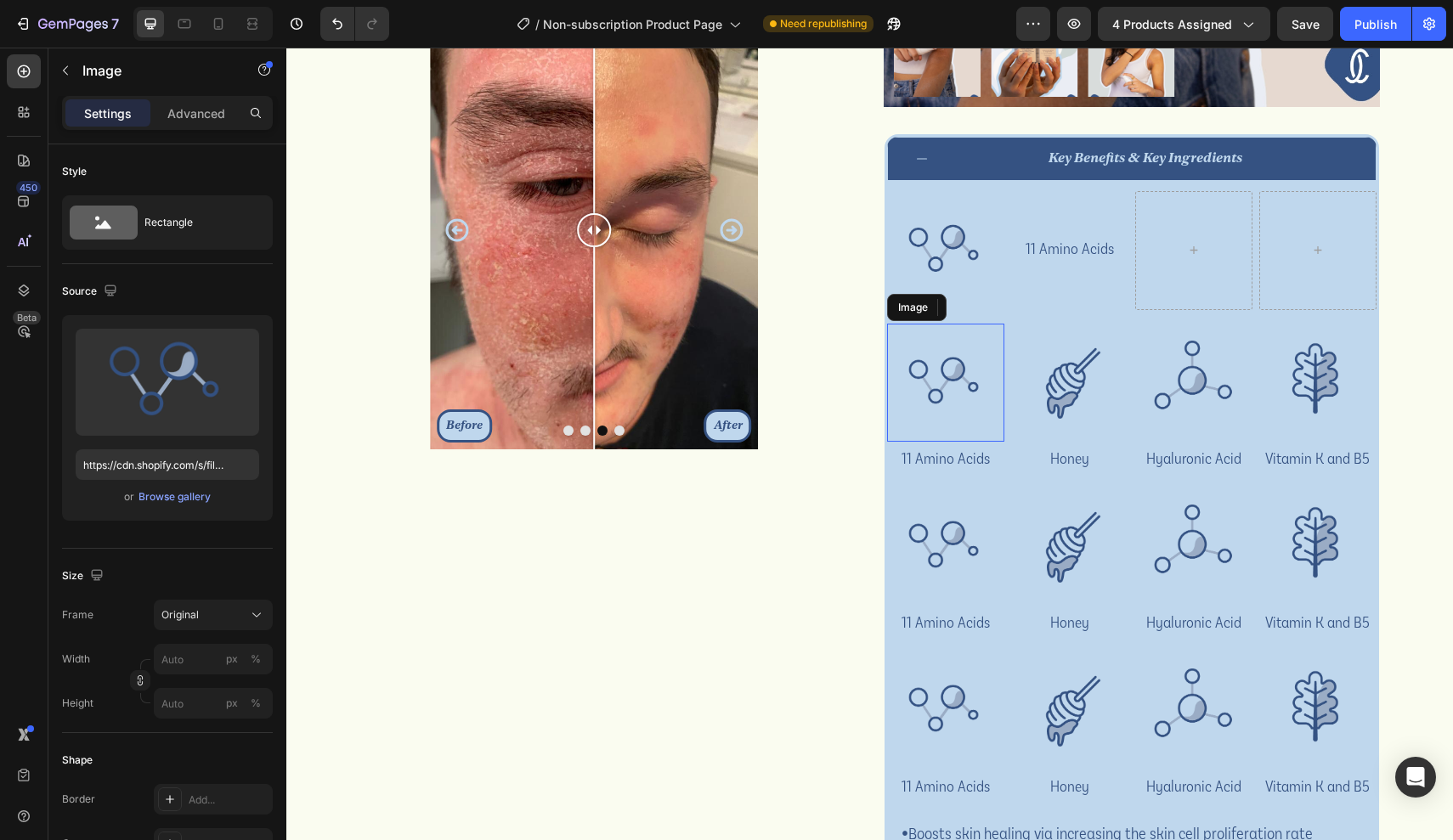 click at bounding box center [946, 382] 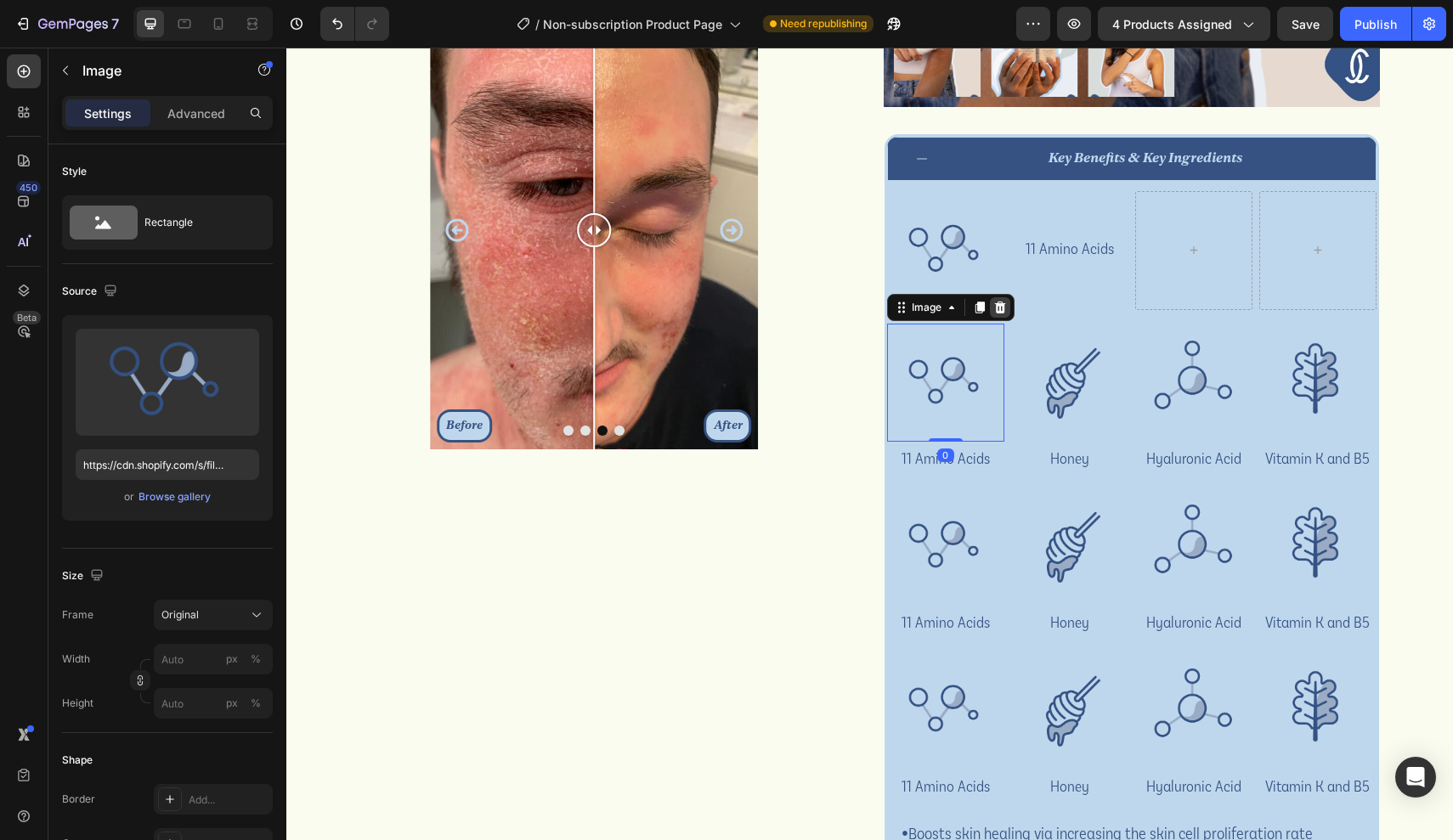 click 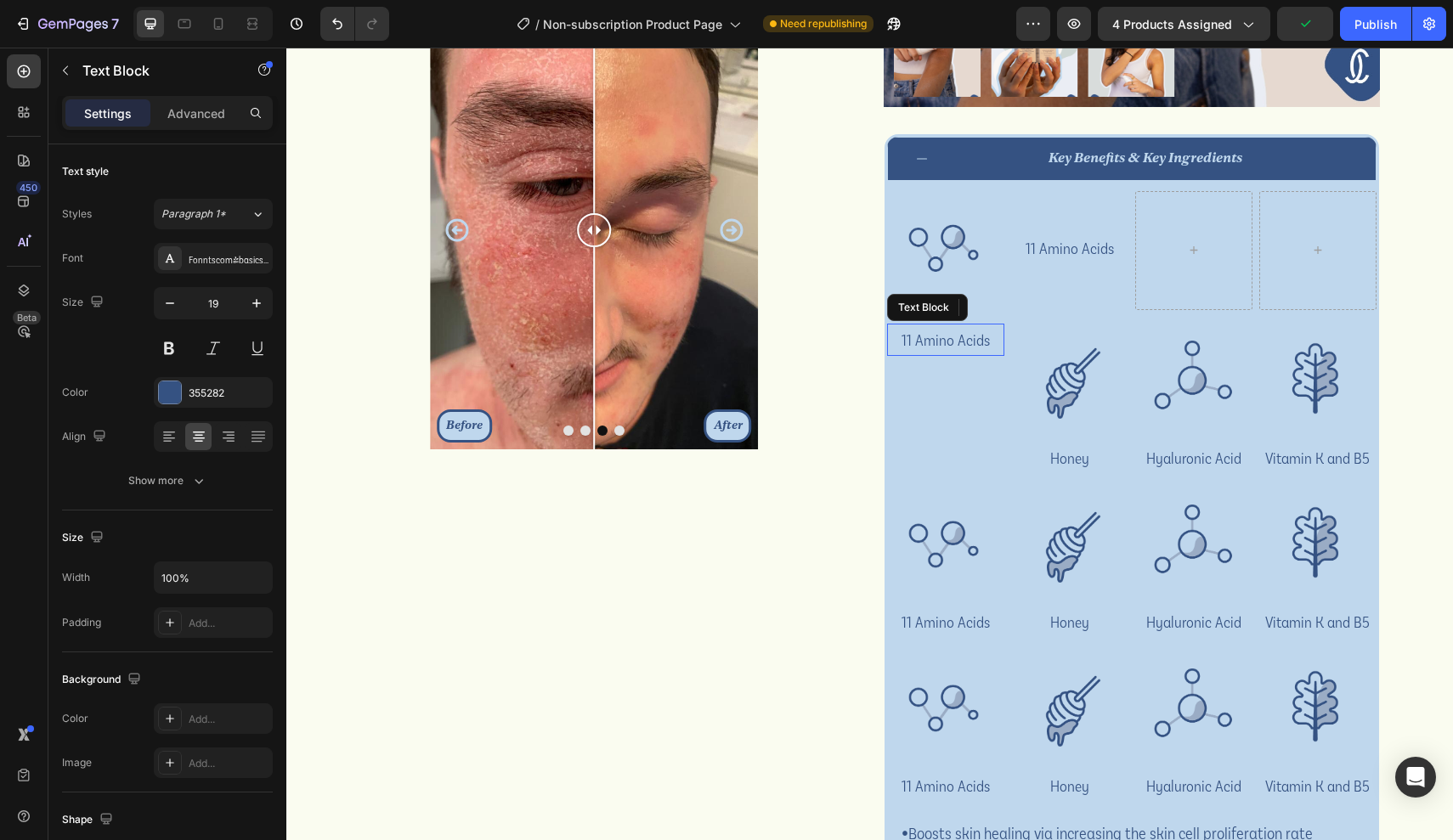 click on "11 Amino Acids" at bounding box center [946, 340] 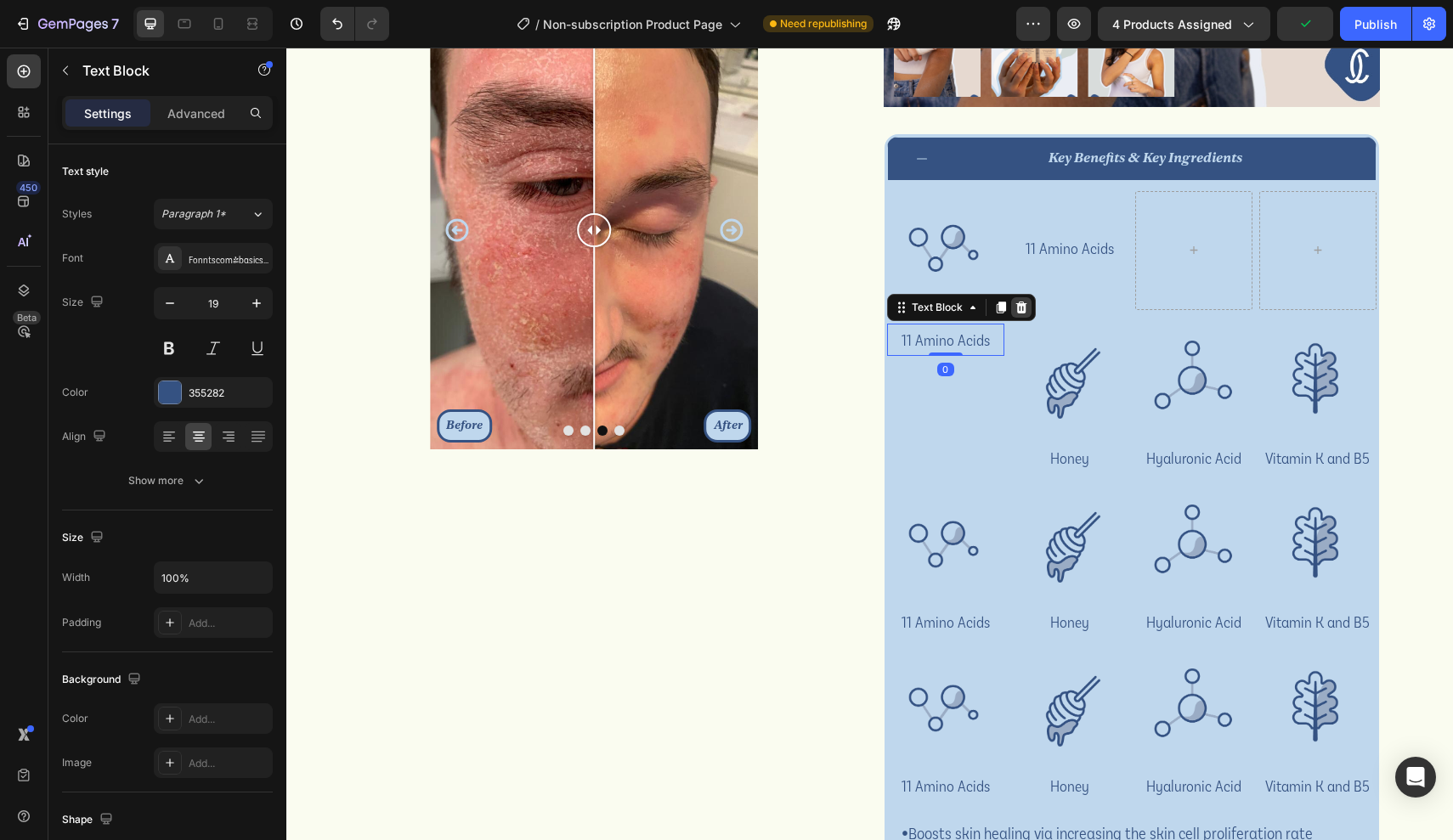 click 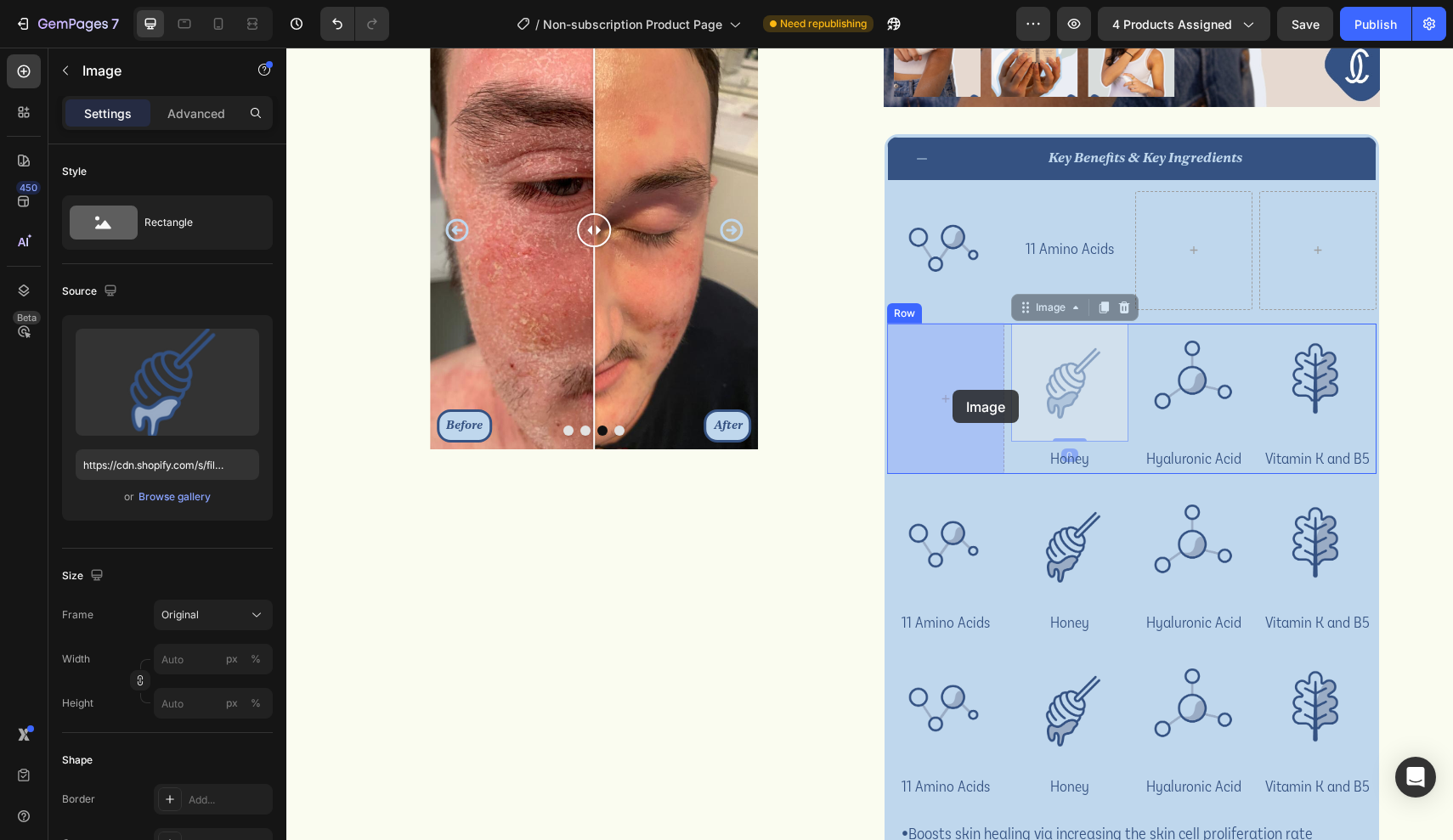 drag, startPoint x: 1088, startPoint y: 392, endPoint x: 953, endPoint y: 390, distance: 135.01481 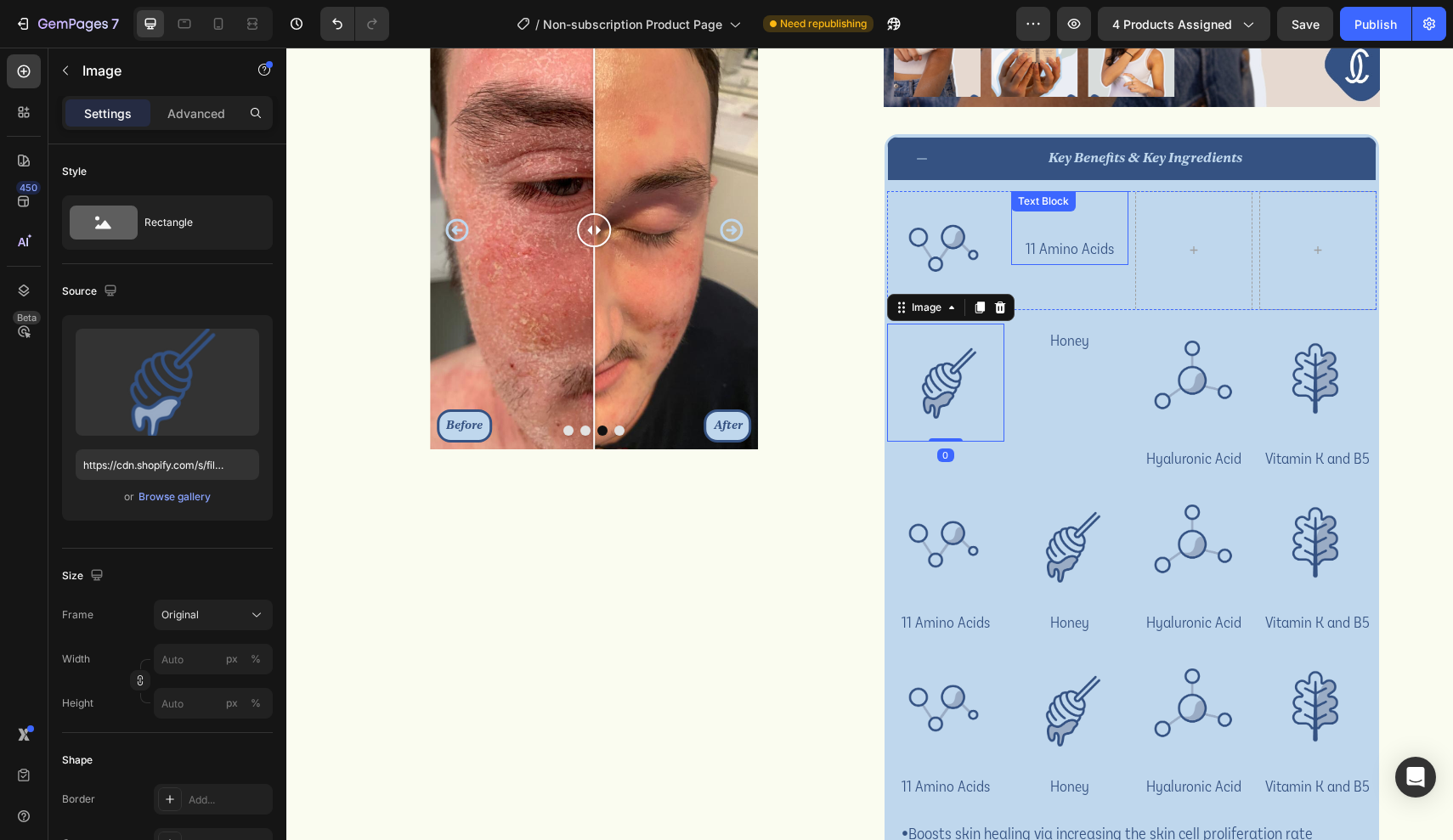 click on "11 Amino Acids" at bounding box center (1070, 248) 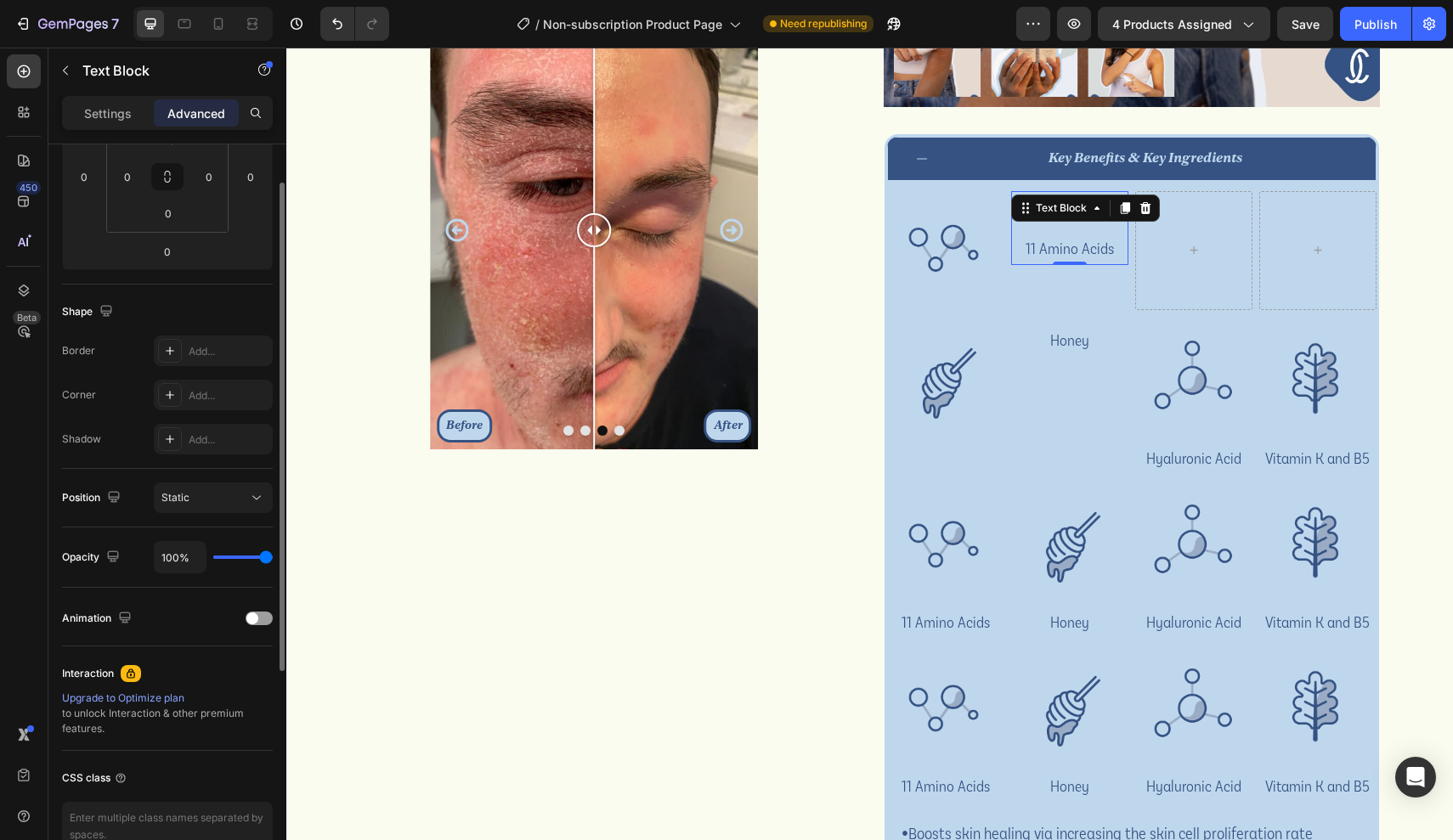 scroll, scrollTop: 389, scrollLeft: 0, axis: vertical 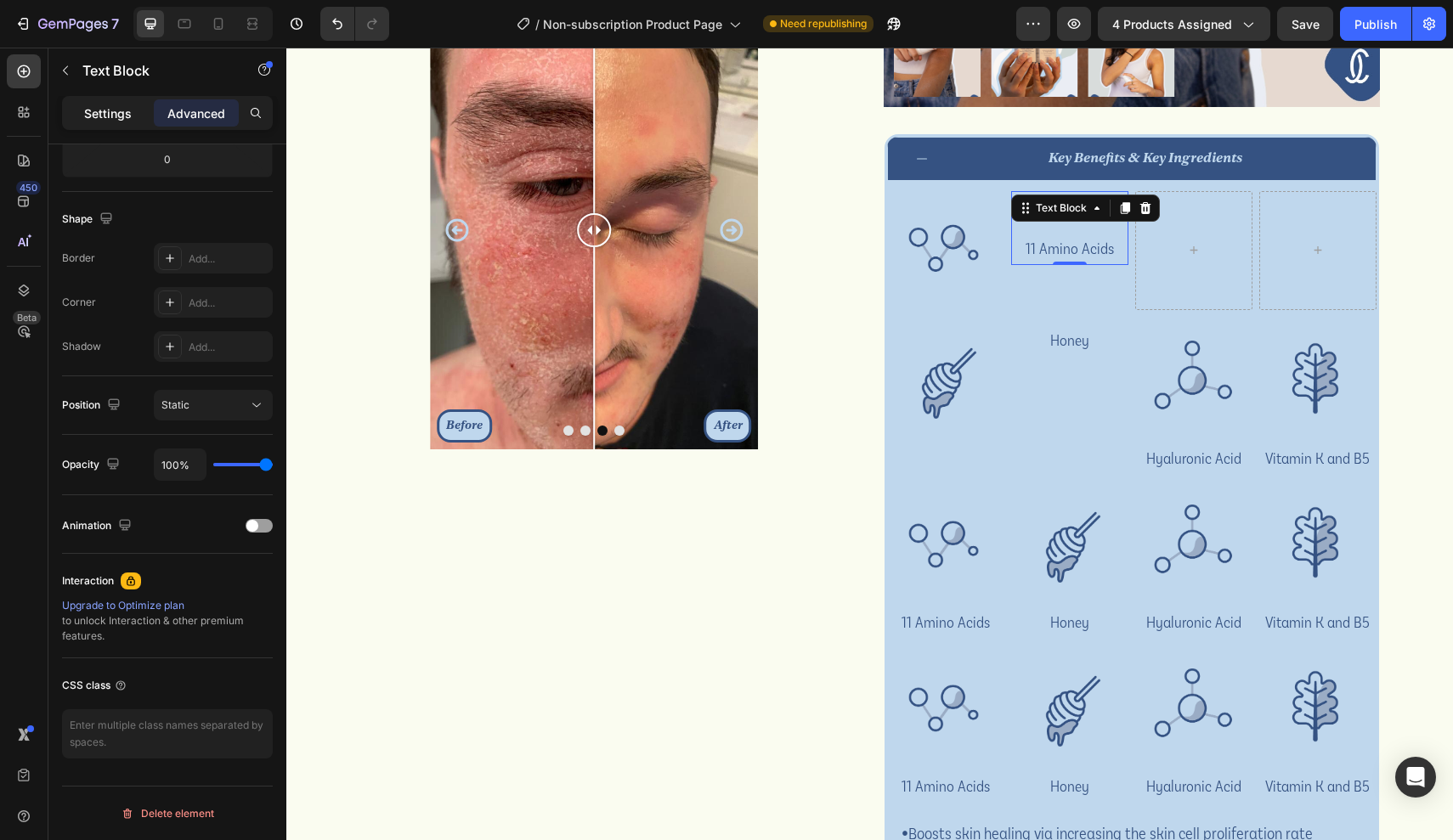 click on "Settings" at bounding box center [108, 113] 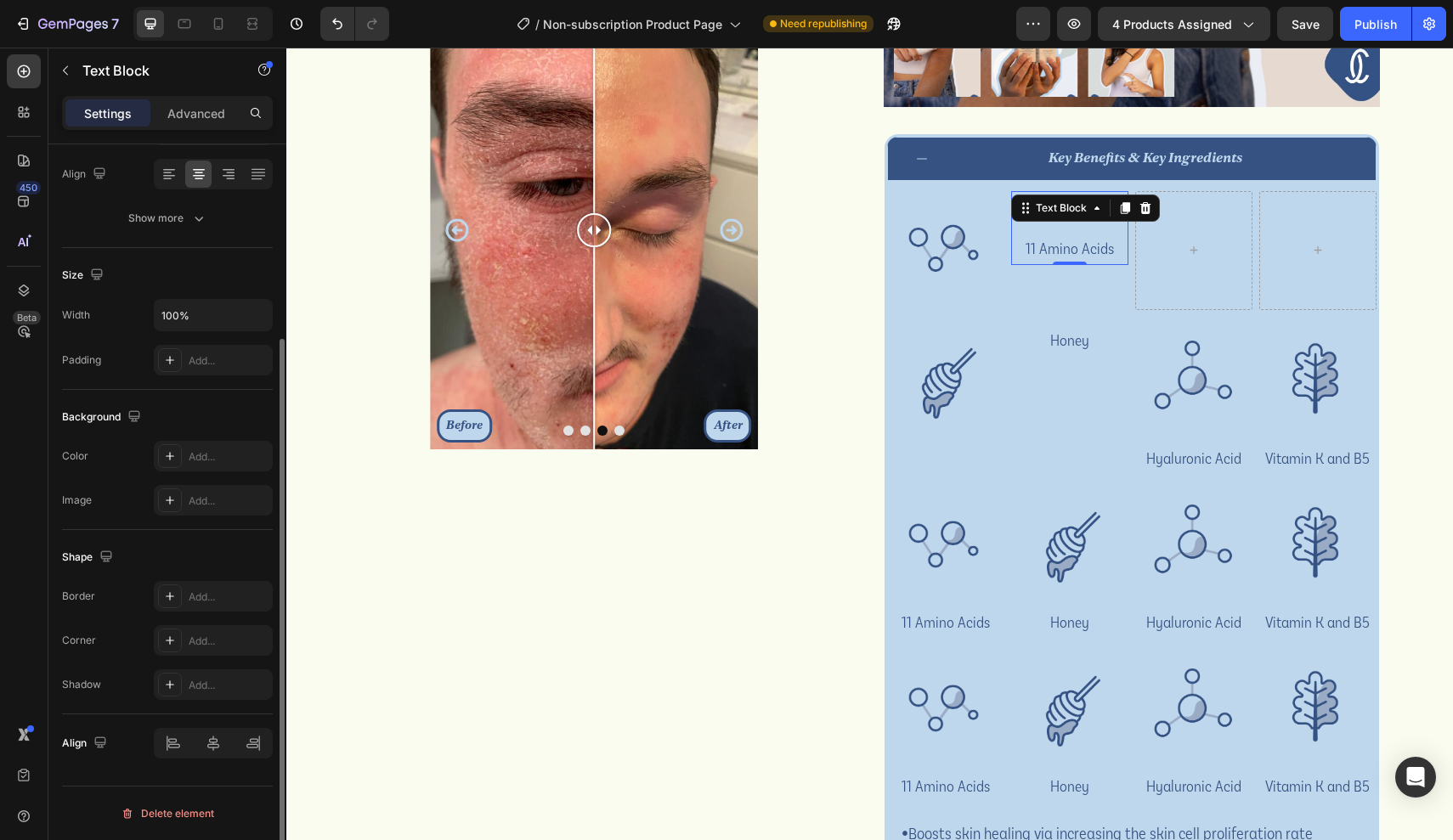 scroll, scrollTop: 262, scrollLeft: 0, axis: vertical 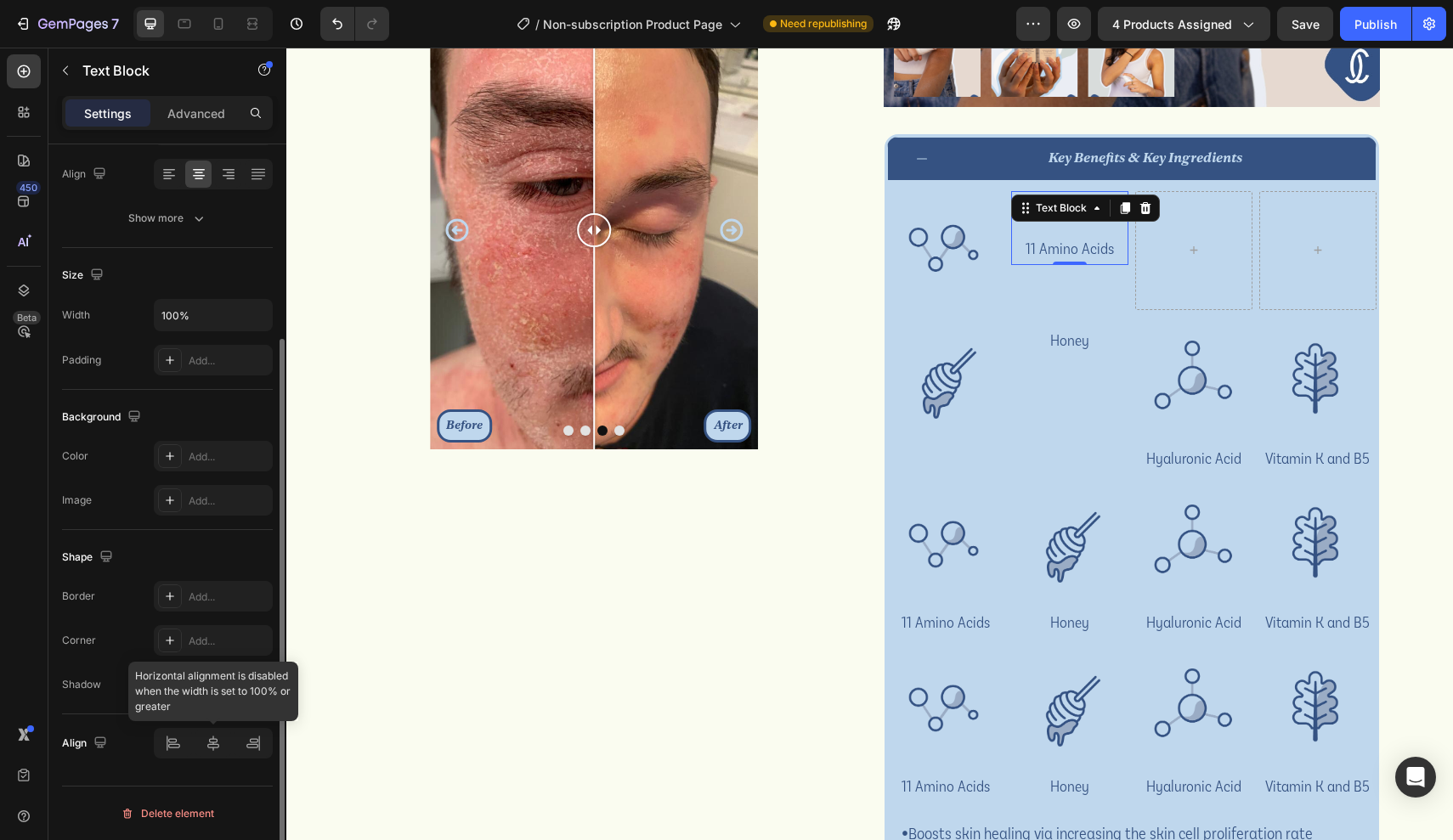 click 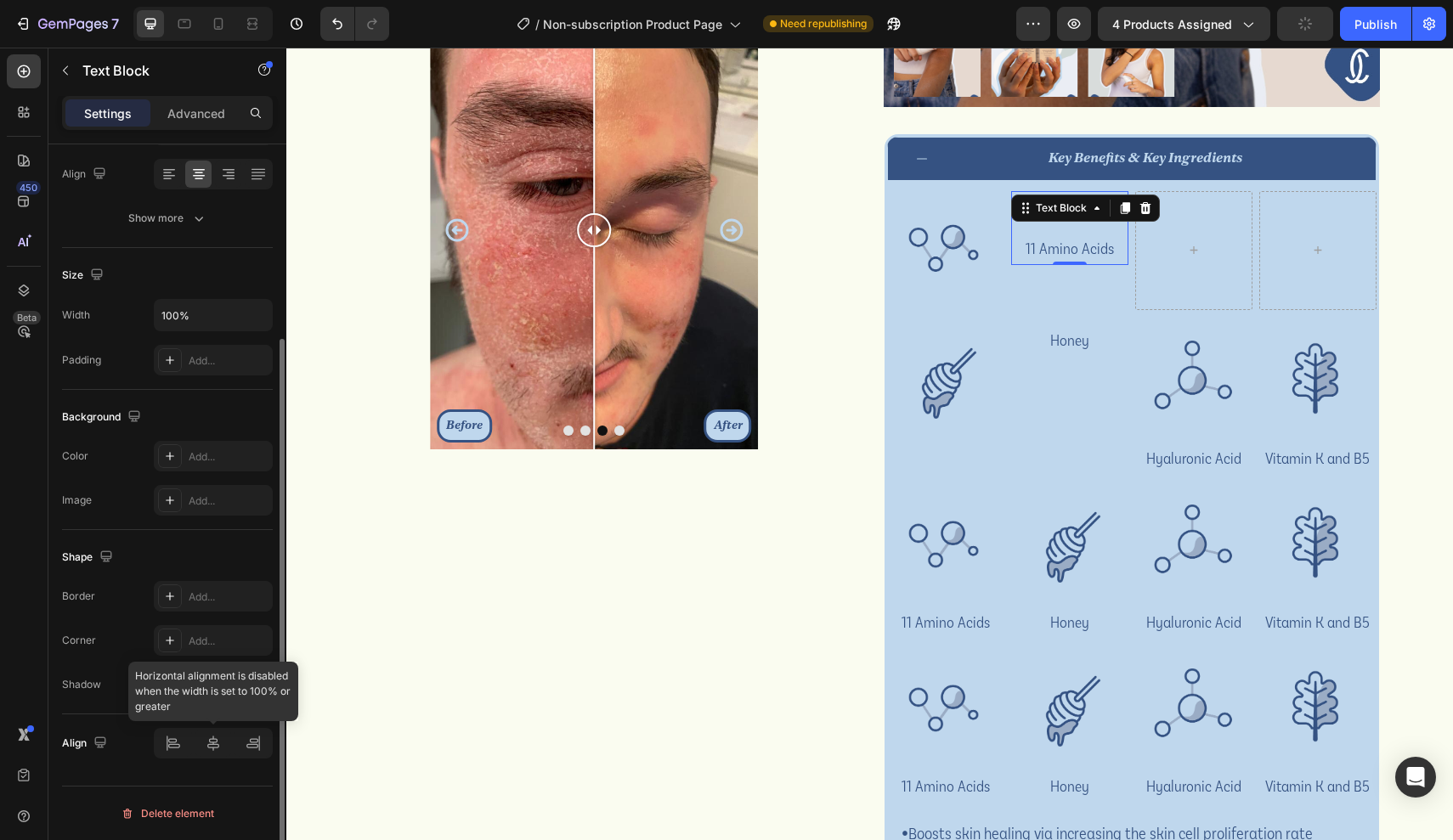 click 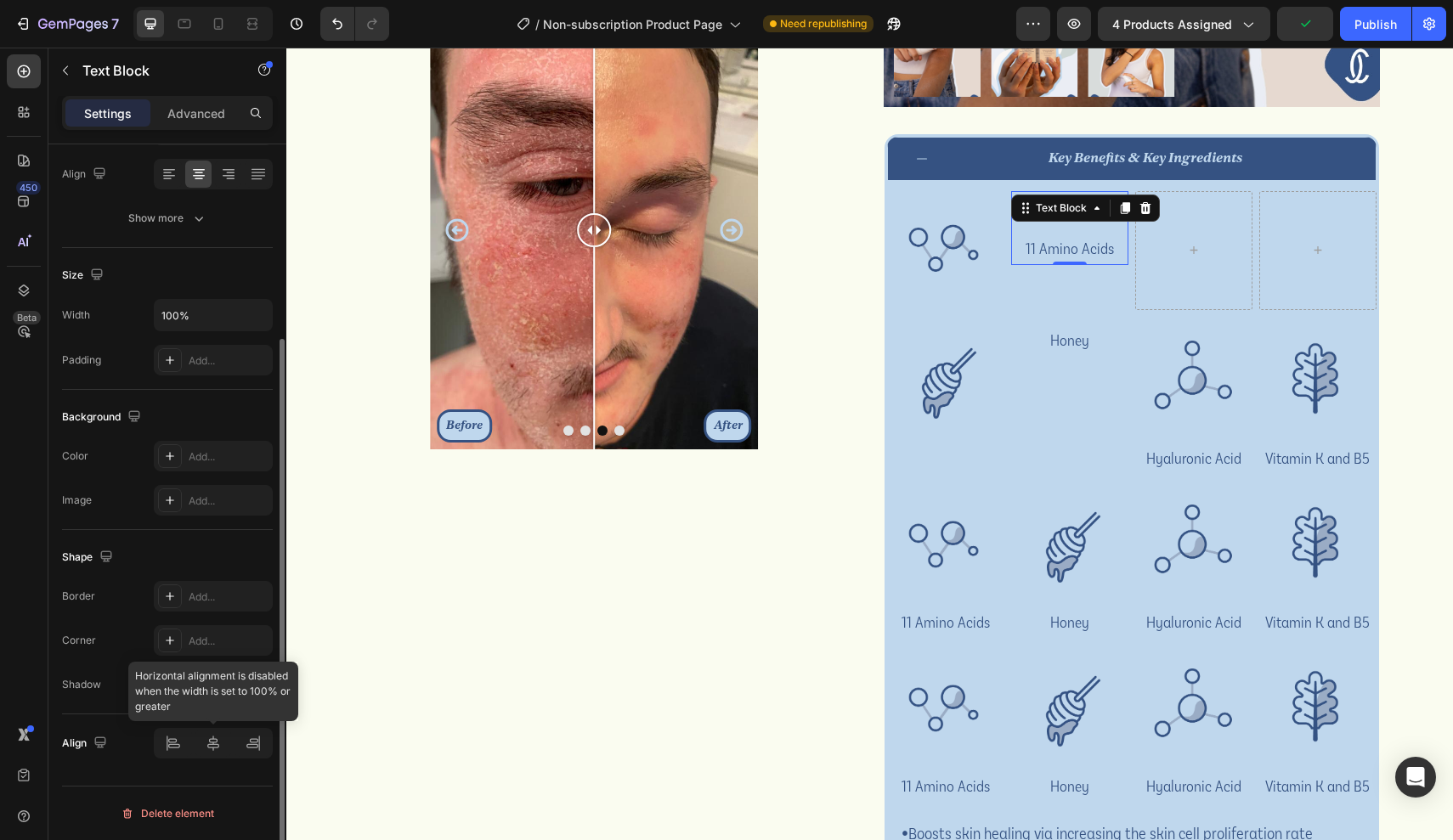 click 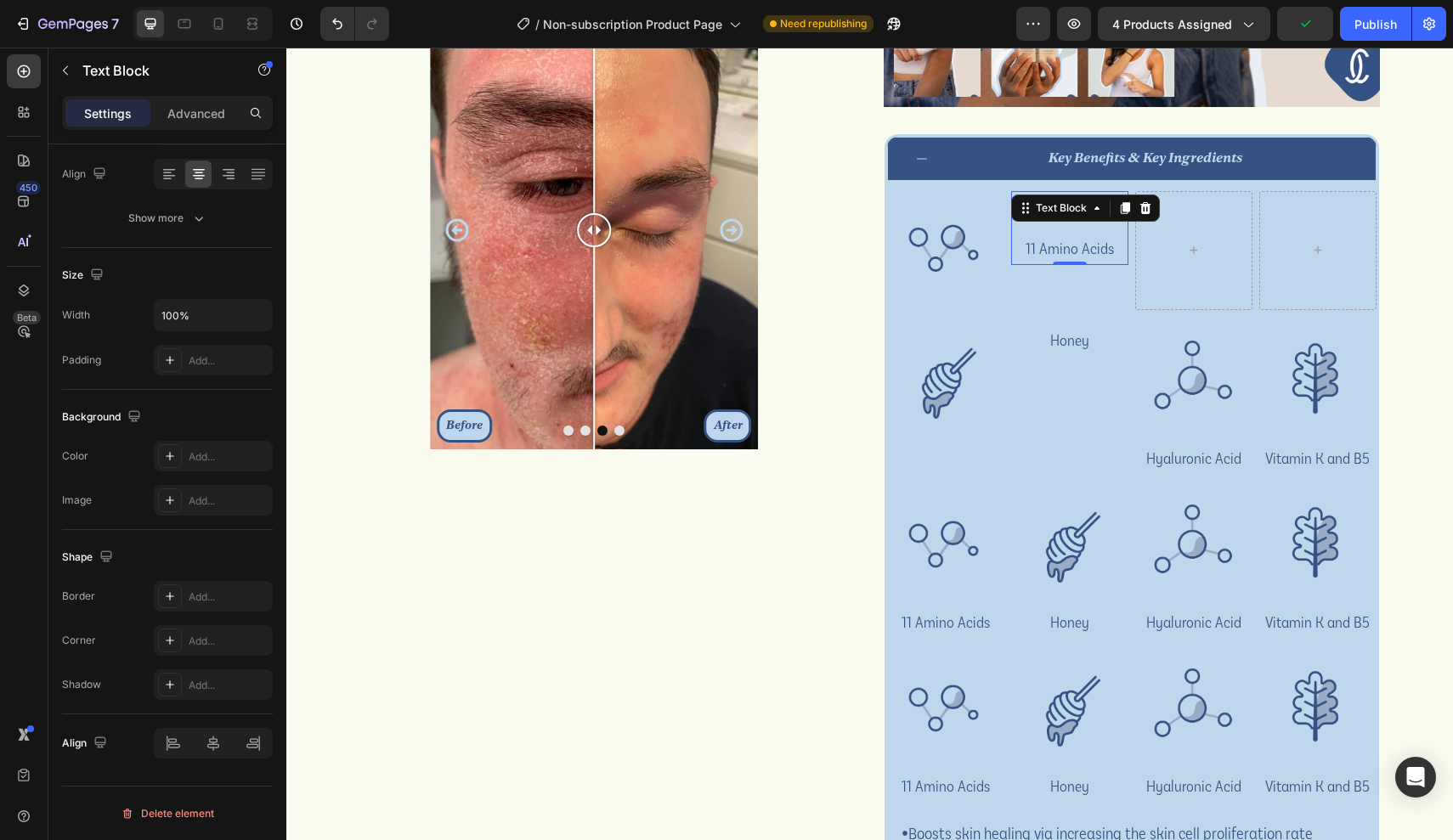 click on "11 Amino Acids" at bounding box center [1070, 248] 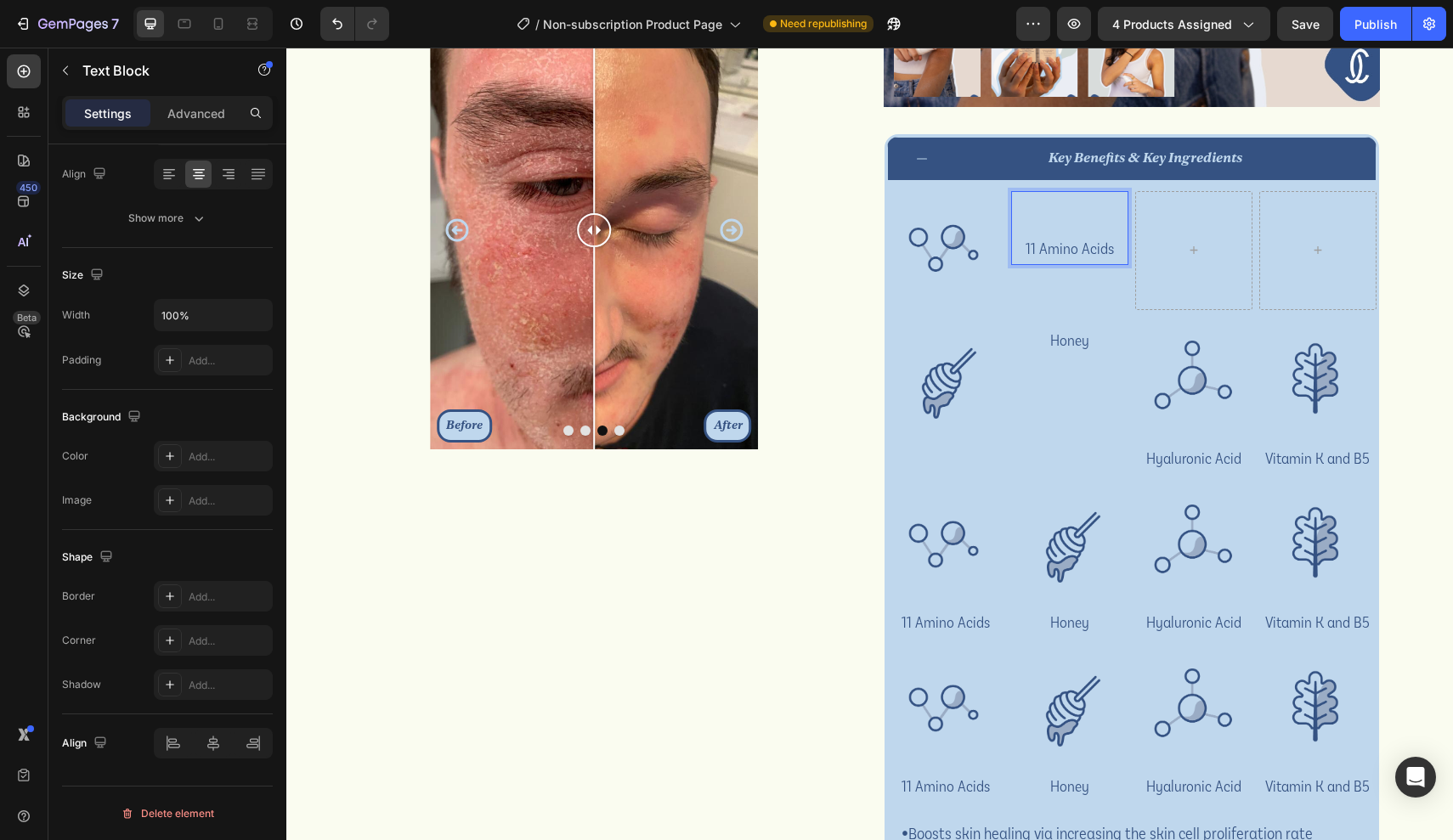 click on "11 Amino Acids" at bounding box center (1070, 248) 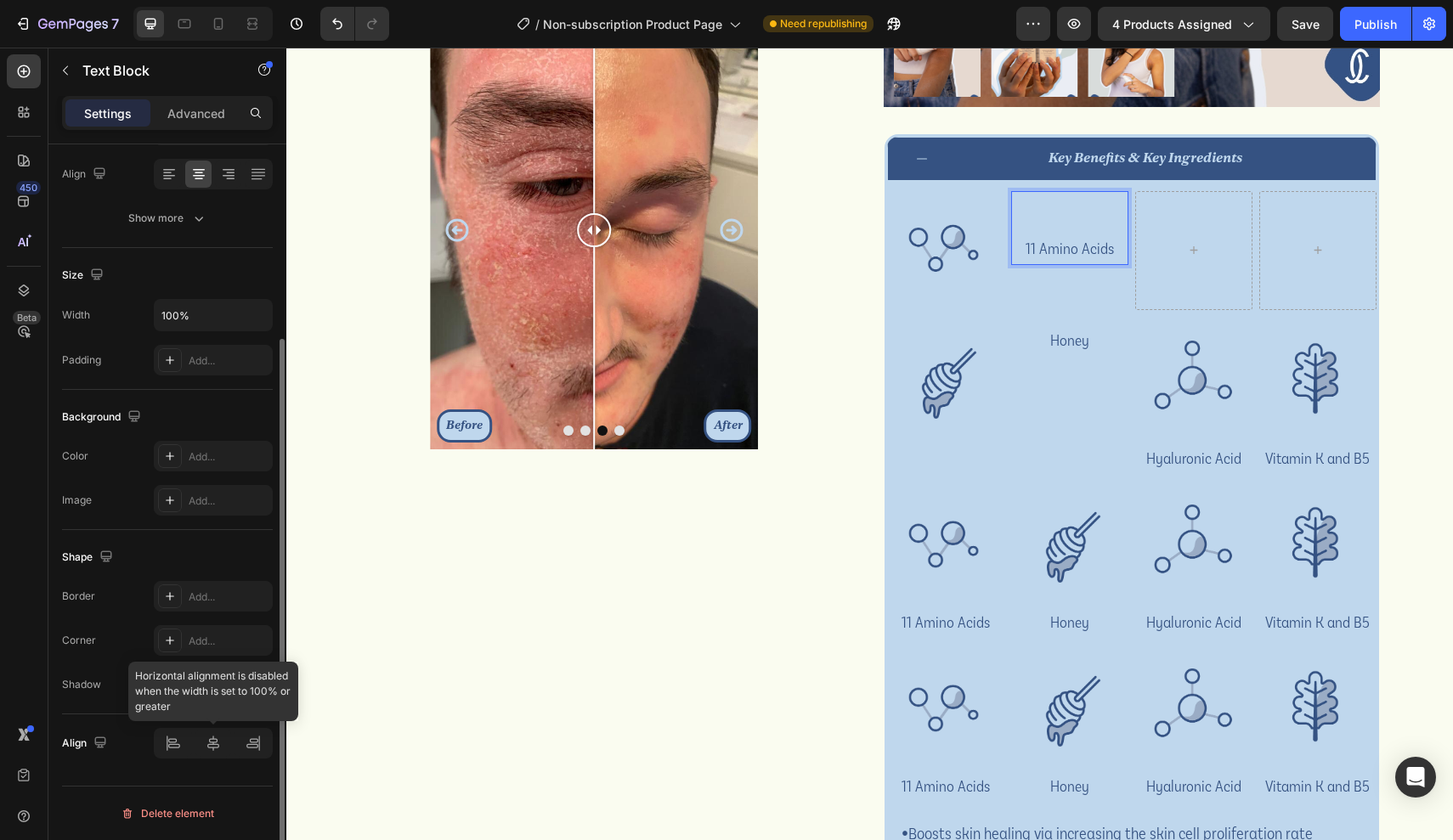 click 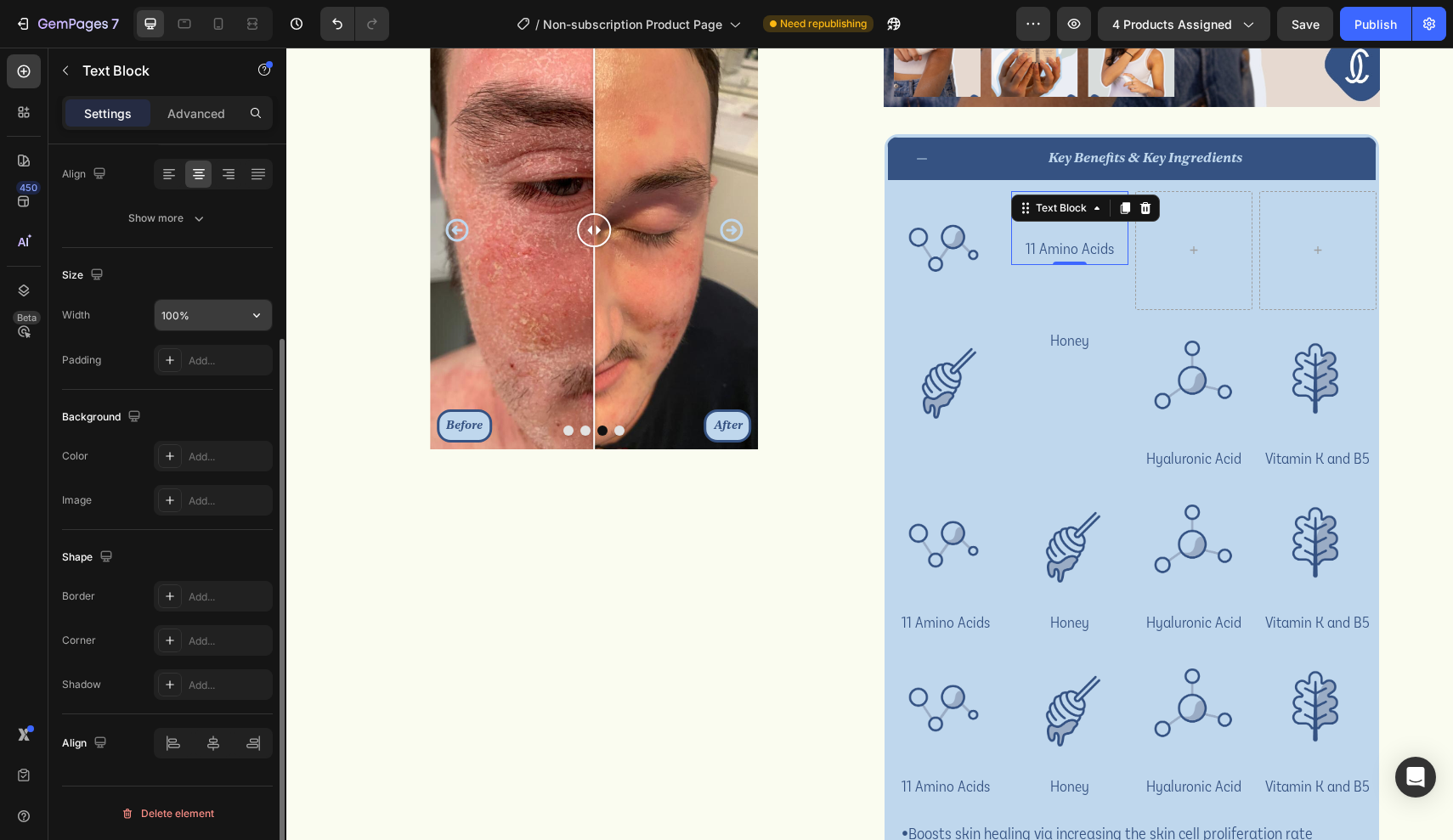 click on "100%" at bounding box center [213, 315] 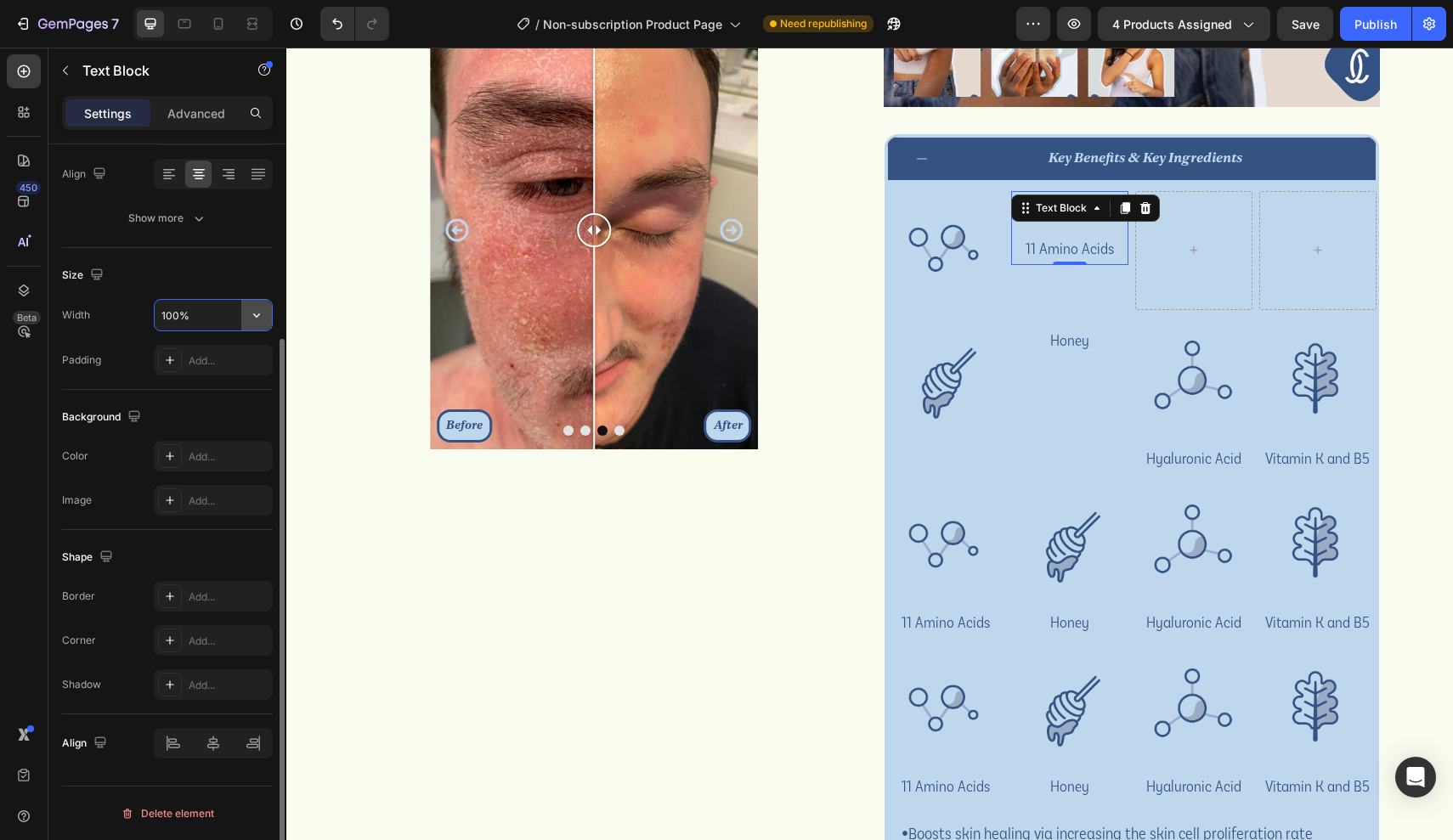 click 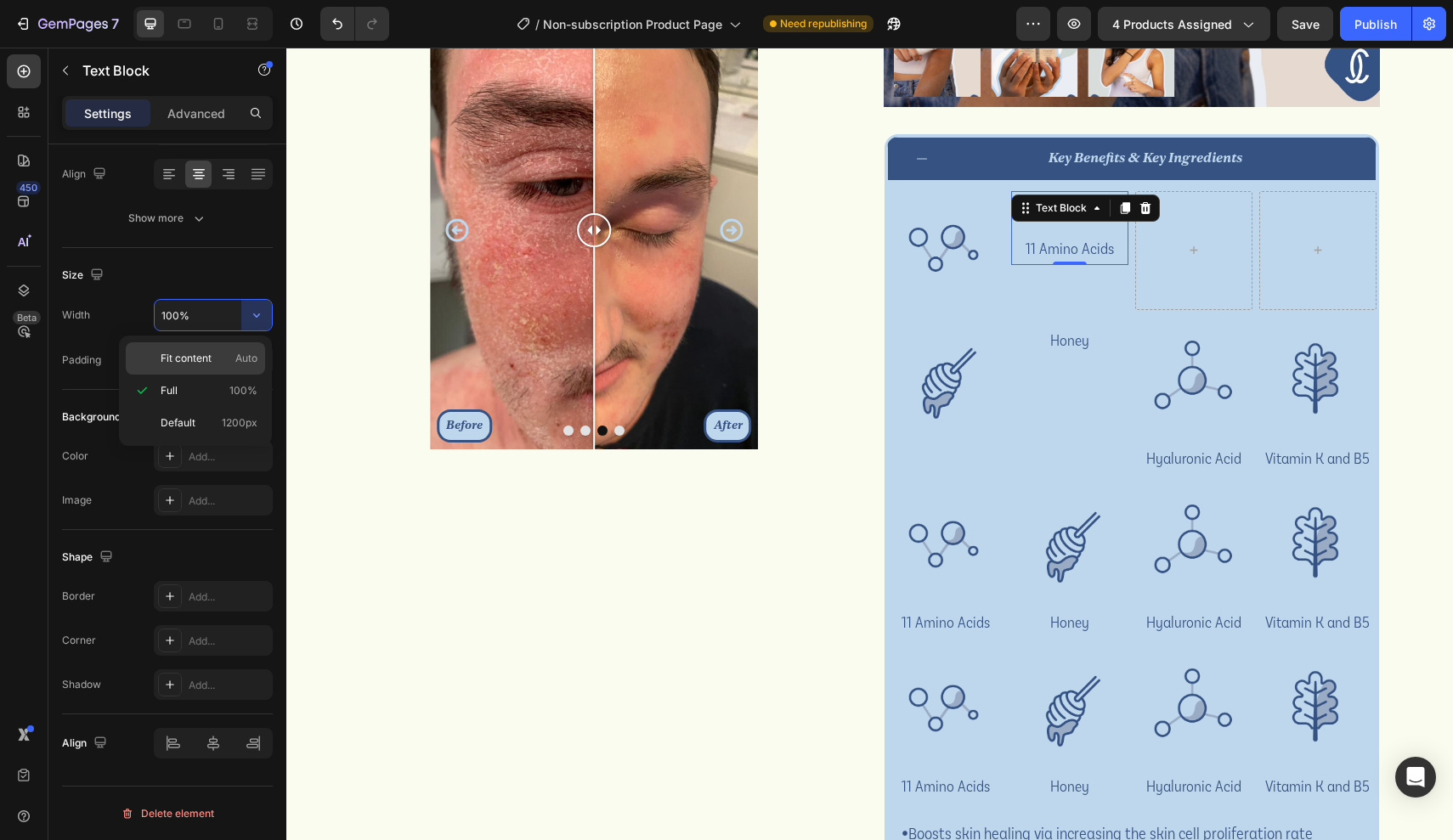 click on "Fit content Auto" at bounding box center (209, 358) 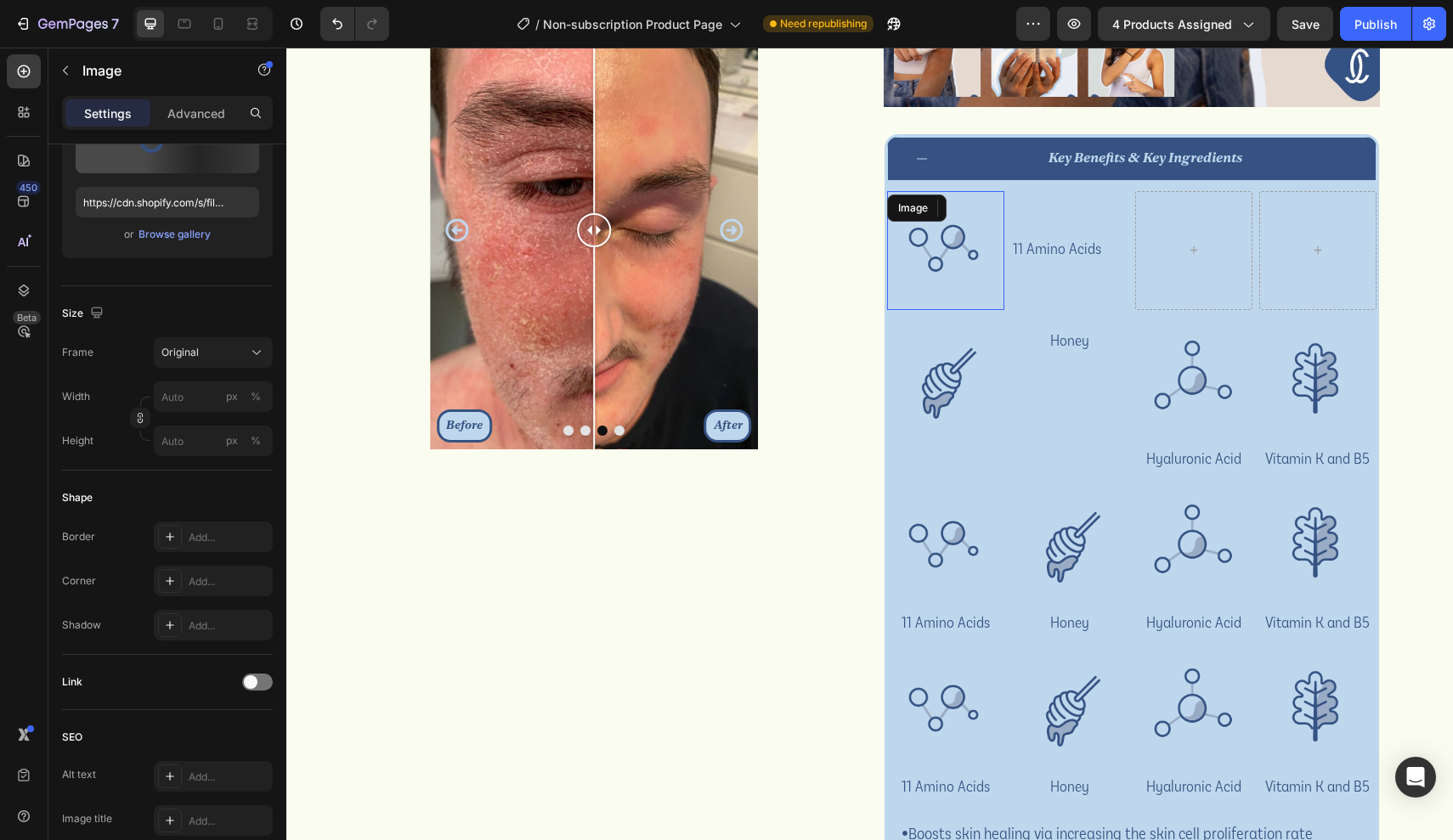 click at bounding box center (946, 250) 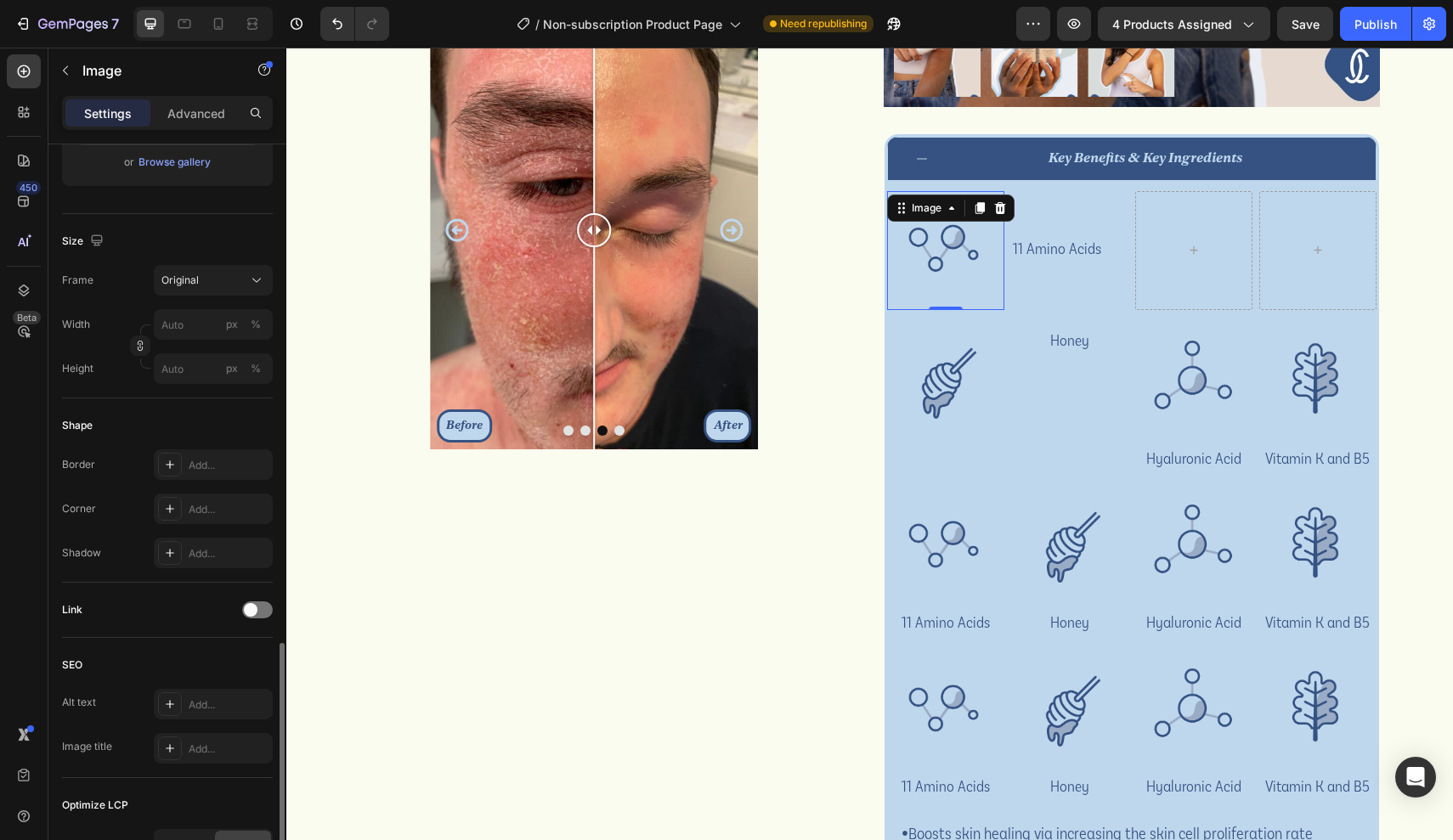 scroll, scrollTop: 538, scrollLeft: 0, axis: vertical 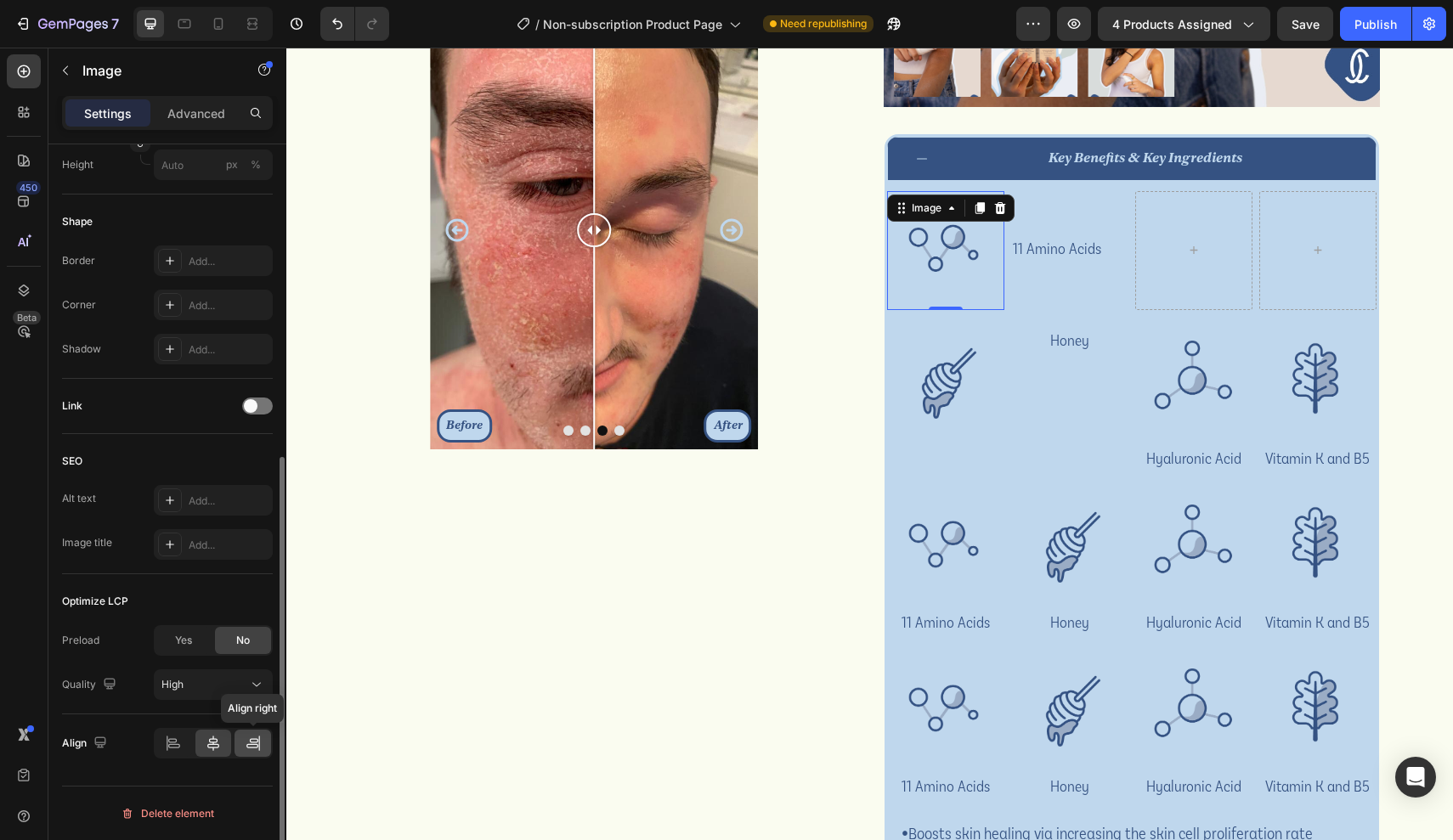 click 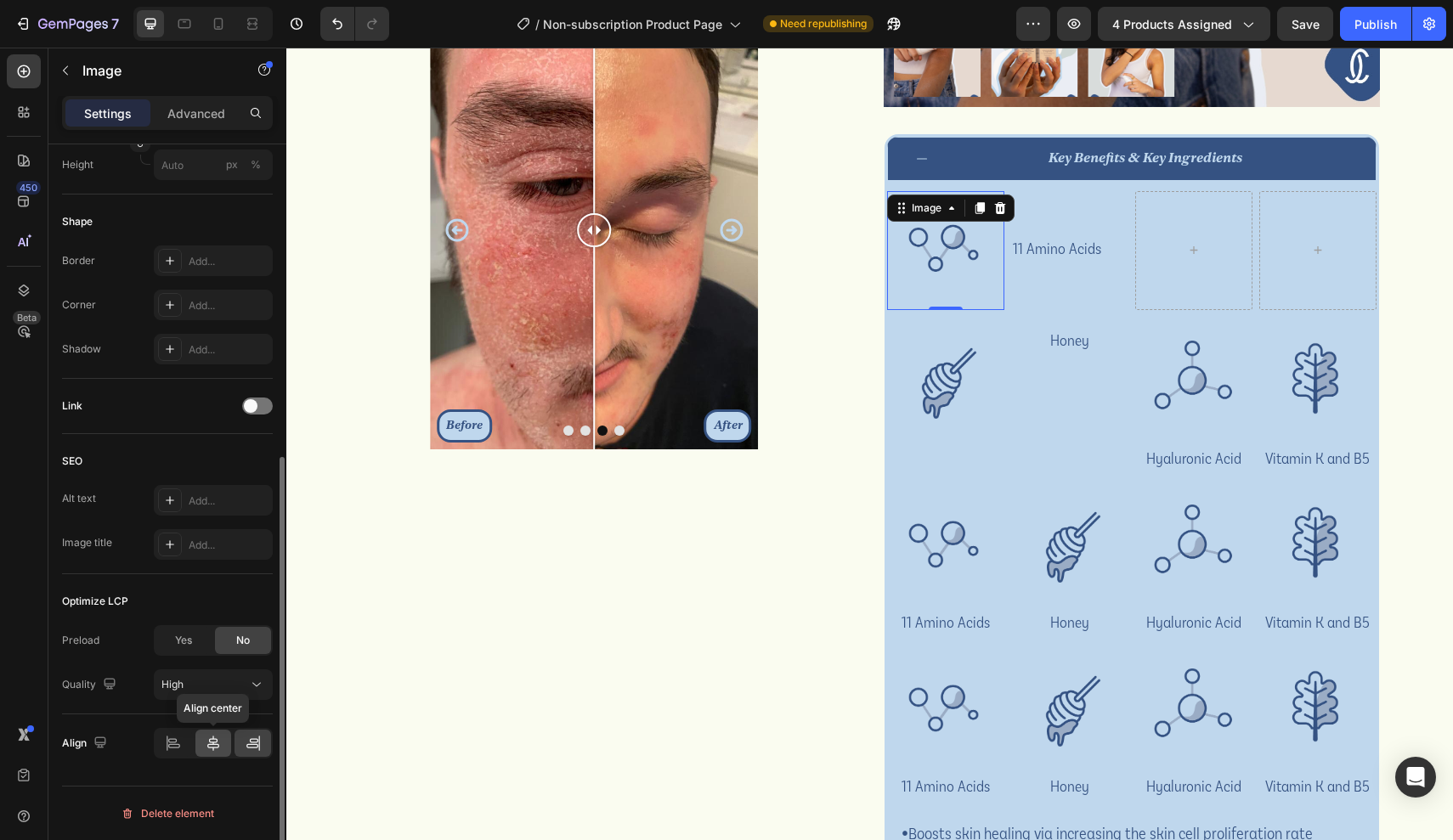 click 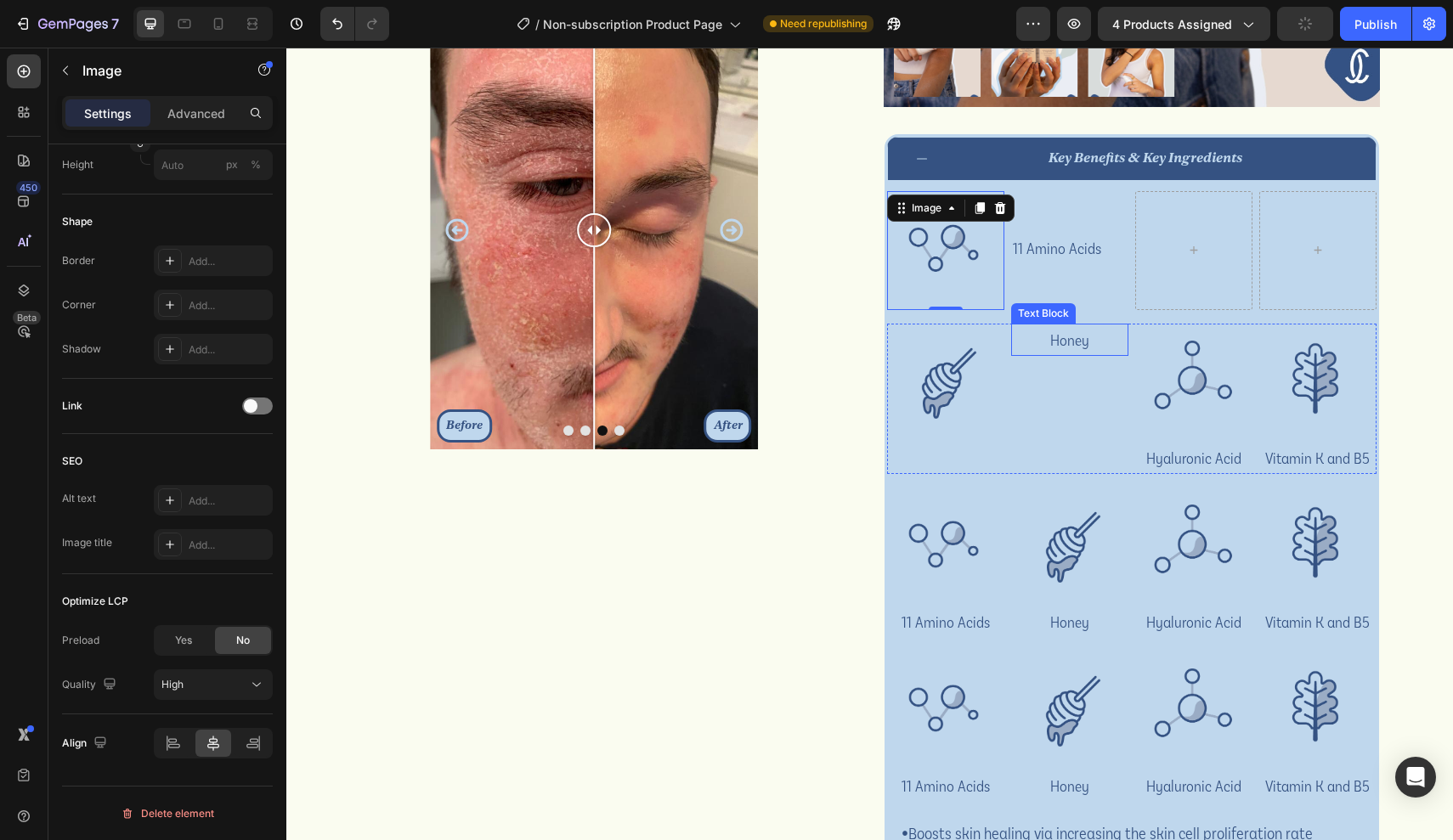 click on "Honey" at bounding box center [1070, 340] 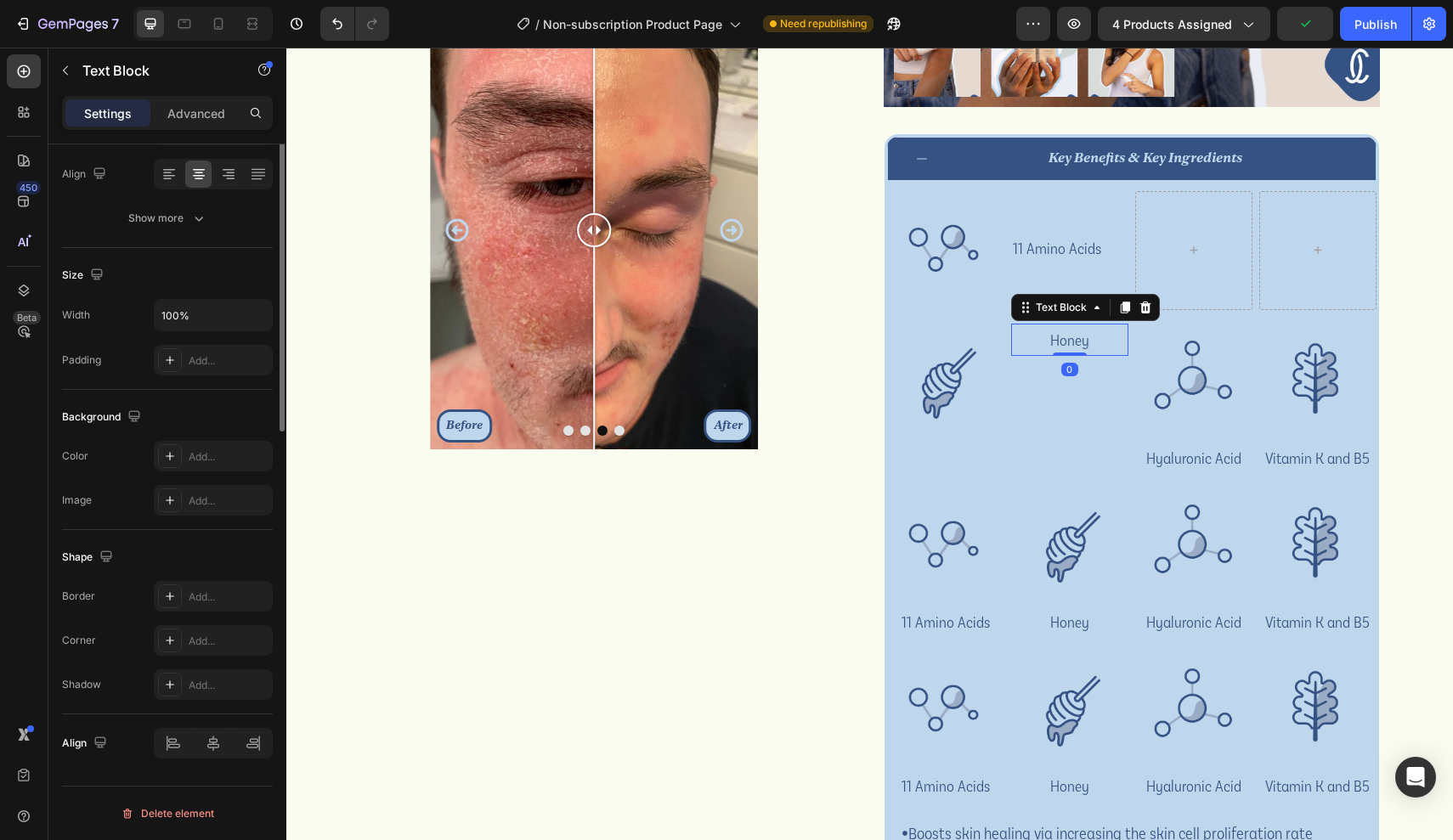 scroll, scrollTop: 0, scrollLeft: 0, axis: both 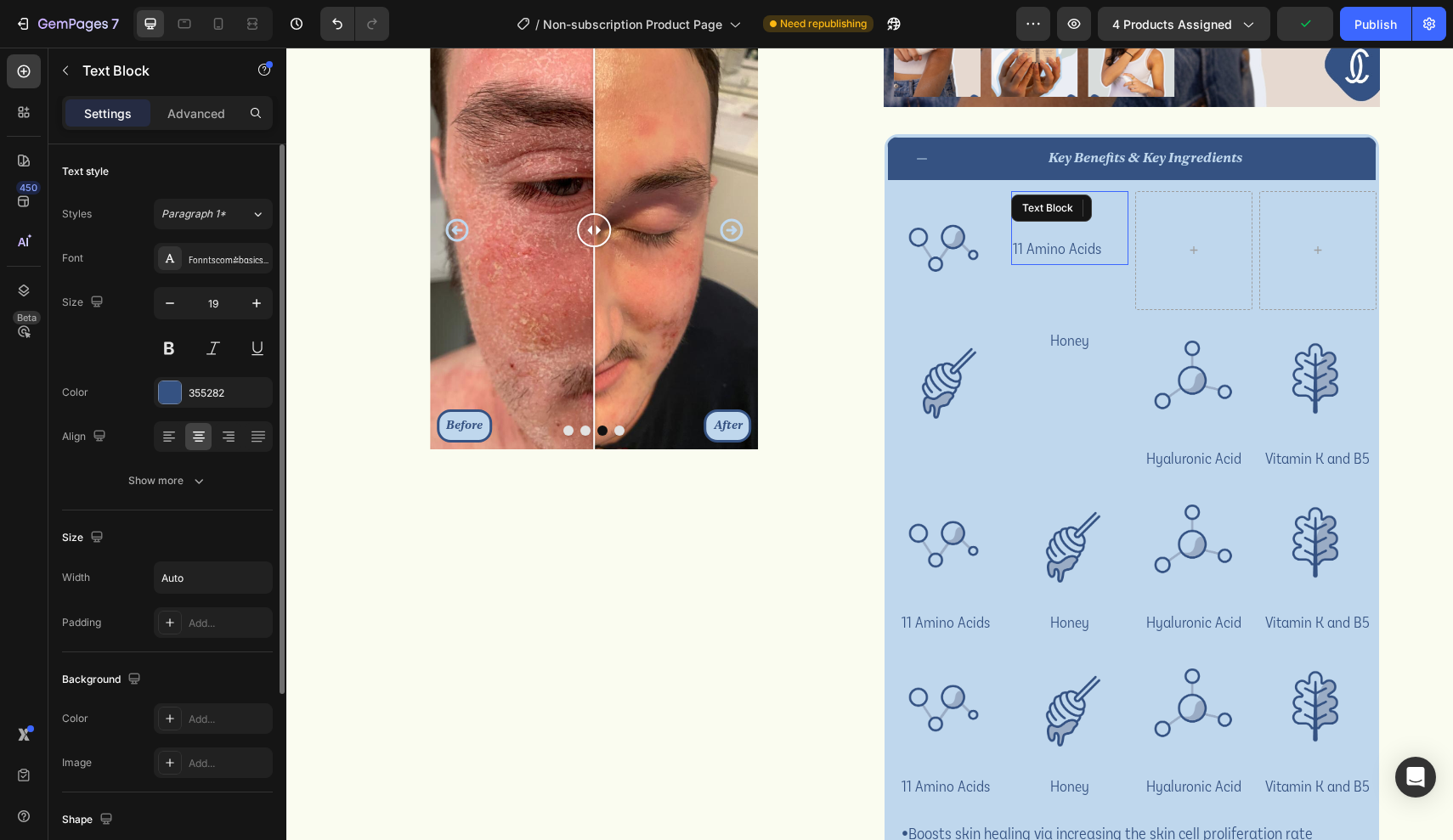 click on "11 Amino Acids" at bounding box center (1057, 248) 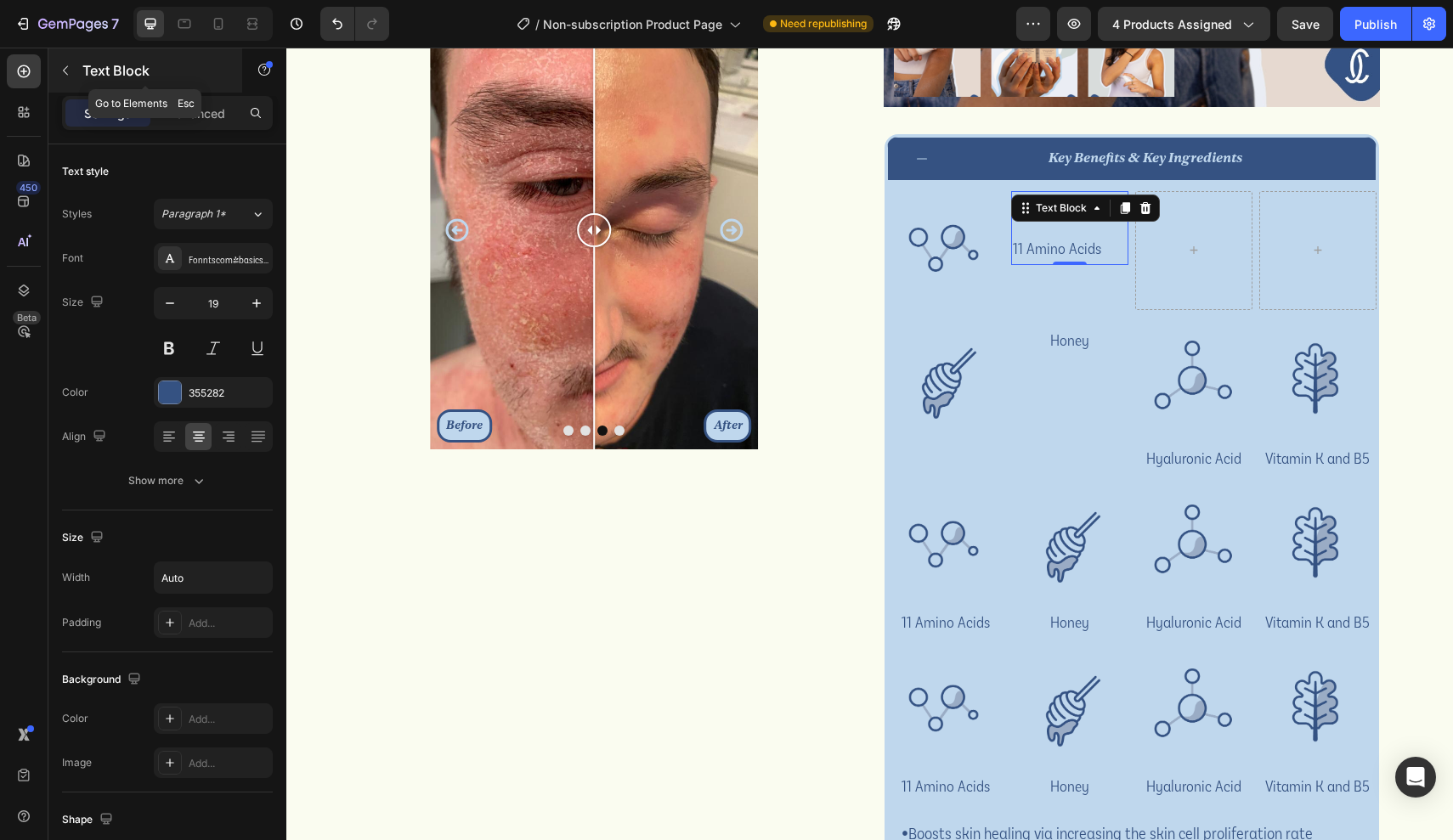 click at bounding box center [65, 70] 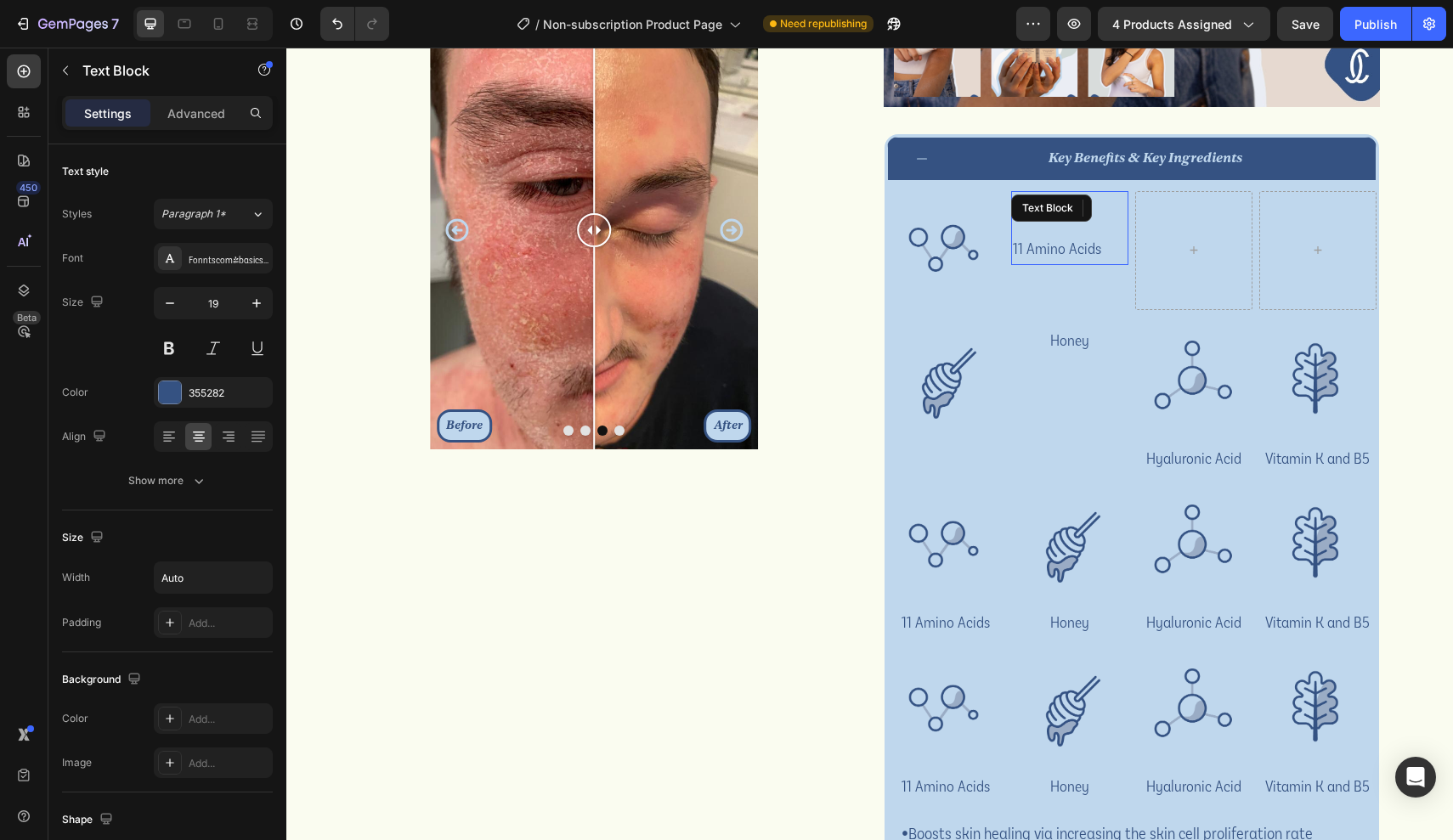 click on "11 Amino Acids" at bounding box center [1057, 248] 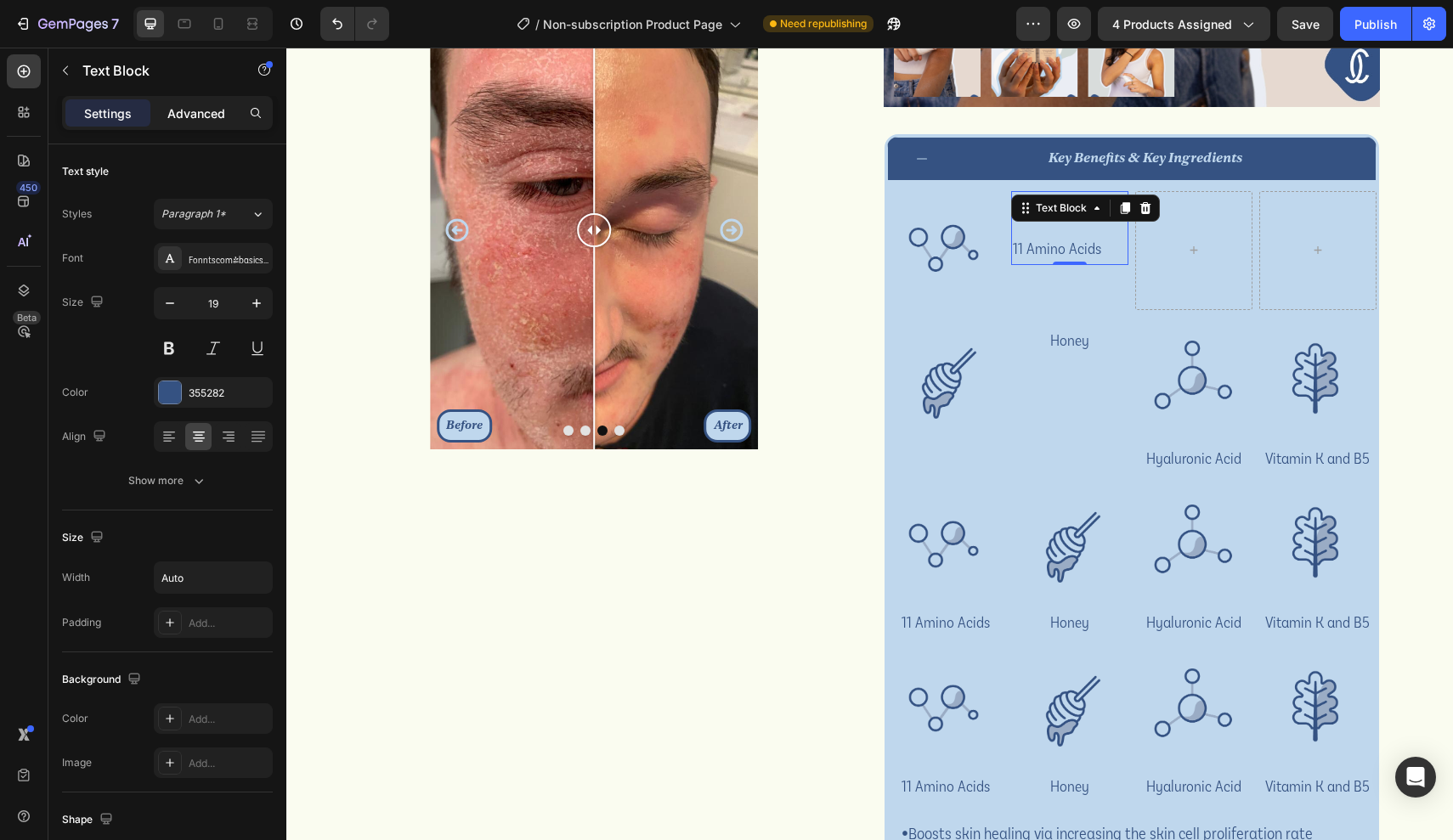 click on "Advanced" at bounding box center (196, 113) 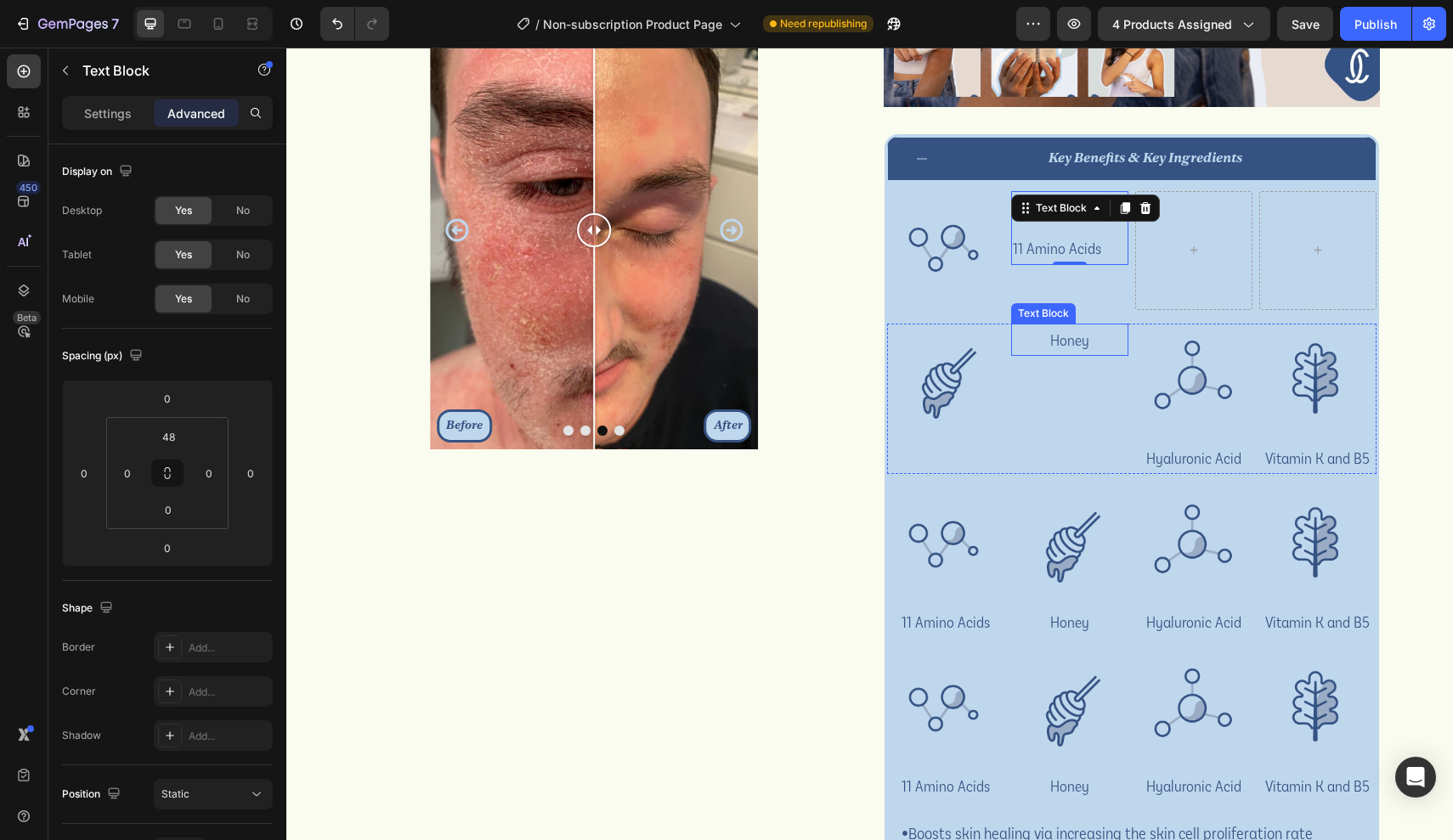 click on "Honey" at bounding box center [1070, 340] 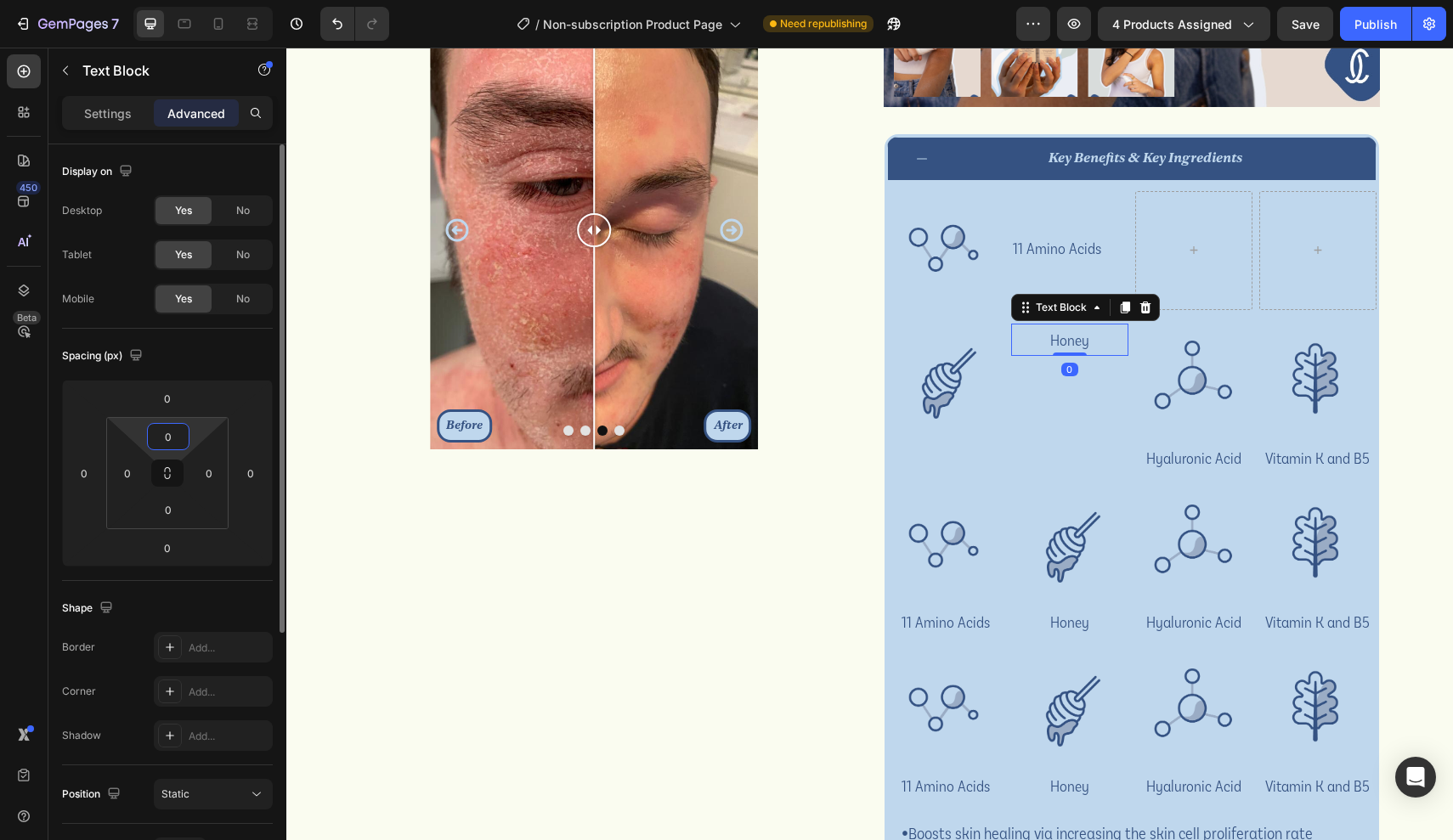 click on "7  Version history  /  Non-subscription Product Page Need republishing Preview 4 products assigned  Save   Publish  450 Beta Sections(18) Elements(84) Section Element Hero Section Product Detail Brands Trusted Badges Guarantee Product Breakdown How to use Testimonials Compare Bundle FAQs Social Proof Brand Story Product List Collection Blog List Contact Sticky Add to Cart Custom Footer Browse Library 450 Layout
Row
Row
Row
Row Text
Heading
Text Block Button
Button
Button Media
Image
Image" at bounding box center [726, 0] 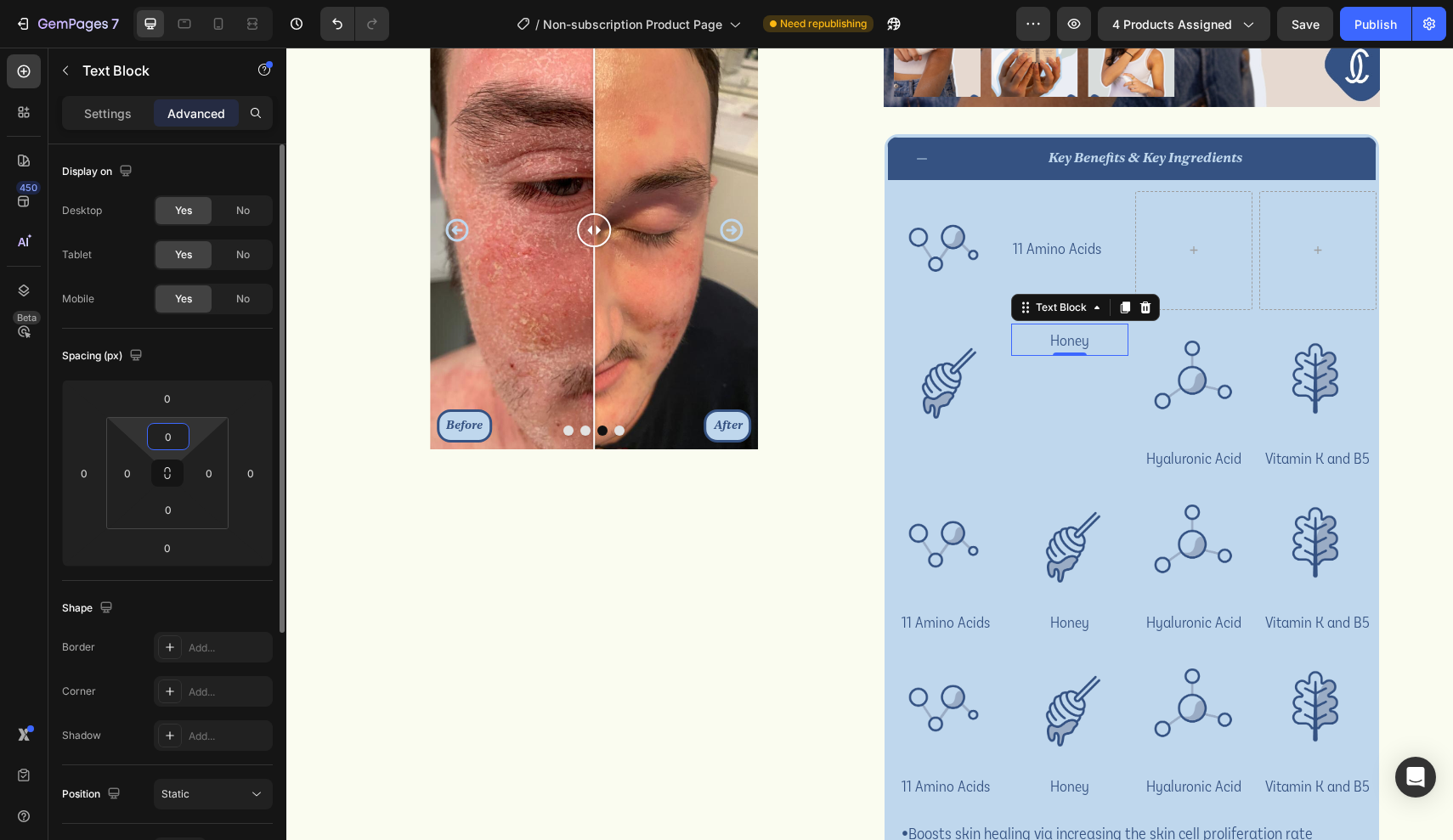 click on "0" at bounding box center (168, 437) 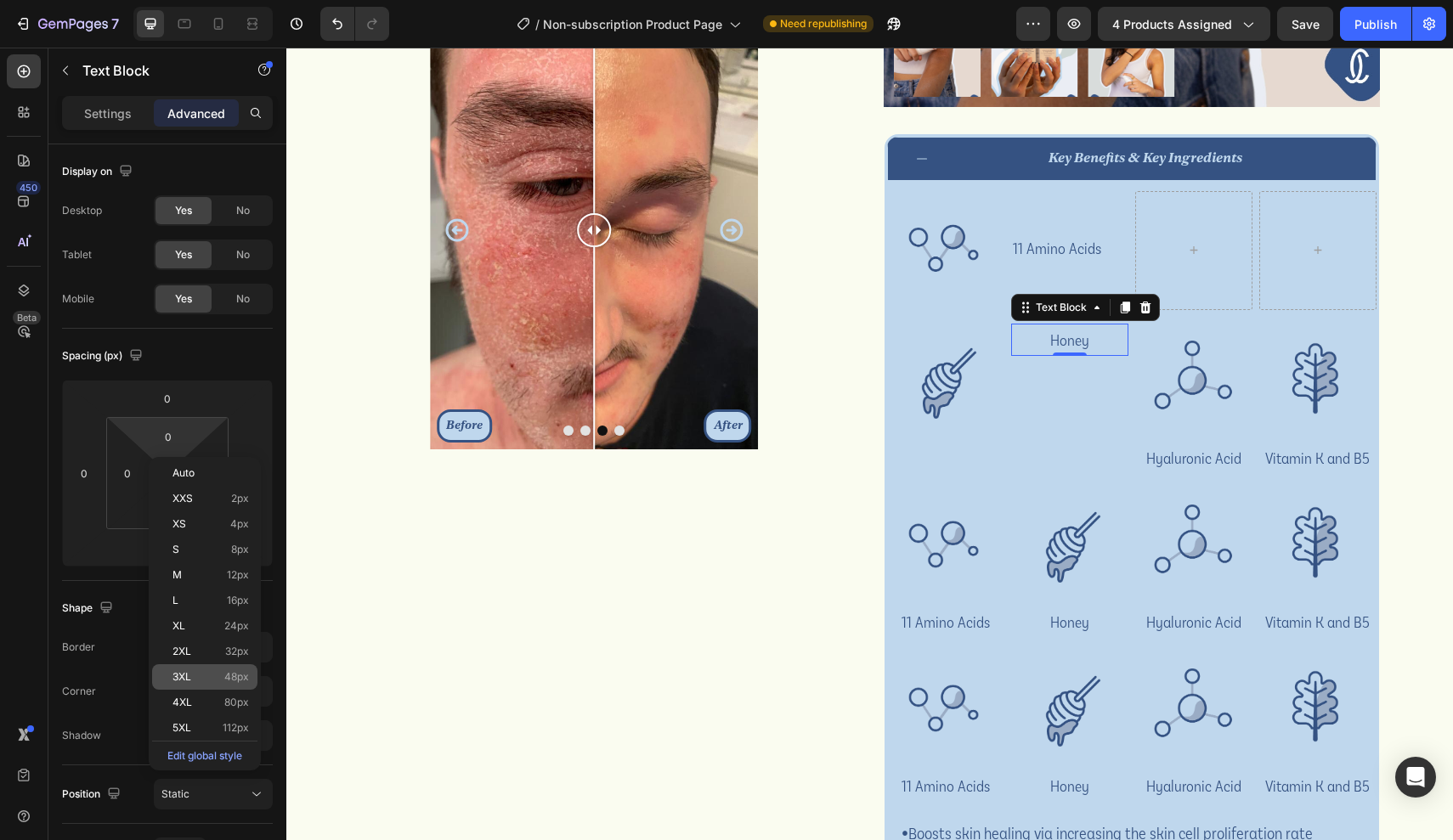 click on "3XL 48px" 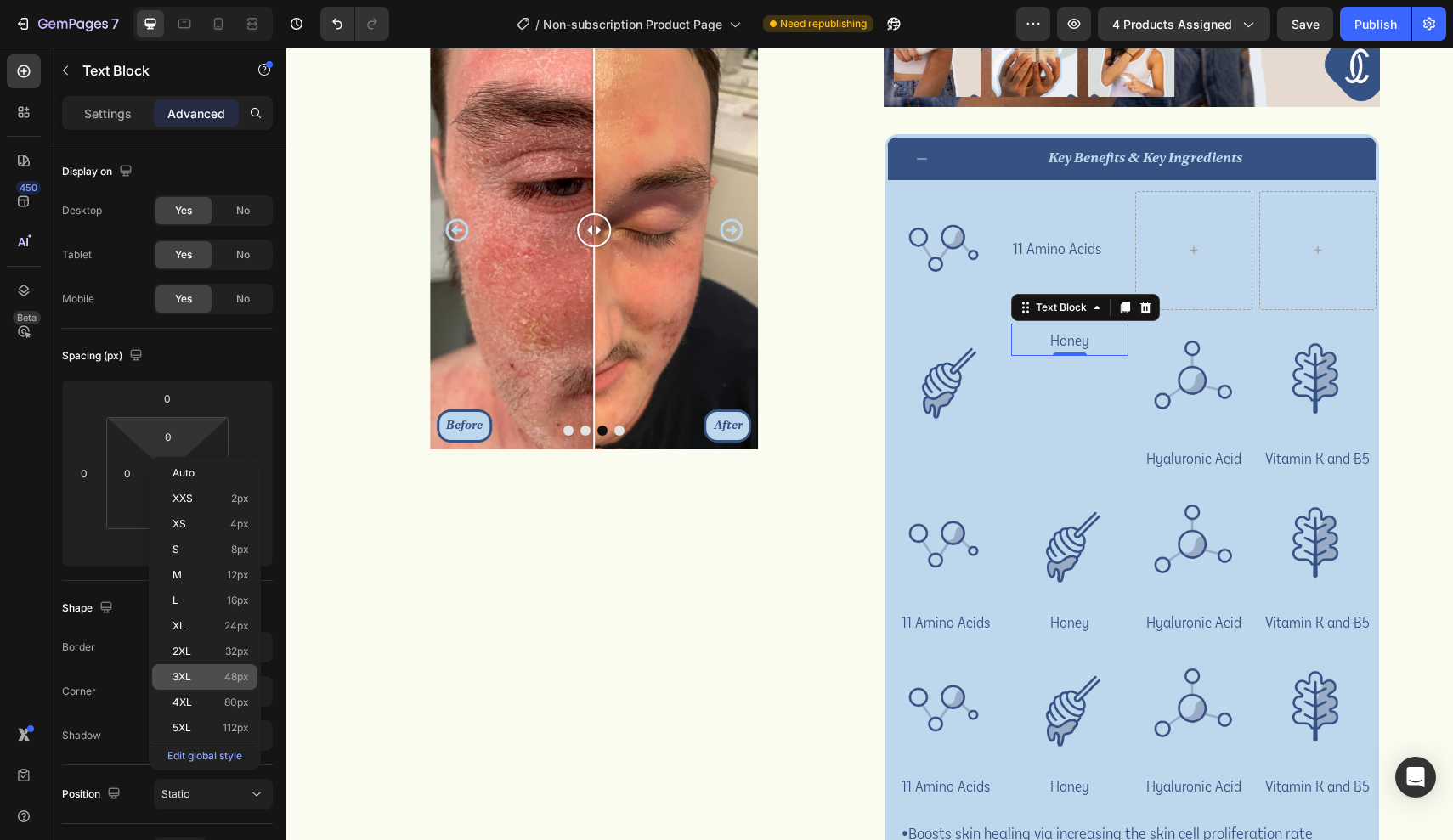 type on "48" 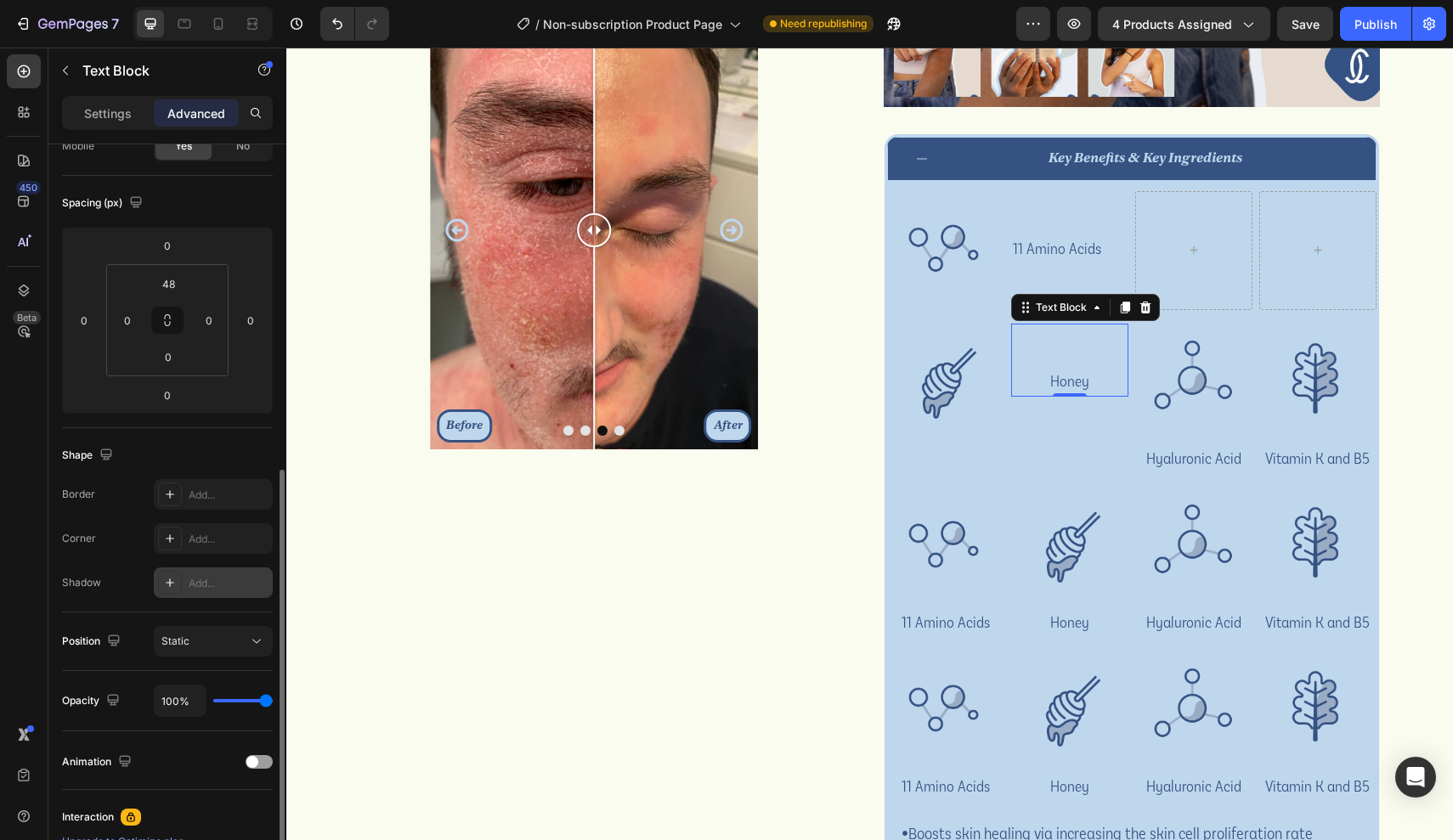 scroll, scrollTop: 389, scrollLeft: 0, axis: vertical 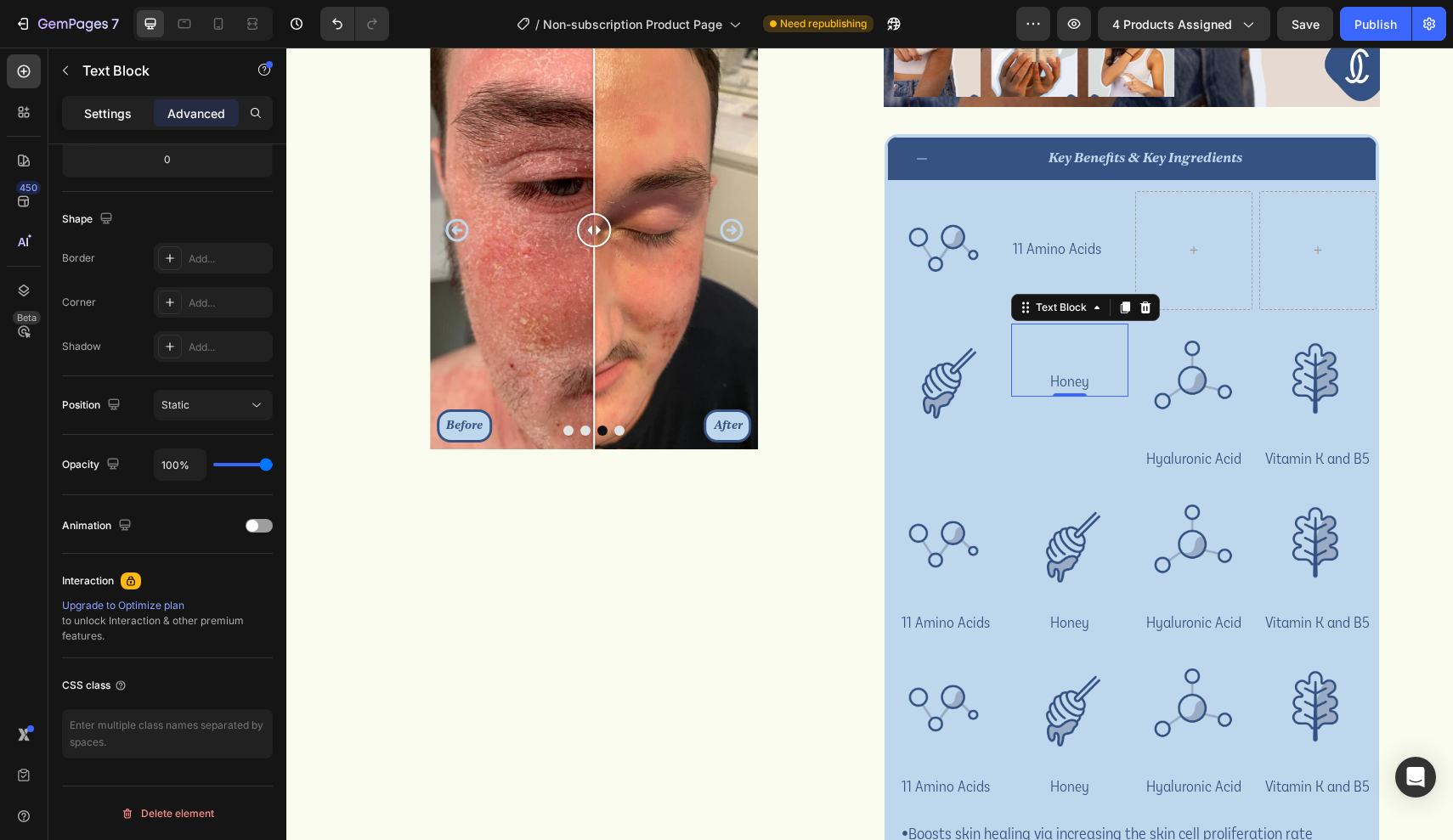 click on "Settings" 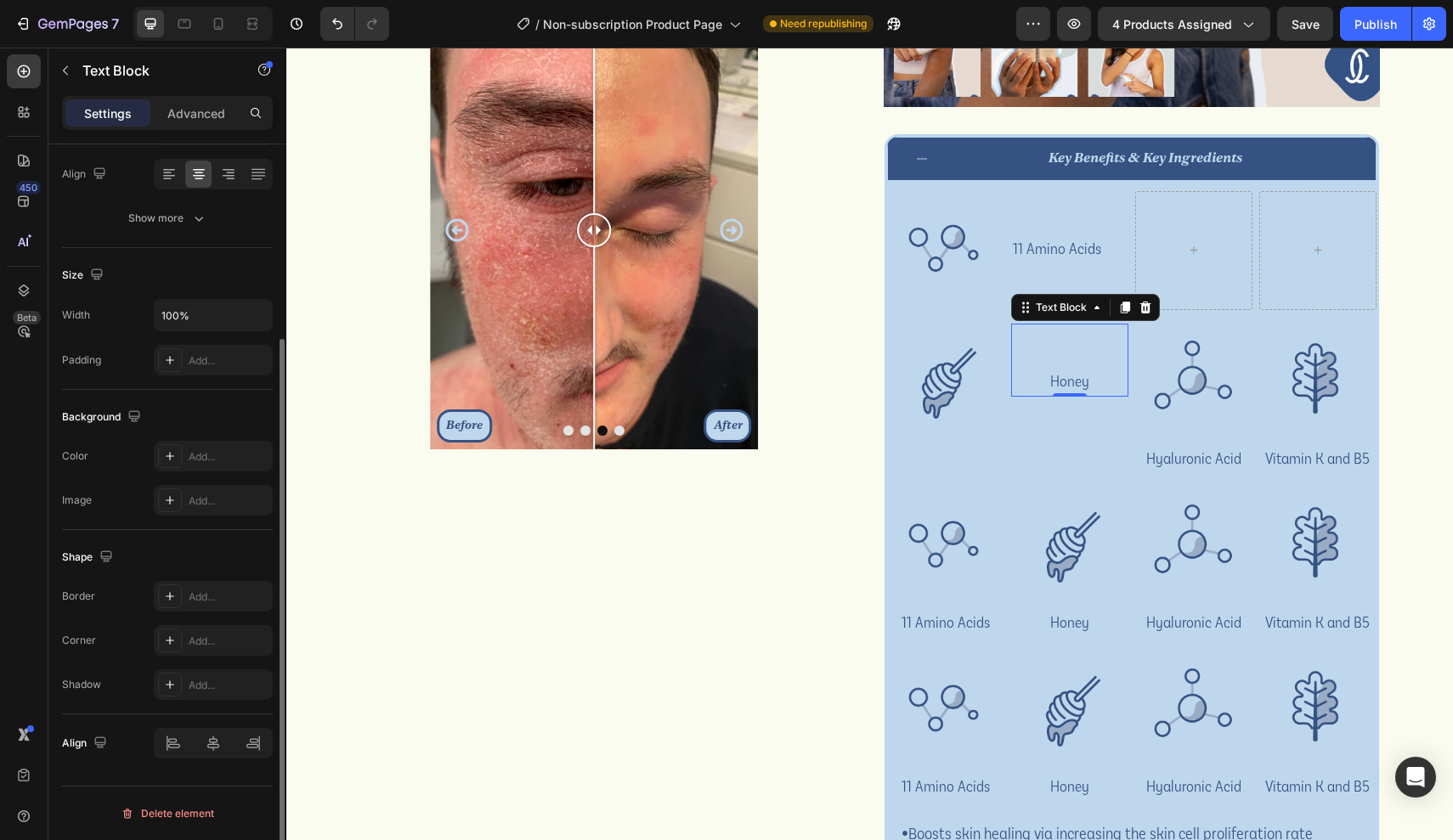 scroll, scrollTop: 262, scrollLeft: 0, axis: vertical 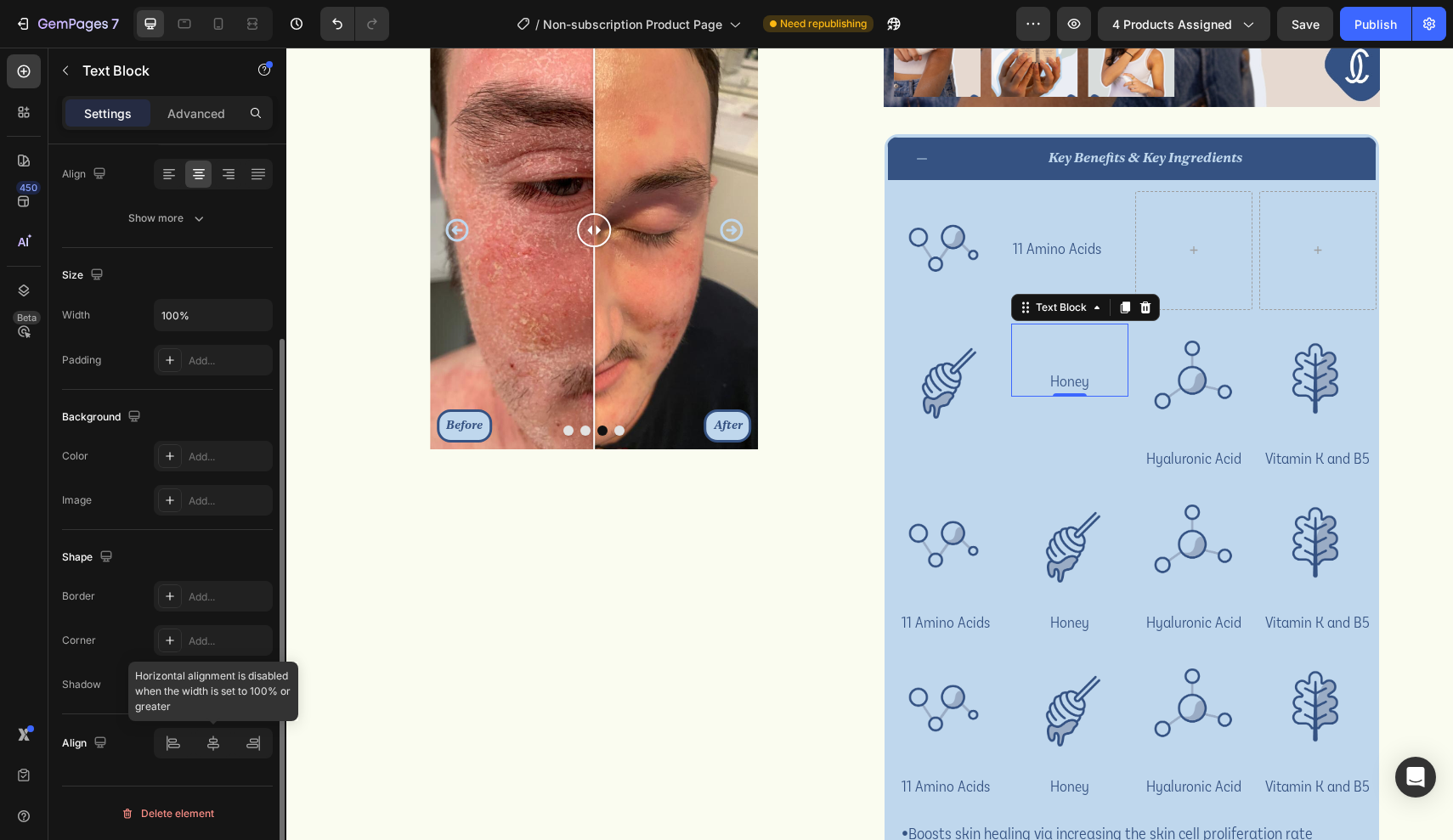 click 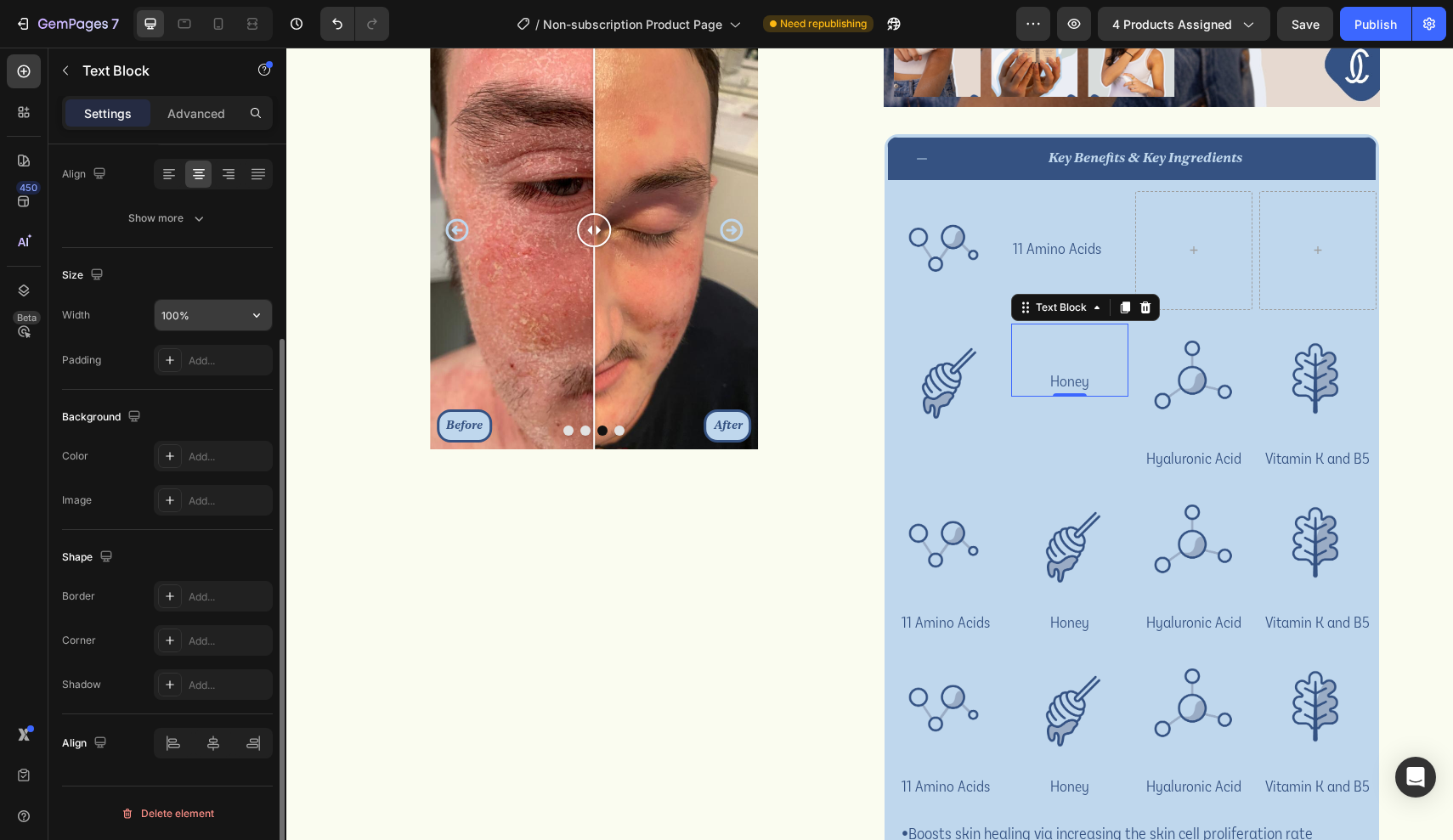 click on "100%" at bounding box center [213, 315] 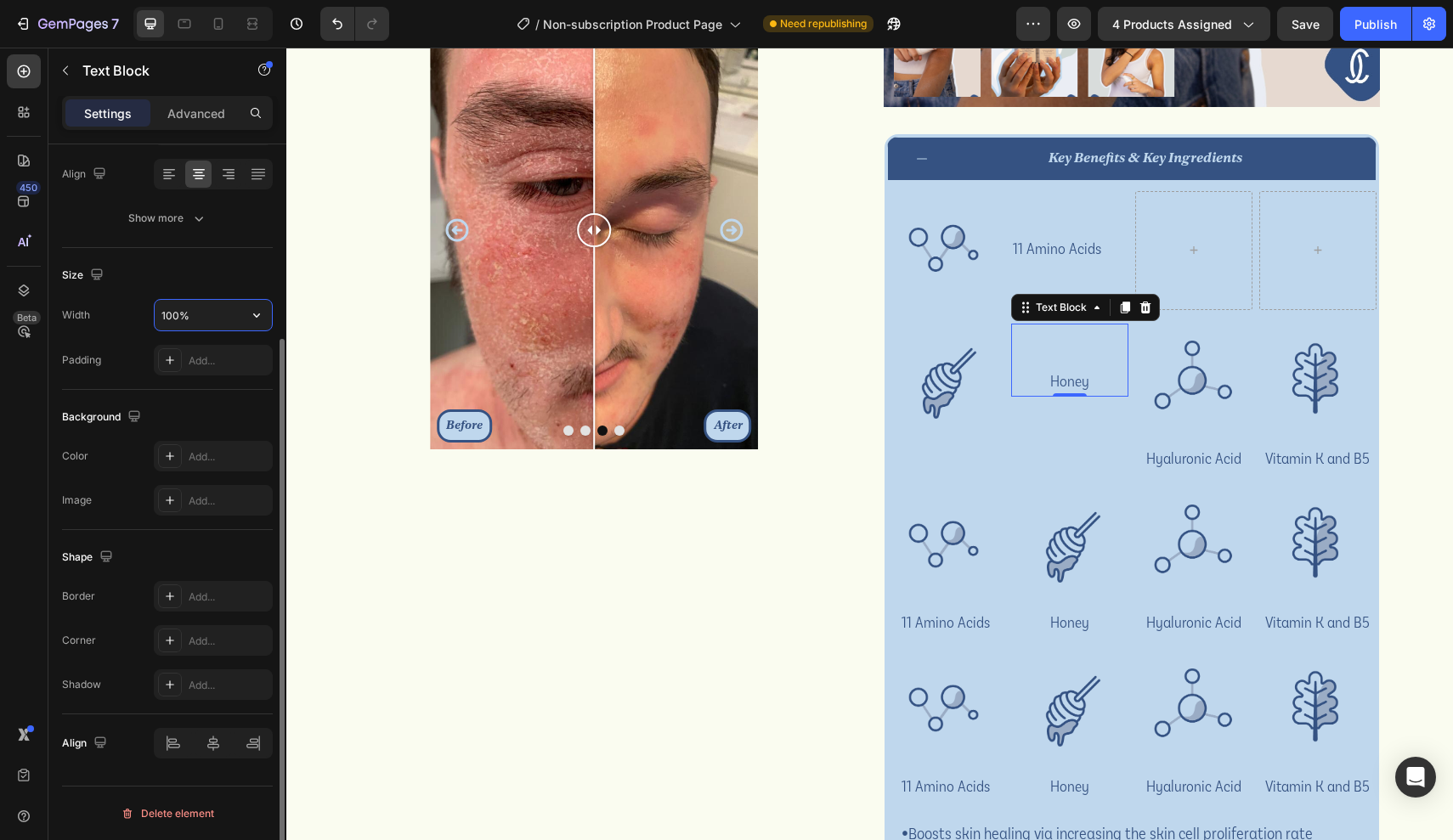 click on "100%" at bounding box center (213, 315) 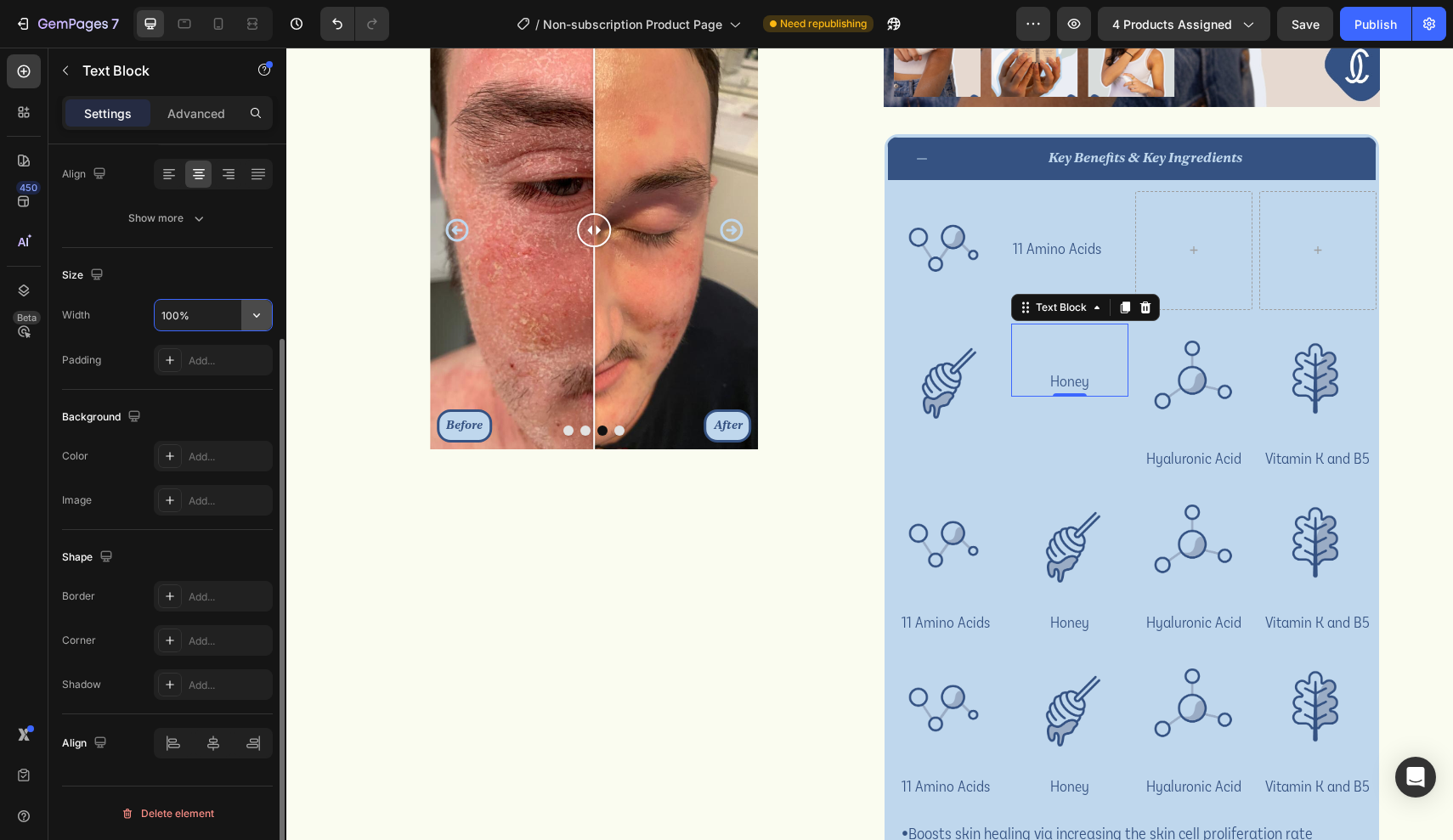 click 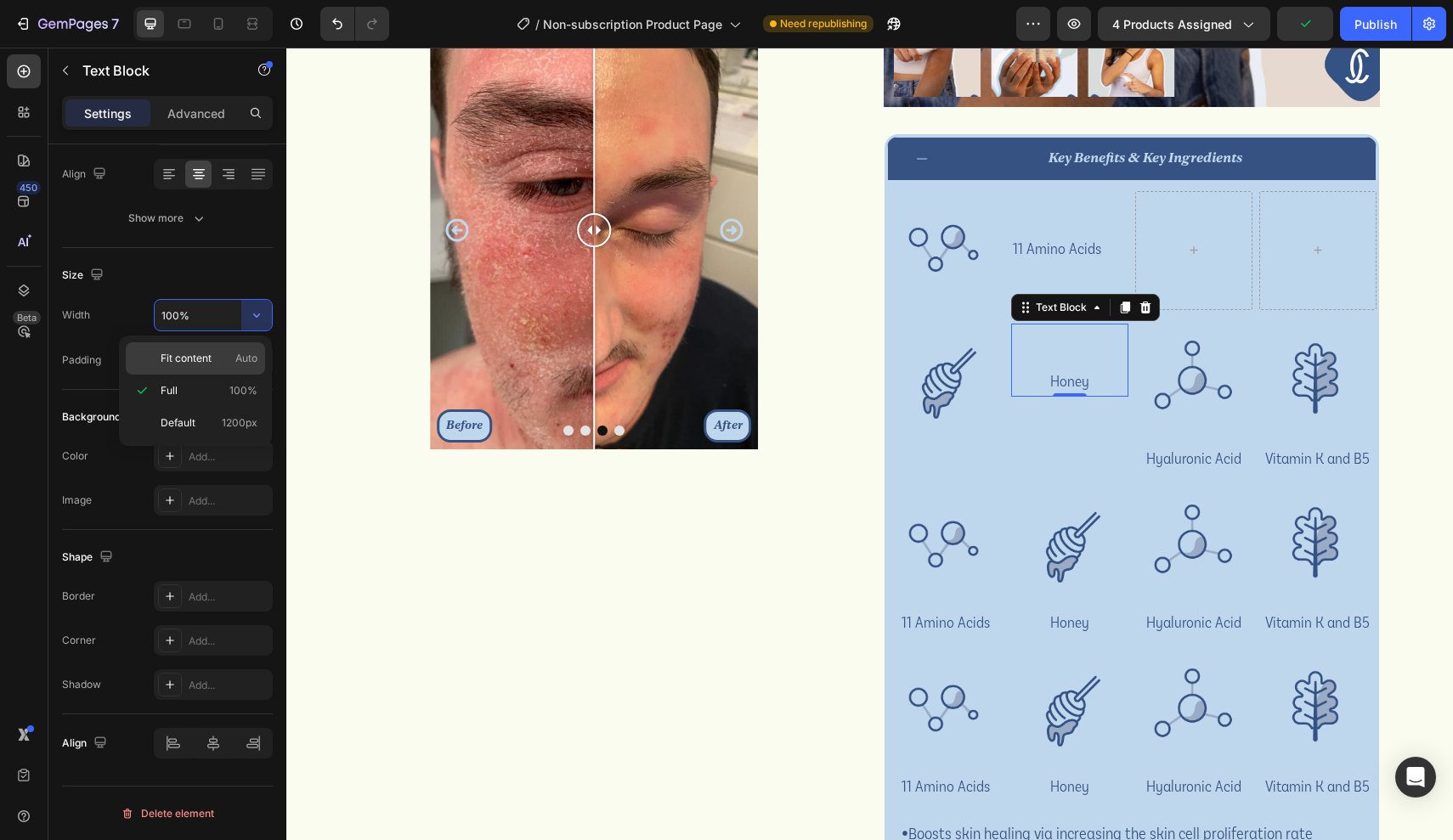 click on "Auto" at bounding box center (246, 358) 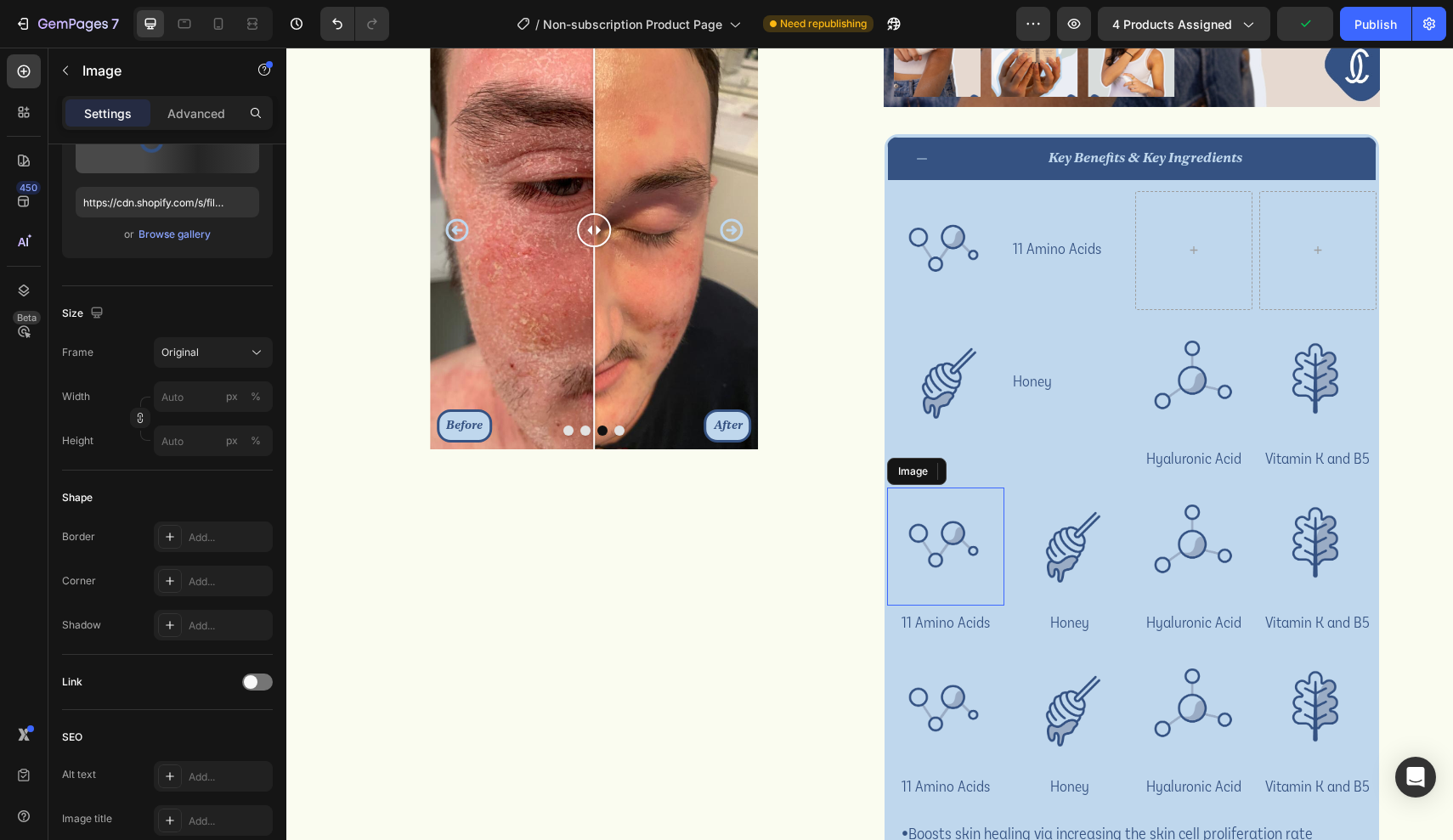 click at bounding box center (946, 546) 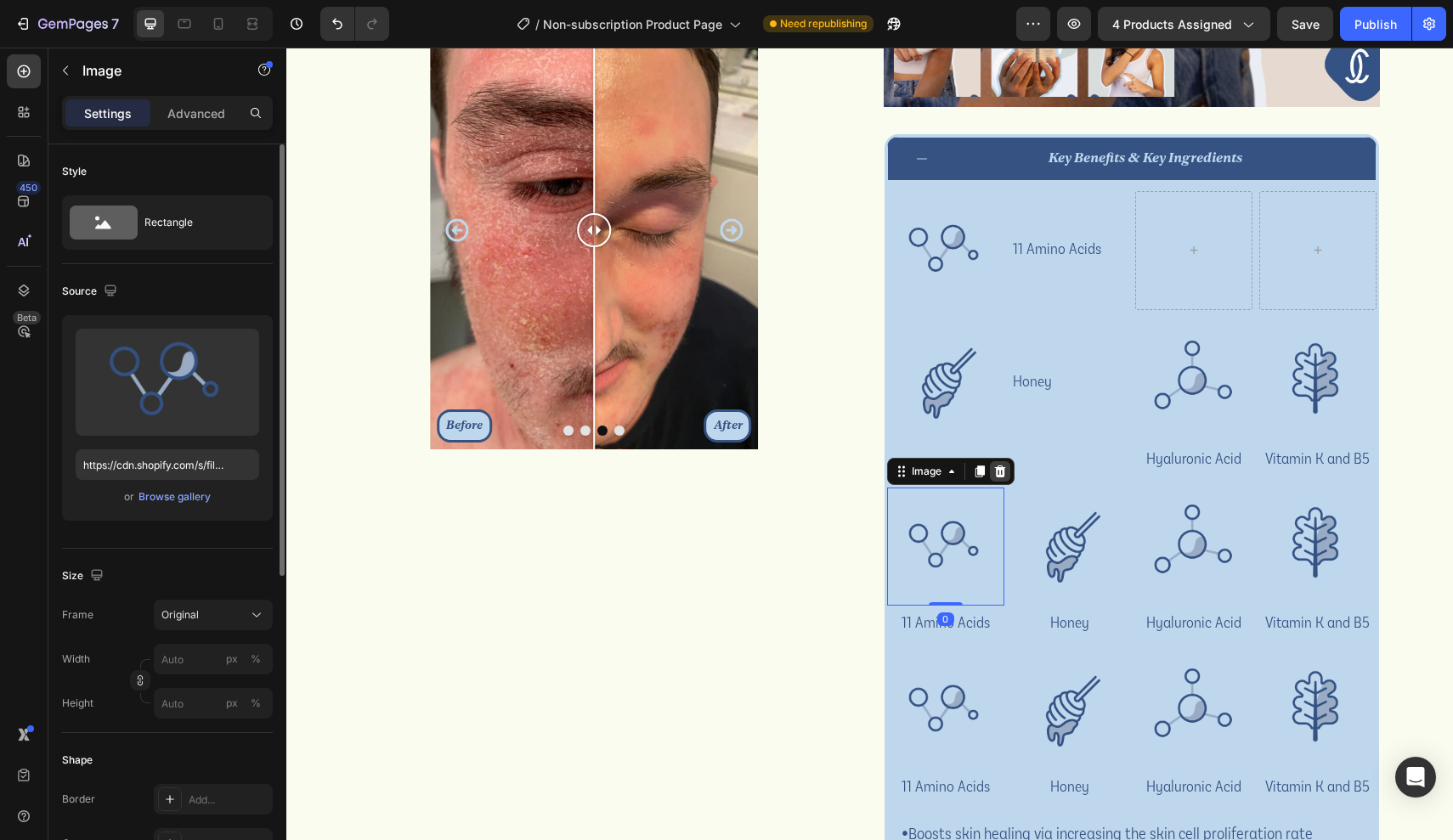 click 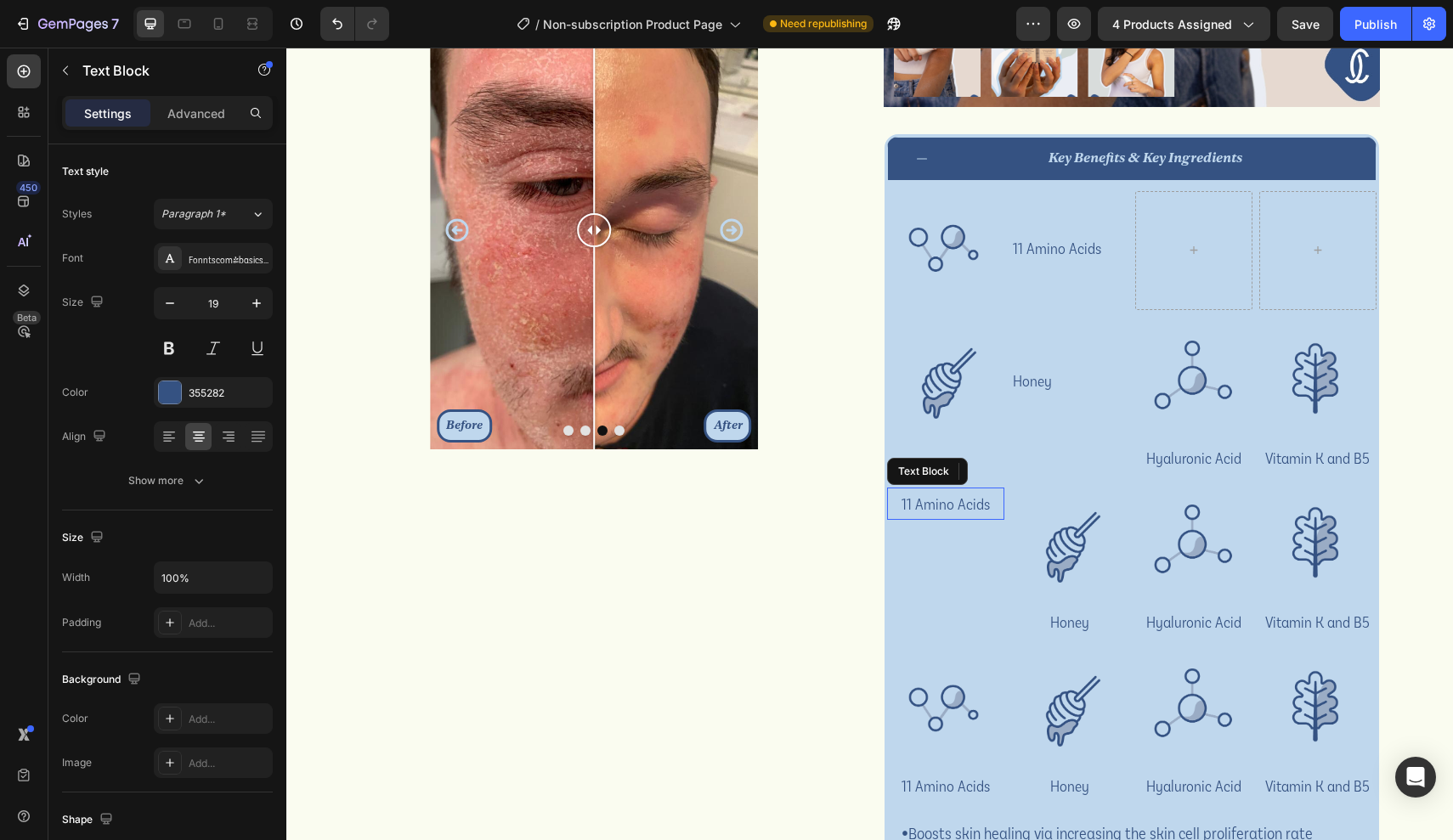 click on "11 Amino Acids" at bounding box center (946, 504) 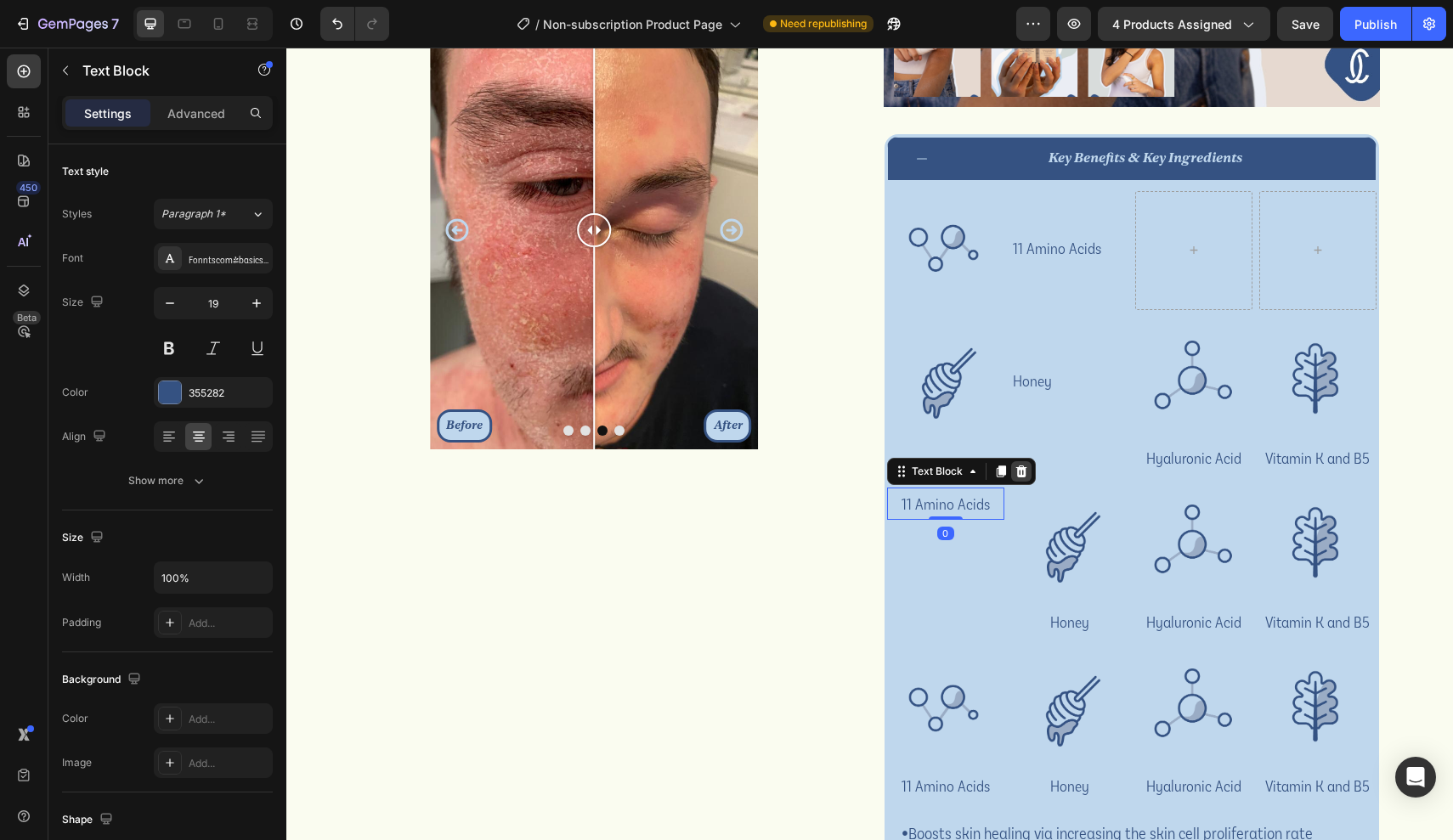 click 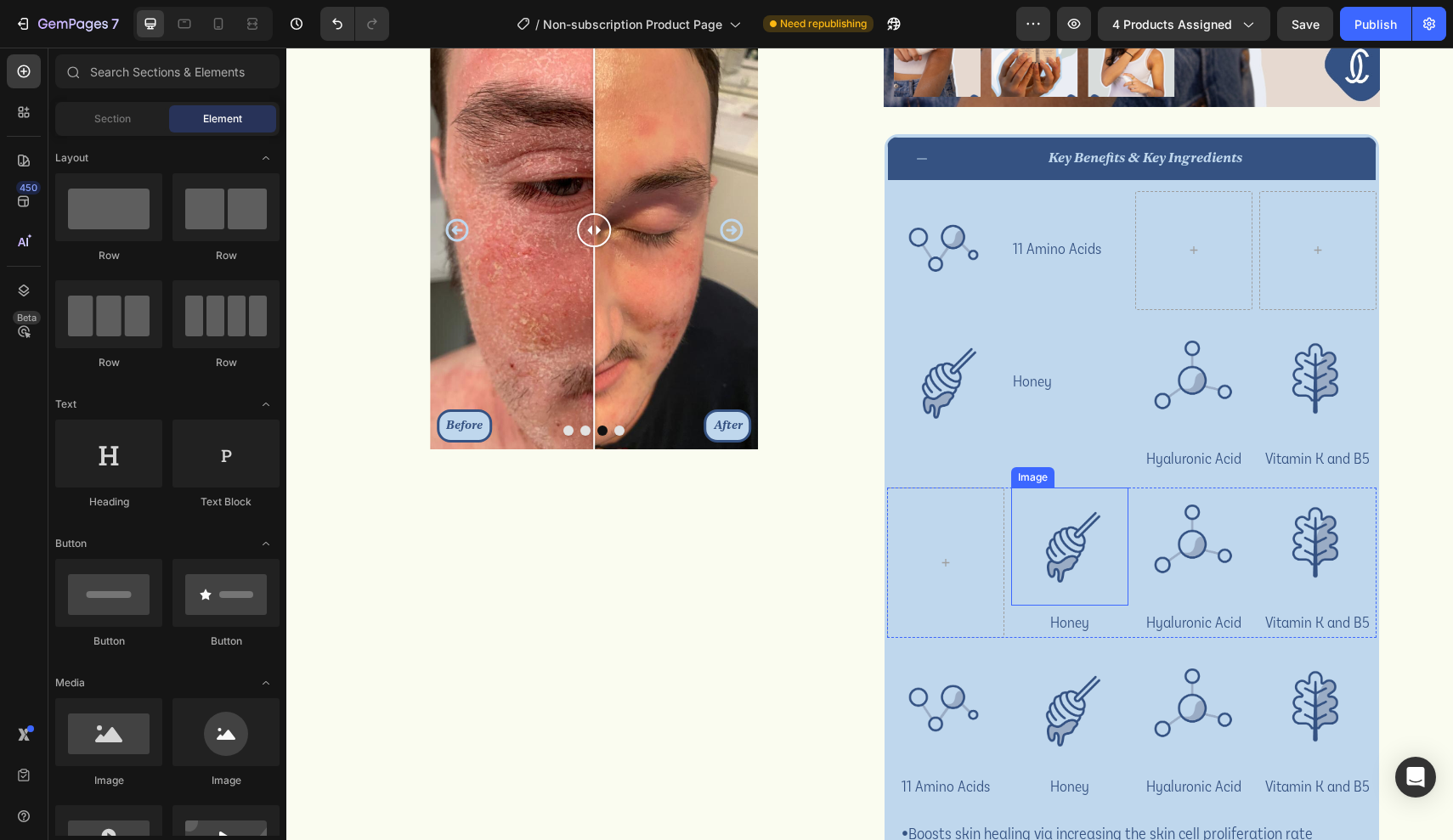 click at bounding box center [1070, 546] 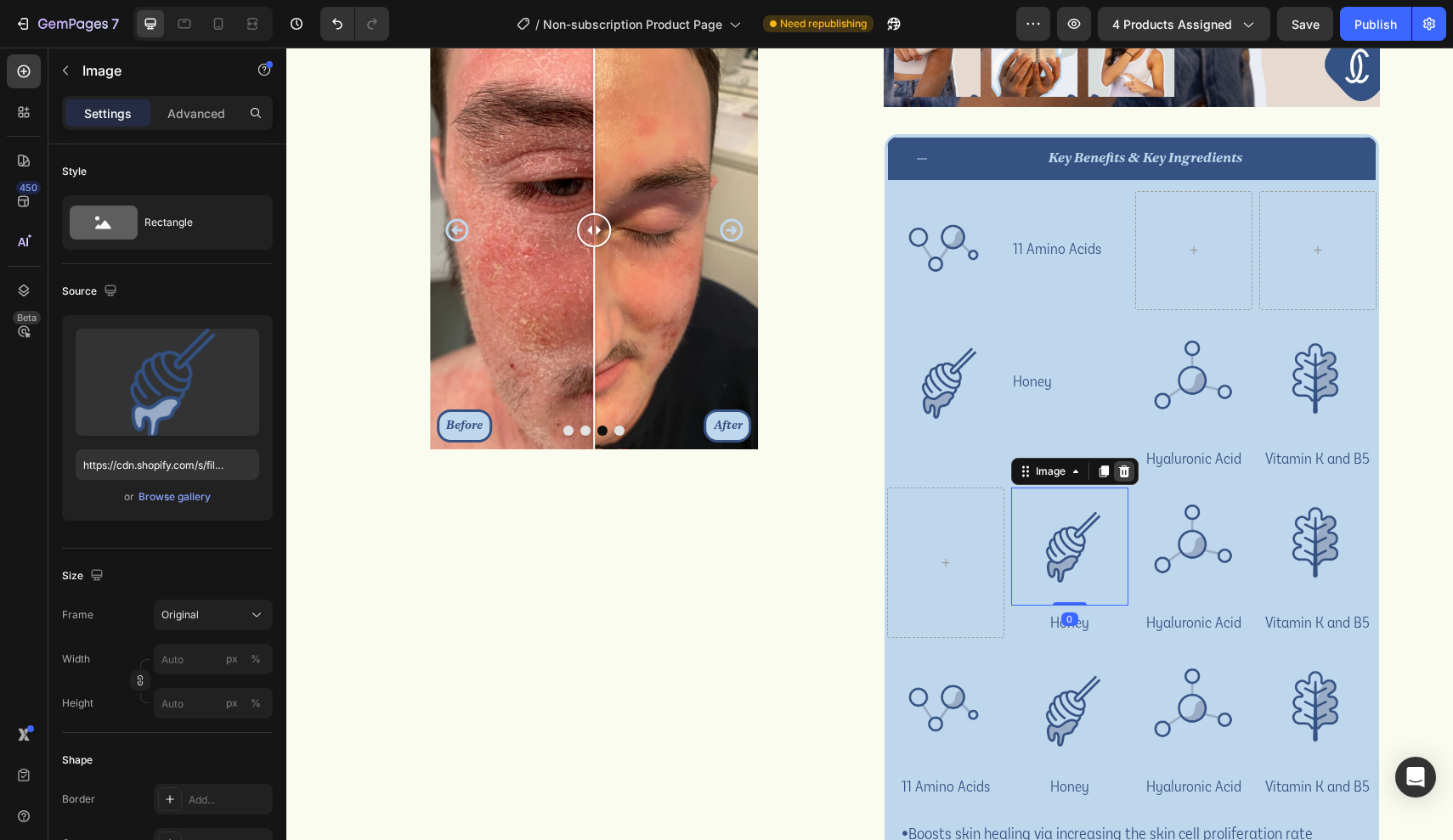 click 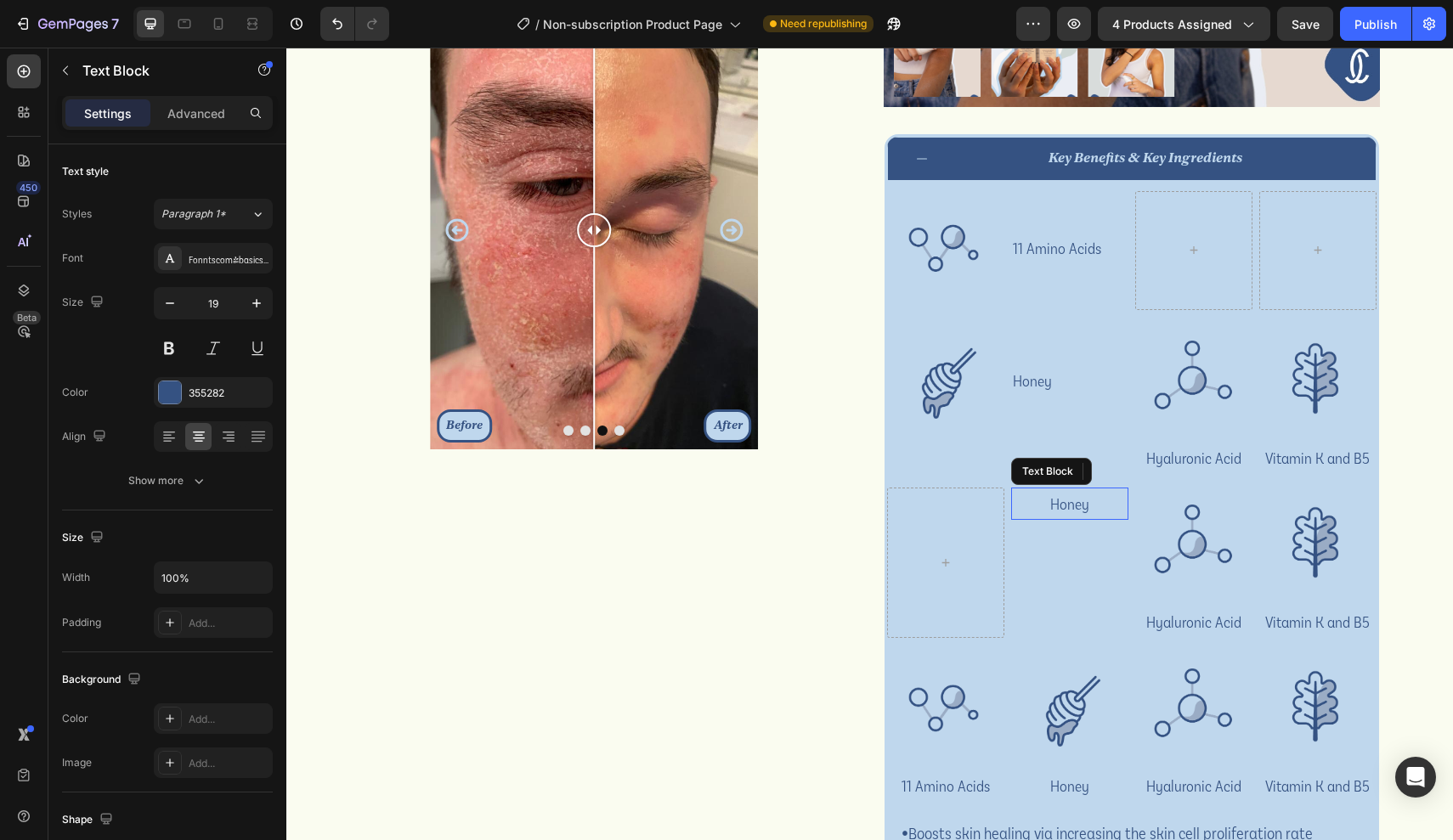click on "Honey" at bounding box center (1070, 504) 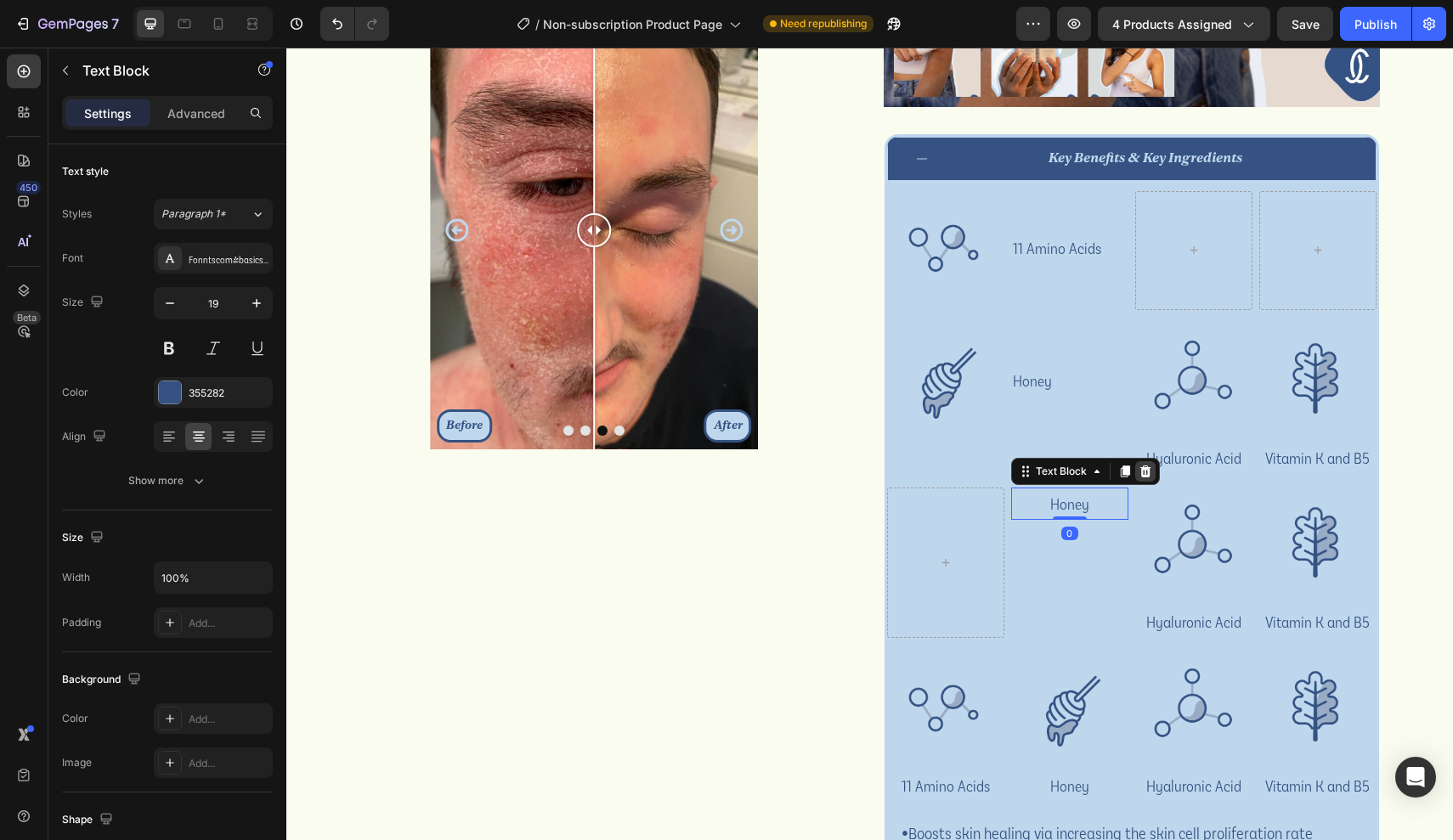 click 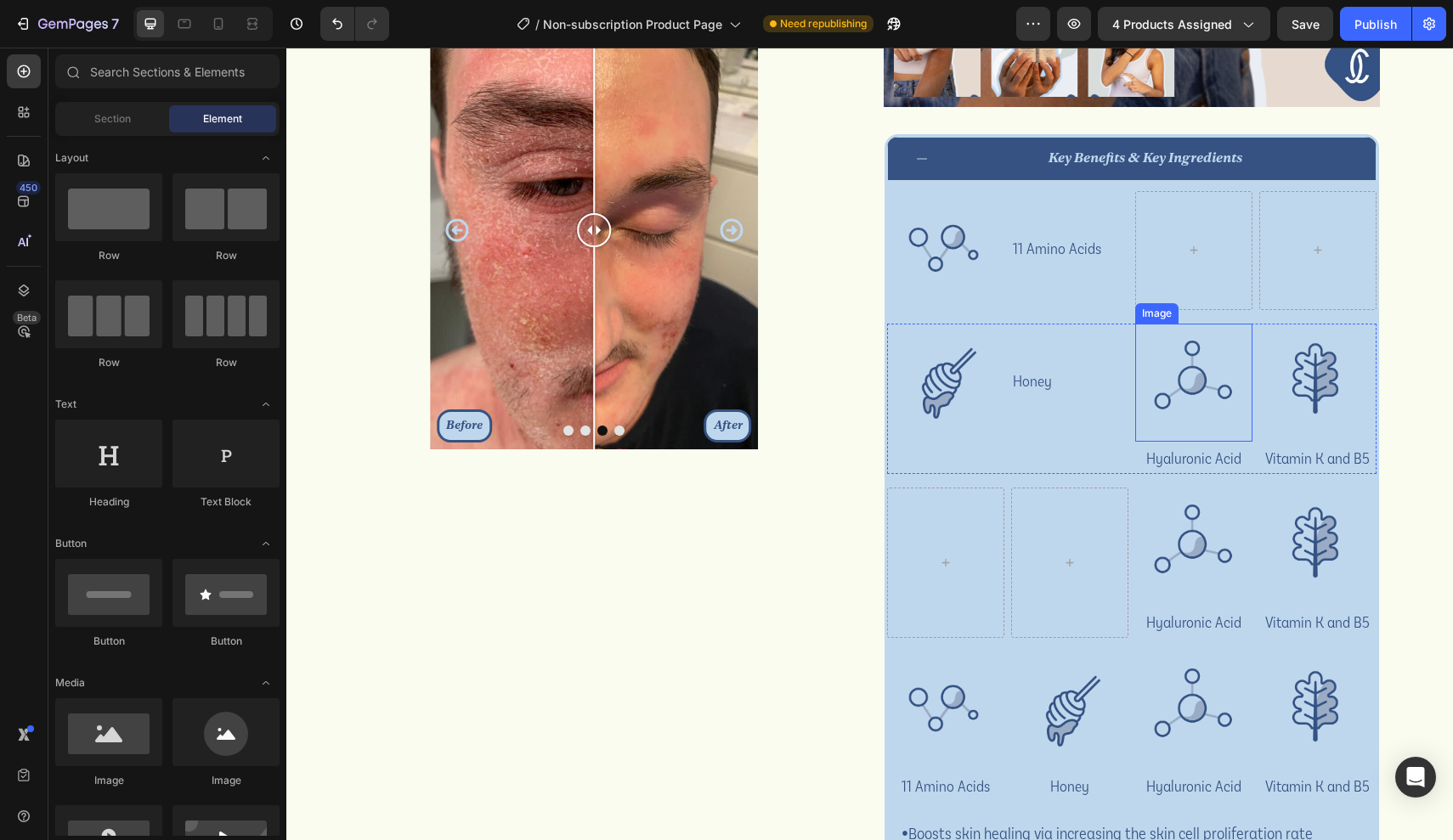 click at bounding box center [1194, 382] 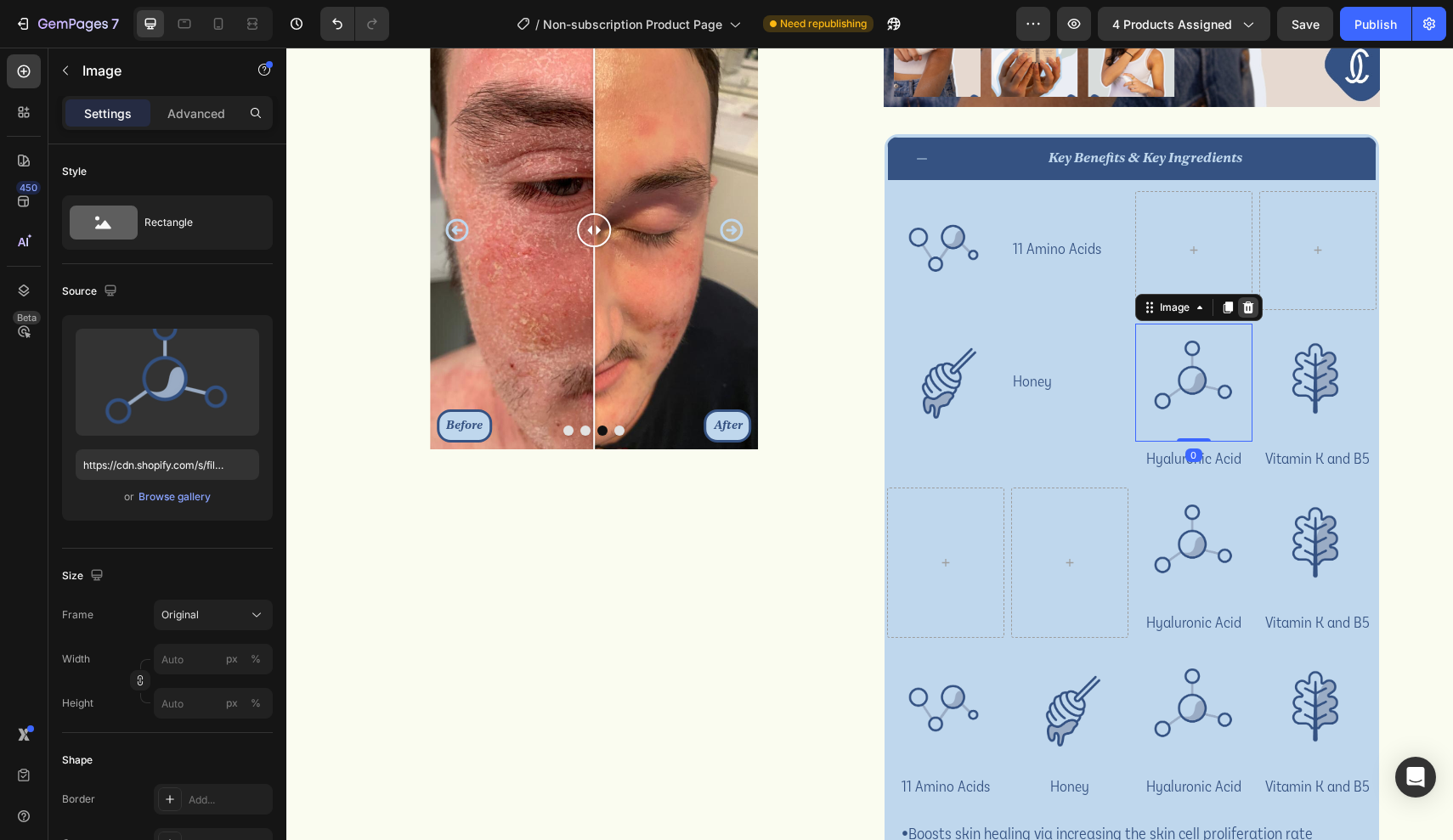 click 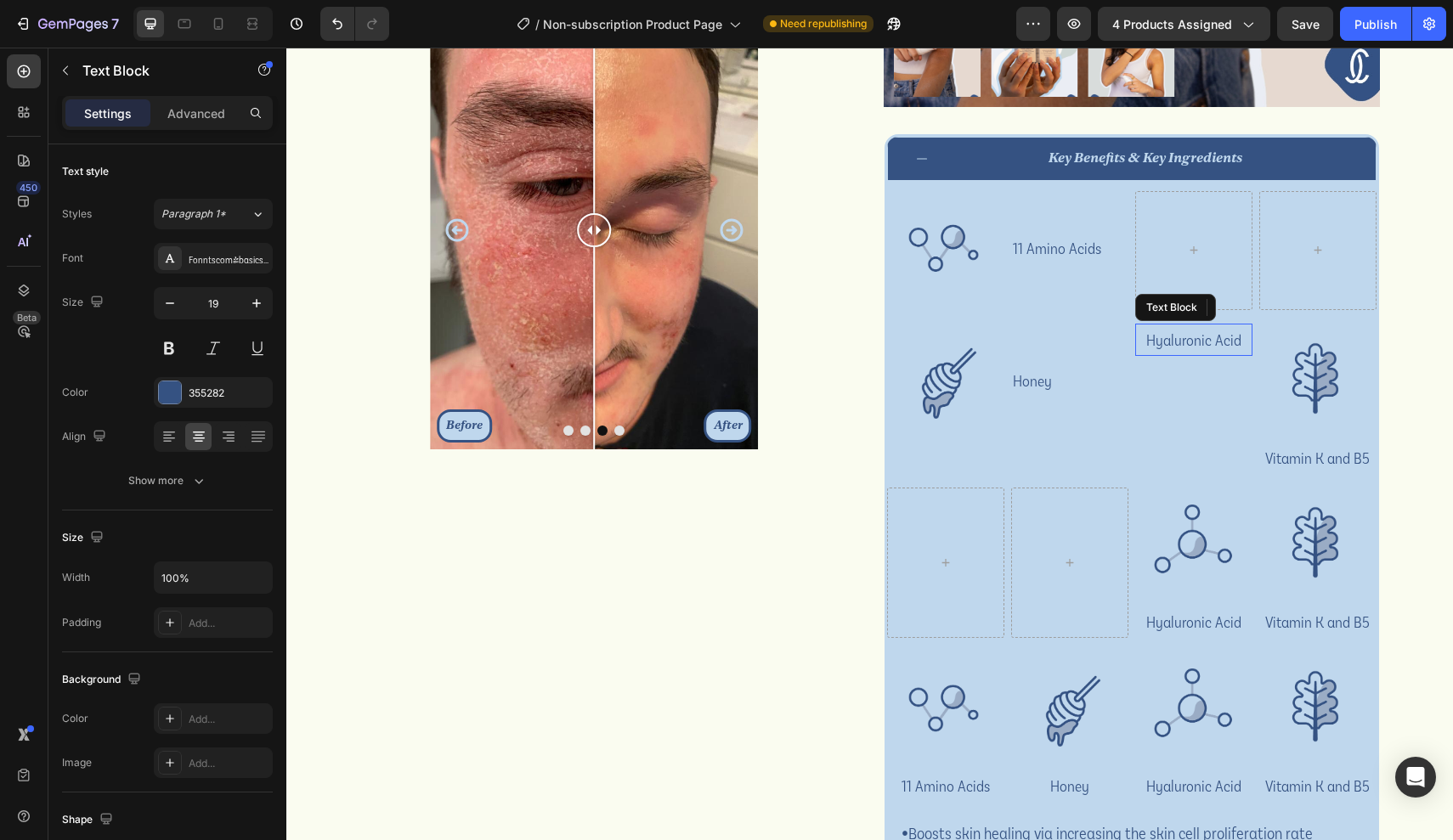 click on "Hyaluronic Acid" at bounding box center [1194, 340] 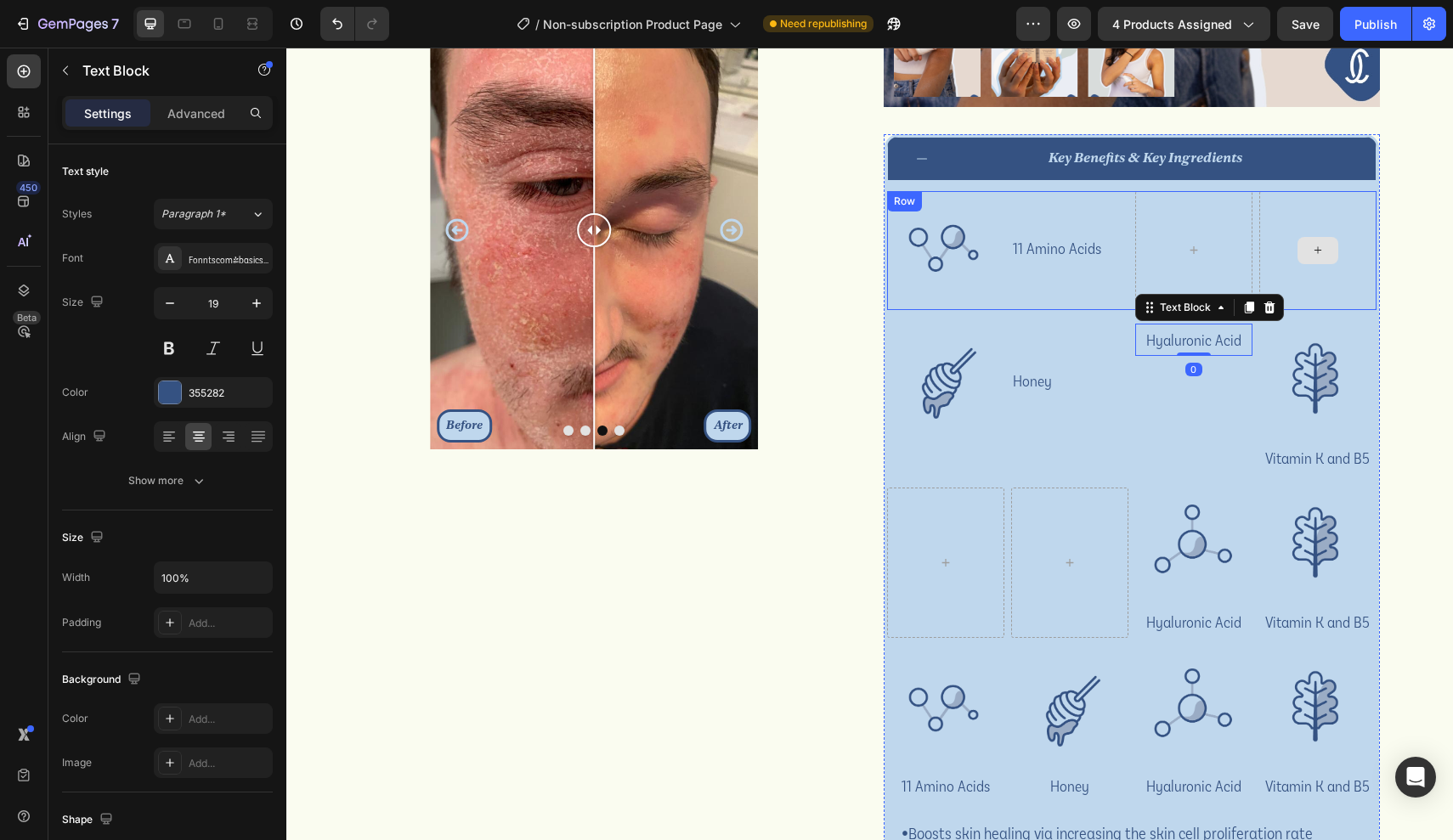 click at bounding box center (1318, 250) 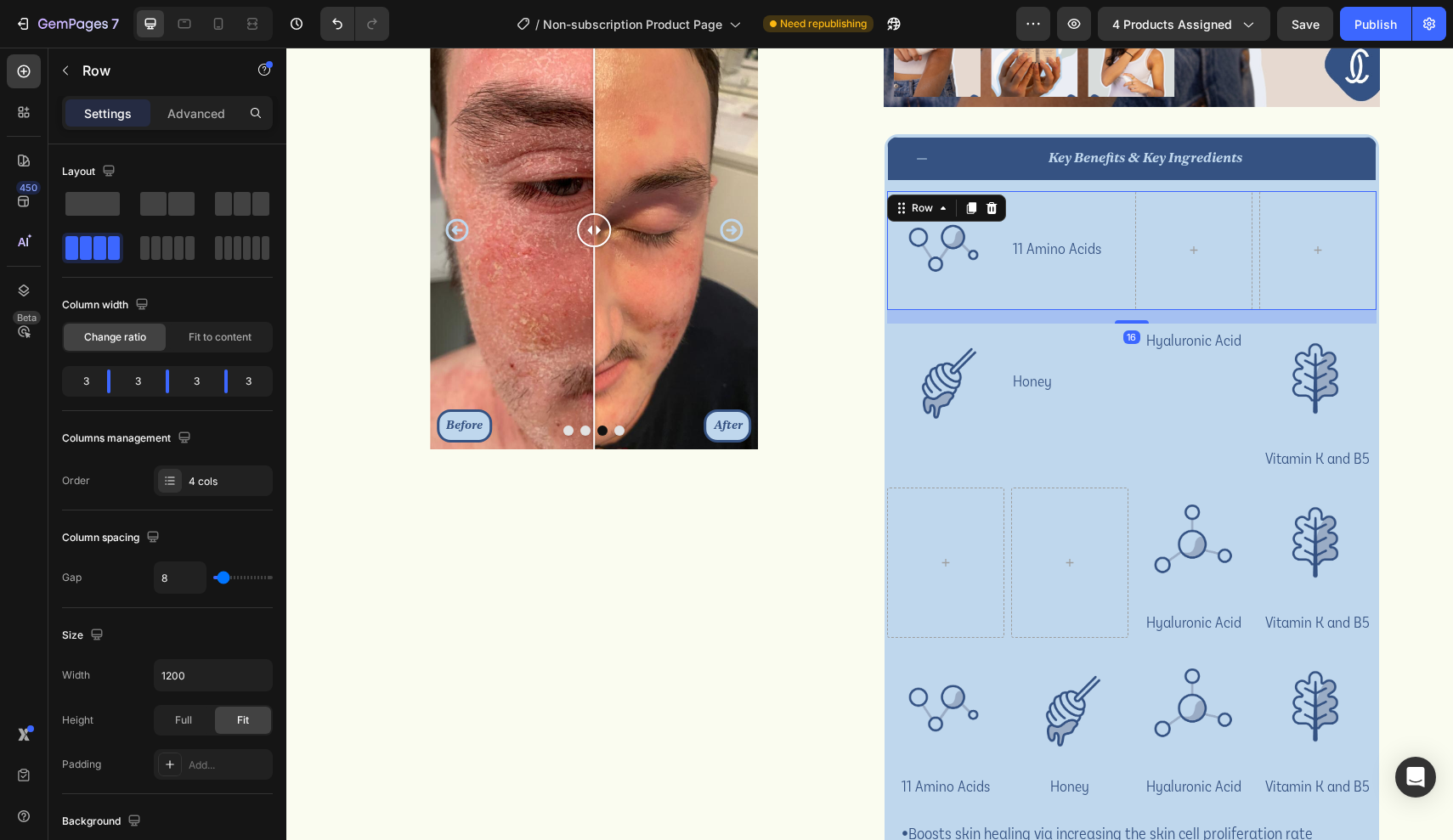 click on "Hyaluronic Acid" at bounding box center [1194, 340] 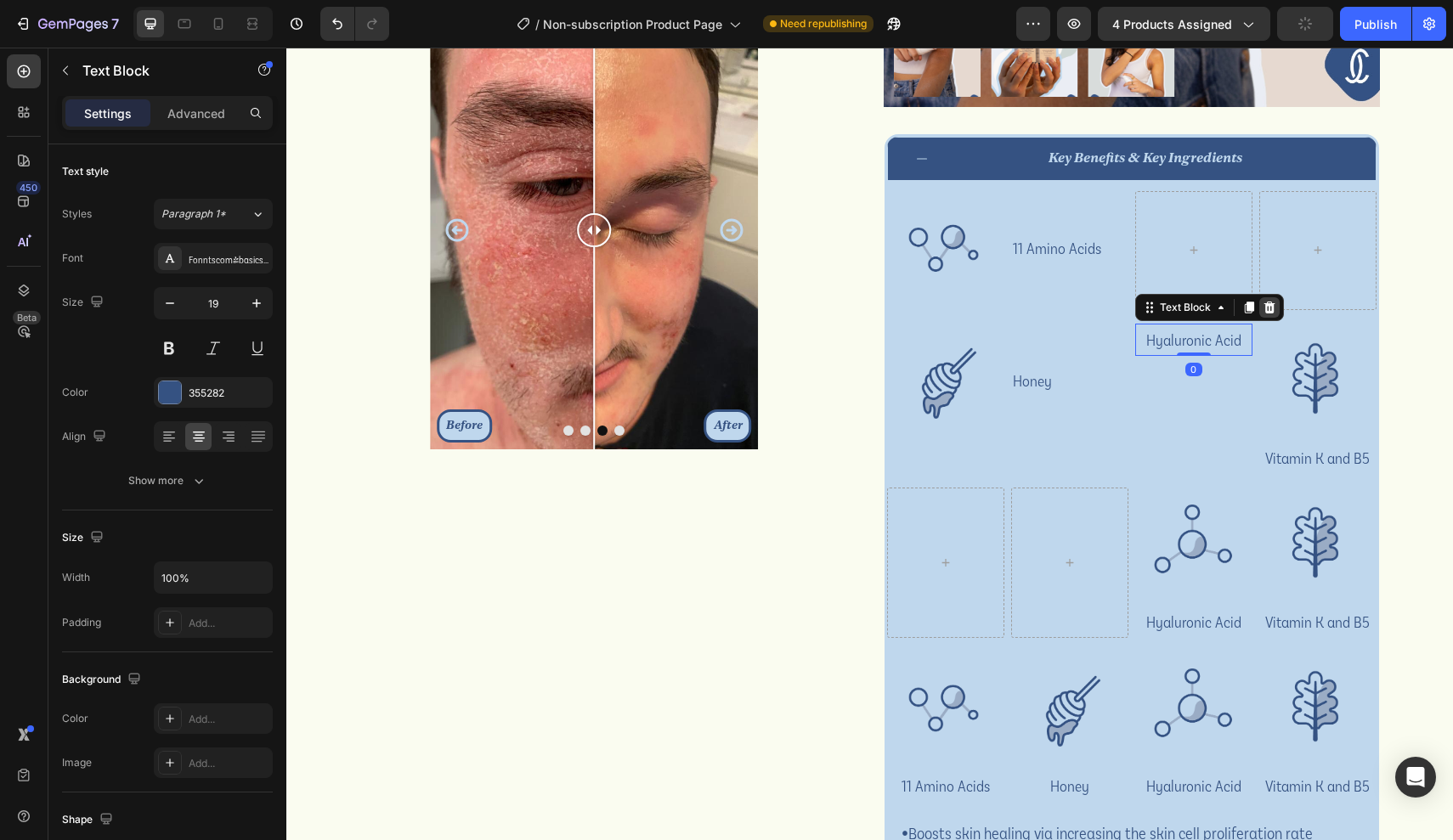 click 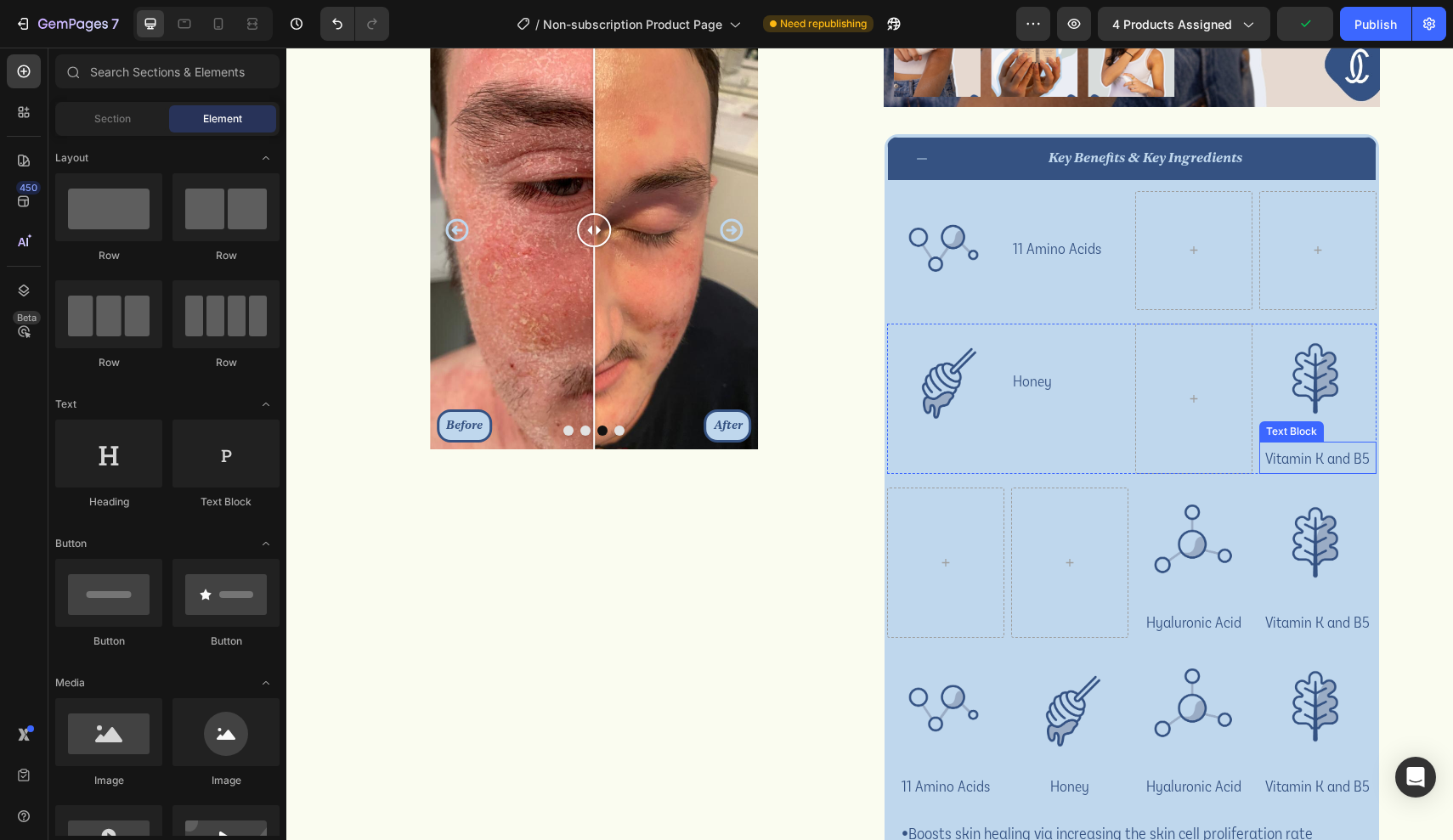 click at bounding box center [1318, 382] 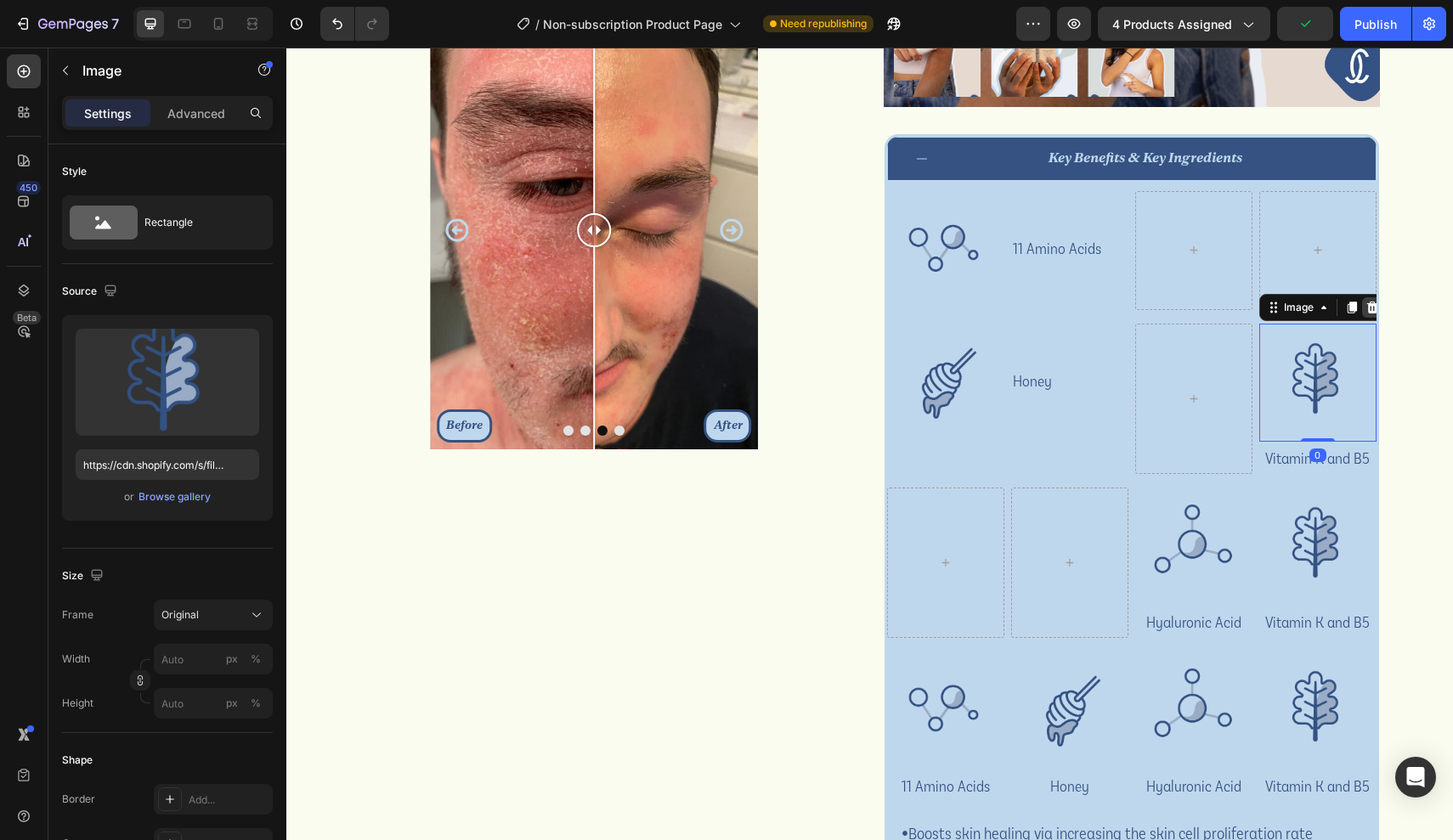 click 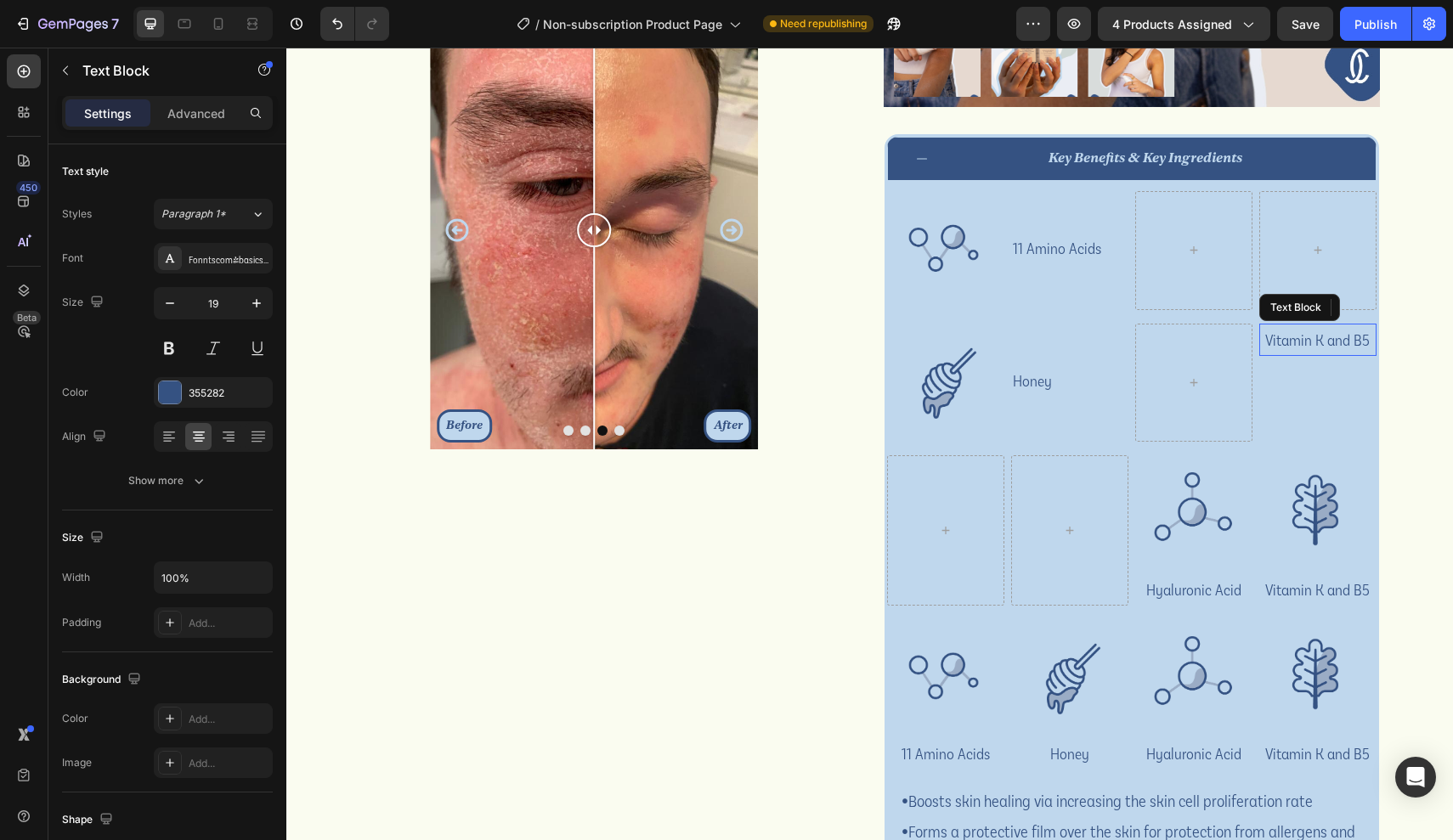 click on "Vitamin K and B5" at bounding box center [1318, 340] 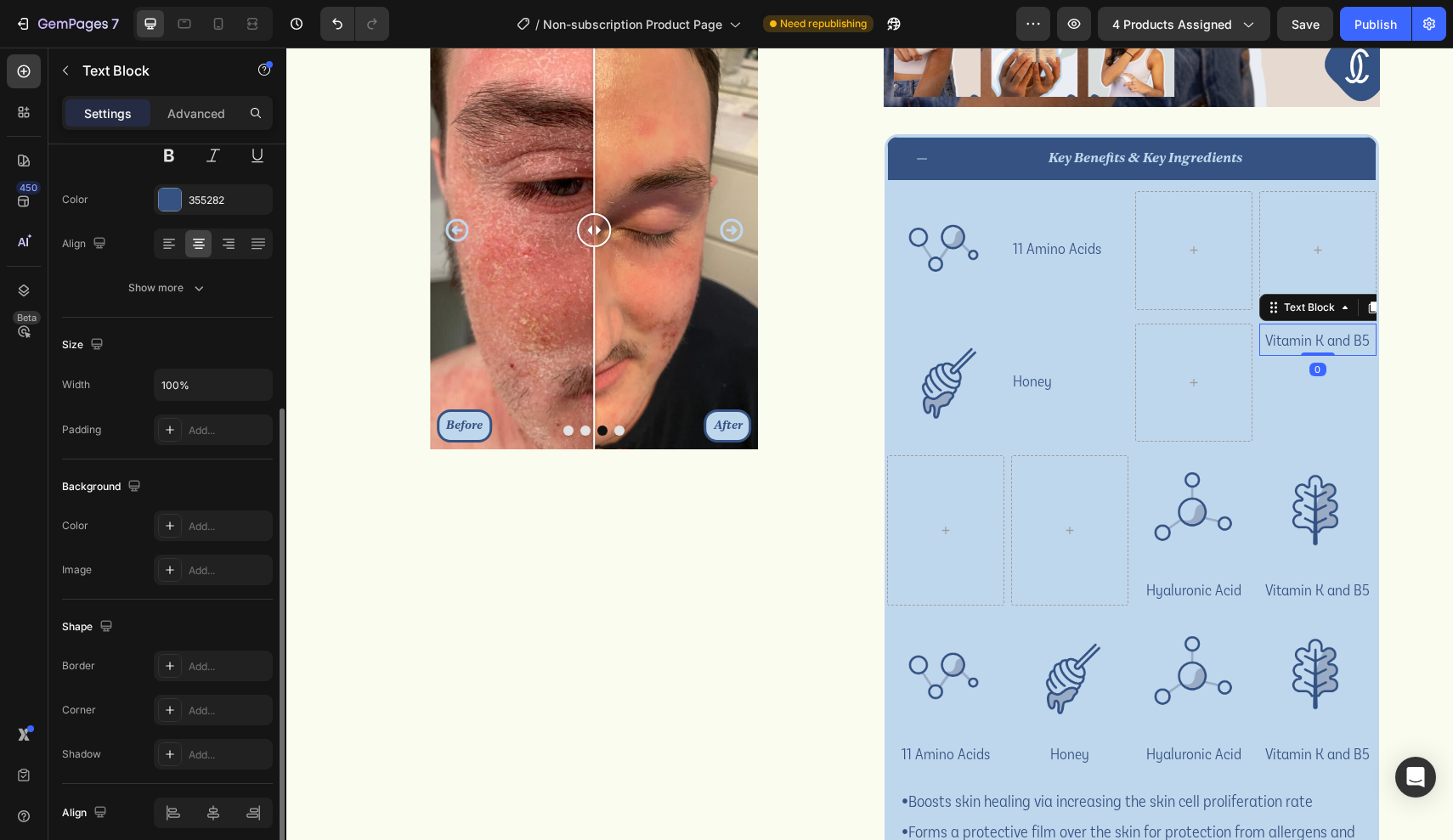 scroll, scrollTop: 262, scrollLeft: 0, axis: vertical 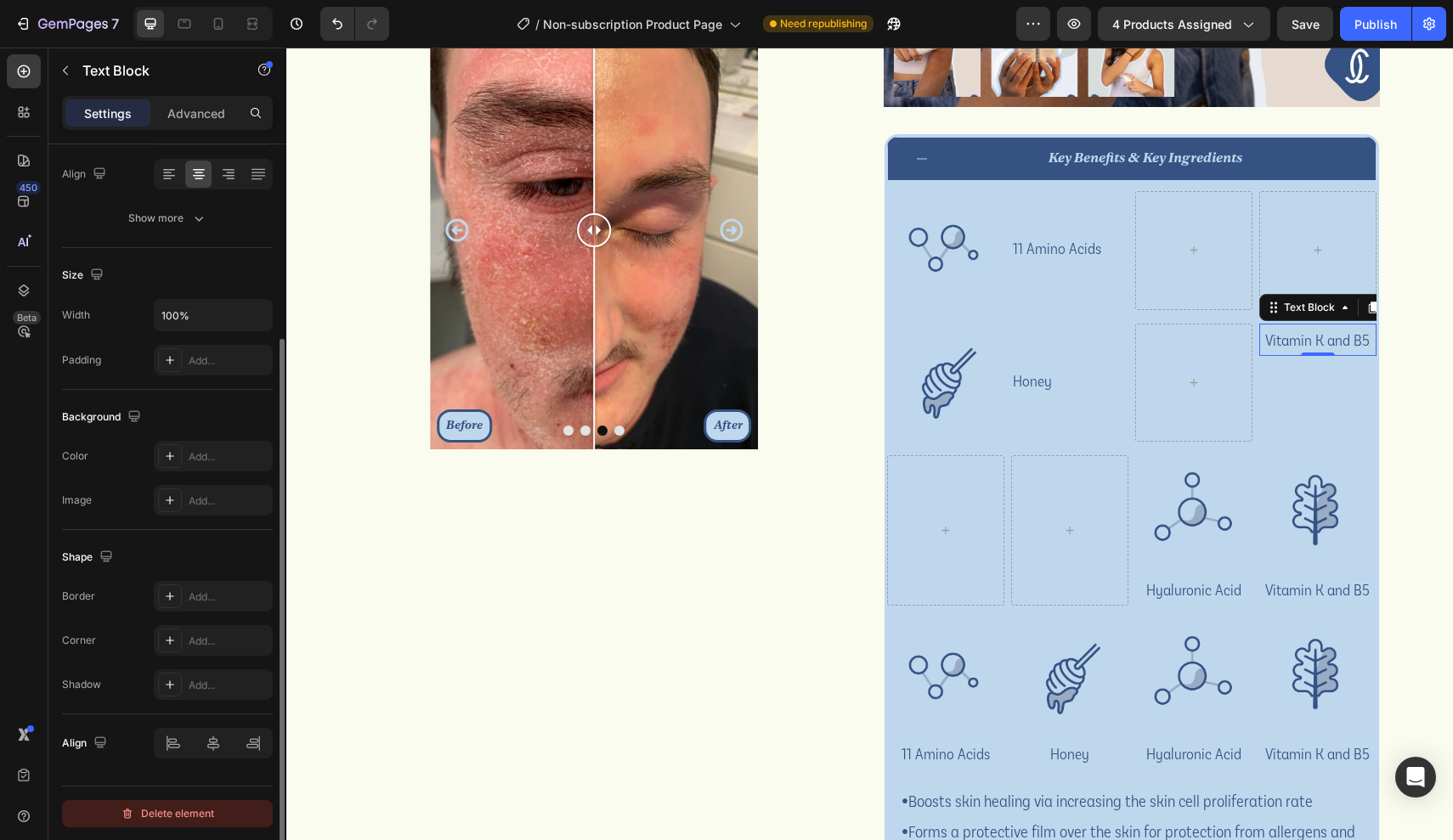 click on "Delete element" at bounding box center (167, 814) 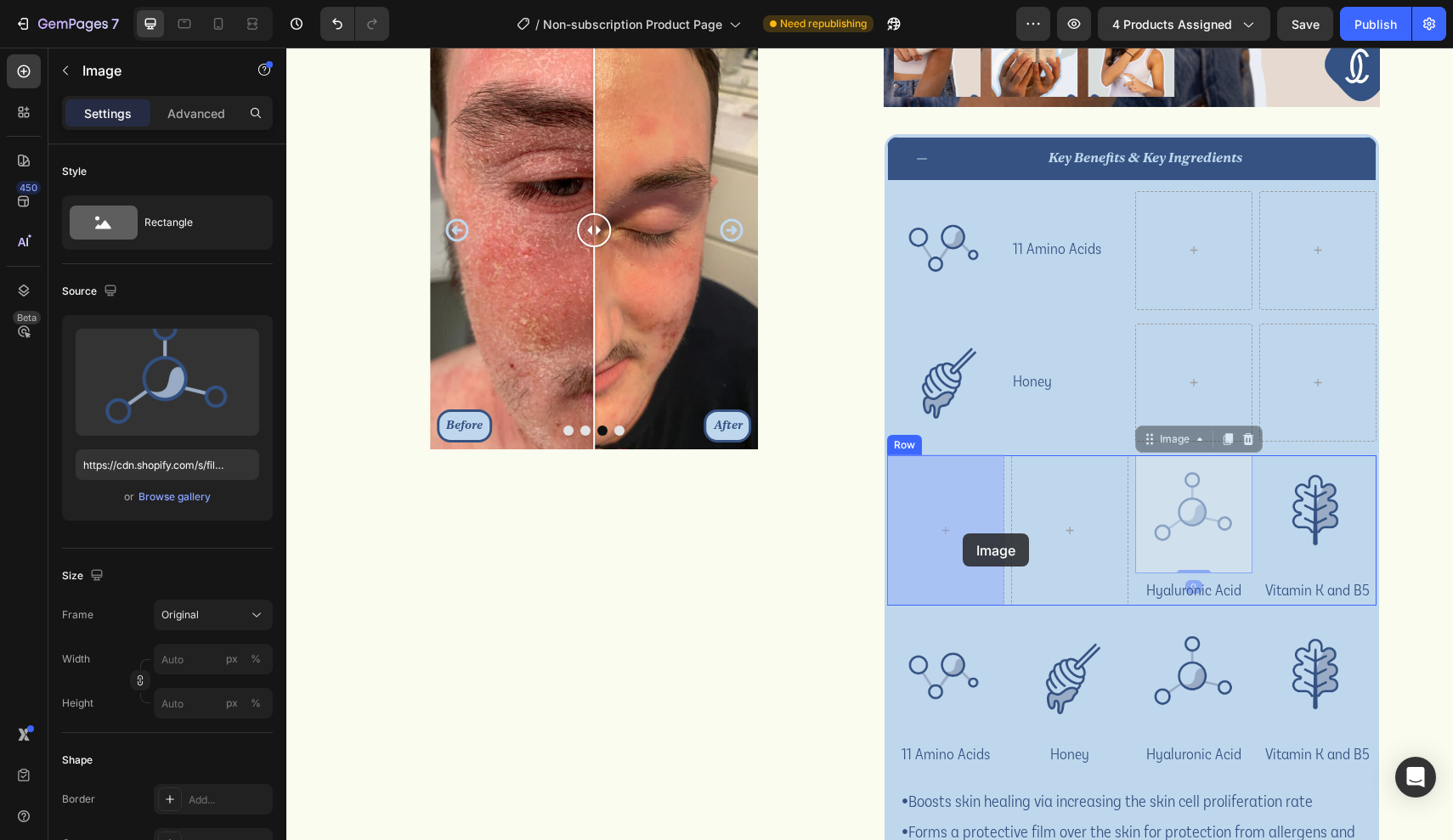 drag, startPoint x: 1192, startPoint y: 532, endPoint x: 960, endPoint y: 535, distance: 232.0194 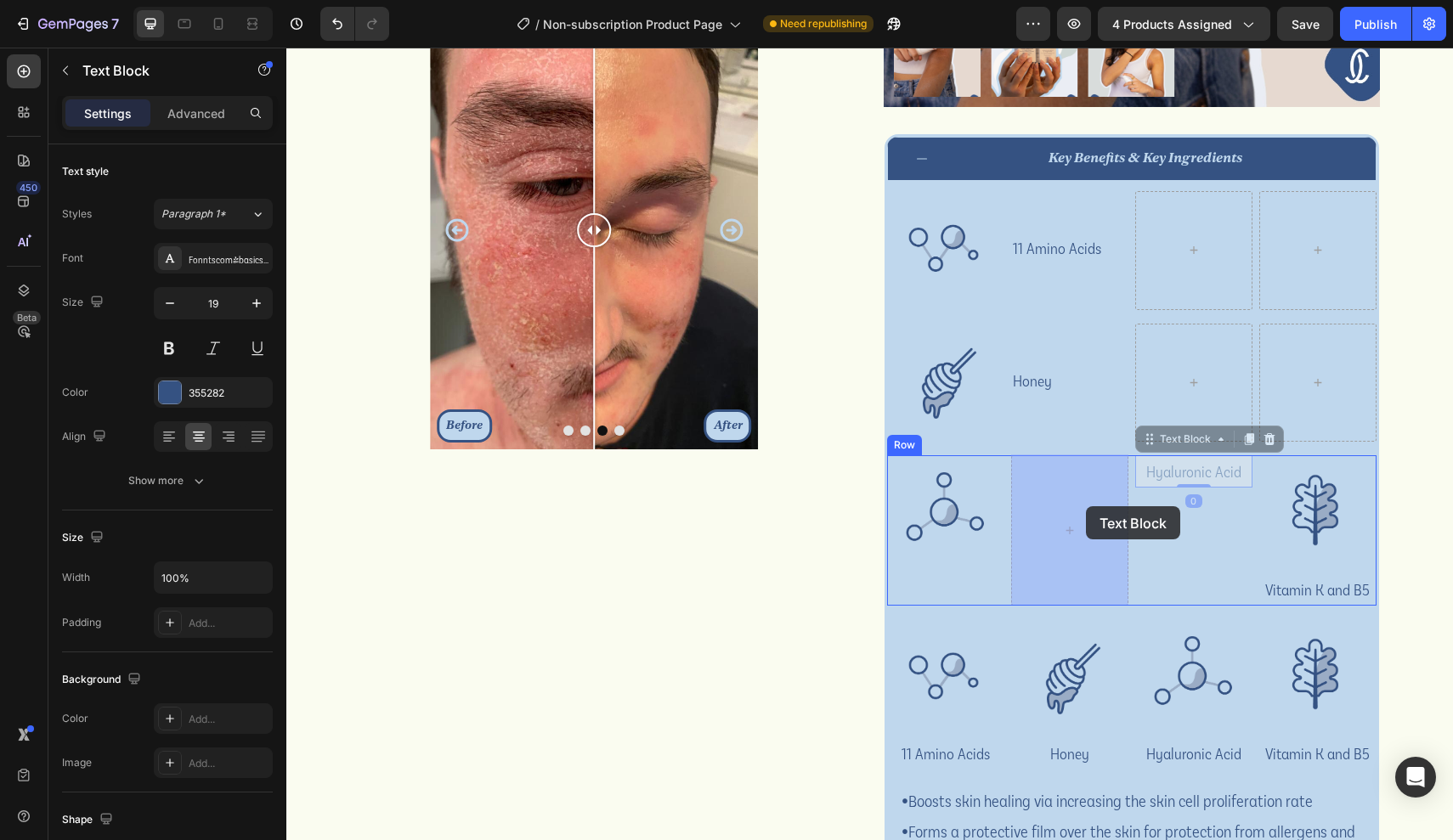 drag, startPoint x: 1222, startPoint y: 471, endPoint x: 1084, endPoint y: 507, distance: 142.61837 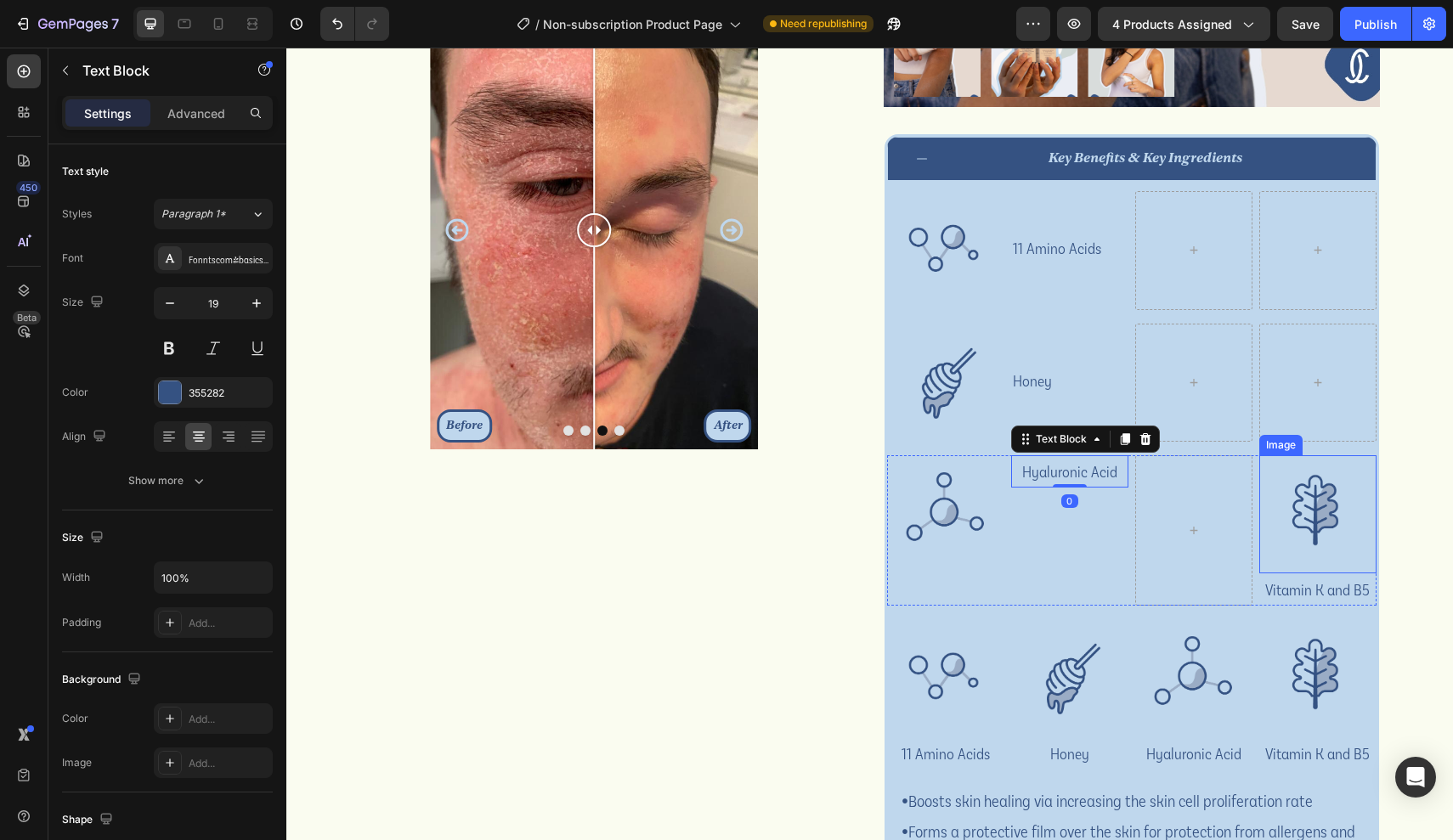 click at bounding box center [1318, 514] 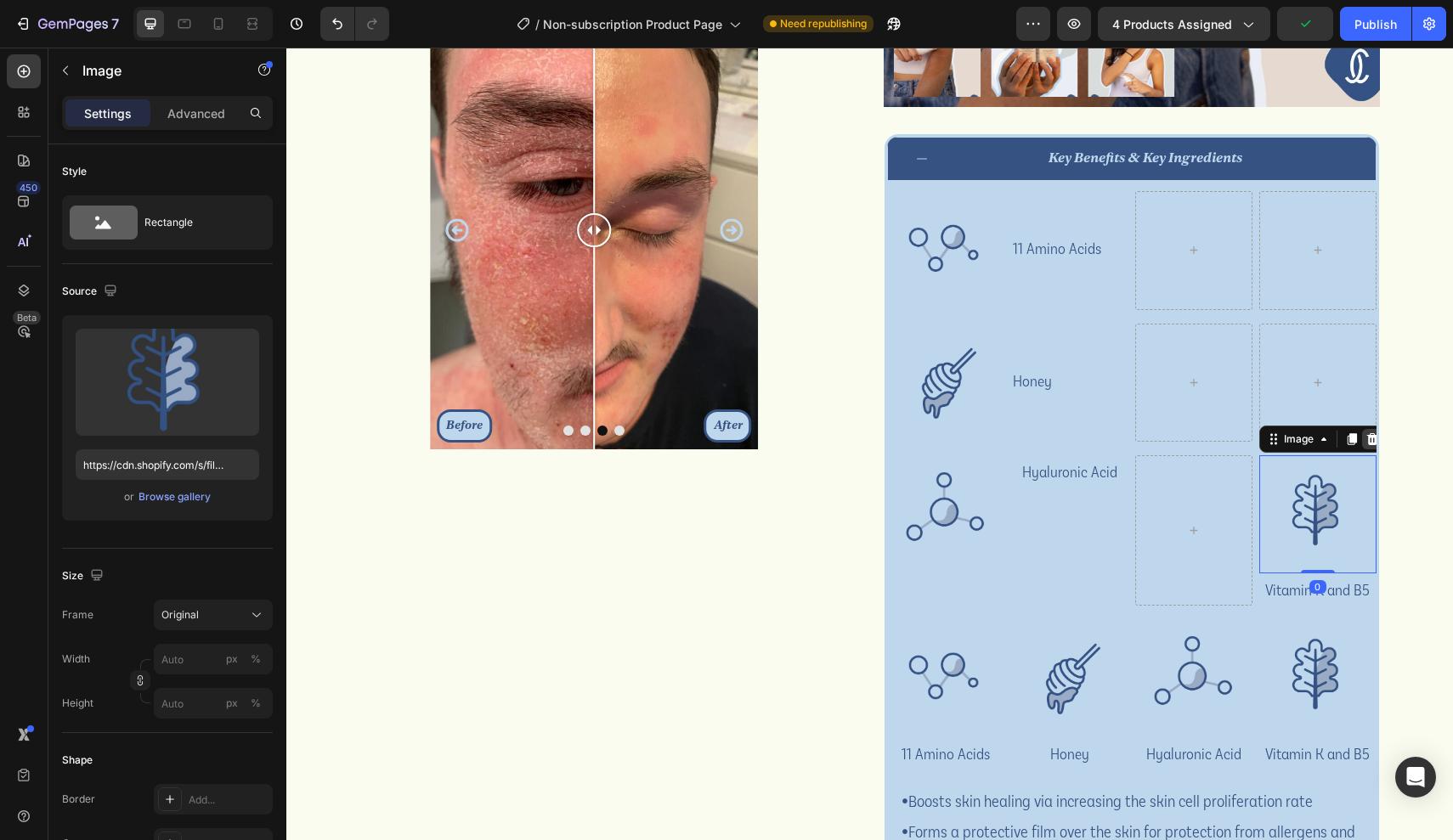 click 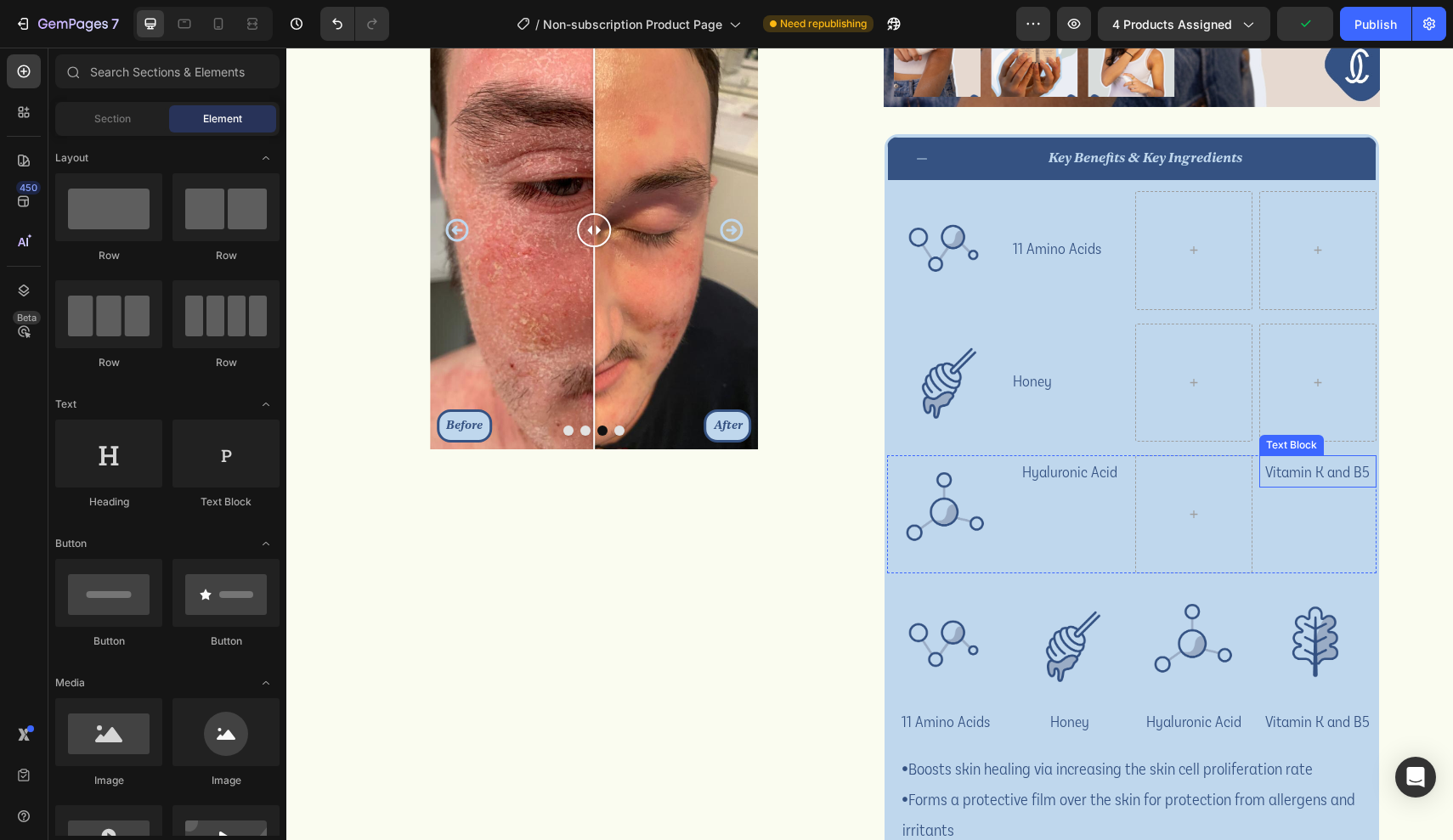 click on "Vitamin K and B5" at bounding box center [1318, 471] 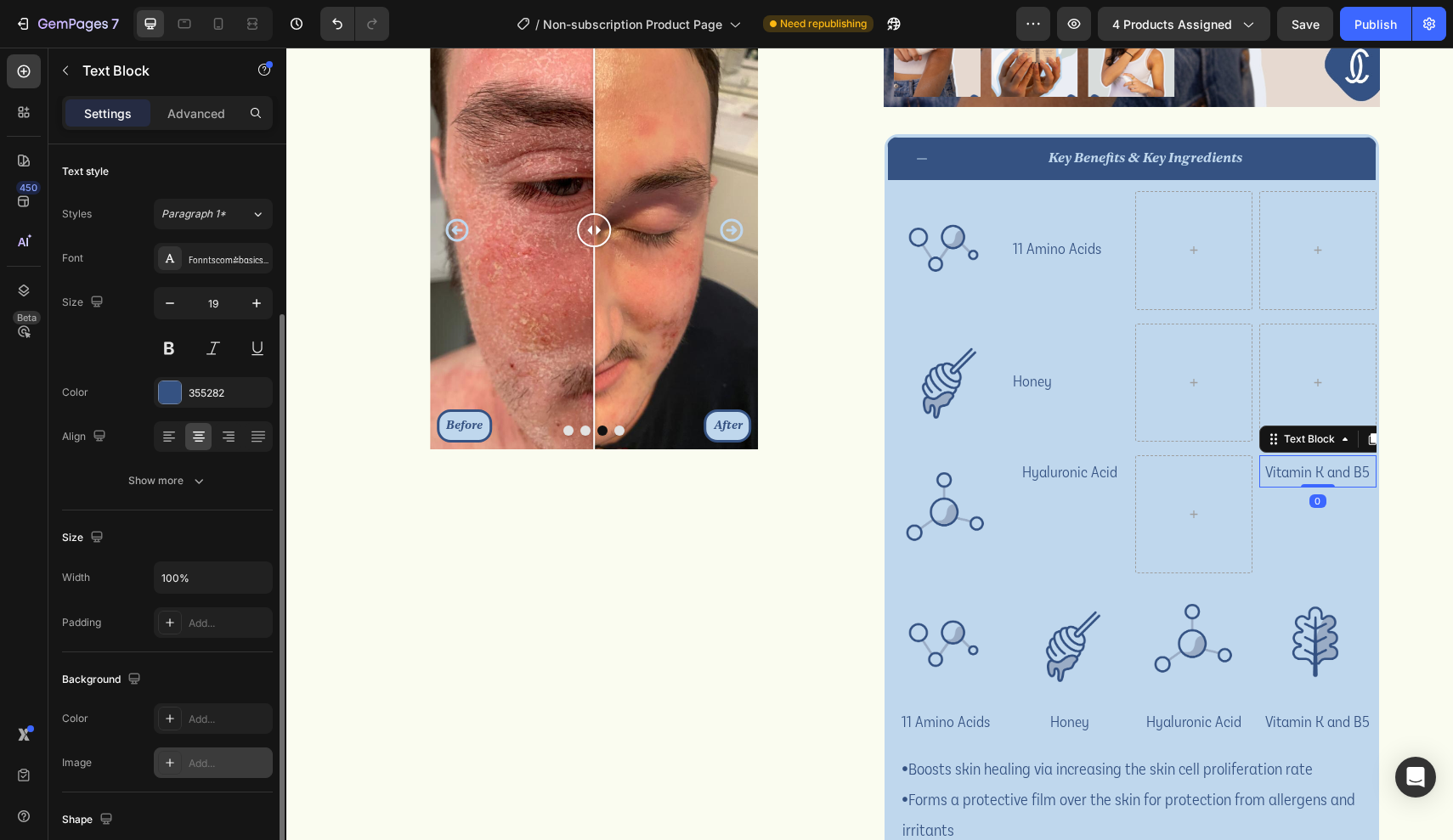 scroll, scrollTop: 262, scrollLeft: 0, axis: vertical 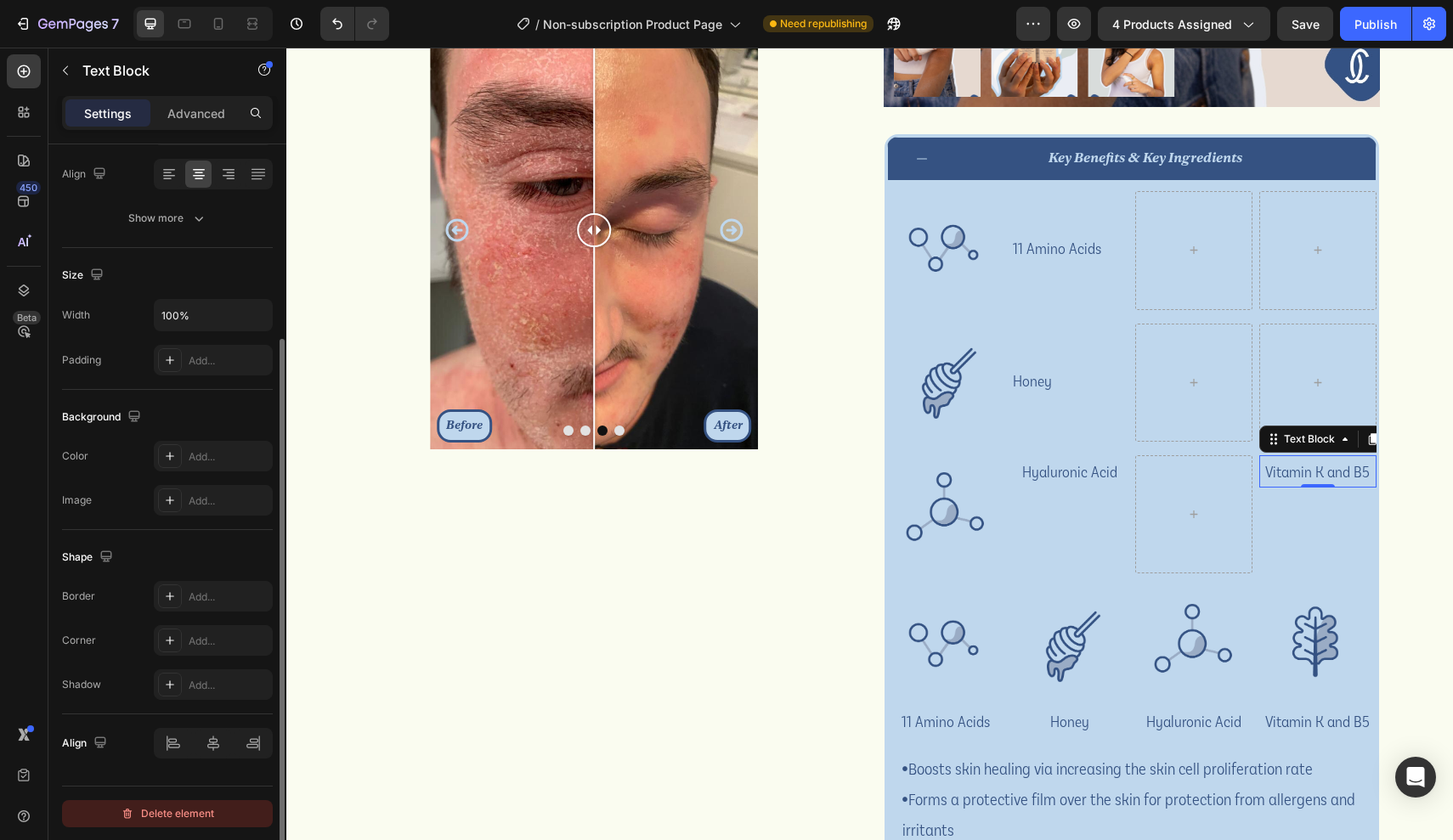 click on "Delete element" at bounding box center [167, 814] 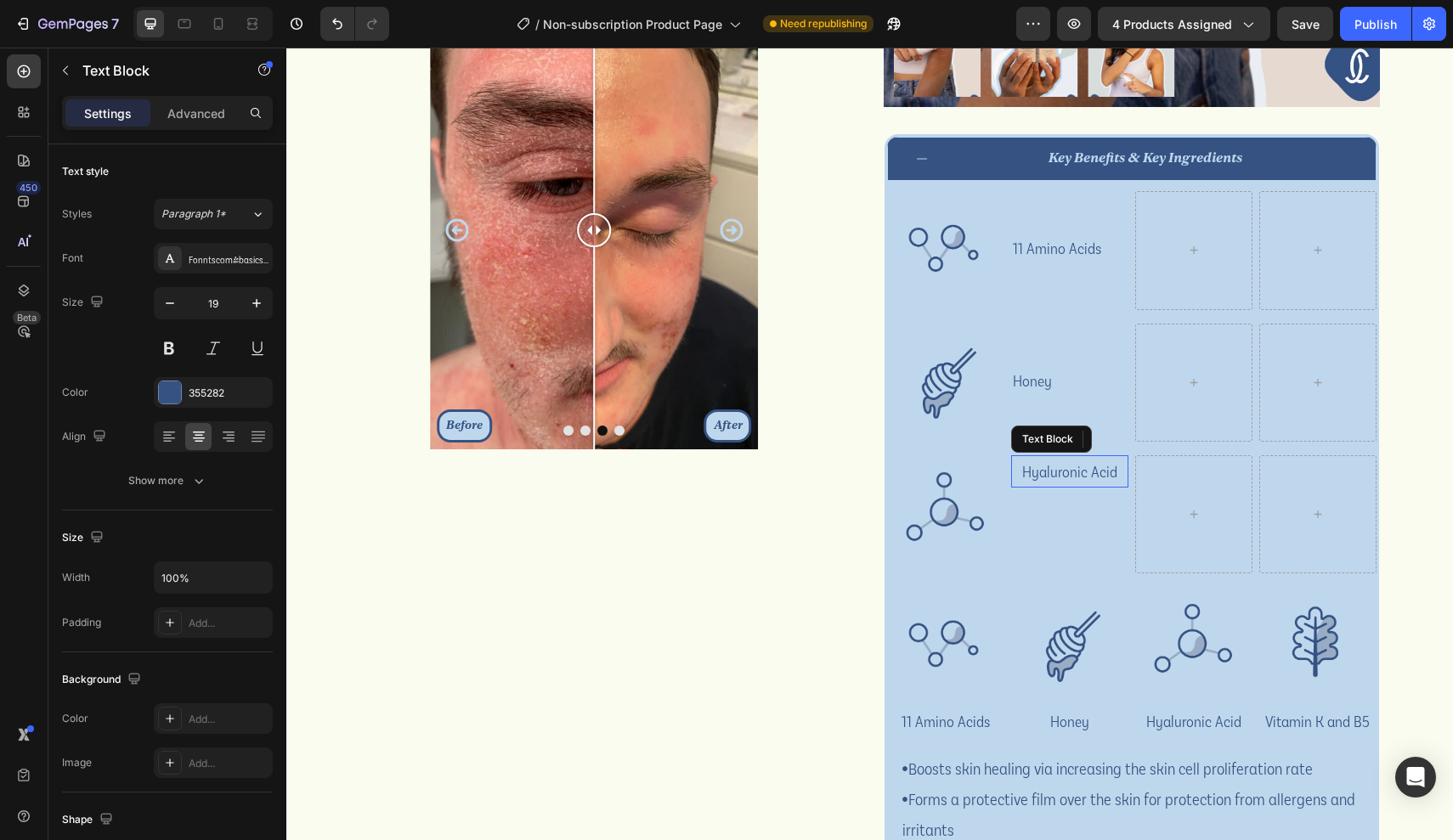 click on "Hyaluronic Acid" at bounding box center [1070, 471] 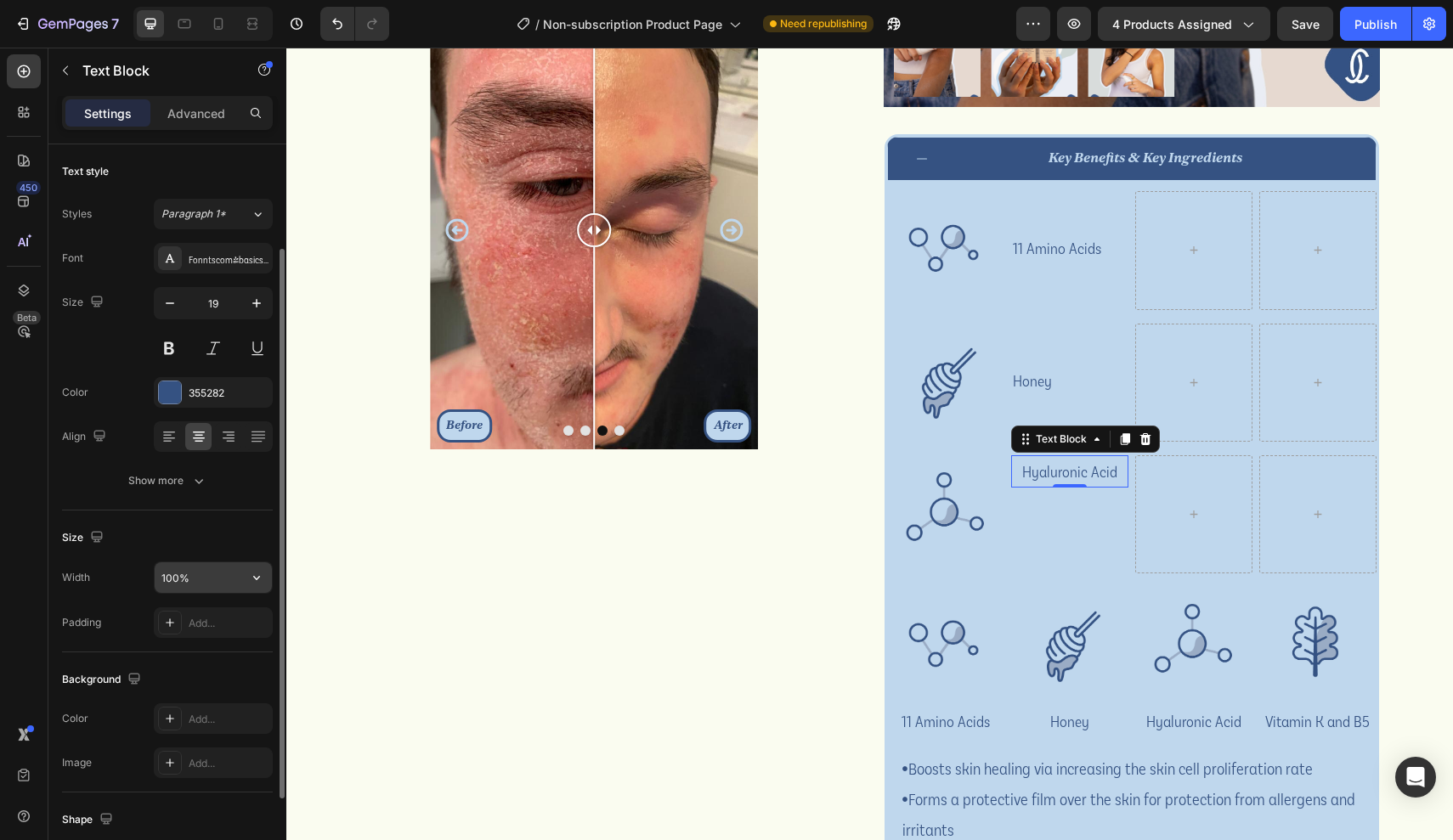 scroll, scrollTop: 262, scrollLeft: 0, axis: vertical 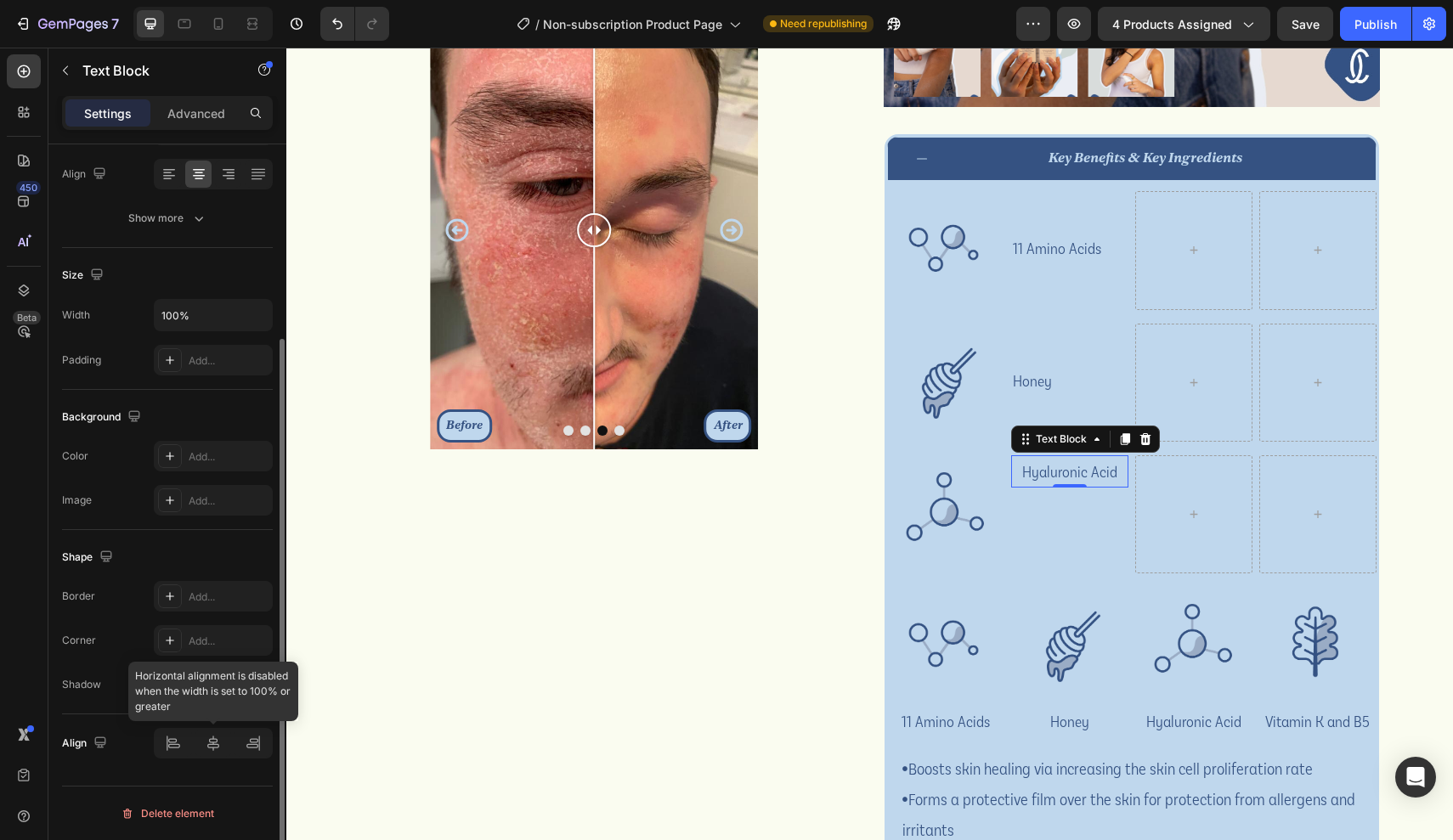 click 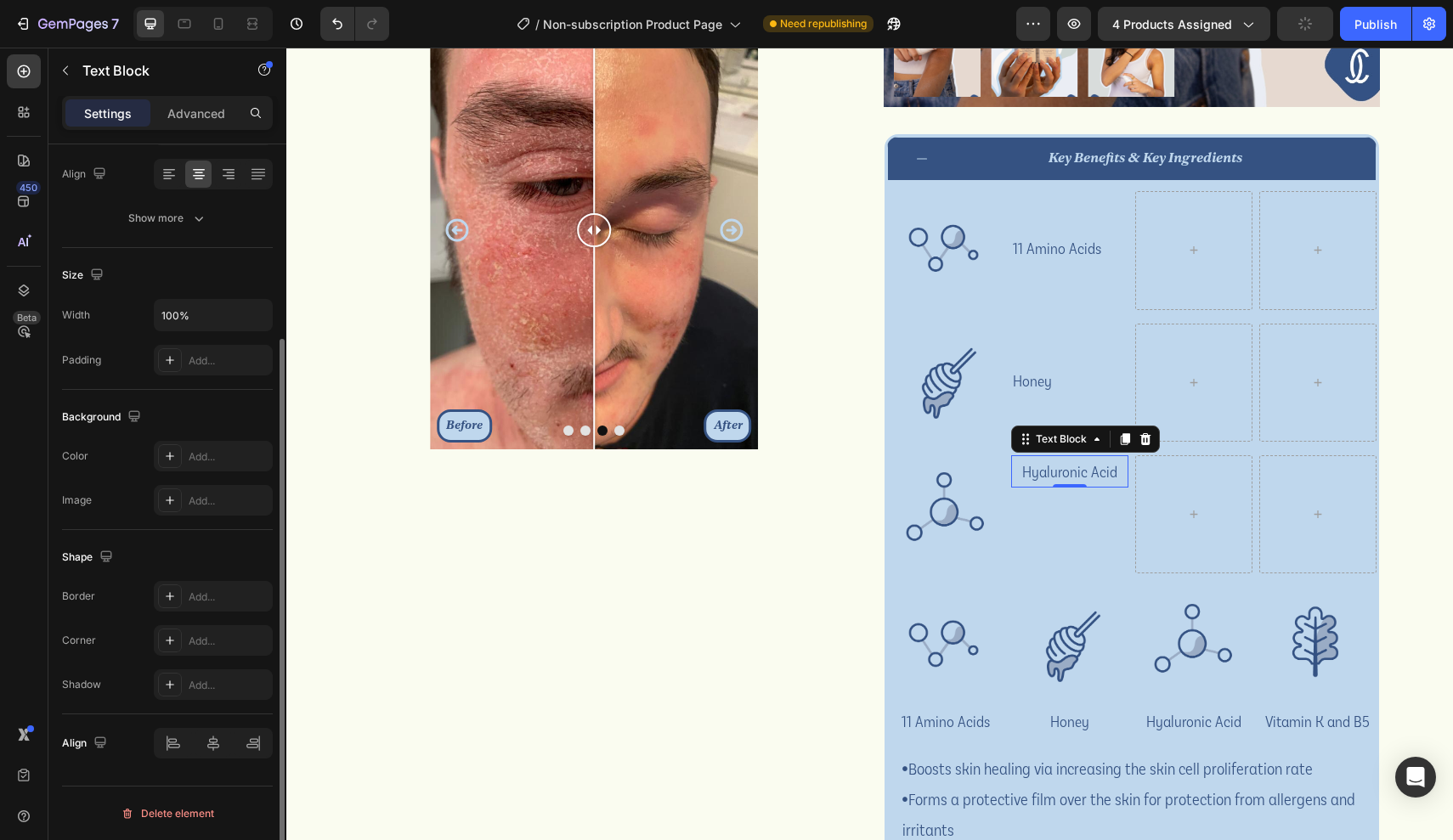 click on "Width 100% Padding Add..." at bounding box center [167, 337] 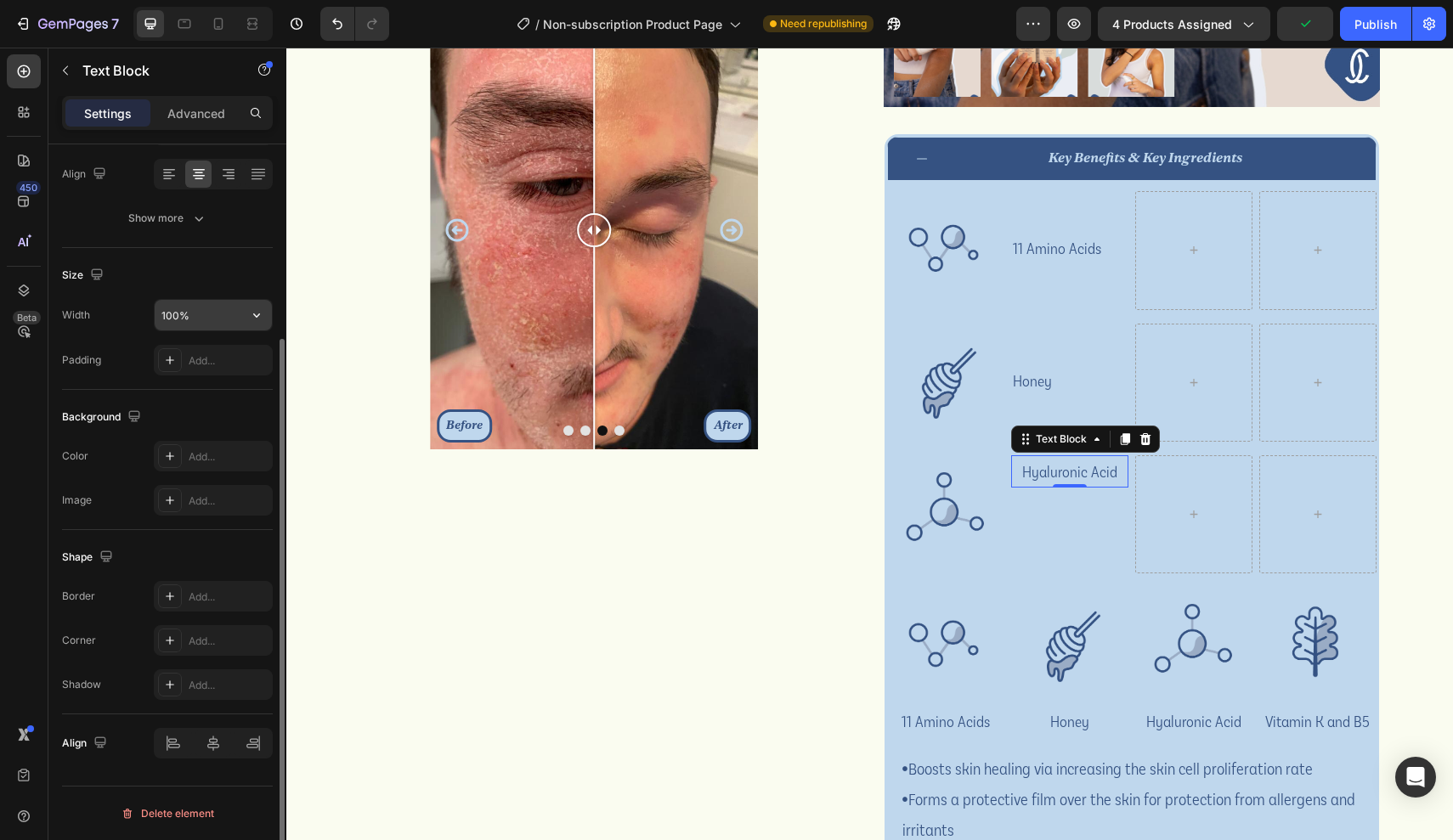 click on "100%" at bounding box center [213, 315] 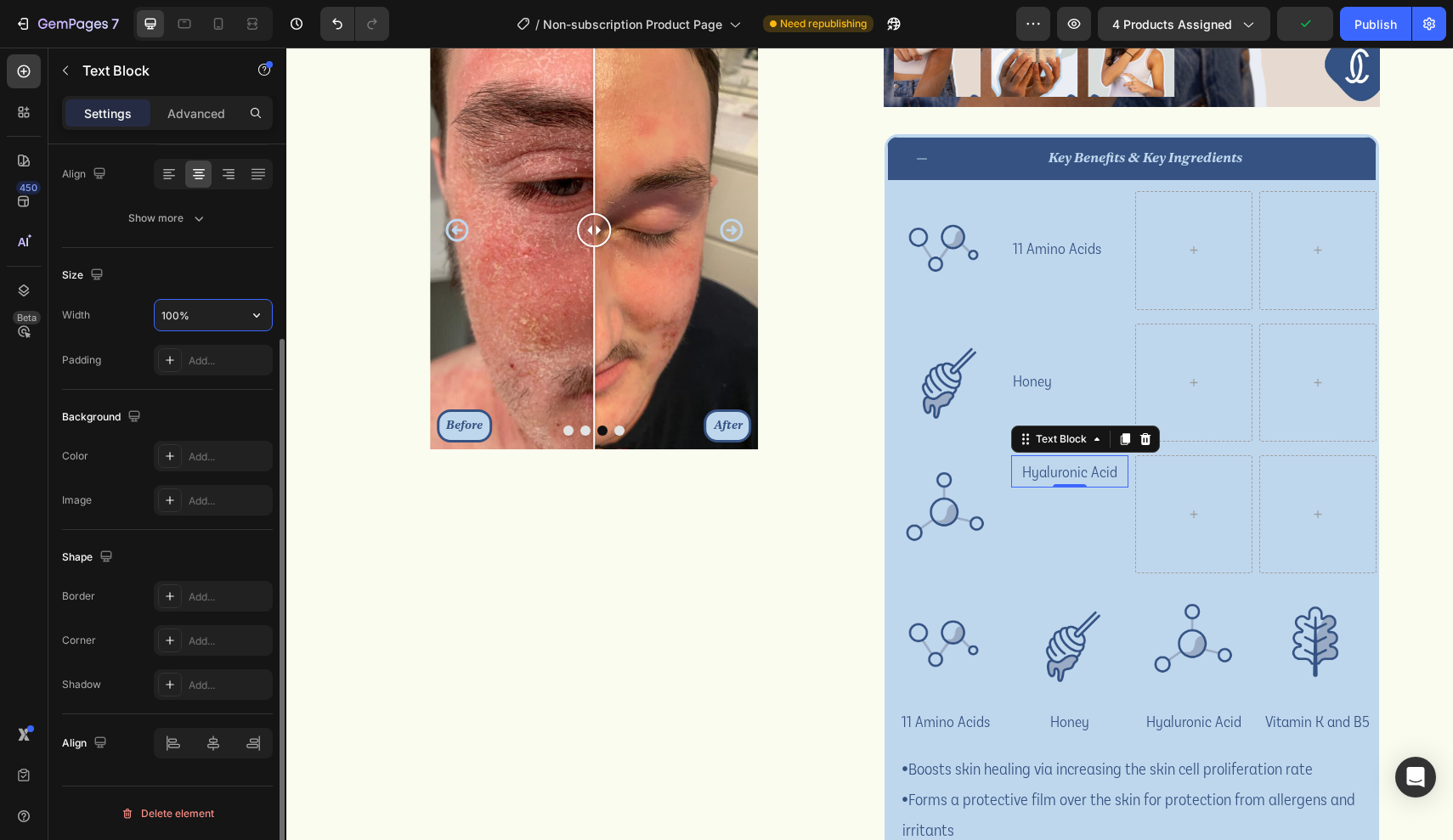 click on "100%" at bounding box center [213, 315] 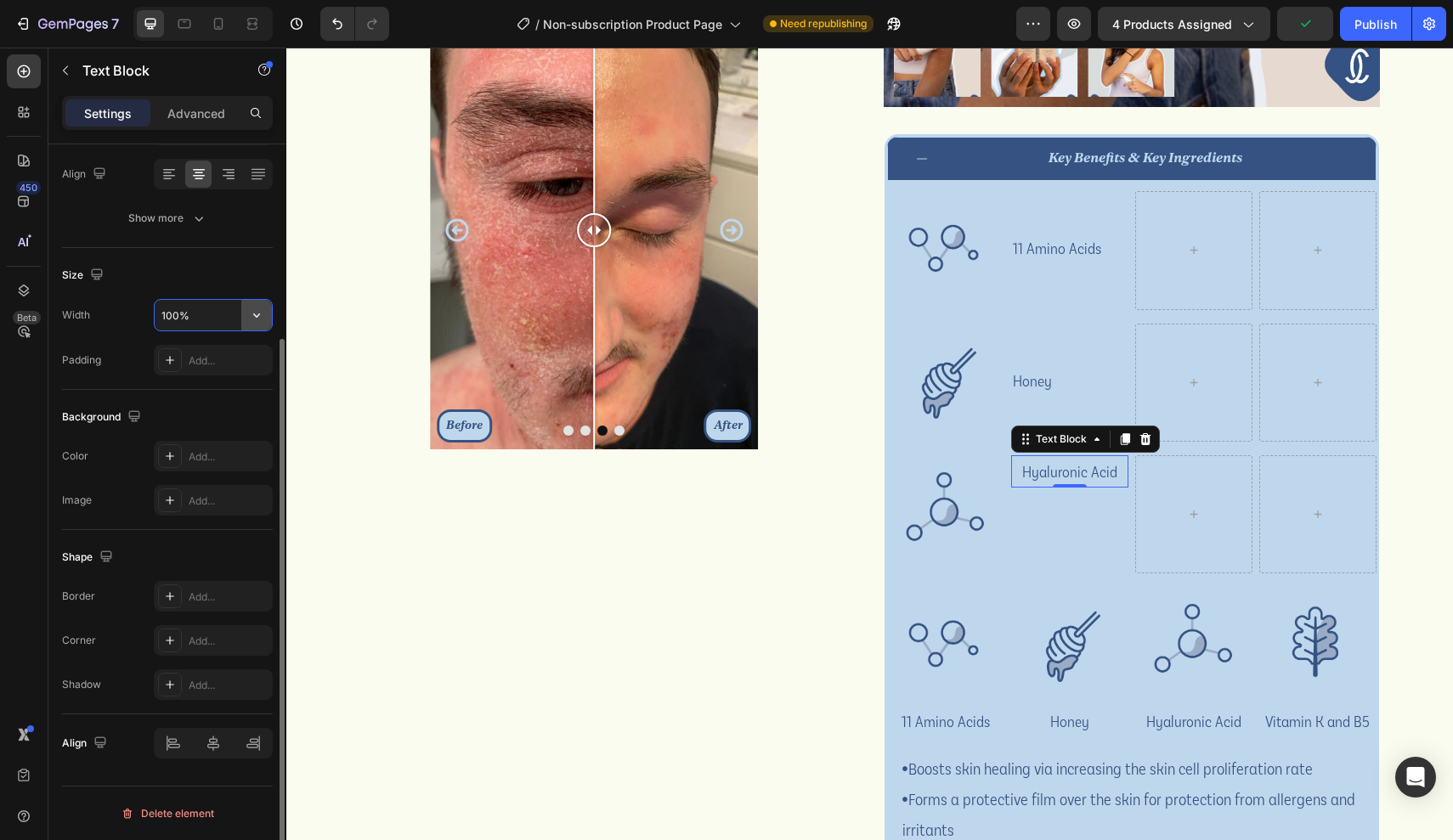 click 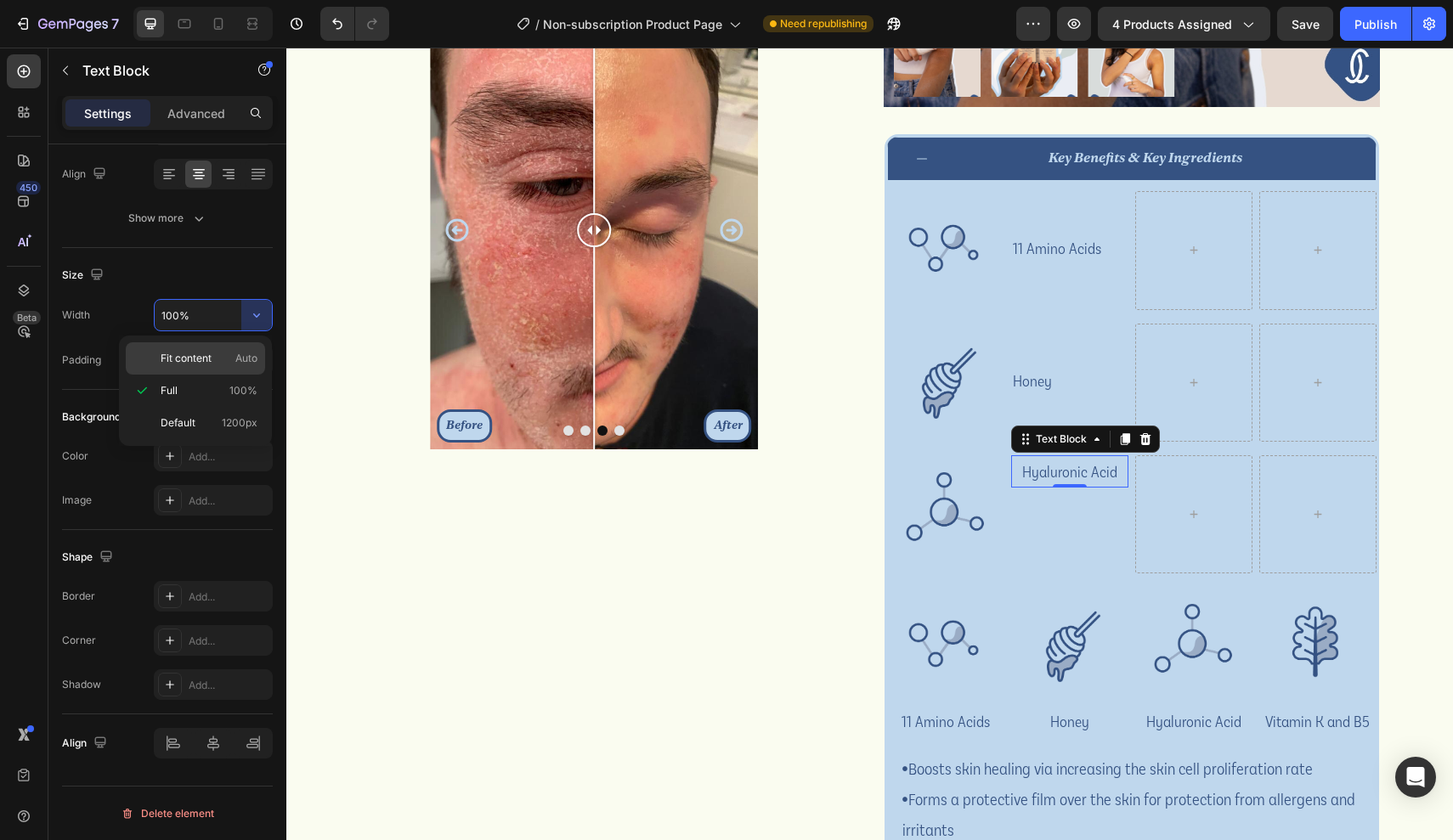 click on "Fit content Auto" at bounding box center (209, 358) 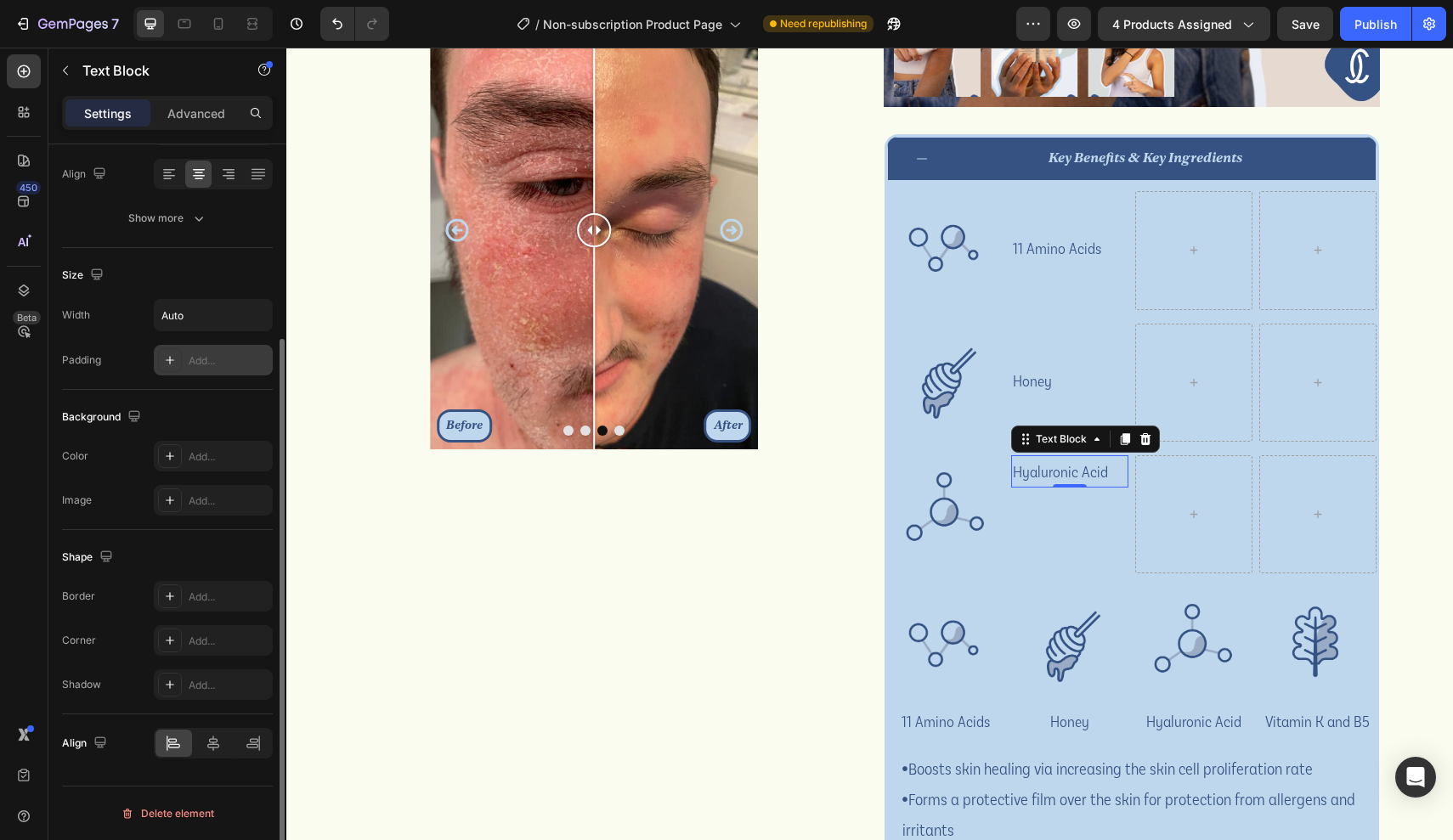 scroll, scrollTop: 0, scrollLeft: 0, axis: both 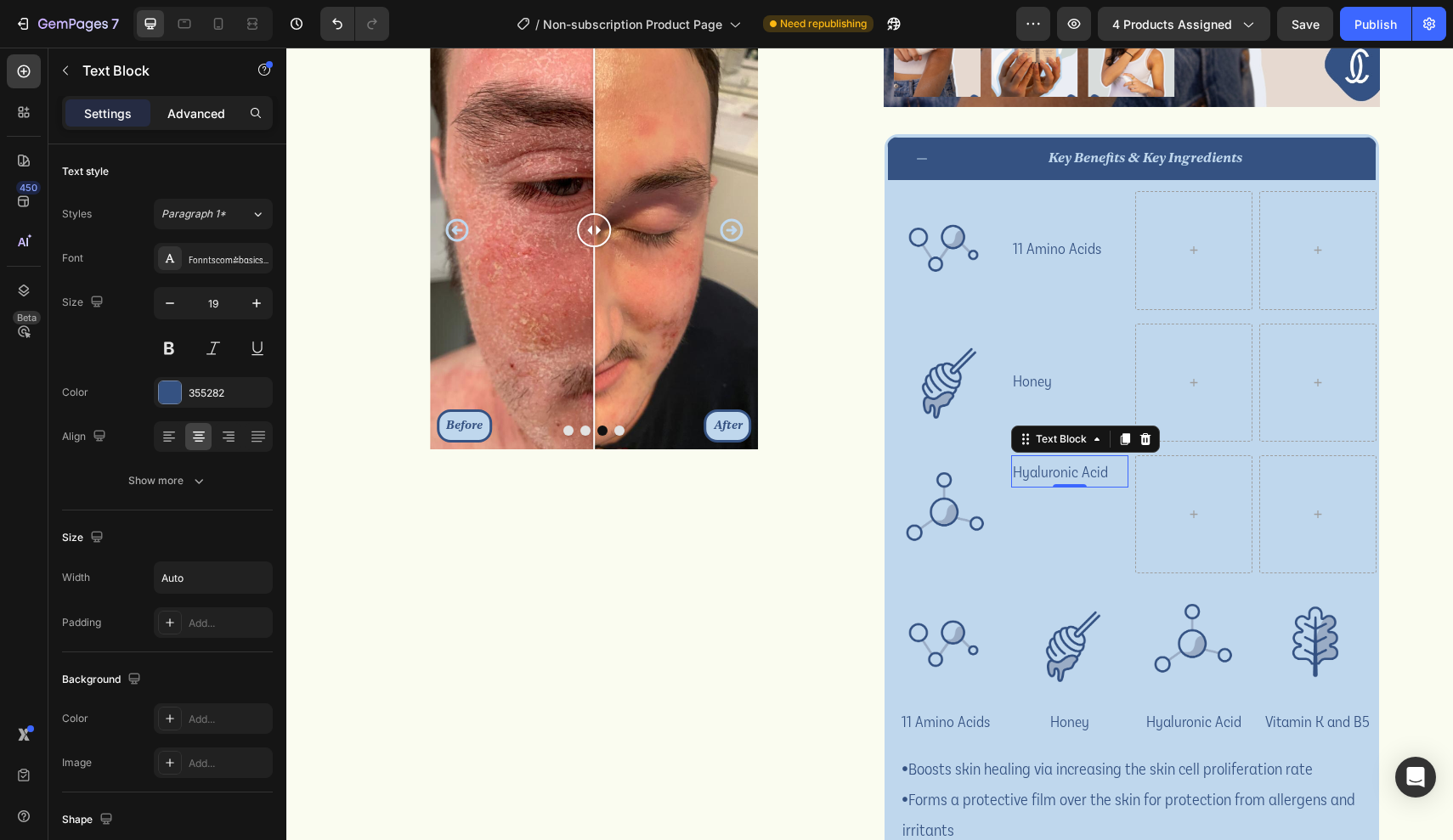 click on "Advanced" at bounding box center [196, 113] 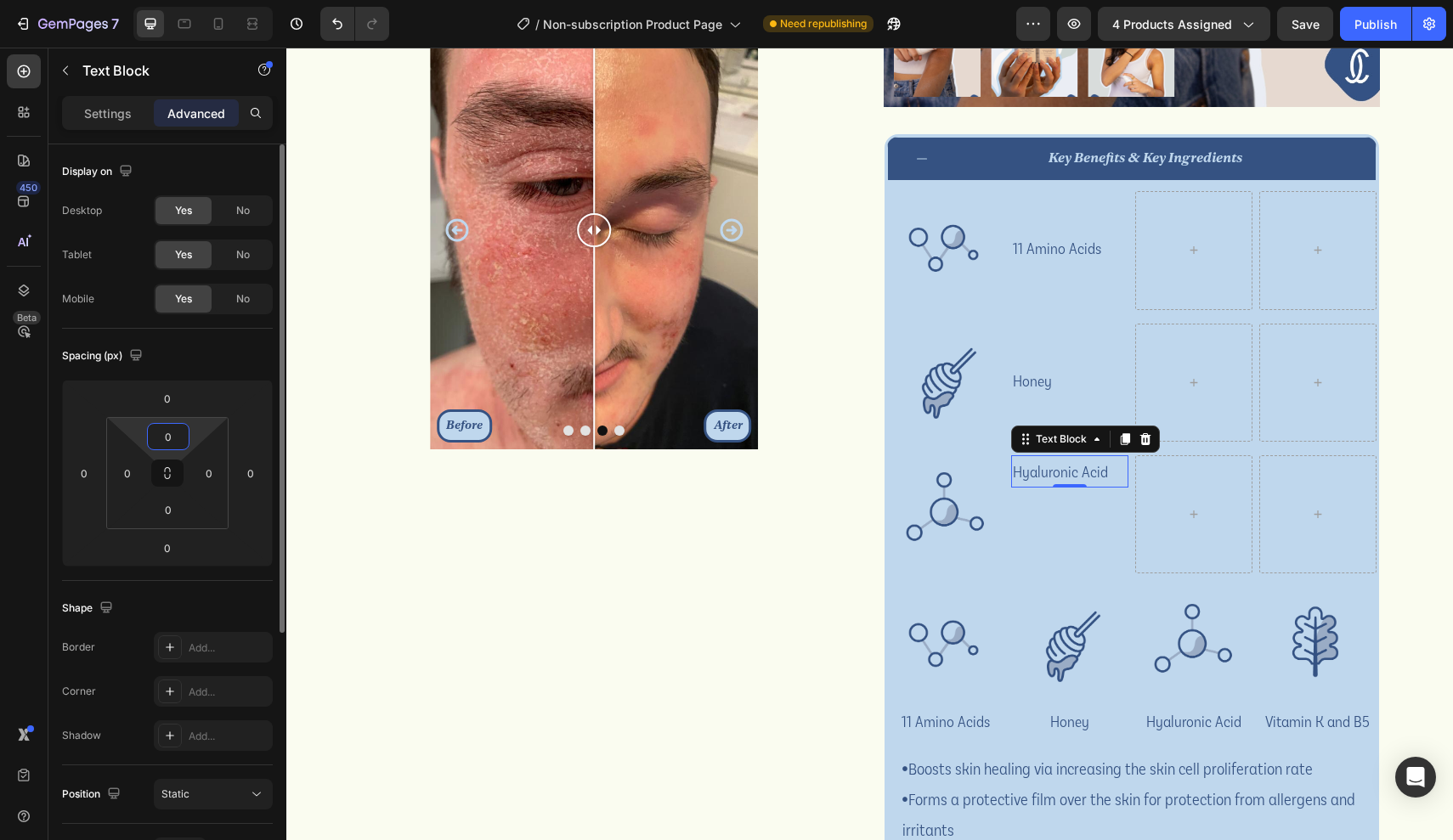 click on "0" at bounding box center (168, 437) 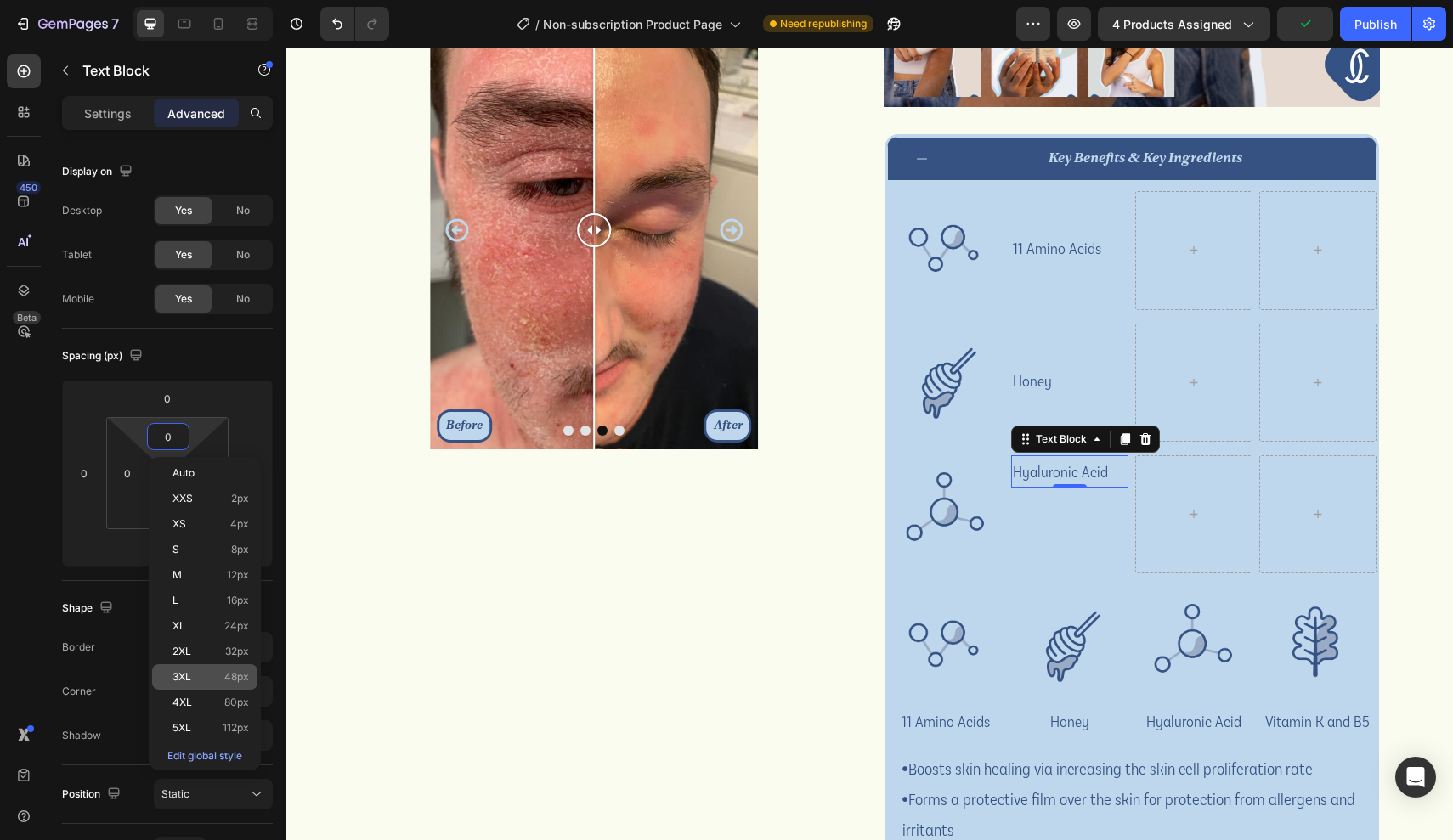 click on "48px" at bounding box center (236, 677) 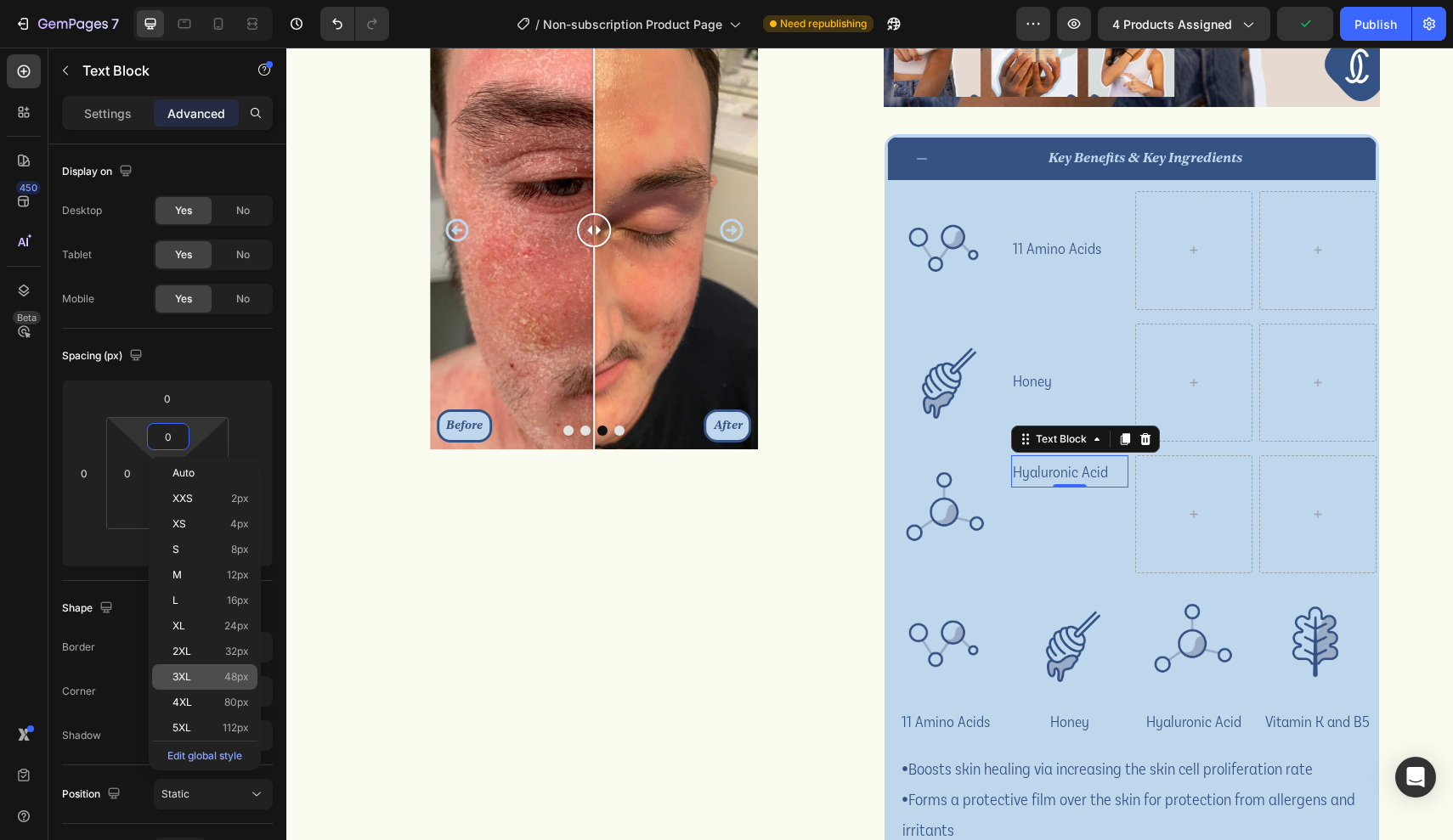 type on "48" 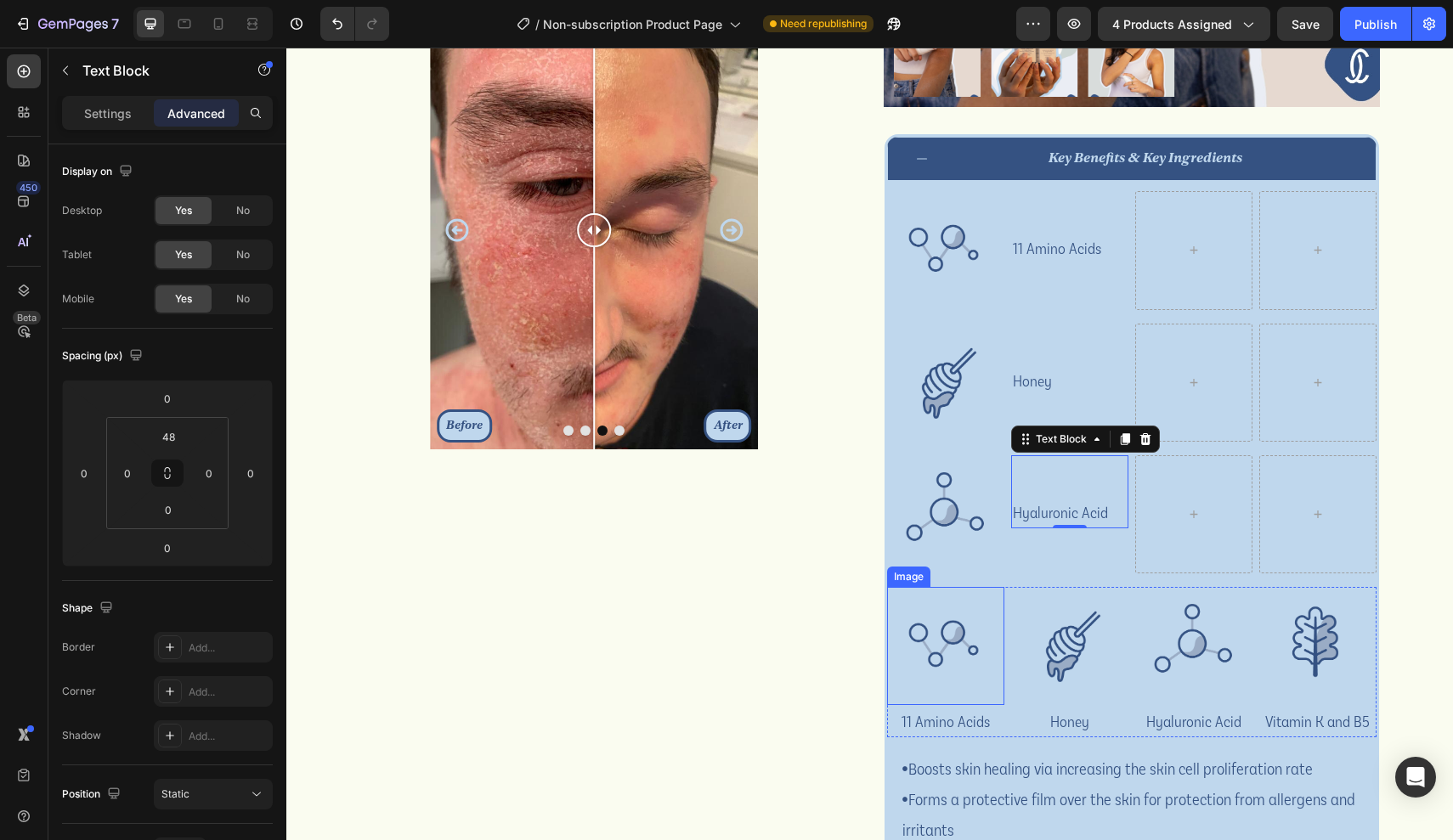 click at bounding box center [946, 646] 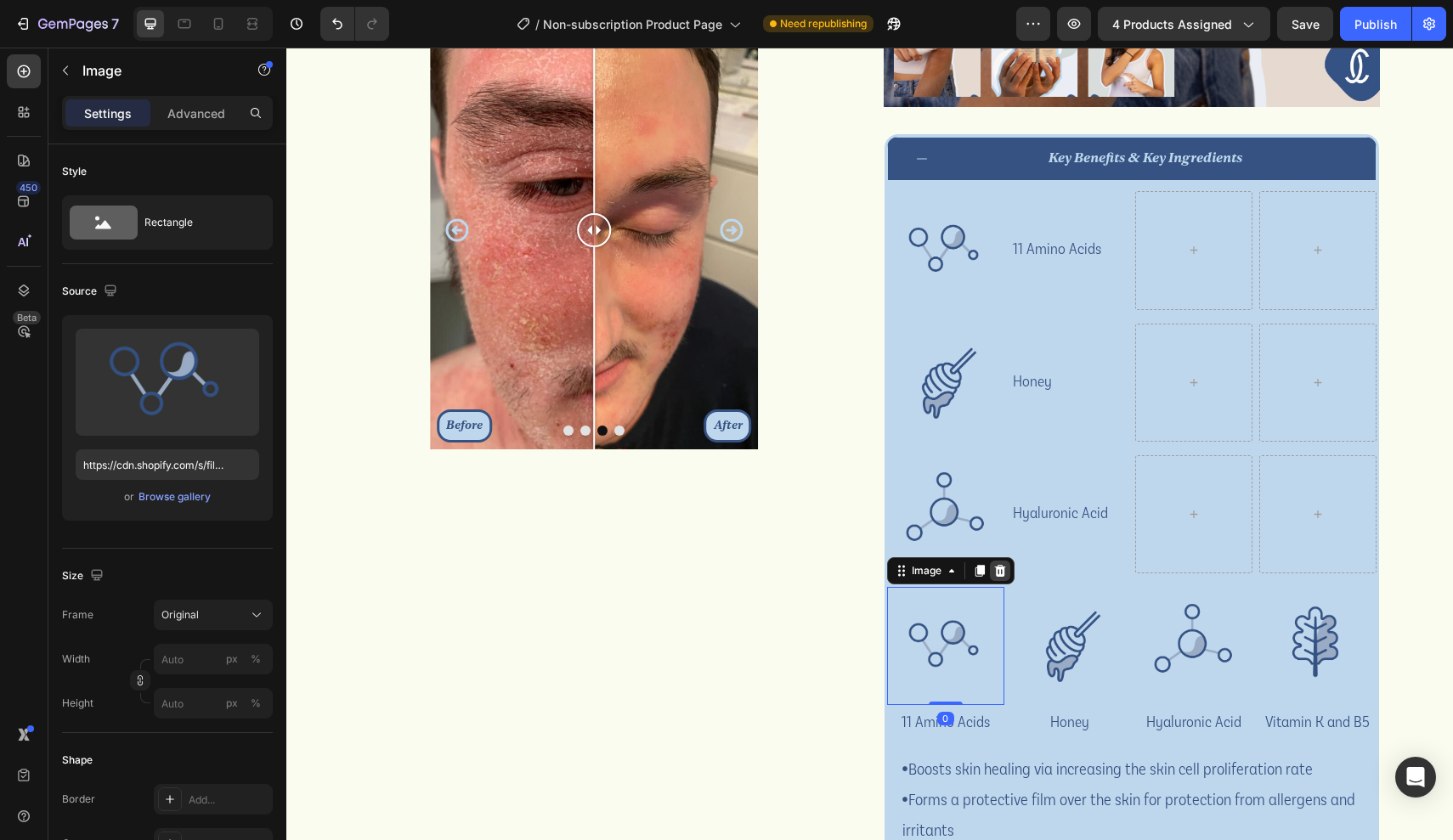 click at bounding box center (1000, 571) 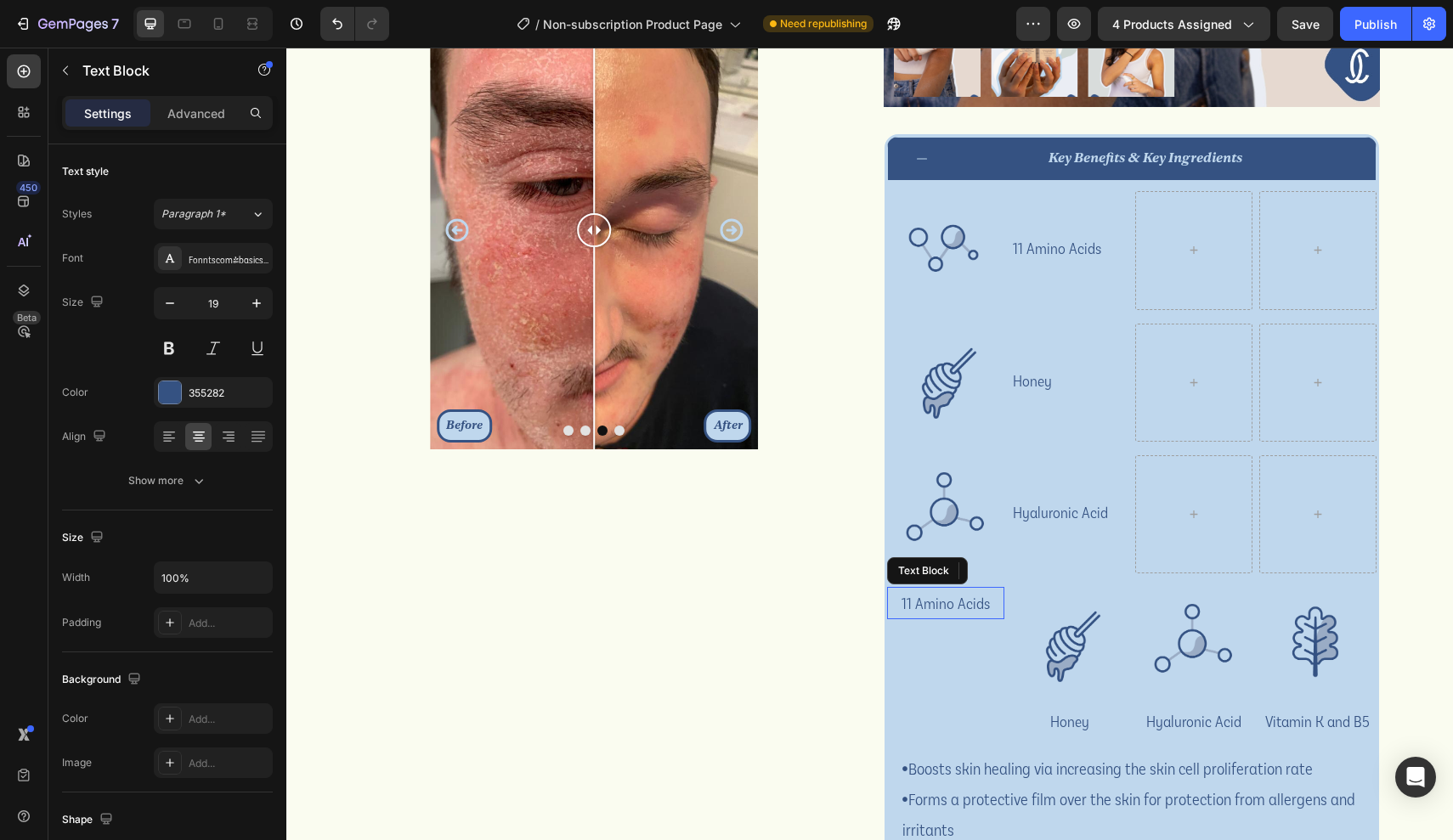click on "11 Amino Acids" at bounding box center [946, 603] 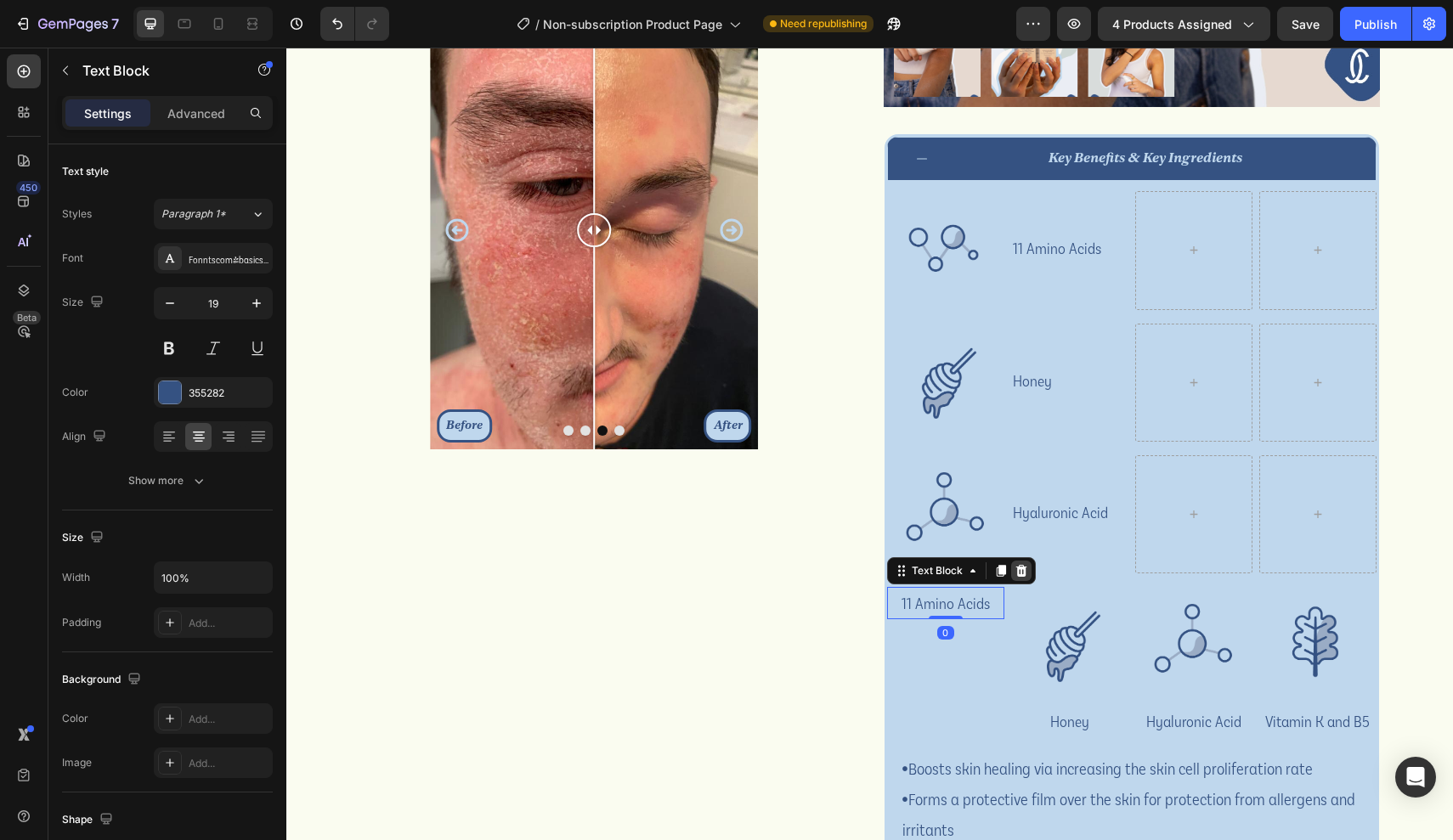 click at bounding box center [1021, 571] 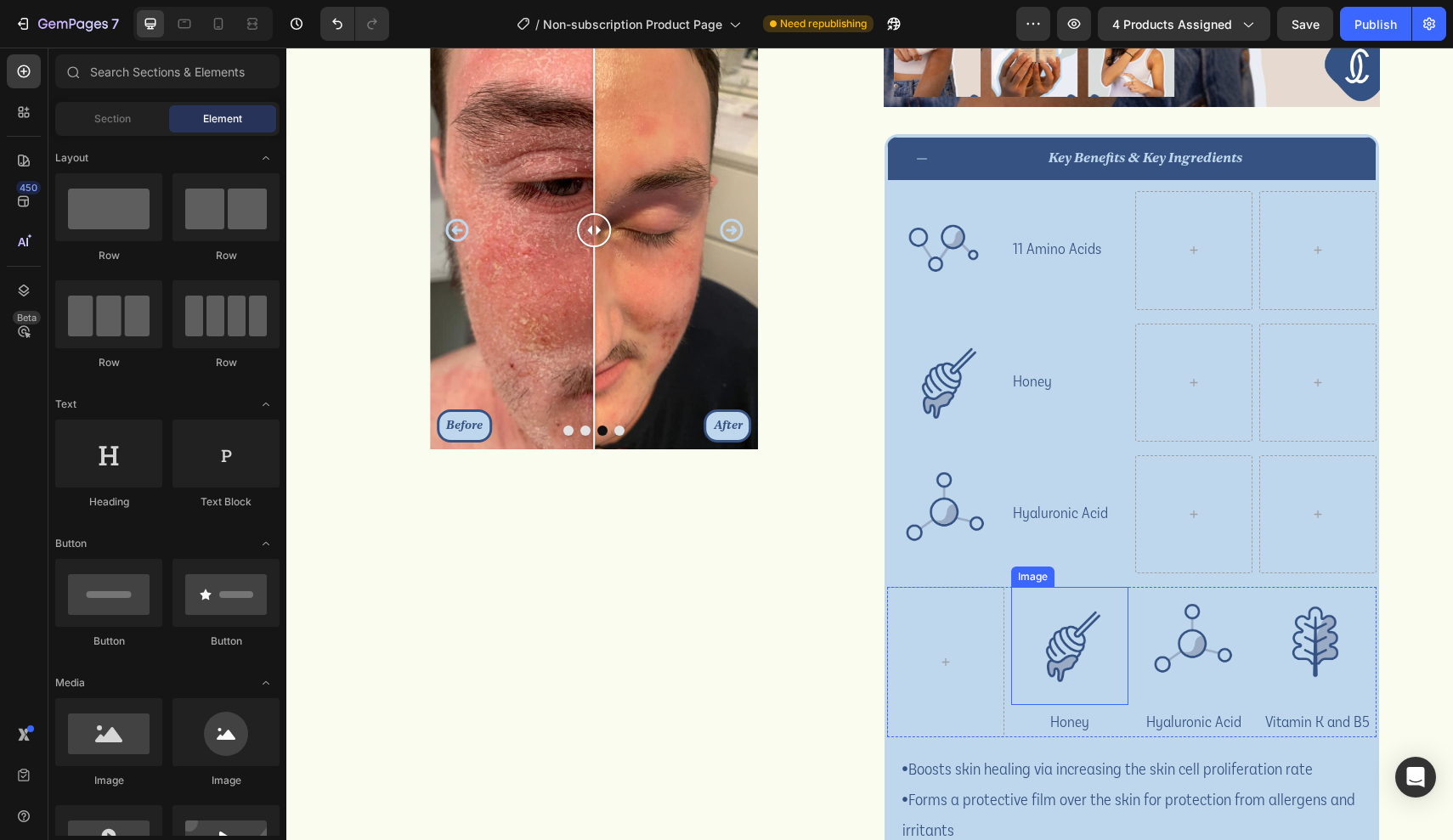 click at bounding box center (1070, 646) 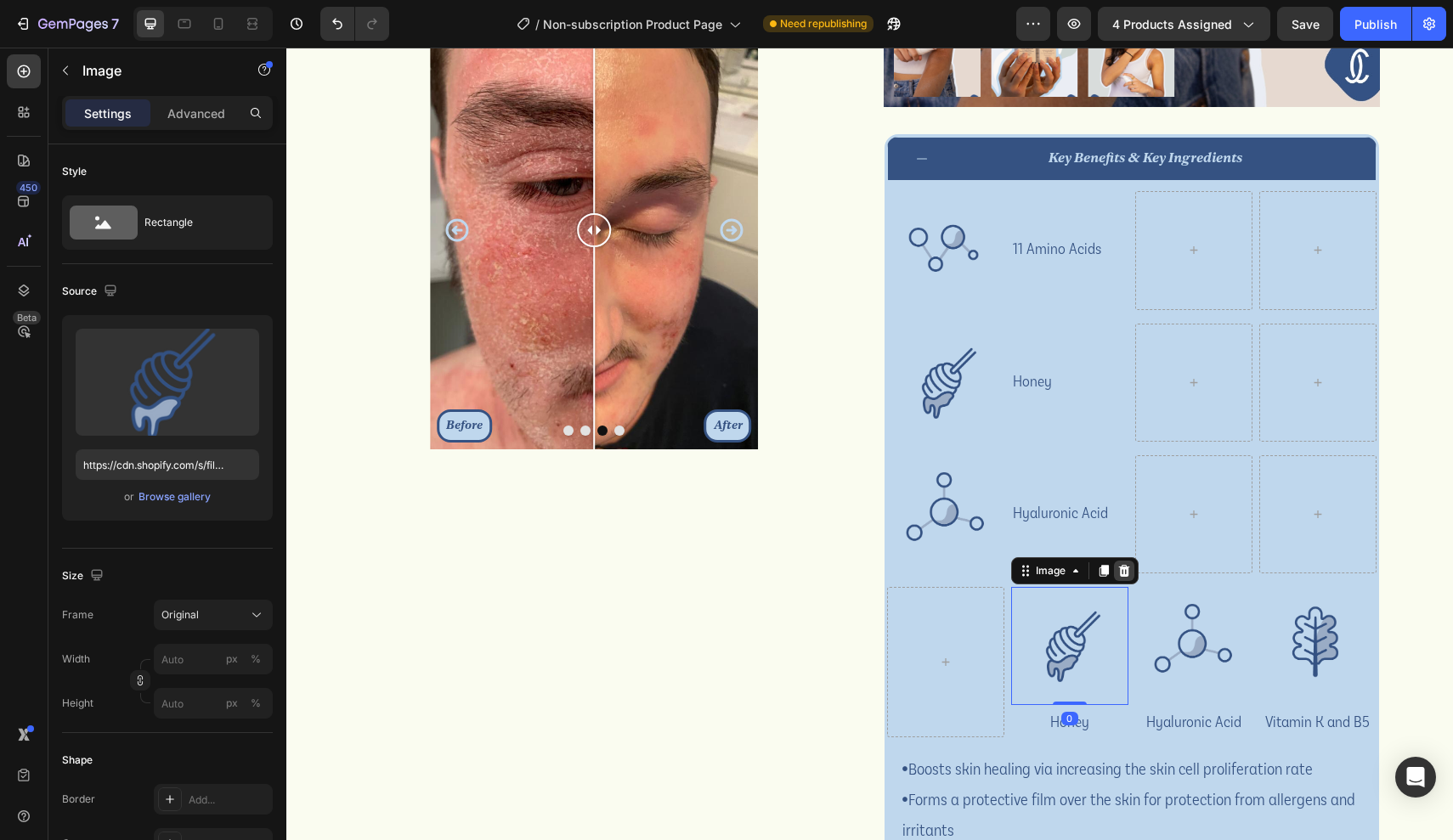 click 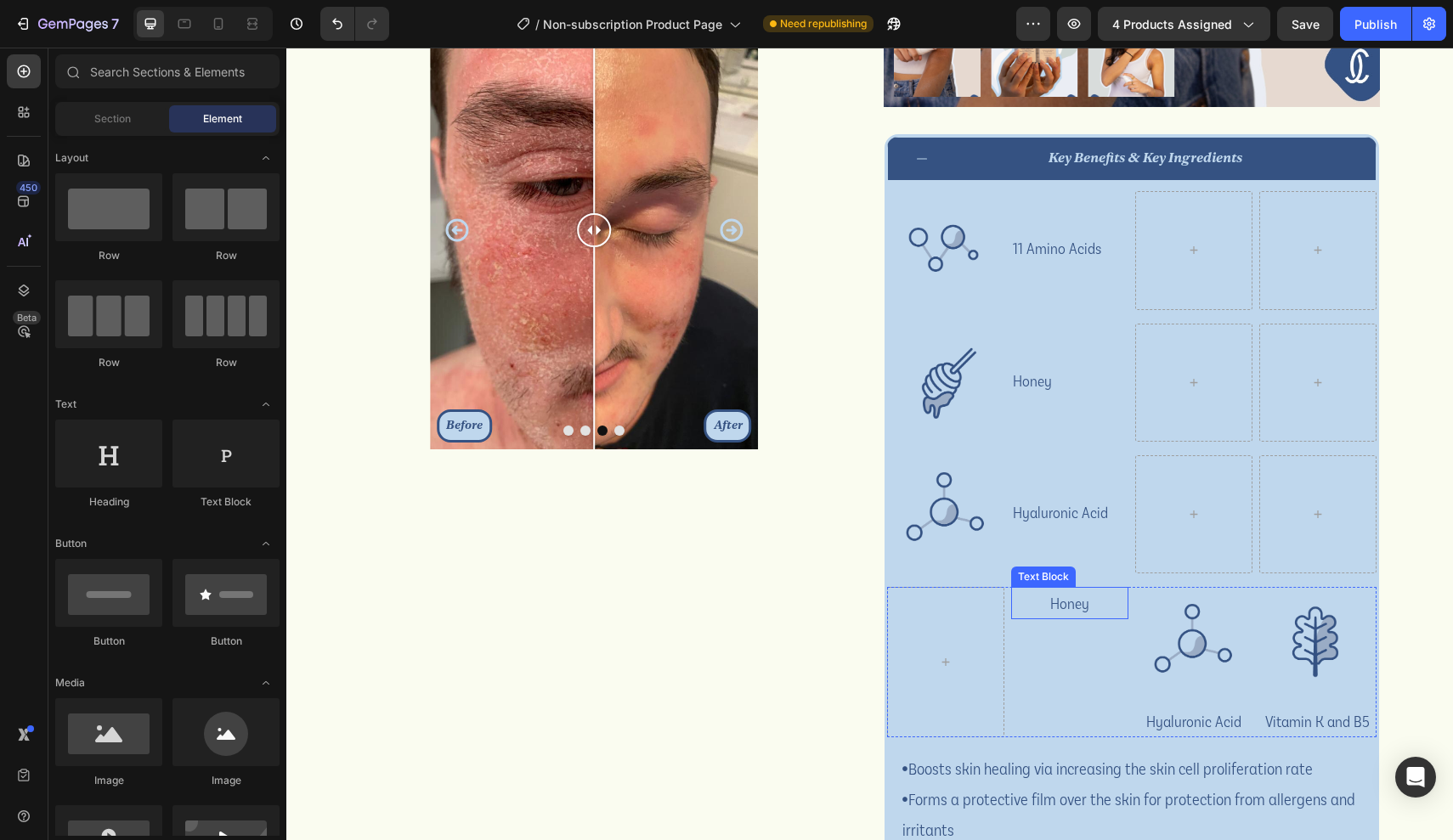 click on "Honey" at bounding box center [1070, 603] 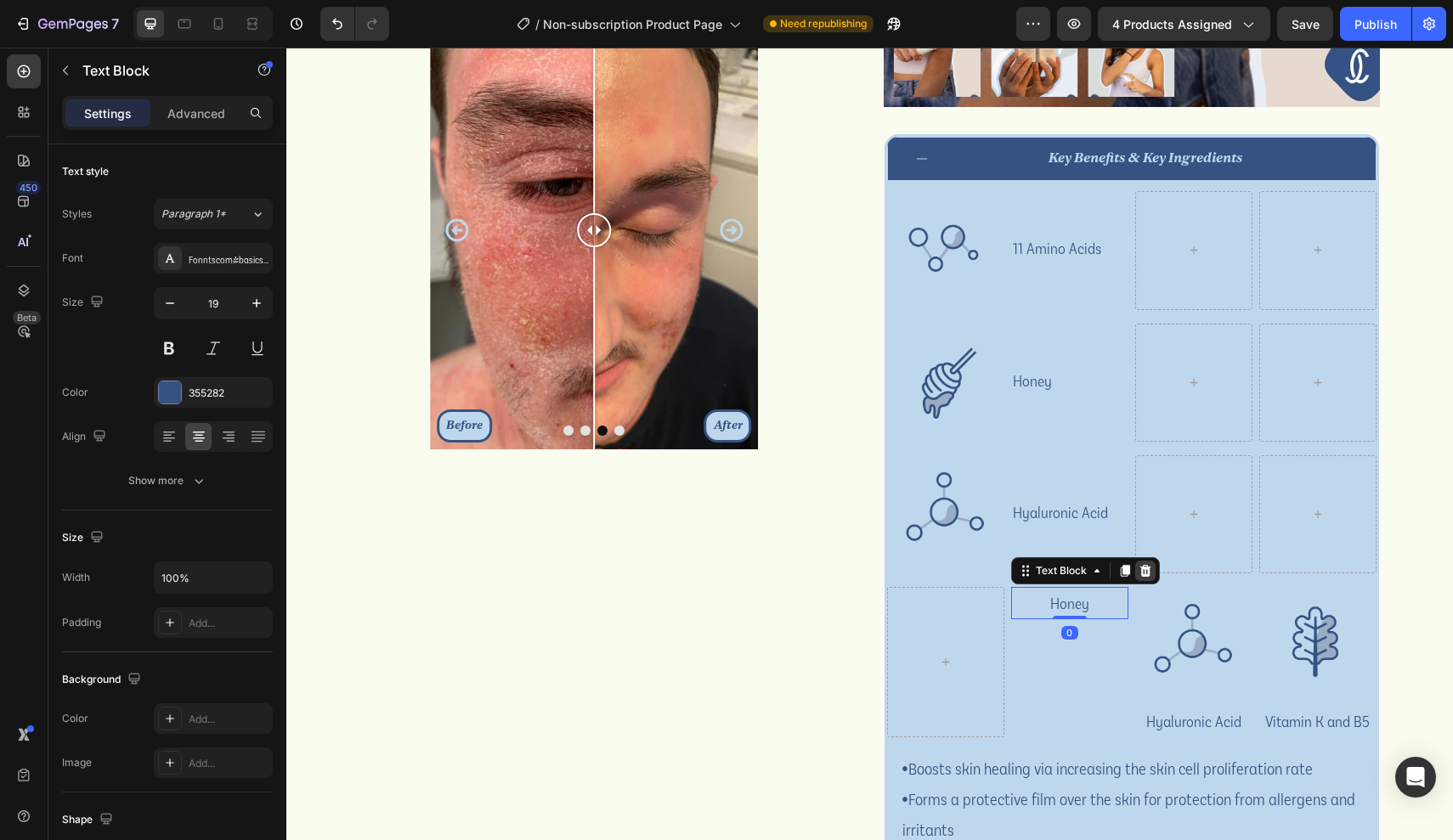 click 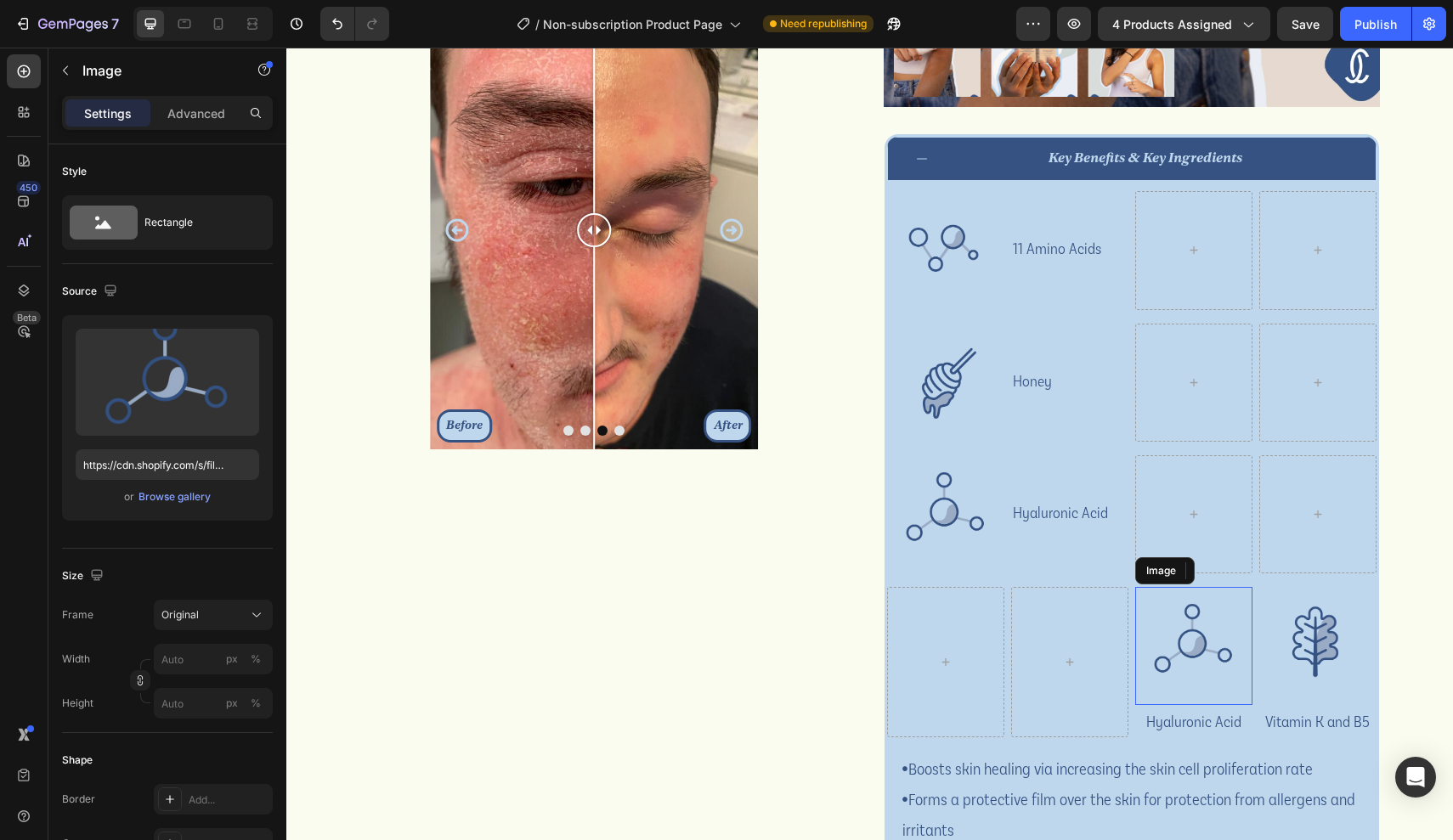 click at bounding box center [1194, 646] 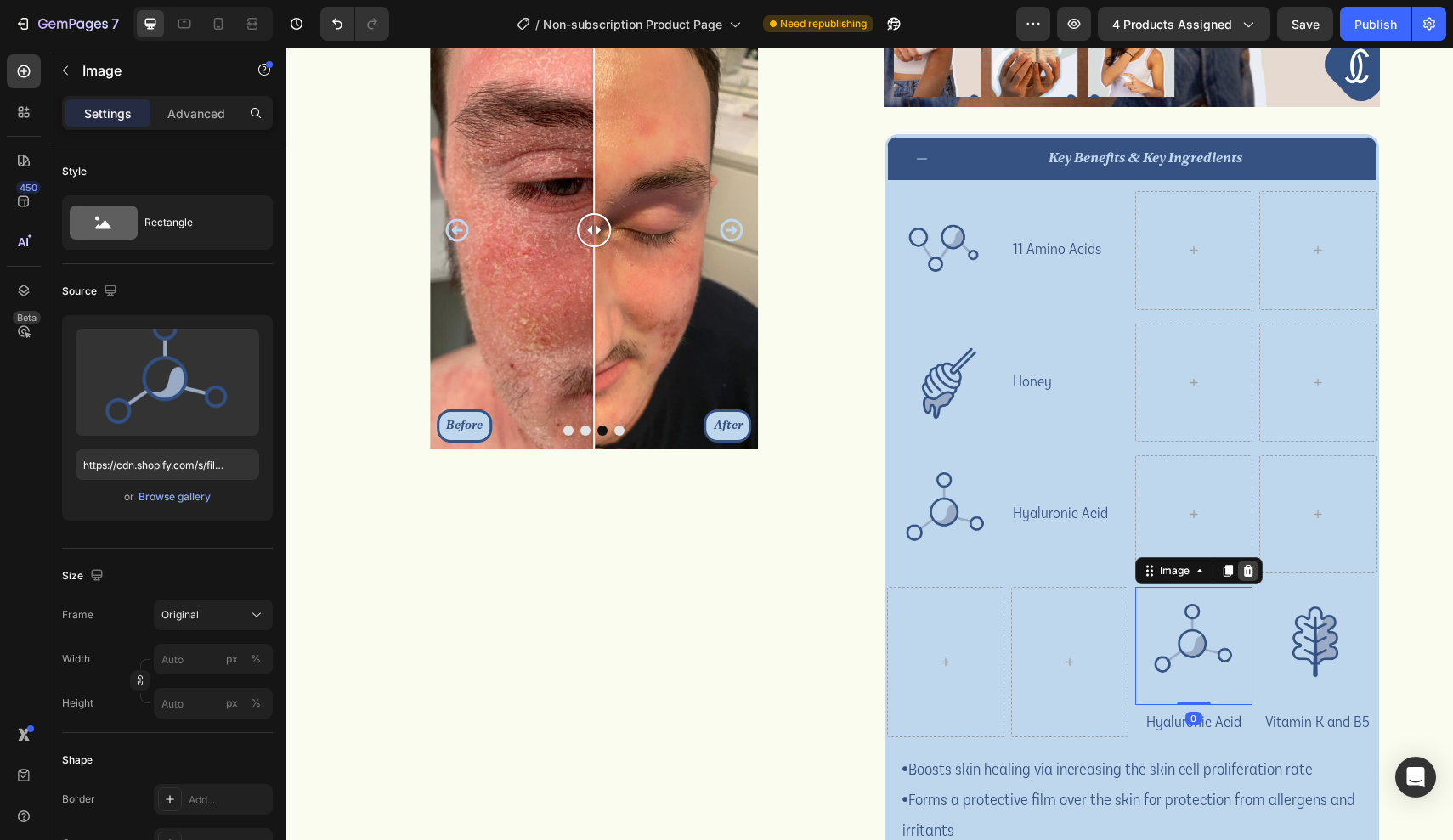 click 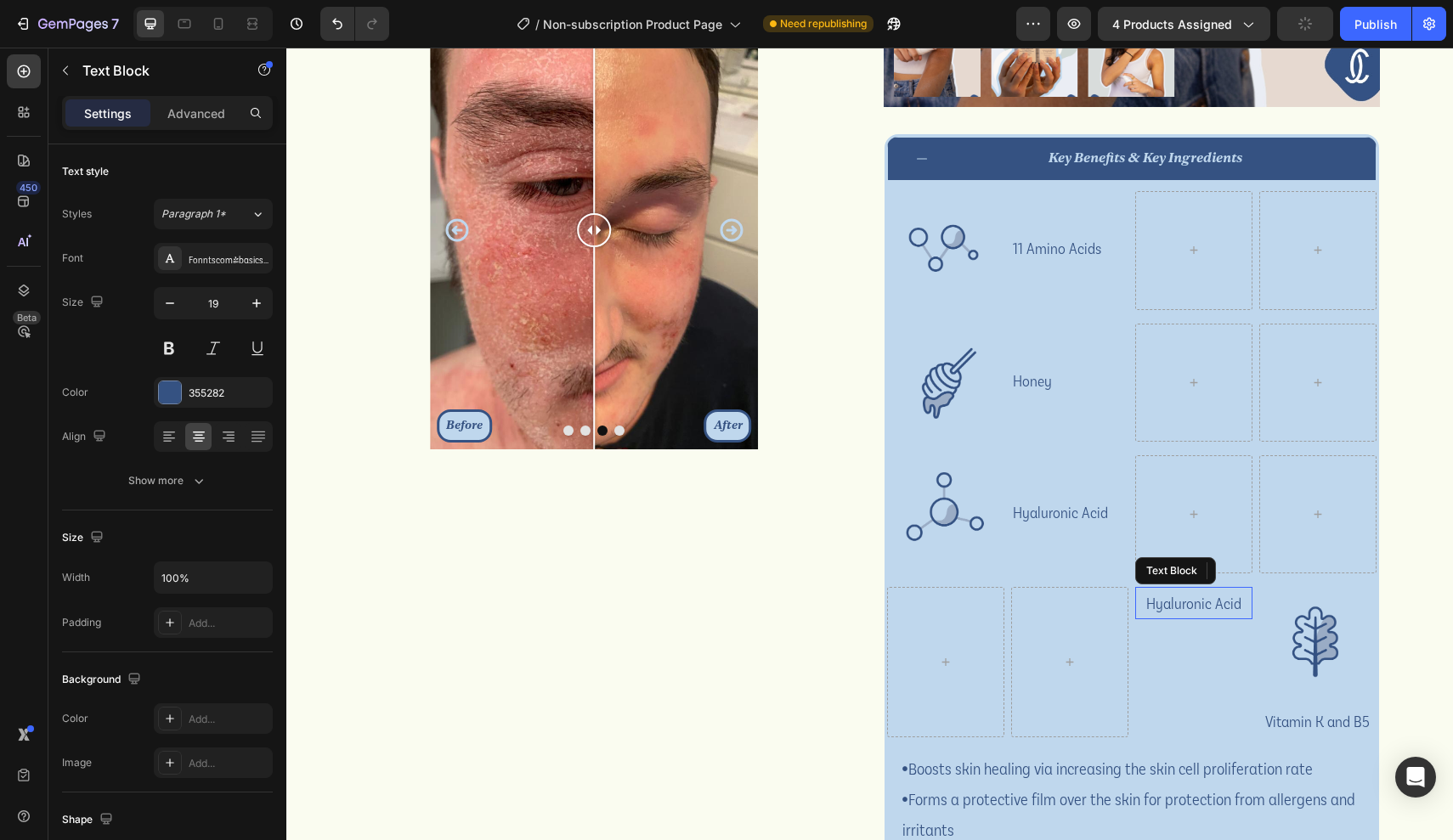 click on "Hyaluronic Acid" at bounding box center (1194, 603) 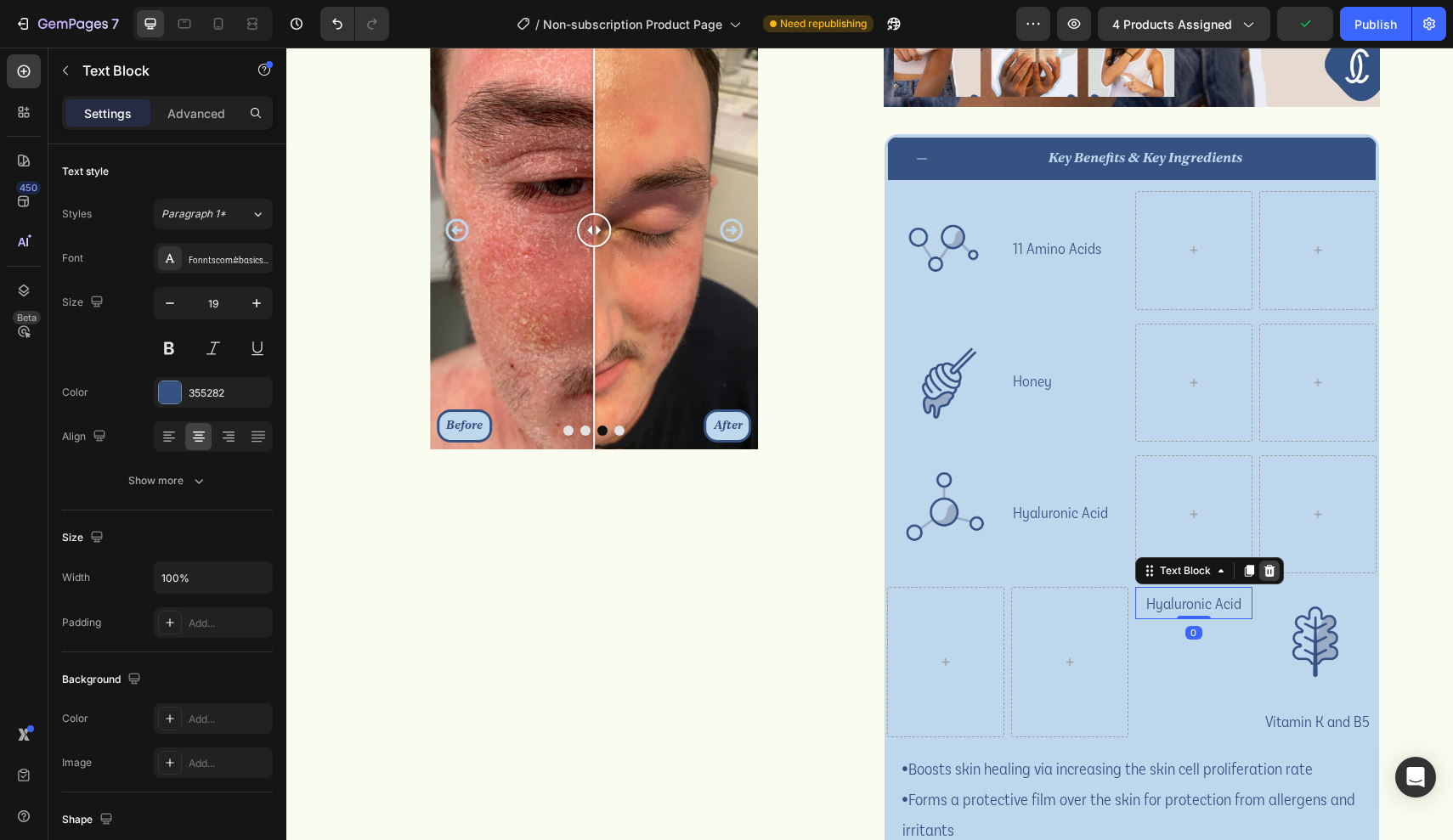 click 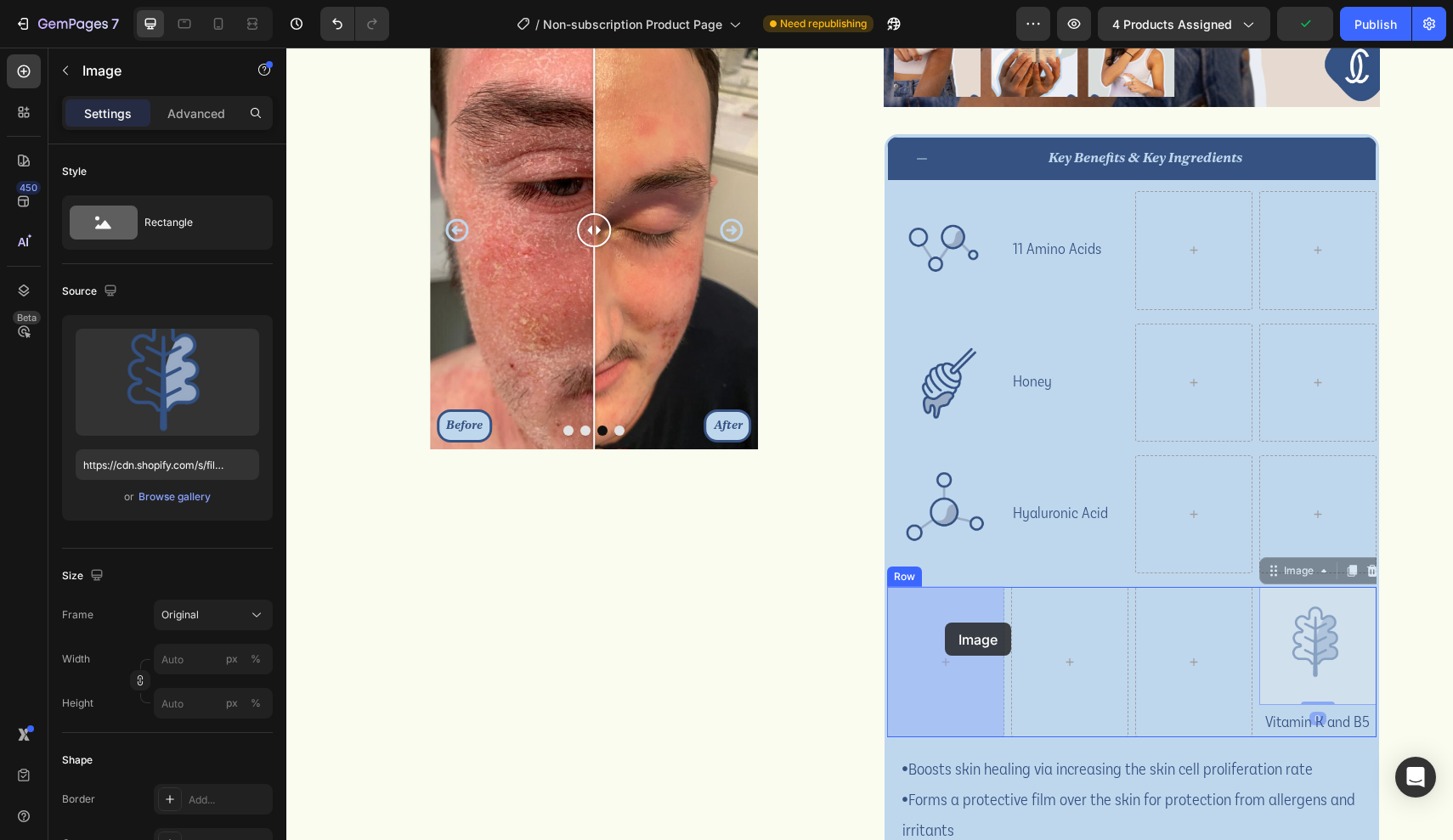 drag, startPoint x: 1293, startPoint y: 617, endPoint x: 945, endPoint y: 623, distance: 348.05172 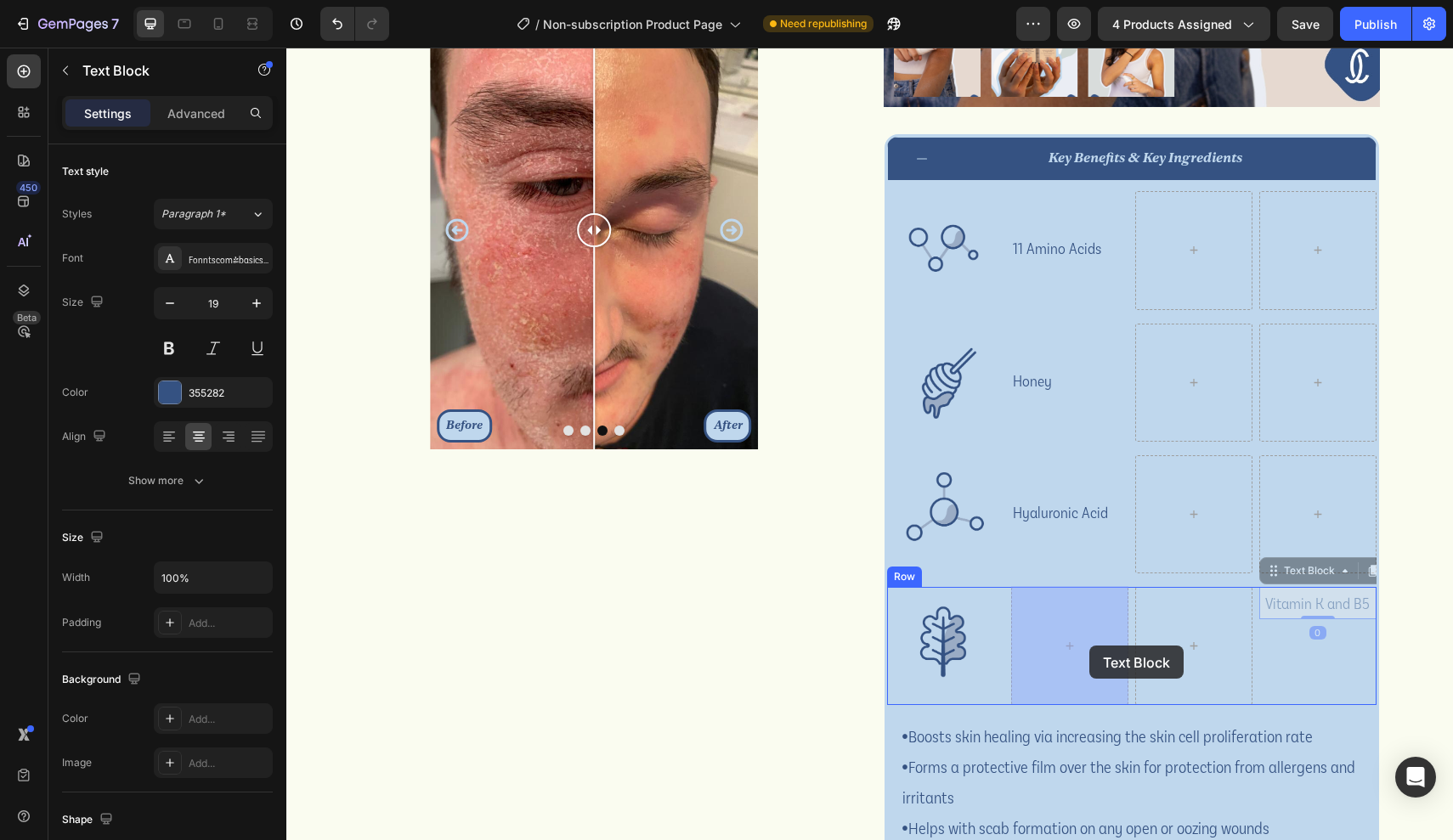 drag, startPoint x: 1331, startPoint y: 609, endPoint x: 1088, endPoint y: 646, distance: 245.8007 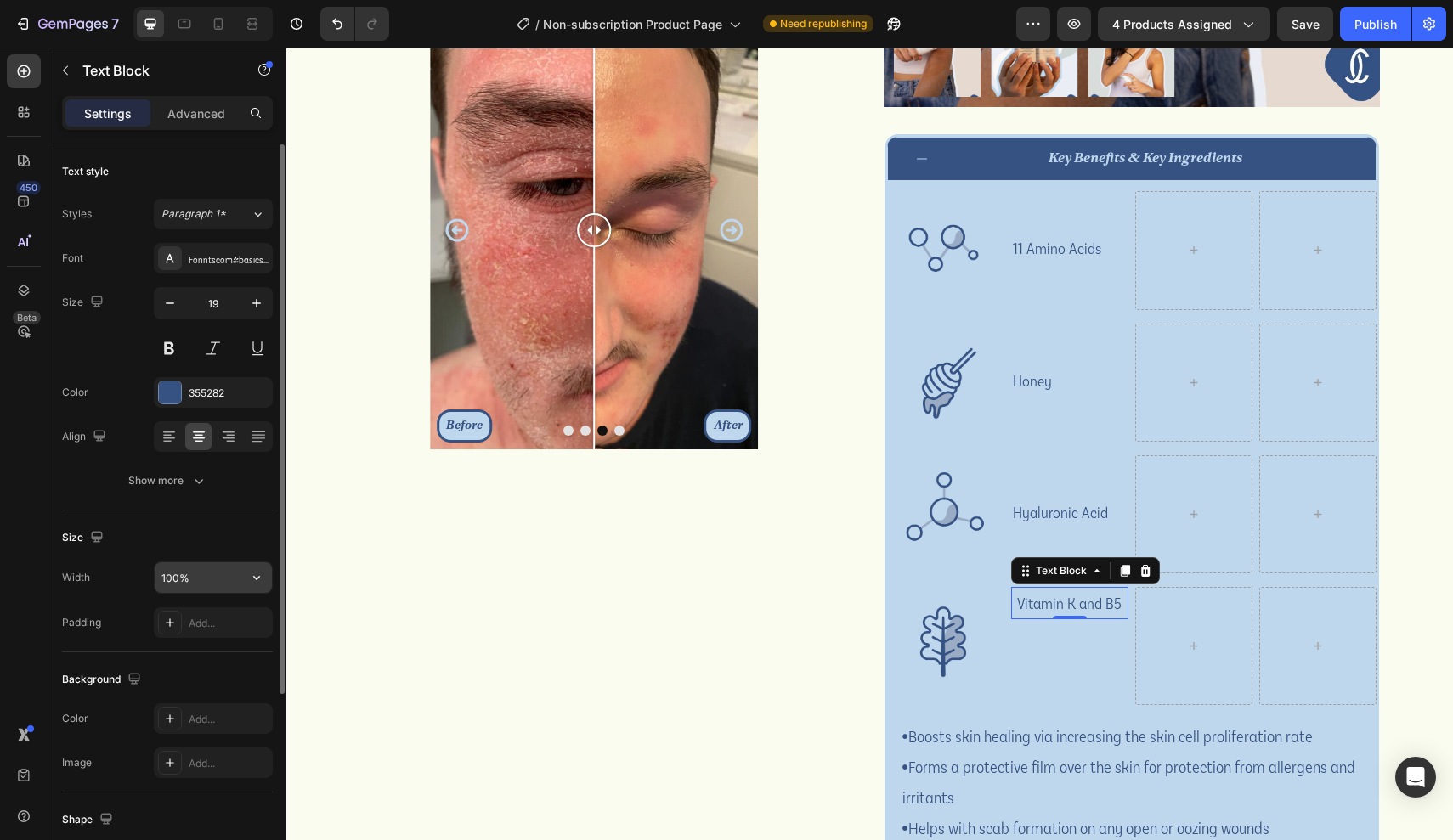 click on "100%" at bounding box center [213, 578] 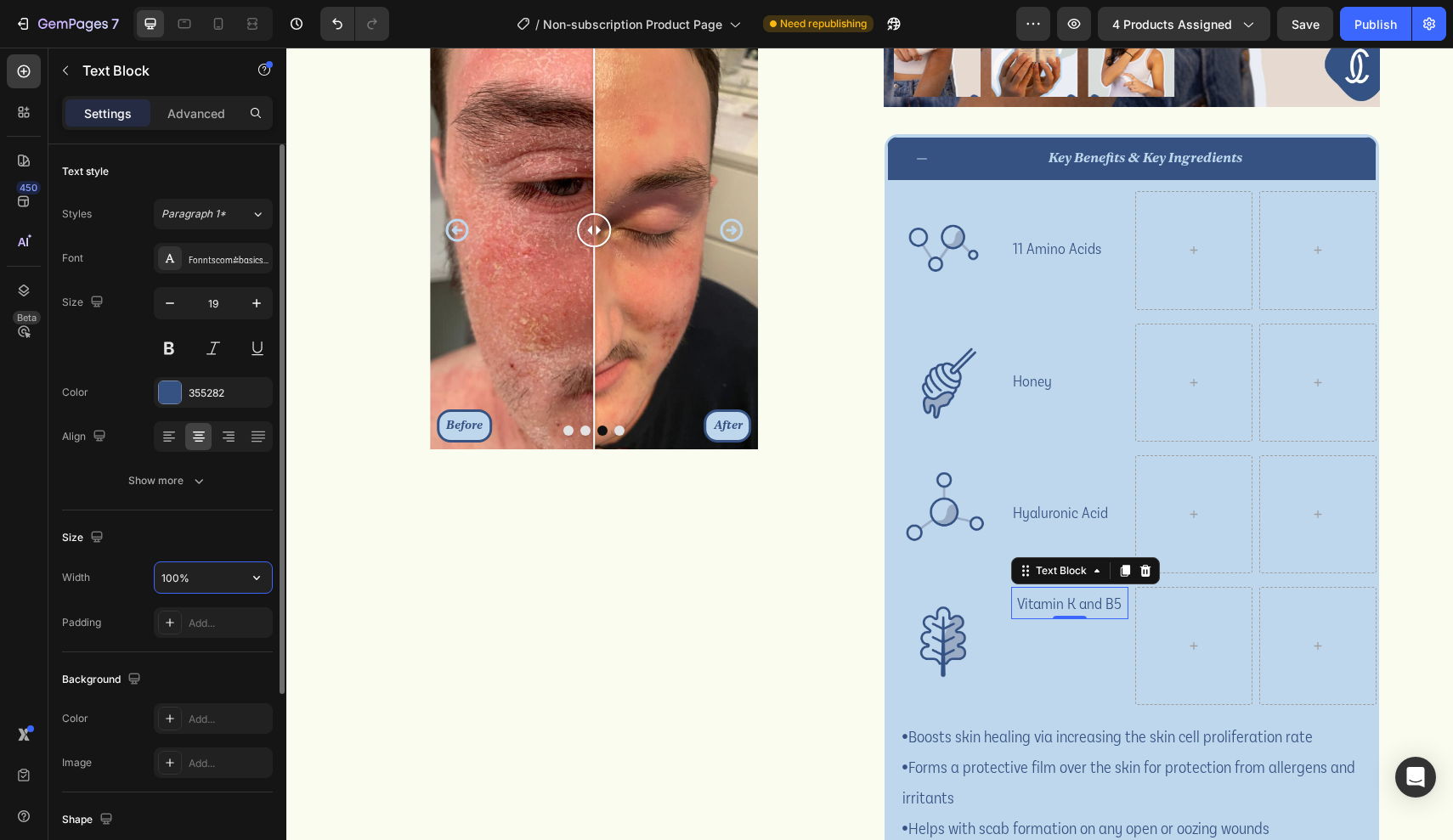 click on "100%" at bounding box center [213, 578] 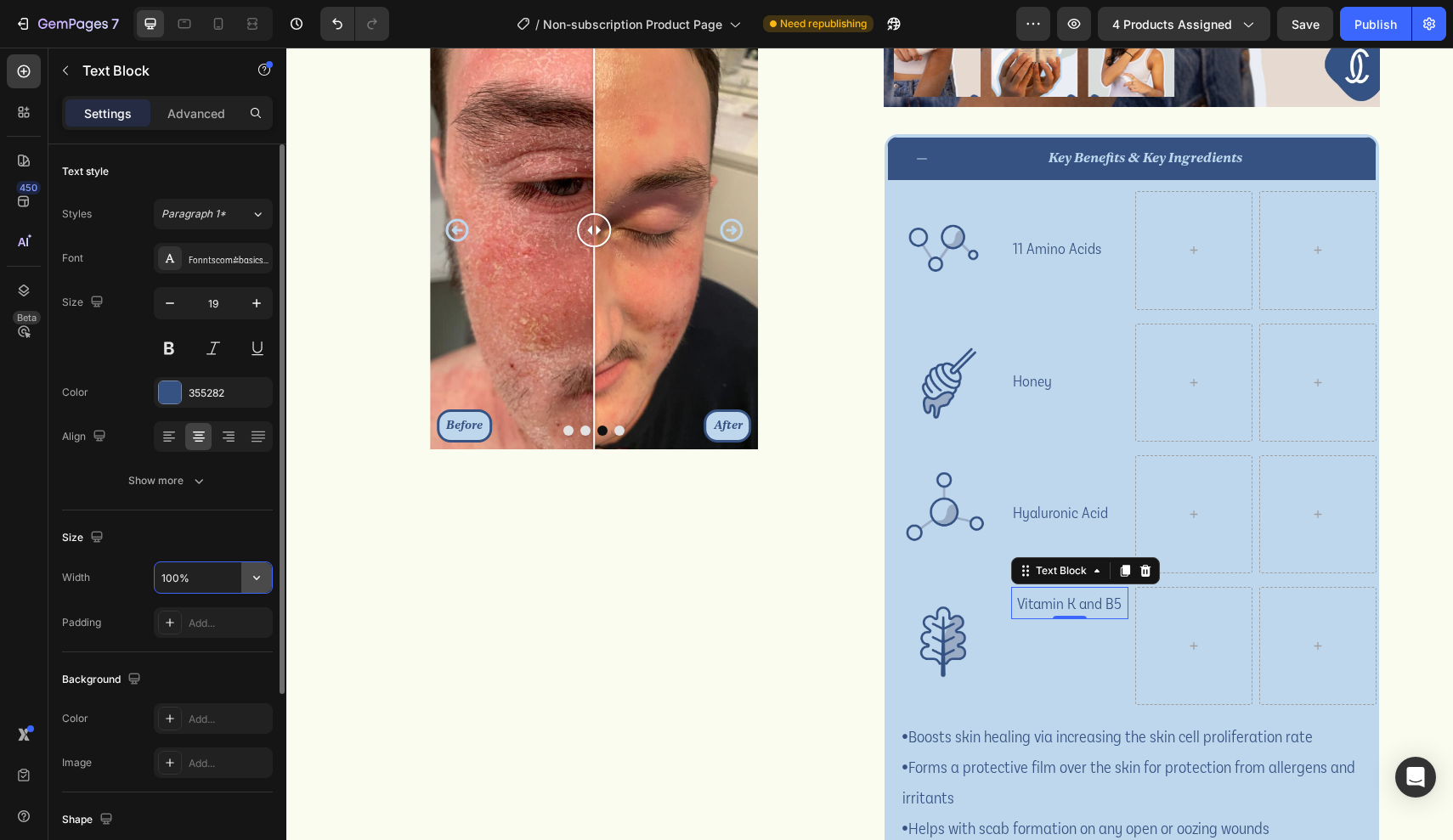 click 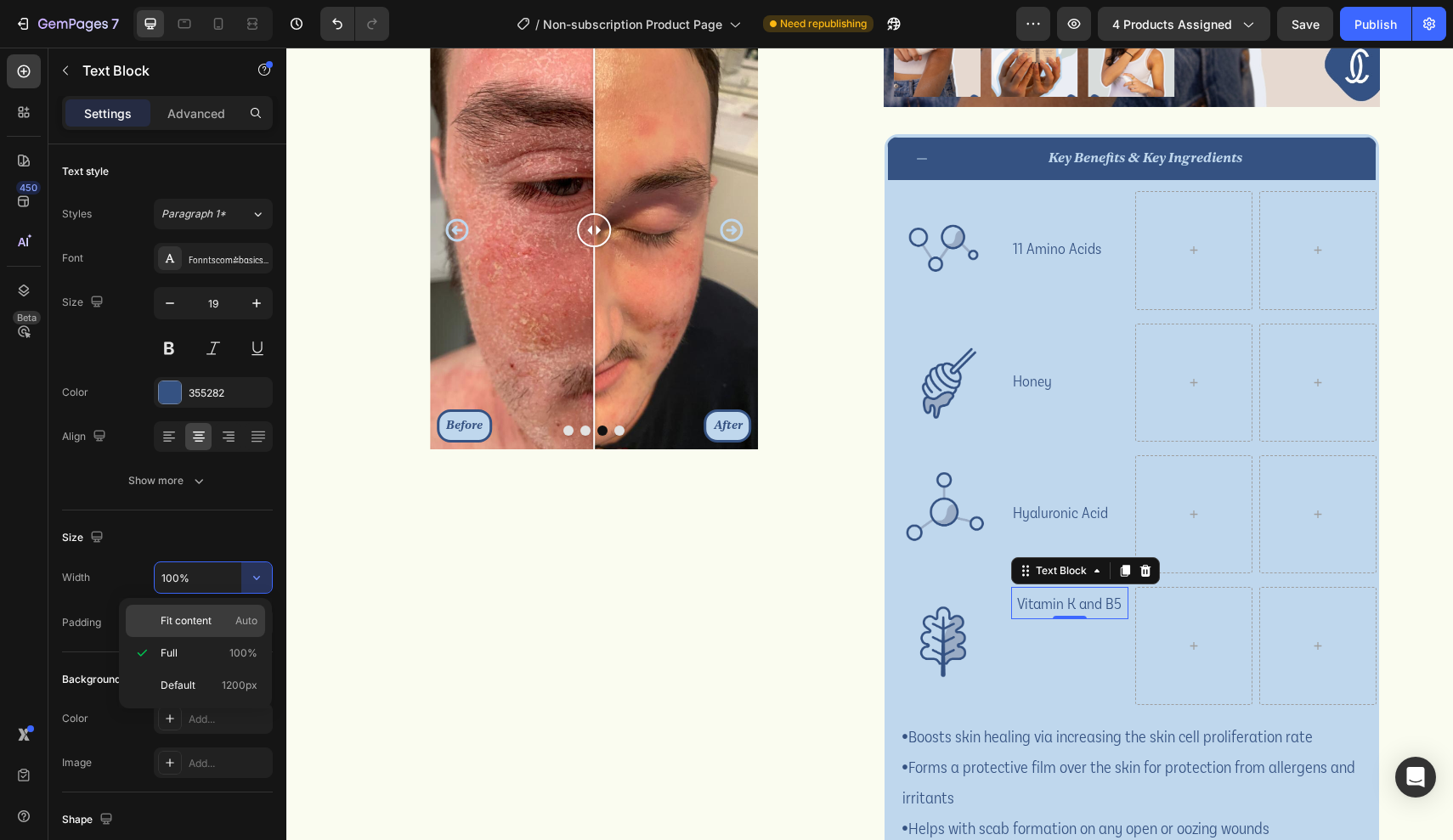 click on "Fit content Auto" 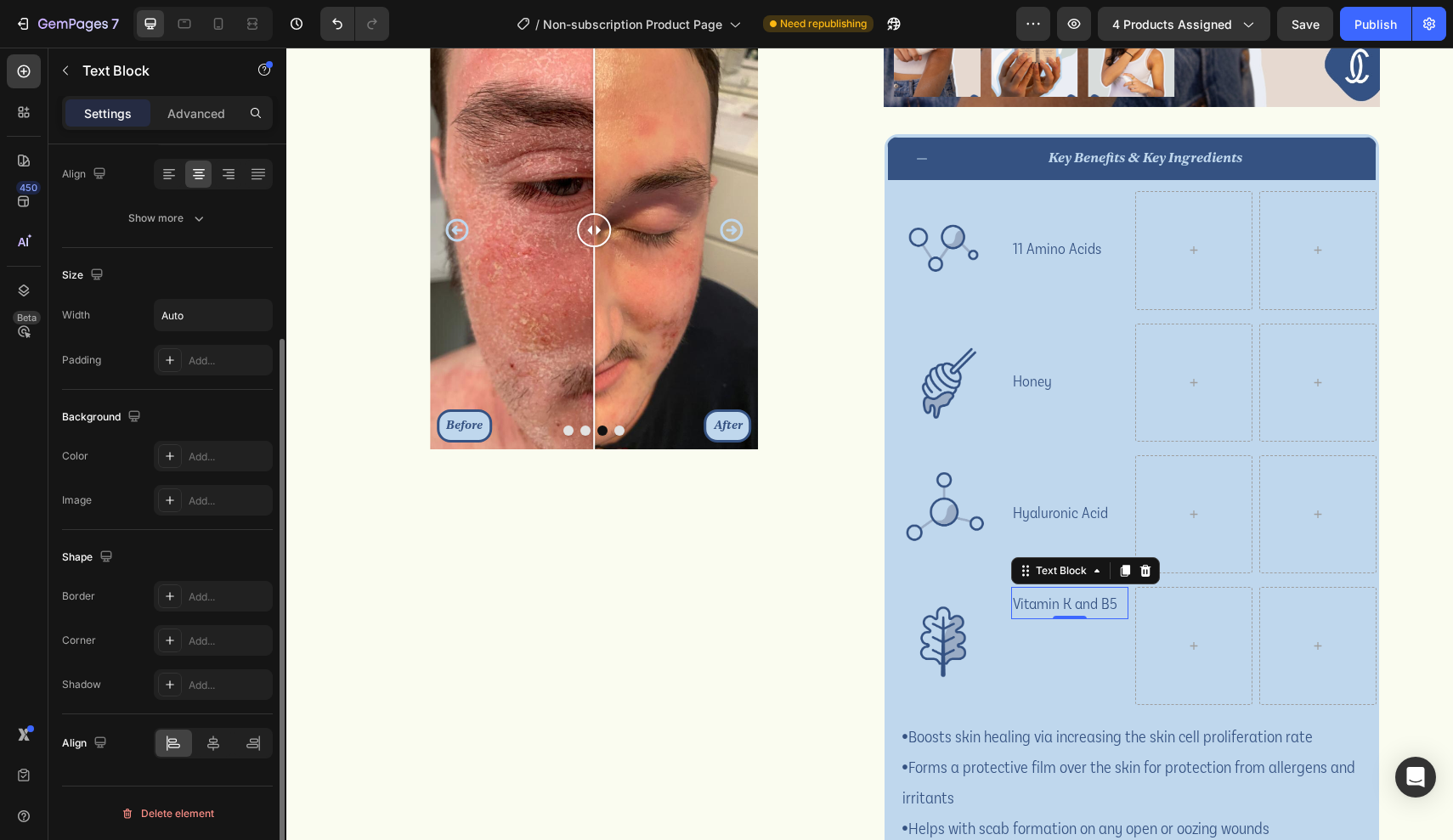 scroll, scrollTop: 262, scrollLeft: 0, axis: vertical 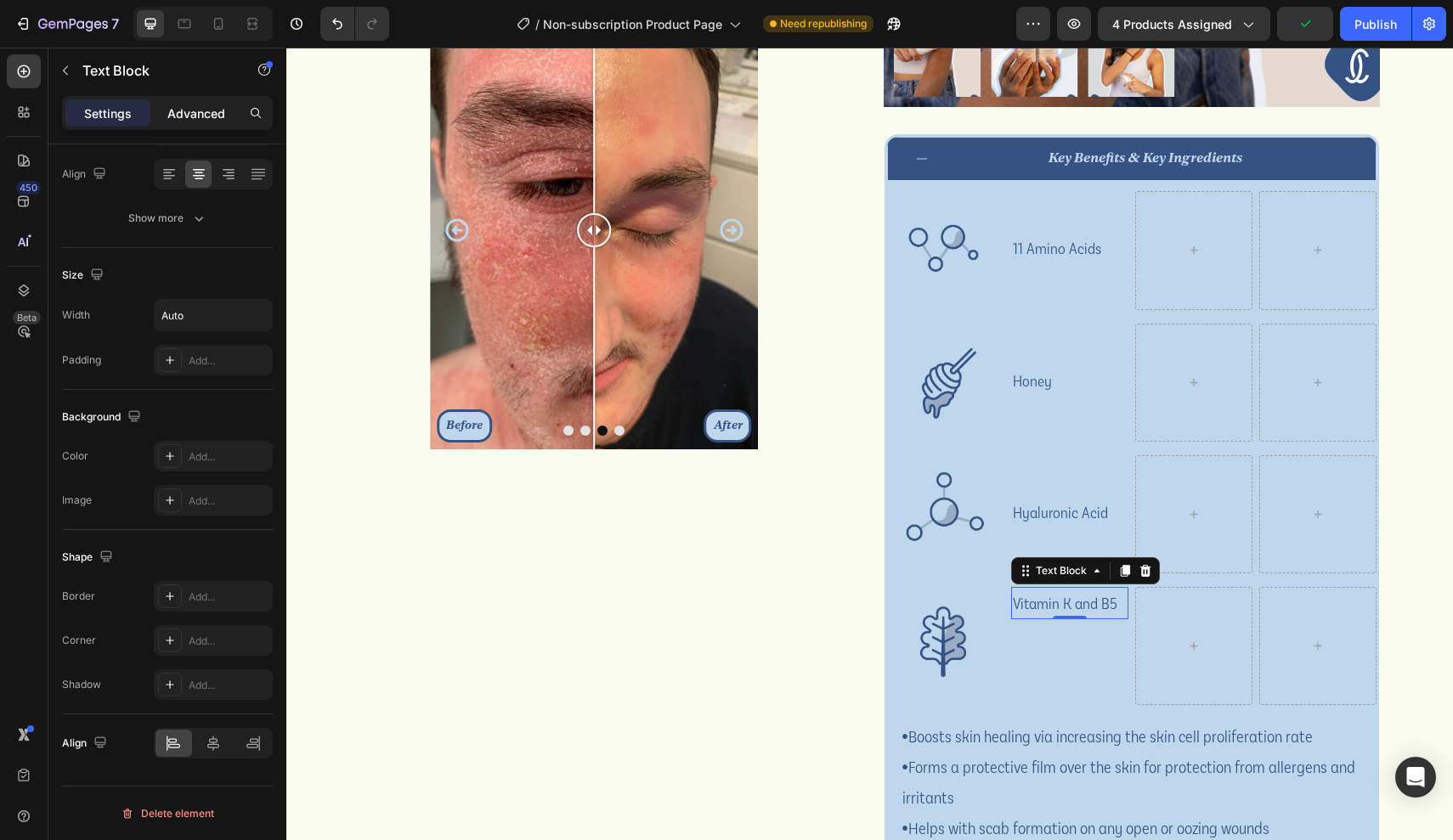 click on "Advanced" at bounding box center (196, 113) 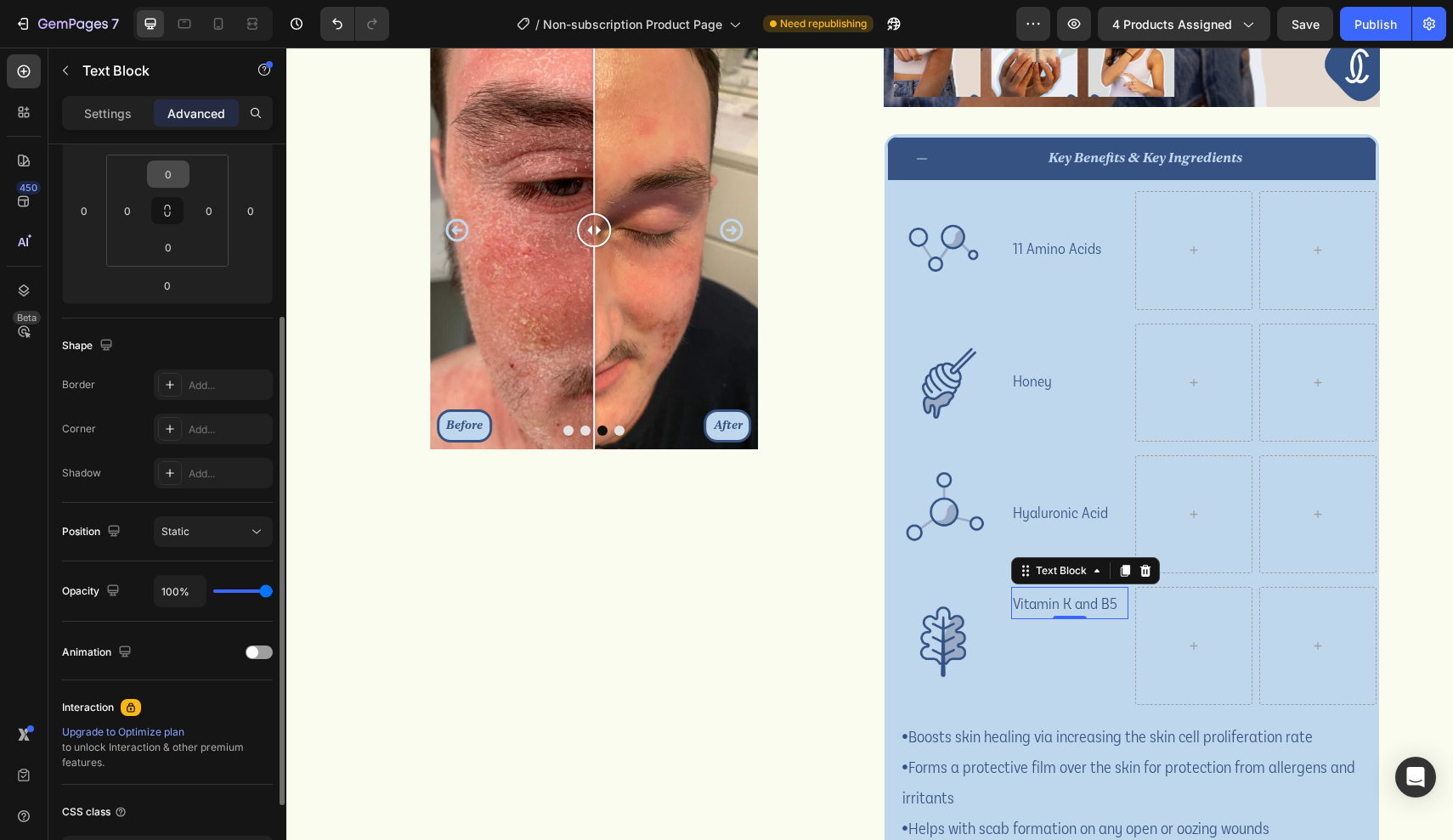 click on "0" at bounding box center (168, 174) 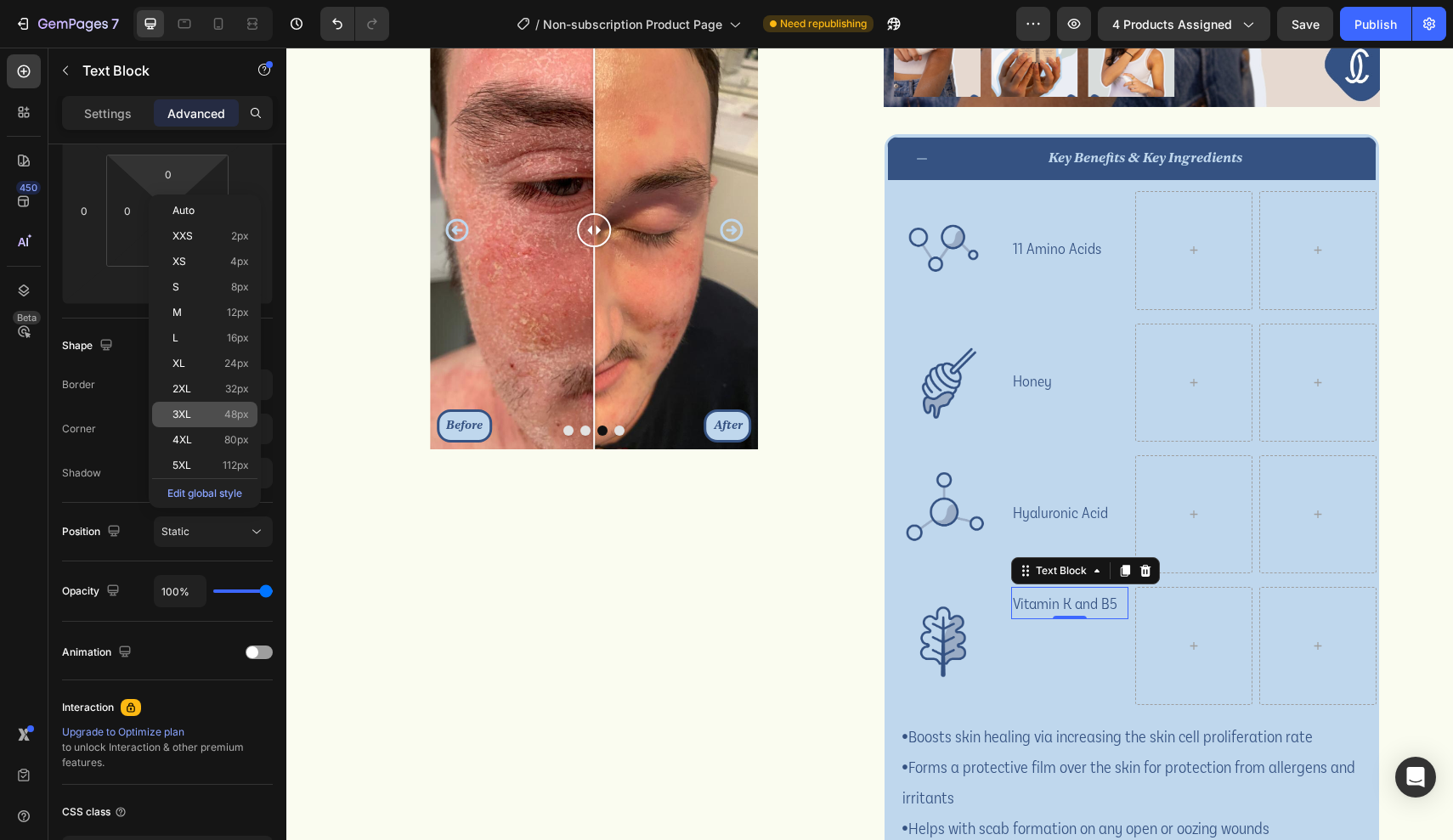 click on "48px" at bounding box center [236, 414] 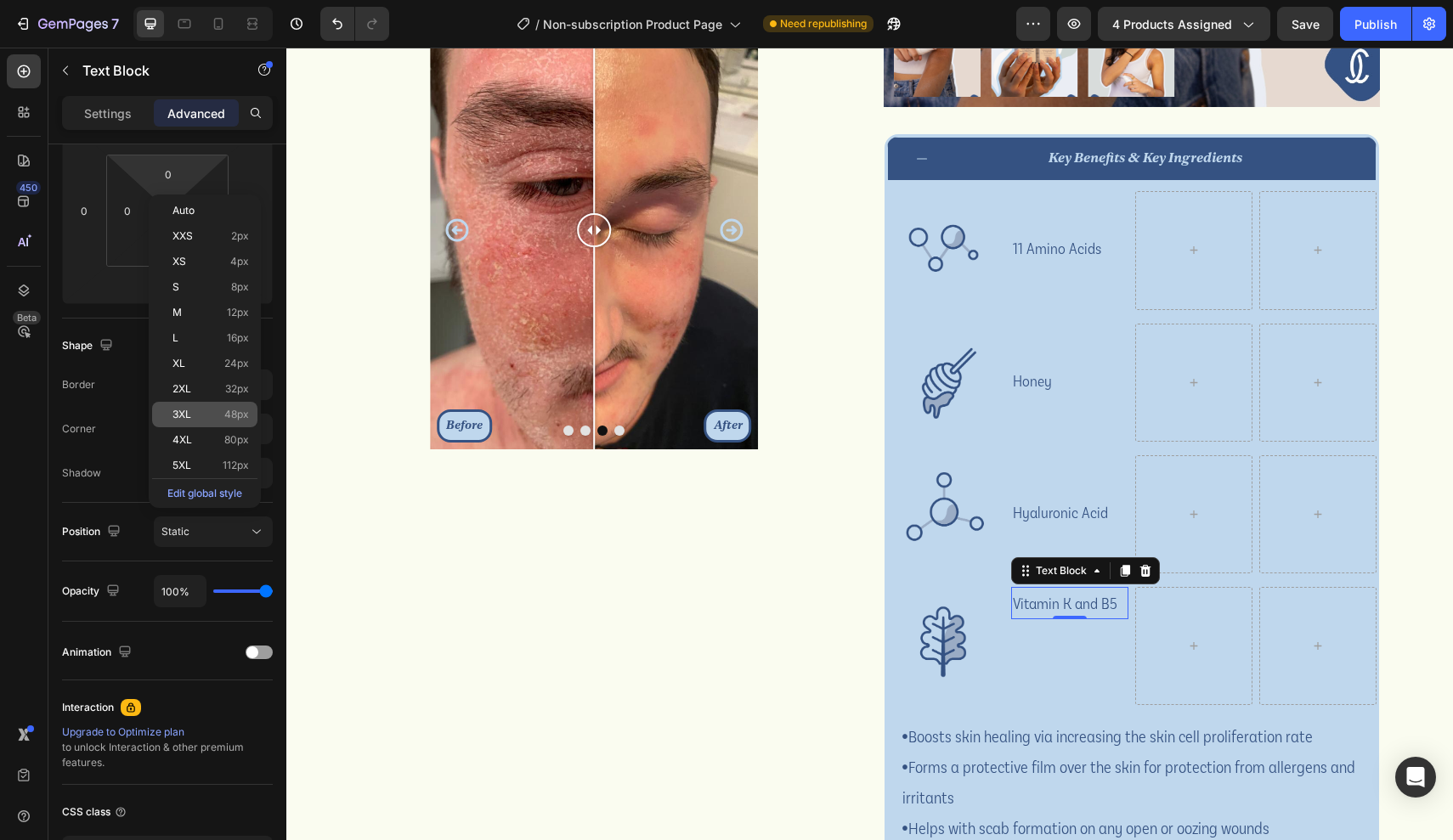 type on "48" 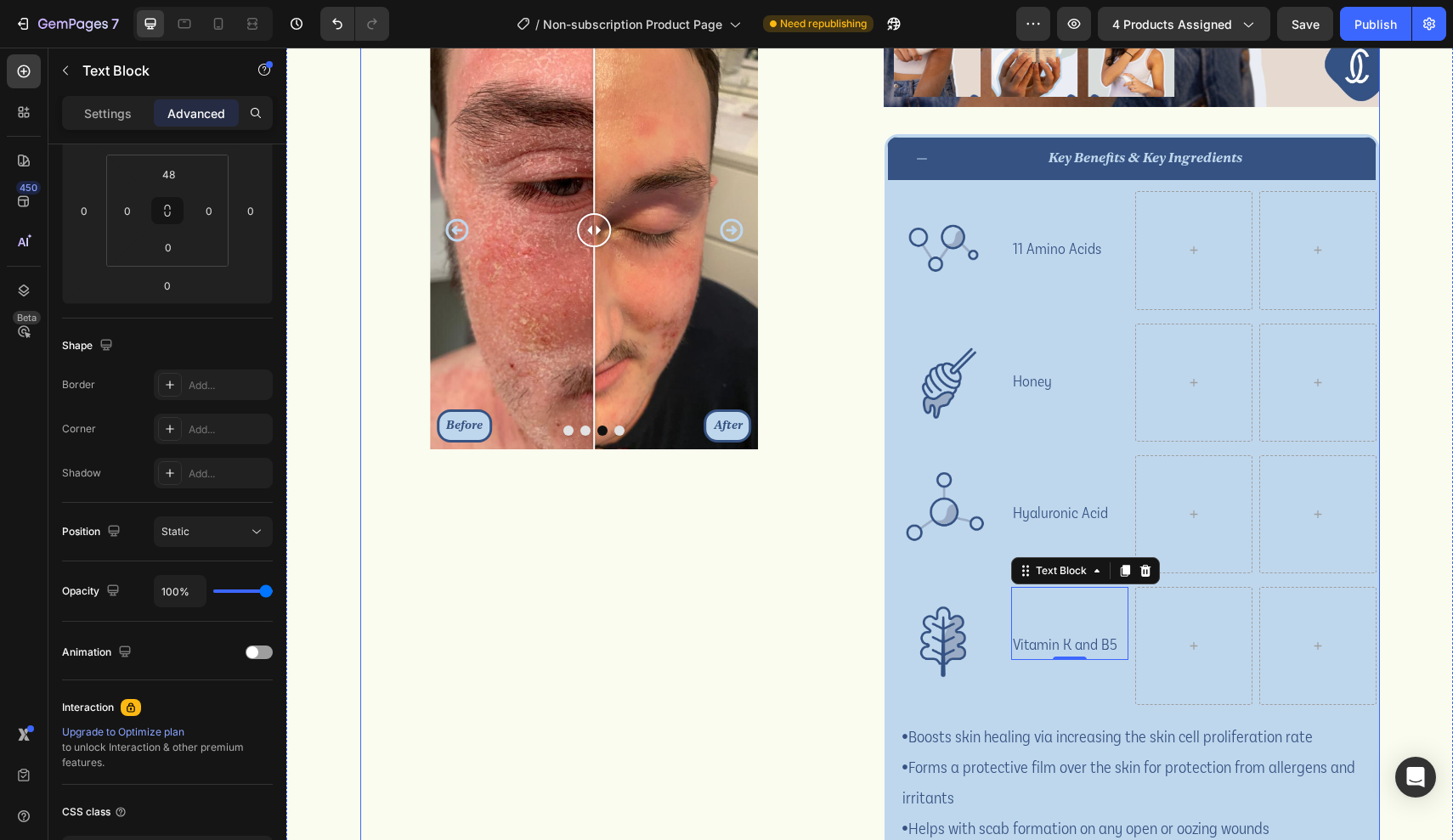 click on "CJAY Rejuvenate Serum 3x50ml + 1x15ml Bundle Product Title Icon Icon Icon Icon Icon Icon List 8K+ bottles sold & loved Heading Row Our bestselling CJAY Rejuvenate Serum is specially formulated to support skin cell regeneration and hydrate dry skin while protecting against environmental irritants. Its lightweight gel texture allows it to be absorbed easily and quickly, whilst offering soothing and calming relief. Fragrance, alcohol, sulphate and paraben free, it is suitable for even the most sensitive and damaged skin. Text Block £228.00 Product Price Product Price Setup options like colors, sizes with product variant. Add new variant or sync data Product Variants & Swatches Row 1 Product Quantity Add to cart Add to cart buy now Dynamic Checkout Row Before After Image Comparison Before After Image Comparison Before After Image Comparison Before After Image Comparison Carousel Row
Product Images Image" at bounding box center (870, 377) 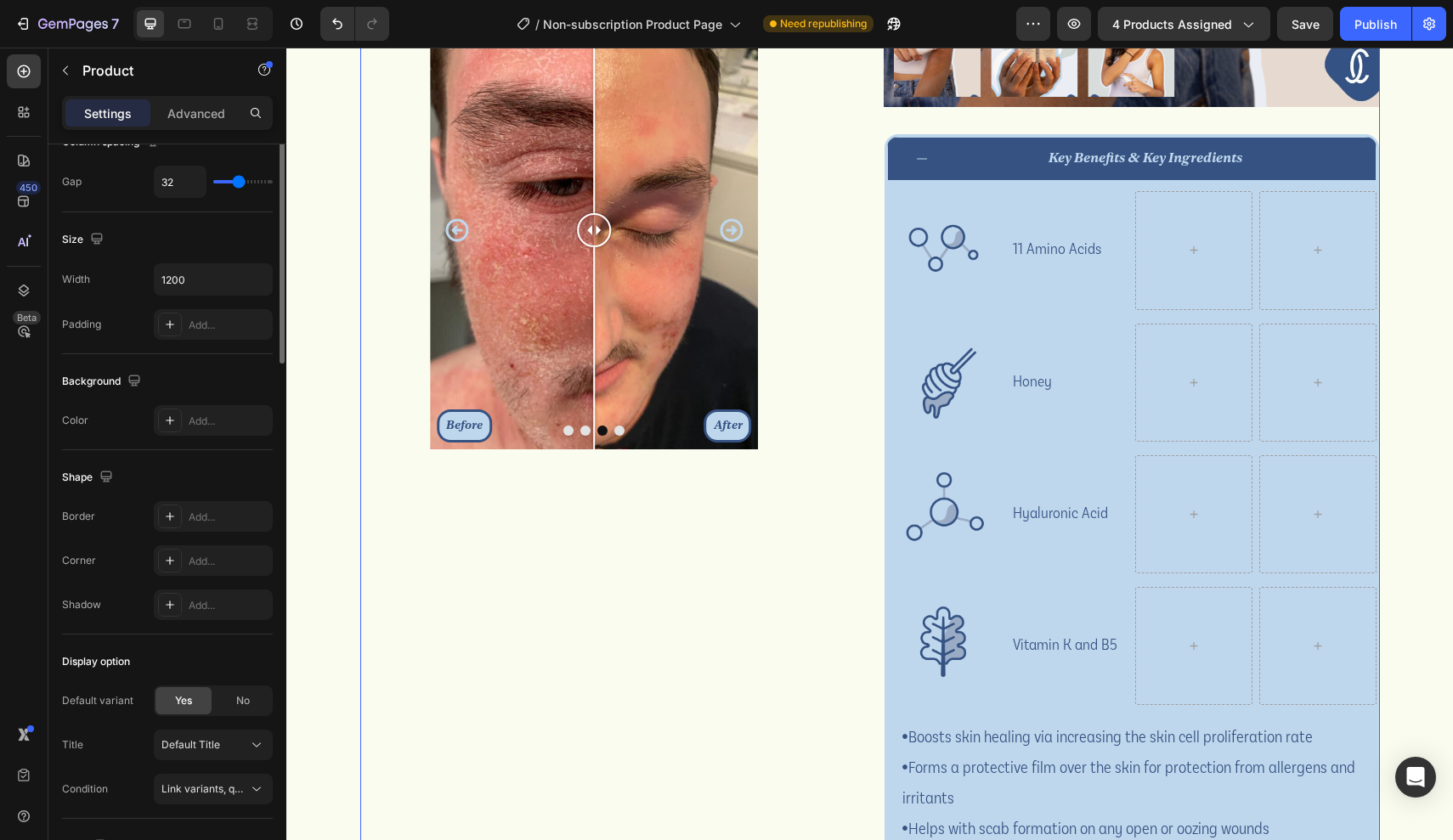 scroll, scrollTop: 0, scrollLeft: 0, axis: both 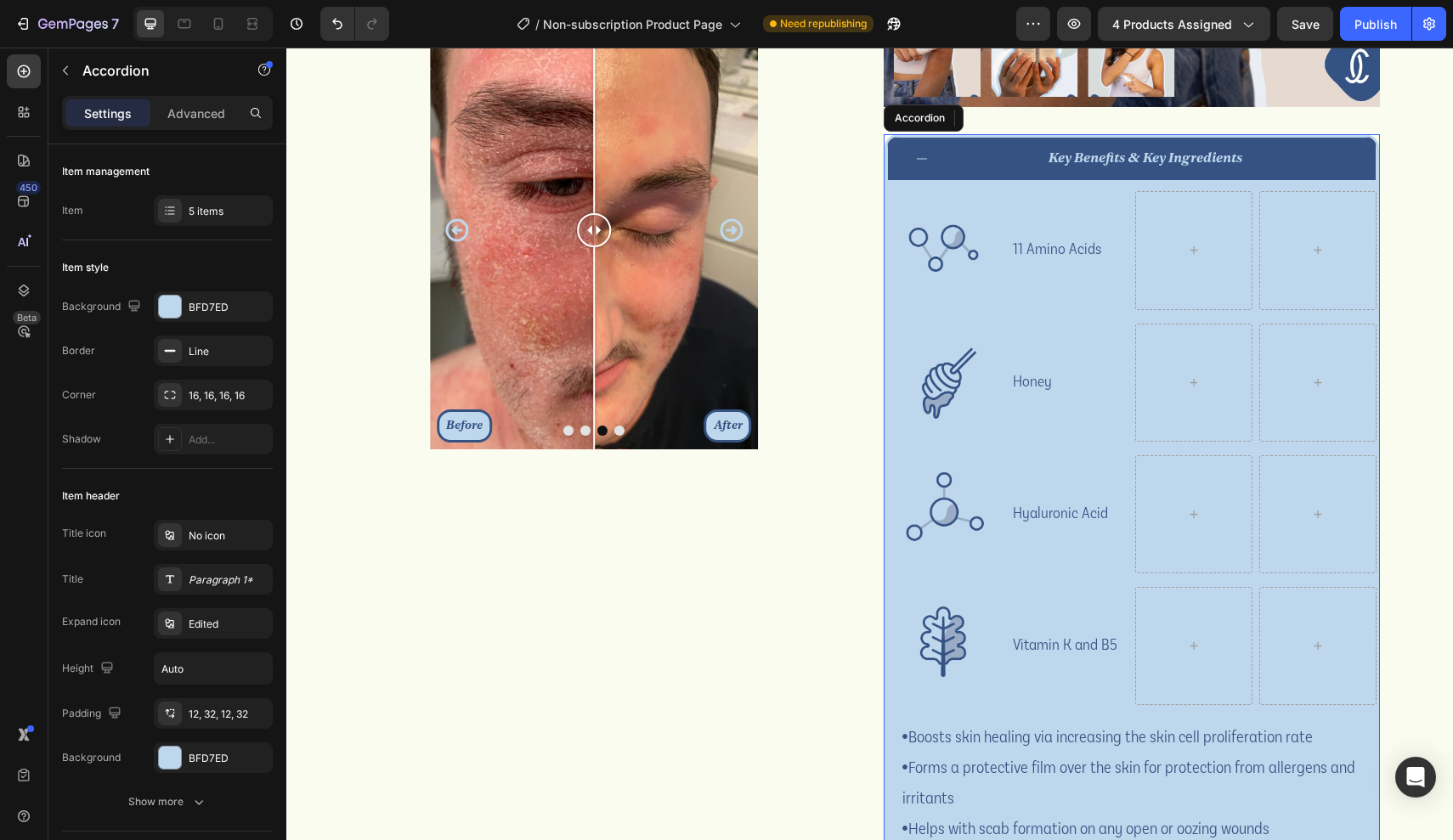 click on "key benefits & key ingredients" at bounding box center [1132, 159] 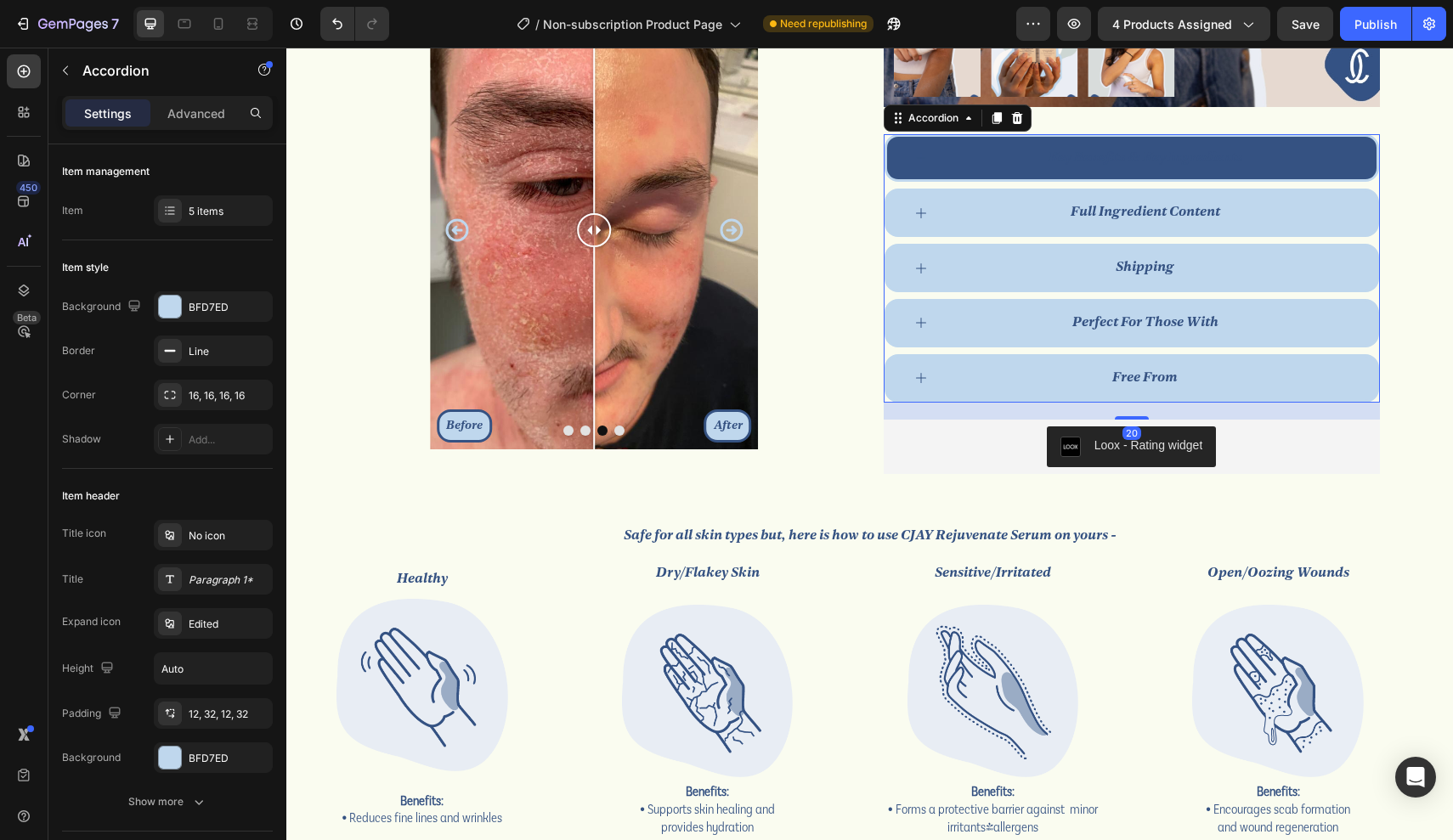 click on "key benefits & key ingredients" at bounding box center (1145, 158) 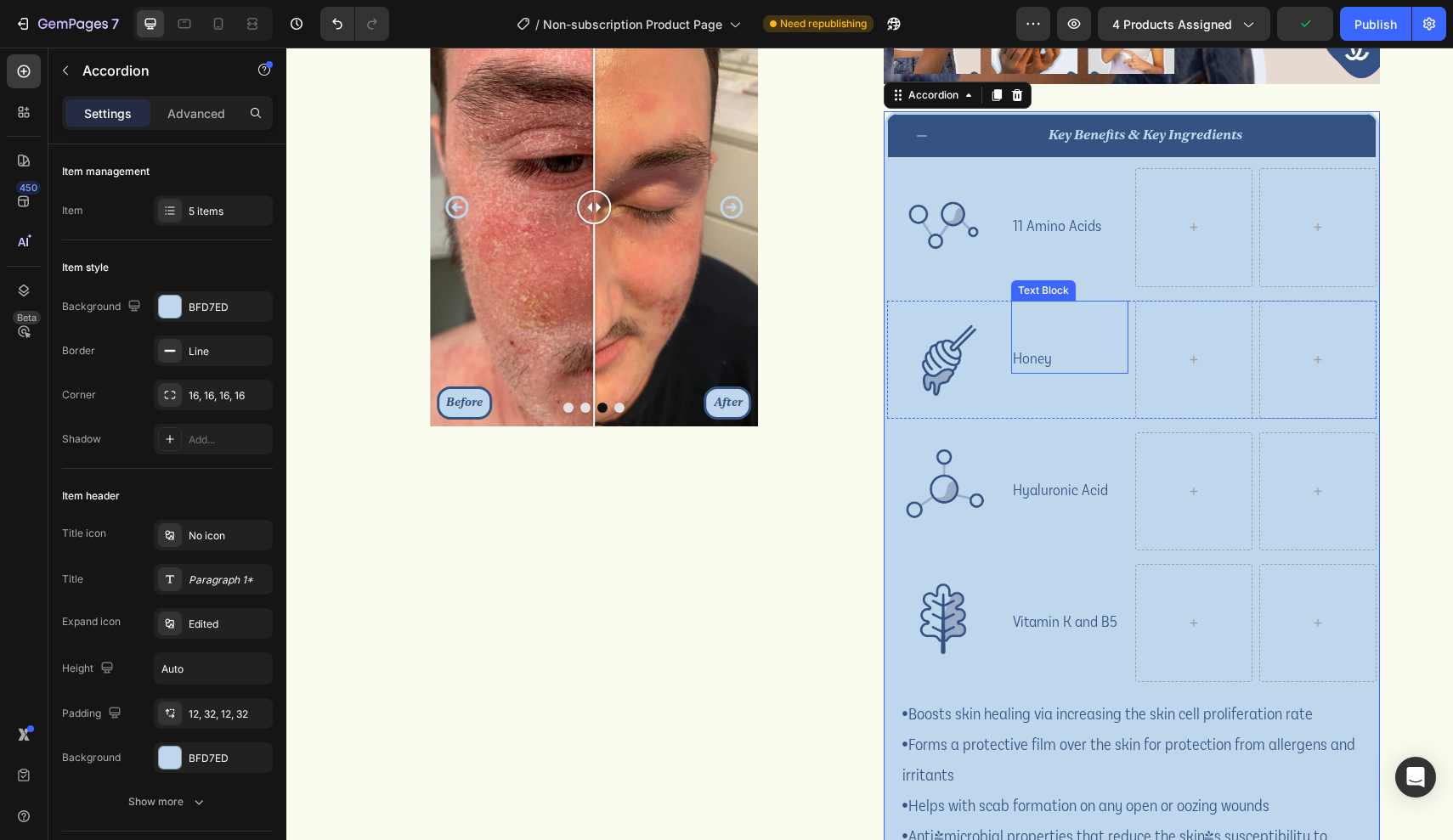 scroll, scrollTop: 695, scrollLeft: 0, axis: vertical 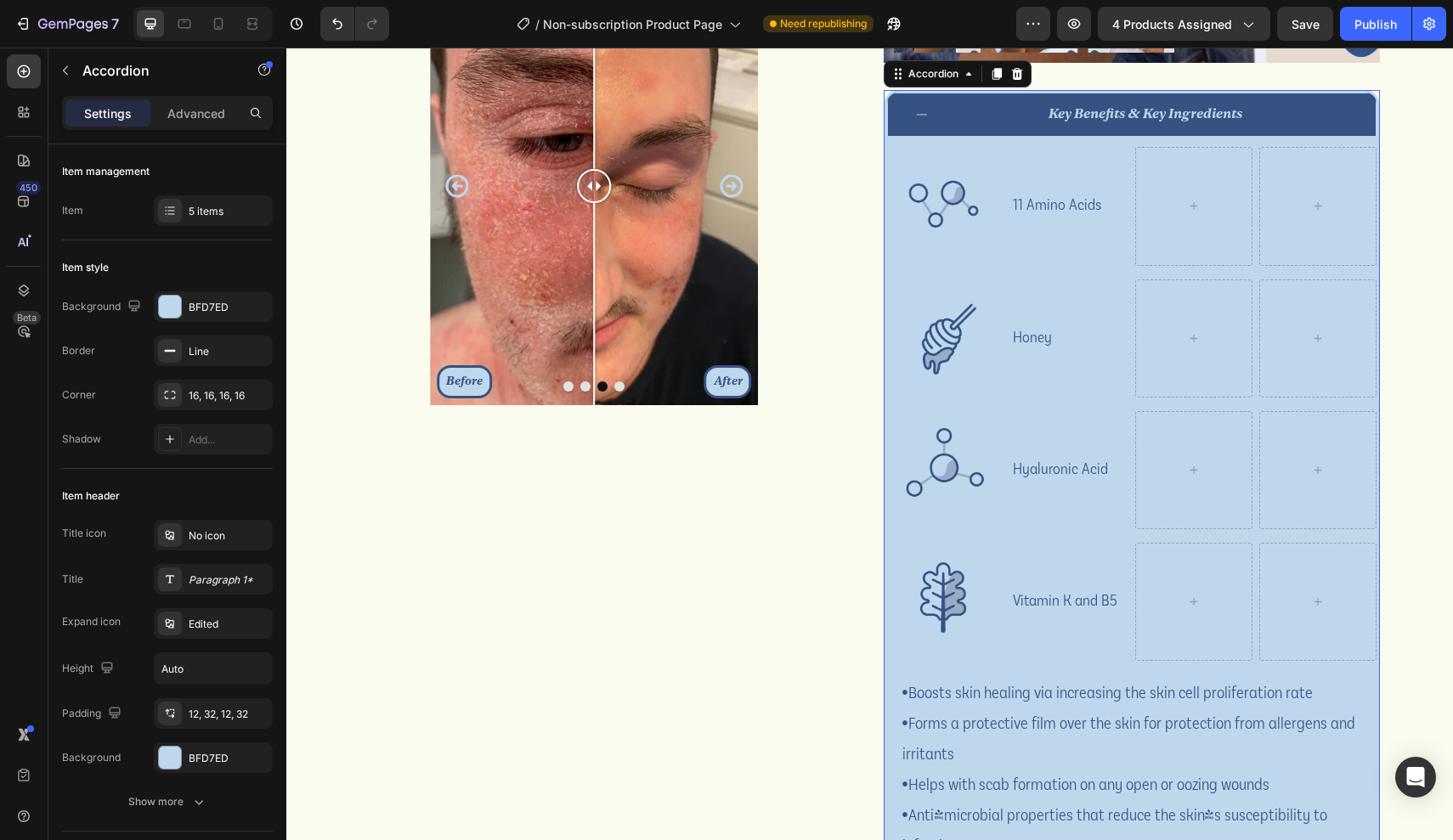 click on "Image 11 Amino Acids Text Block
Row Image Honey Text Block
Row Image Hyaluronic Acid Text Block
Row Image Vitamin K and B5 Text Block
Row •  Boosts skin healing via increasing the skin cell proliferation rate •  Forms a protective film over the skin for protection from allergens and irritants •  Helps with scab formation on any open or oozing wounds •  Anti-microbial properties that reduce the skin's susceptibility to infection •  Anti-aging, smoothening of skin texture and reduction of the appearance of wrinkles Text Block" at bounding box center (1132, 534) 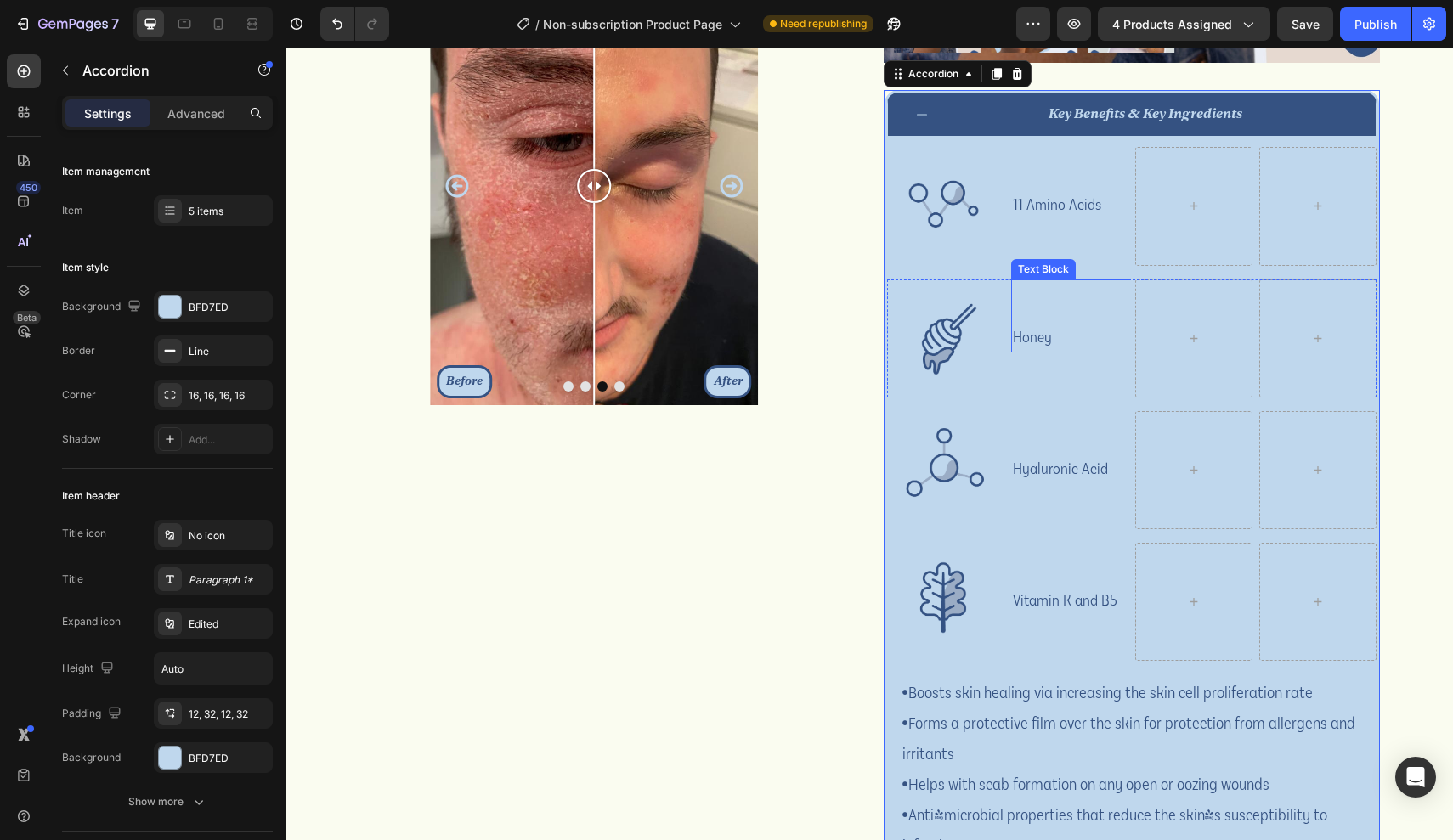 click on "Honey Text Block" at bounding box center (1070, 316) 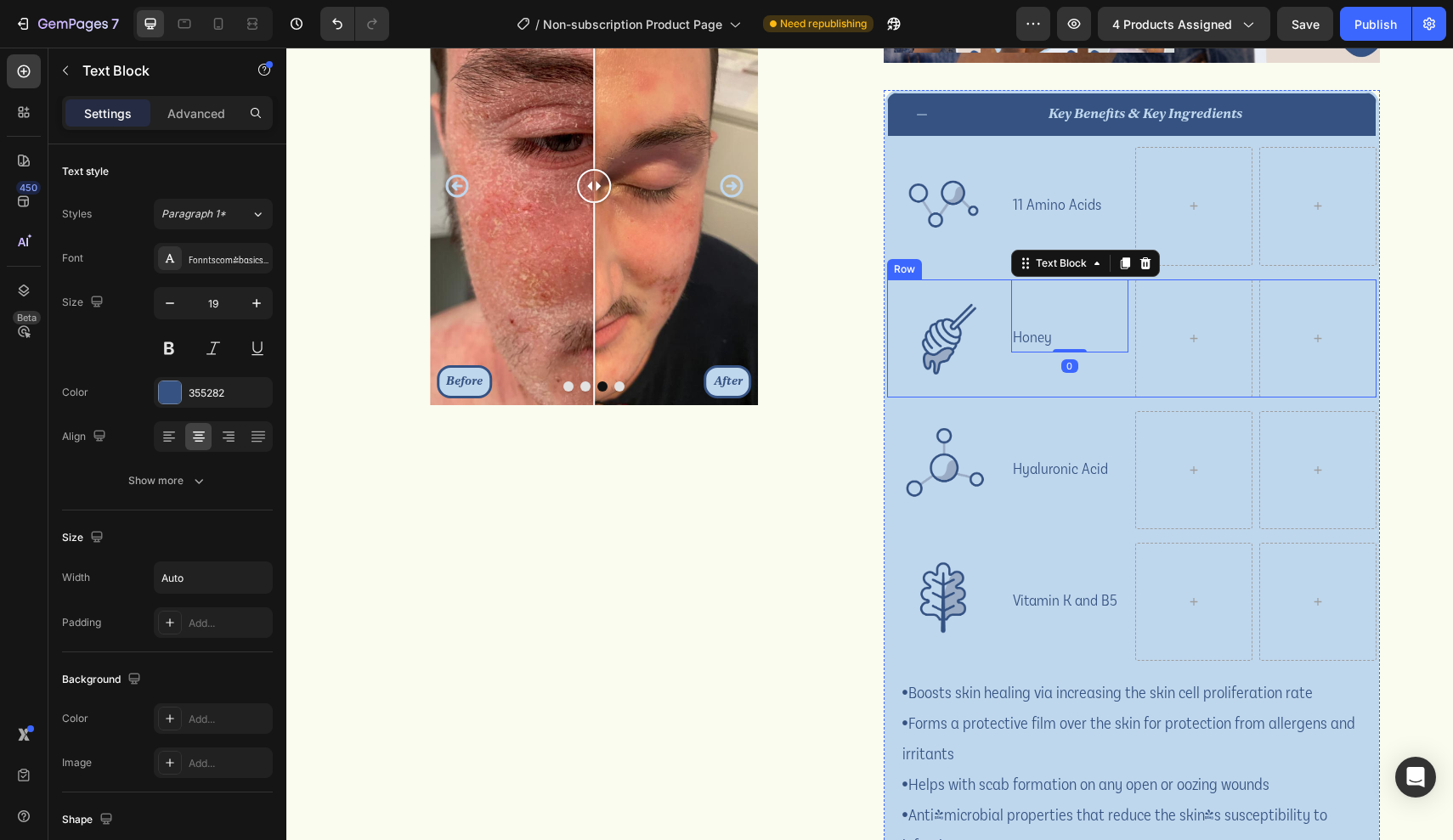 click on "Image Honey Text Block   0
Row" at bounding box center [1132, 338] 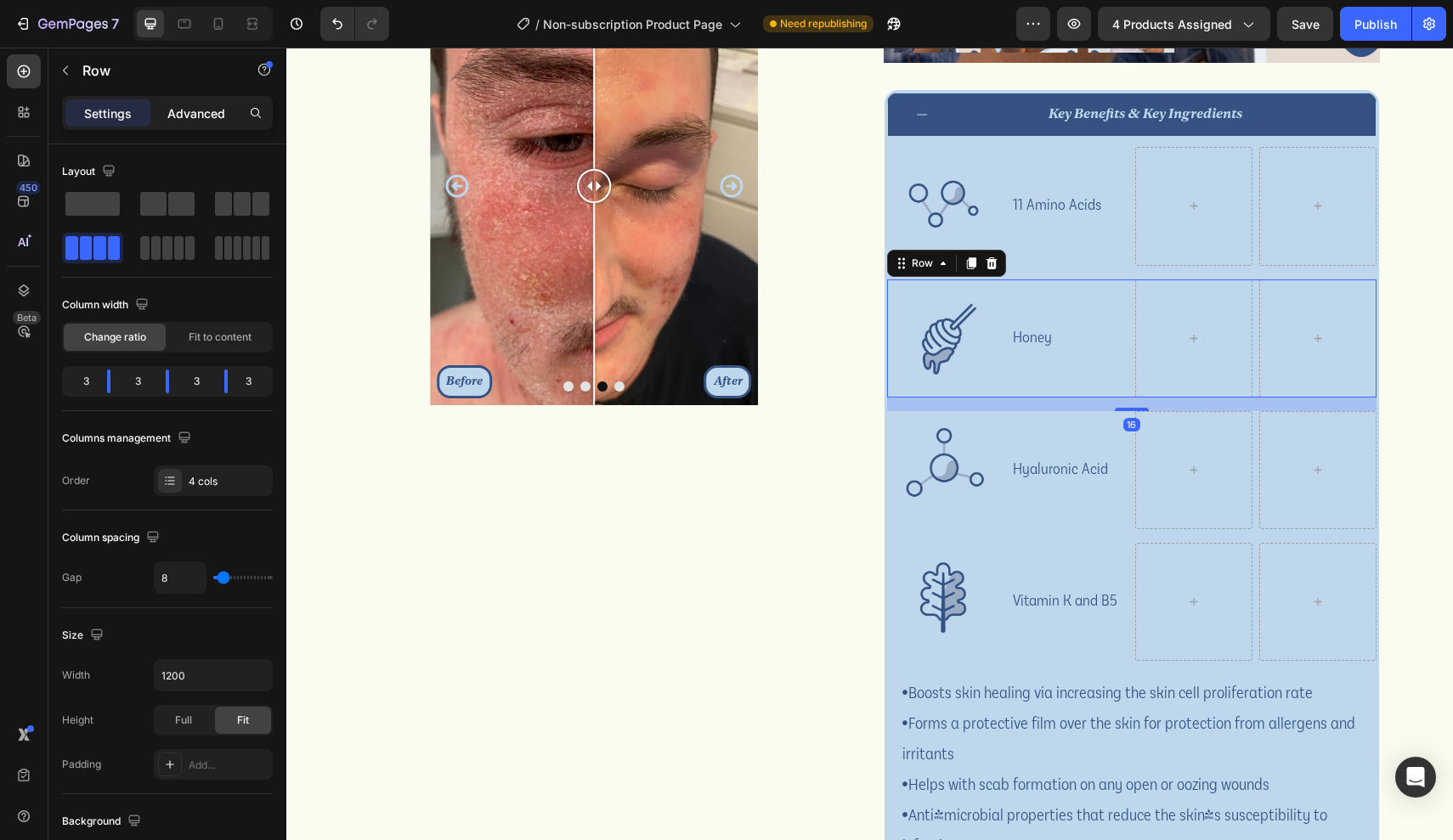 click on "Advanced" 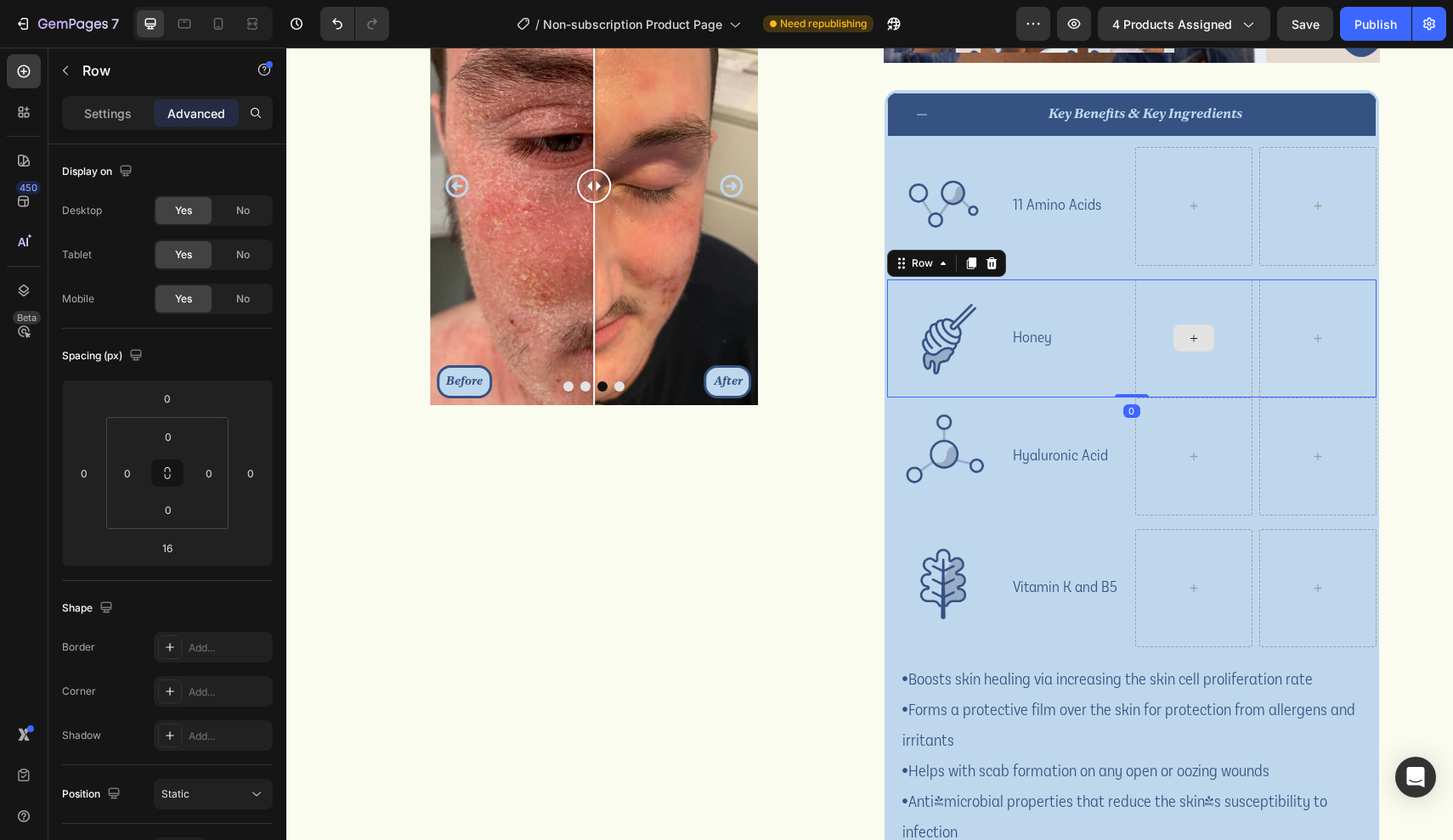 drag, startPoint x: 1143, startPoint y: 406, endPoint x: 1143, endPoint y: 385, distance: 21 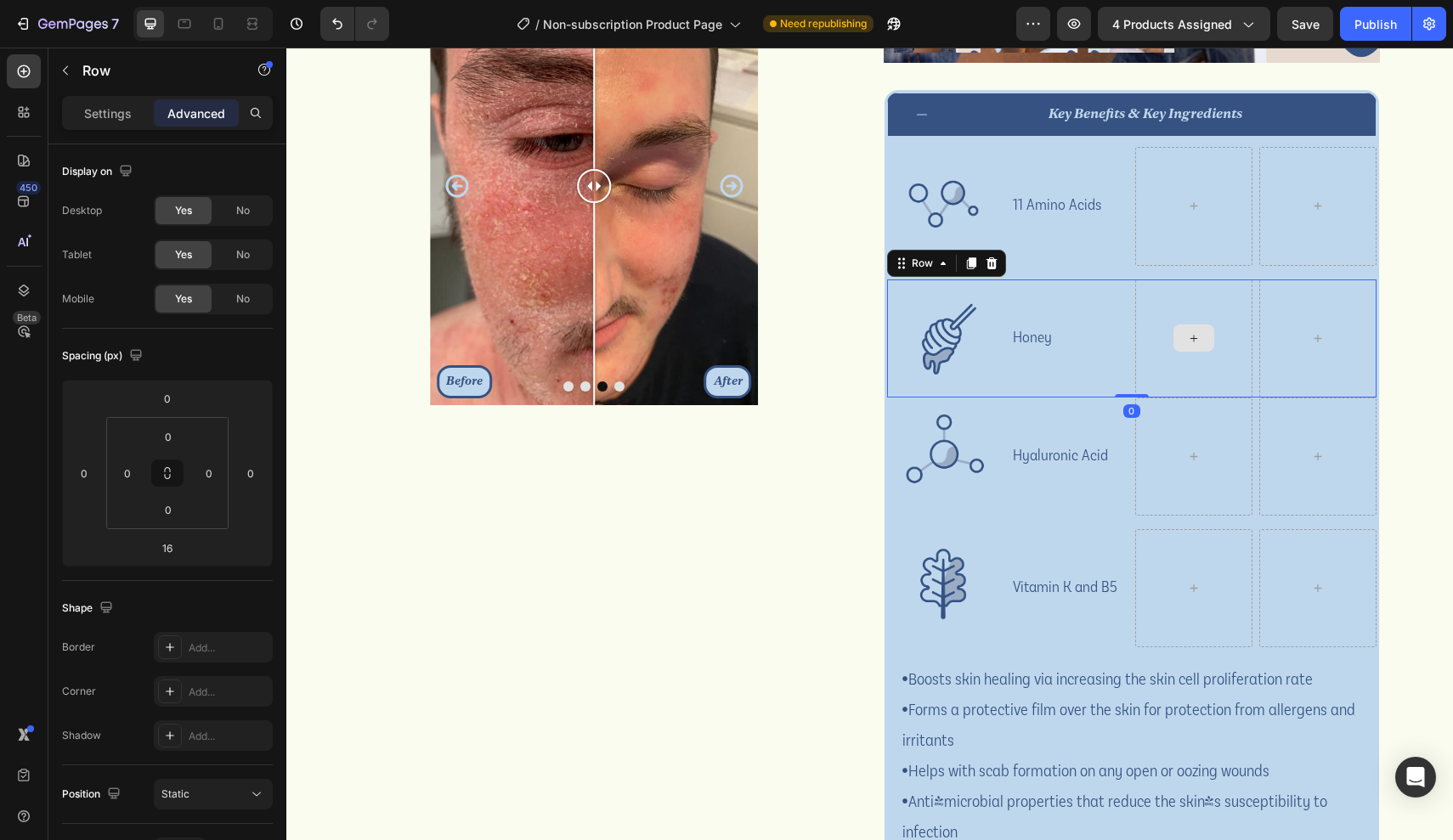 click on "Image Honey Text Block
Row   0" at bounding box center [1132, 338] 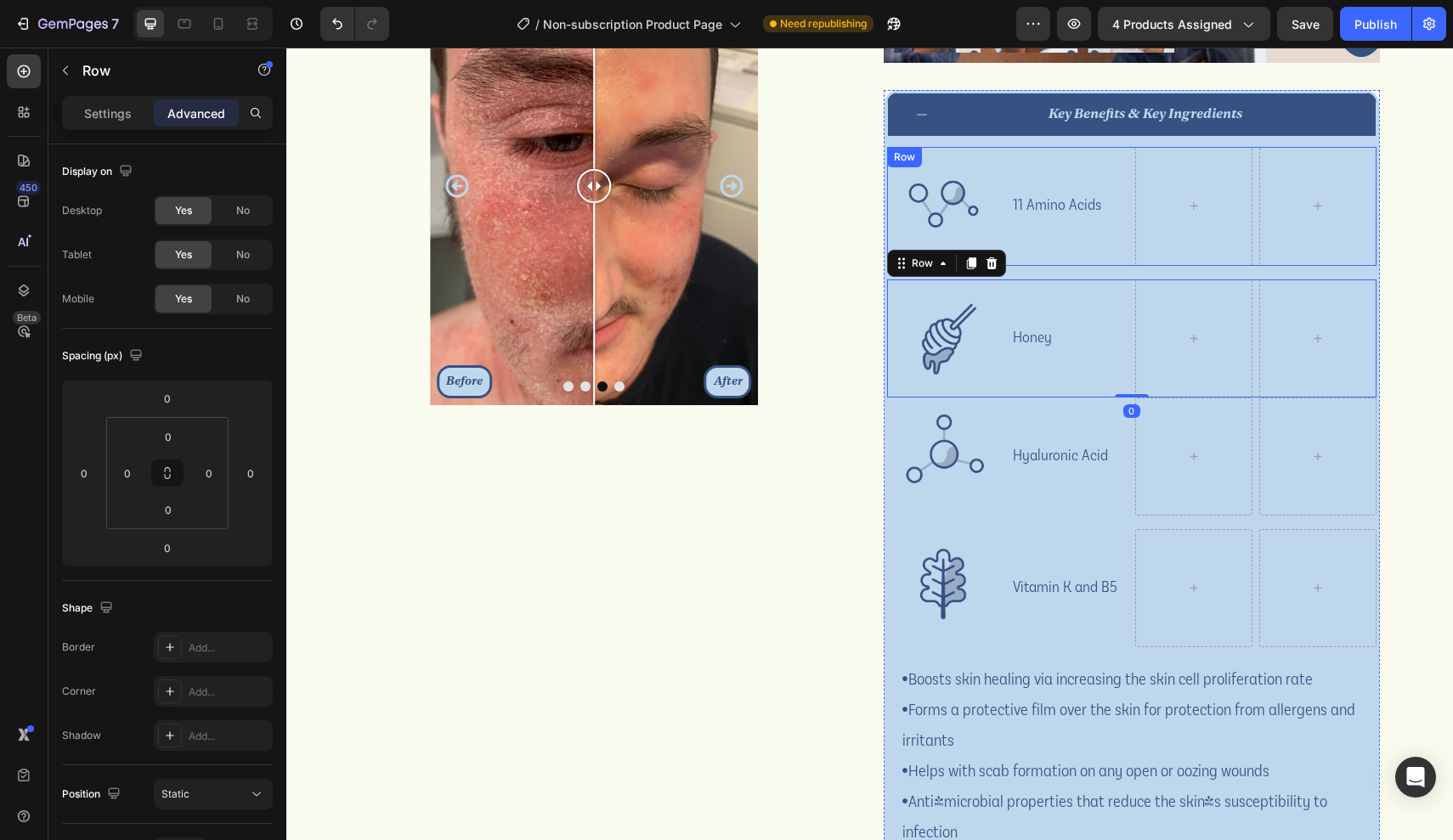 click on "11 Amino Acids Text Block" at bounding box center [1070, 206] 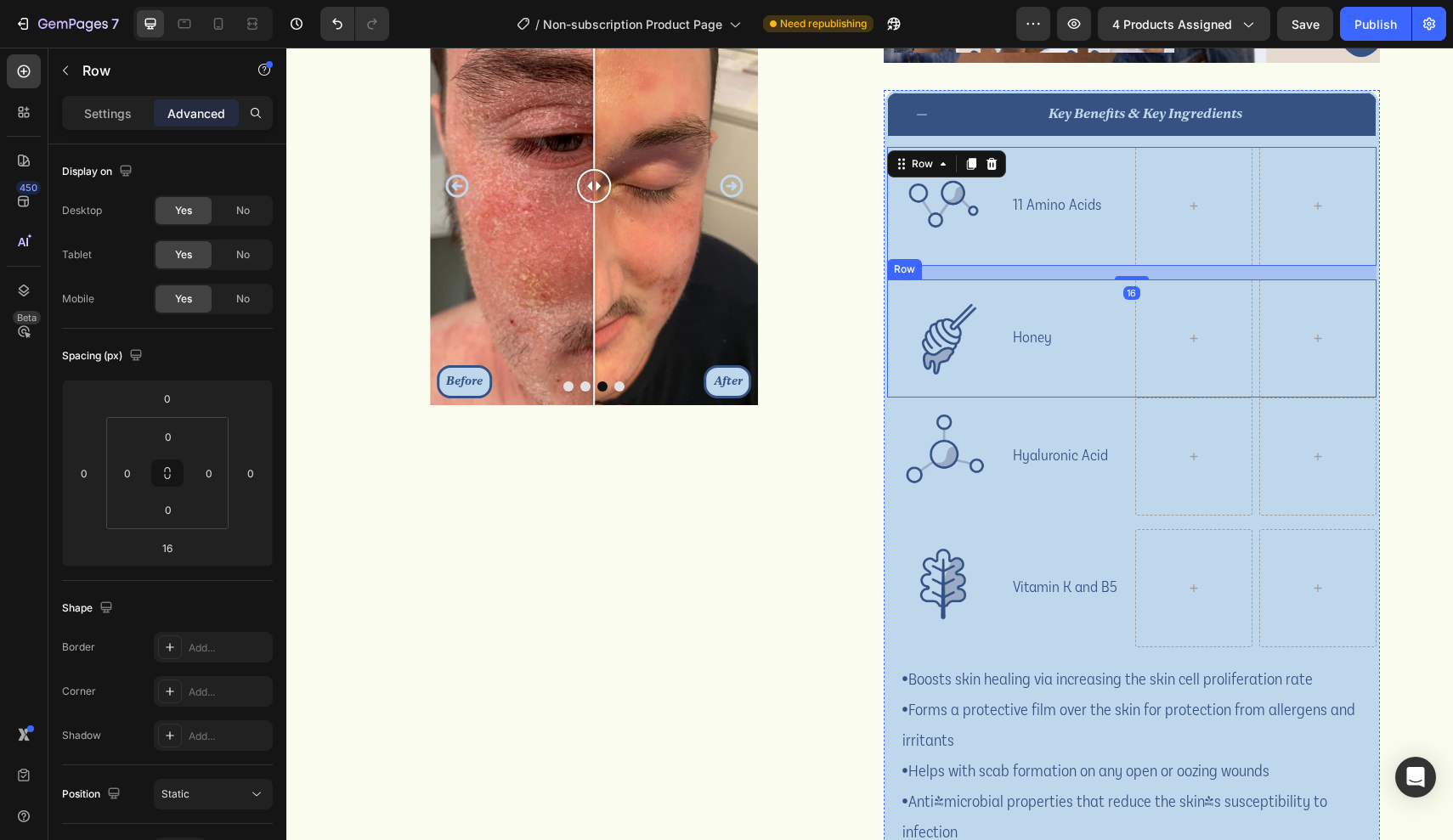 click on "Image Honey Text Block
Row" at bounding box center [1132, 338] 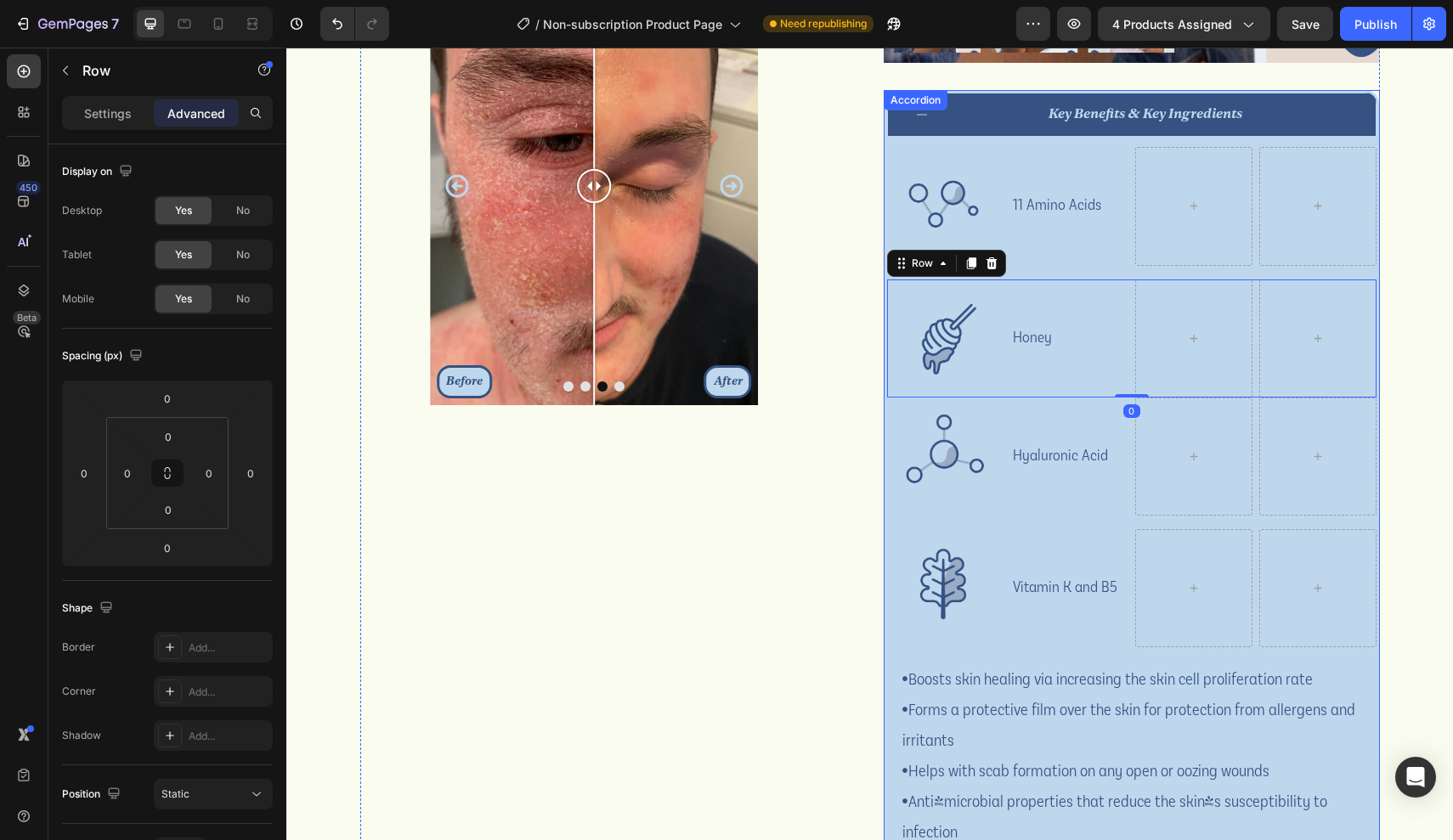 click on "Image 11 Amino Acids Text Block
Row" at bounding box center (1132, 206) 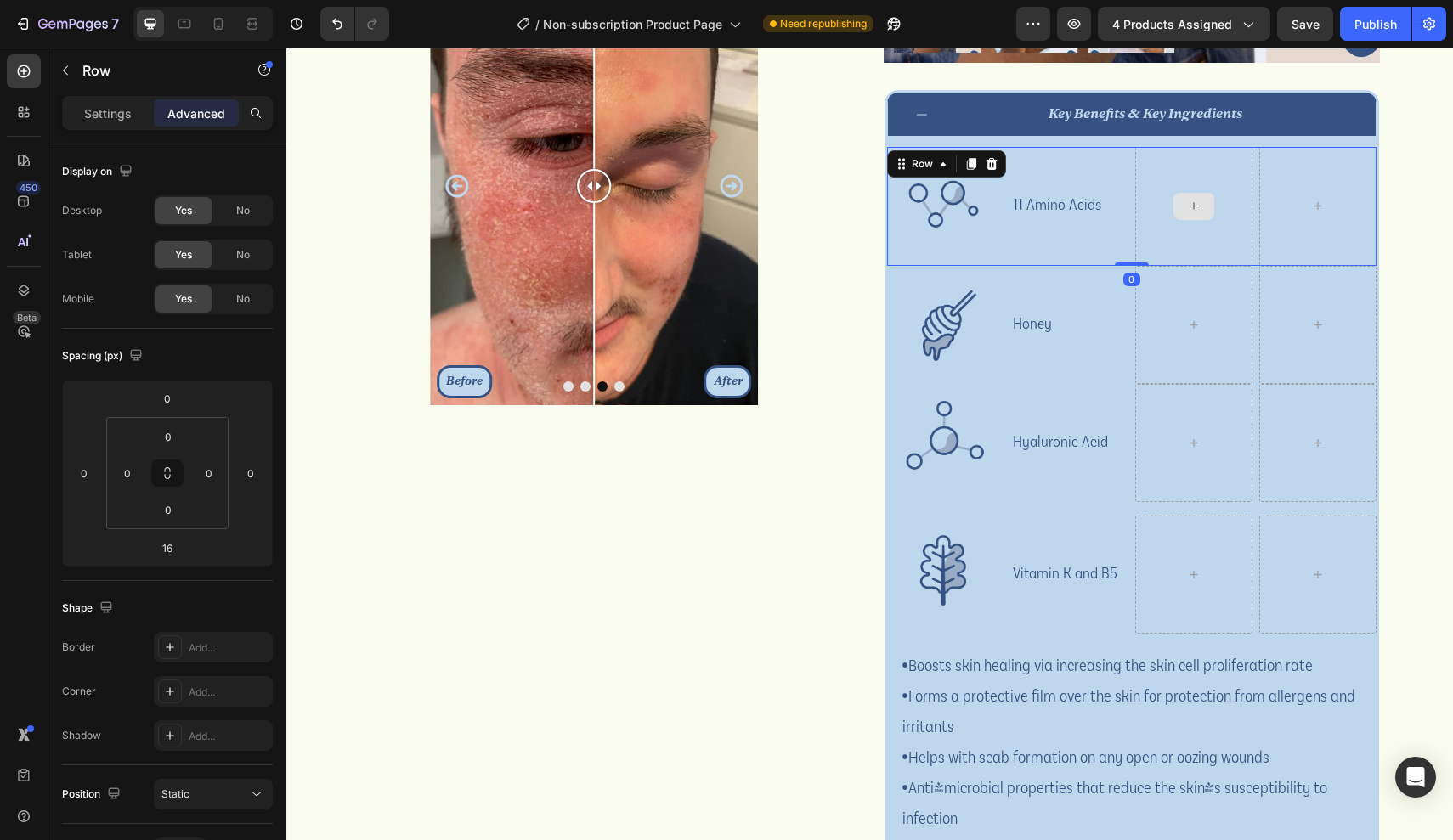 drag, startPoint x: 1136, startPoint y: 278, endPoint x: 1136, endPoint y: 248, distance: 30 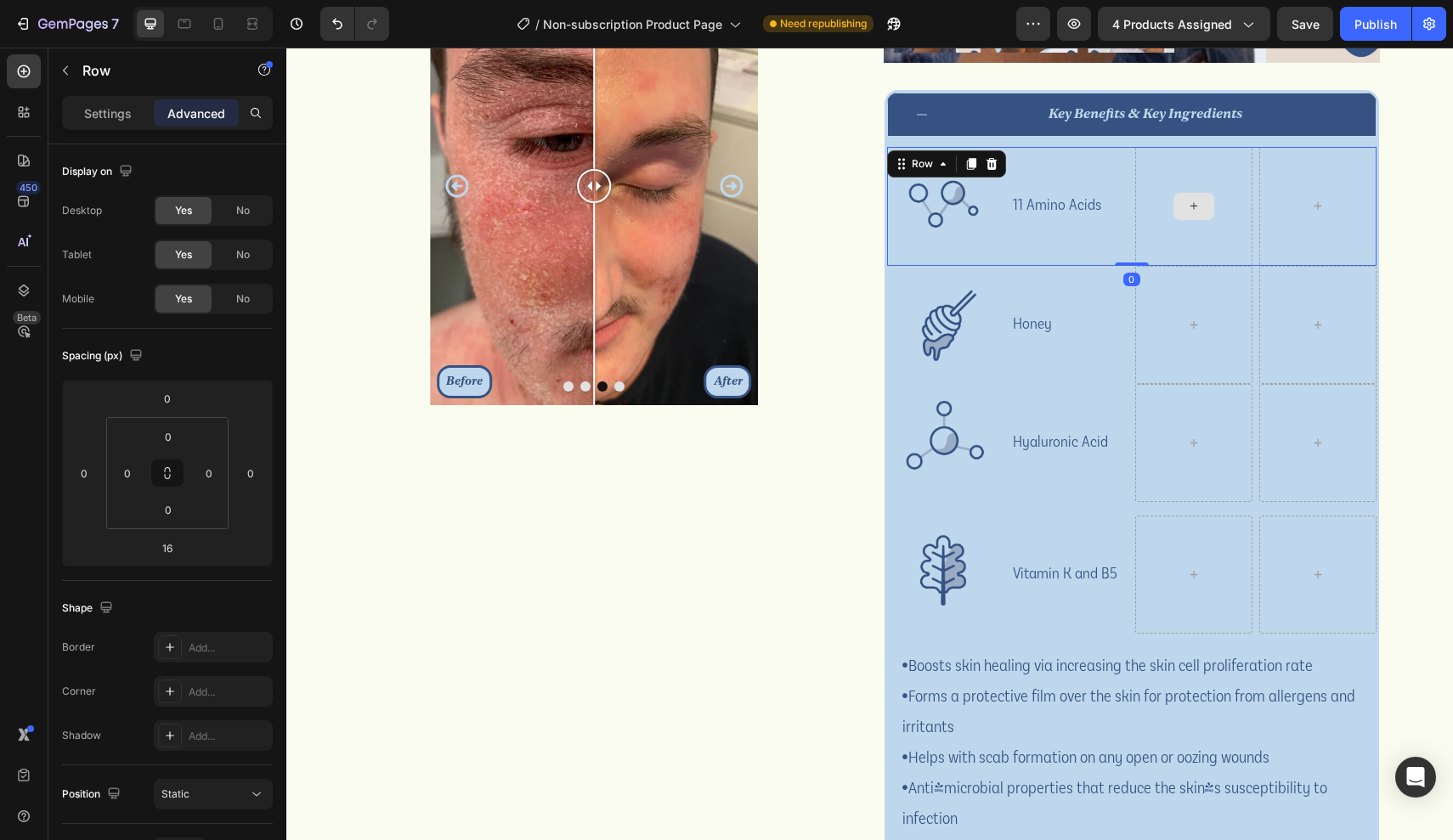 type on "0" 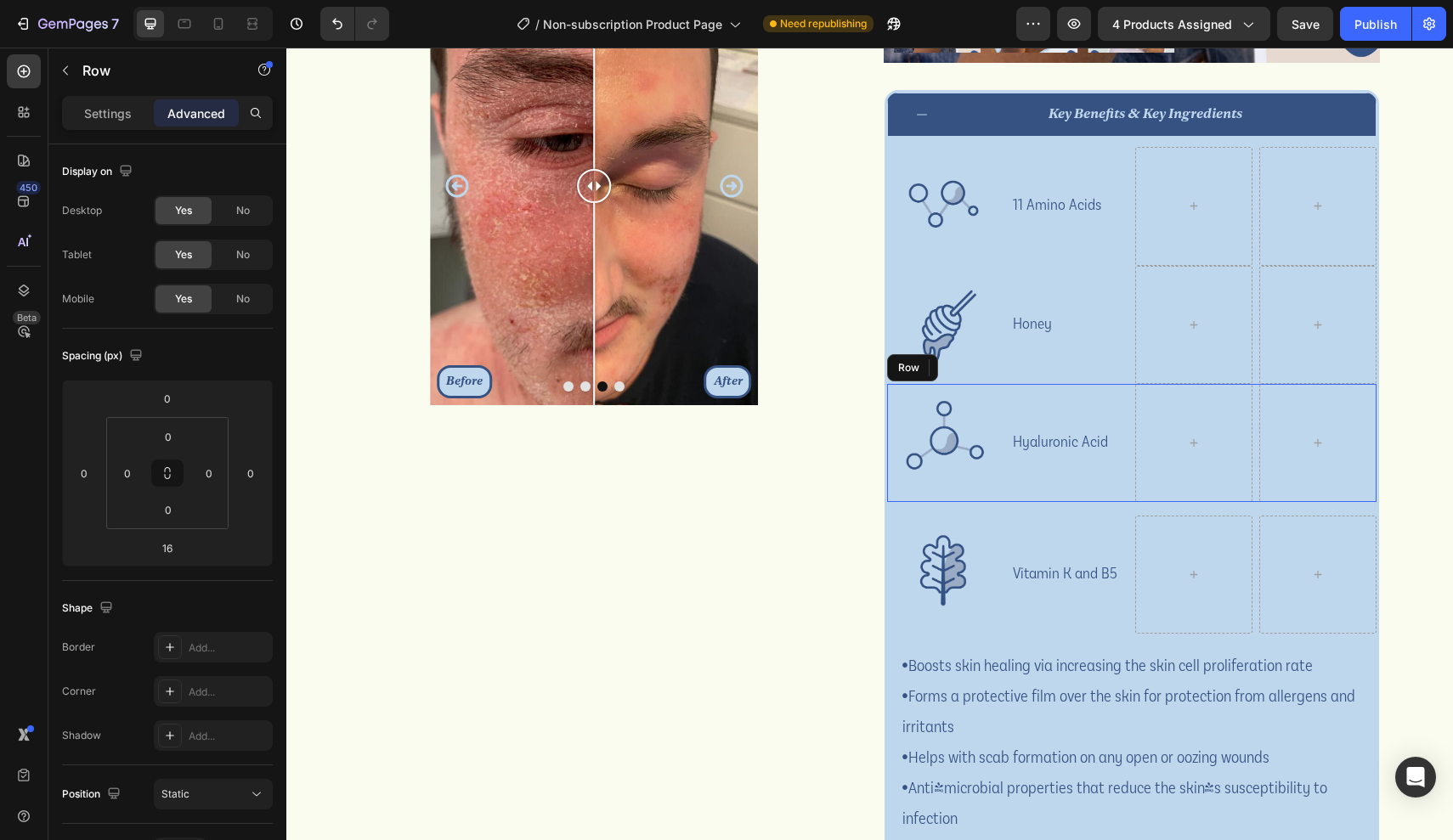 click on "Hyaluronic Acid Text Block" at bounding box center (1070, 443) 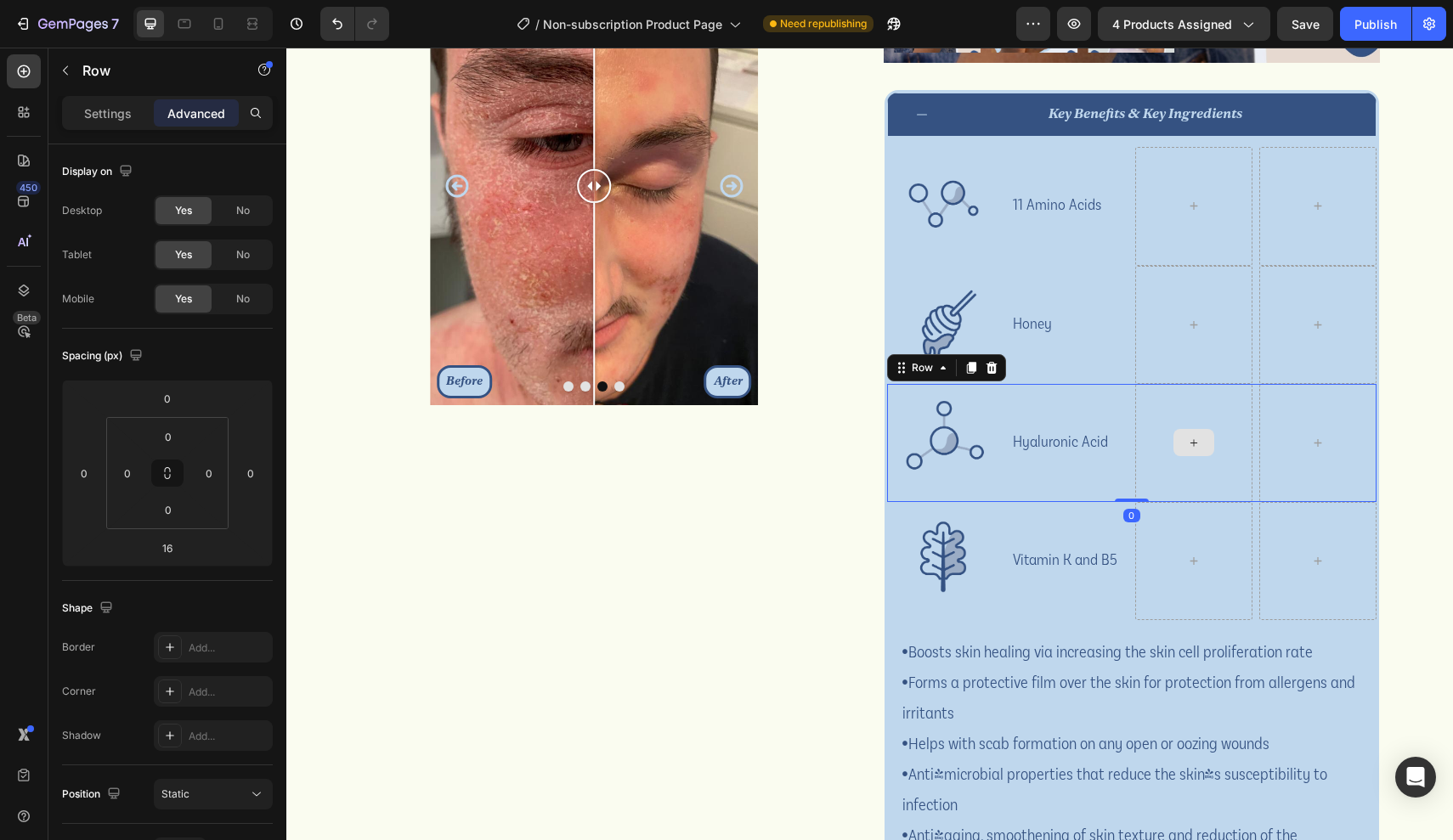 drag, startPoint x: 1133, startPoint y: 514, endPoint x: 1134, endPoint y: 476, distance: 38.013156 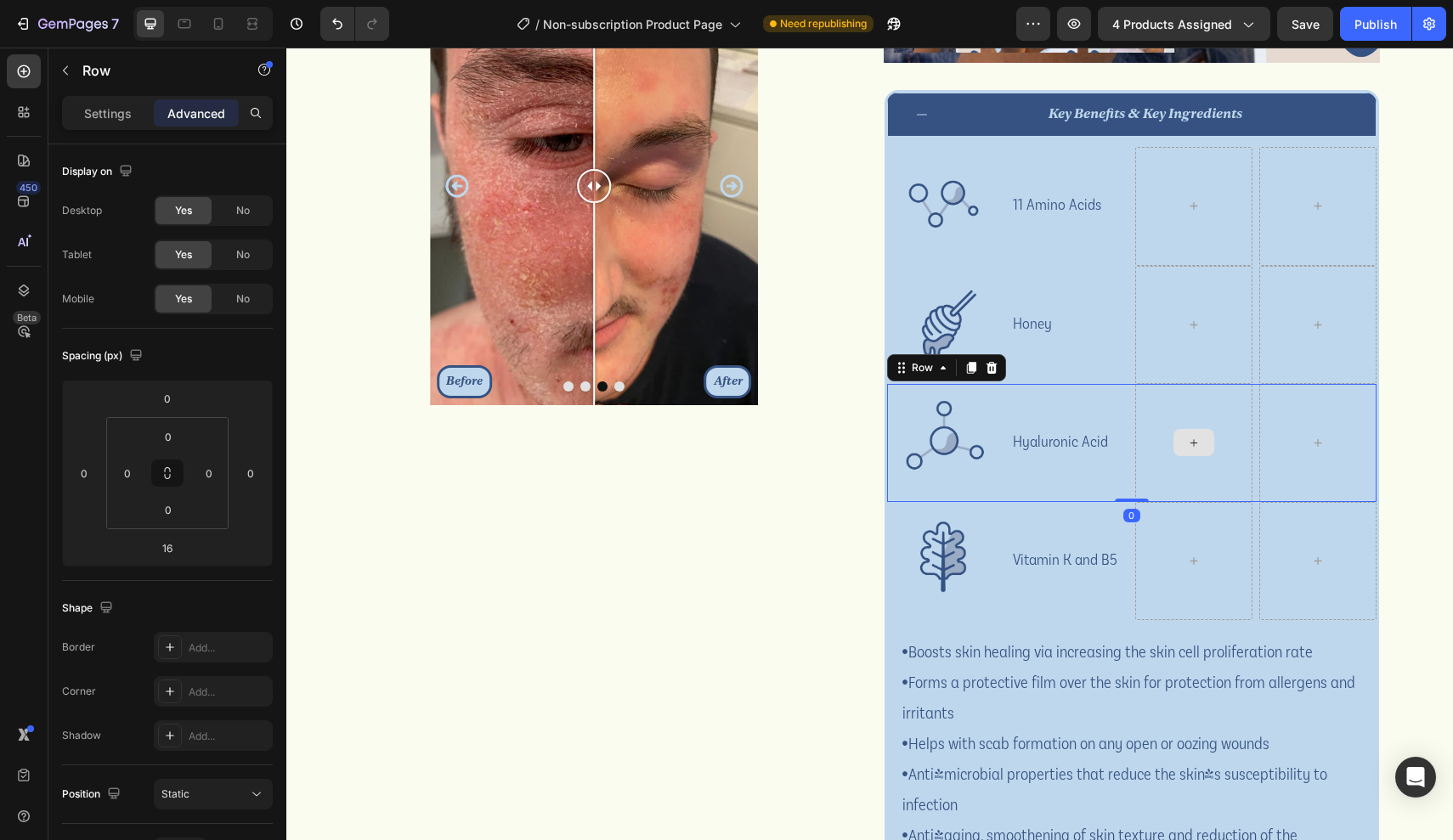 click on "Image Hyaluronic Acid Text Block
Row   0" at bounding box center (1132, 443) 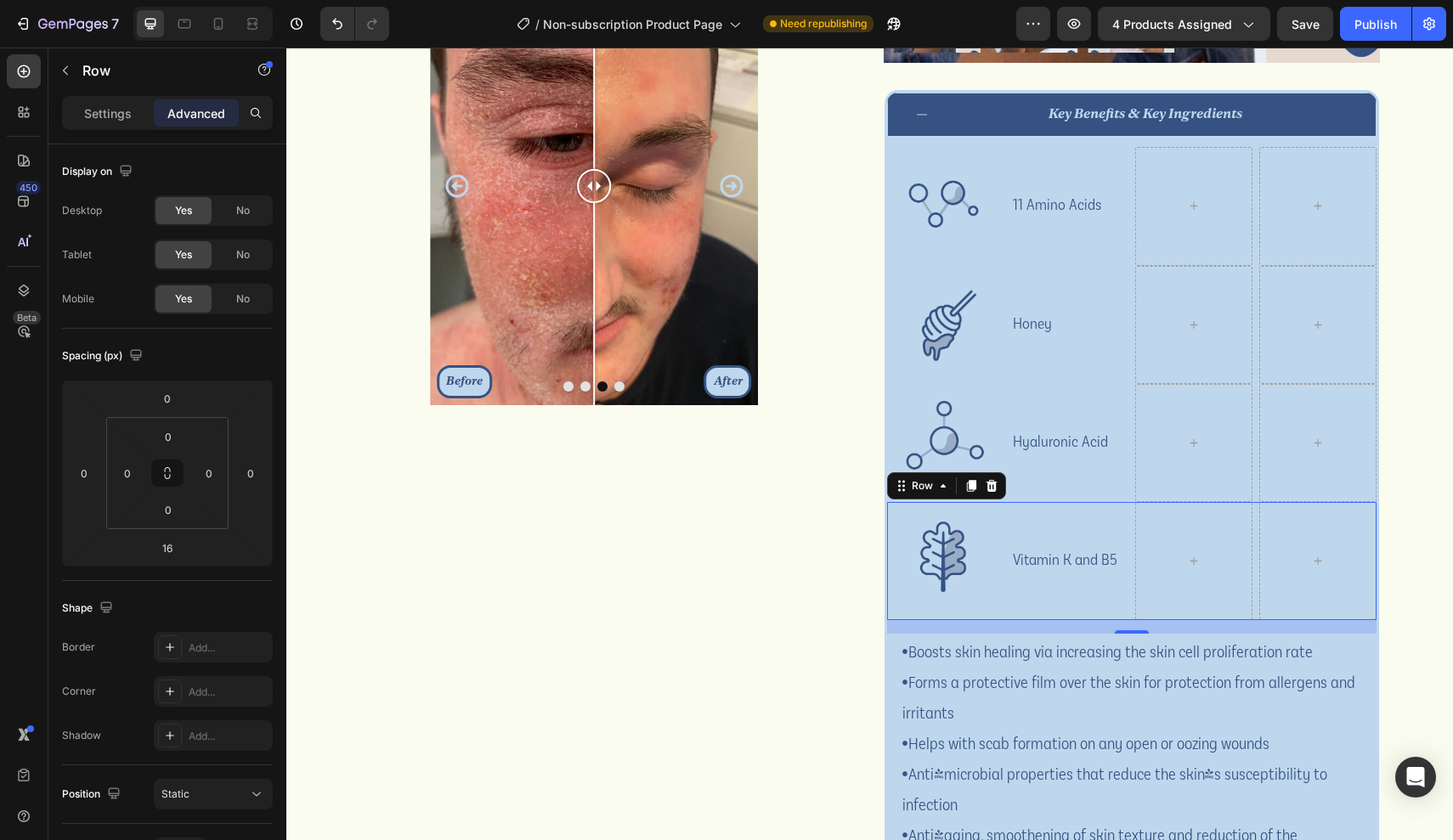 click on "Vitamin K and B5 Text Block" at bounding box center [1070, 561] 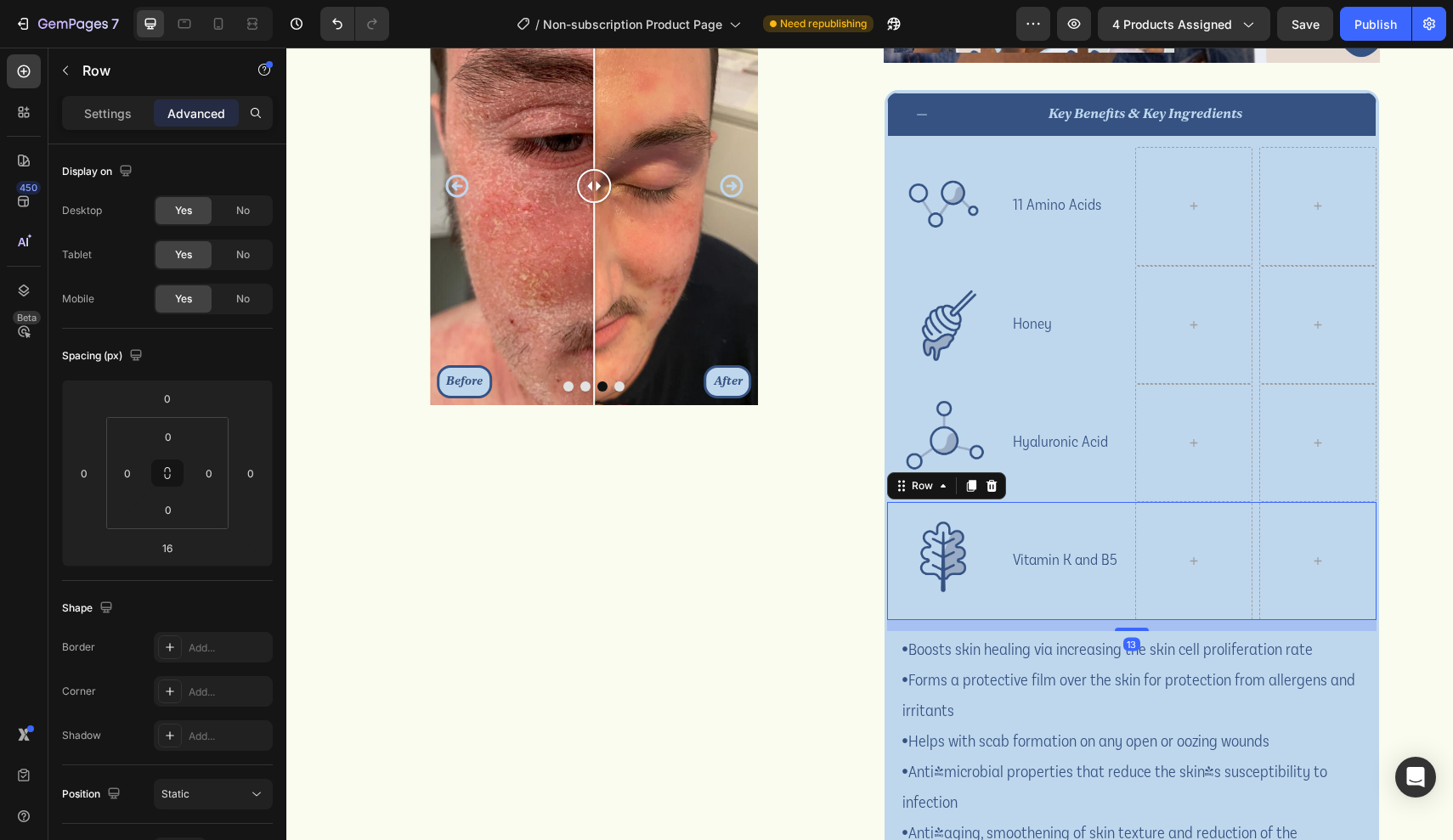 drag, startPoint x: 1134, startPoint y: 631, endPoint x: 1134, endPoint y: 577, distance: 54 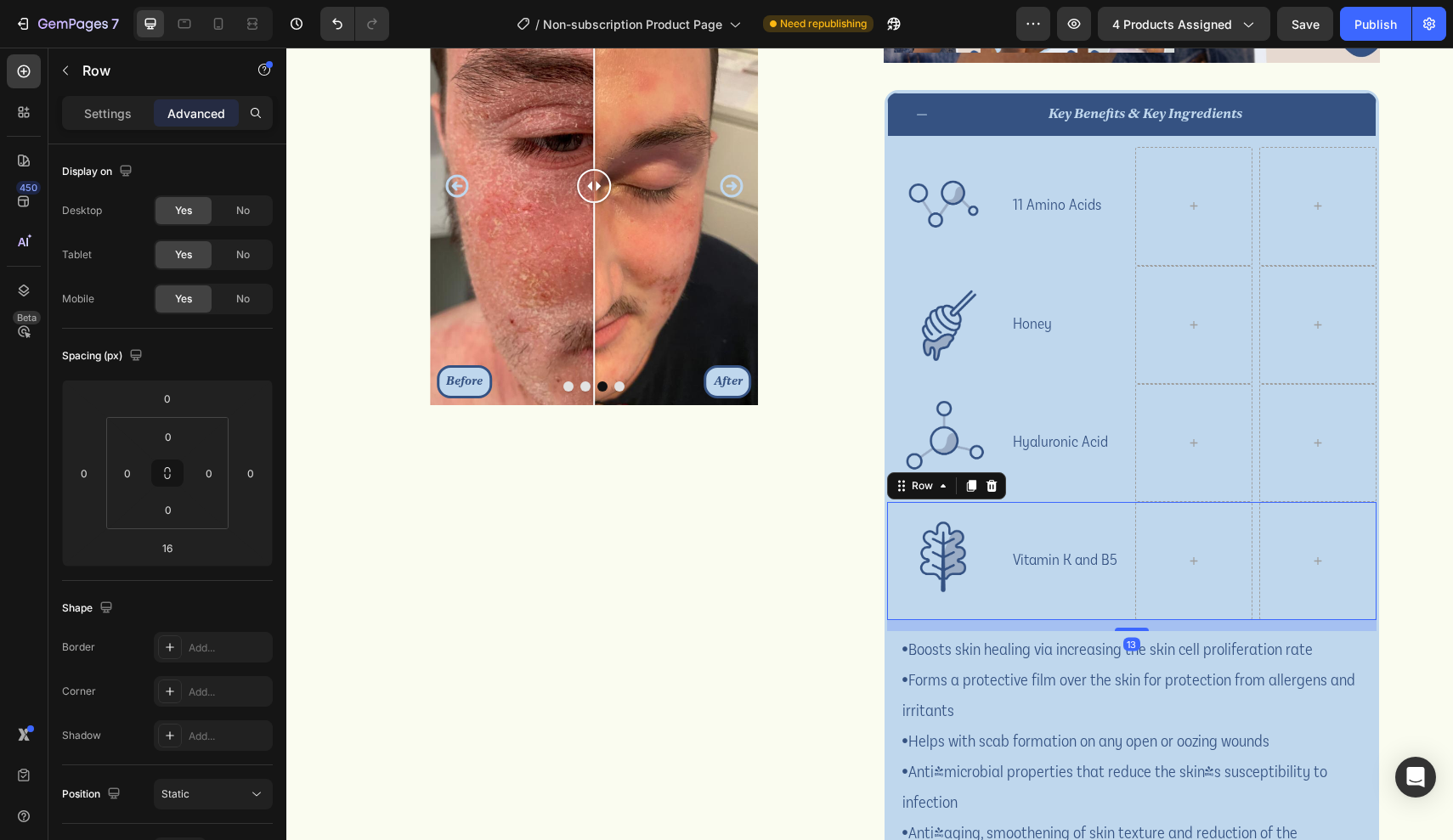 click on "Image Vitamin K and B5 Text Block
Row   13" at bounding box center [1132, 561] 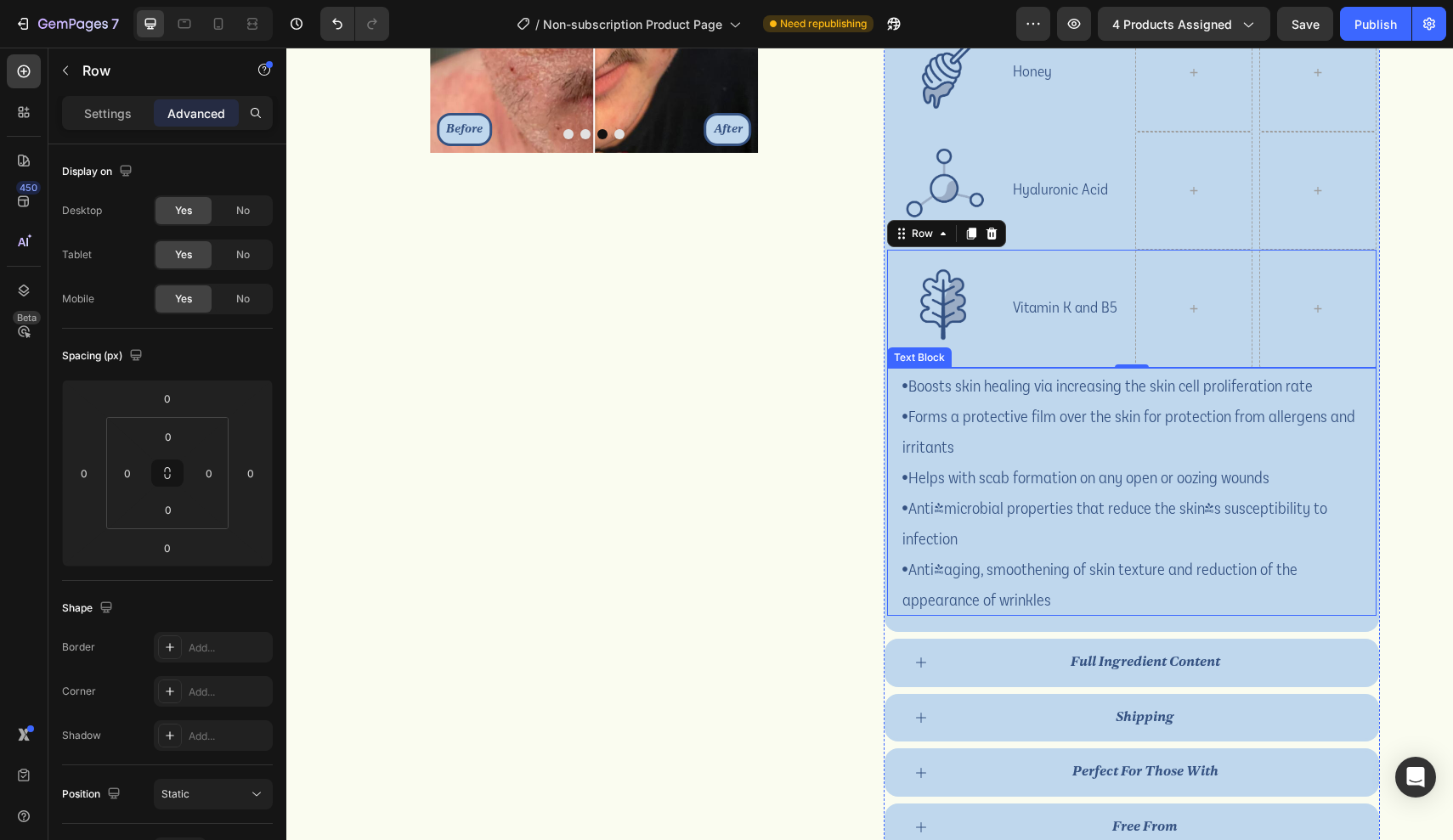 scroll, scrollTop: 999, scrollLeft: 0, axis: vertical 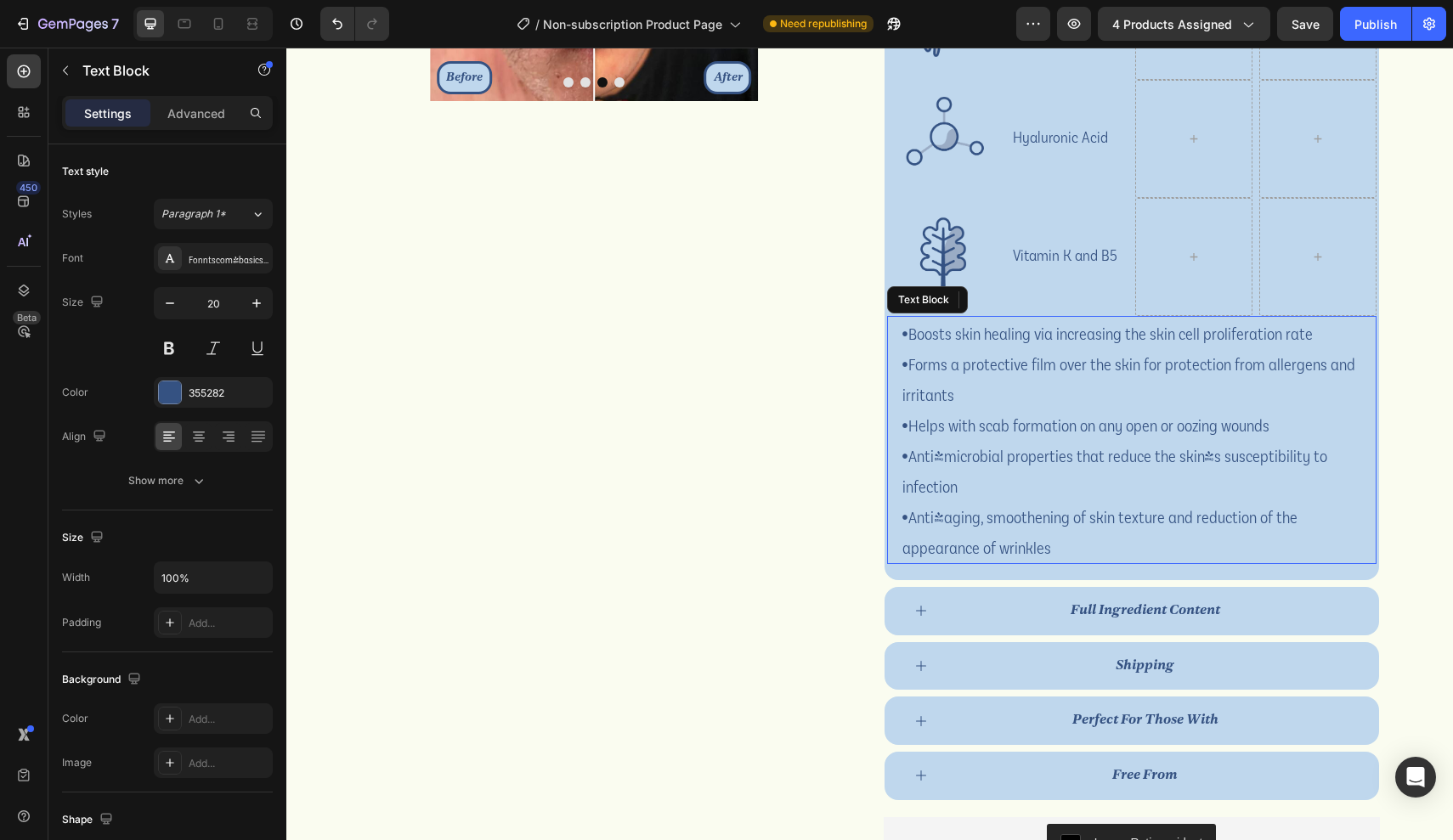 click on "•  Anti-microbial properties that reduce the skin's susceptibility to infection" at bounding box center [1132, 471] 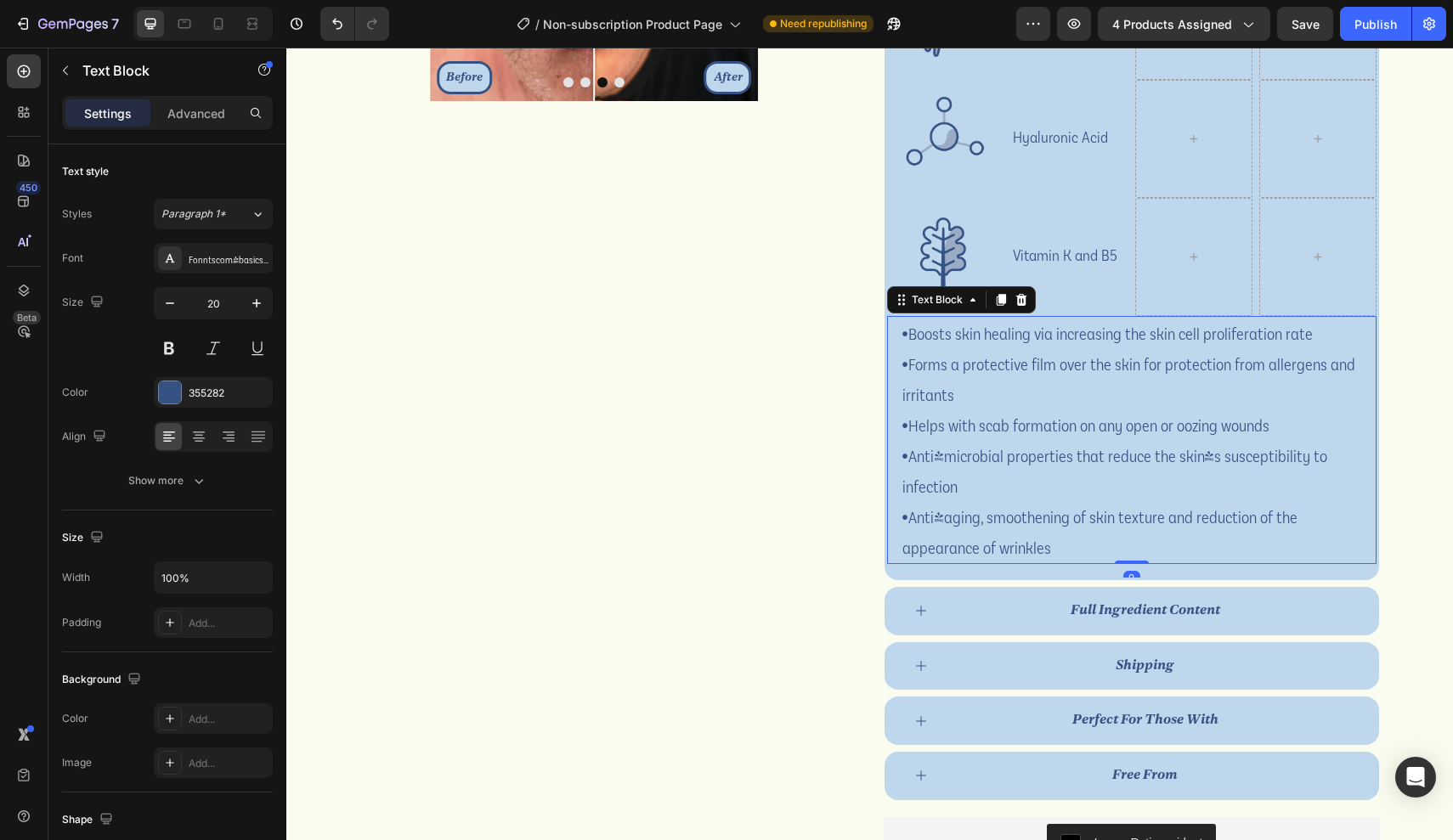 click on "•  Anti-microbial properties that reduce the skin's susceptibility to infection" at bounding box center [1132, 471] 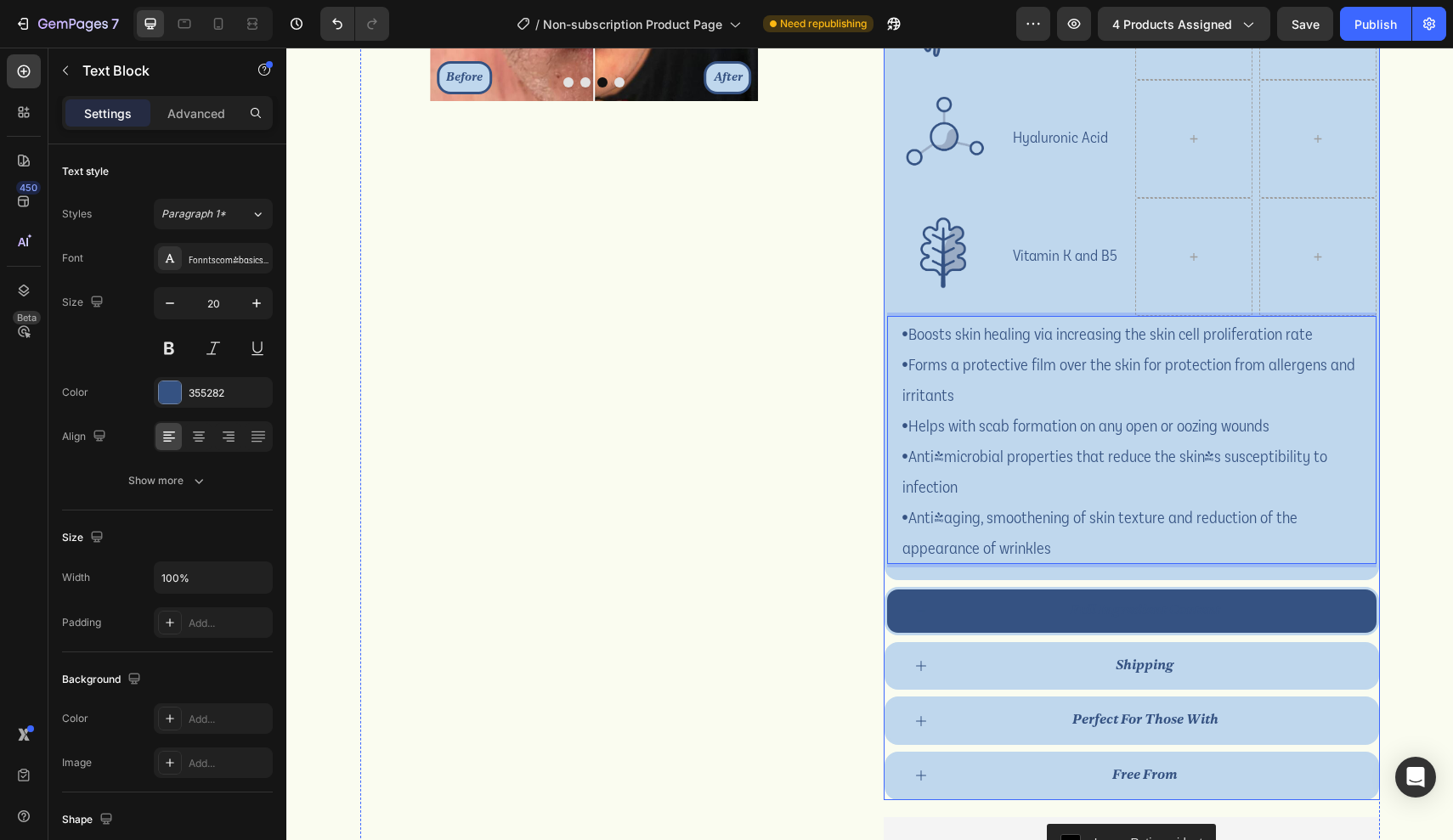 click on "full ingredient content" at bounding box center (1145, 611) 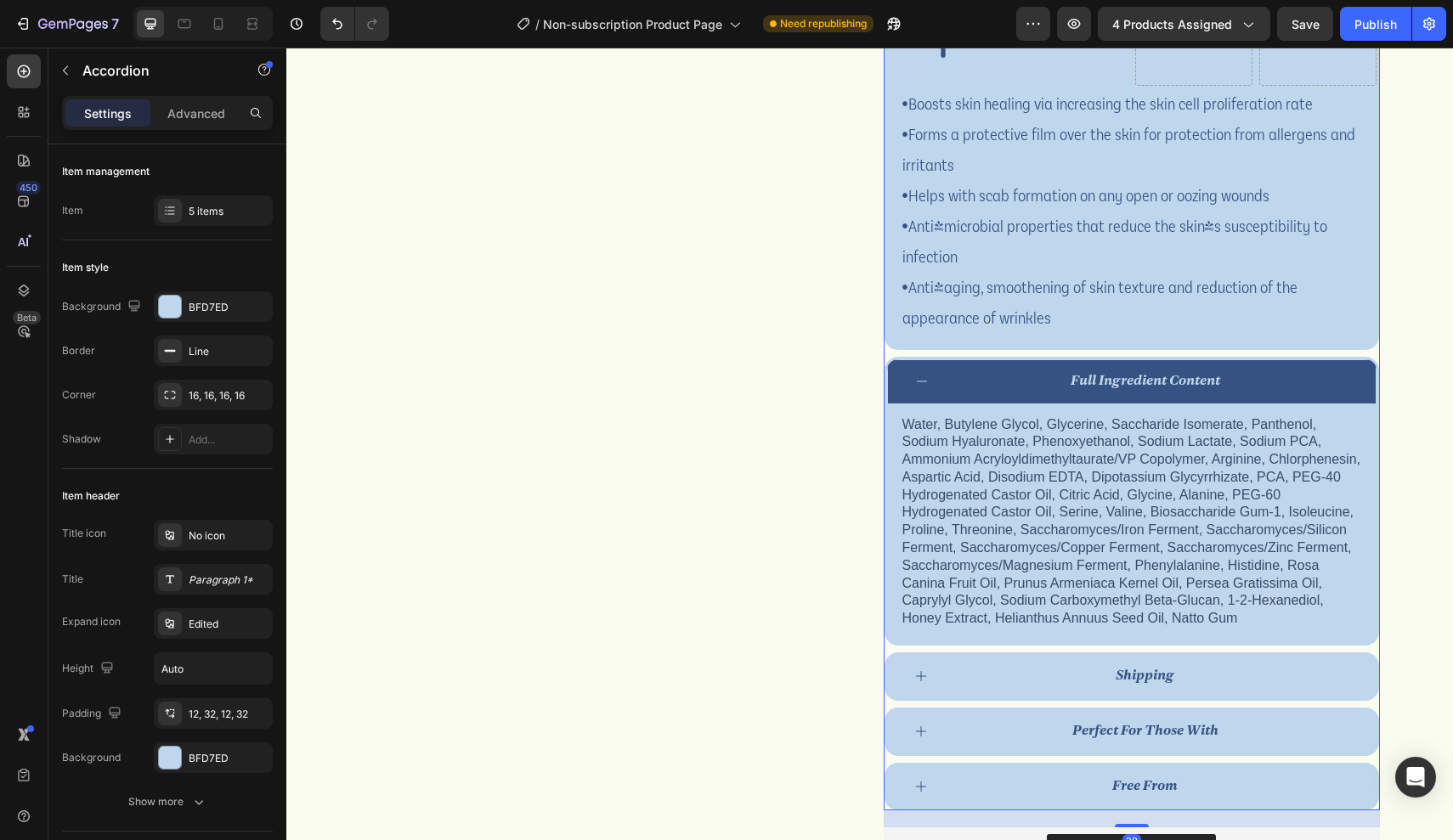 scroll, scrollTop: 1231, scrollLeft: 0, axis: vertical 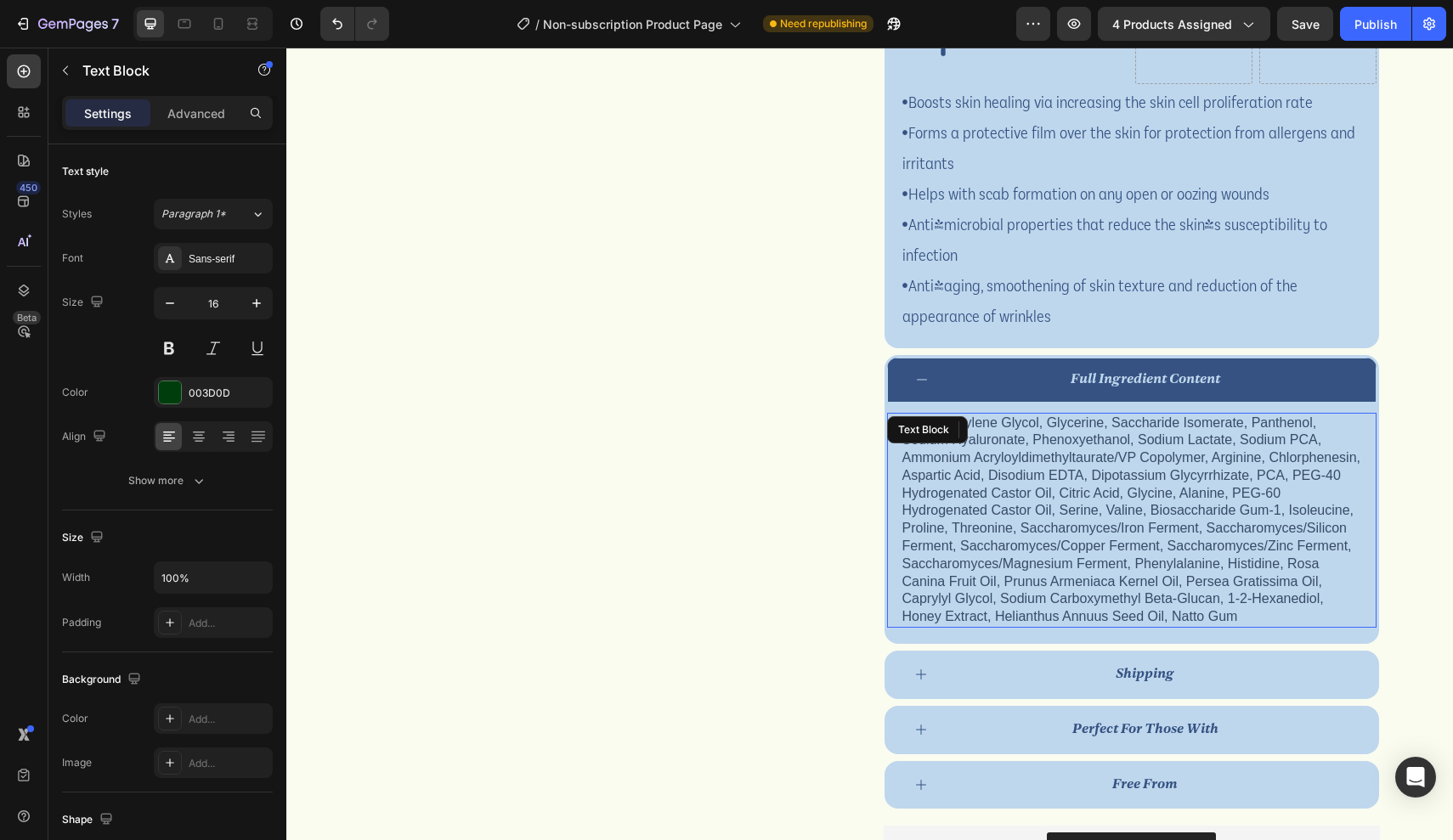 click on "Water, Butylene Glycol, Glycerine, Saccharide Isomerate, Panthenol, Sodium Hyaluronate, Phenoxyethanol, Sodium Lactate, Sodium PCA, Ammonium Acryloyldimethyltaurate/VP Copolymer, Arginine, Chlorphenesin, Aspartic Acid, Disodium EDTA, Dipotassium Glycyrrhizate, PCA, PEG-40 Hydrogenated Castor Oil, Citric Acid, Glycine, Alanine, PEG-60 Hydrogenated Castor Oil, Serine, Valine, Biosaccharide Gum-1, Isoleucine, Proline, Threonine, Saccharomyces/Iron Ferment, Saccharomyces/Silicon Ferment, Saccharomyces/Copper Ferment, Saccharomyces/Zinc Ferment, Saccharomyces/Magnesium Ferment, Phenylalanine, Histidine, Rosa Canina Fruit Oil, Prunus Armeniaca Kernel Oil, Persea Gratissima Oil, Caprylyl Glycol, Sodium Carboxymethyl Beta-Glucan, 1-2-Hexanediol, Honey Extract, Helianthus Annuus Seed Oil, Natto Gum" at bounding box center (1132, 520) 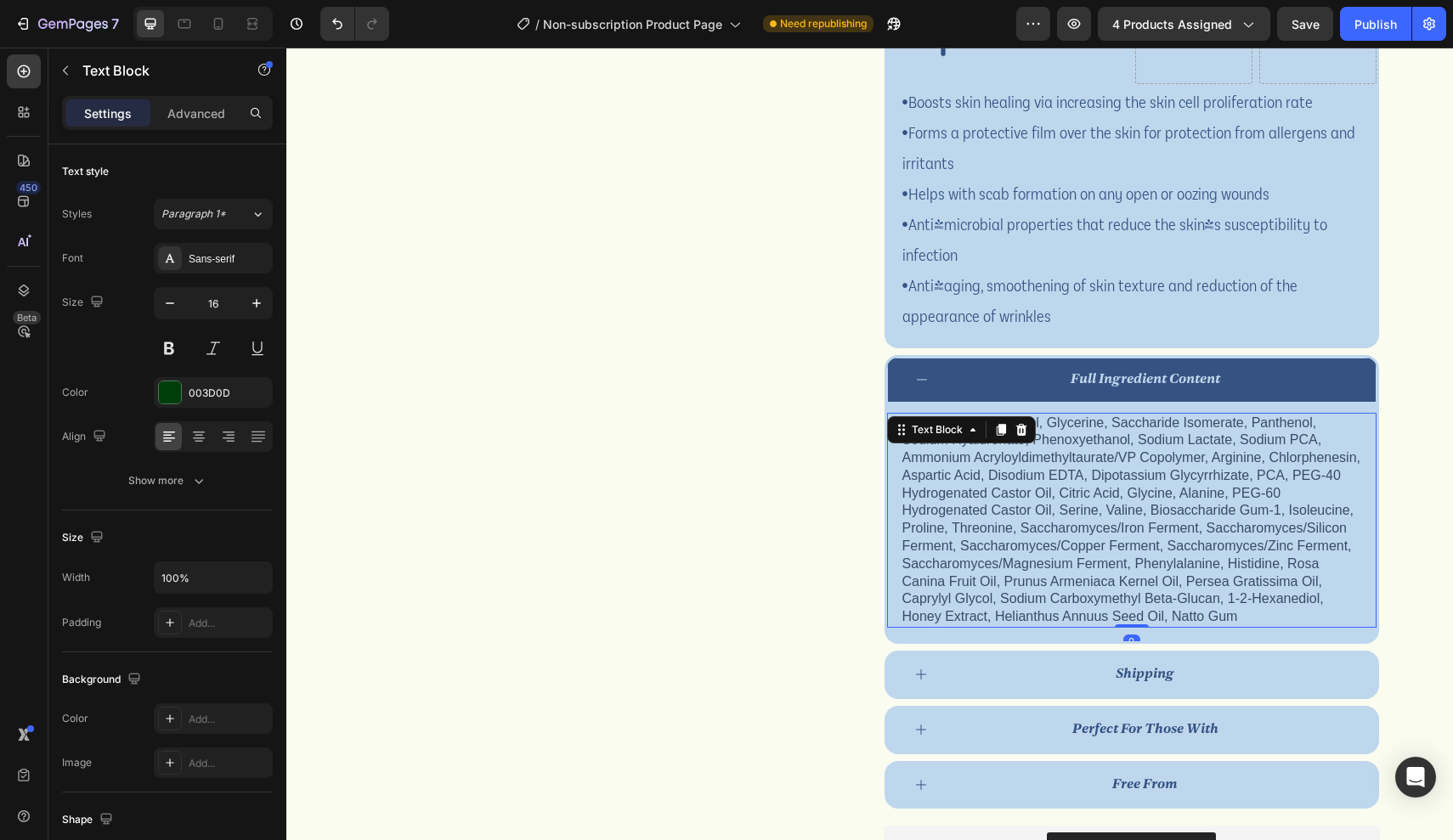 click on "Water, Butylene Glycol, Glycerine, Saccharide Isomerate, Panthenol, Sodium Hyaluronate, Phenoxyethanol, Sodium Lactate, Sodium PCA, Ammonium Acryloyldimethyltaurate/VP Copolymer, Arginine, Chlorphenesin, Aspartic Acid, Disodium EDTA, Dipotassium Glycyrrhizate, PCA, PEG-40 Hydrogenated Castor Oil, Citric Acid, Glycine, Alanine, PEG-60 Hydrogenated Castor Oil, Serine, Valine, Biosaccharide Gum-1, Isoleucine, Proline, Threonine, Saccharomyces/Iron Ferment, Saccharomyces/Silicon Ferment, Saccharomyces/Copper Ferment, Saccharomyces/Zinc Ferment, Saccharomyces/Magnesium Ferment, Phenylalanine, Histidine, Rosa Canina Fruit Oil, Prunus Armeniaca Kernel Oil, Persea Gratissima Oil, Caprylyl Glycol, Sodium Carboxymethyl Beta-Glucan, 1-2-Hexanediol, Honey Extract, Helianthus Annuus Seed Oil, Natto Gum" at bounding box center (1132, 521) 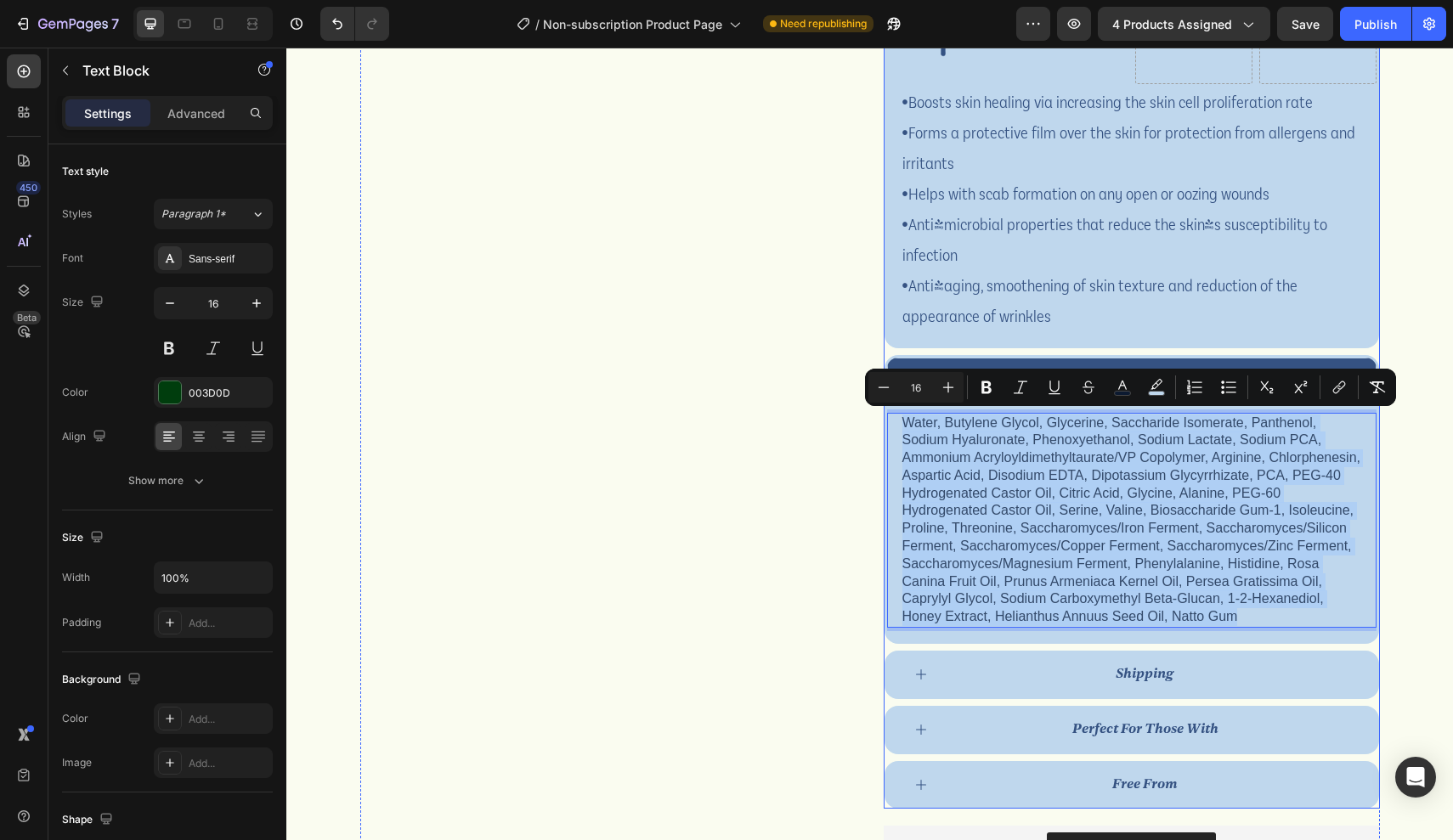 drag, startPoint x: 919, startPoint y: 588, endPoint x: 884, endPoint y: 399, distance: 192.21342 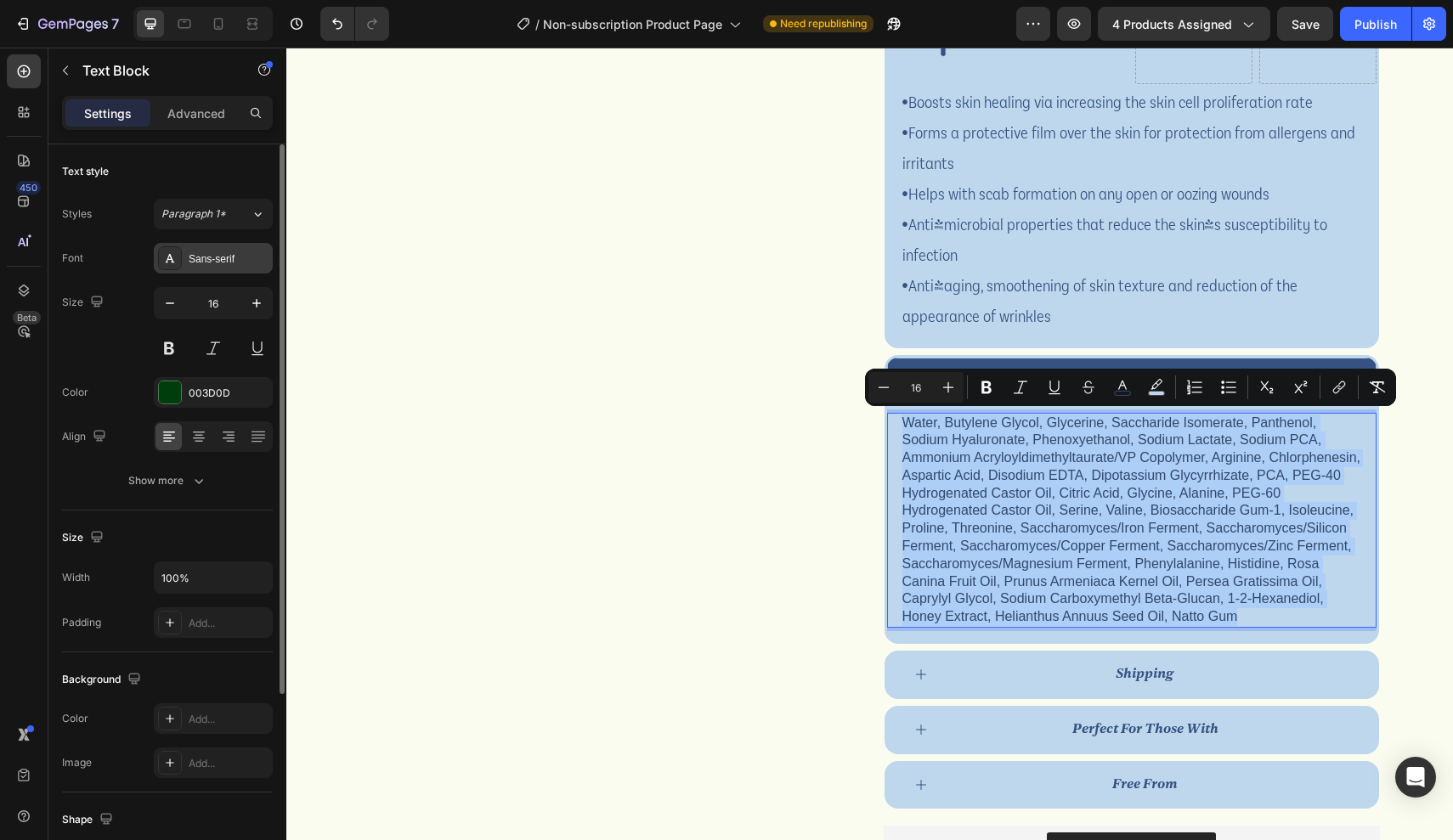 click on "Sans-serif" at bounding box center [229, 259] 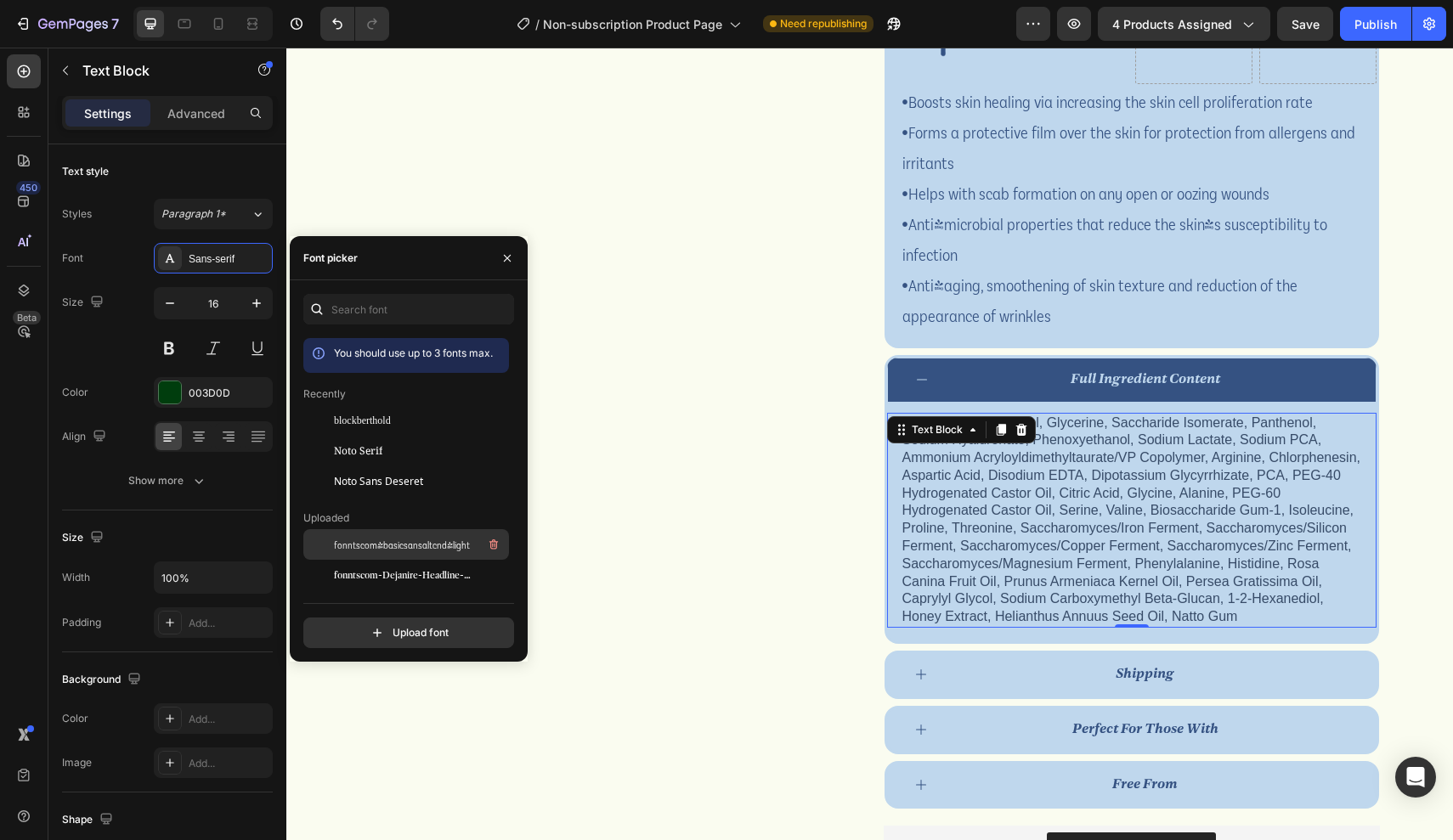 click on "fonntscom-basicsansaltcnd-light" at bounding box center [402, 544] 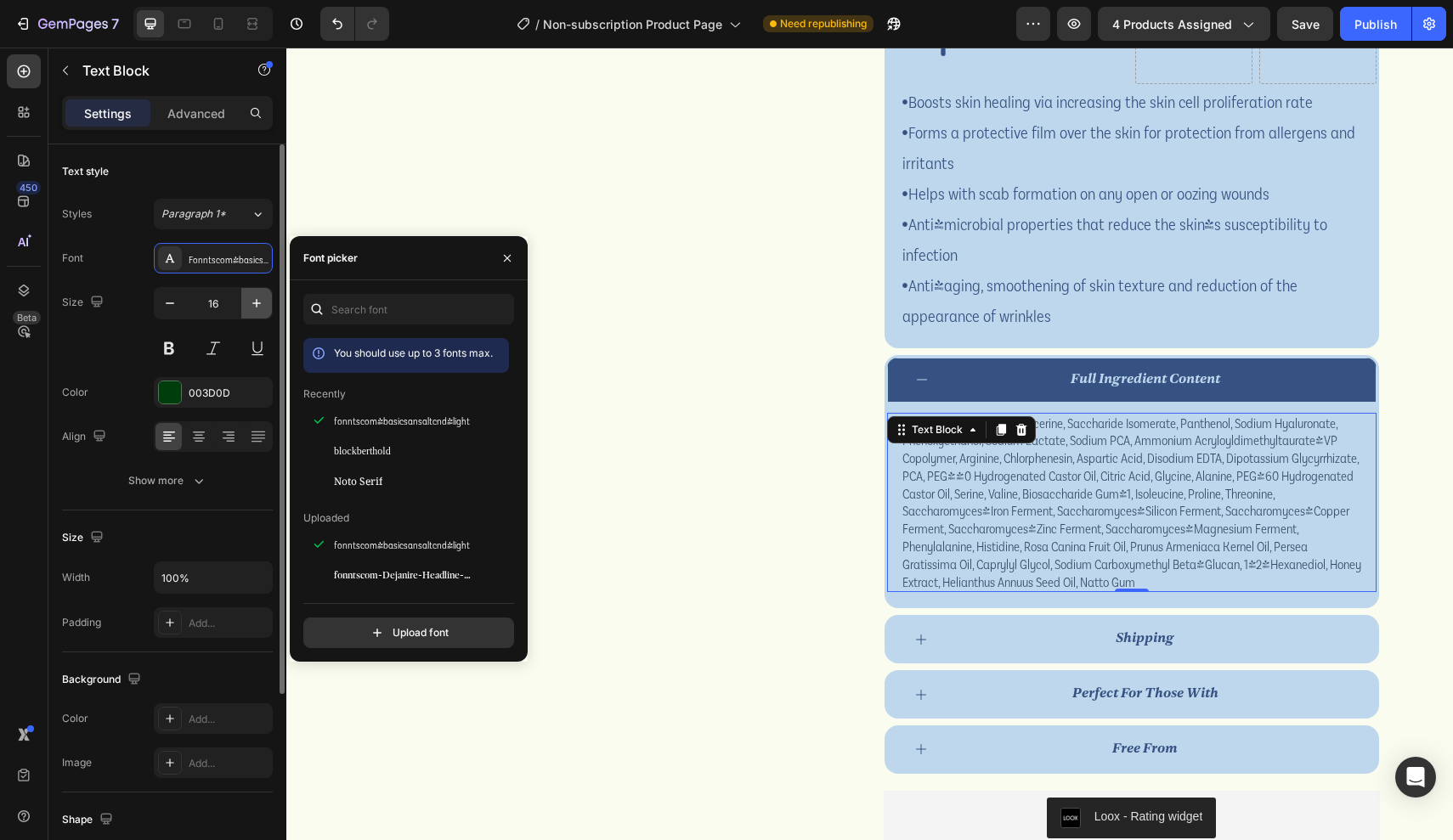 click 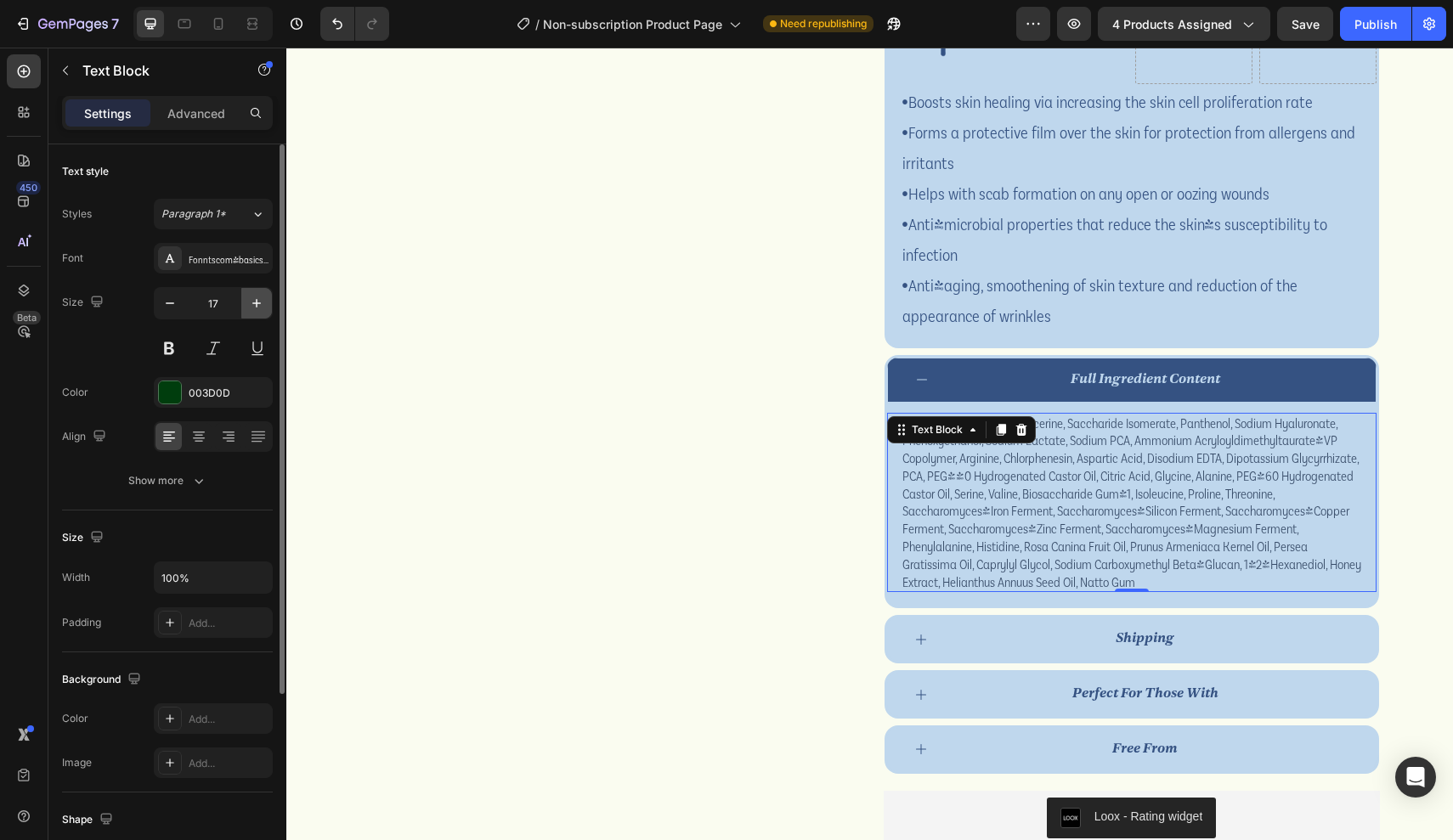 click 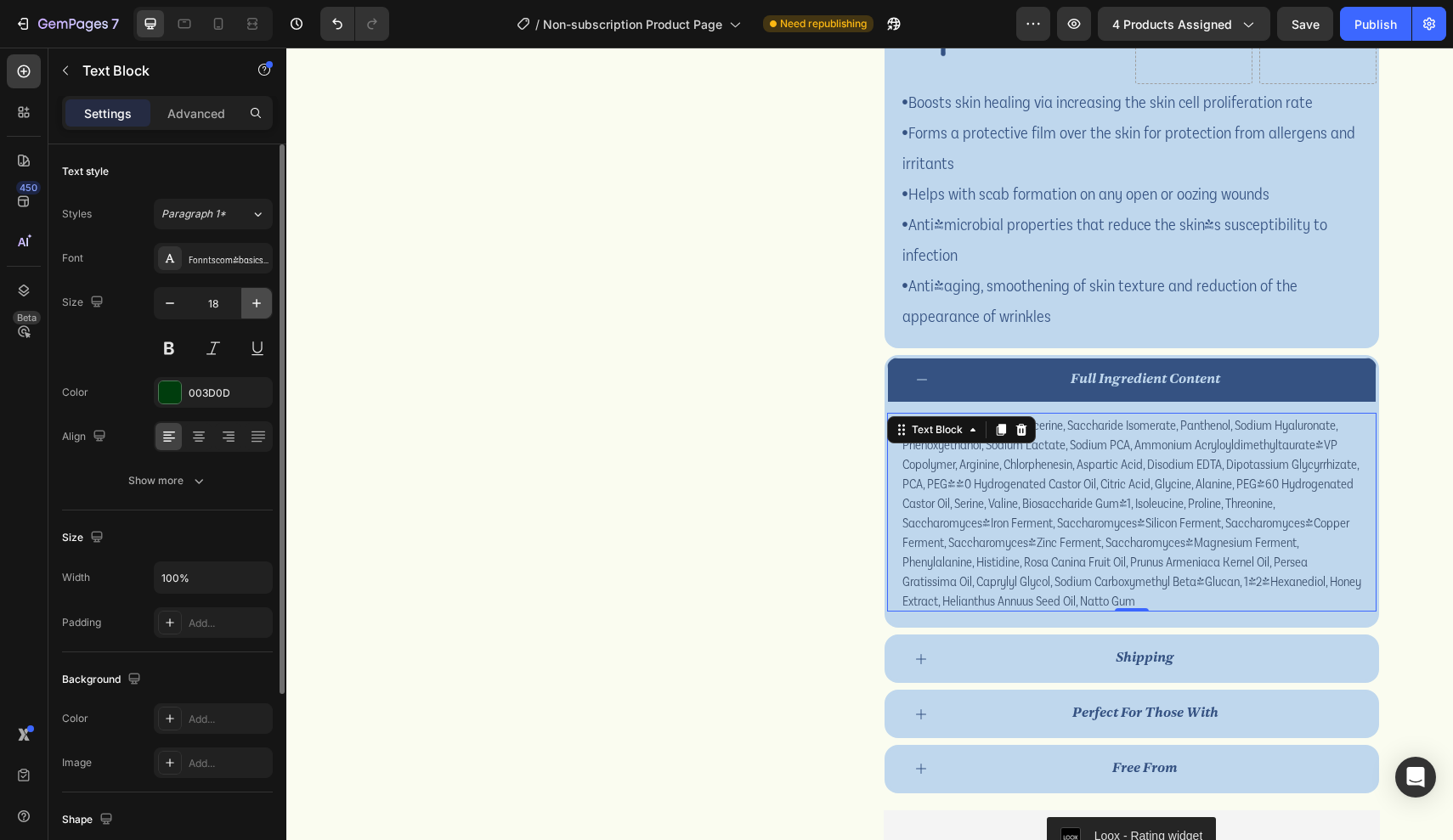 click 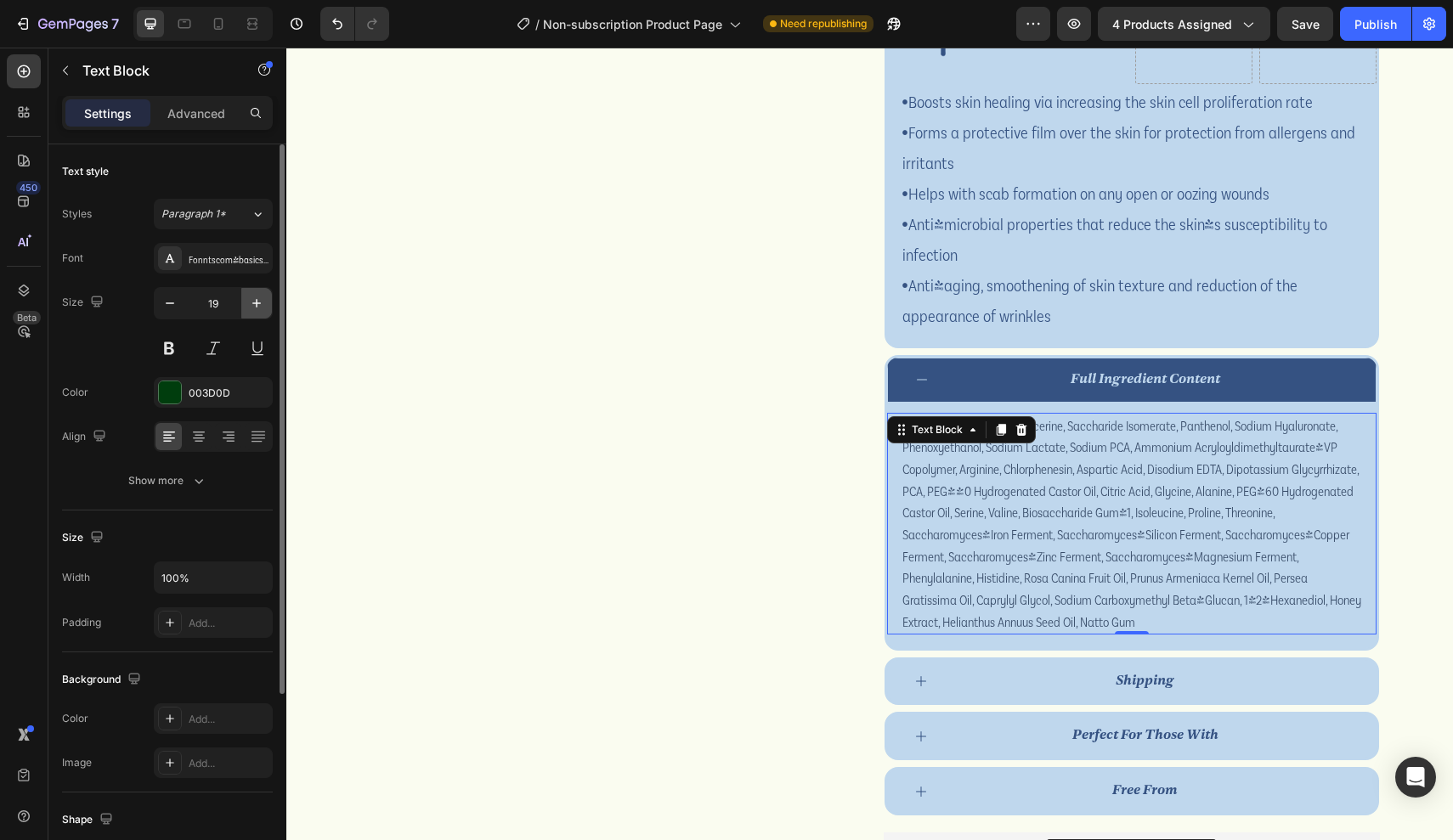 click 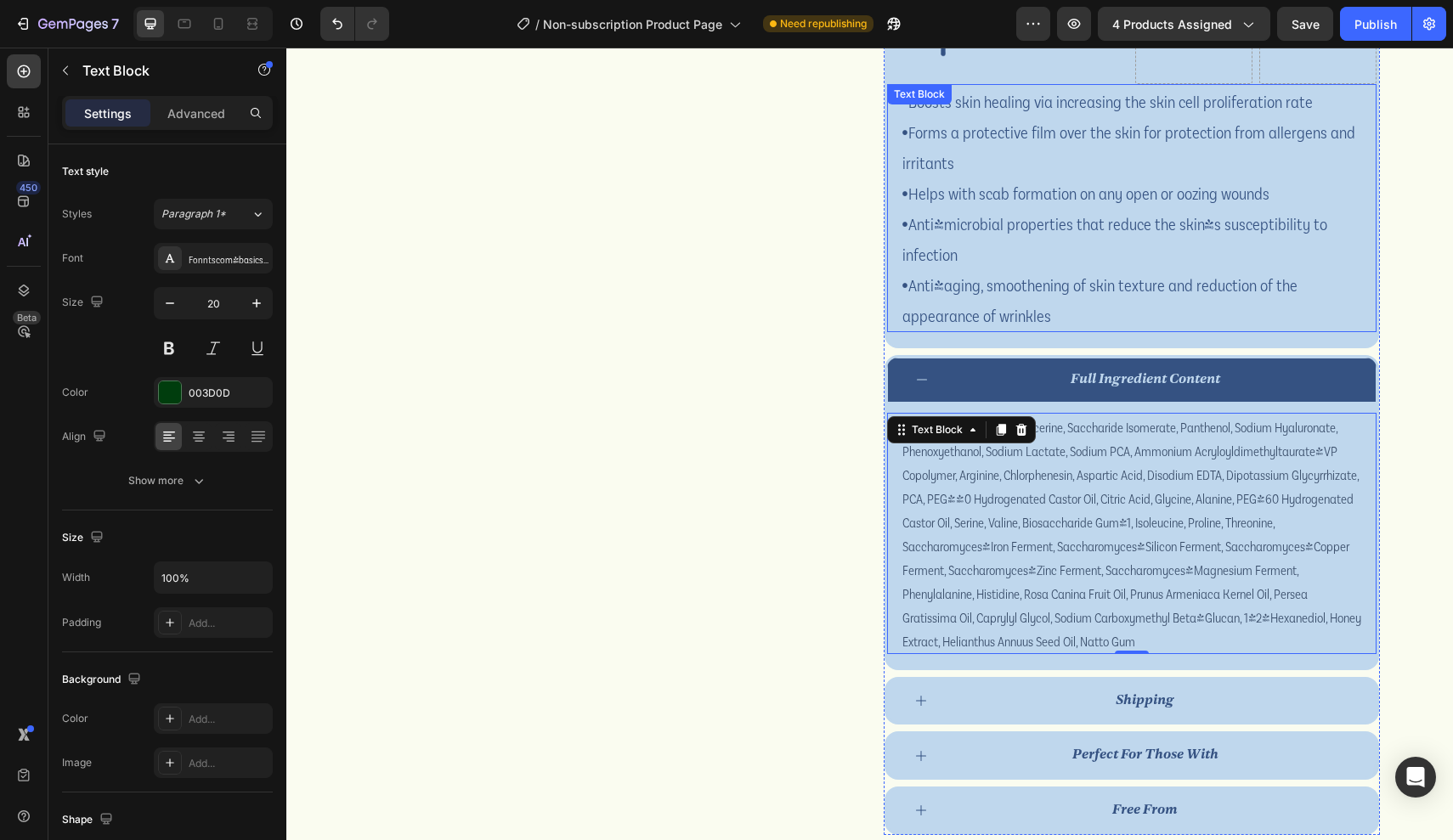 click on "•  Anti-microbial properties that reduce the skin's susceptibility to infection" at bounding box center (1132, 239) 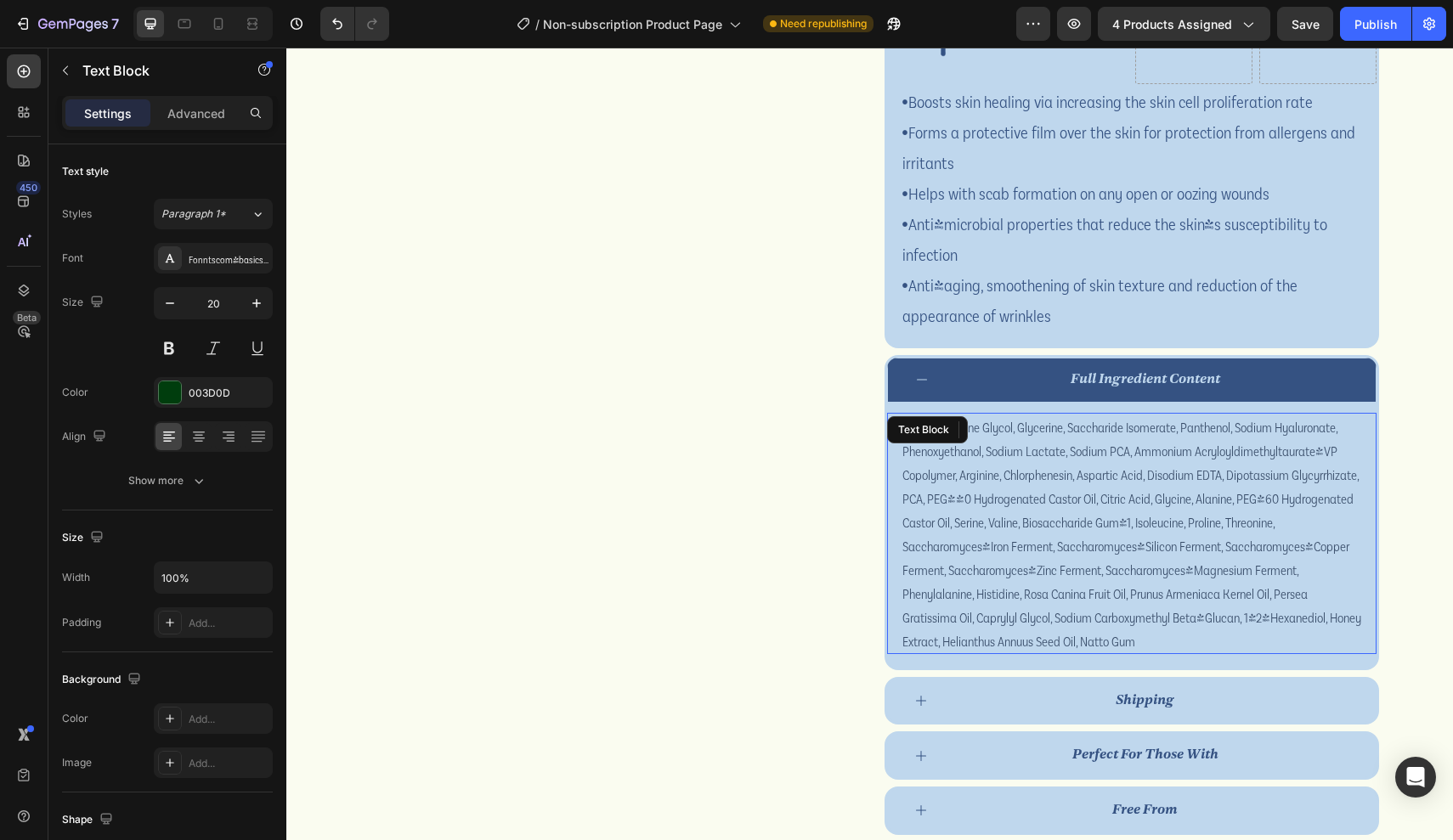 click on "Water, Butylene Glycol, Glycerine, Saccharide Isomerate, Panthenol, Sodium Hyaluronate, Phenoxyethanol, Sodium Lactate, Sodium PCA, Ammonium Acryloyldimethyltaurate/VP Copolymer, Arginine, Chlorphenesin, Aspartic Acid, Disodium EDTA, Dipotassium Glycyrrhizate, PCA, PEG-40 Hydrogenated Castor Oil, Citric Acid, Glycine, Alanine, PEG-60 Hydrogenated Castor Oil, Serine, Valine, Biosaccharide Gum-1, Isoleucine, Proline, Threonine, Saccharomyces/Iron Ferment, Saccharomyces/Silicon Ferment, Saccharomyces/Copper Ferment, Saccharomyces/Zinc Ferment, Saccharomyces/Magnesium Ferment, Phenylalanine, Histidine, Rosa Canina Fruit Oil, Prunus Armeniaca Kernel Oil, Persea Gratissima Oil, Caprylyl Glycol, Sodium Carboxymethyl Beta-Glucan, 1-2-Hexanediol, Honey Extract, Helianthus Annuus Seed Oil, Natto Gum" at bounding box center (1132, 533) 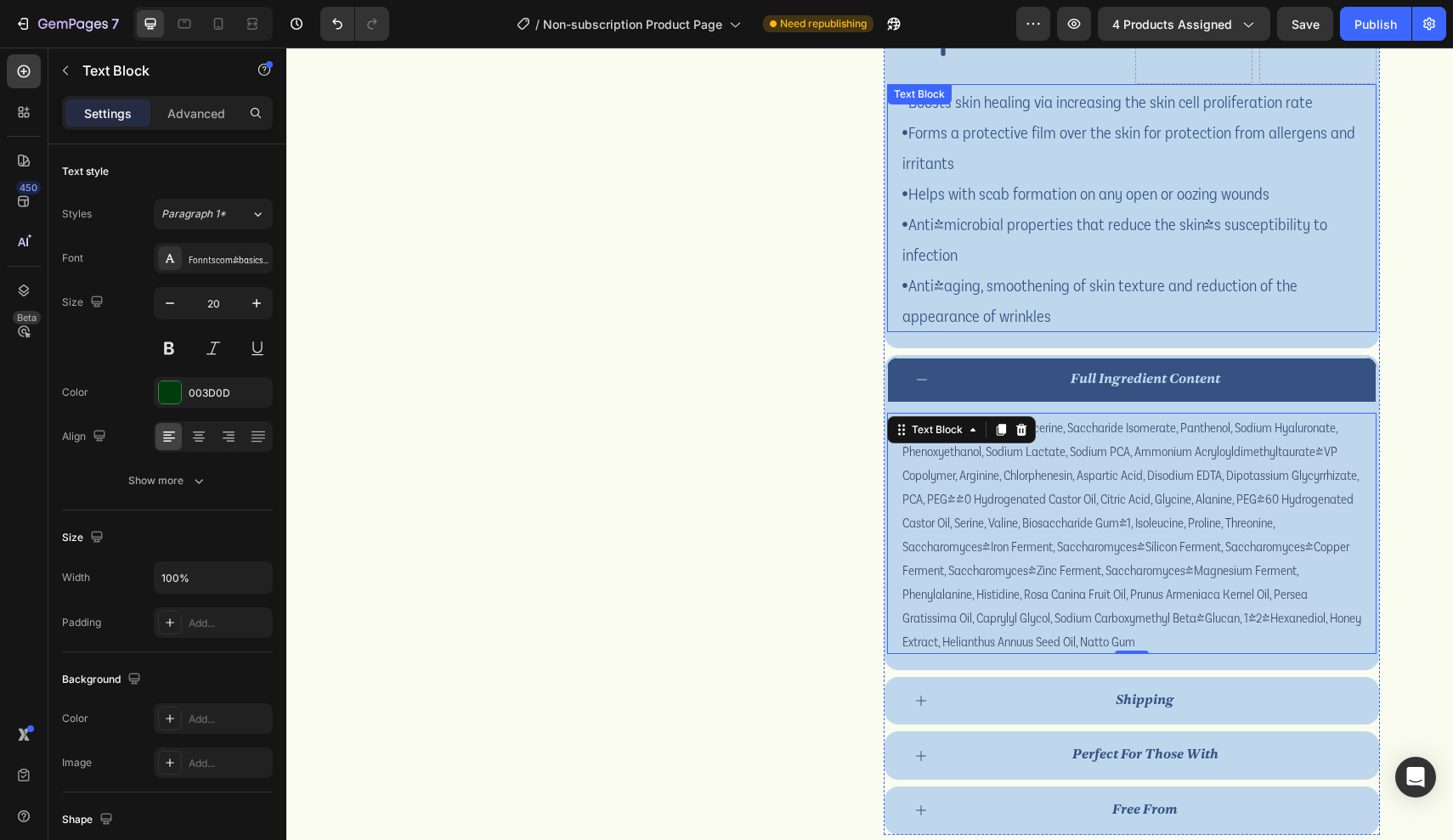 click on "•  Helps with scab formation on any open or oozing wounds" at bounding box center (1132, 193) 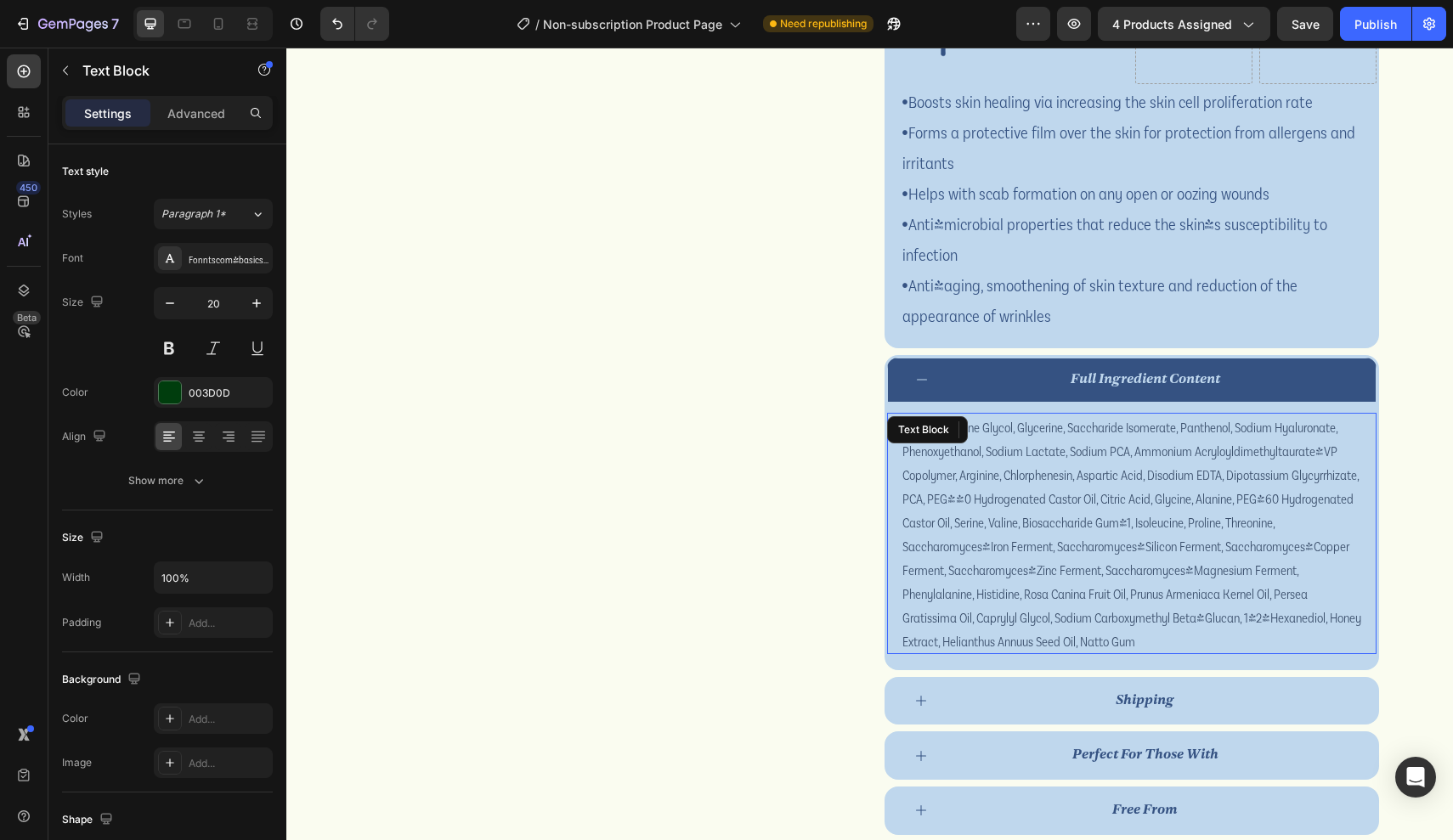 click on "Water, Butylene Glycol, Glycerine, Saccharide Isomerate, Panthenol, Sodium Hyaluronate, Phenoxyethanol, Sodium Lactate, Sodium PCA, Ammonium Acryloyldimethyltaurate/VP Copolymer, Arginine, Chlorphenesin, Aspartic Acid, Disodium EDTA, Dipotassium Glycyrrhizate, PCA, PEG-40 Hydrogenated Castor Oil, Citric Acid, Glycine, Alanine, PEG-60 Hydrogenated Castor Oil, Serine, Valine, Biosaccharide Gum-1, Isoleucine, Proline, Threonine, Saccharomyces/Iron Ferment, Saccharomyces/Silicon Ferment, Saccharomyces/Copper Ferment, Saccharomyces/Zinc Ferment, Saccharomyces/Magnesium Ferment, Phenylalanine, Histidine, Rosa Canina Fruit Oil, Prunus Armeniaca Kernel Oil, Persea Gratissima Oil, Caprylyl Glycol, Sodium Carboxymethyl Beta-Glucan, 1-2-Hexanediol, Honey Extract, Helianthus Annuus Seed Oil, Natto Gum" at bounding box center [1132, 533] 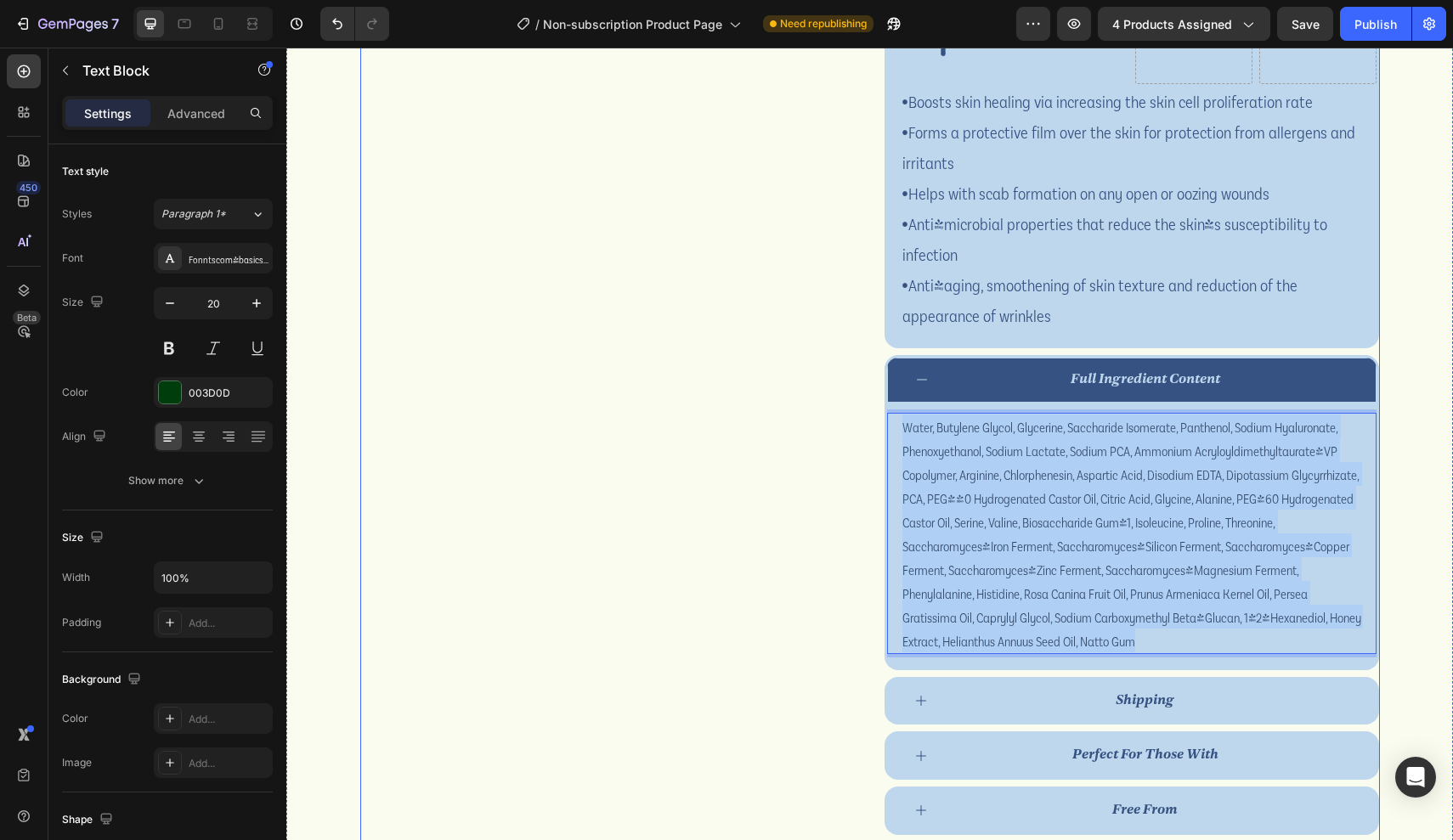 drag, startPoint x: 1184, startPoint y: 646, endPoint x: 872, endPoint y: 413, distance: 389.4008 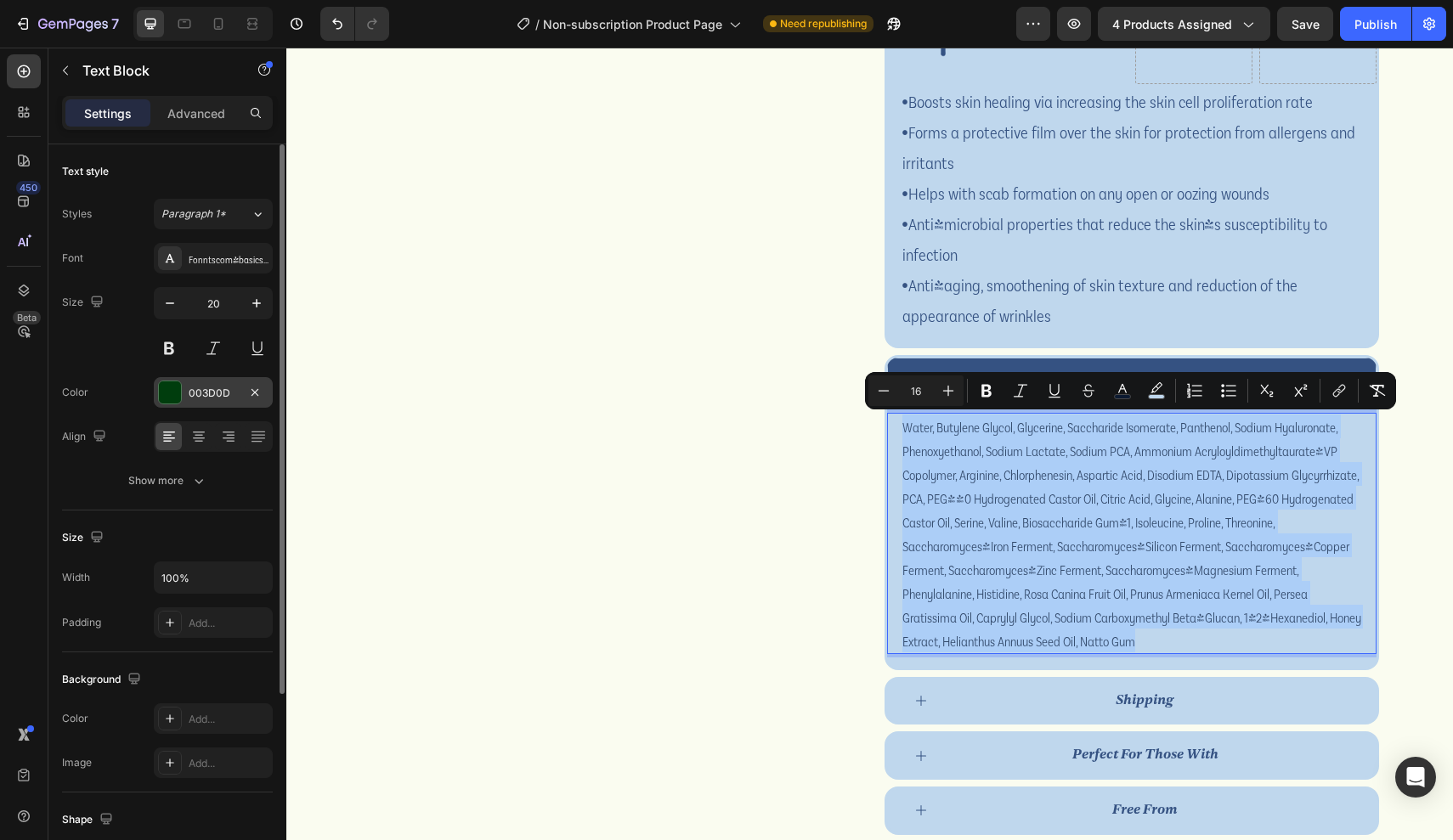 click on "003D0D" at bounding box center [213, 392] 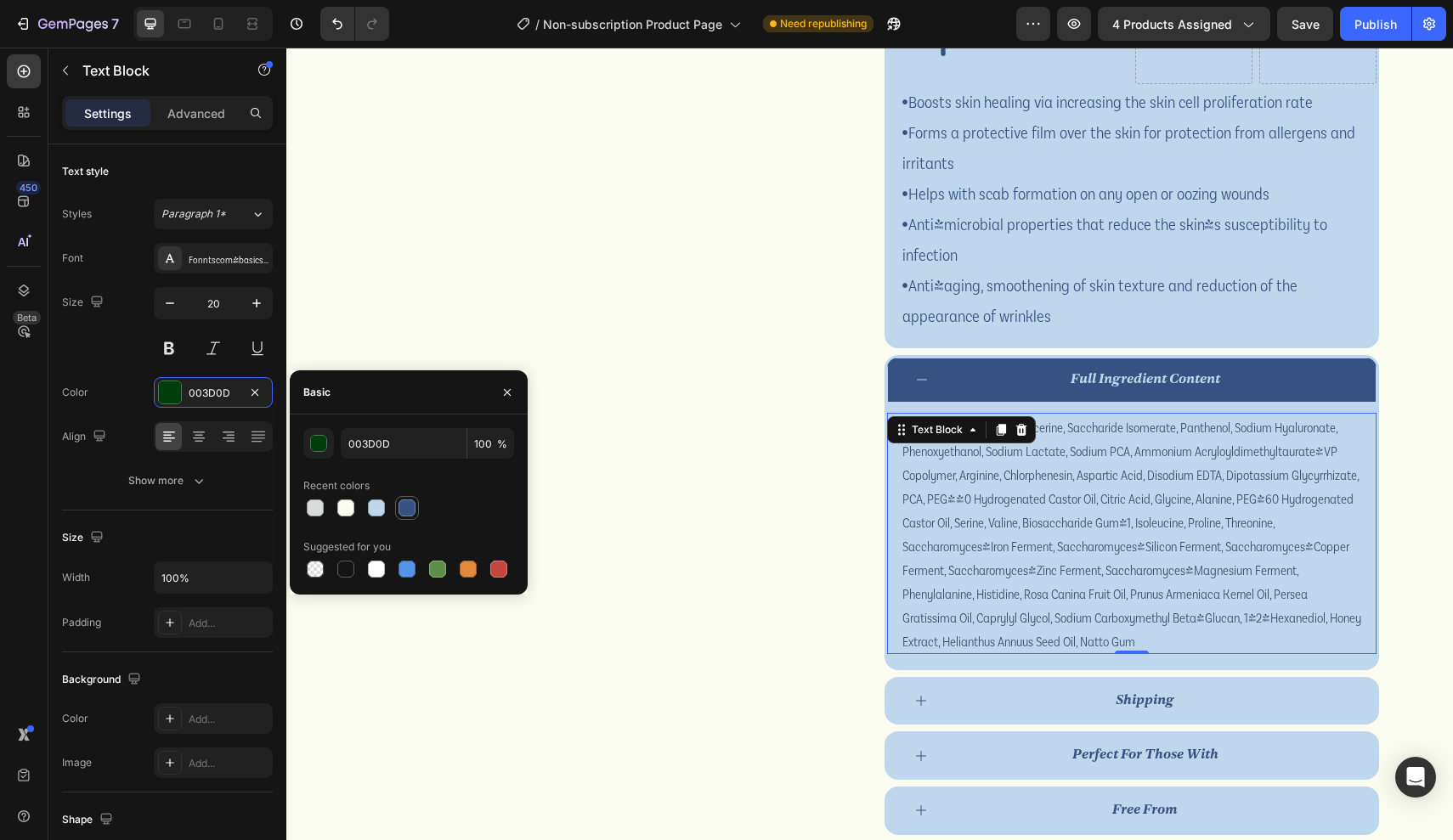 click at bounding box center (407, 508) 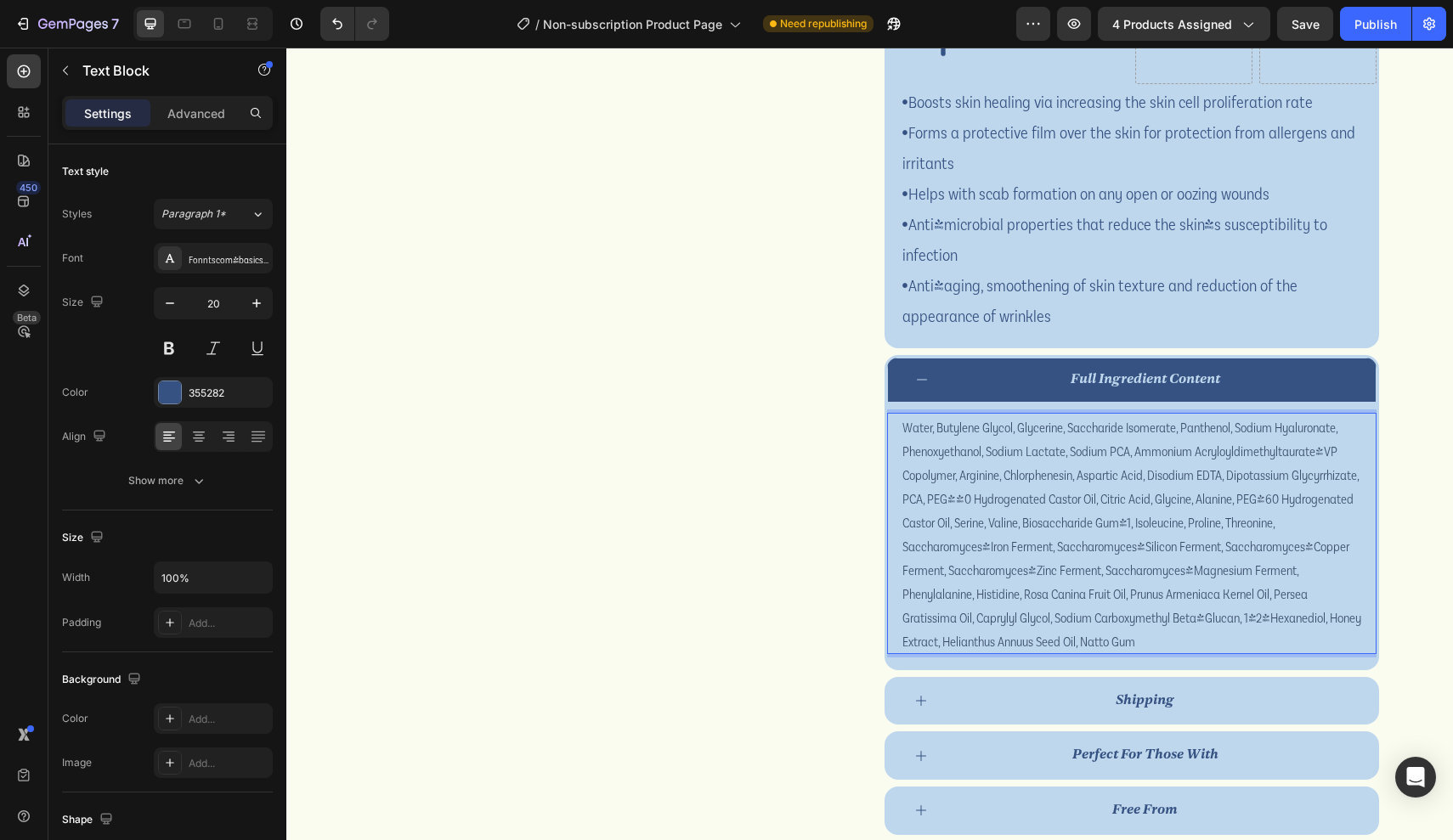click on "Water, Butylene Glycol, Glycerine, Saccharide Isomerate, Panthenol, Sodium Hyaluronate, Phenoxyethanol, Sodium Lactate, Sodium PCA, Ammonium Acryloyldimethyltaurate/VP Copolymer, Arginine, Chlorphenesin, Aspartic Acid, Disodium EDTA, Dipotassium Glycyrrhizate, PCA, PEG-40 Hydrogenated Castor Oil, Citric Acid, Glycine, Alanine, PEG-60 Hydrogenated Castor Oil, Serine, Valine, Biosaccharide Gum-1, Isoleucine, Proline, Threonine, Saccharomyces/Iron Ferment, Saccharomyces/Silicon Ferment, Saccharomyces/Copper Ferment, Saccharomyces/Zinc Ferment, Saccharomyces/Magnesium Ferment, Phenylalanine, Histidine, Rosa Canina Fruit Oil, Prunus Armeniaca Kernel Oil, Persea Gratissima Oil, Caprylyl Glycol, Sodium Carboxymethyl Beta-Glucan, 1-2-Hexanediol, Honey Extract, Helianthus Annuus Seed Oil, Natto Gum" at bounding box center [1132, 533] 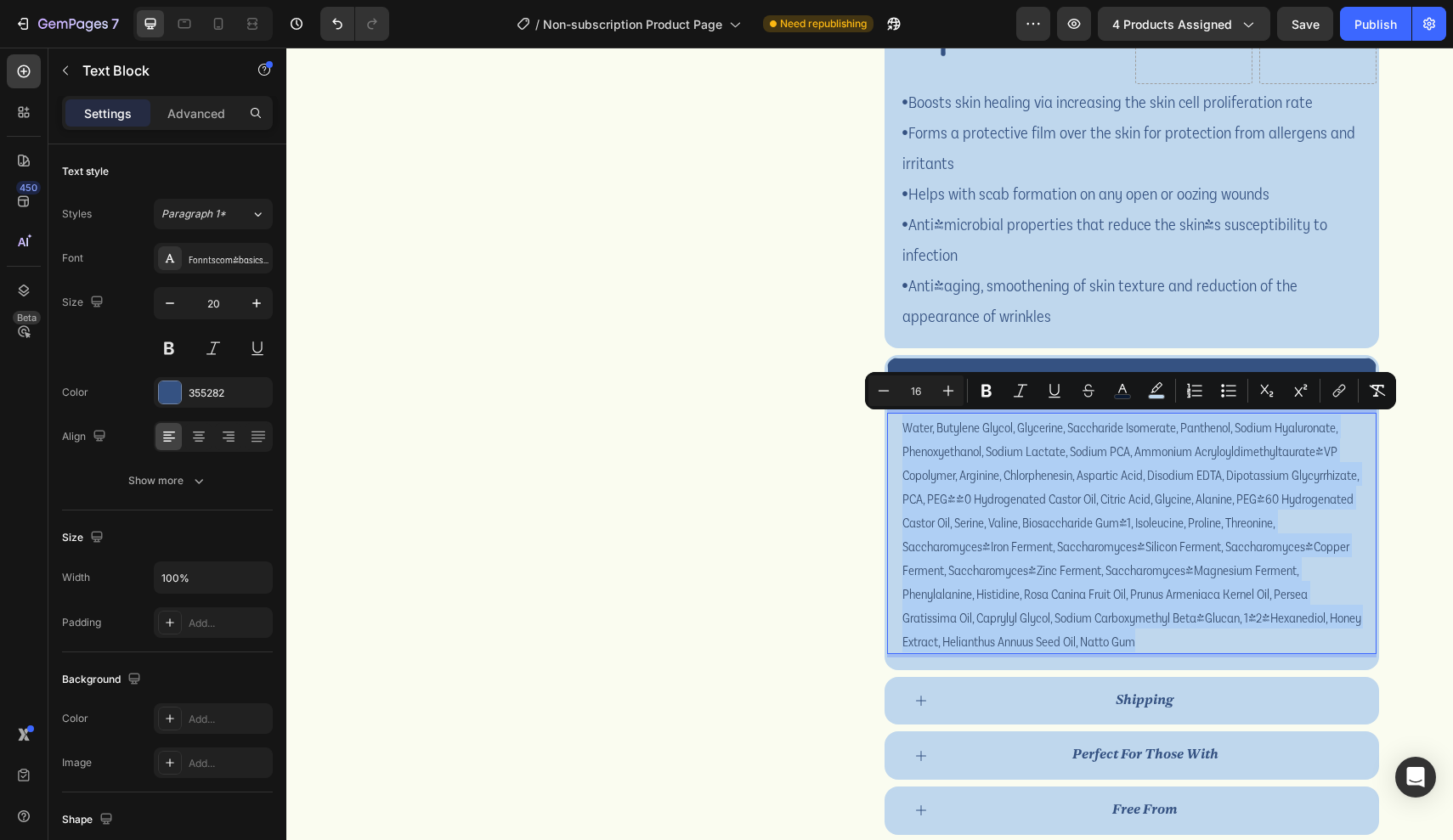drag, startPoint x: 1088, startPoint y: 563, endPoint x: 895, endPoint y: 426, distance: 236.6812 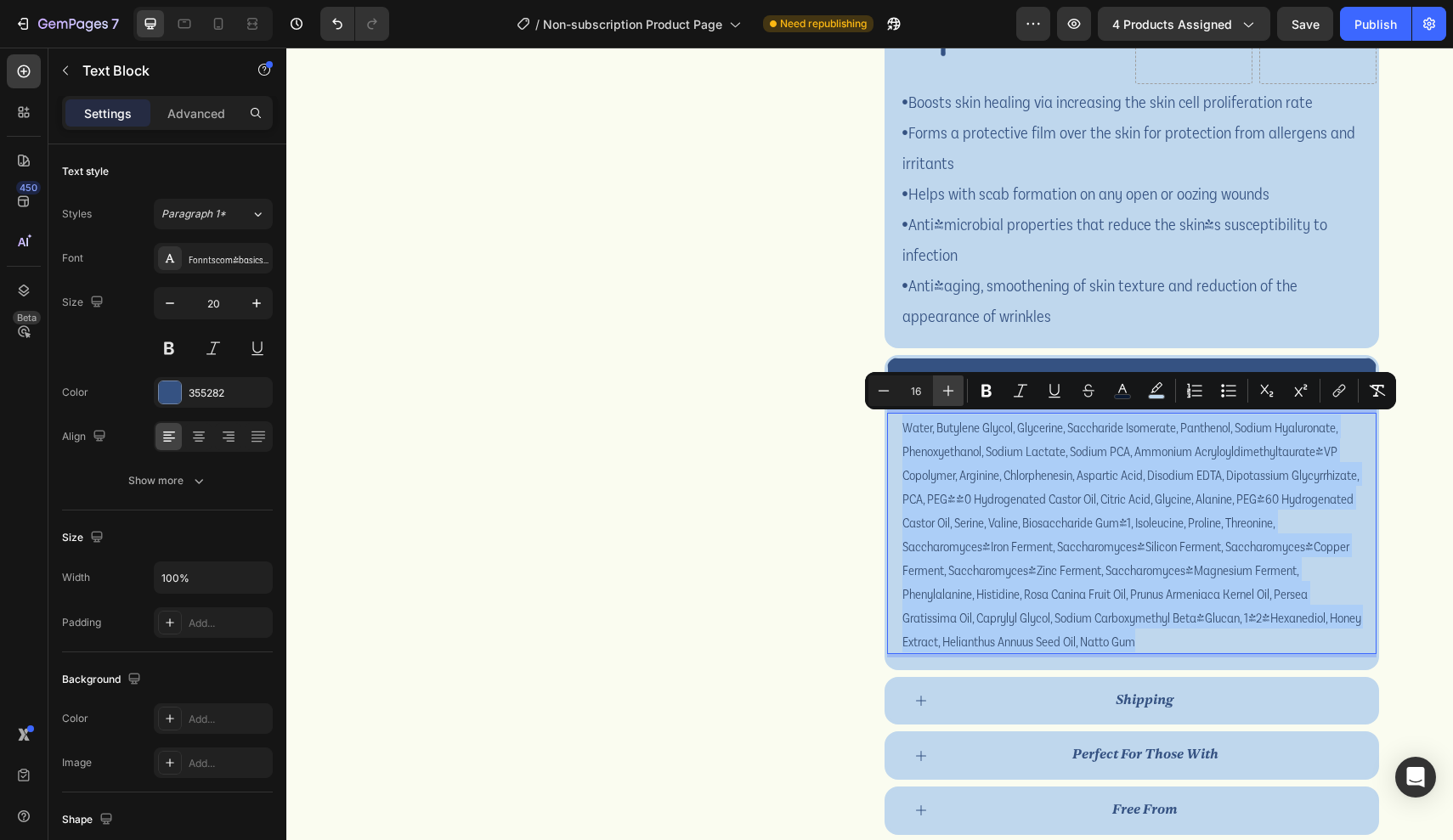 click 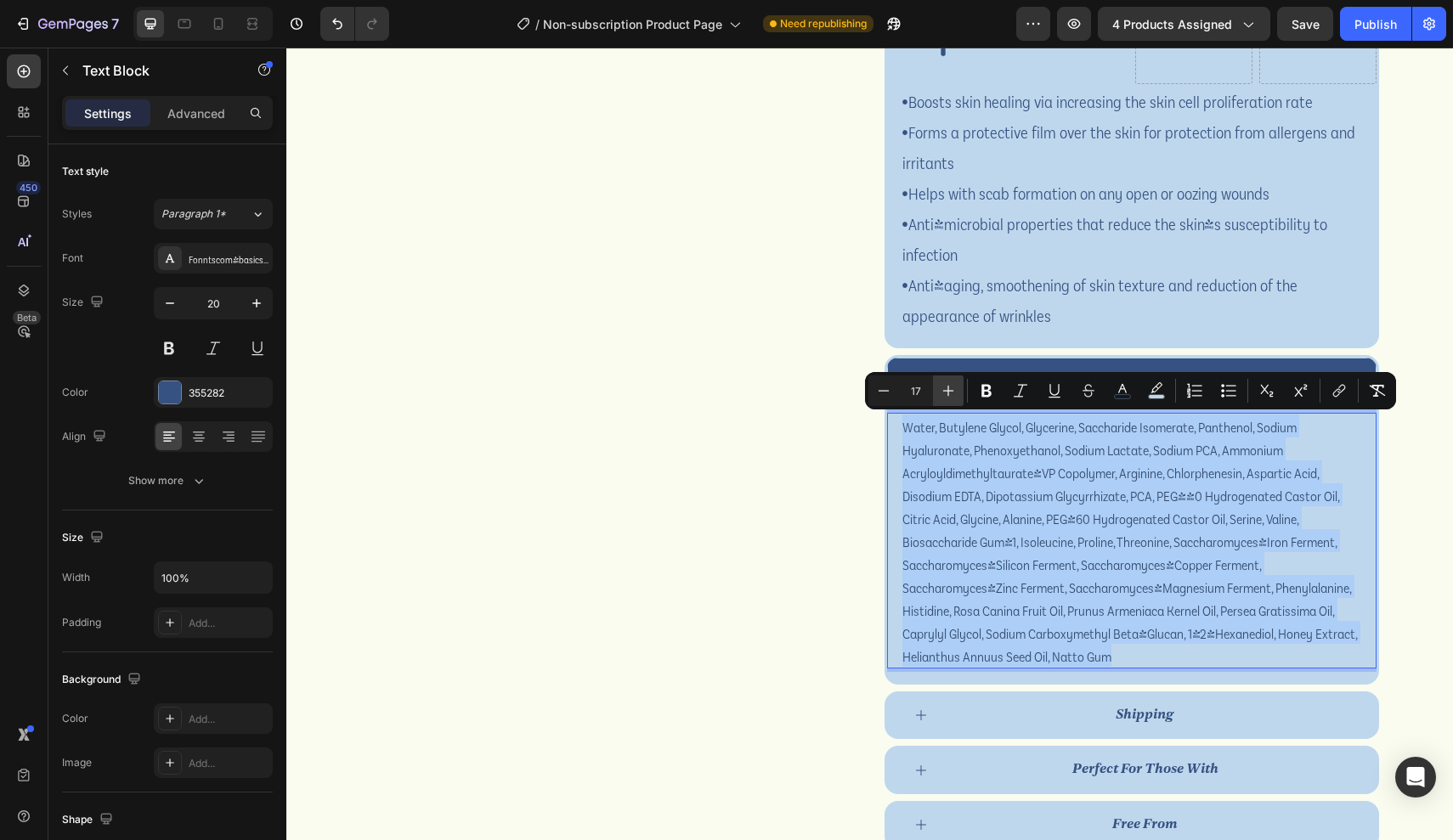 click 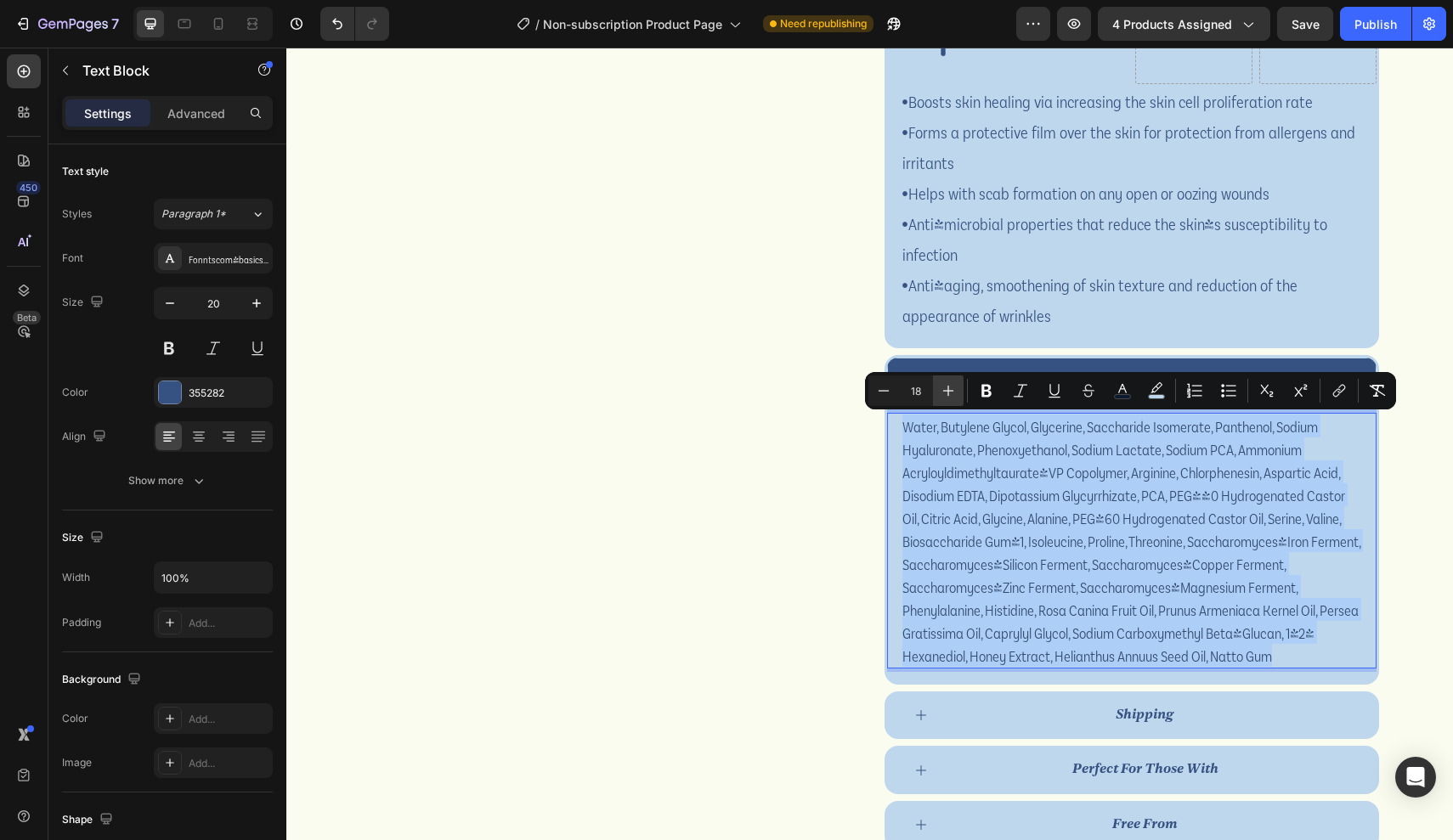 click 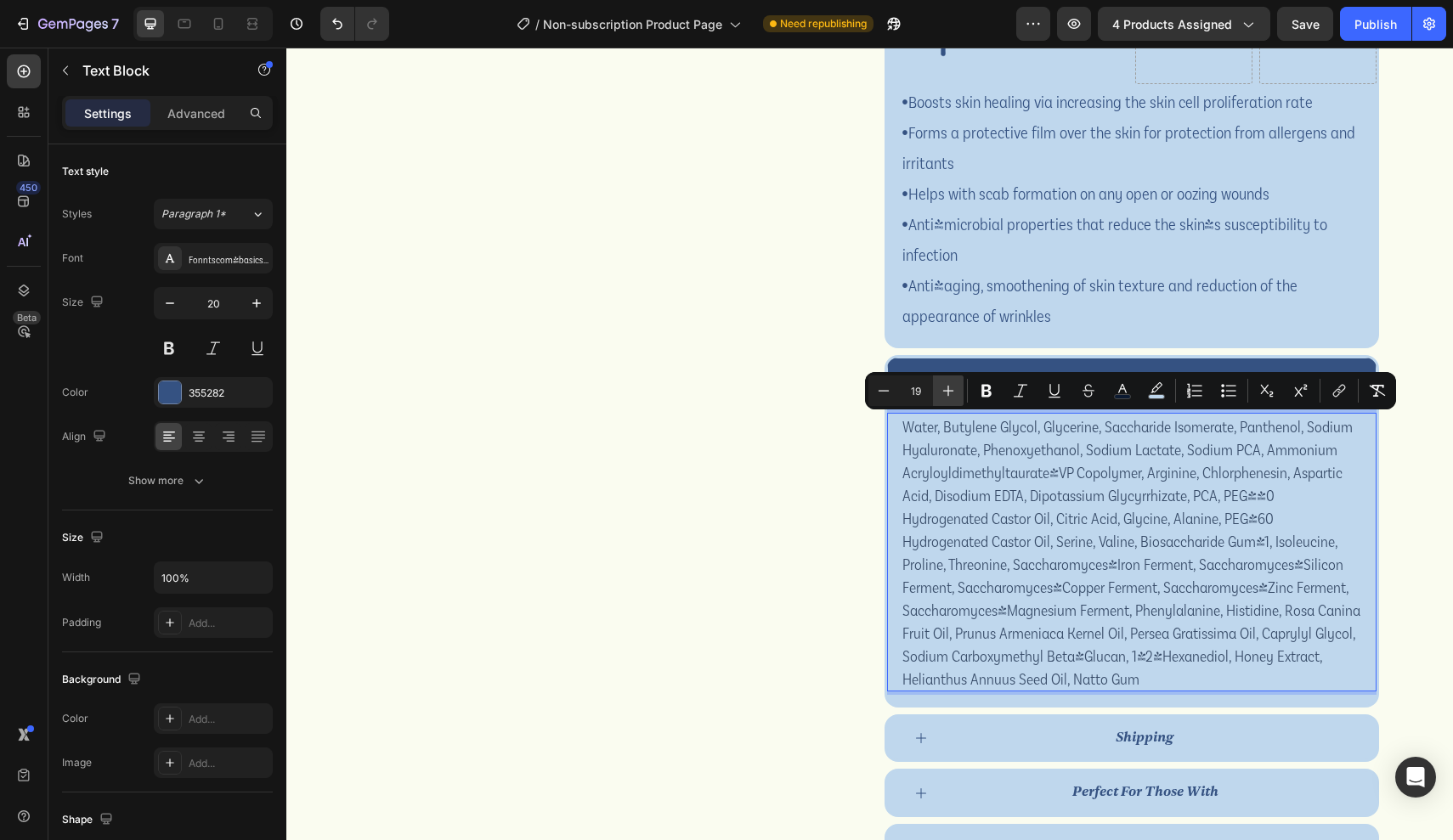 click 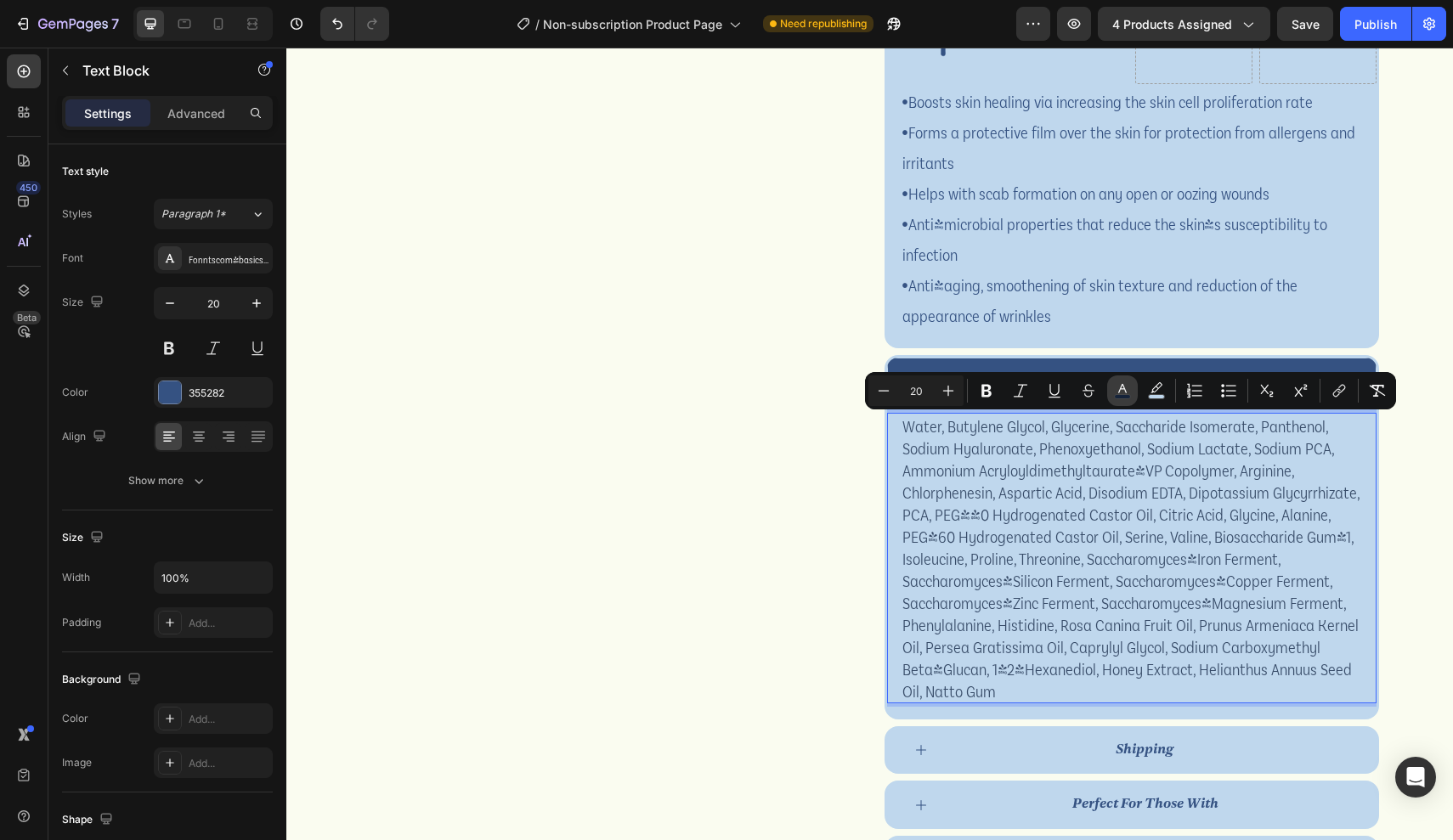 click on "color" at bounding box center (1122, 391) 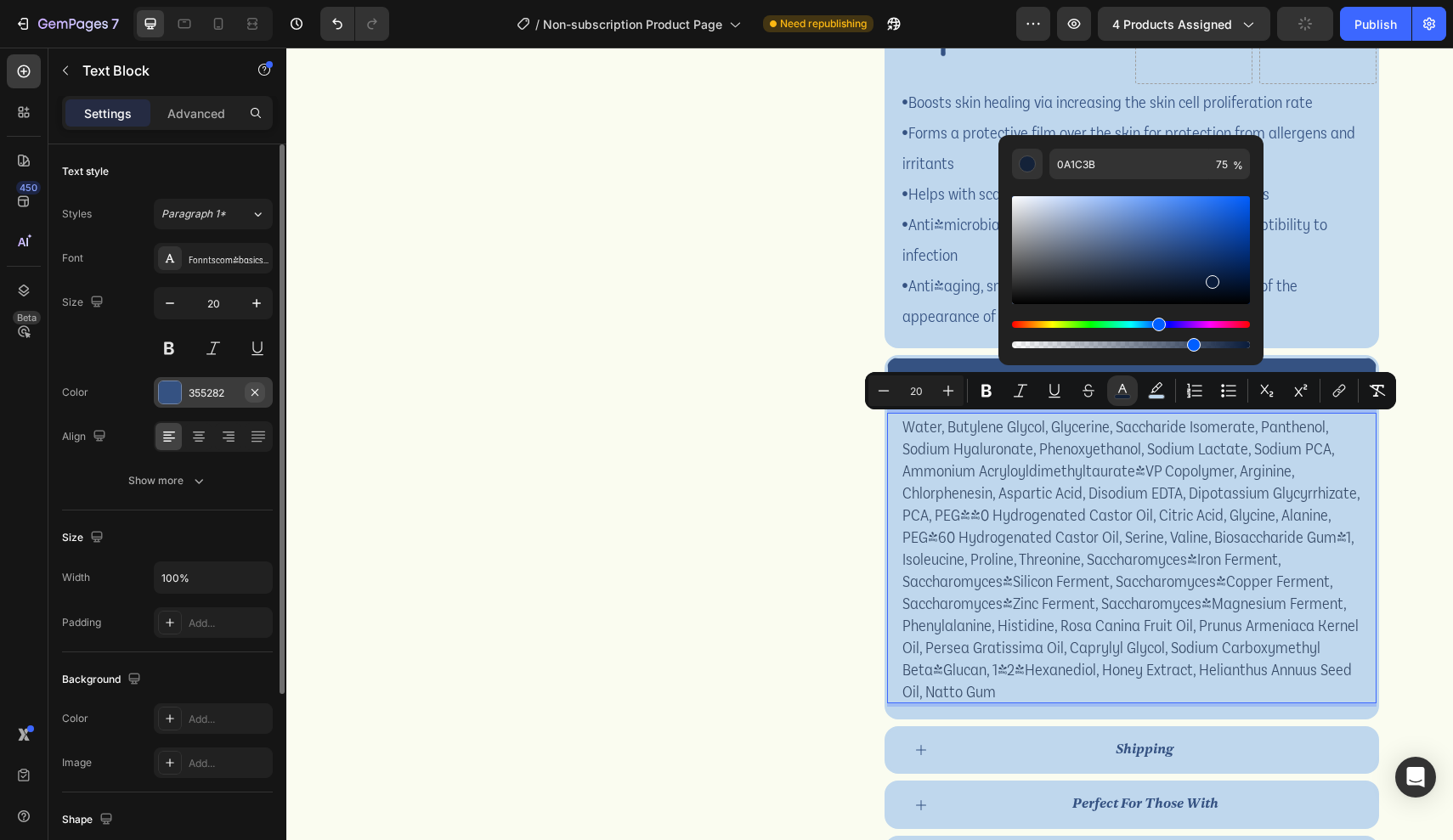 click 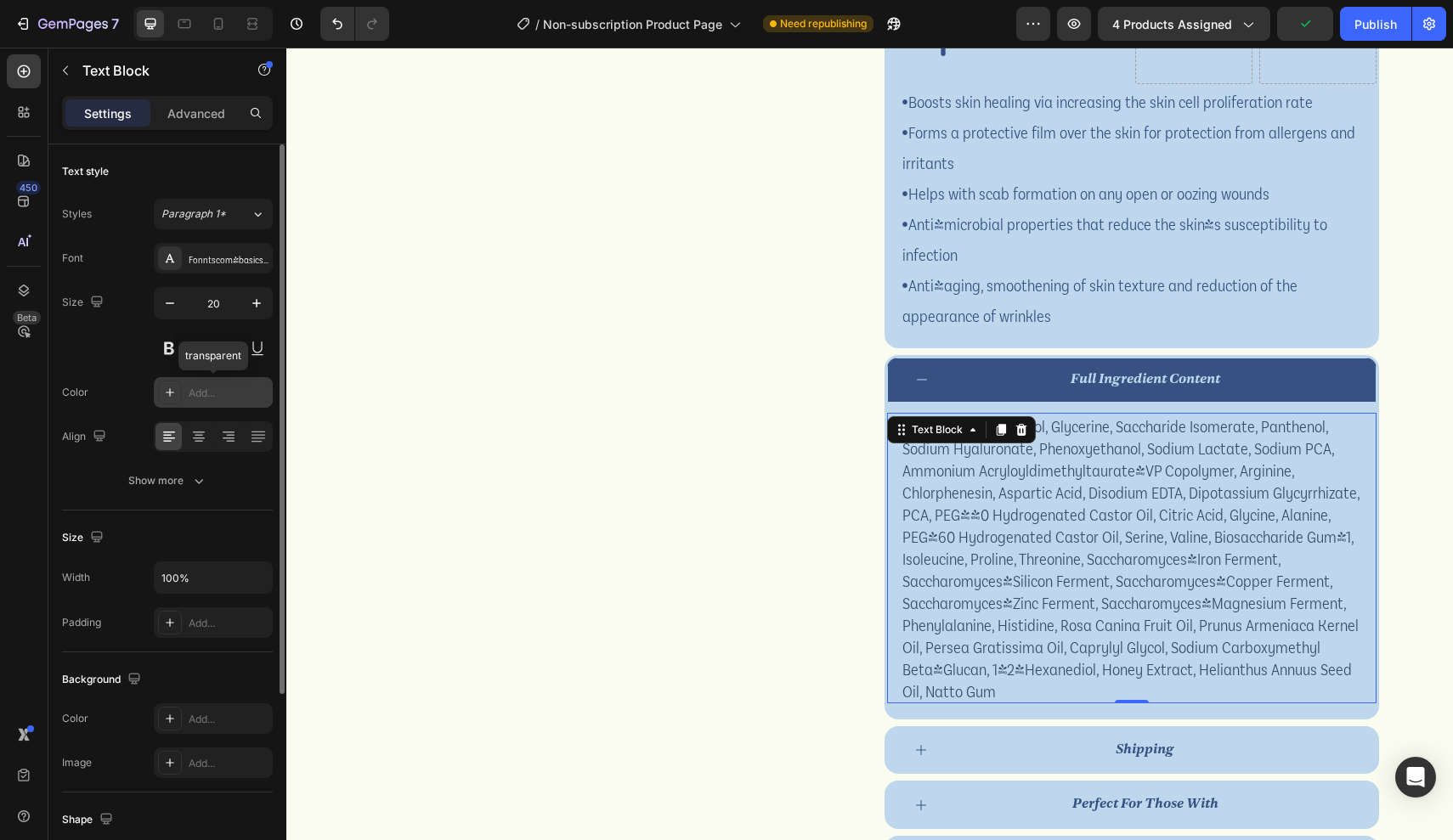 click at bounding box center [170, 392] 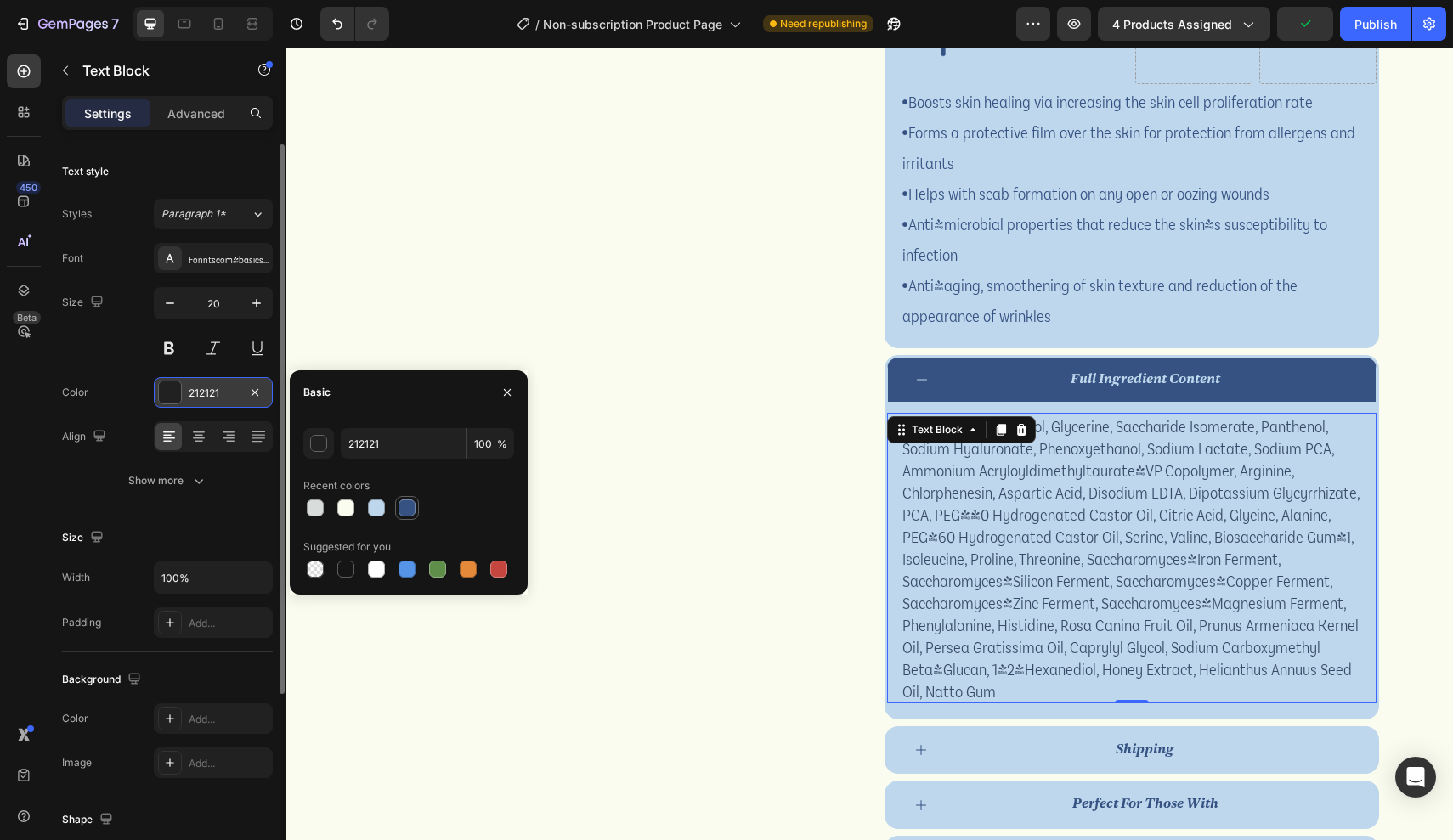 click at bounding box center (407, 508) 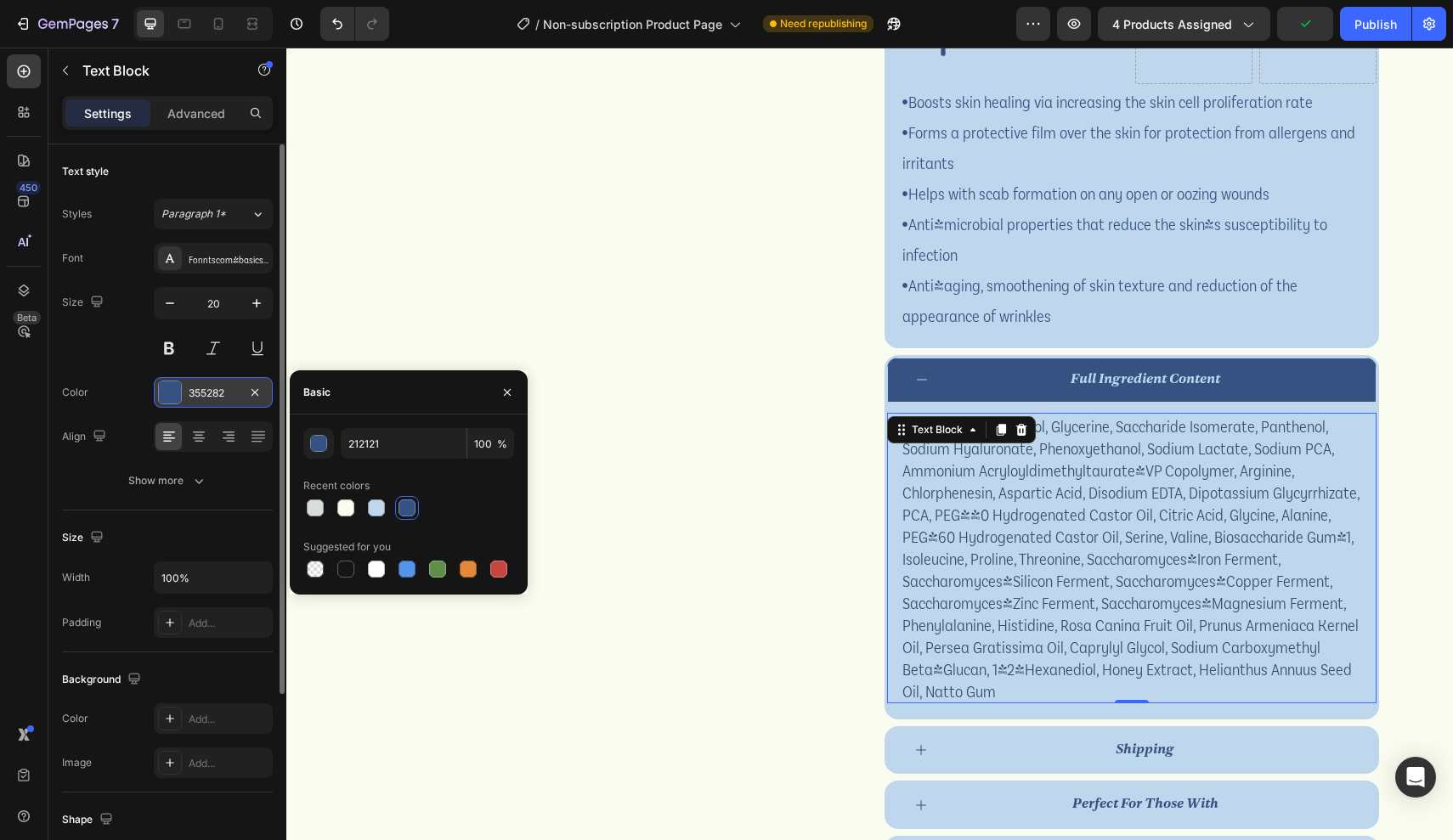 type on "355282" 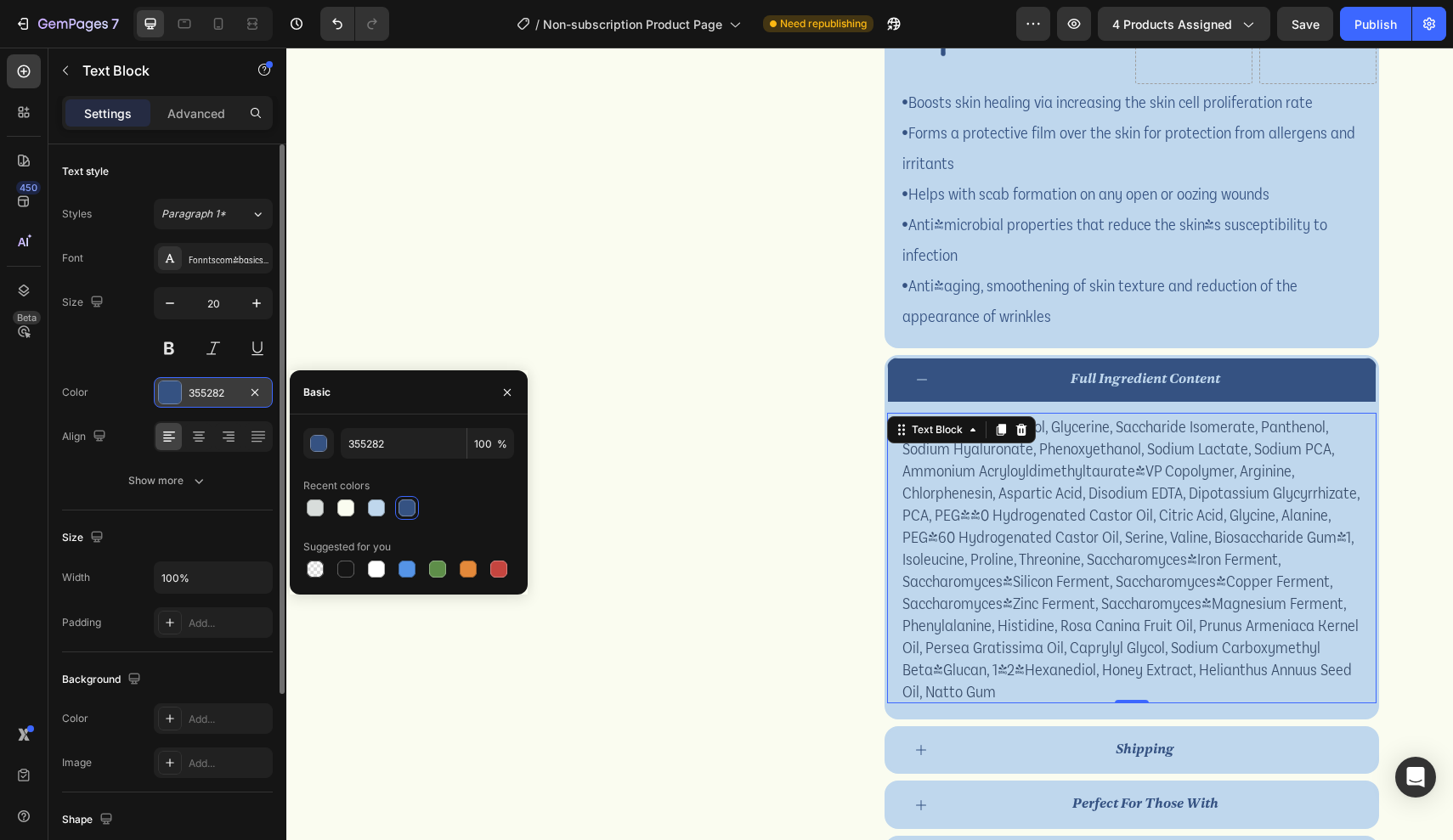 click on "355282" at bounding box center [213, 393] 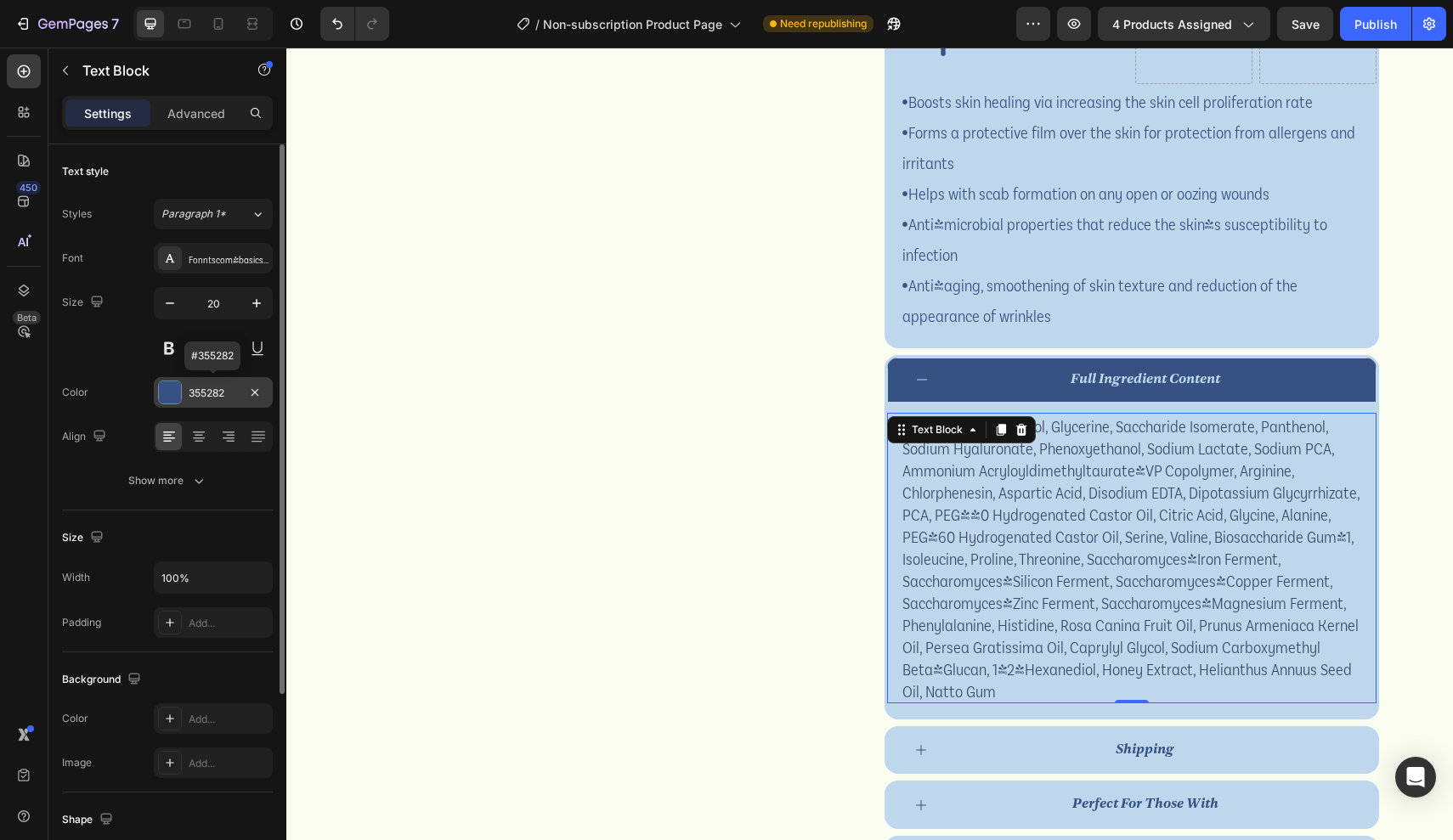 click on "355282" at bounding box center (213, 393) 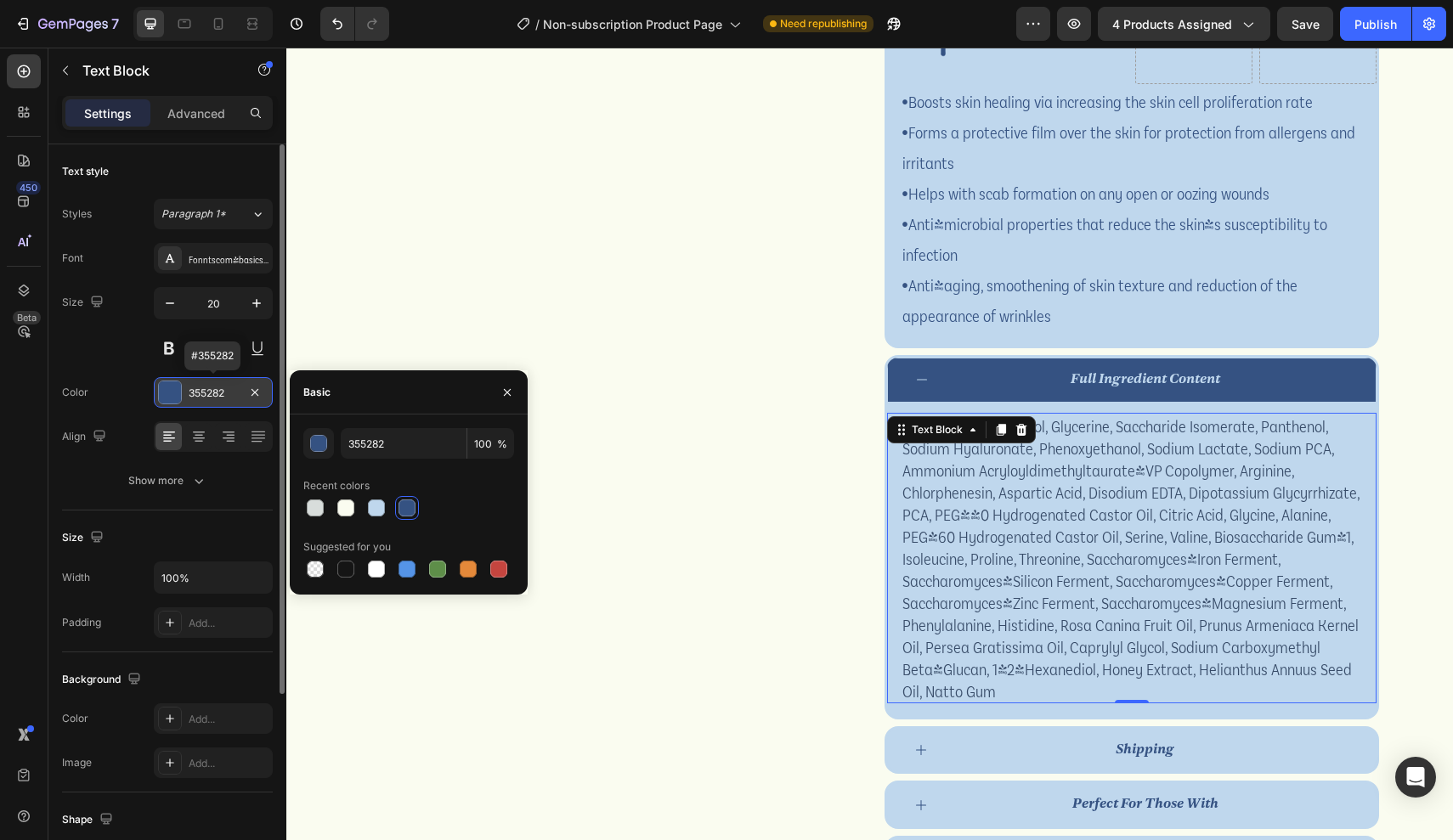 click on "355282" at bounding box center [213, 393] 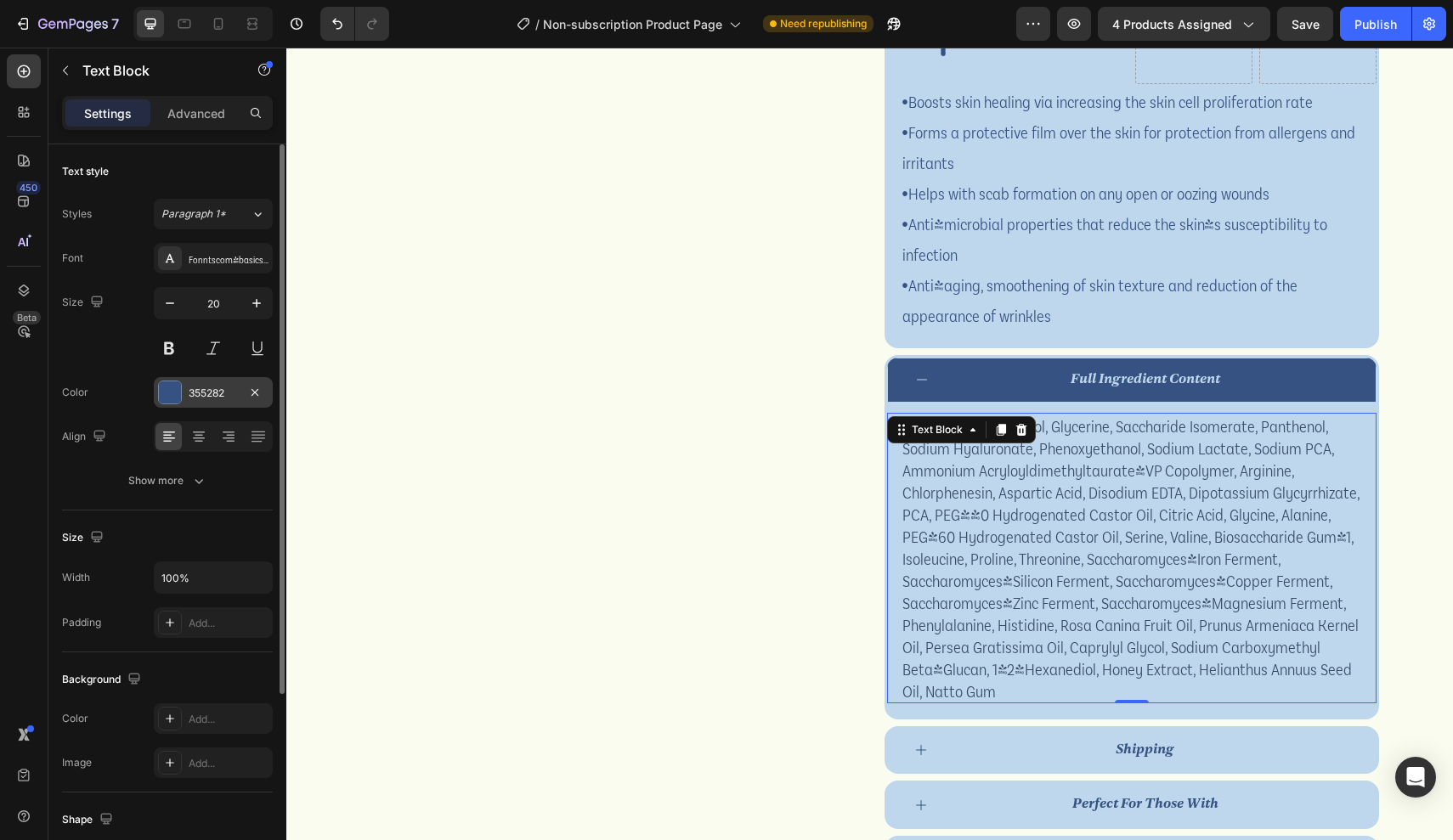 click on "355282" at bounding box center (213, 392) 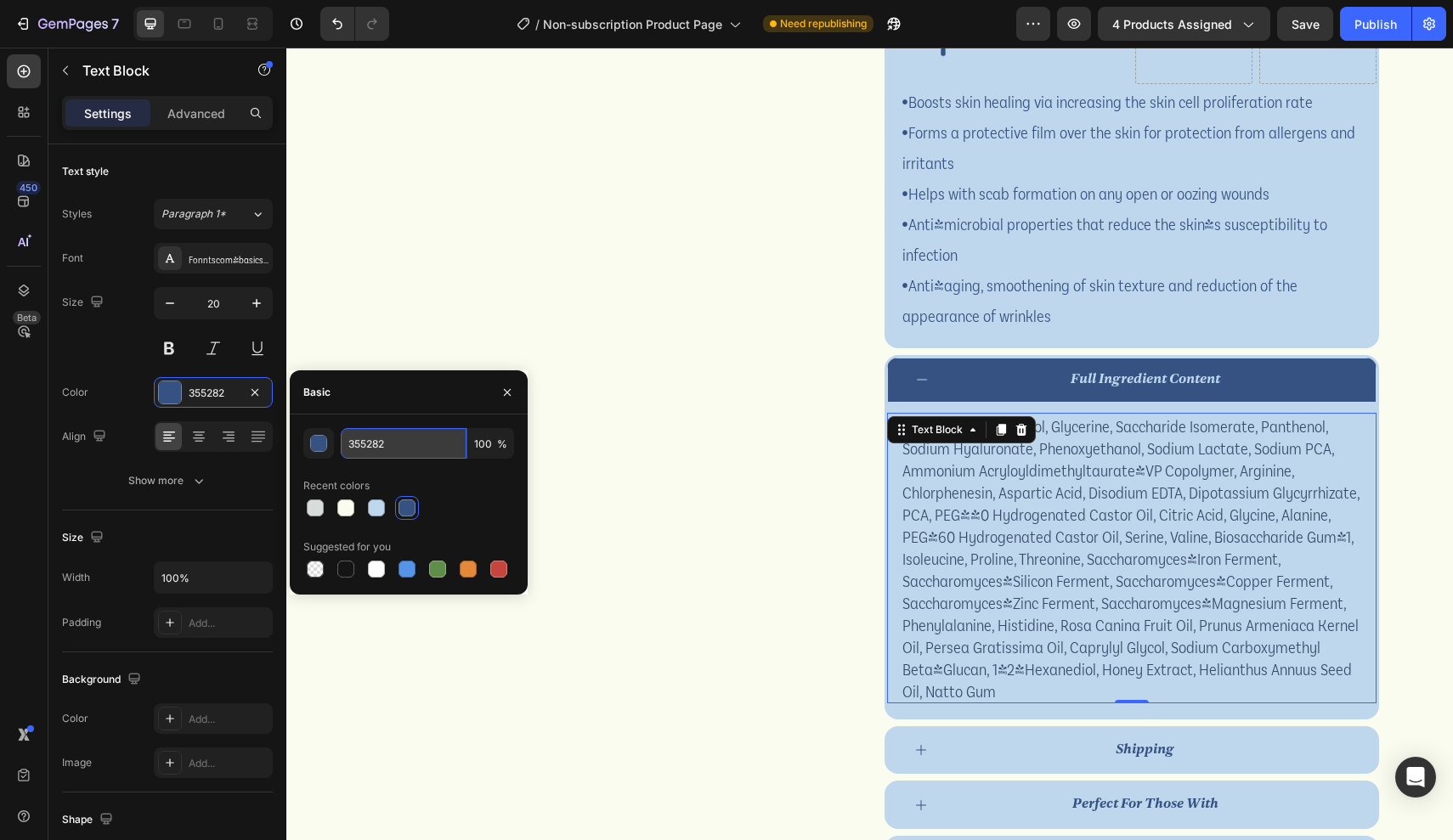 click on "355282" at bounding box center (404, 443) 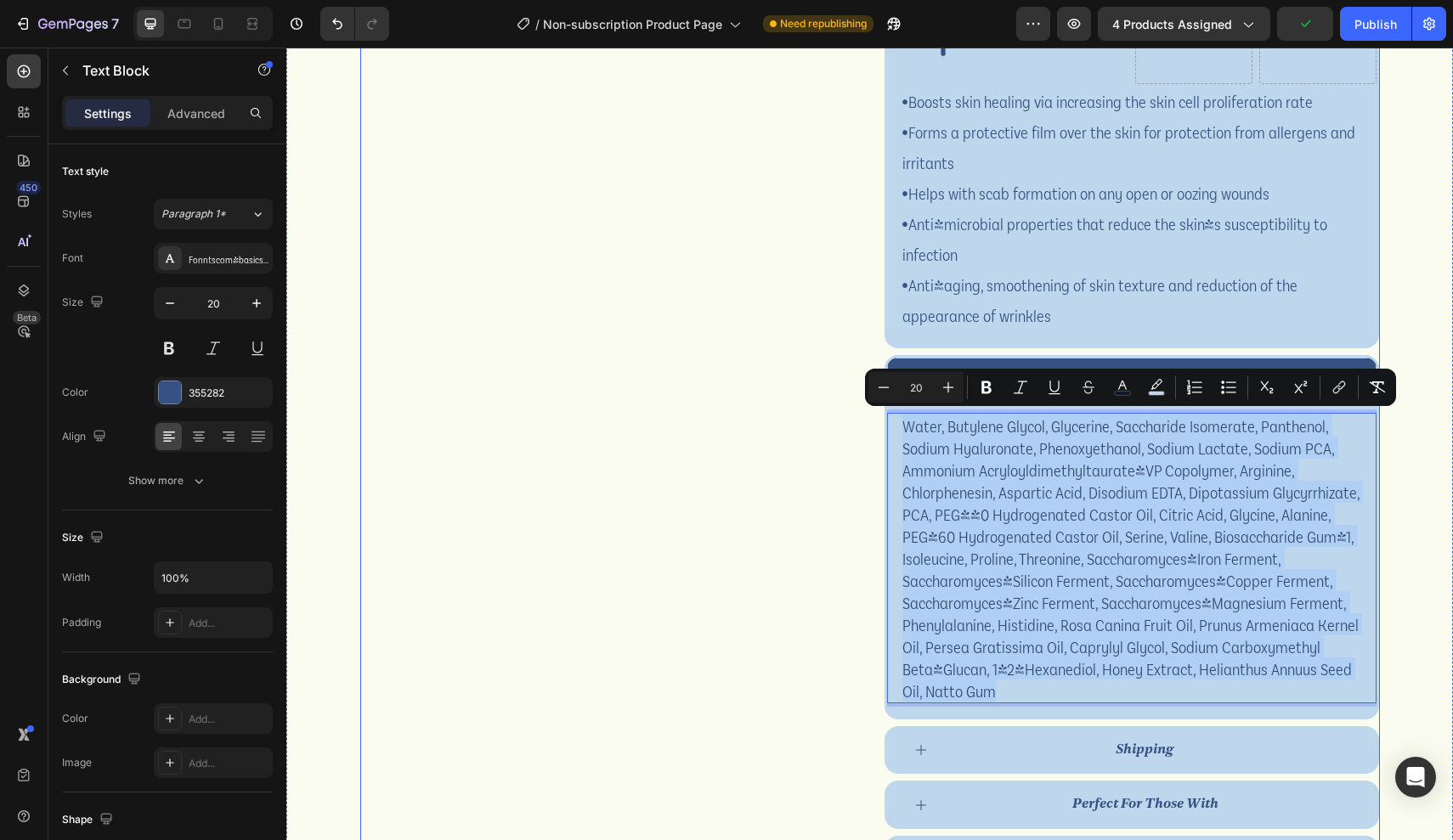drag, startPoint x: 1004, startPoint y: 692, endPoint x: 1043, endPoint y: 455, distance: 240.1874 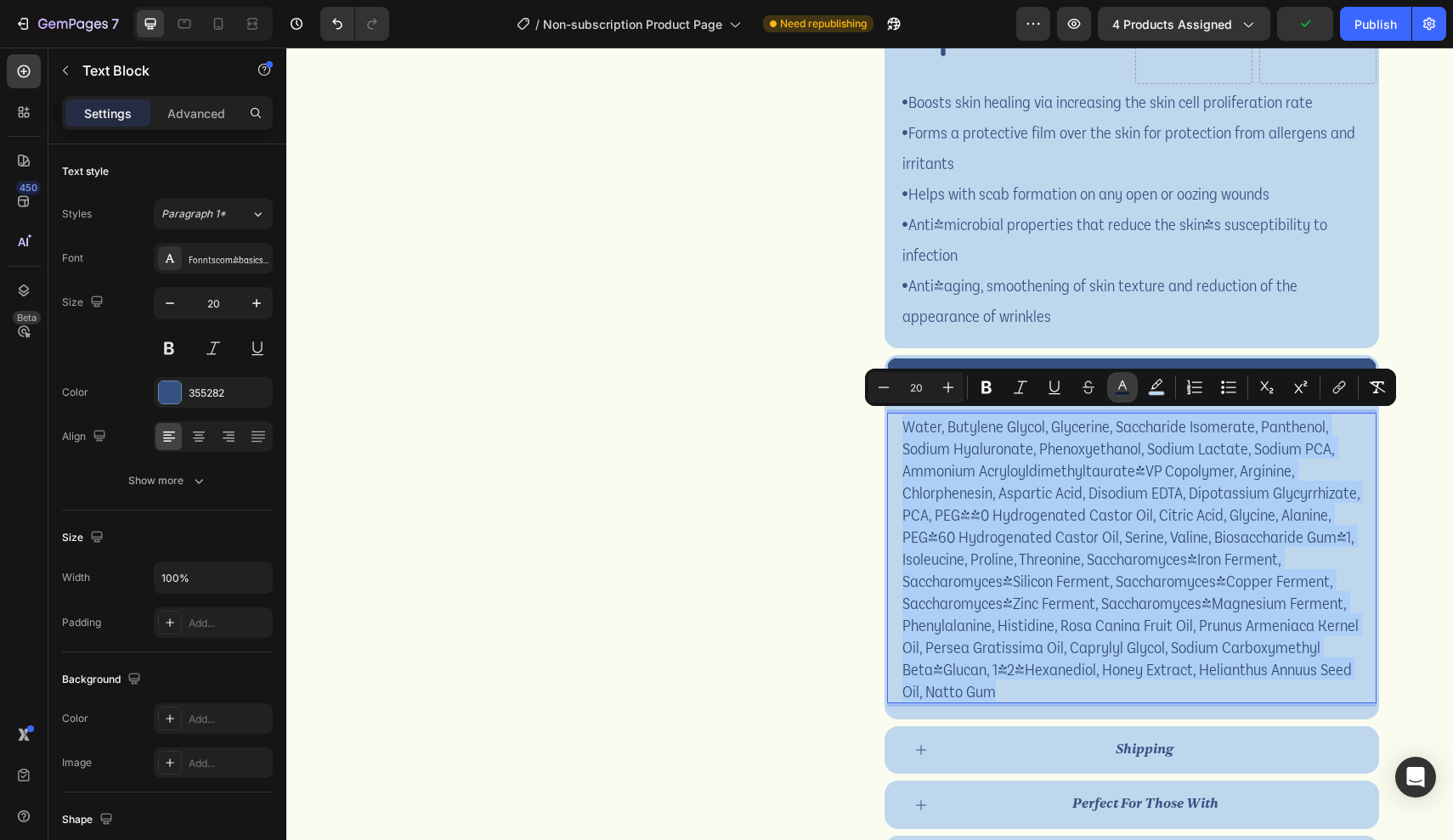 click 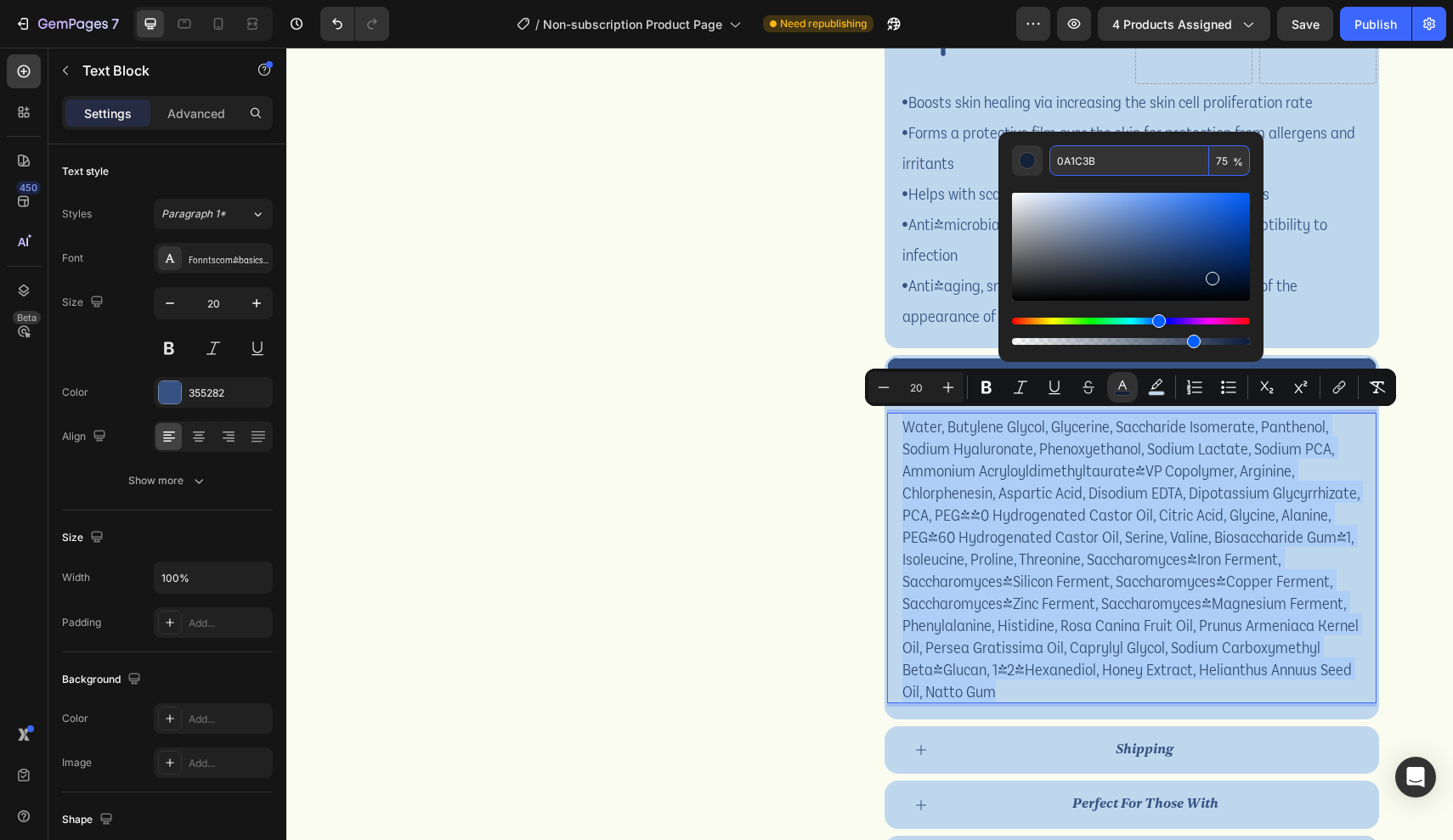 click on "0A1C3B" at bounding box center (1129, 161) 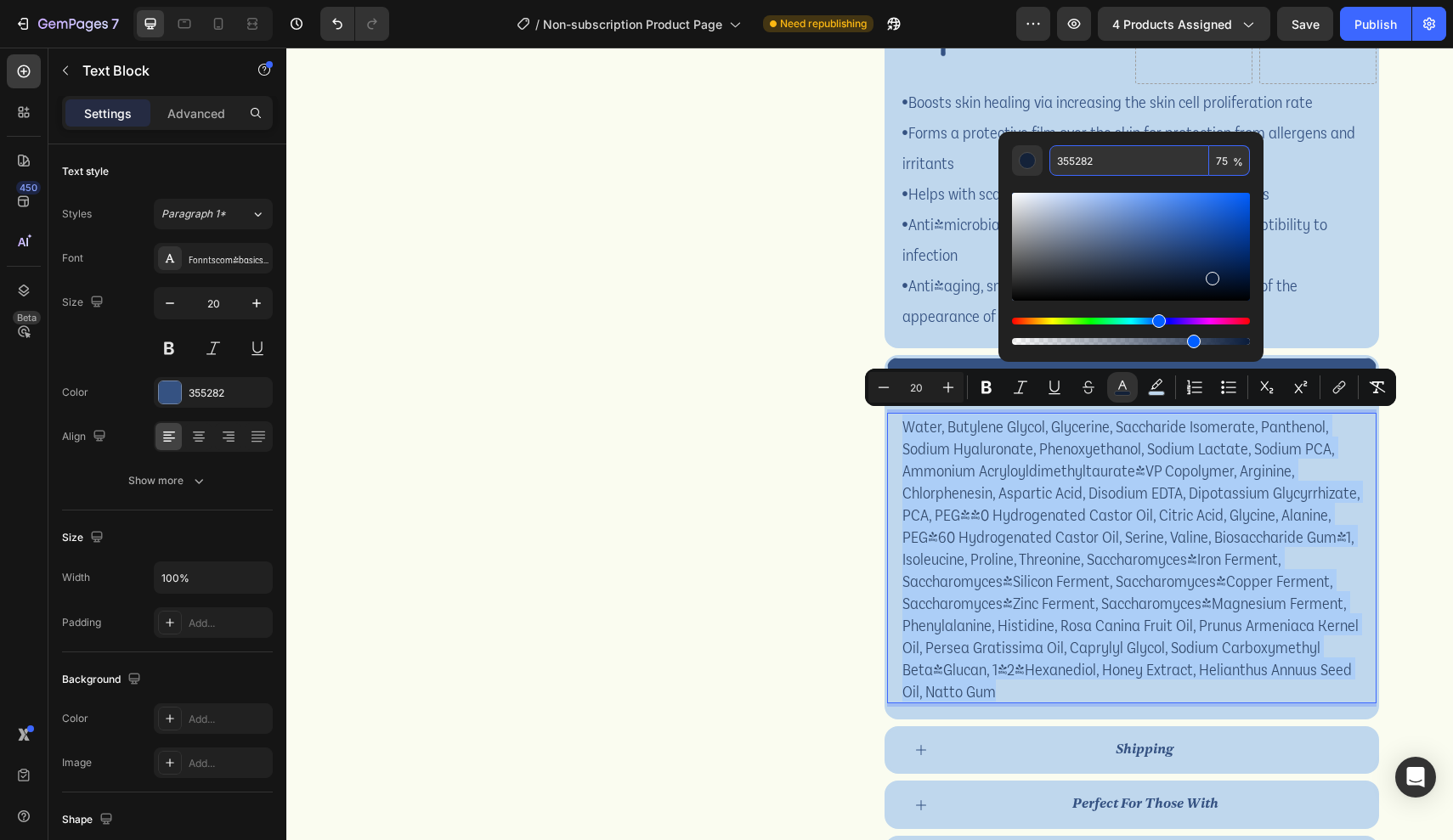 type on "355282" 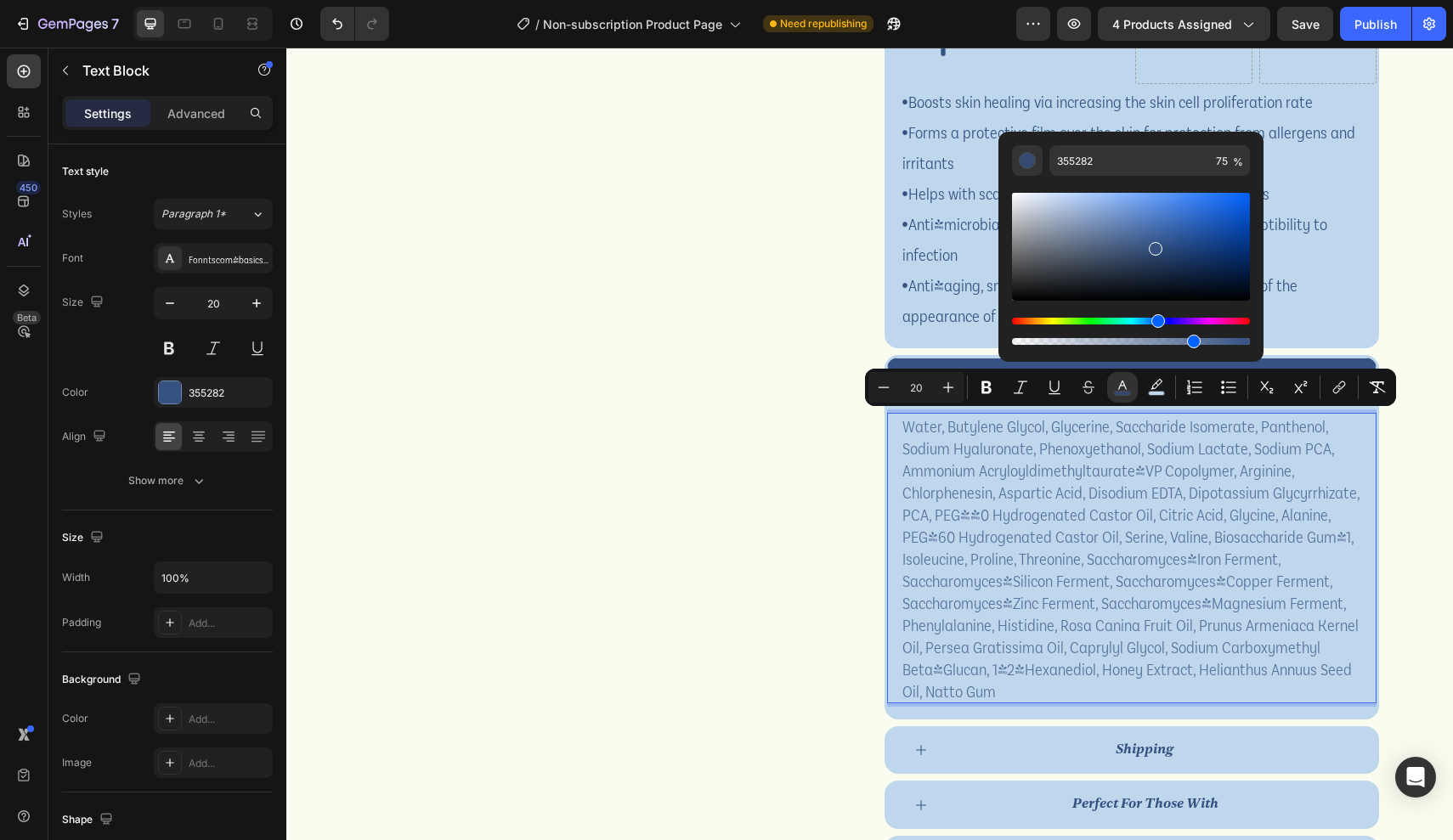 click on "Water, Butylene Glycol, Glycerine, Saccharide Isomerate, Panthenol, Sodium Hyaluronate, Phenoxyethanol, Sodium Lactate, Sodium PCA, Ammonium Acryloyldimethyltaurate/VP Copolymer, Arginine, Chlorphenesin, Aspartic Acid, Disodium EDTA, Dipotassium Glycyrrhizate, PCA, PEG-40 Hydrogenated Castor Oil, Citric Acid, Glycine, Alanine, PEG-60 Hydrogenated Castor Oil, Serine, Valine, Biosaccharide Gum-1, Isoleucine, Proline, Threonine, Saccharomyces/Iron Ferment, Saccharomyces/Silicon Ferment, Saccharomyces/Copper Ferment, Saccharomyces/Zinc Ferment, Saccharomyces/Magnesium Ferment, Phenylalanine, Histidine, Rosa Canina Fruit Oil, Prunus Armeniaca Kernel Oil, Persea Gratissima Oil, Caprylyl Glycol, Sodium Carboxymethyl Beta-Glucan, 1-2-Hexanediol, Honey Extract, Helianthus Annuus Seed Oil, Natto Gum" at bounding box center [1131, 558] 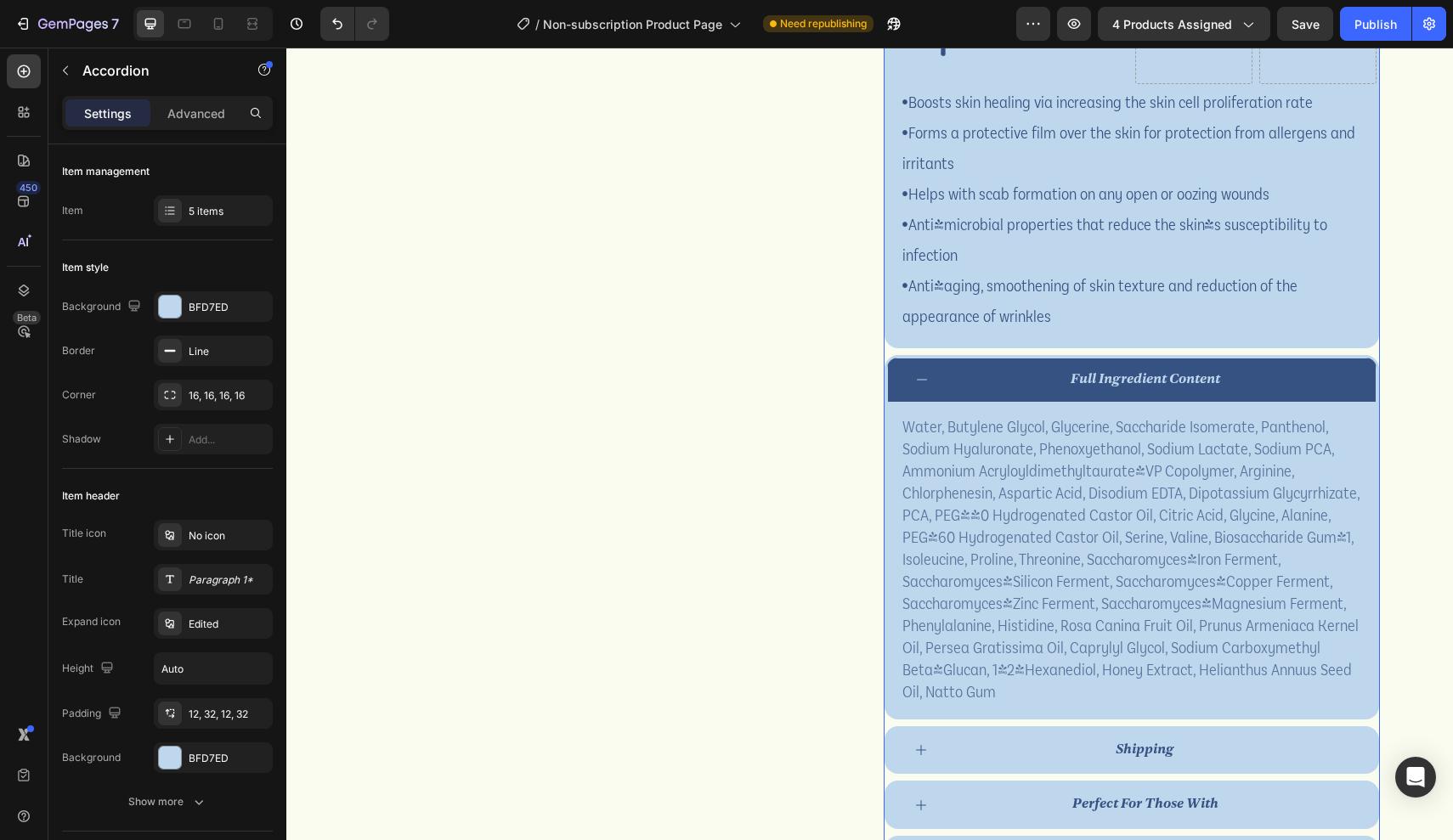 click on "full ingredient content" at bounding box center (1145, 380) 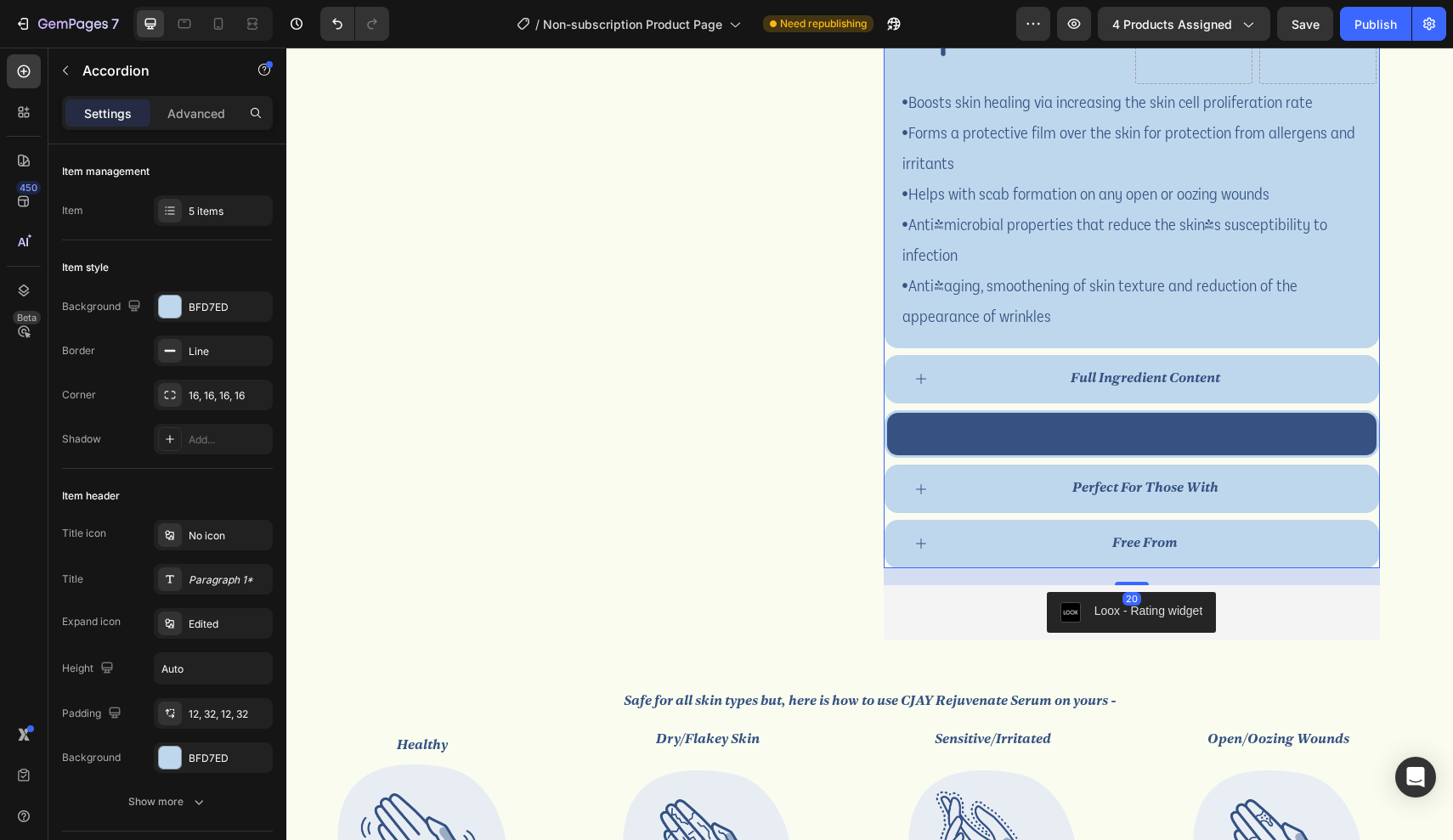 click on "shipping" at bounding box center [1145, 434] 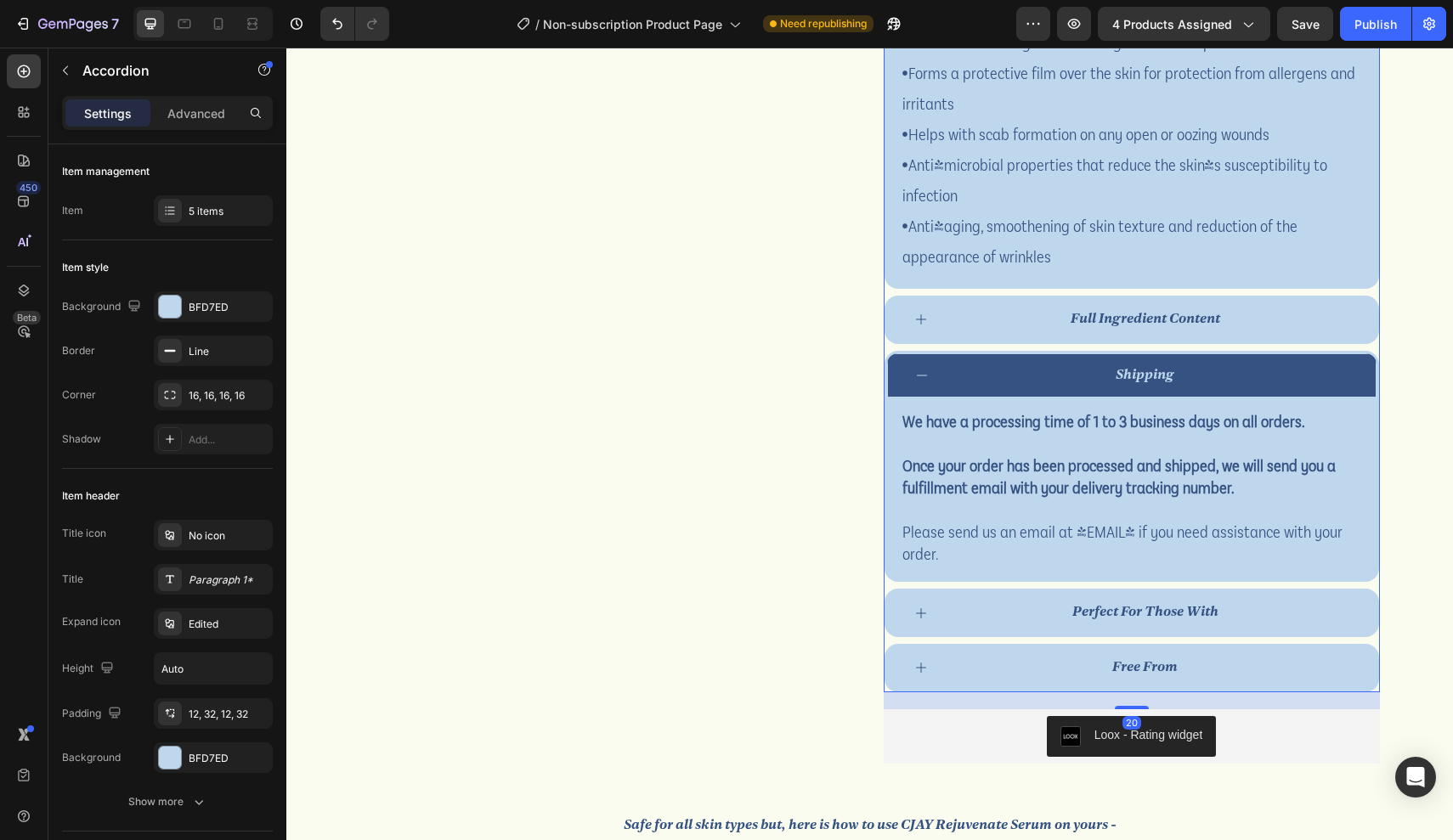 scroll, scrollTop: 1294, scrollLeft: 0, axis: vertical 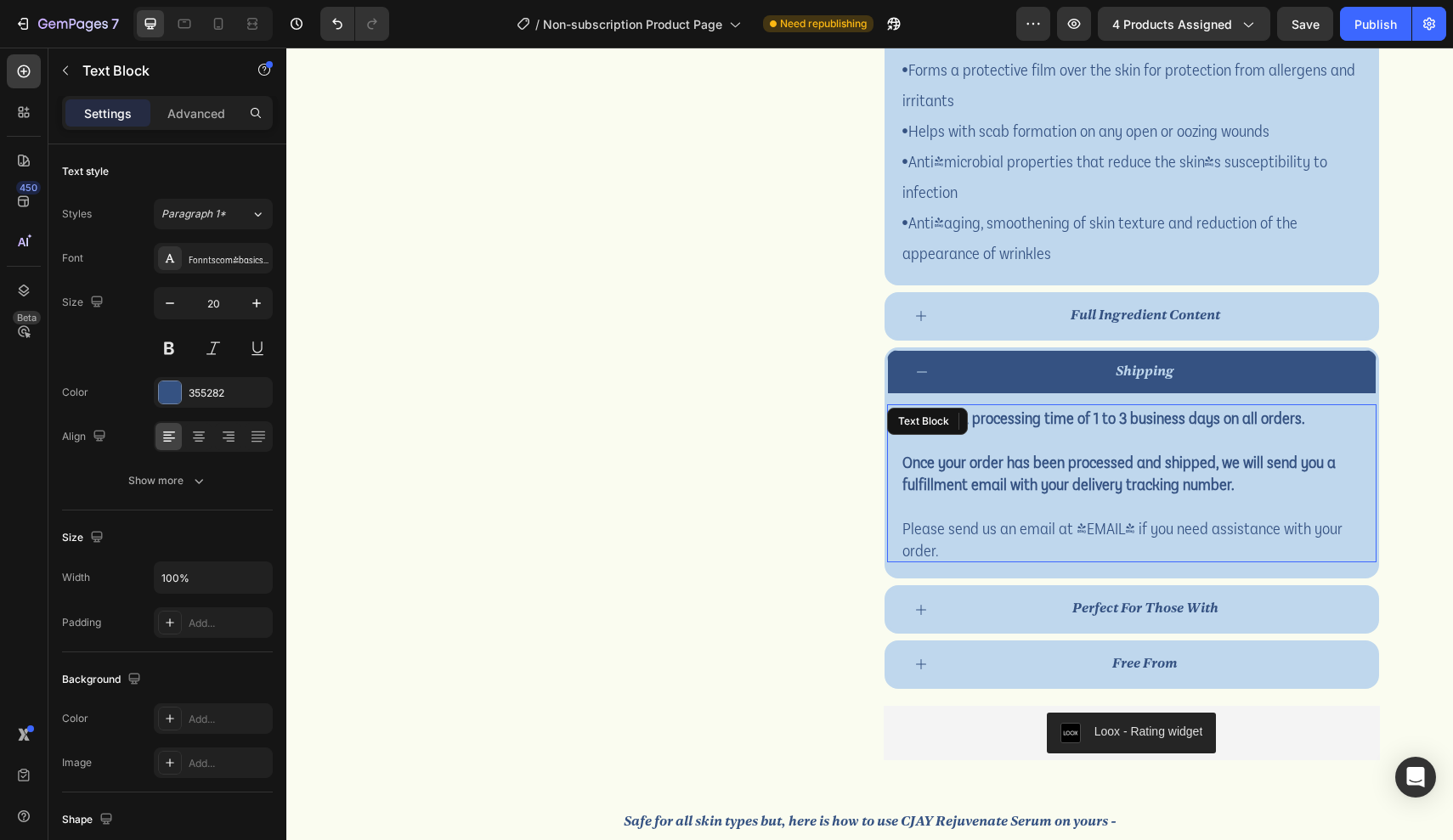 click on "Please send us an email at [EMAIL] if you need assistance with your order." at bounding box center (1132, 538) 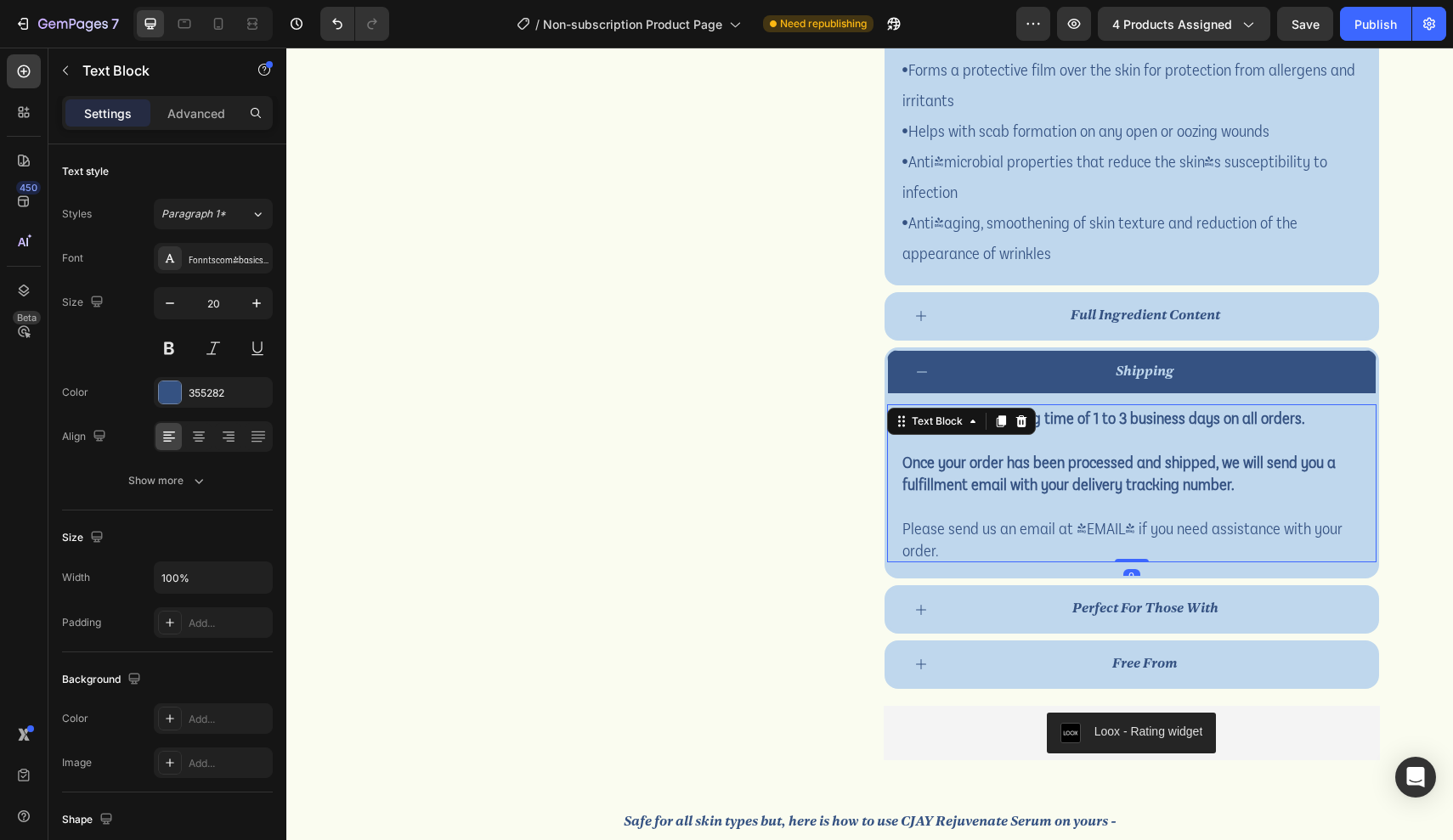 click on "Please send us an email at [EMAIL] if you need assistance with your order." at bounding box center (1132, 538) 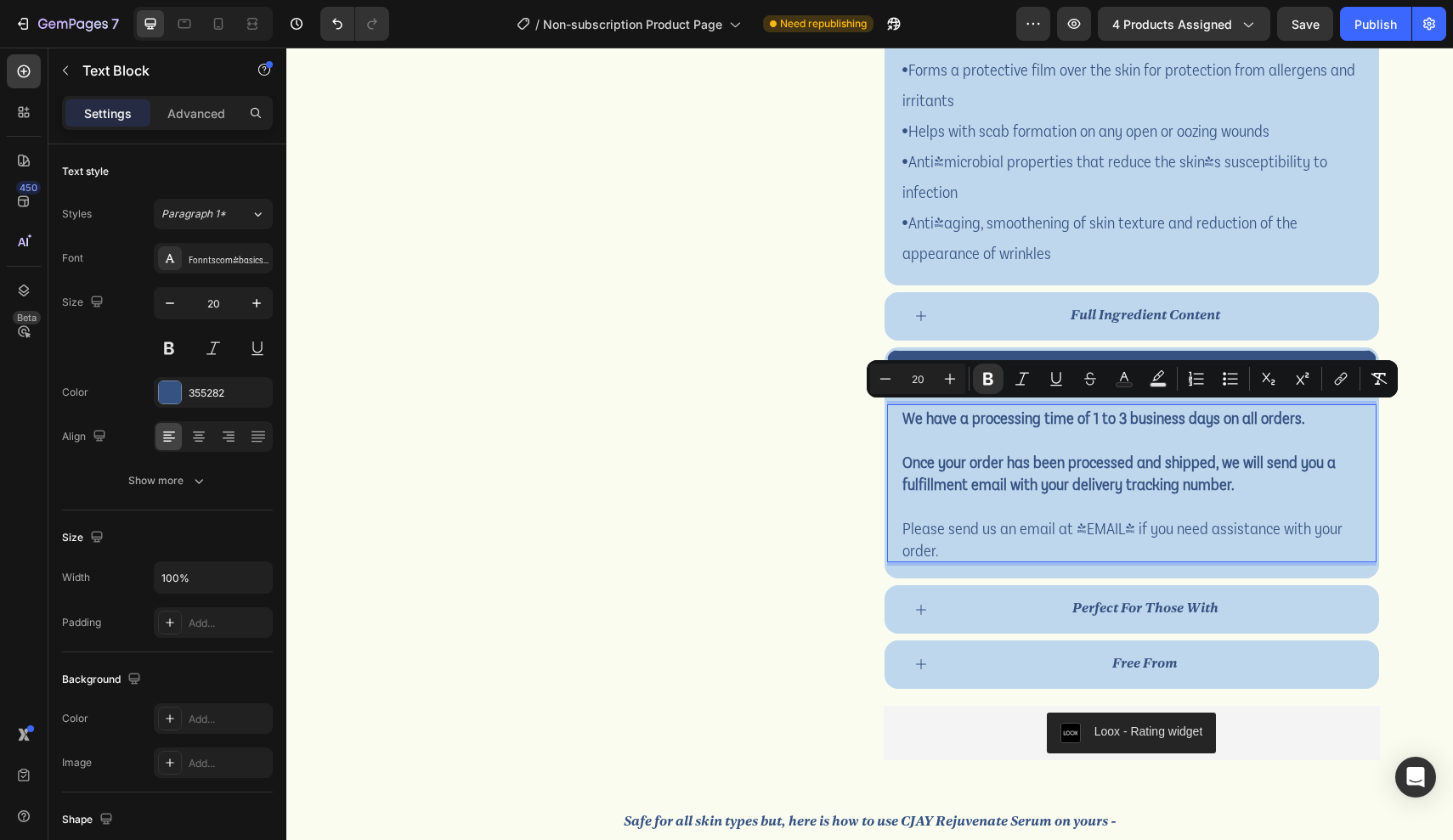 drag, startPoint x: 1004, startPoint y: 551, endPoint x: 516, endPoint y: 380, distance: 517.09283 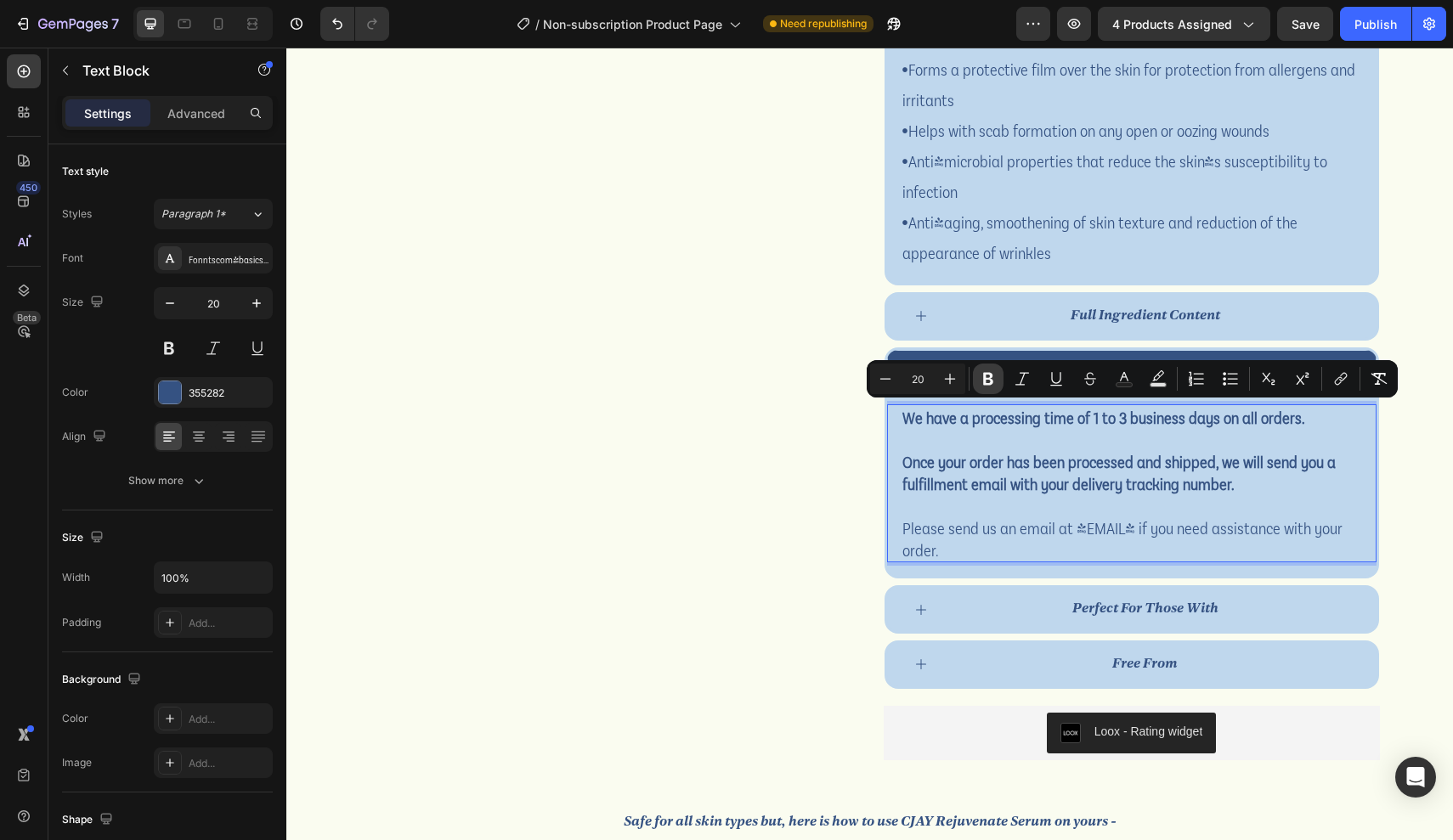 click 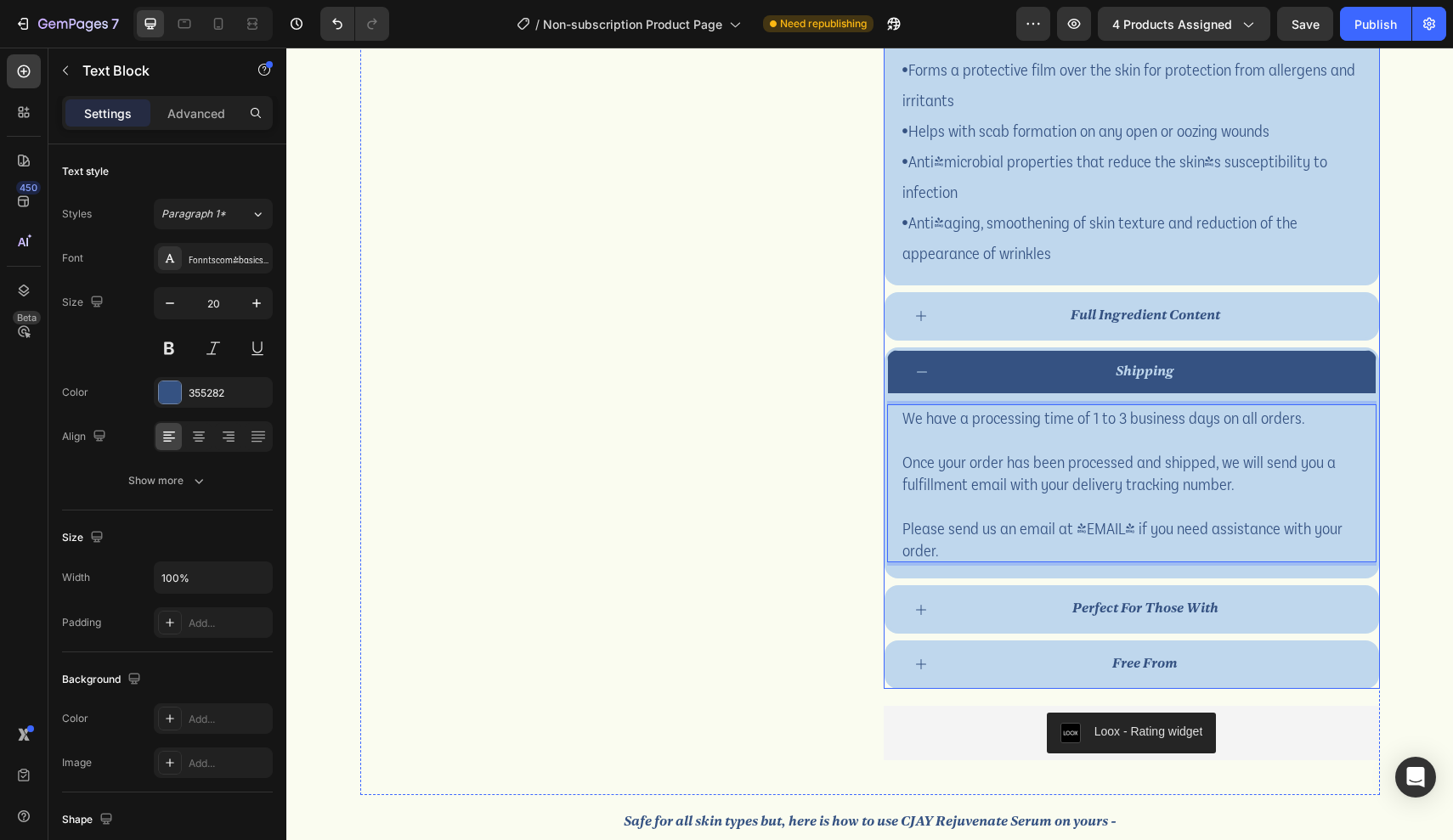 click on "shipping We have a processing time of 1 to 3 business days on all orders.  Once your order has been processed and shipped, we will send you a fulfillment email with your delivery tracking number. Please send us an email at [EMAIL] if you need assistance with your order. Text Block   0" at bounding box center [1132, 463] 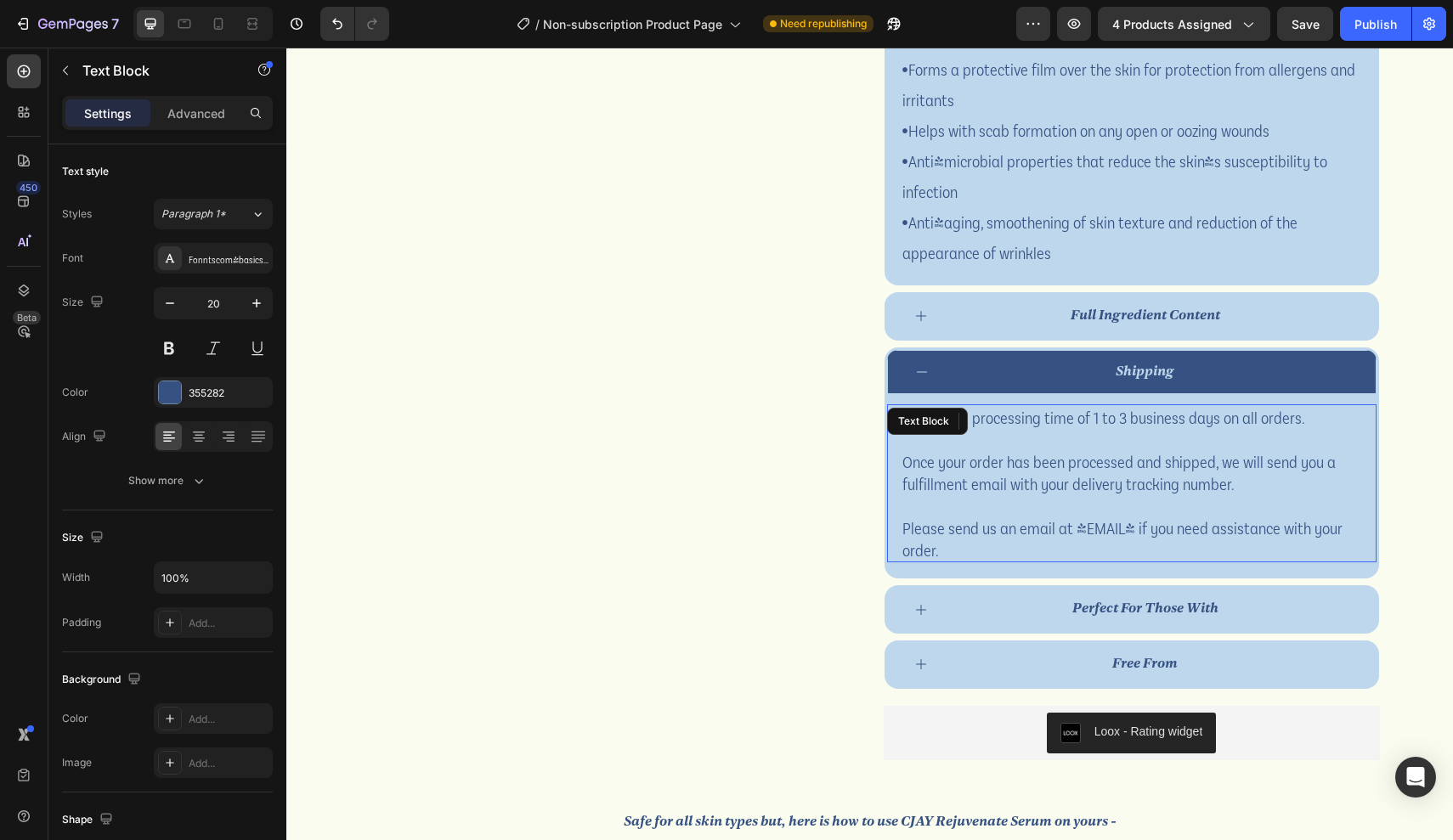 click on "Once your order has been processed and shipped, we will send you a fulfillment email with your delivery tracking number." at bounding box center (1132, 472) 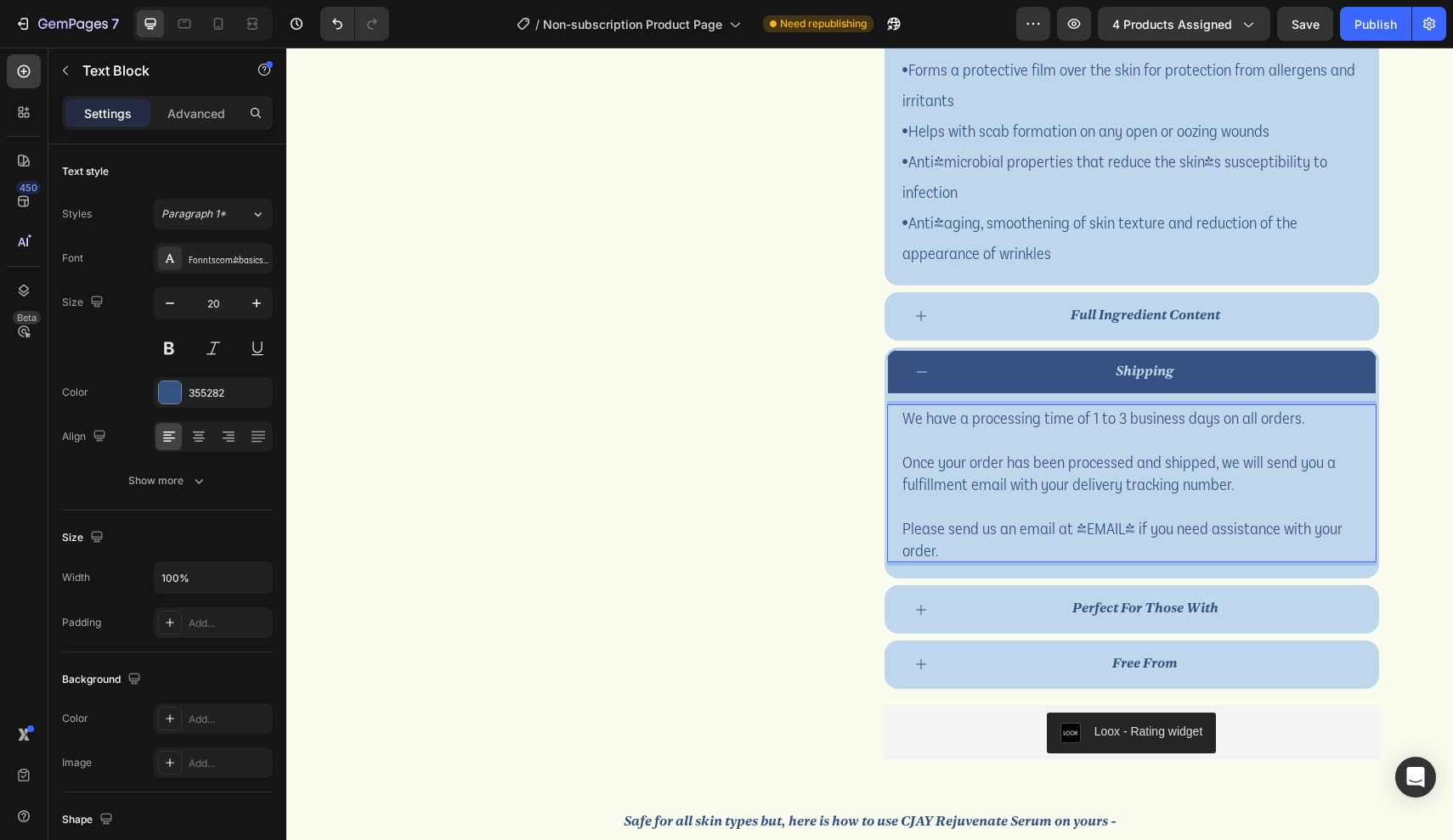 click on "We have a processing time of 1 to 3 business days on all orders." at bounding box center (1132, 417) 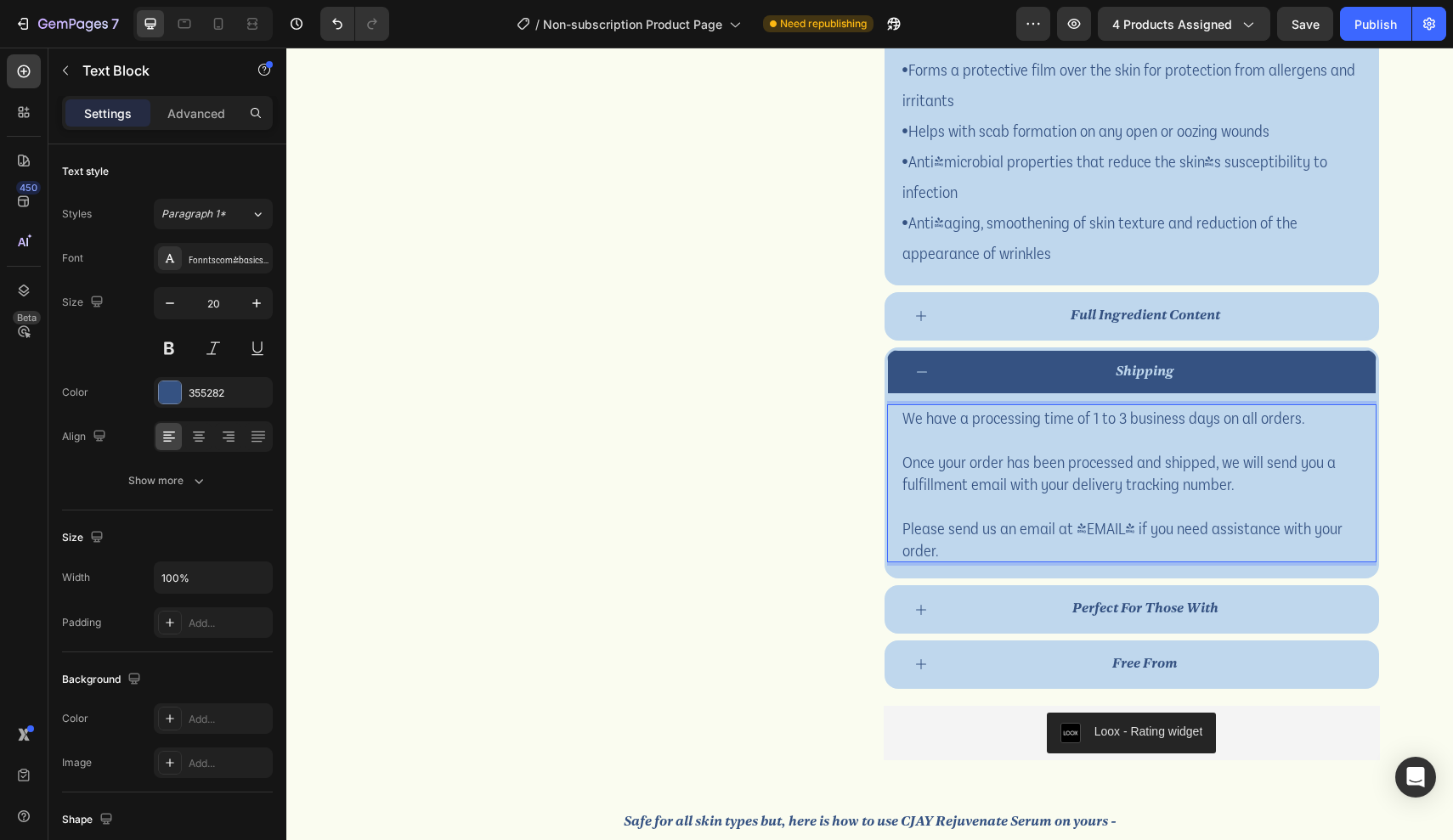 click on "Once your order has been processed and shipped, we will send you a fulfillment email with your delivery tracking number." at bounding box center (1132, 472) 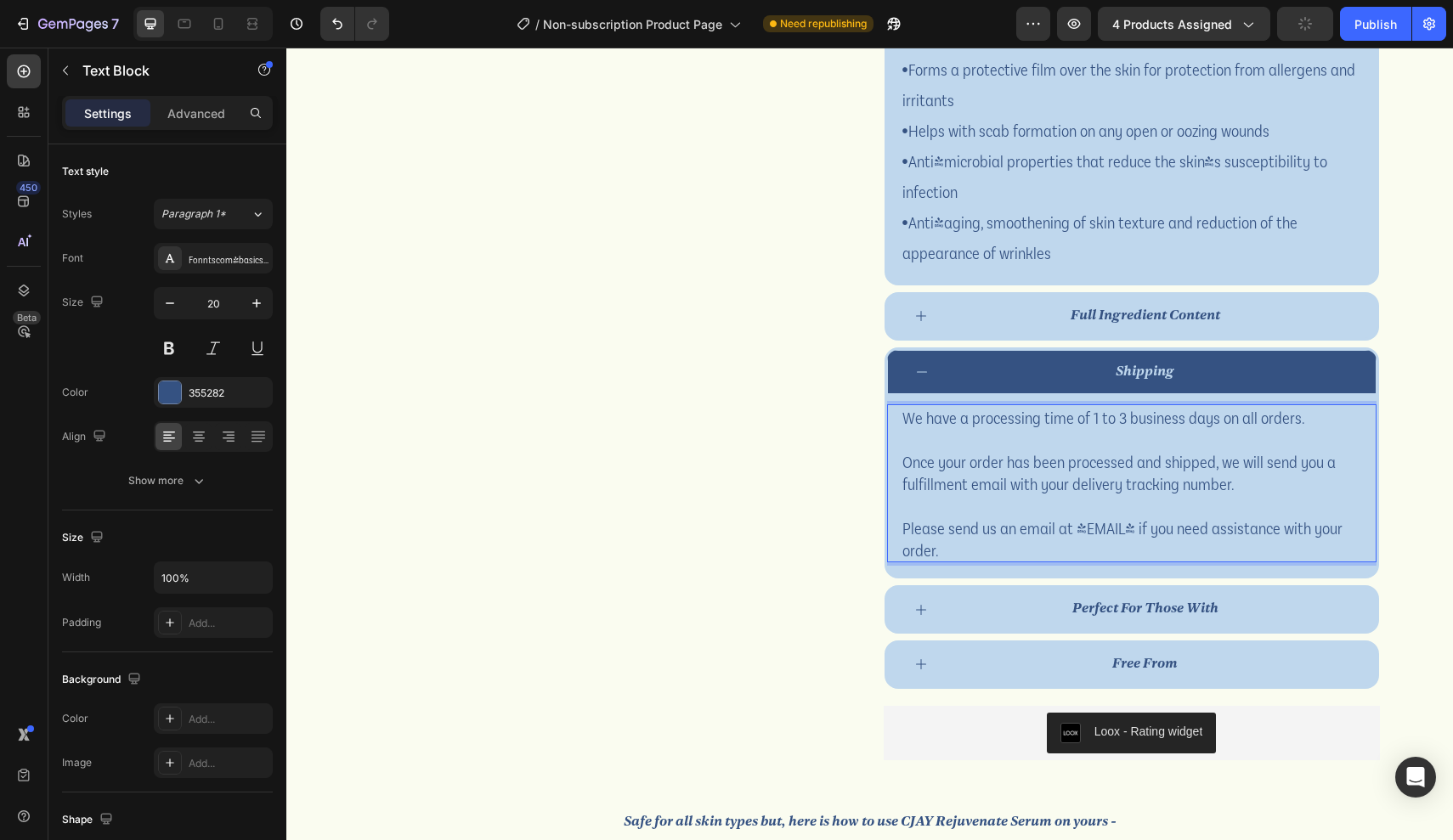 click on "Please send us an email at [EMAIL] if you need assistance with your order." at bounding box center (1132, 538) 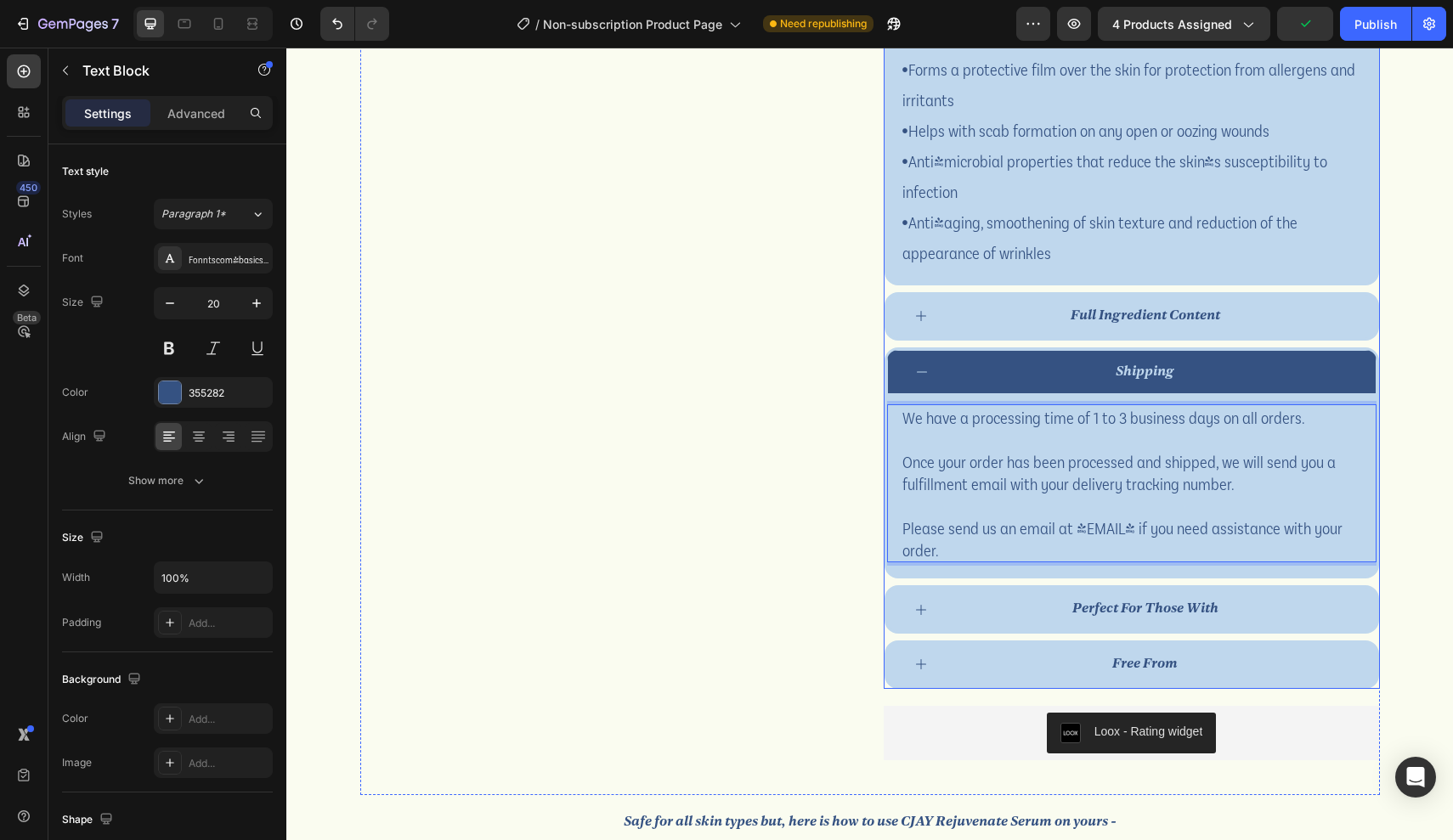 click on "shipping" at bounding box center (1132, 372) 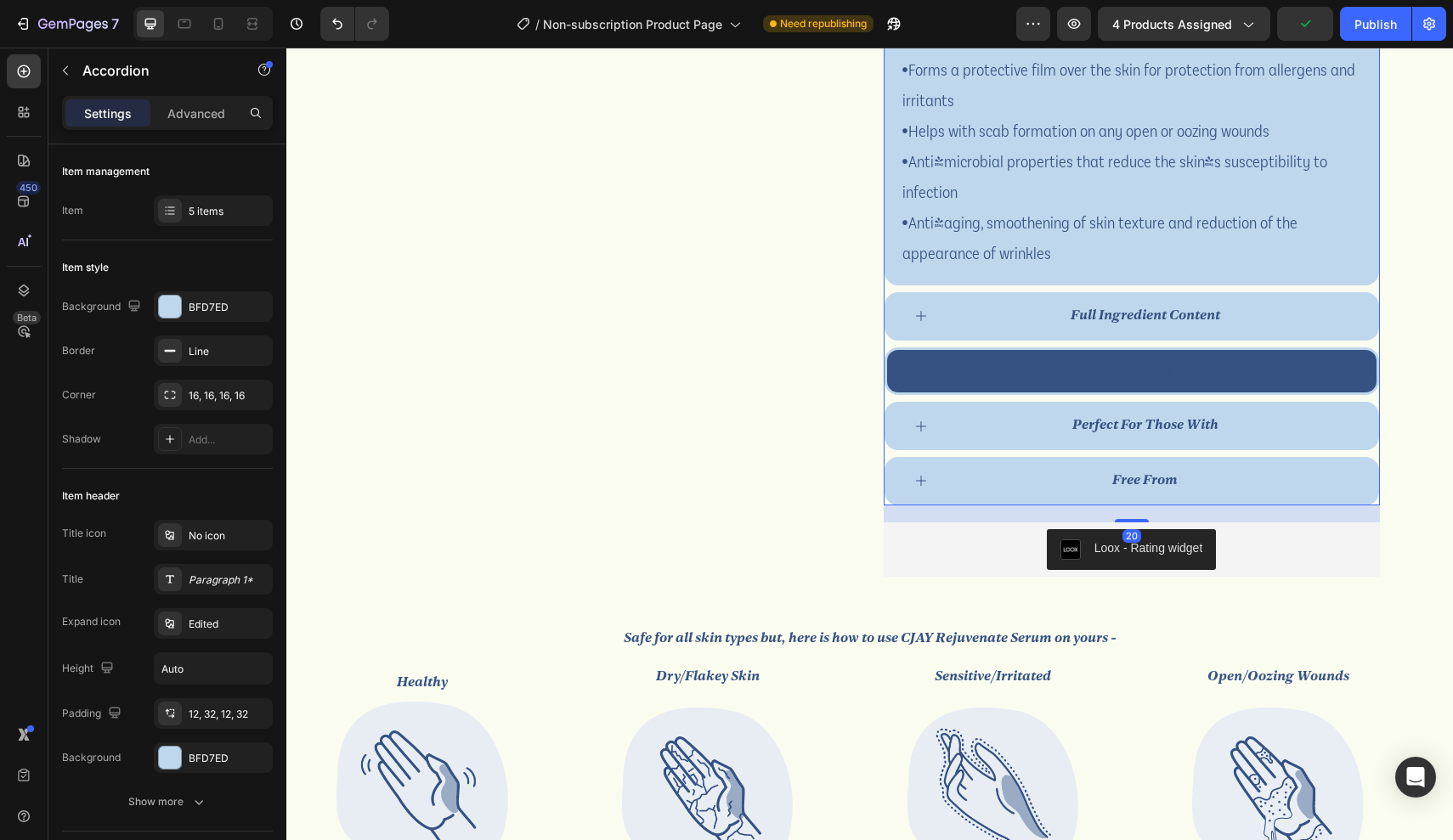 click on "shipping" at bounding box center [1145, 371] 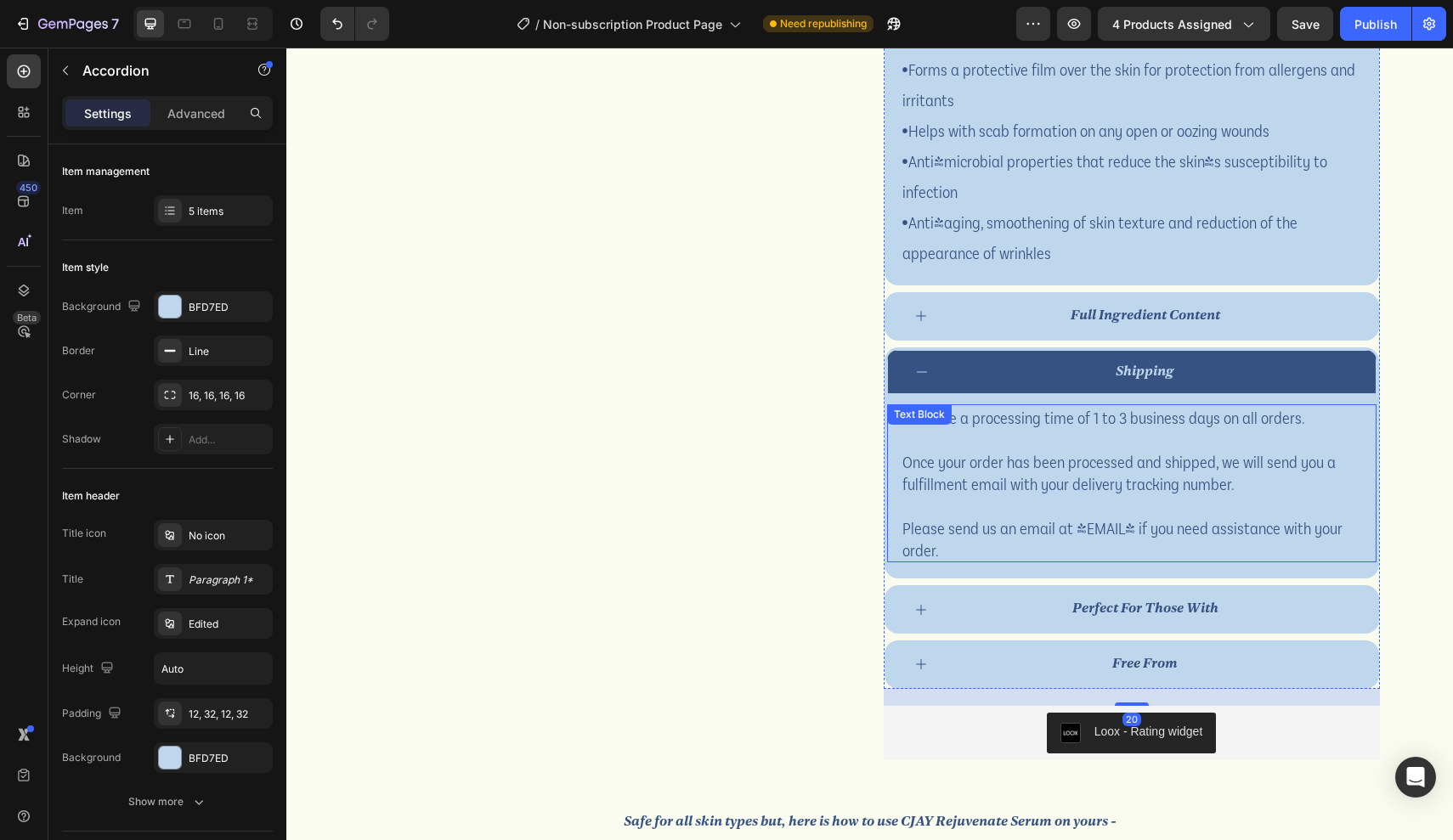 click on "Once your order has been processed and shipped, we will send you a fulfillment email with your delivery tracking number." at bounding box center [1132, 472] 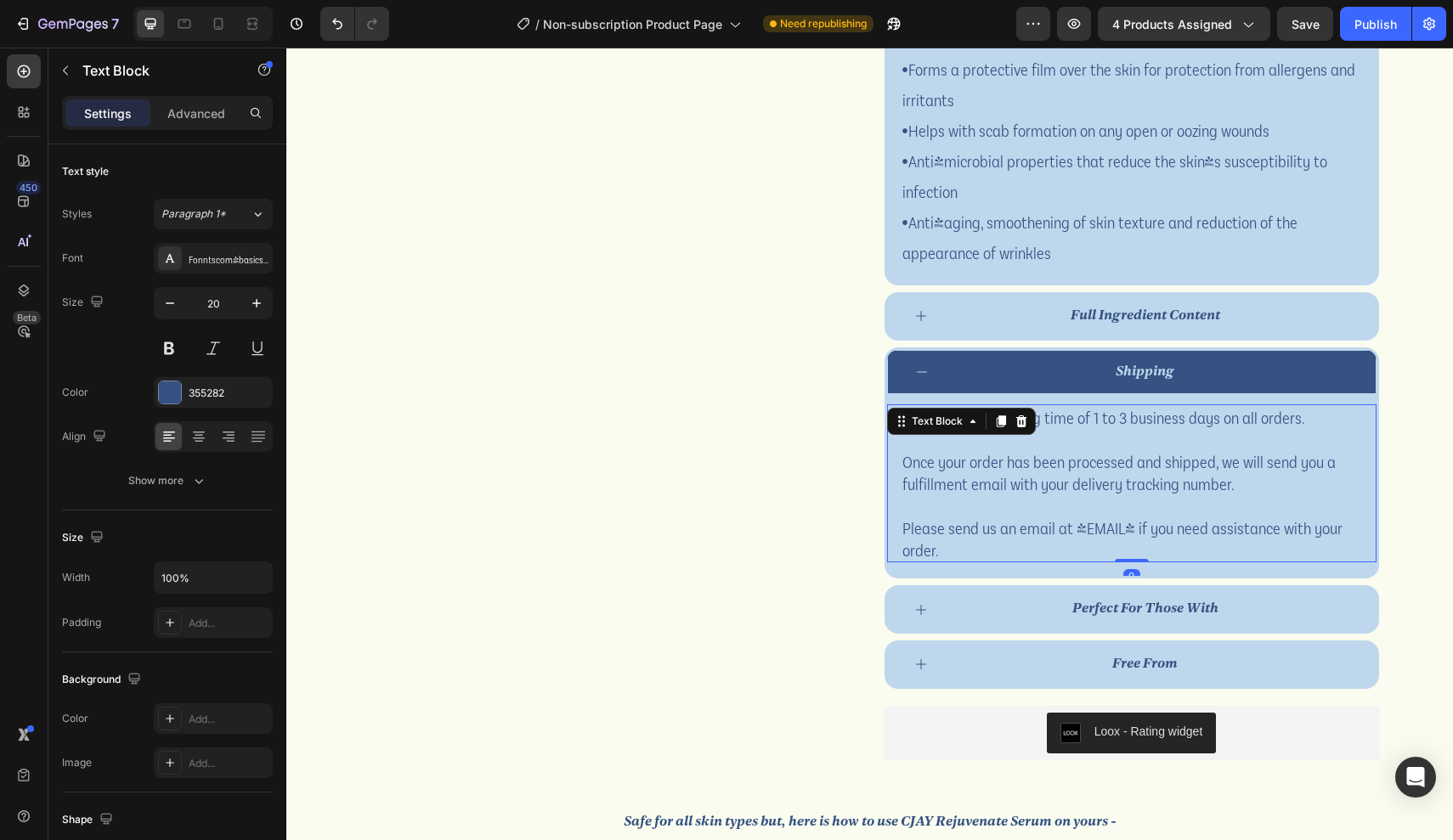 click at bounding box center (1132, 505) 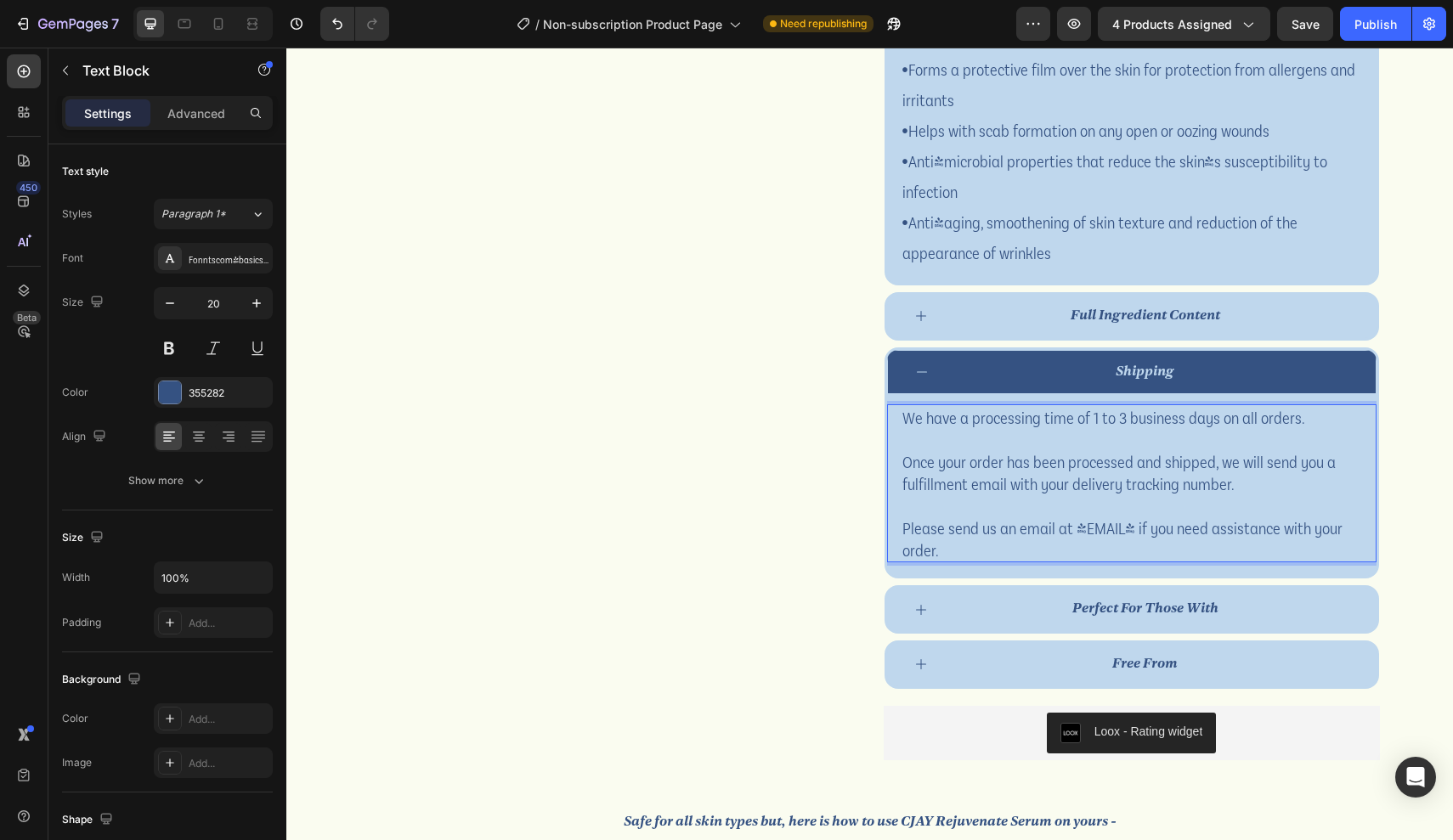 click on "Once your order has been processed and shipped, we will send you a fulfillment email with your delivery tracking number." at bounding box center [1132, 472] 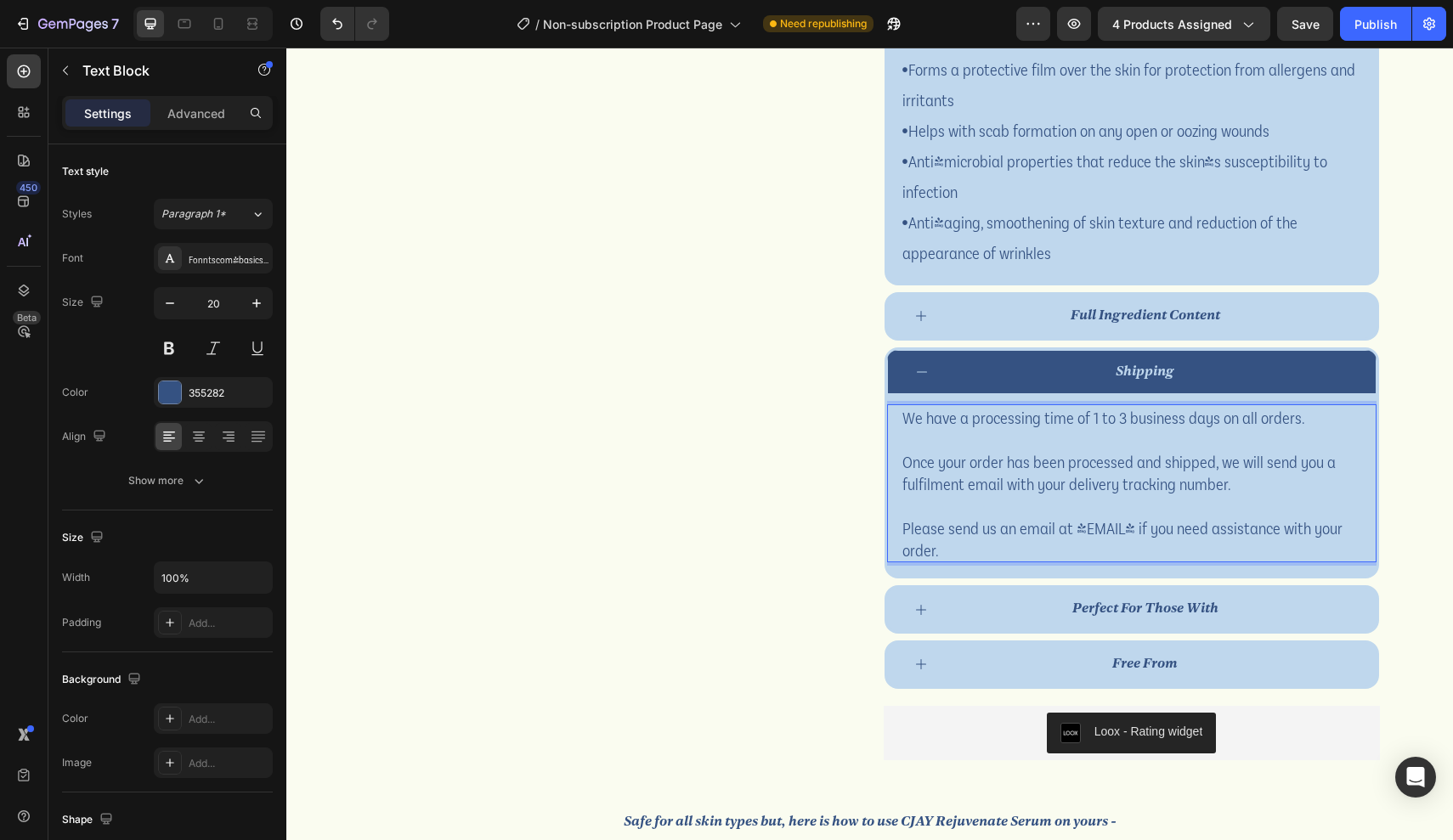 click on "Once your order has been processed and shipped, we will send you a fulfilment email with your delivery tracking number." at bounding box center [1132, 472] 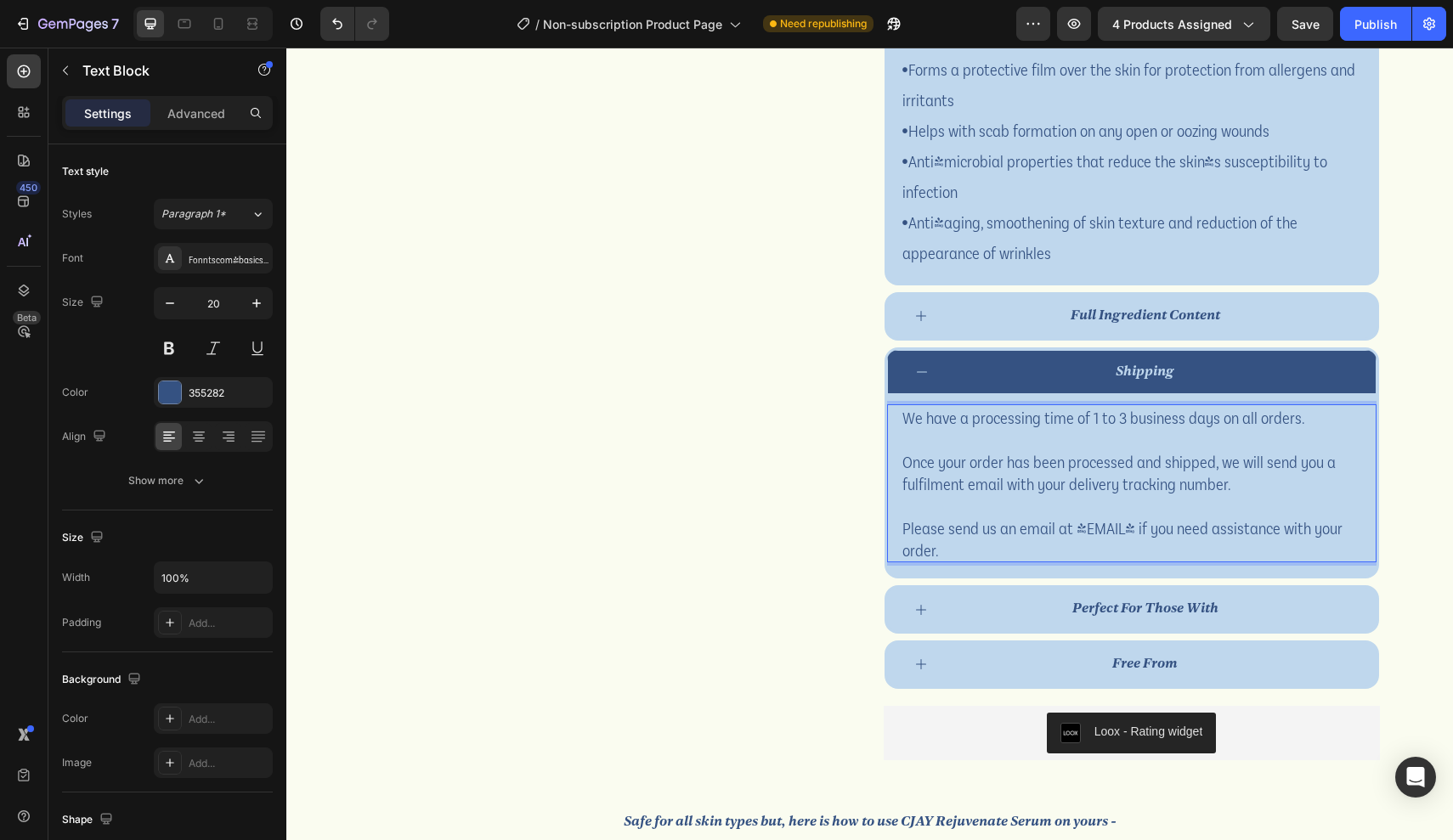 click on "Once your order has been processed and shipped, we will send you a fulfilment email with your delivery tracking number." at bounding box center [1132, 472] 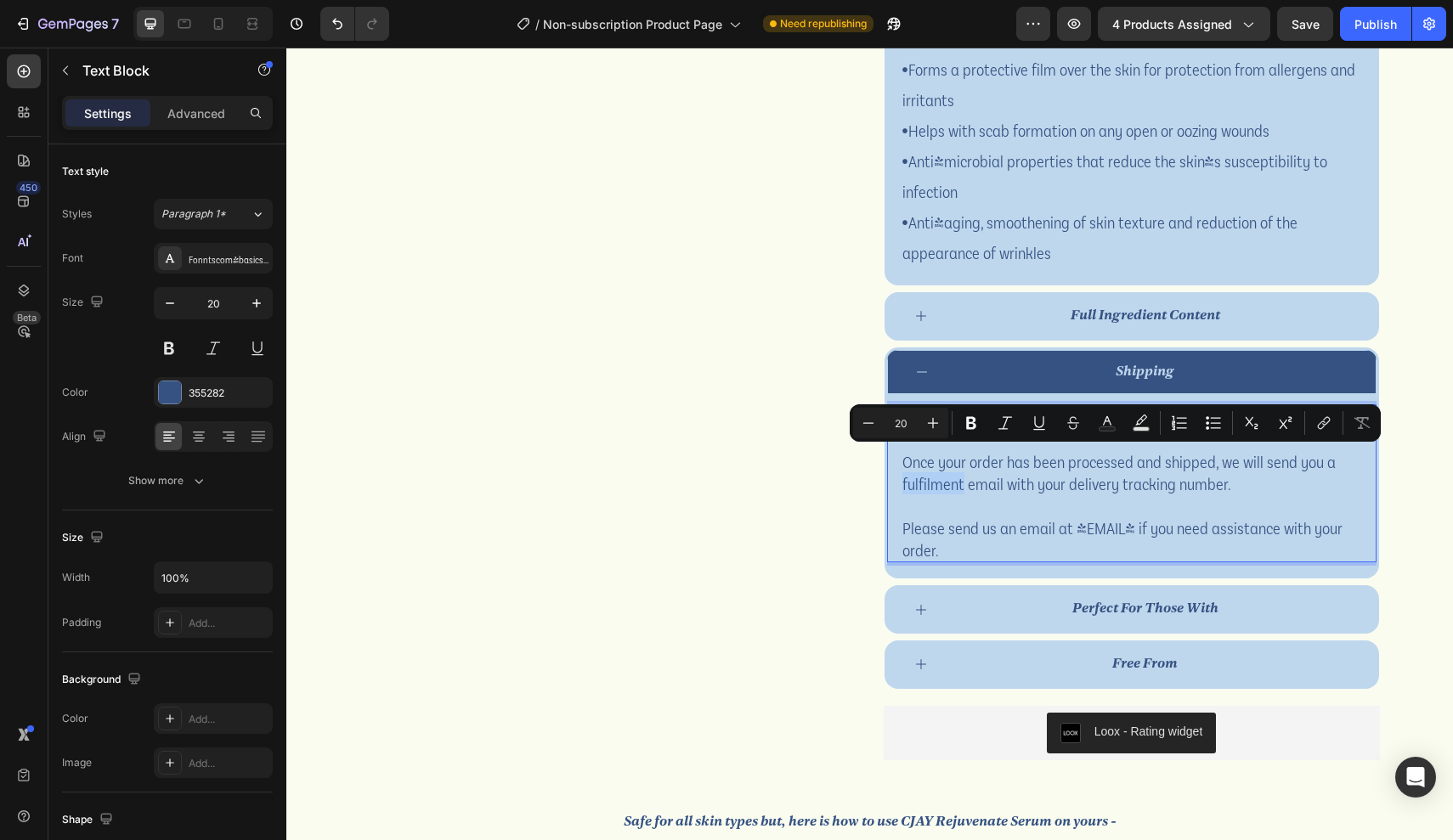 drag, startPoint x: 953, startPoint y: 488, endPoint x: 1209, endPoint y: 495, distance: 256.09569 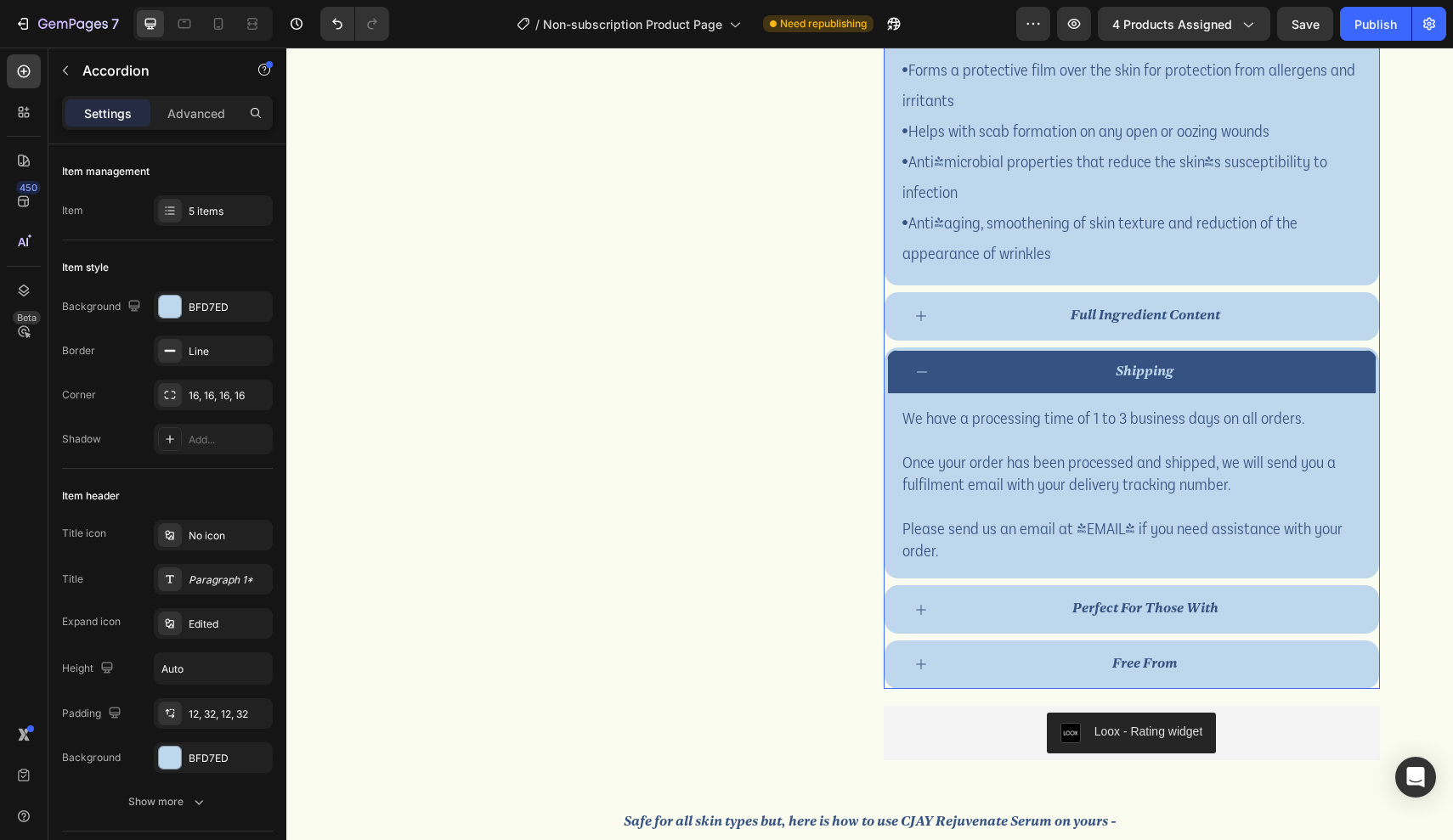 click on "shipping" at bounding box center [1132, 372] 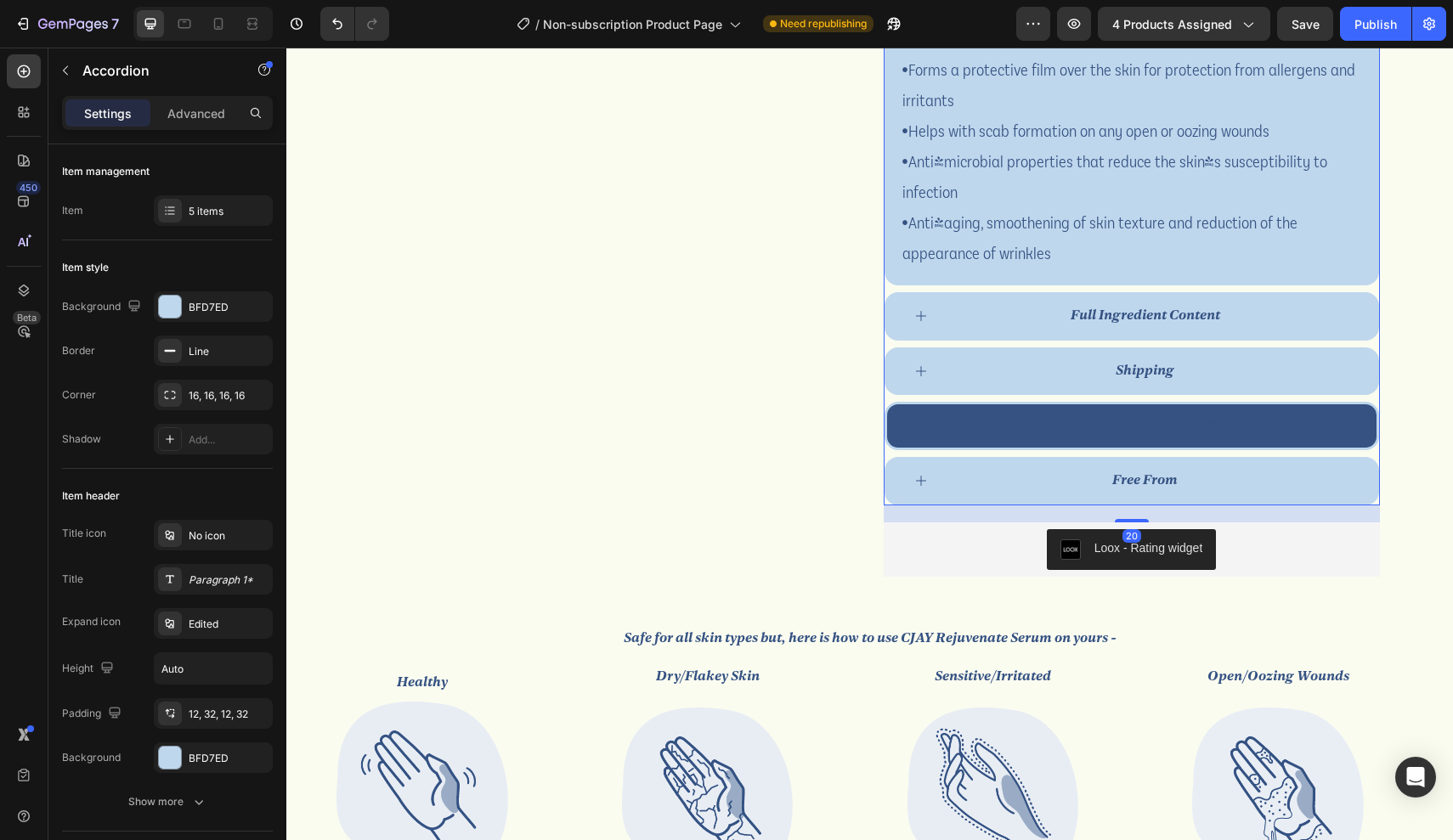 click on "perfect for those with" at bounding box center (1145, 426) 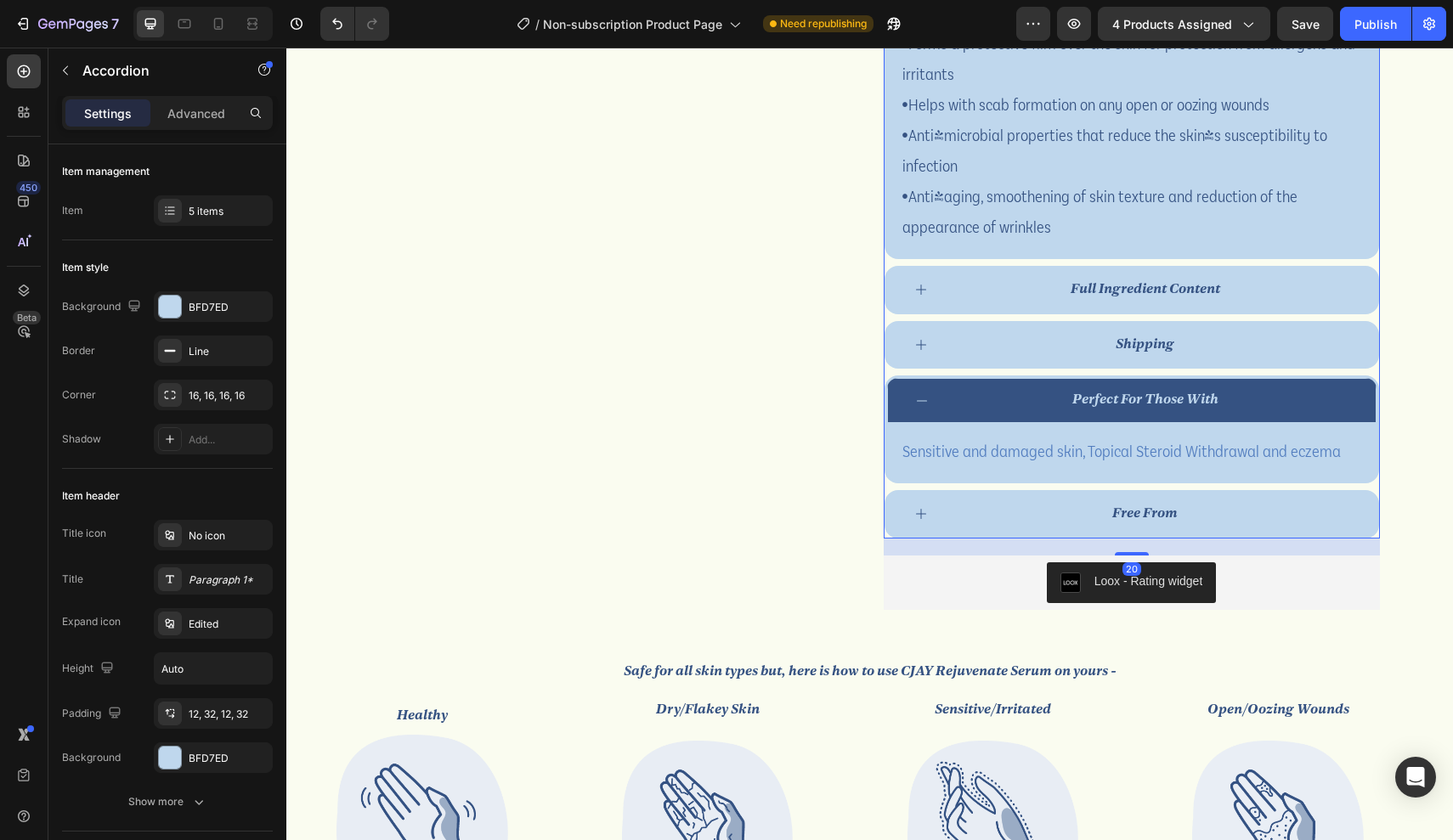 scroll, scrollTop: 1321, scrollLeft: 0, axis: vertical 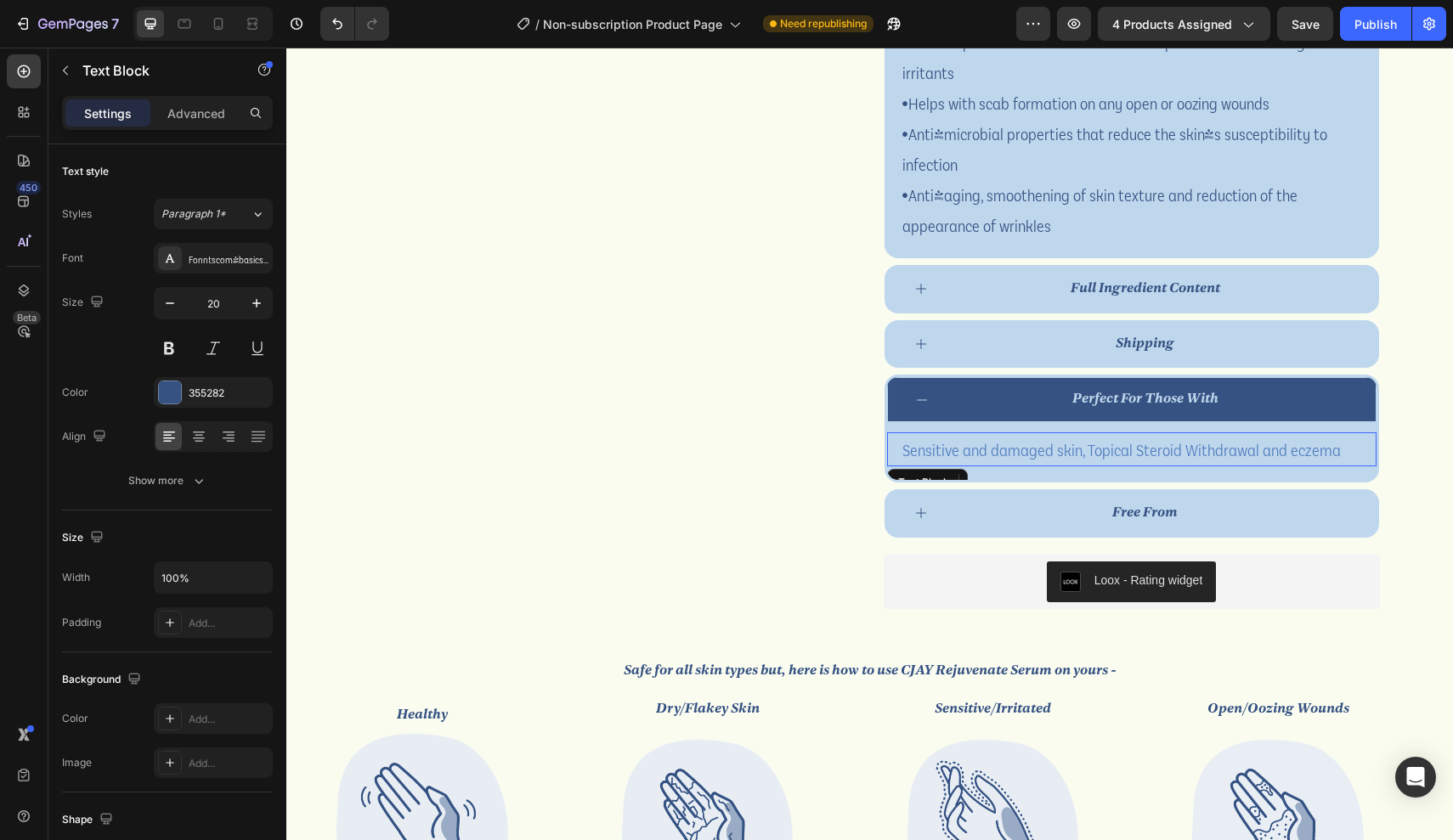 click on "Sensitive and damaged skin, Topical Steroid Withdrawal and eczema" at bounding box center [1122, 449] 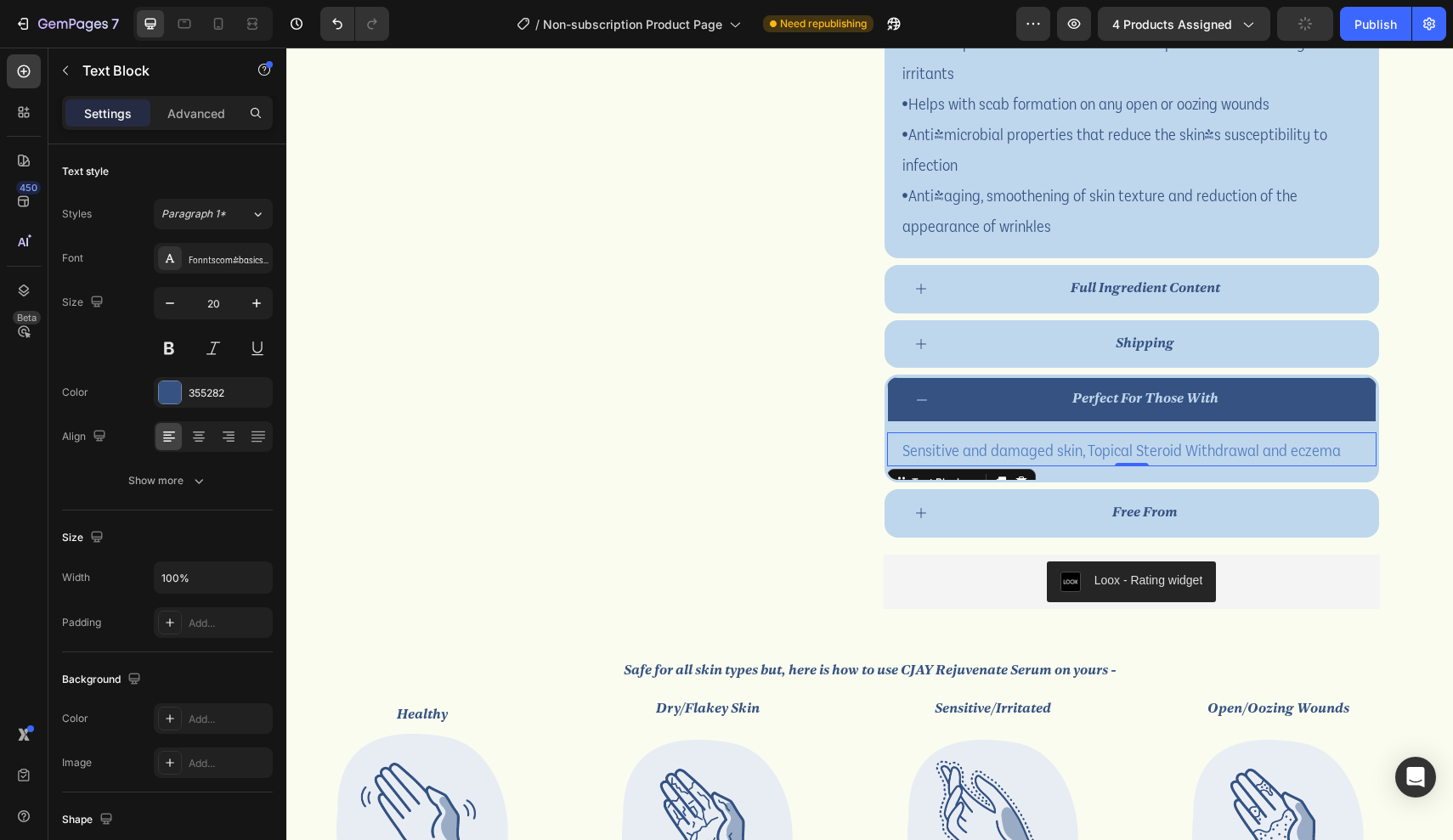 click on "Sensitive and damaged skin, Topical Steroid Withdrawal and eczema" at bounding box center (1122, 449) 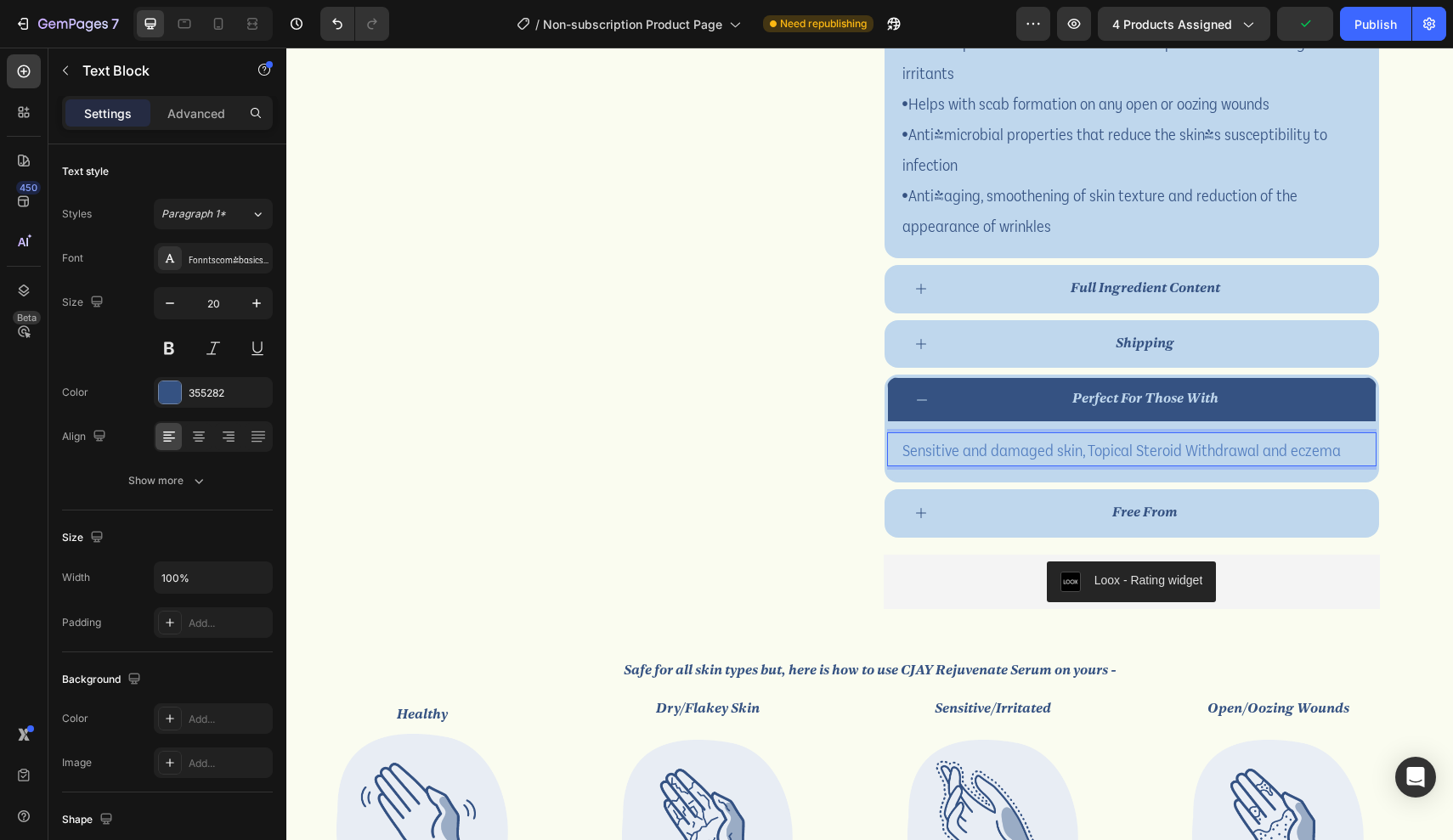 click on "Sensitive and damaged skin, Topical Steroid Withdrawal and eczema" at bounding box center [1122, 449] 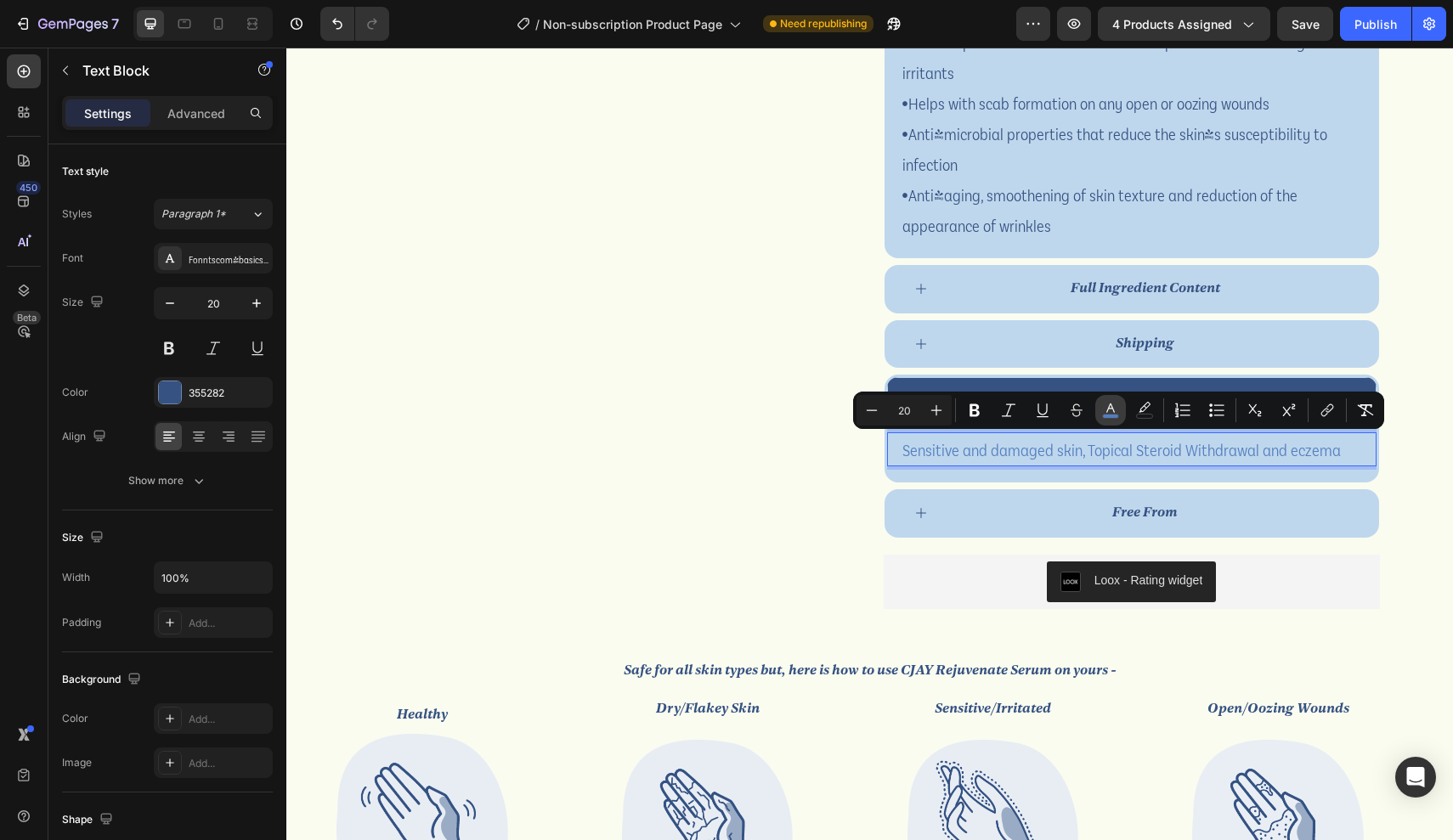 click 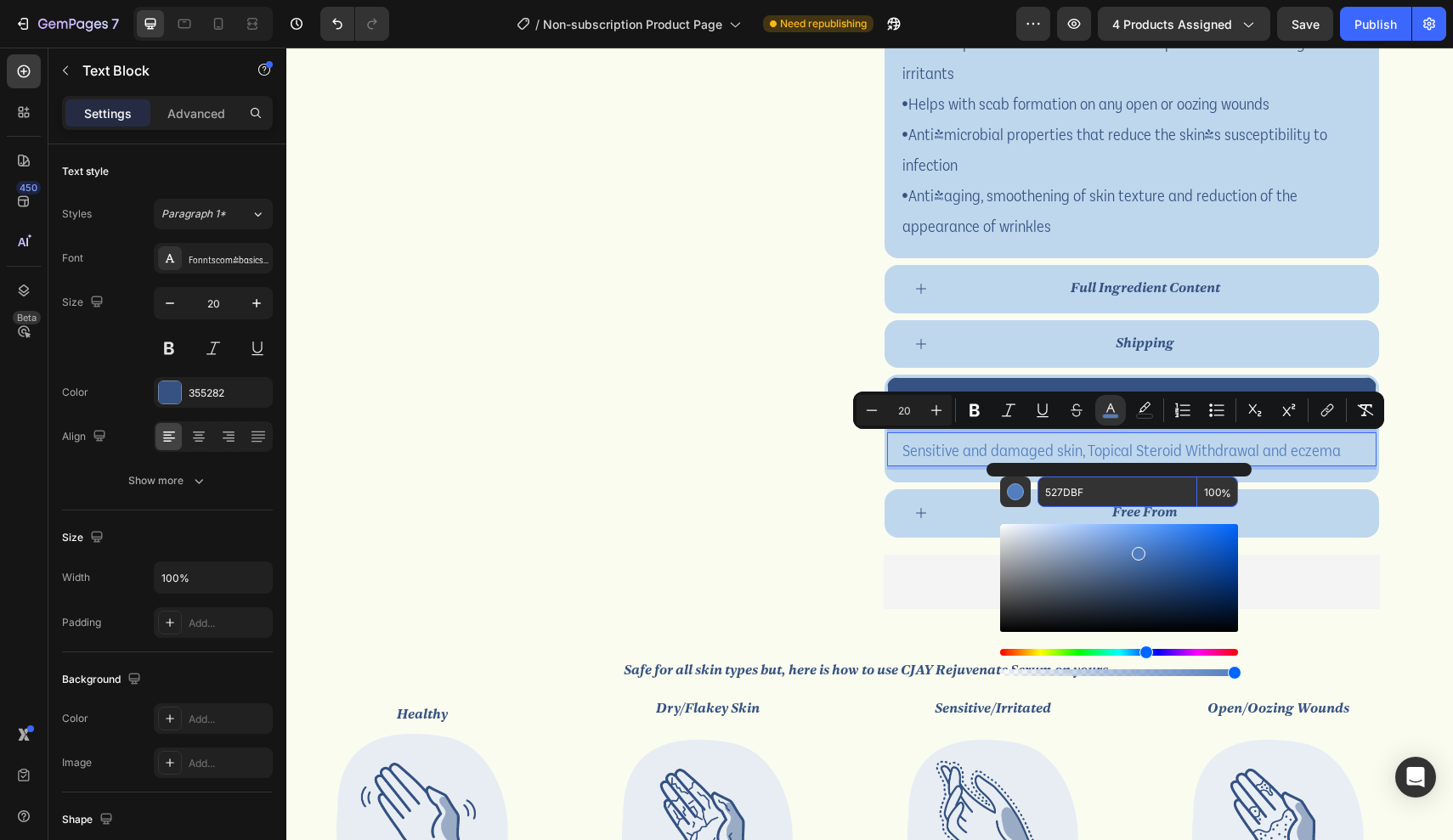 click on "527DBF" at bounding box center [1117, 492] 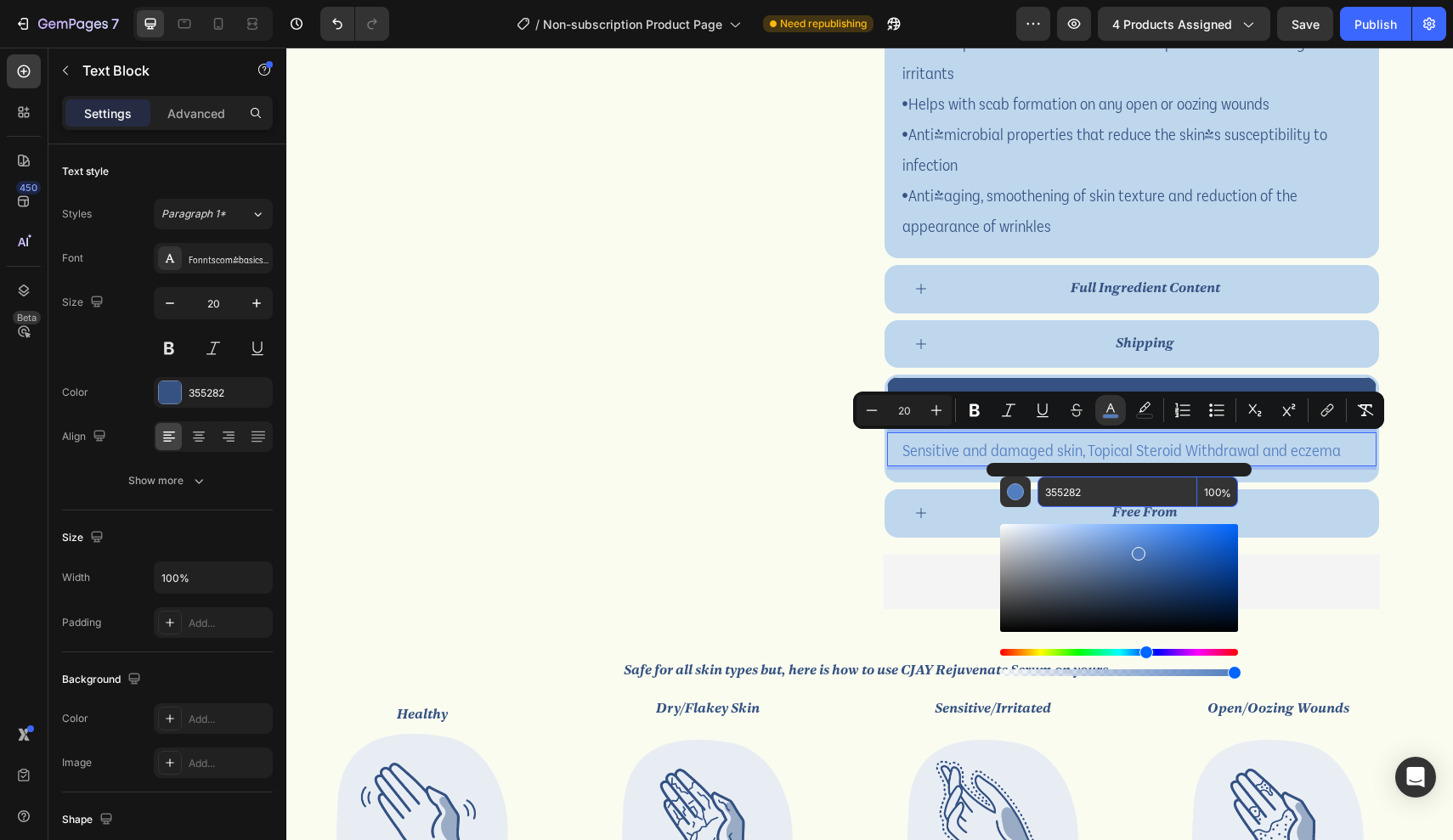 type on "355282" 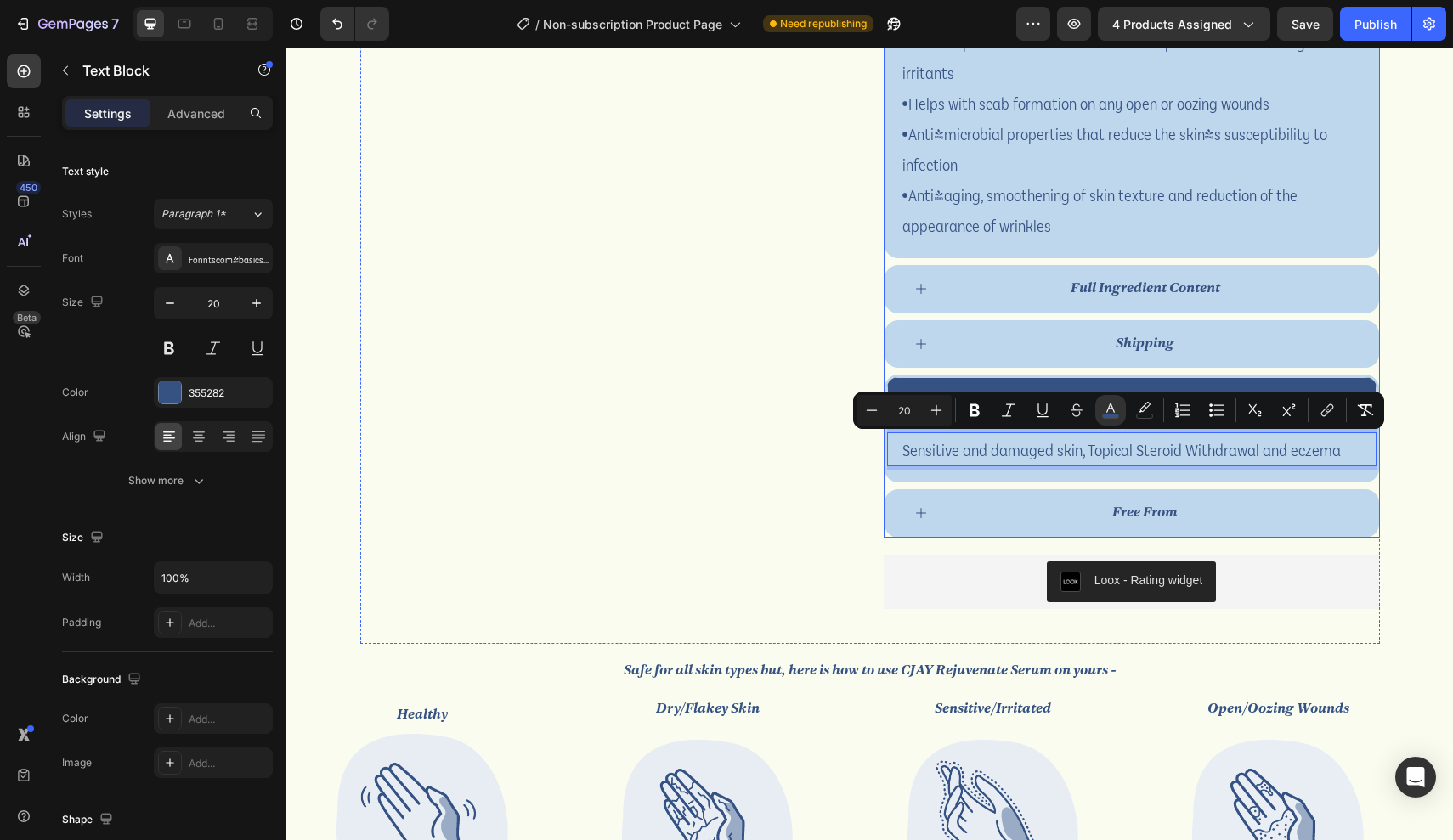 click on "key benefits & key ingredients Image 11 Amino Acids Text Block
Row Image Honey Text Block
Row Image Hyaluronic Acid Text Block
Row Image Vitamin K and B5 Text Block
Row •  Boosts skin healing via increasing the skin cell proliferation rate •  Forms a protective film over the skin for protection from allergens and irritants •  Helps with scab formation on any open or oozing wounds •  Anti-microbial properties that reduce the skin's susceptibility to infection •  Anti-aging, smoothening of skin texture and reduction of the appearance of wrinkles Text Block
full ingredient content
shipping
perfect for those with Sensitive and damaged skin, Topical Steroid Withdrawal and eczema    0" at bounding box center [1132, 1] 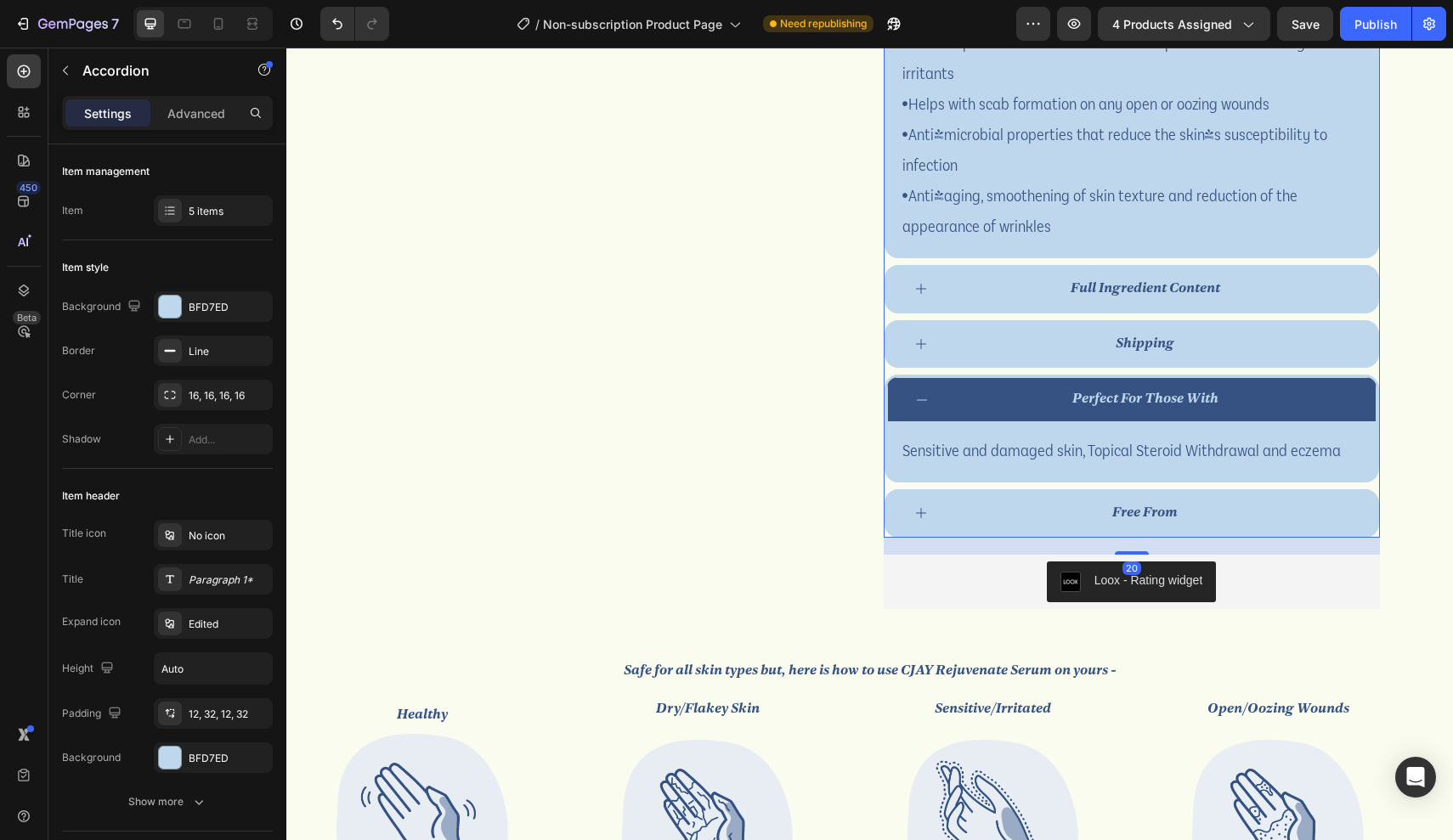 click on "perfect for those with" at bounding box center [1145, 399] 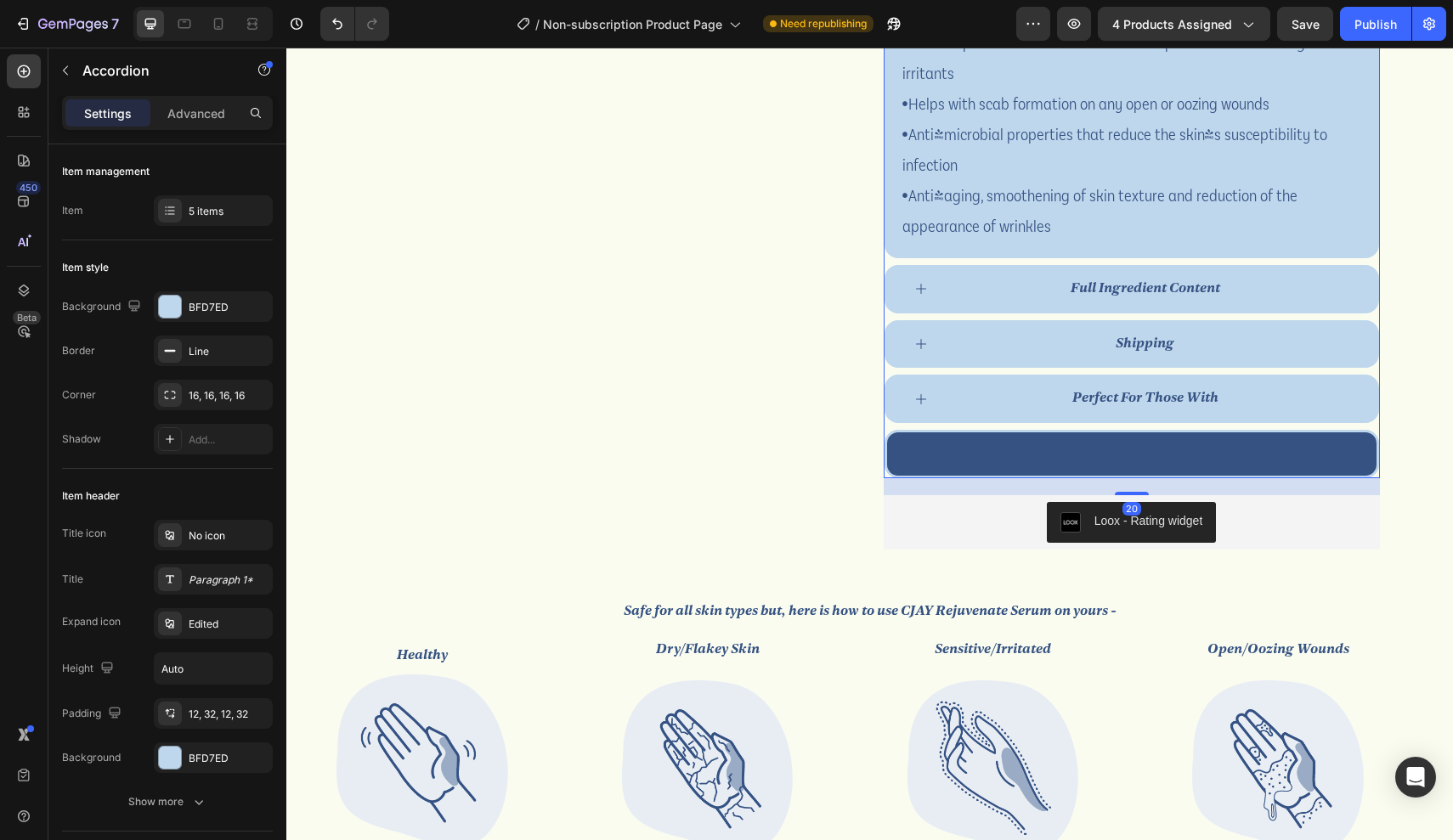 click on "free from" at bounding box center (1145, 454) 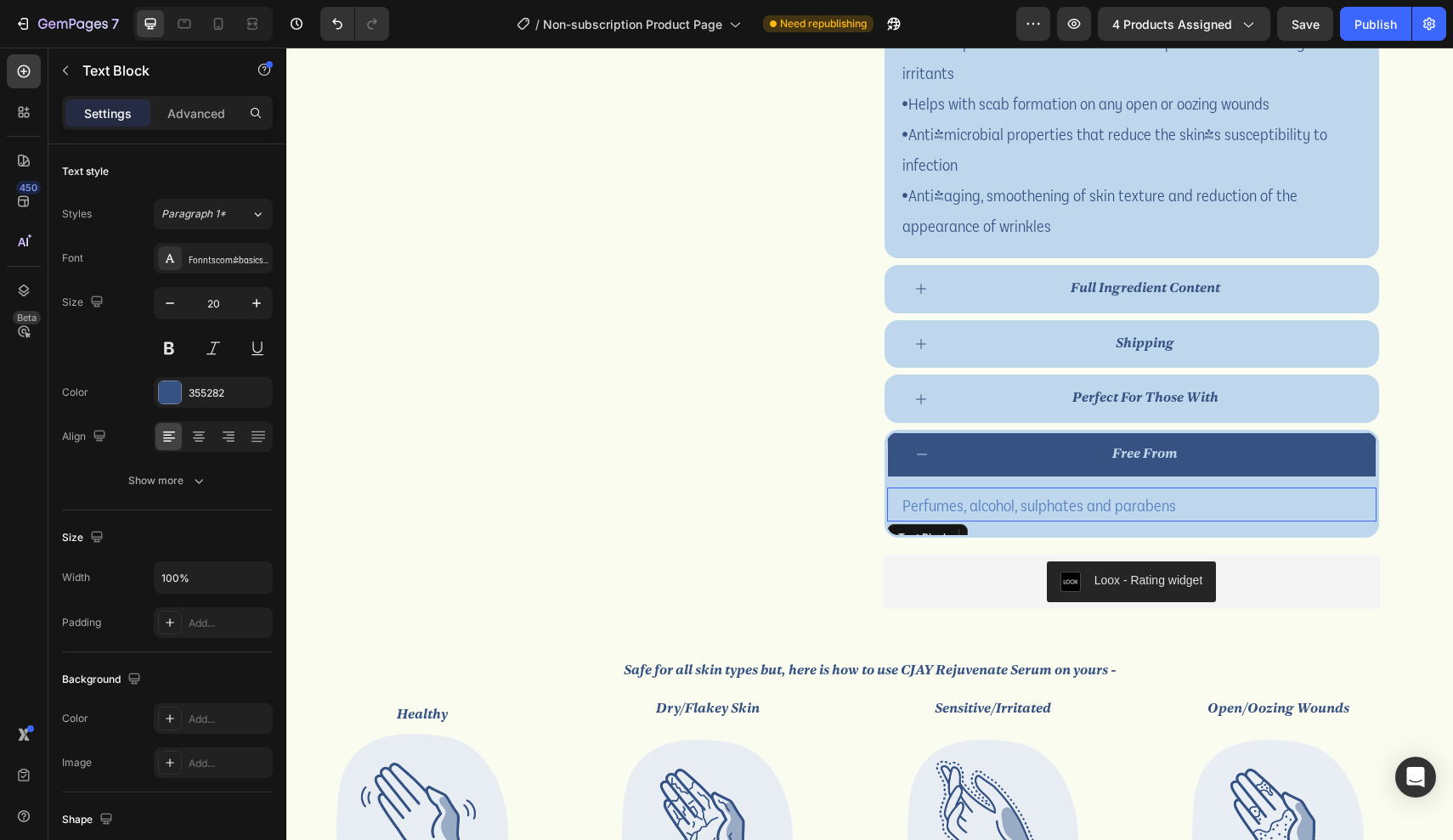 click on "Perfumes, alcohol, sulphates and parabens" at bounding box center [1039, 505] 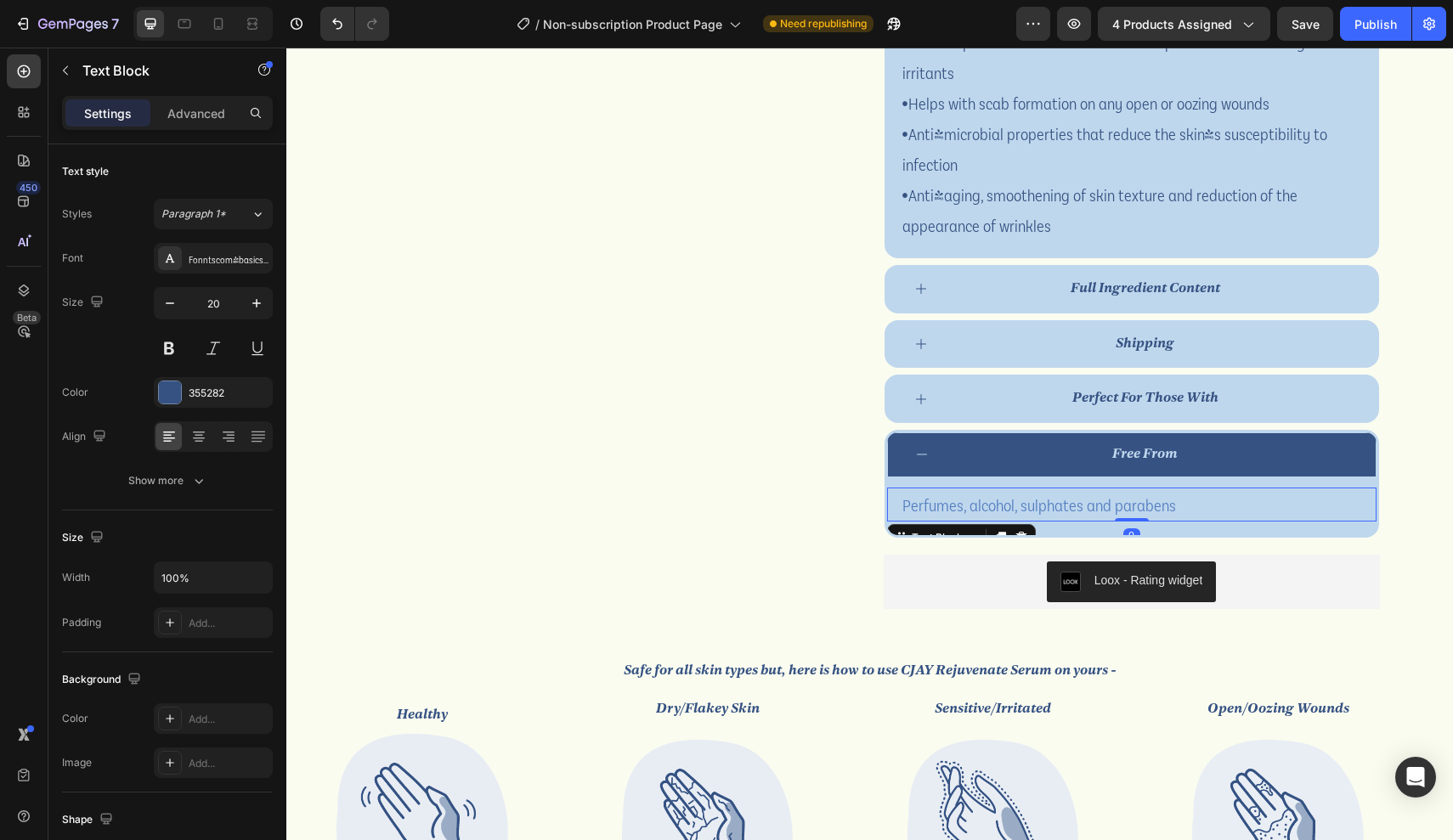 click on "Perfumes, alcohol, sulphates and parabens" at bounding box center (1039, 505) 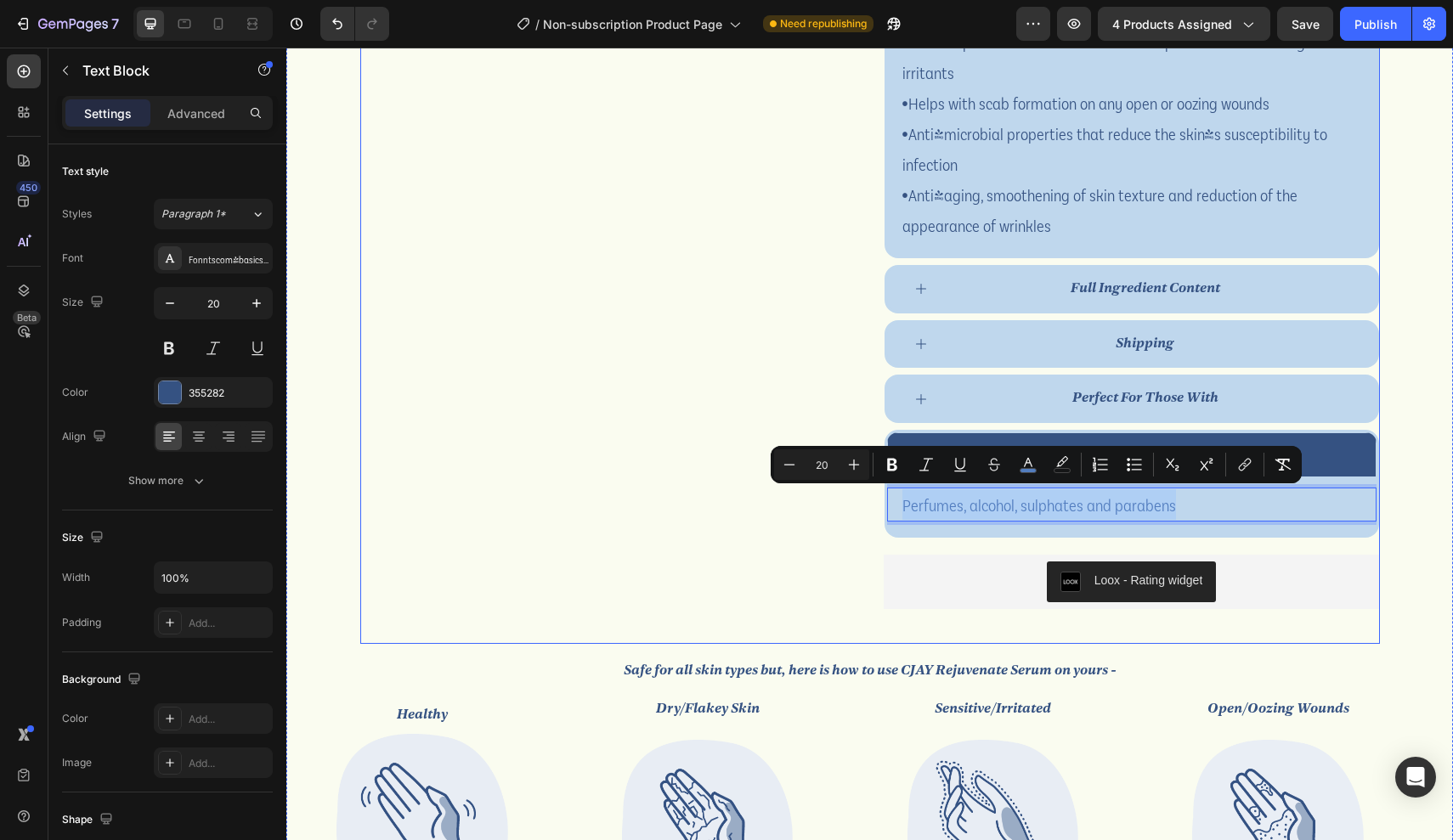 drag, startPoint x: 1191, startPoint y: 497, endPoint x: 861, endPoint y: 476, distance: 330.66751 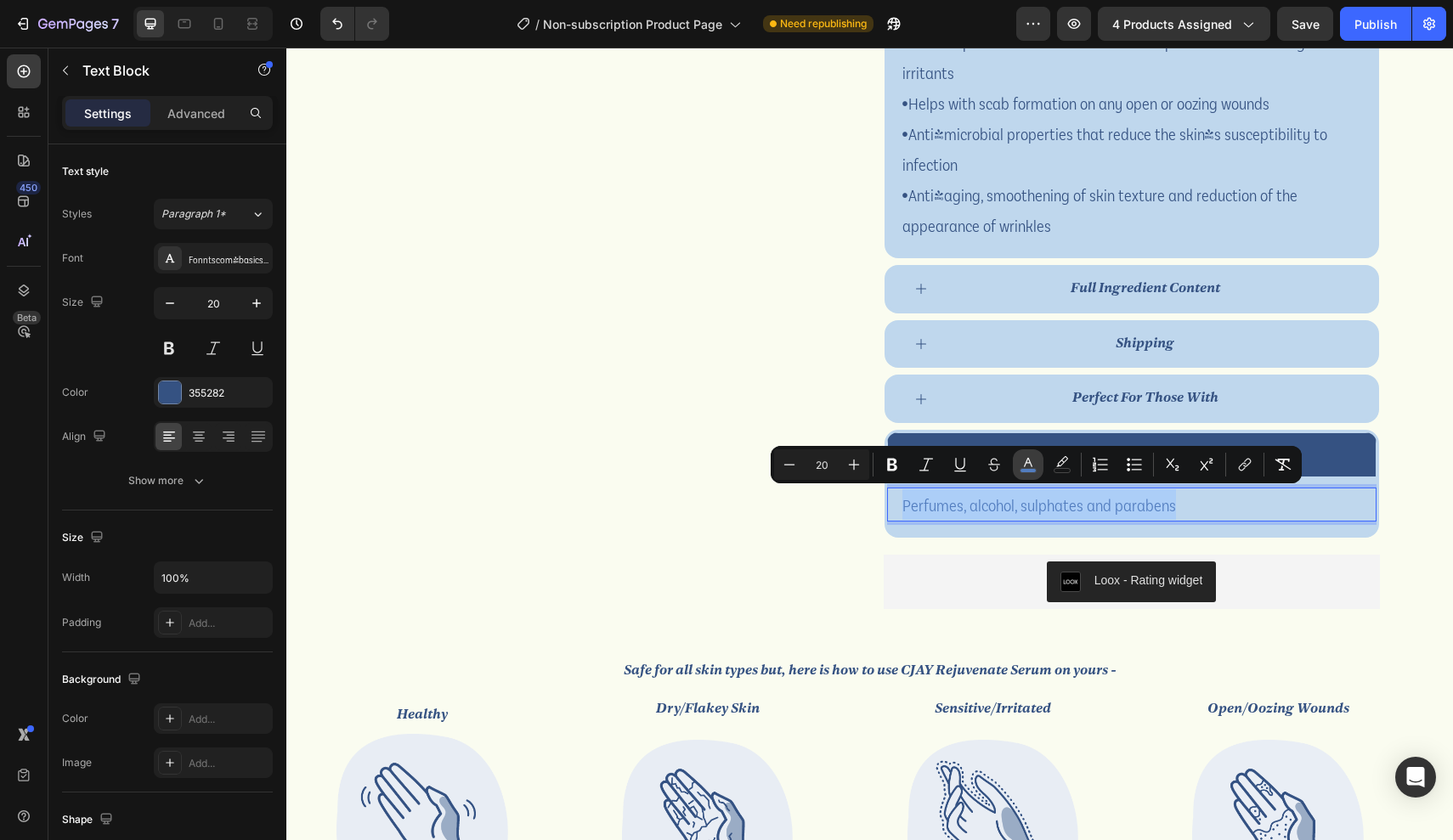 click 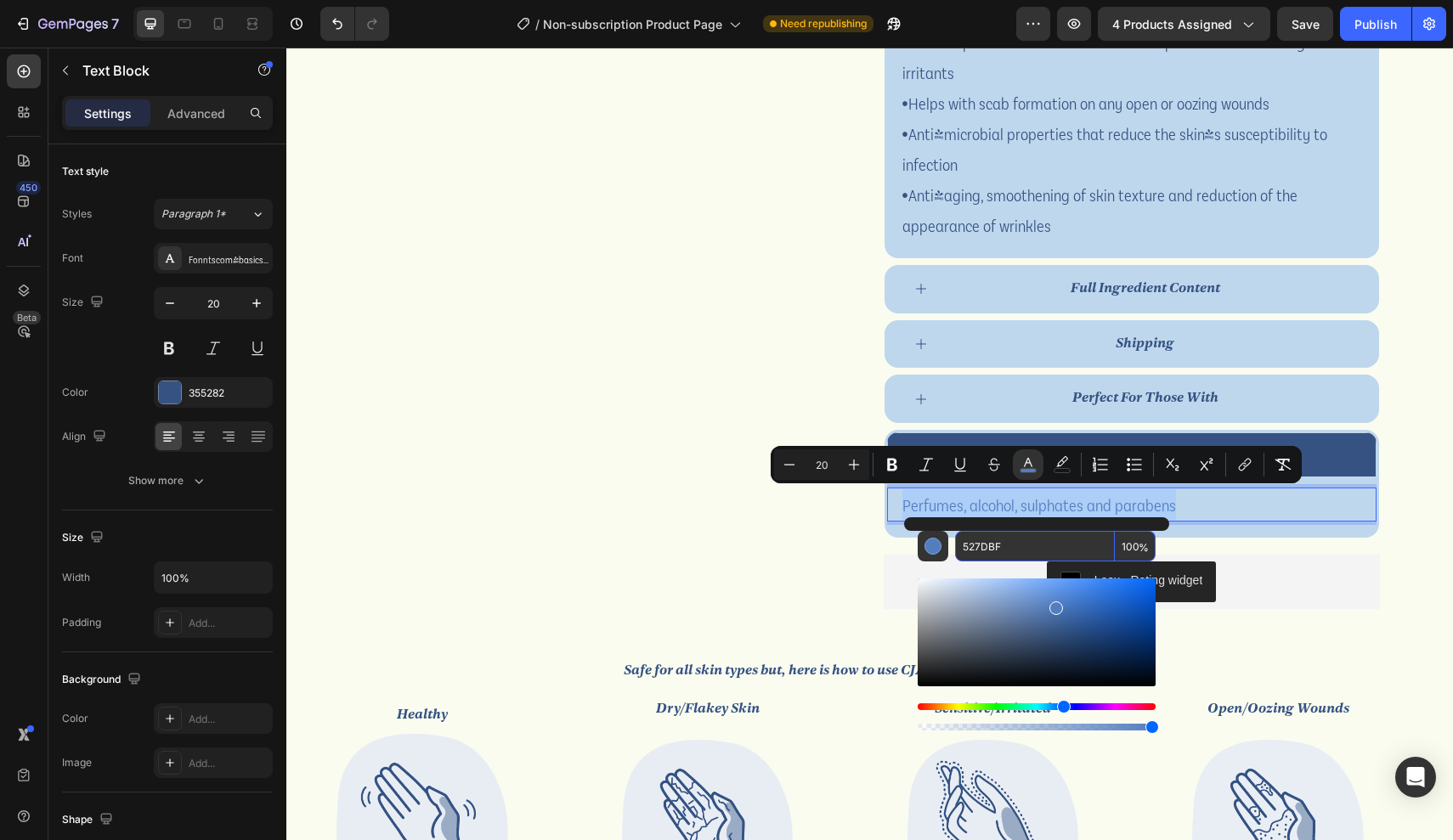 click on "527DBF" at bounding box center [1035, 546] 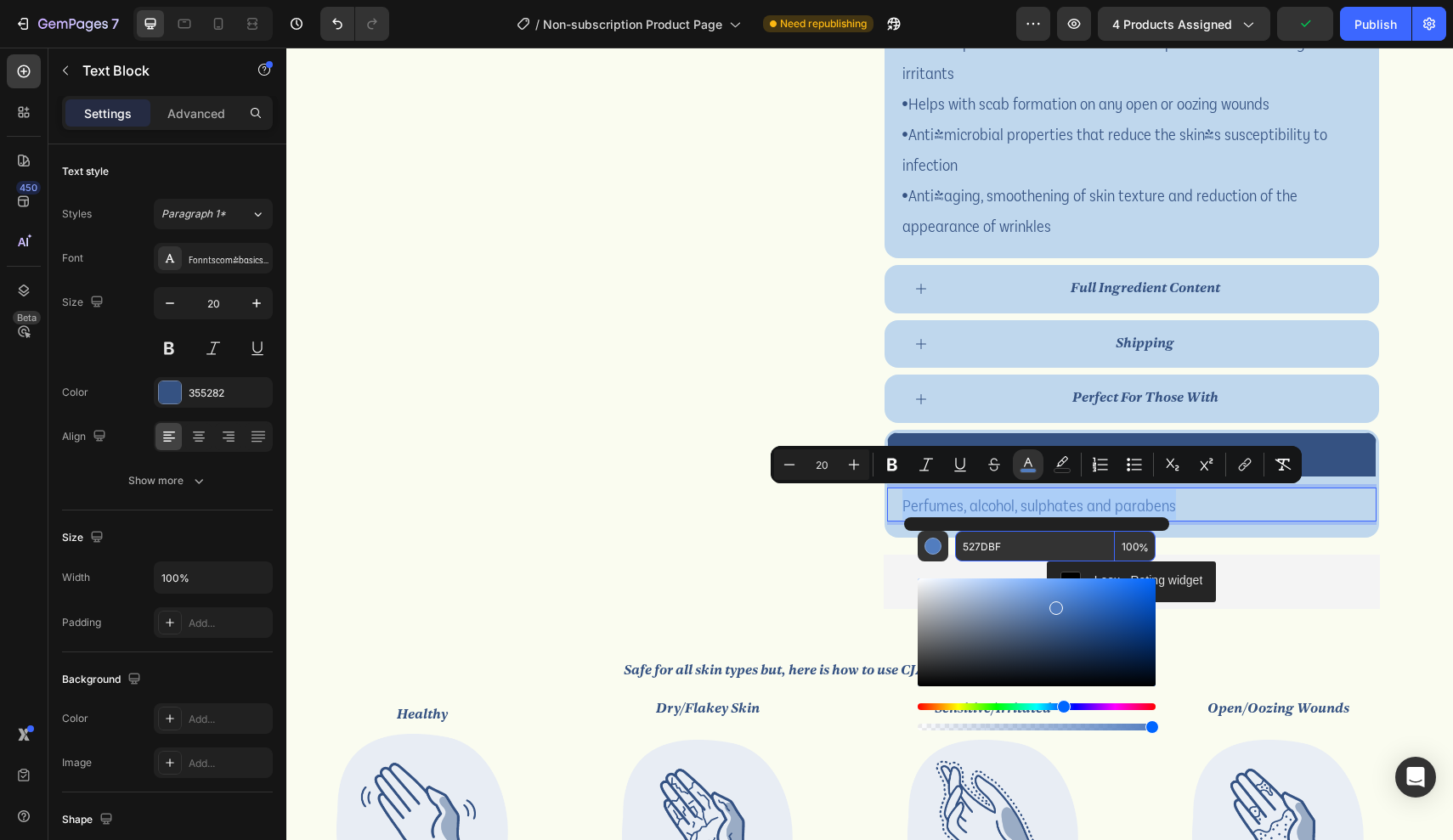 paste on "355282" 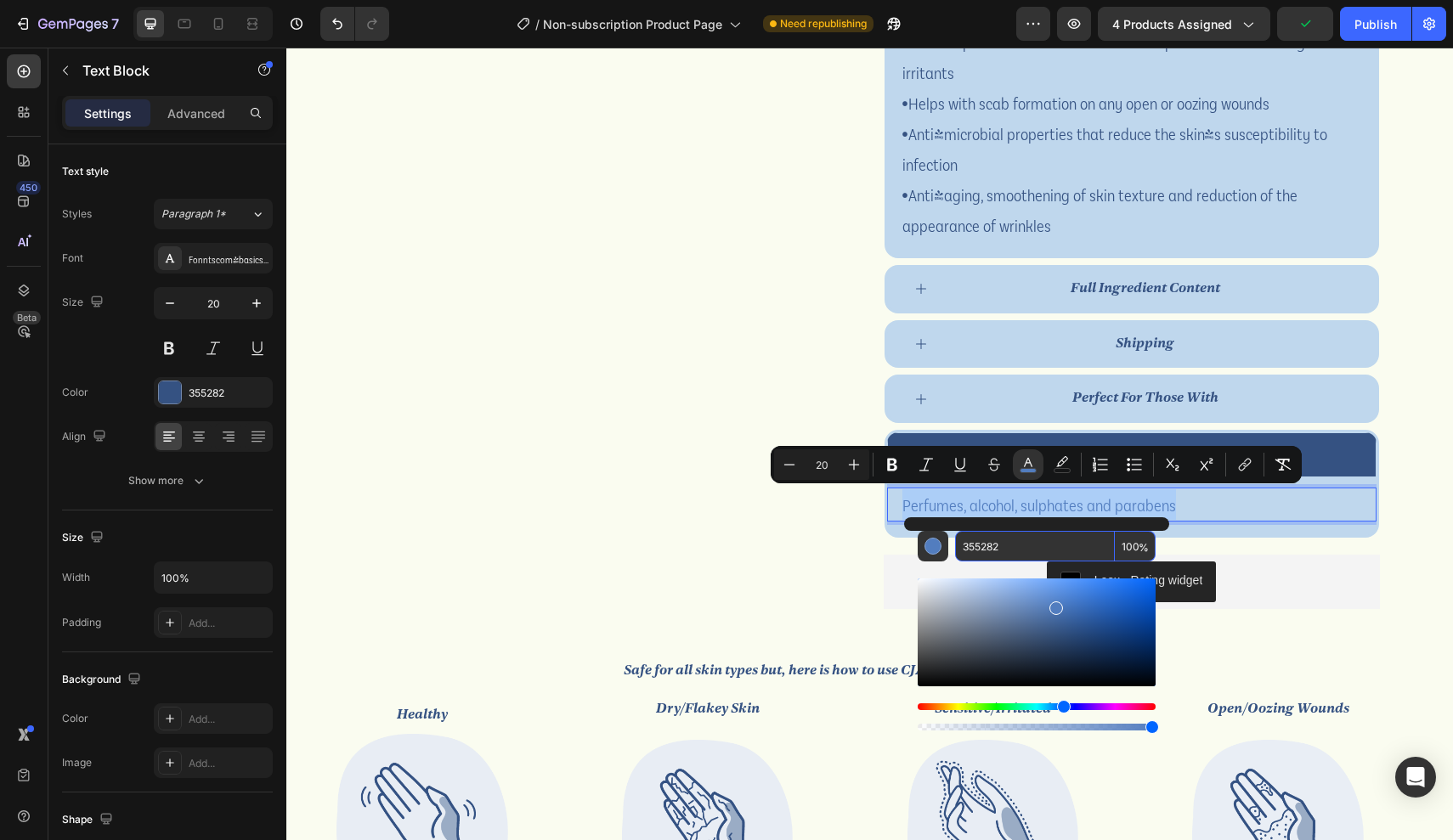 type on "355282" 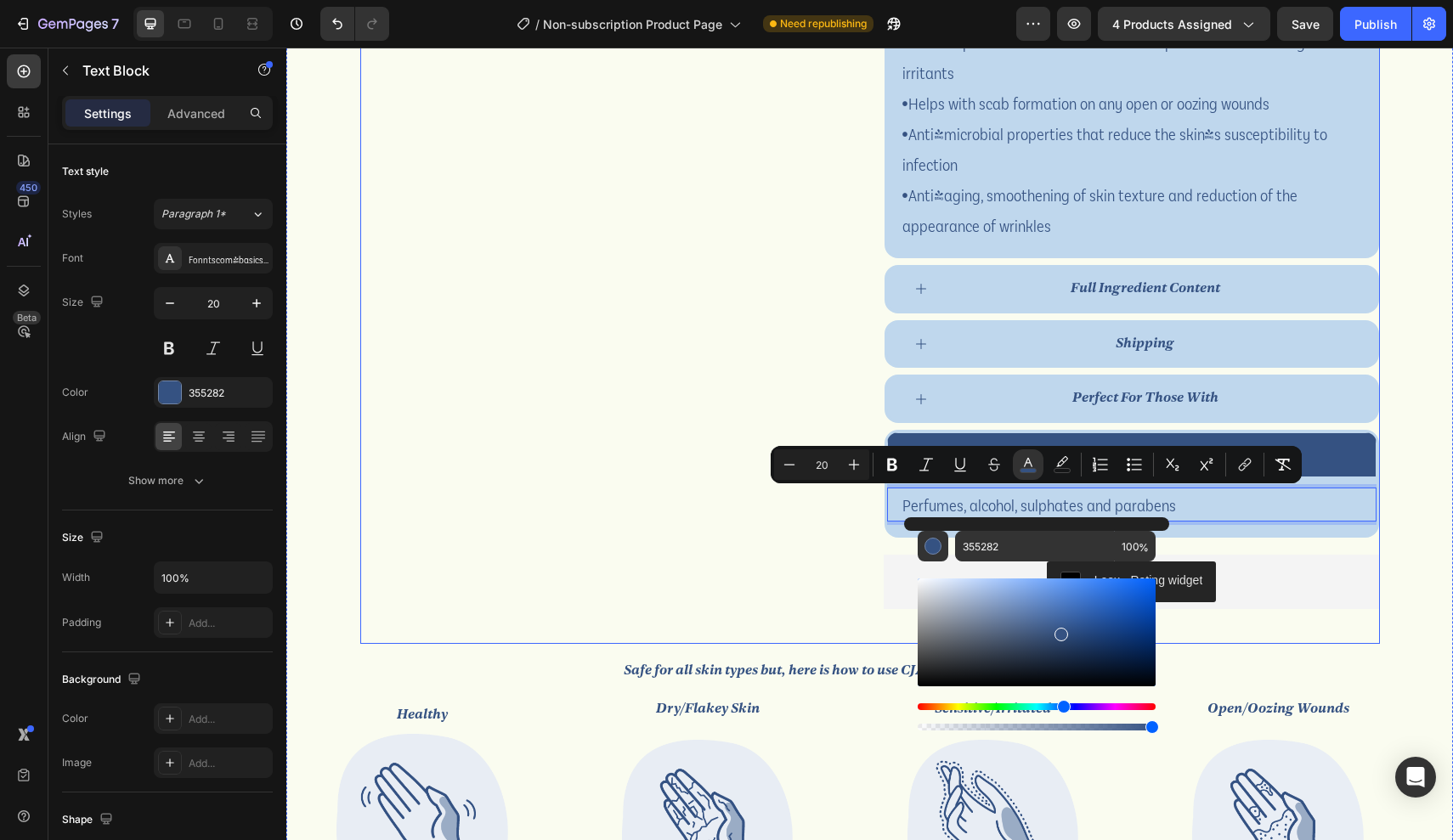 click on "Loox - Rating widget" at bounding box center (1132, 582) 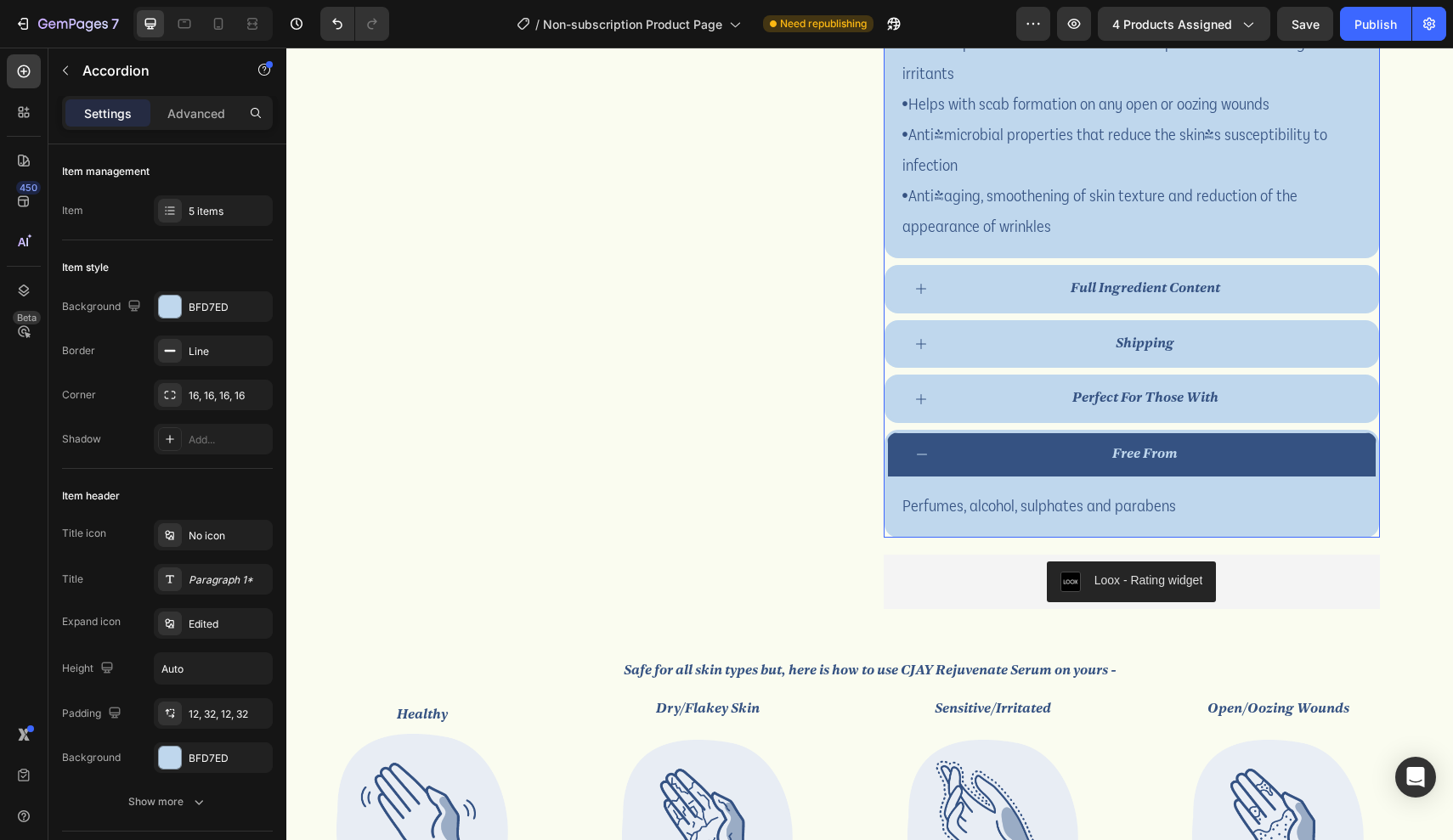 click on "free from" at bounding box center (1145, 454) 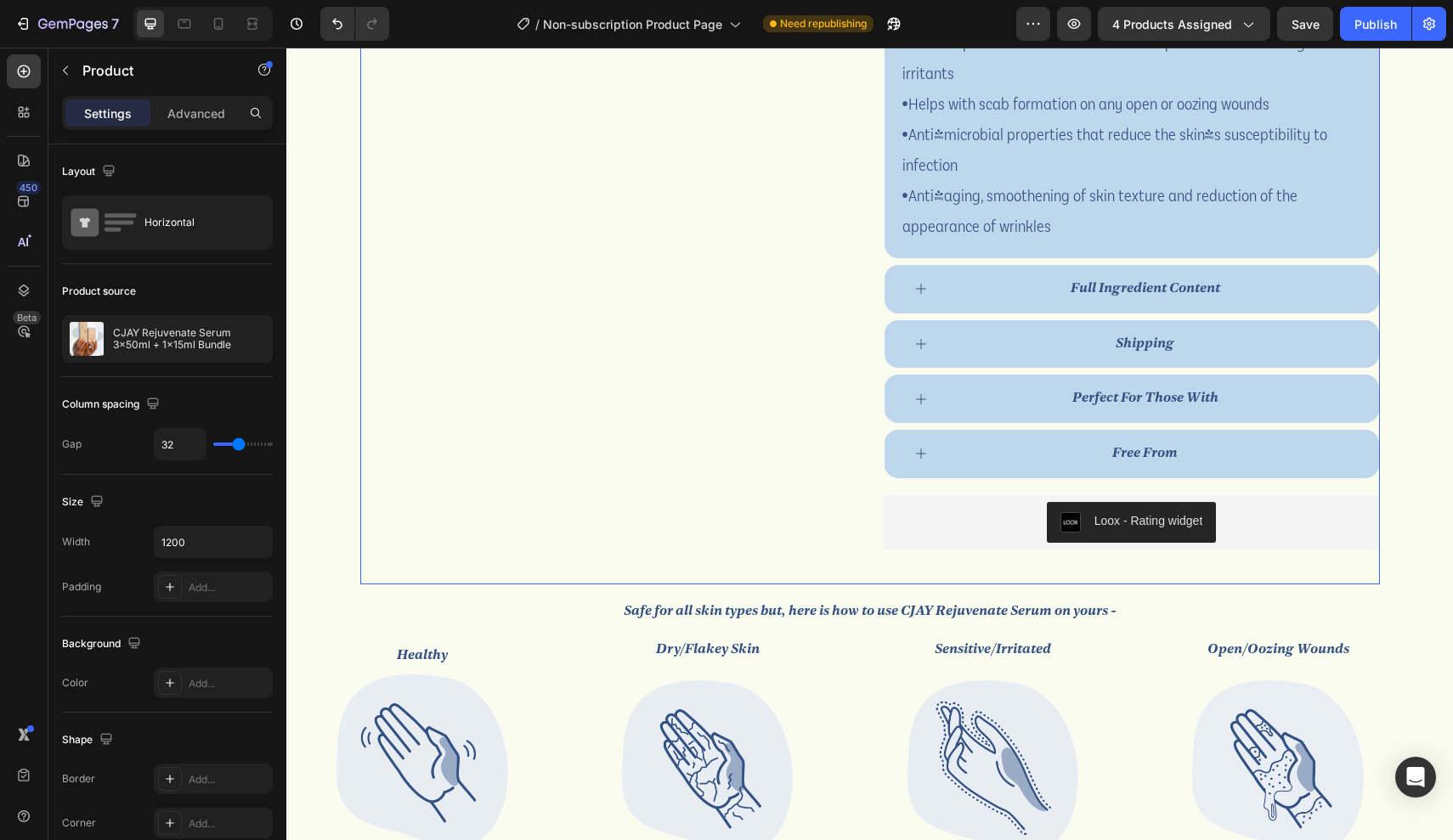 click on "CJAY Rejuvenate Serum 3x50ml + 1x15ml Bundle Product Title Icon Icon Icon Icon Icon Icon List 8K+ bottles sold & loved Heading Row Our bestselling CJAY Rejuvenate Serum is specially formulated to support skin cell regeneration and hydrate dry skin while protecting against environmental irritants. Its lightweight gel texture allows it to be absorbed easily and quickly, whilst offering soothing and calming relief. Fragrance, alcohol, sulphate and paraben free, it is suitable for even the most sensitive and damaged skin. Text Block £228.00 Product Price Product Price Setup options like colors, sizes with product variant. Add new variant or sync data Product Variants & Swatches Row 1 Product Quantity Add to cart Add to cart buy now Dynamic Checkout Row Before After Image Comparison Before After Image Comparison Before After Image Comparison Before After Image Comparison Carousel Row" at bounding box center [608, -320] 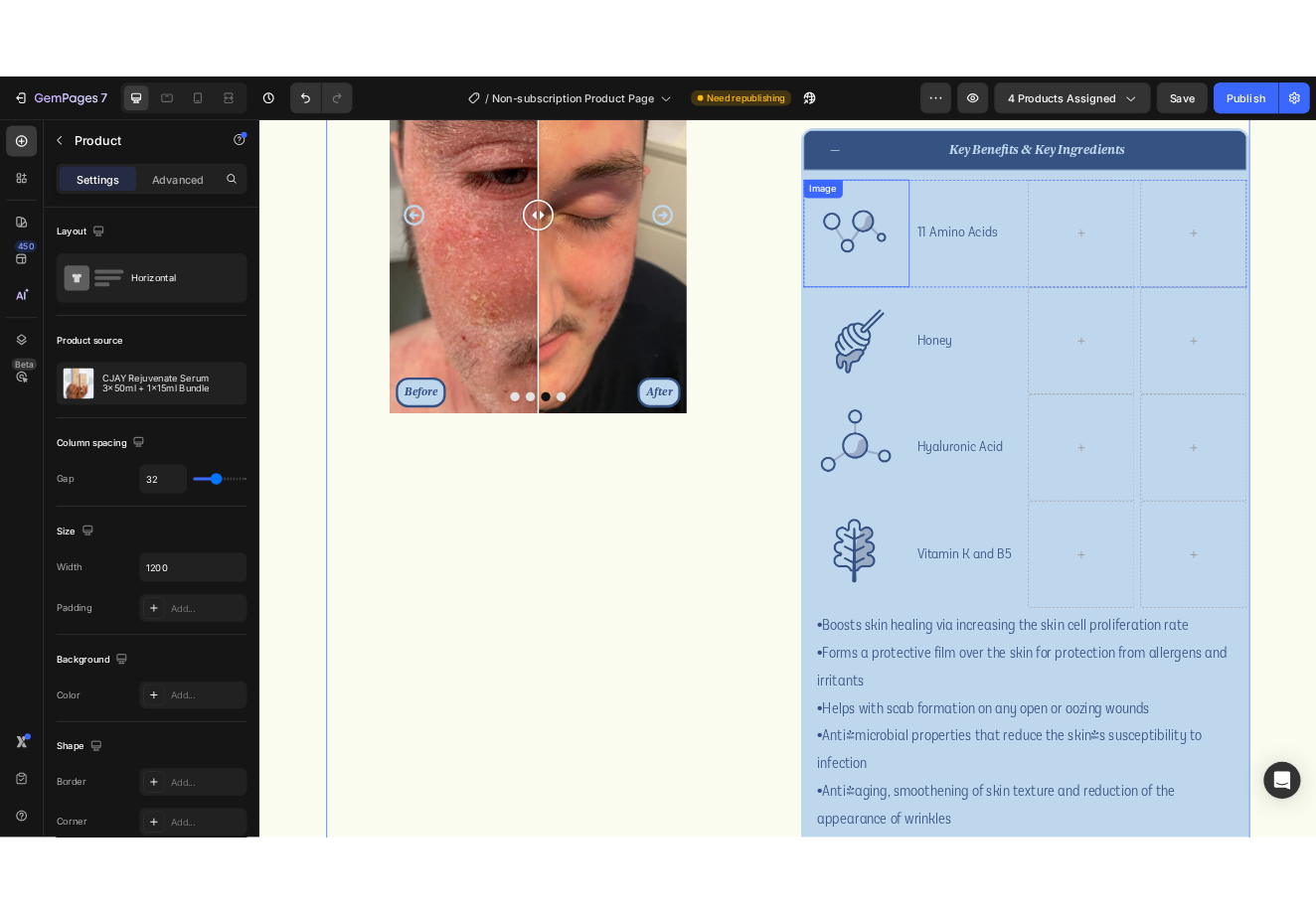 scroll, scrollTop: 871, scrollLeft: 0, axis: vertical 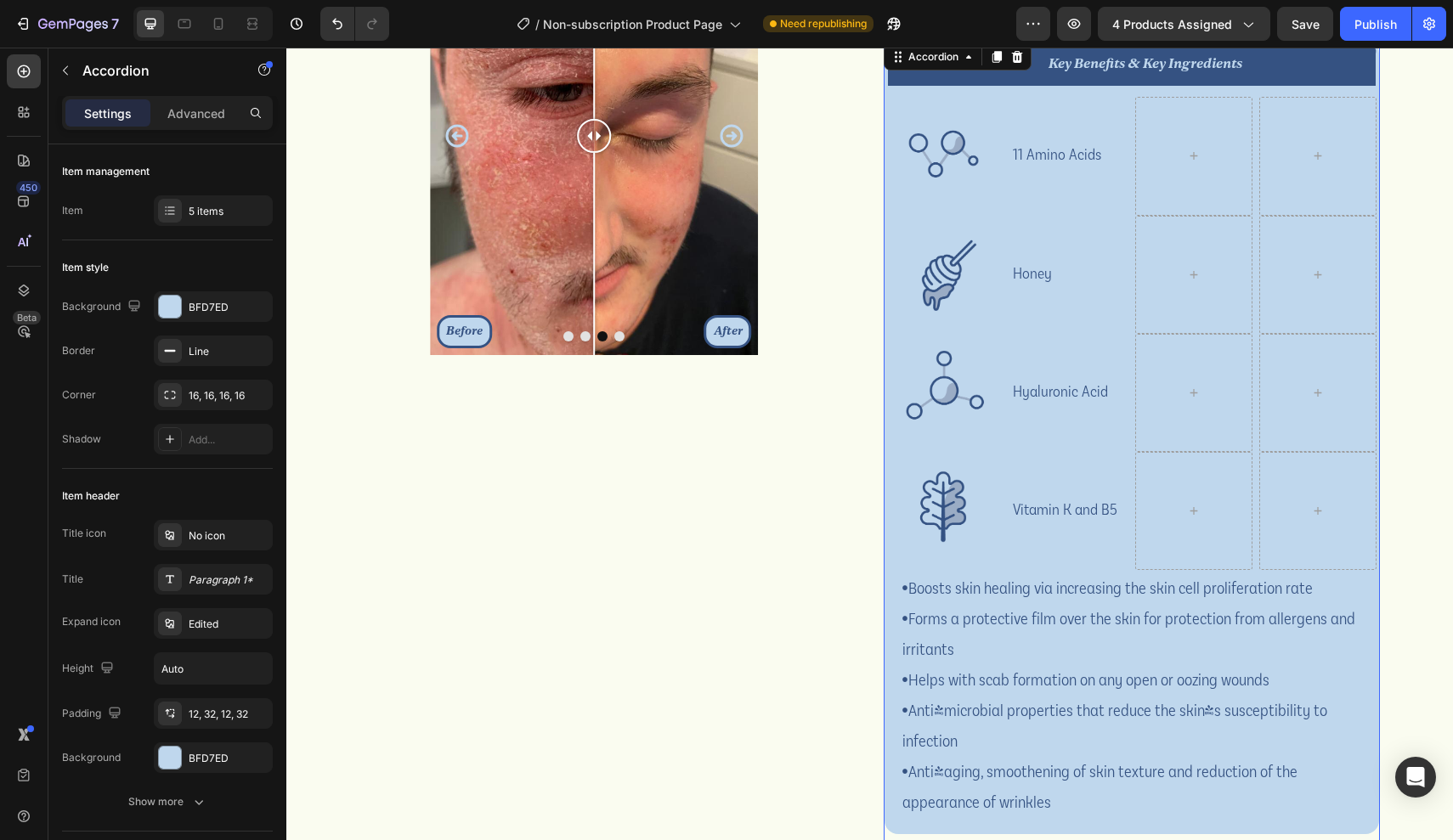 click on "key benefits & key ingredients" at bounding box center (1132, 65) 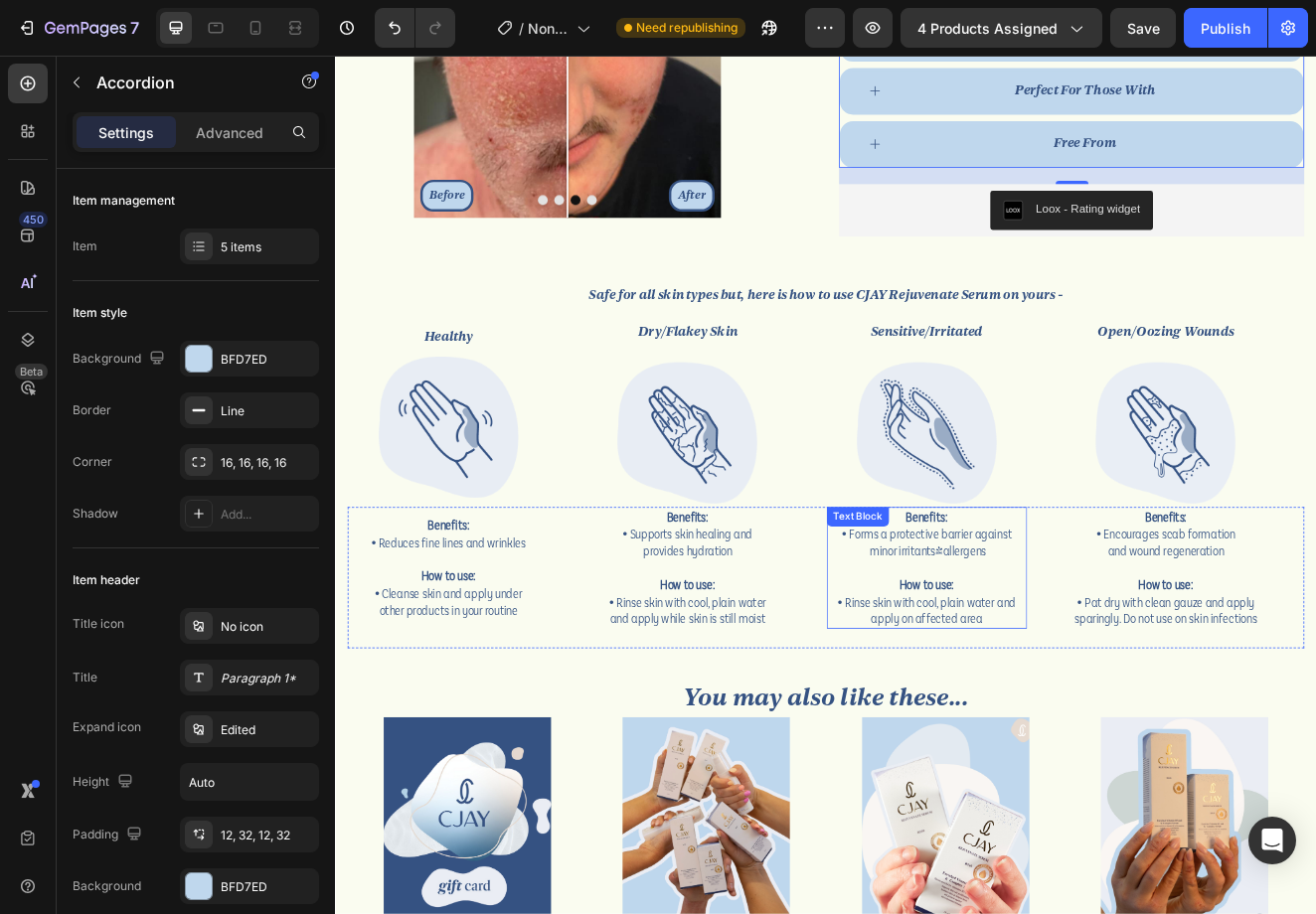 scroll, scrollTop: 1021, scrollLeft: 0, axis: vertical 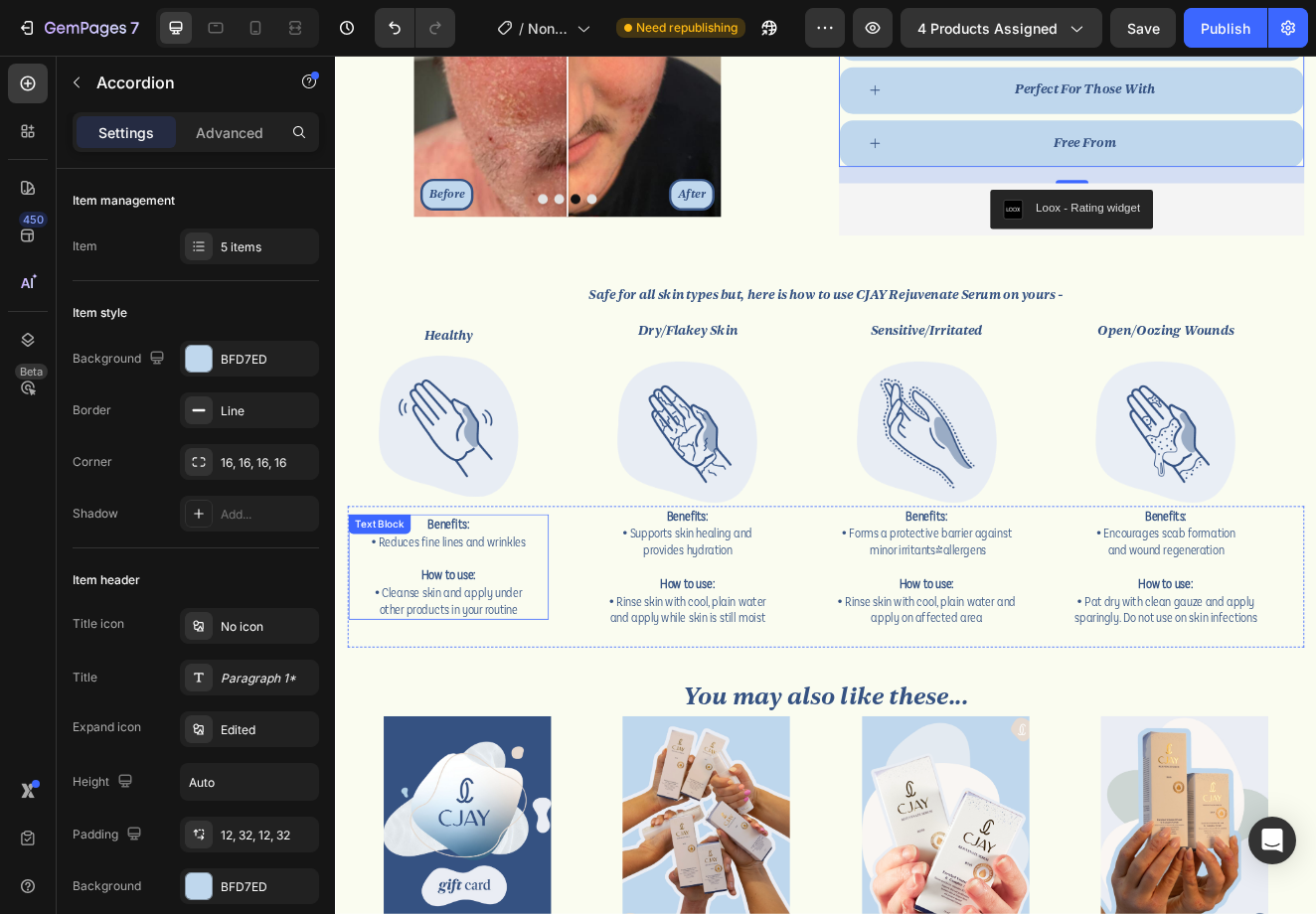 click at bounding box center (472, 667) 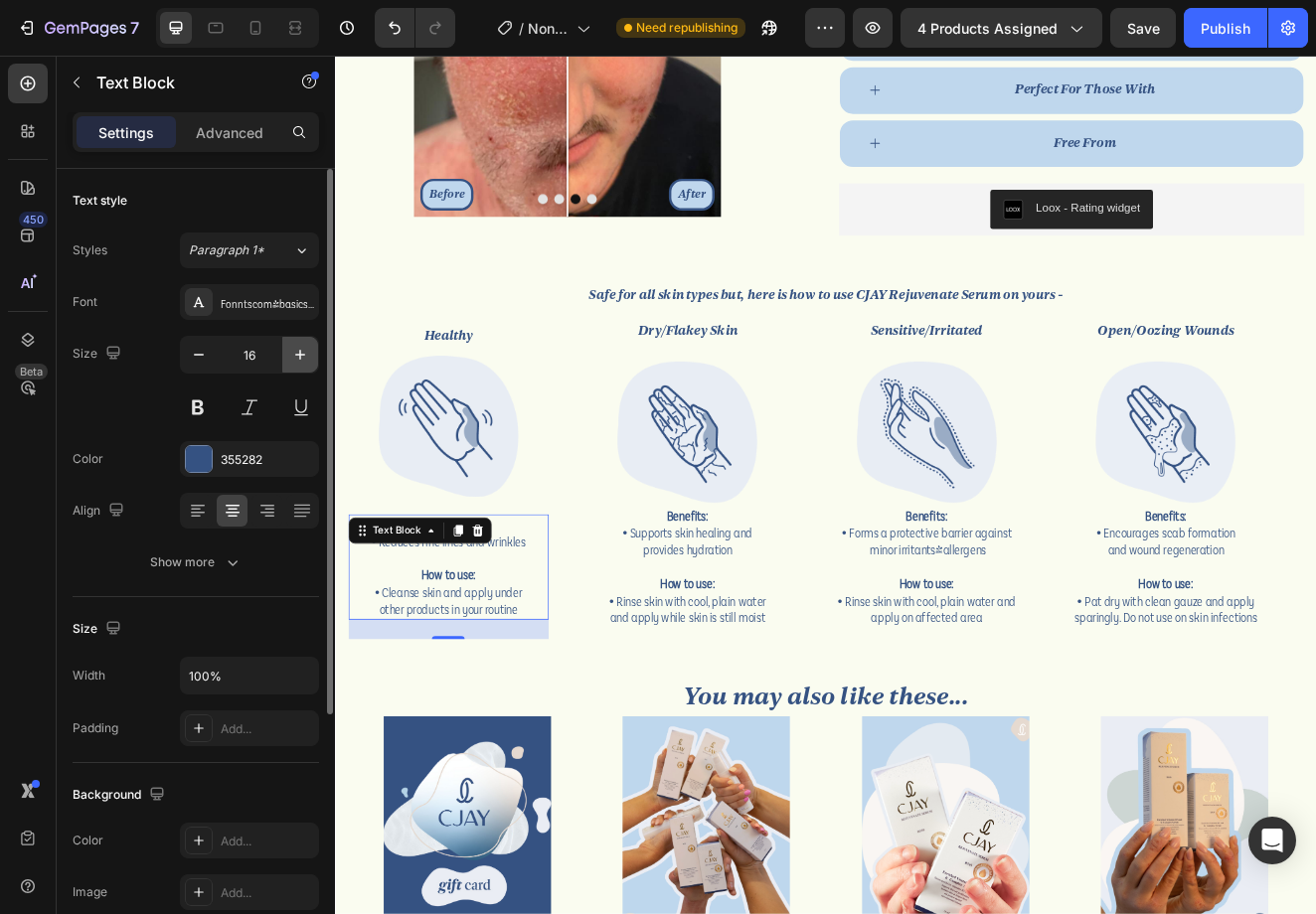 click 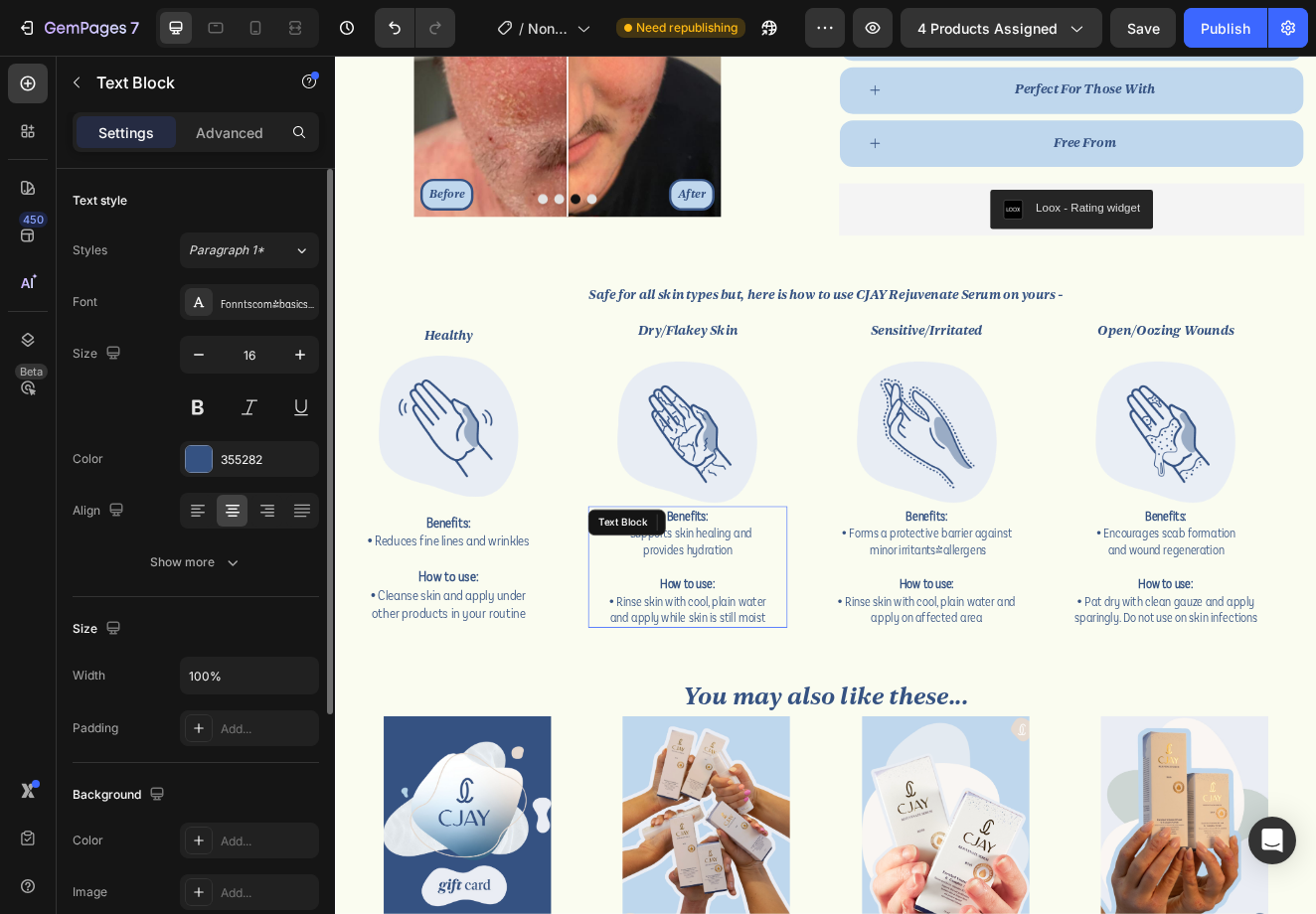 click on "How to use:" at bounding box center (762, 696) 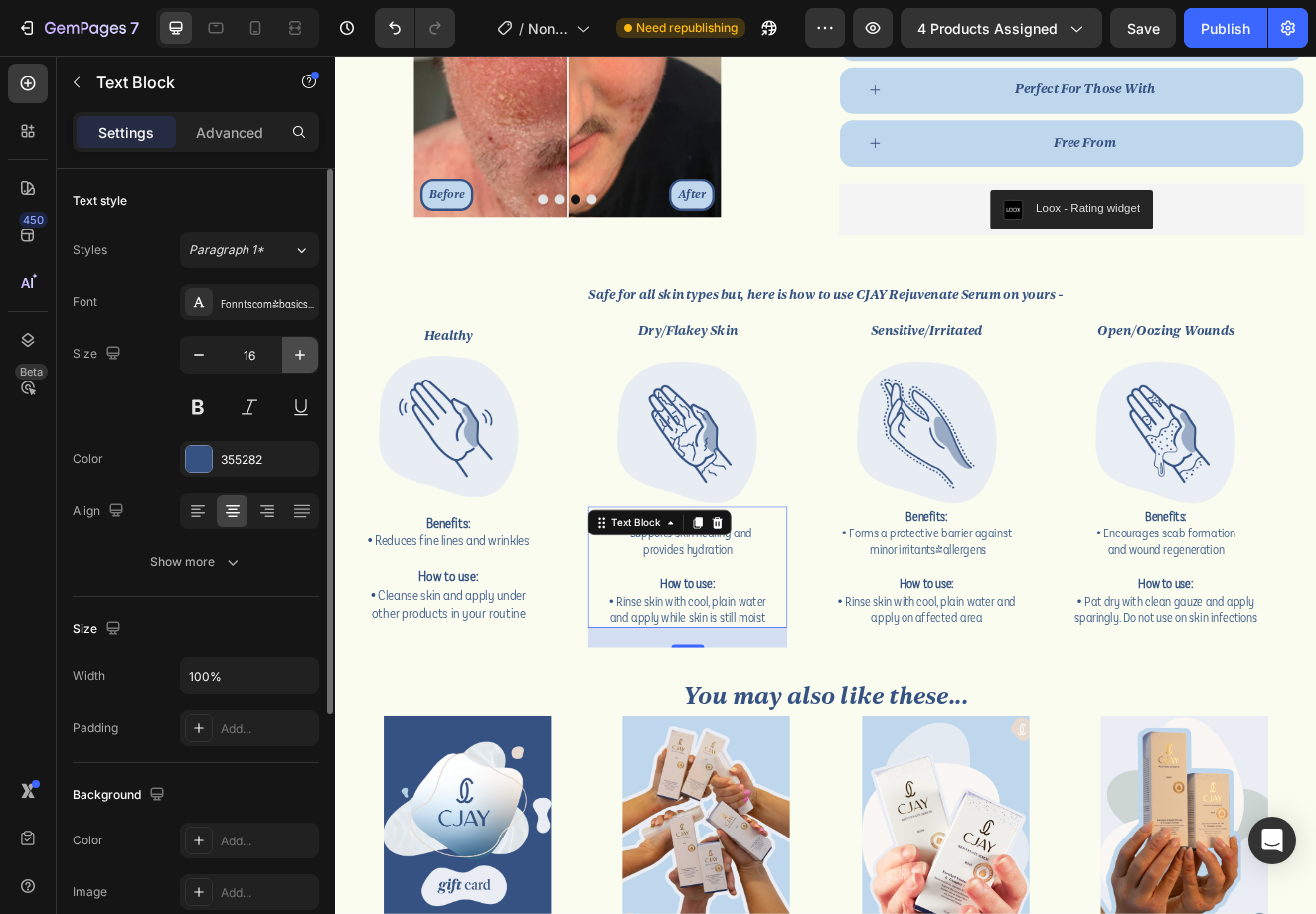 click 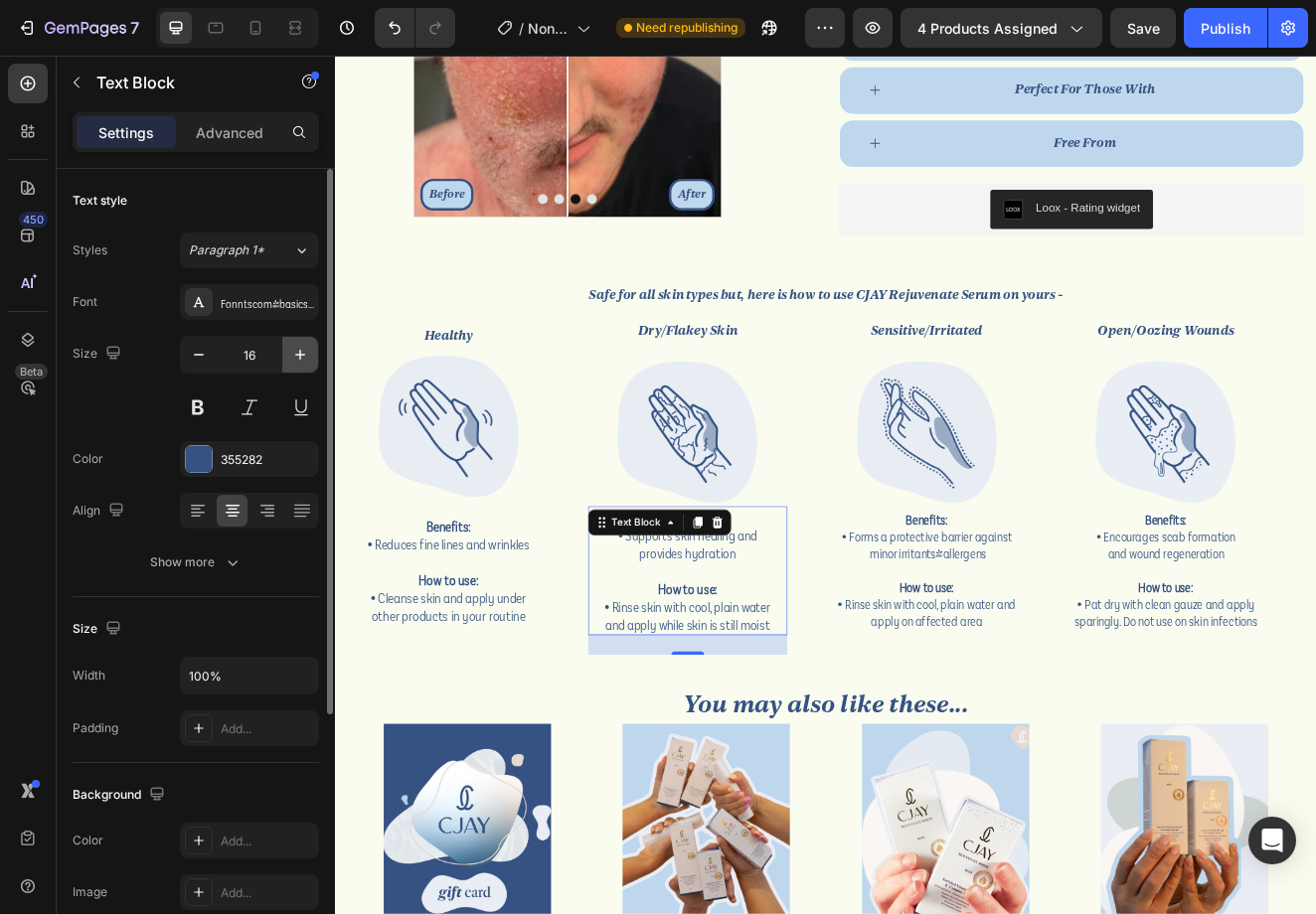 type on "17" 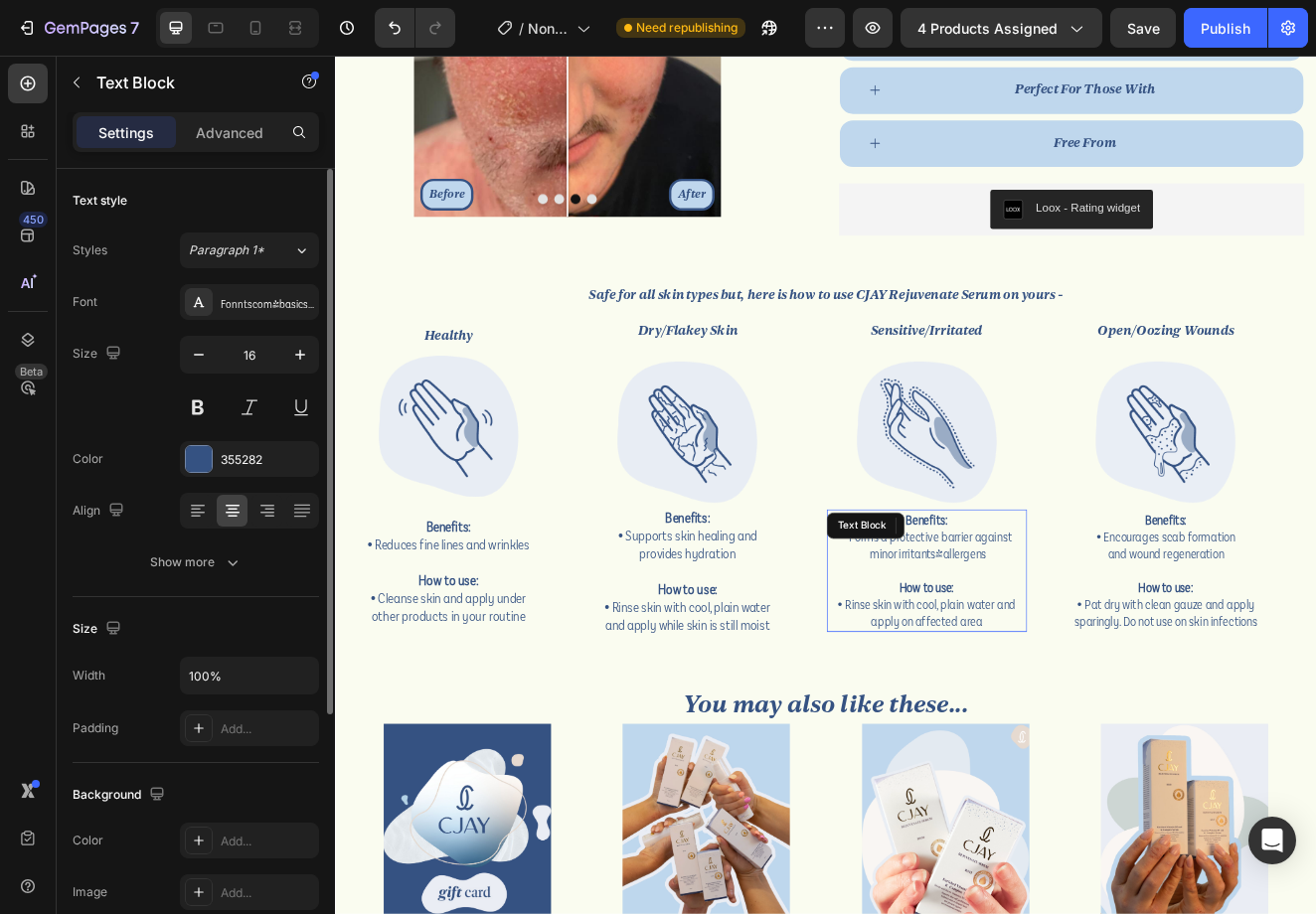 click on "• Forms a protective barrier against  minor irritants/allergens" at bounding box center (1054, 651) 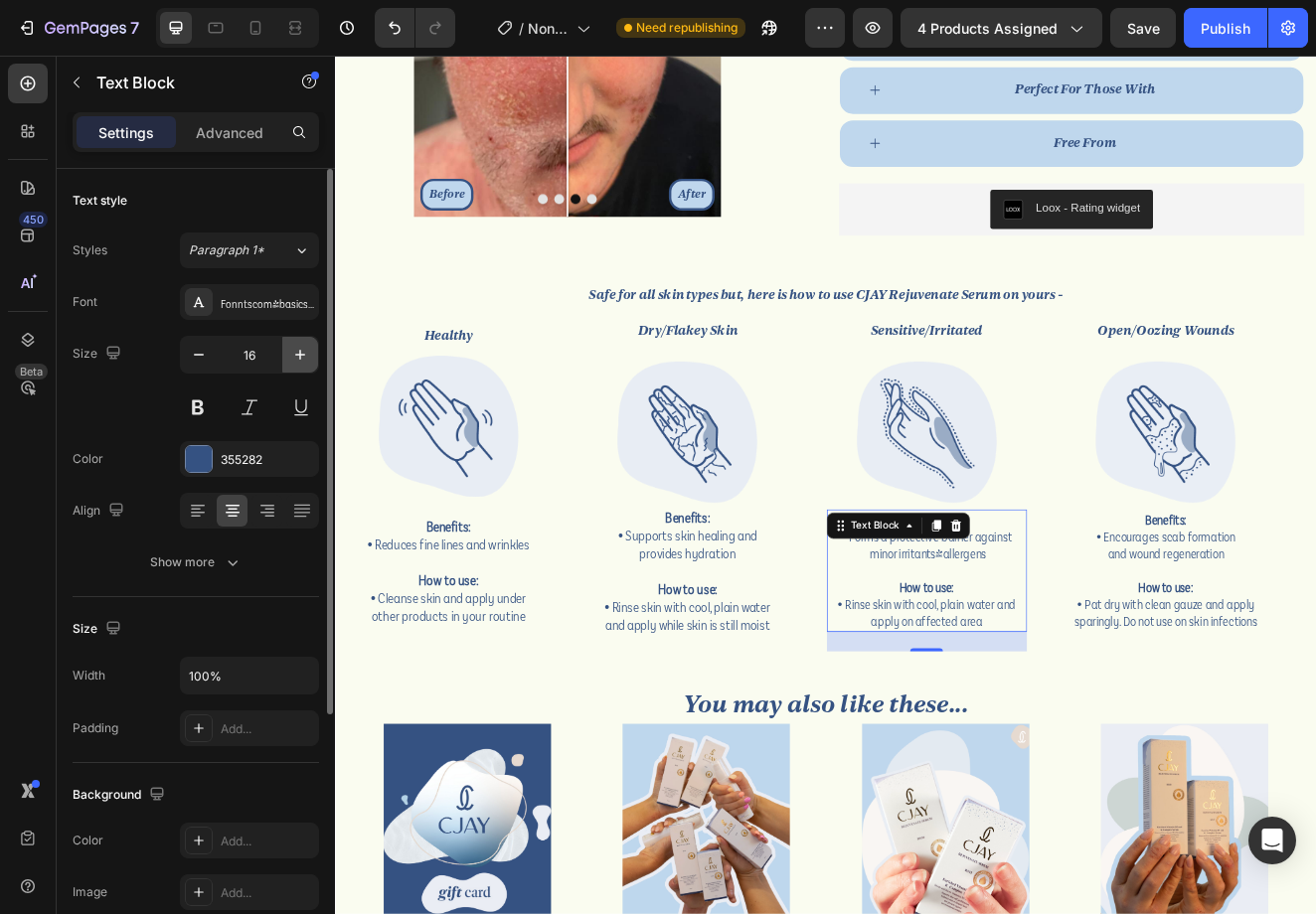 click 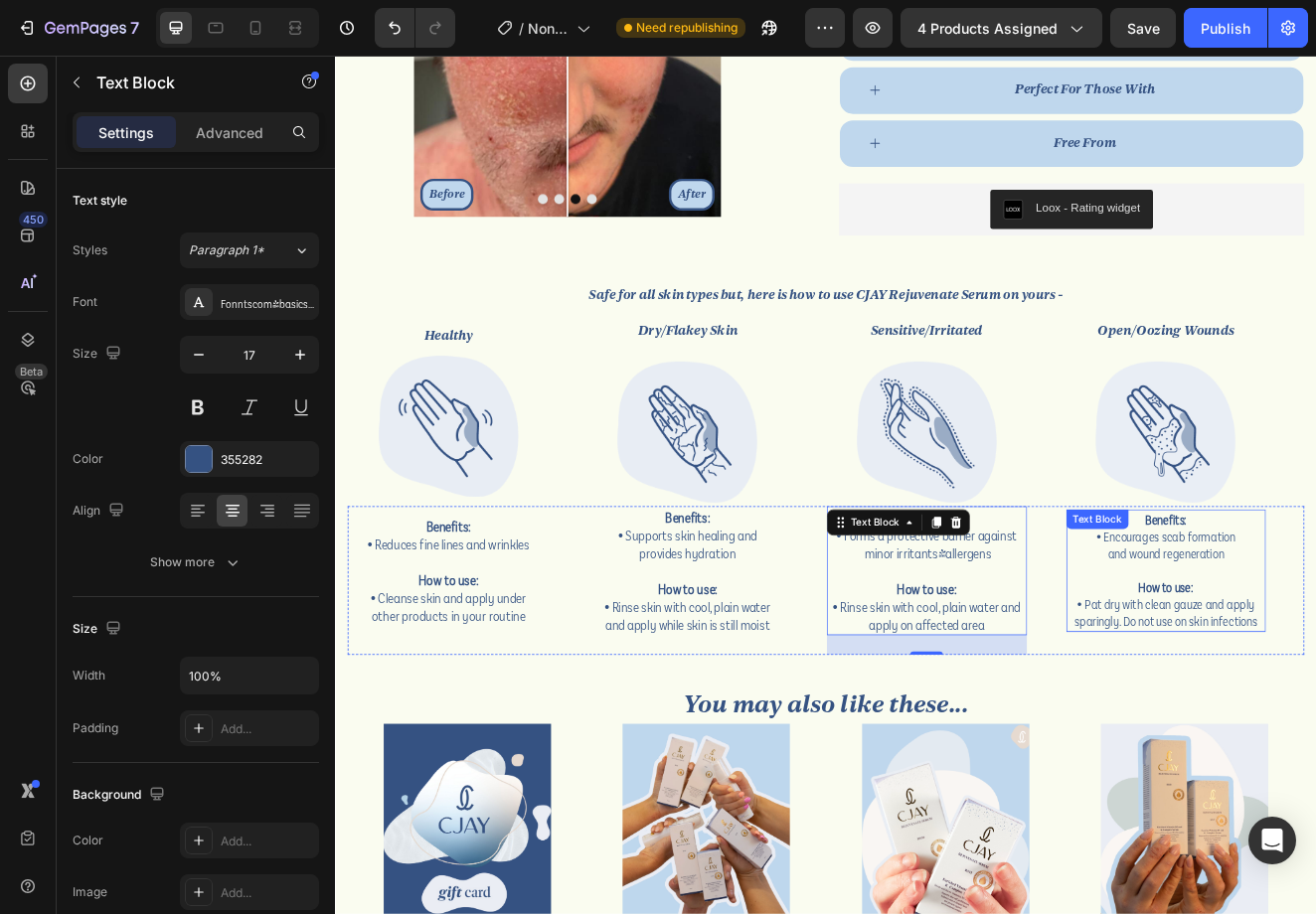 click on "How to use:" at bounding box center (1345, 701) 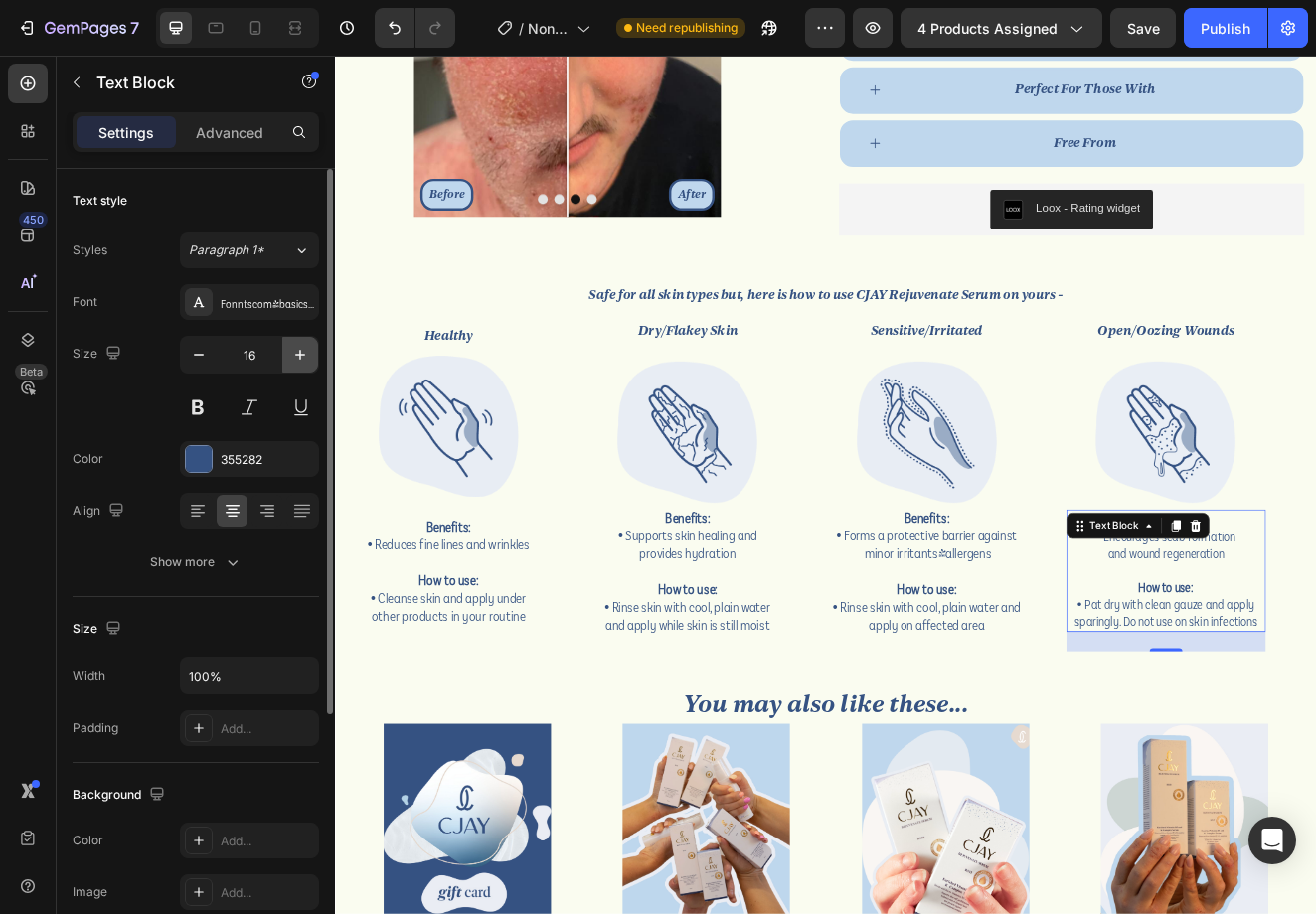 click 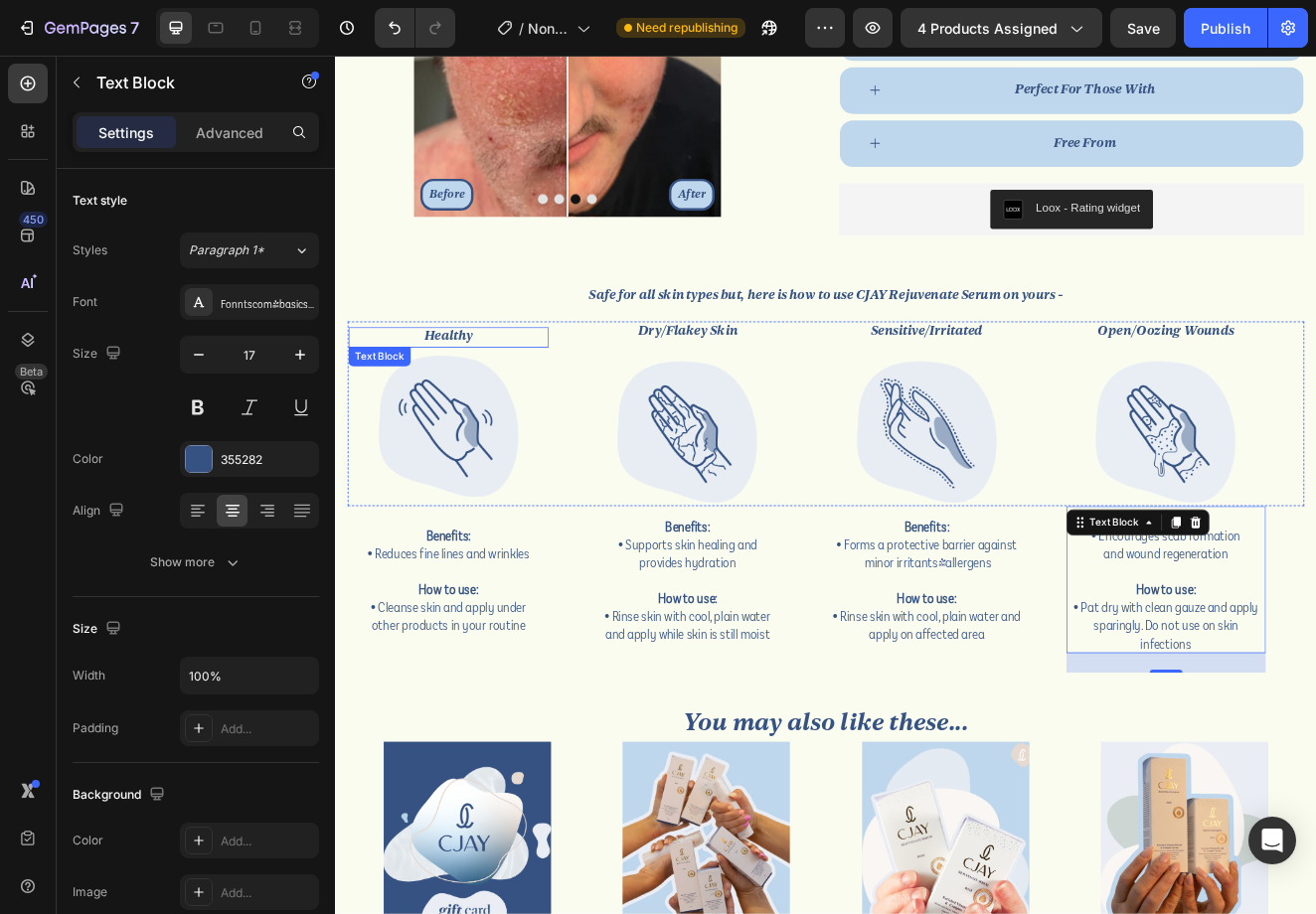 click on "Healthy" at bounding box center [472, 397] 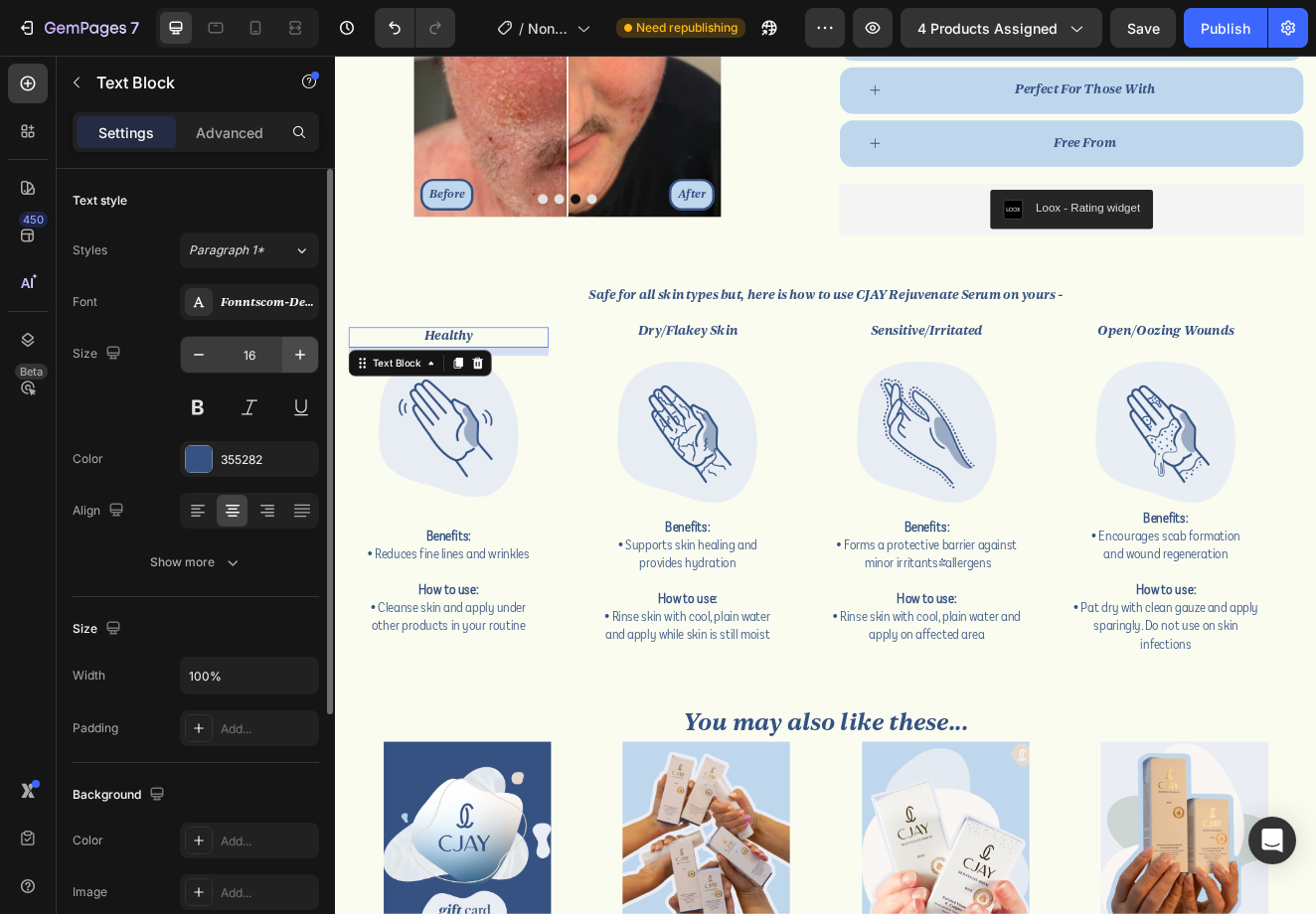 click on "16" 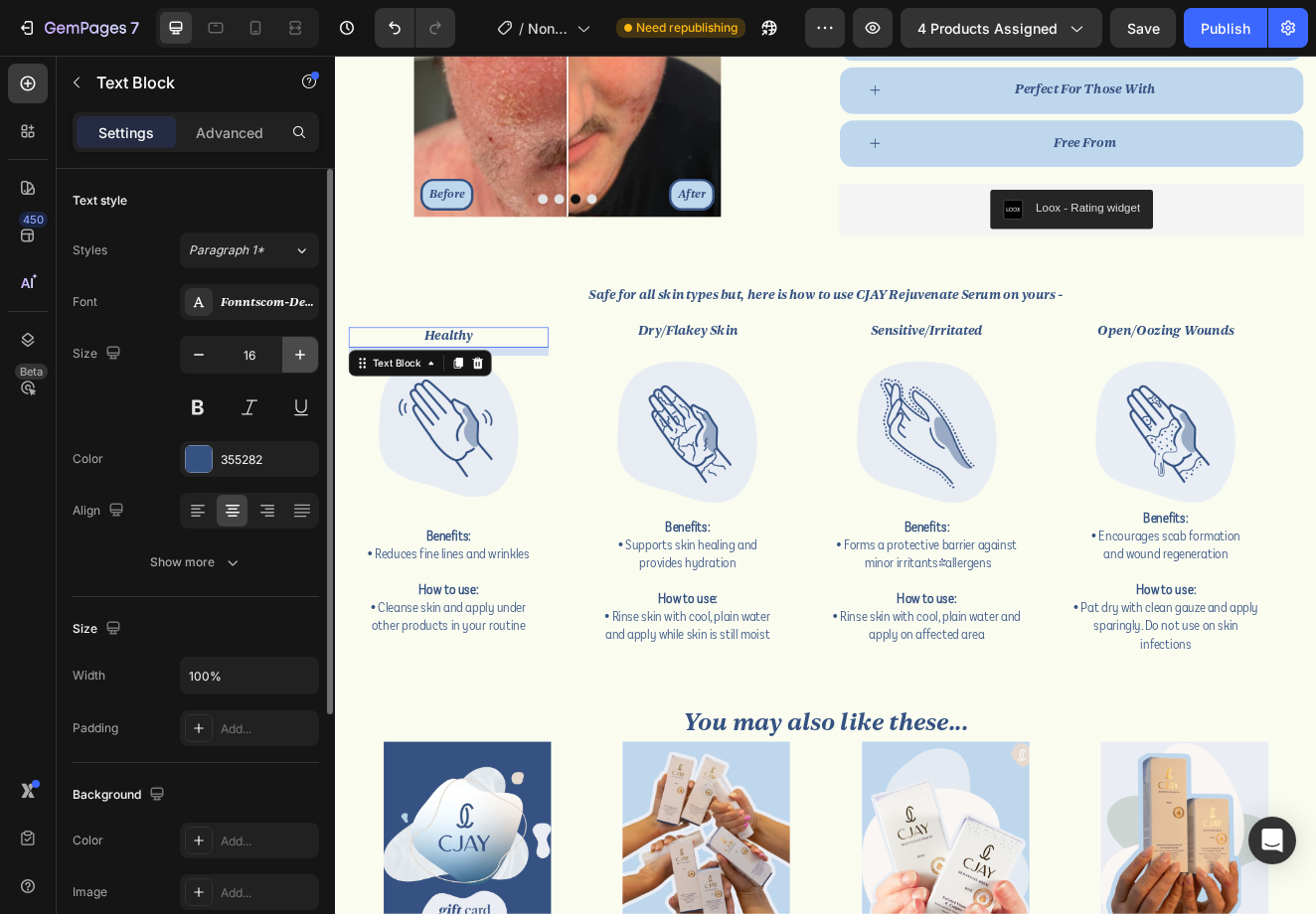 click 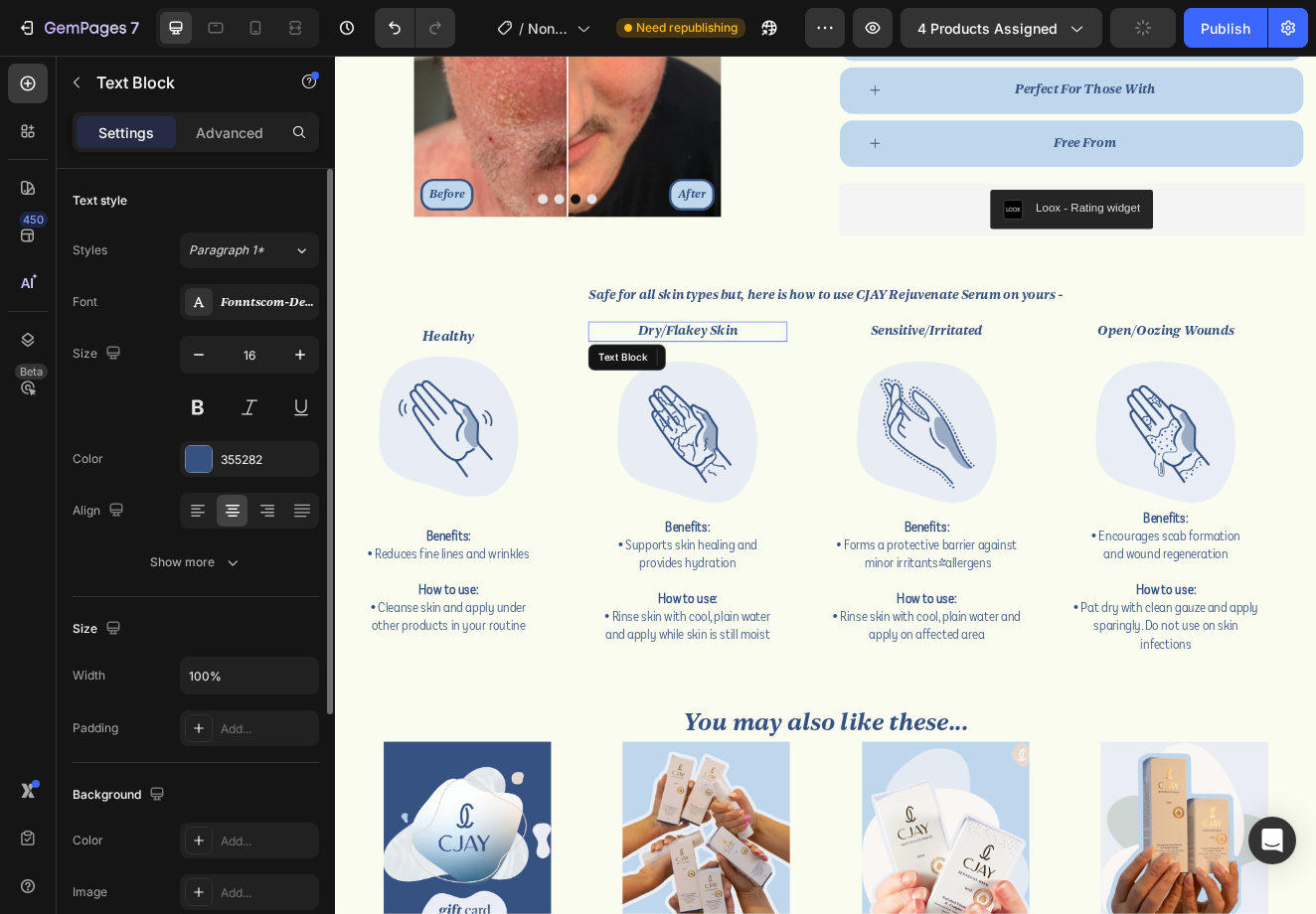 click on "Dry/Flakey Skin" at bounding box center (763, 390) 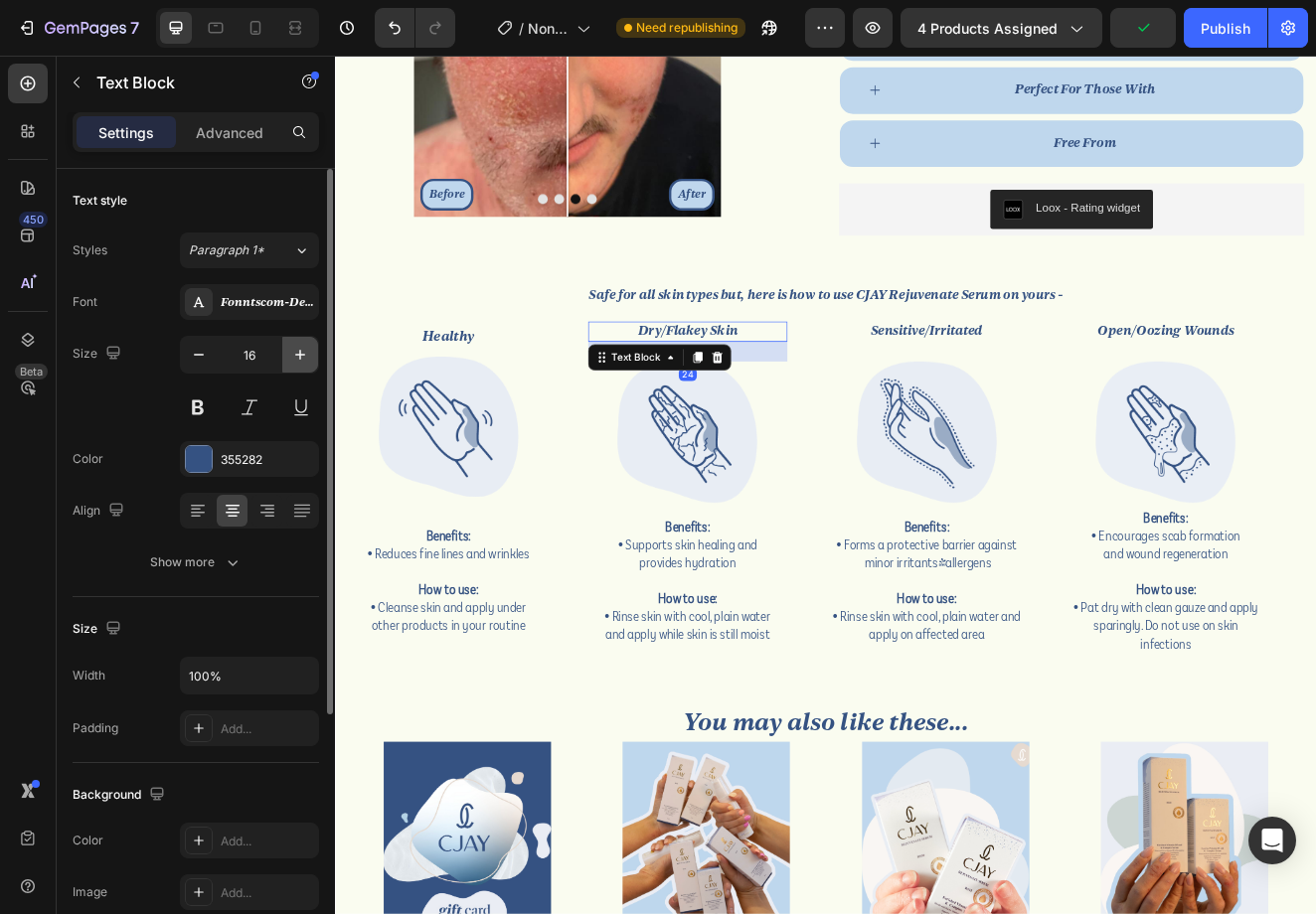 click 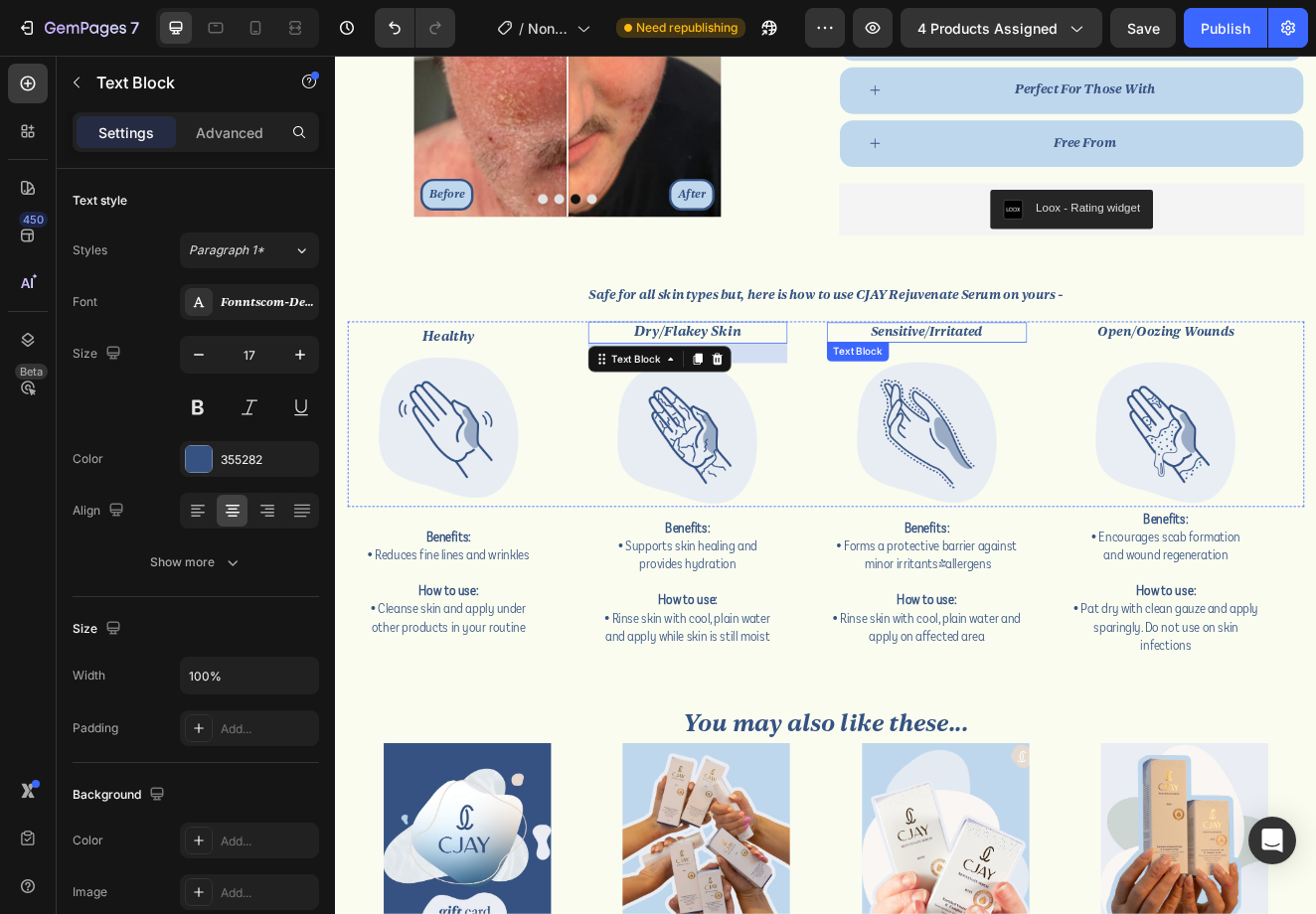 click on "Sensitive/Irritated" at bounding box center (1054, 391) 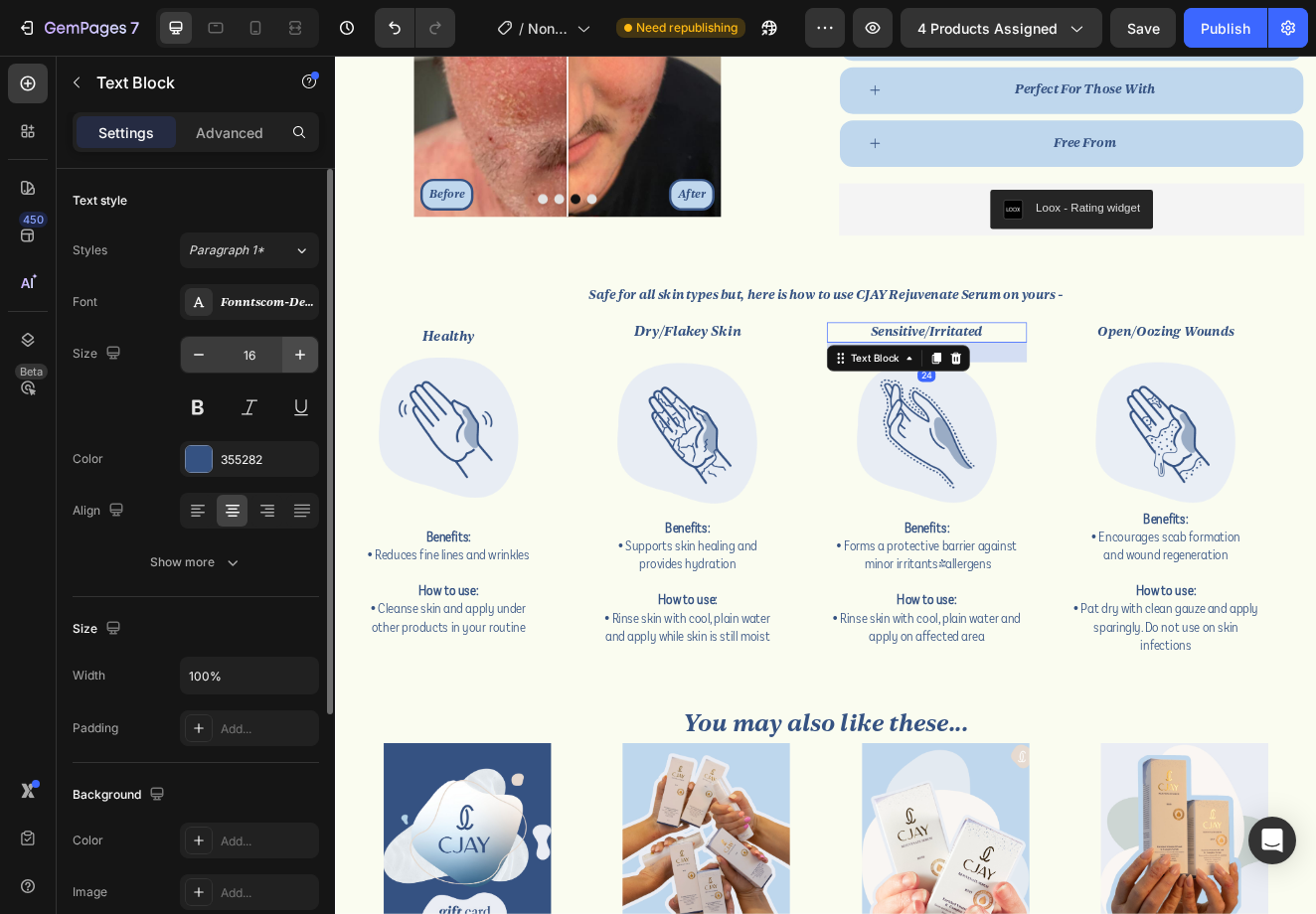 click at bounding box center [300, 355] 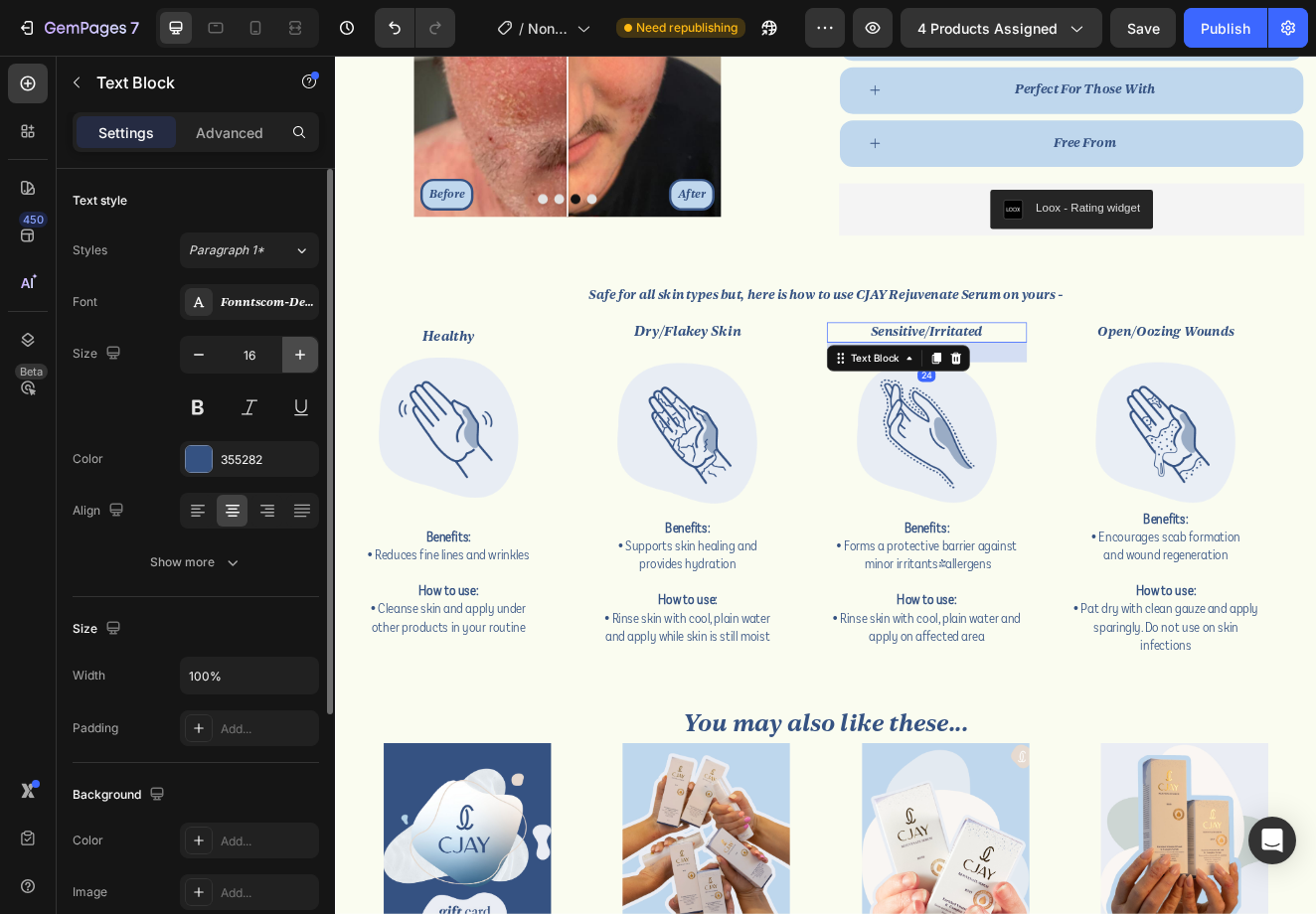 type on "17" 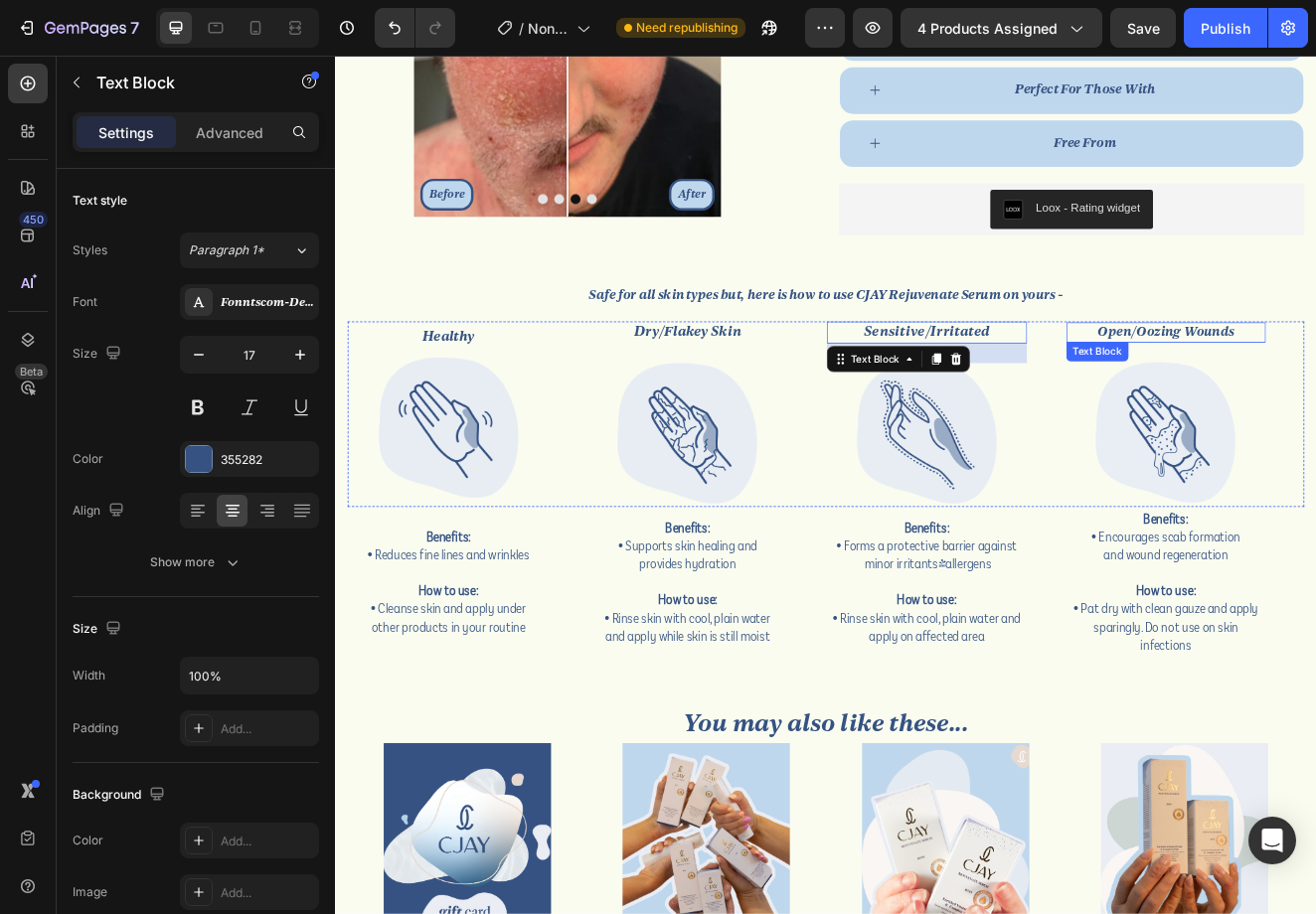 click on "Open/Oozing Wounds" at bounding box center (1345, 391) 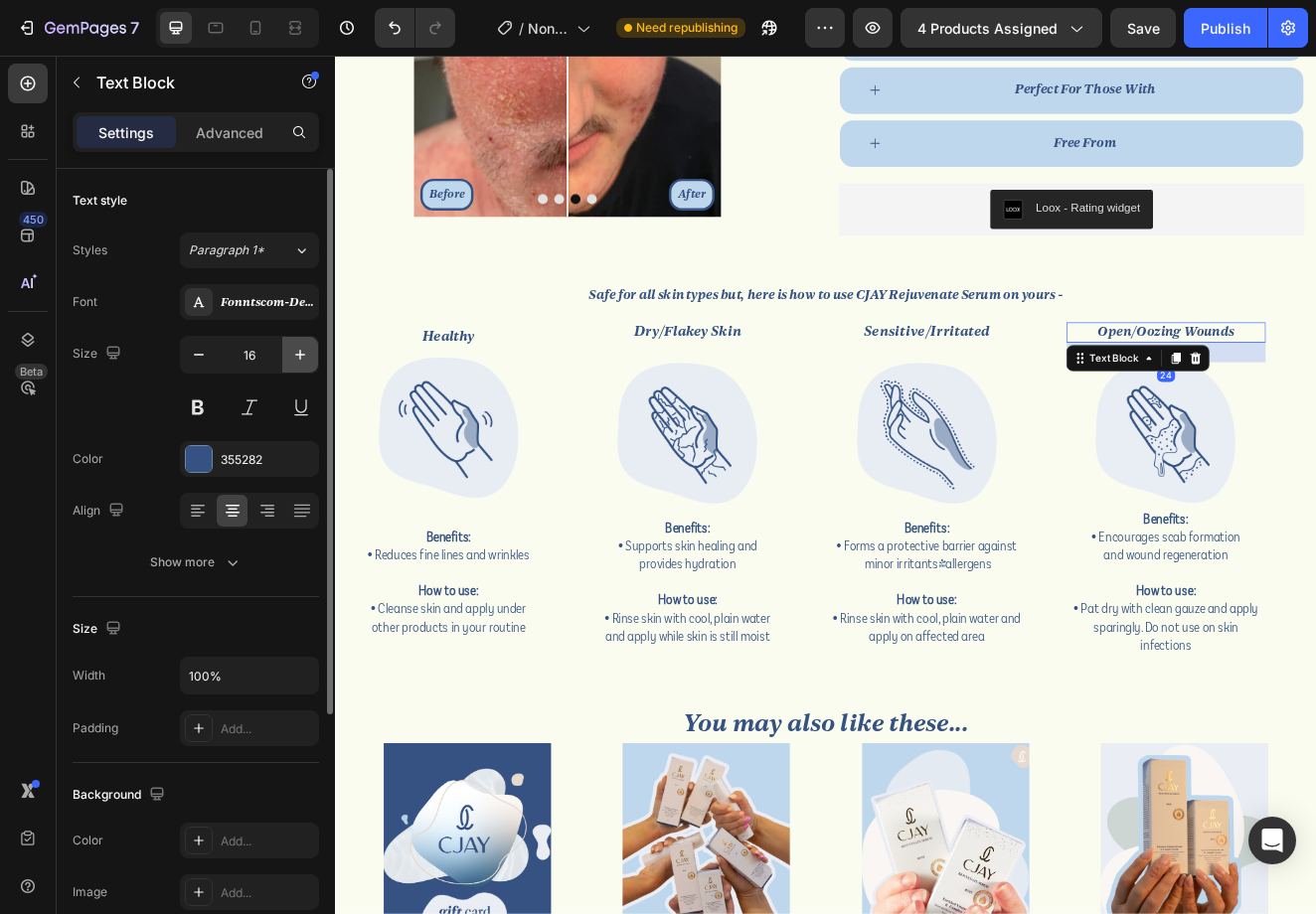 click 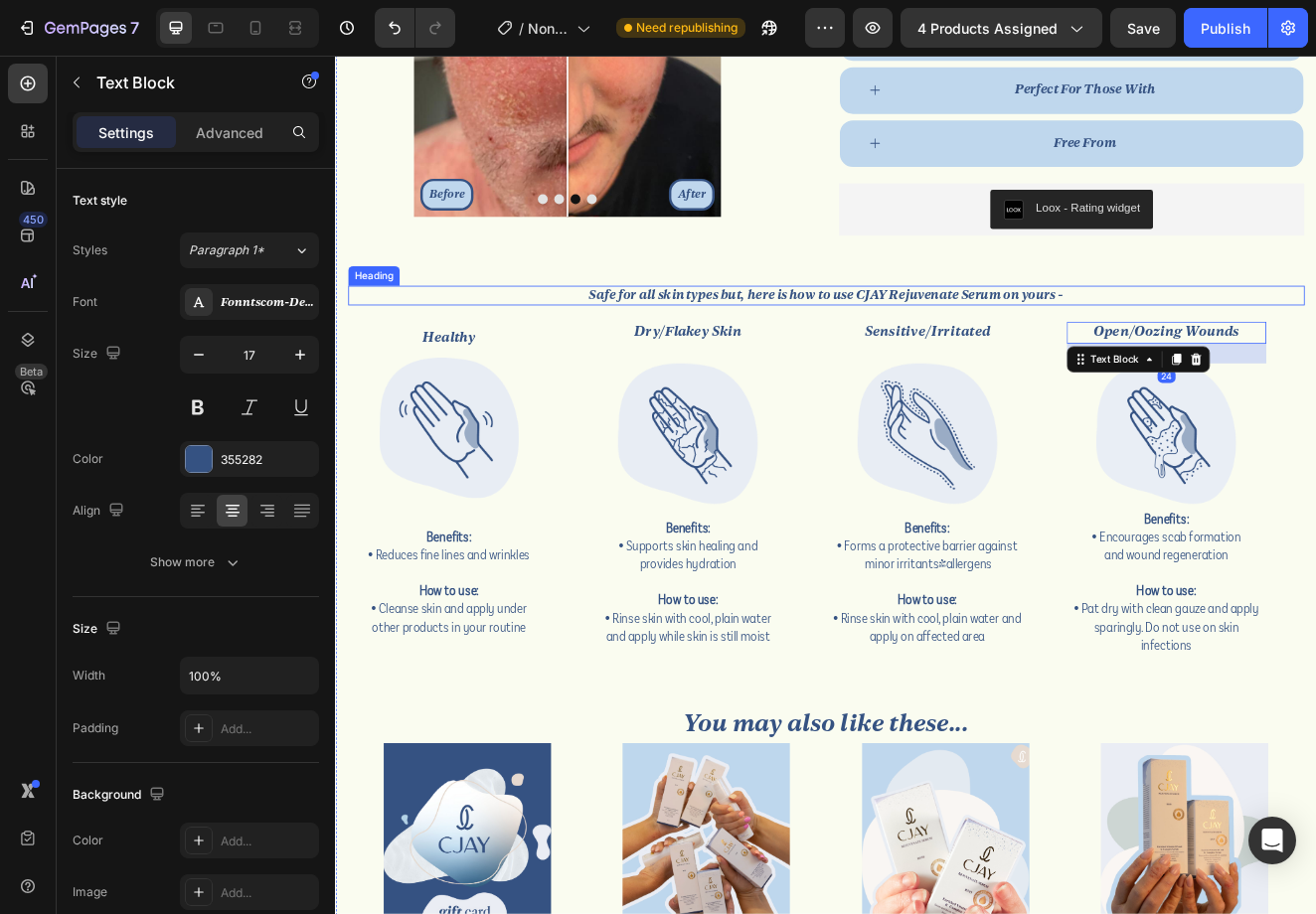 click on "Safe for all skin types but, here is how to use CJAY Rejuvenate Serum on yours -" at bounding box center (931, 347) 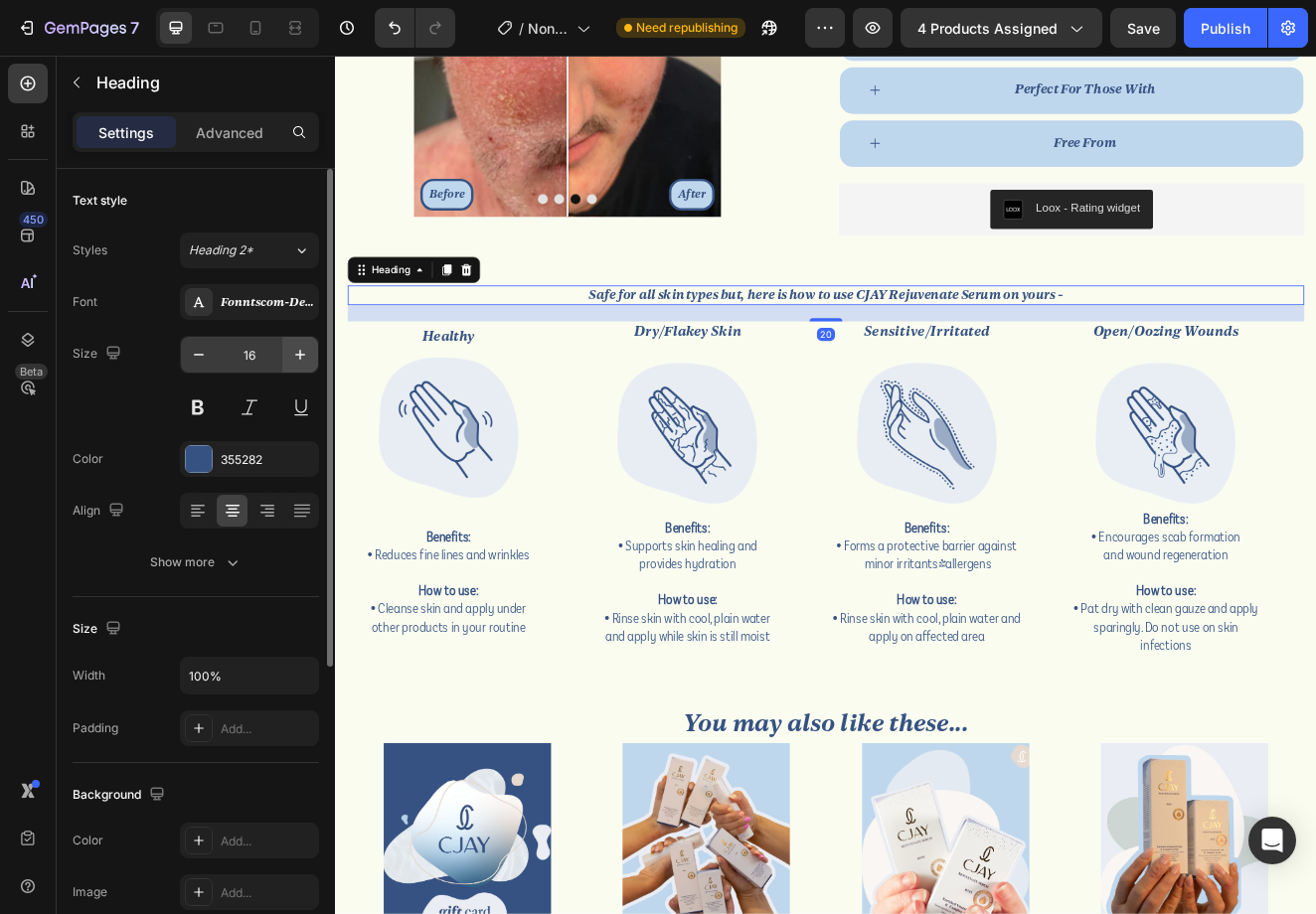 click at bounding box center [300, 355] 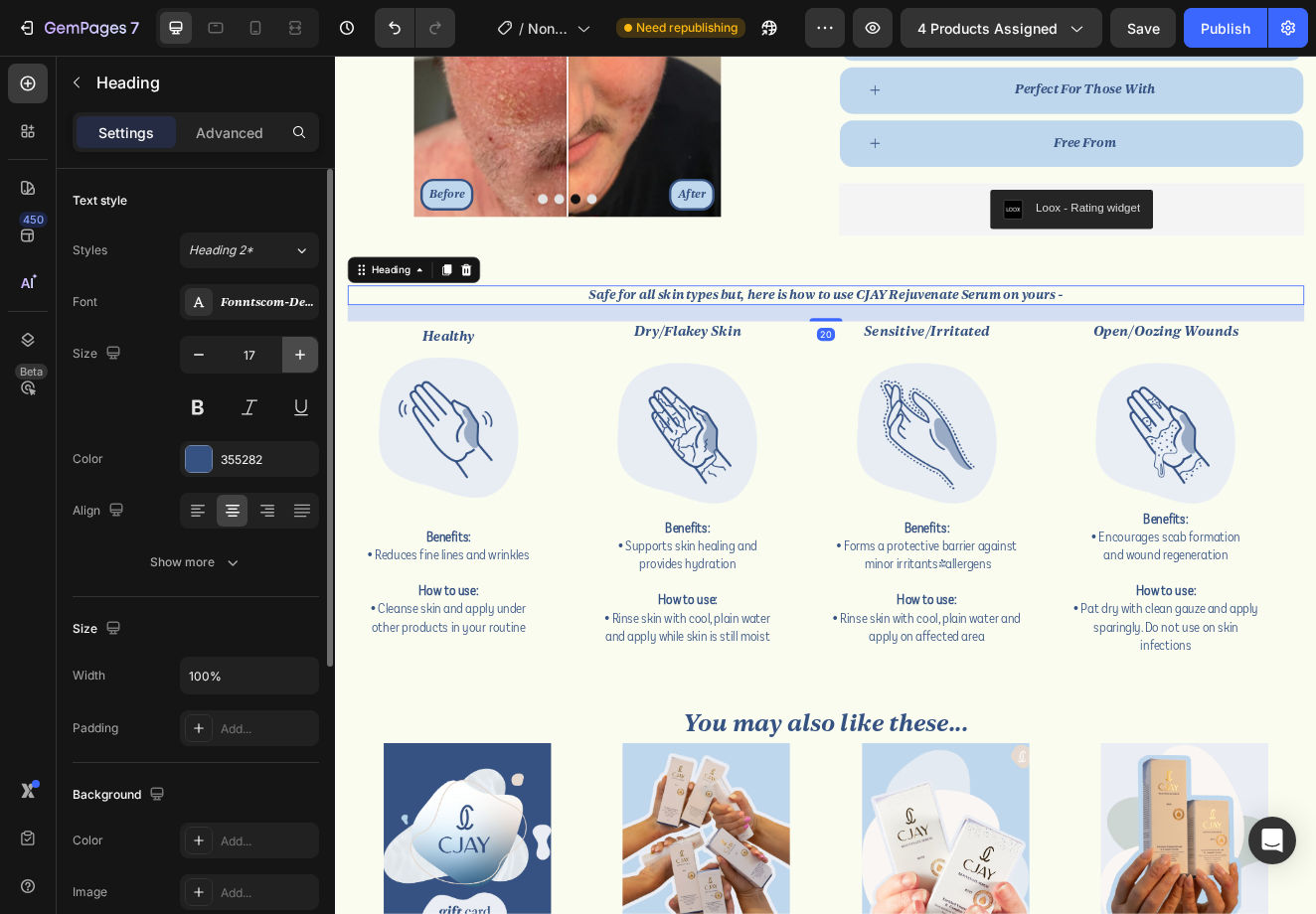 click at bounding box center (300, 355) 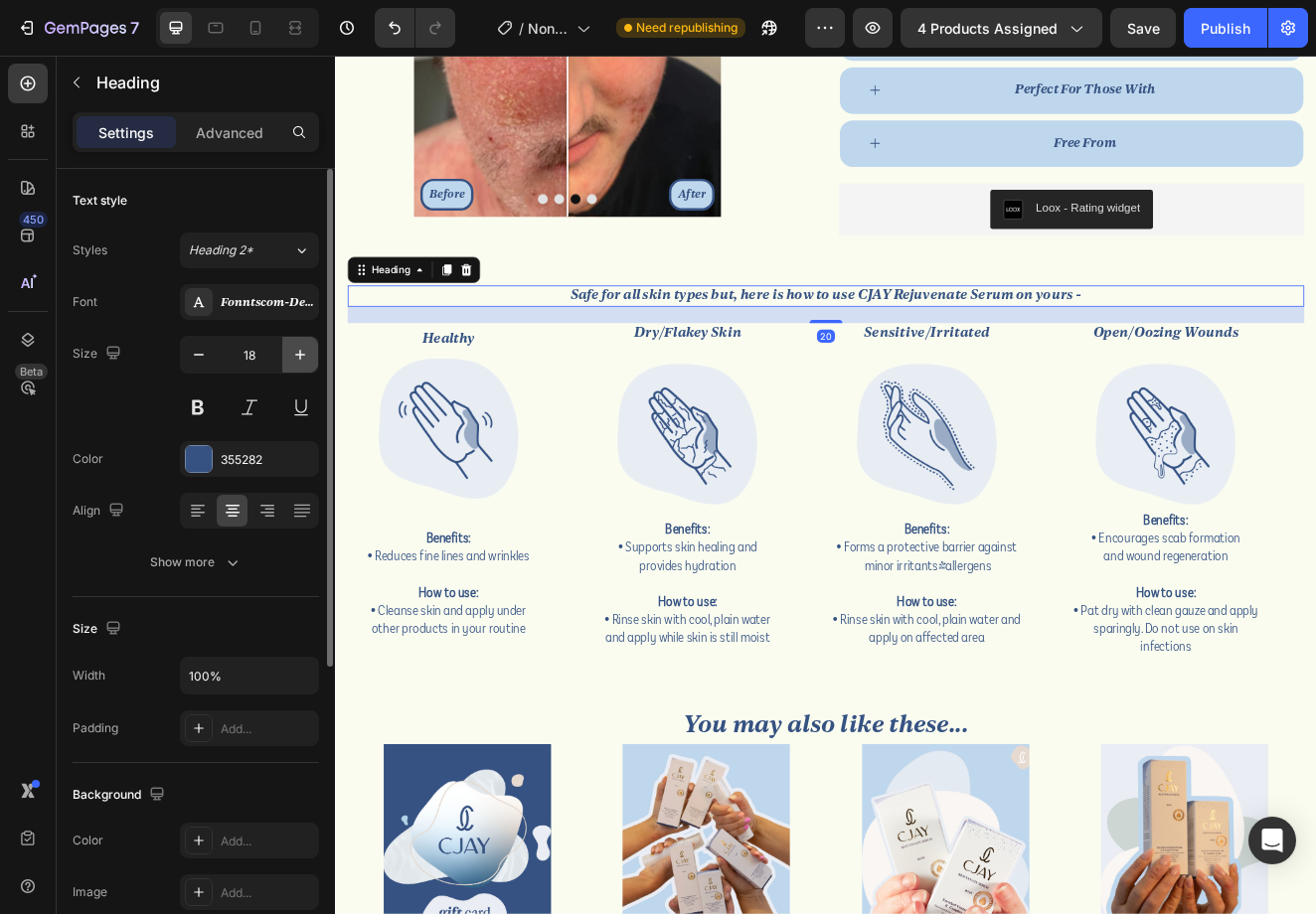 click at bounding box center (300, 355) 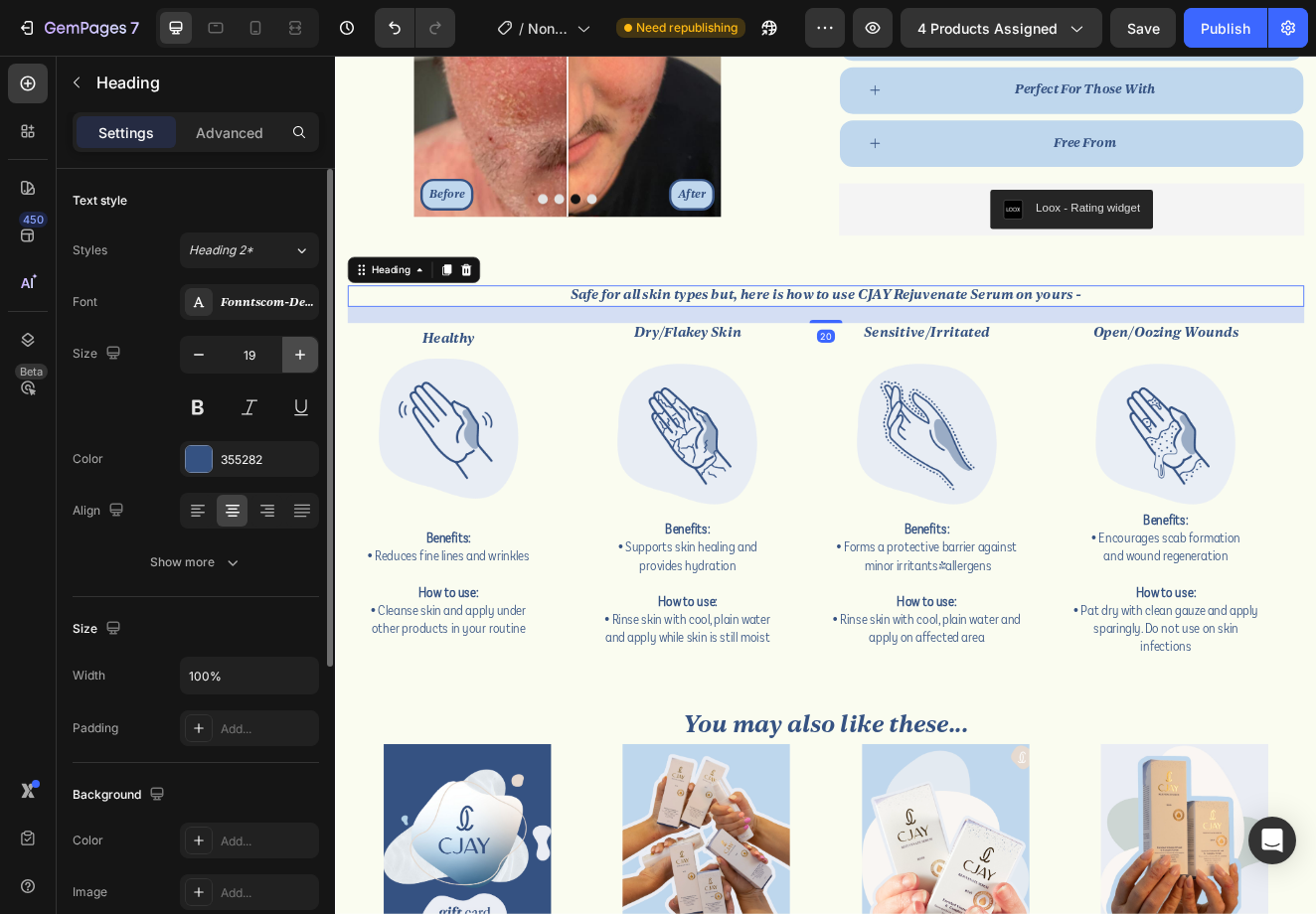 click at bounding box center [300, 355] 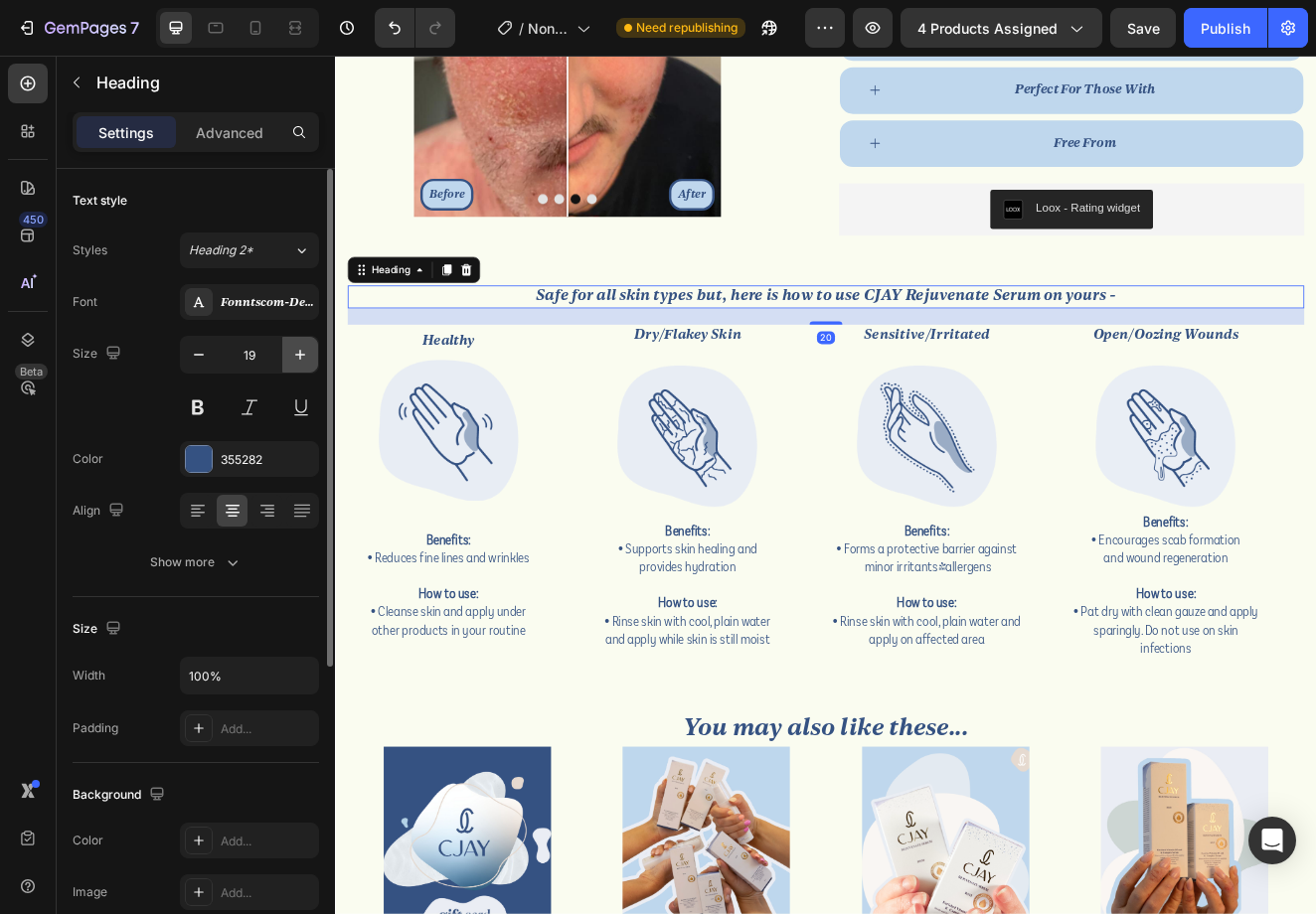 type on "20" 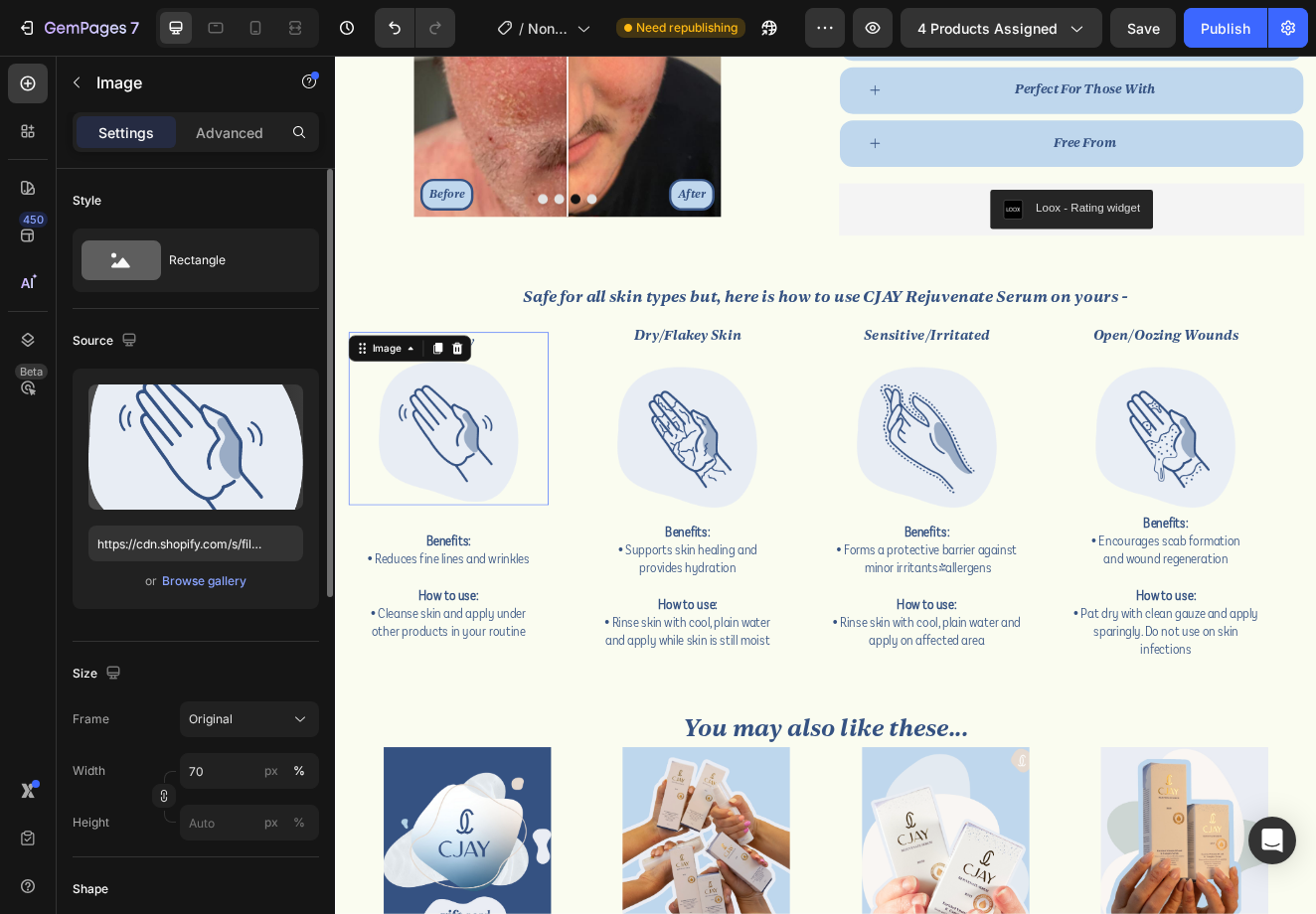 click at bounding box center (472, 513) 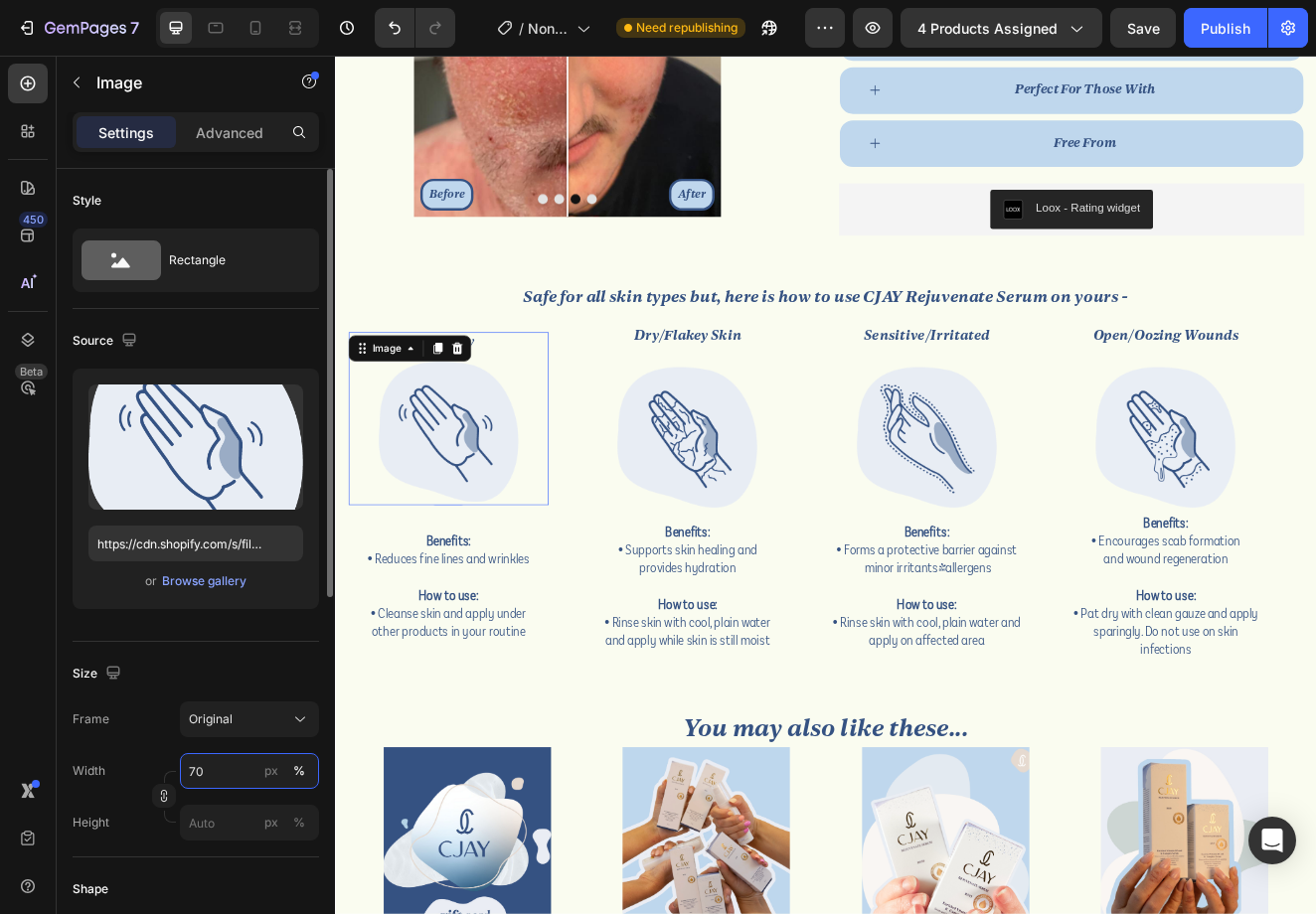 click on "70" at bounding box center (249, 771) 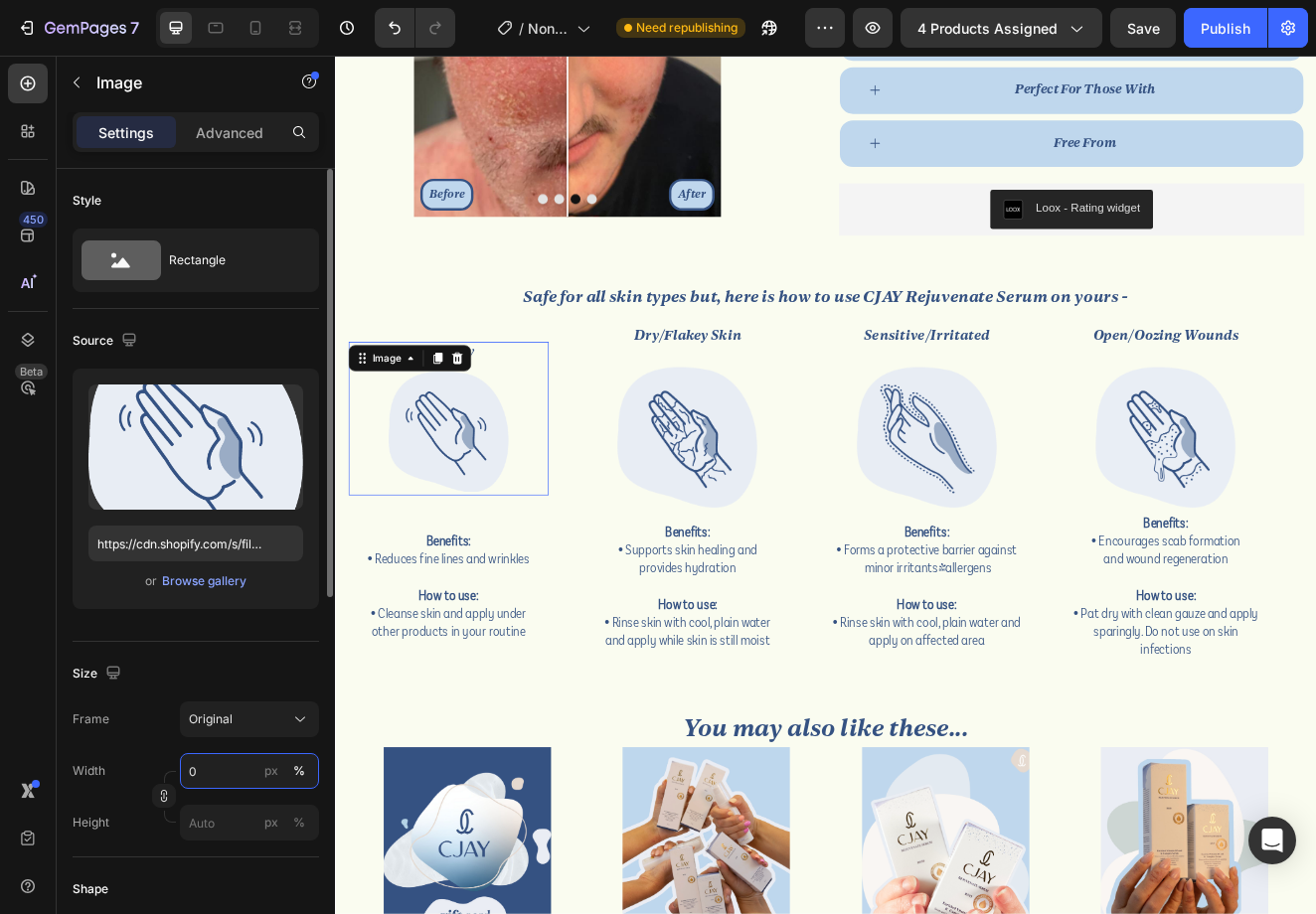 type on "60" 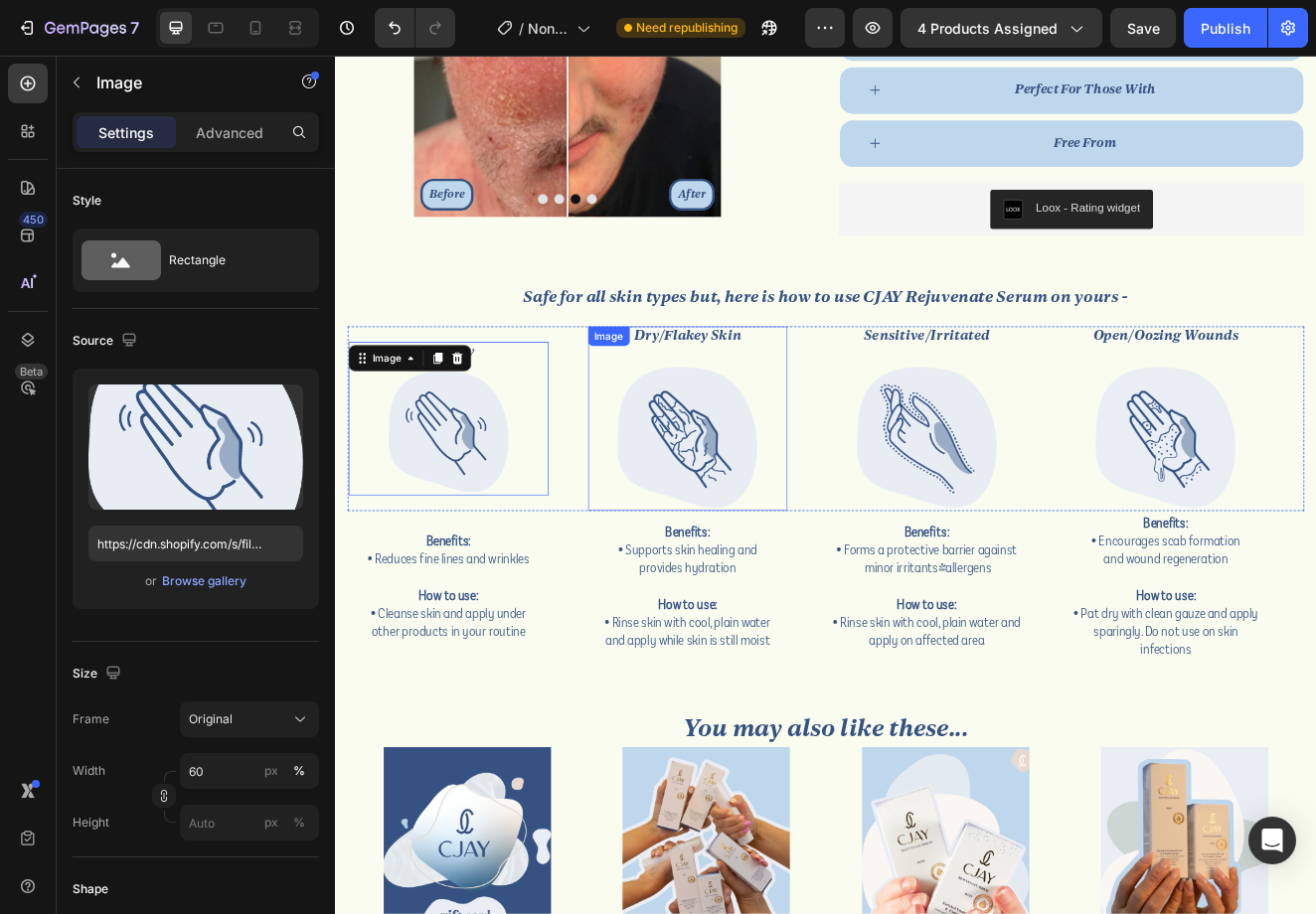 click at bounding box center (762, 520) 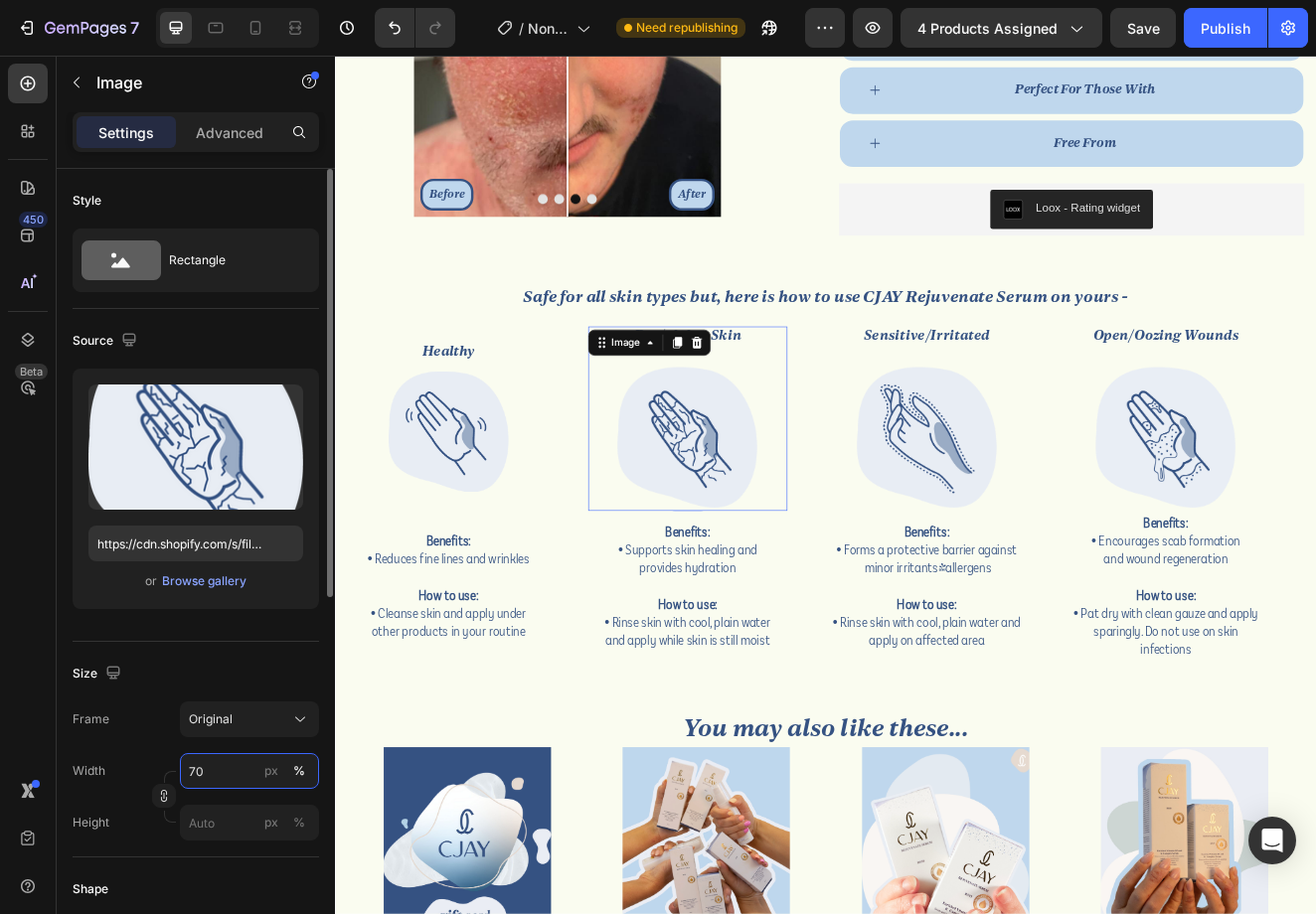 click on "70" at bounding box center (249, 771) 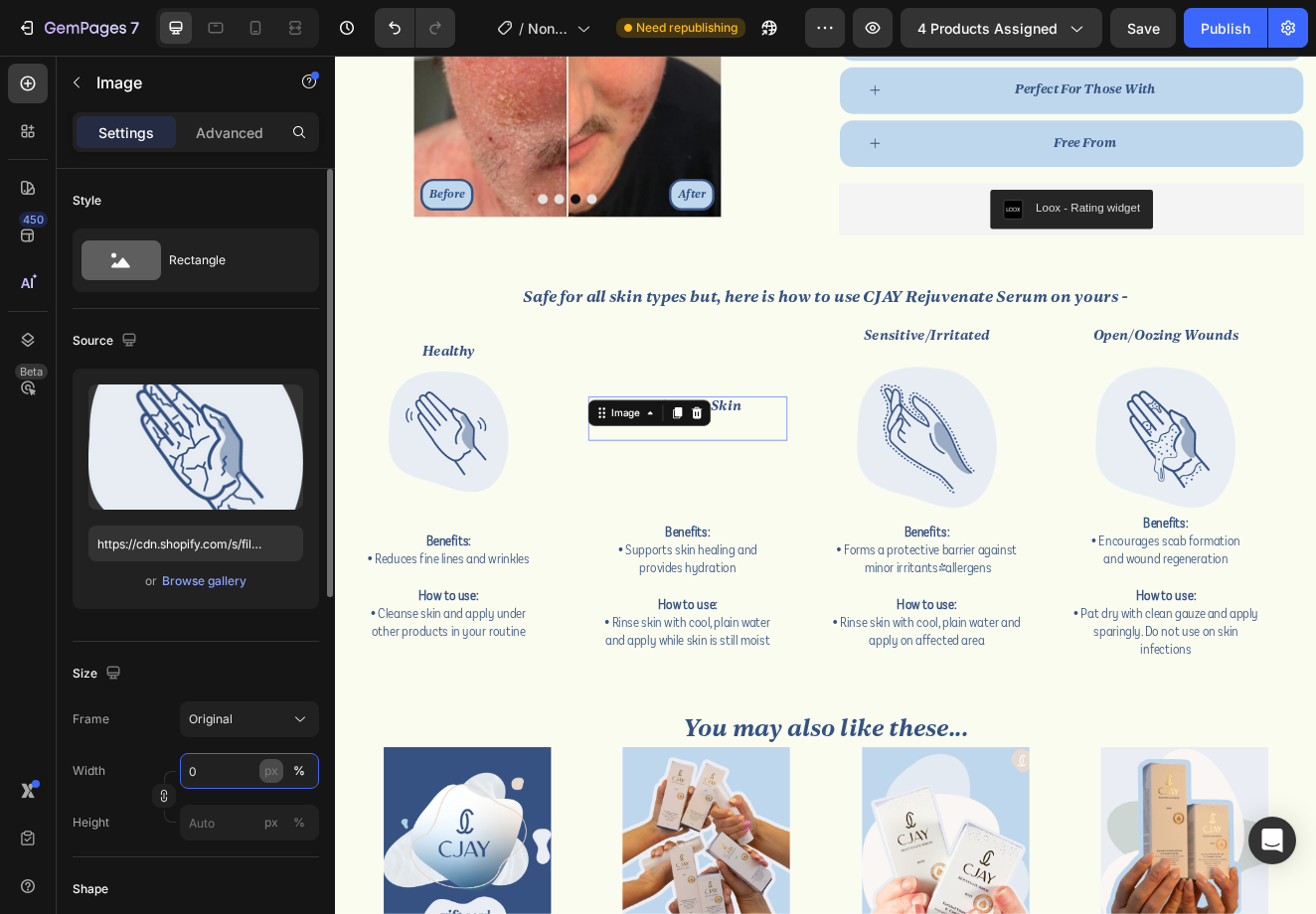 type on "60" 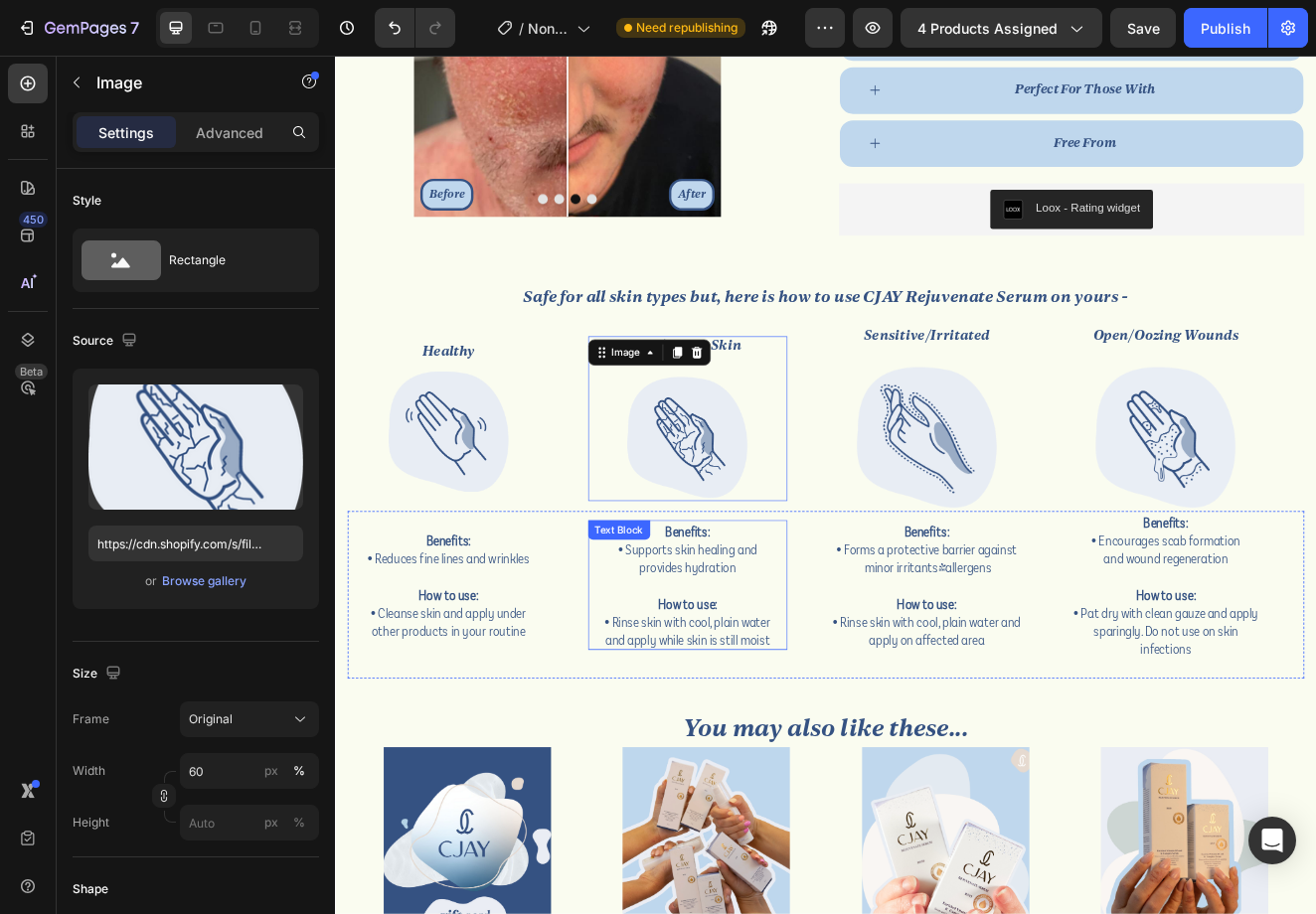 click at bounding box center (1054, 520) 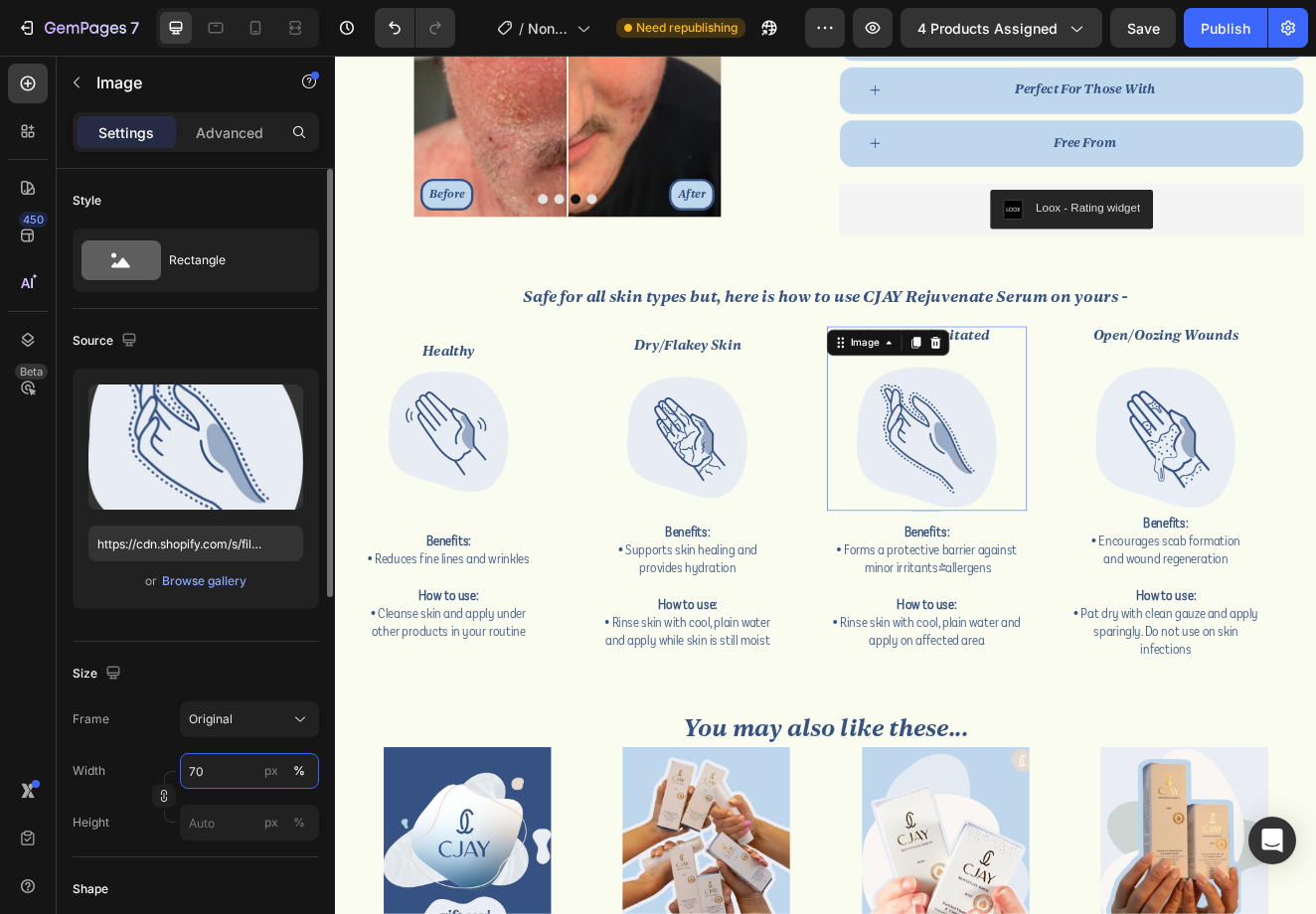 click on "70" at bounding box center (249, 771) 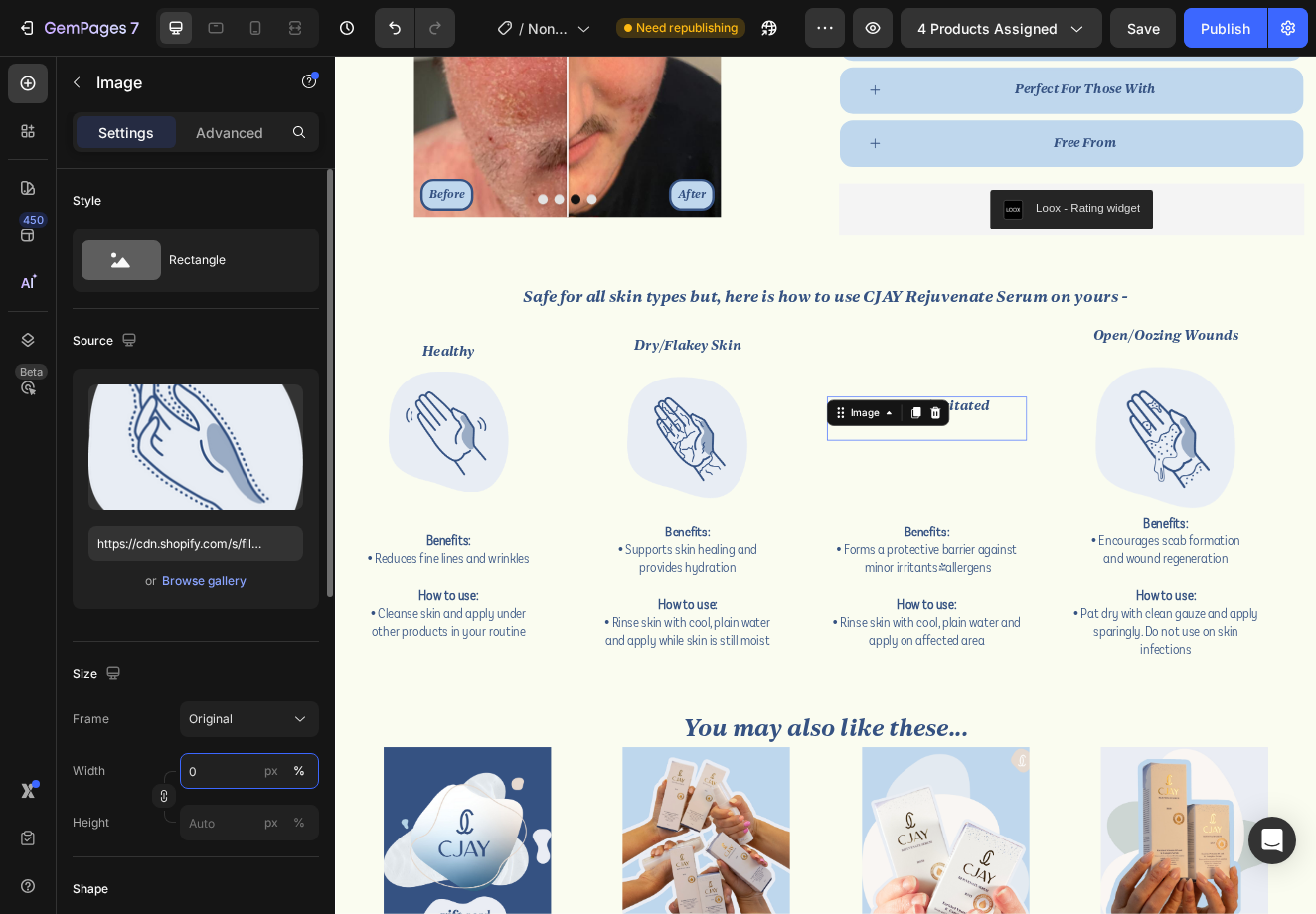 type on "60" 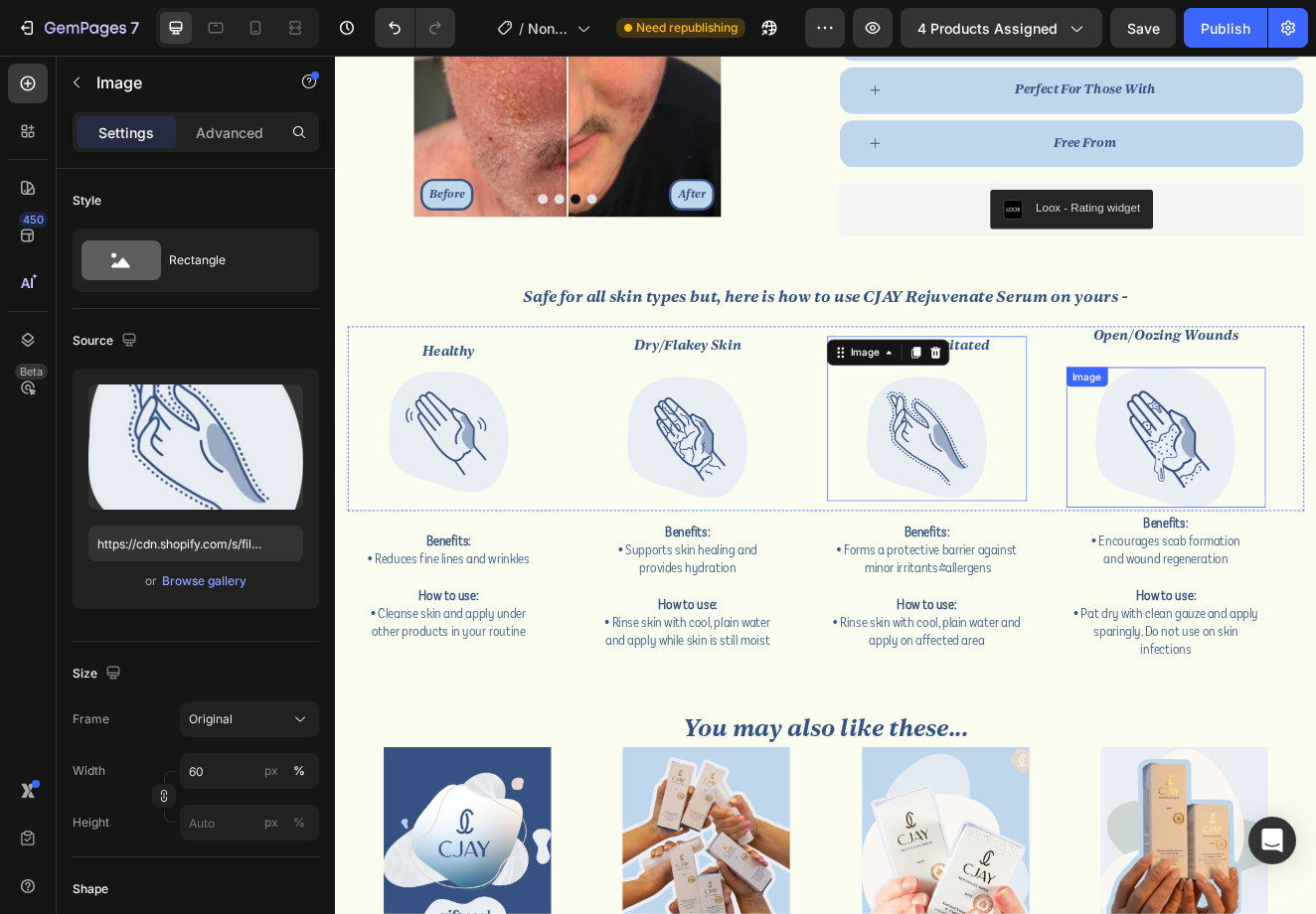 click at bounding box center [1344, 520] 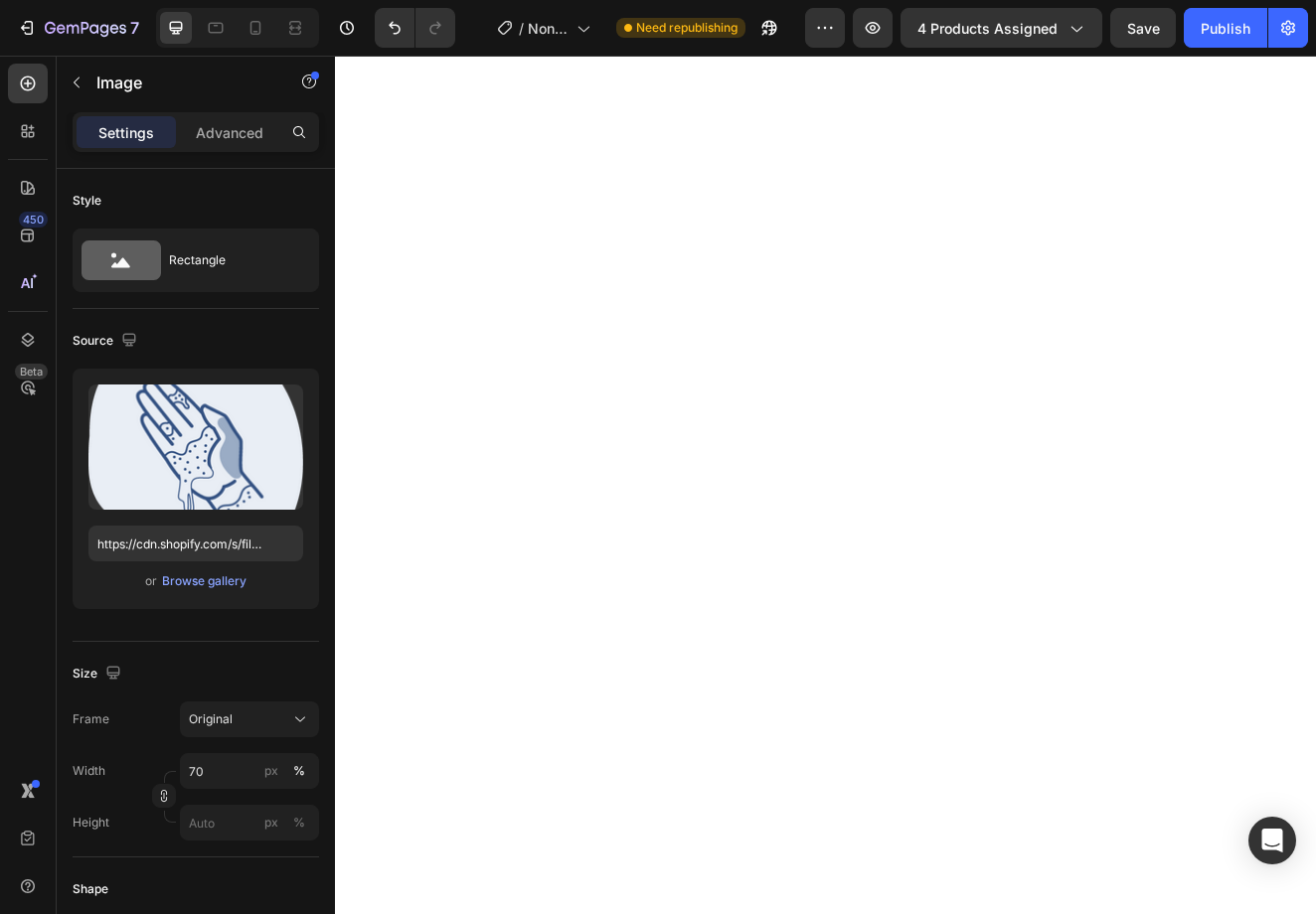 scroll, scrollTop: 0, scrollLeft: 0, axis: both 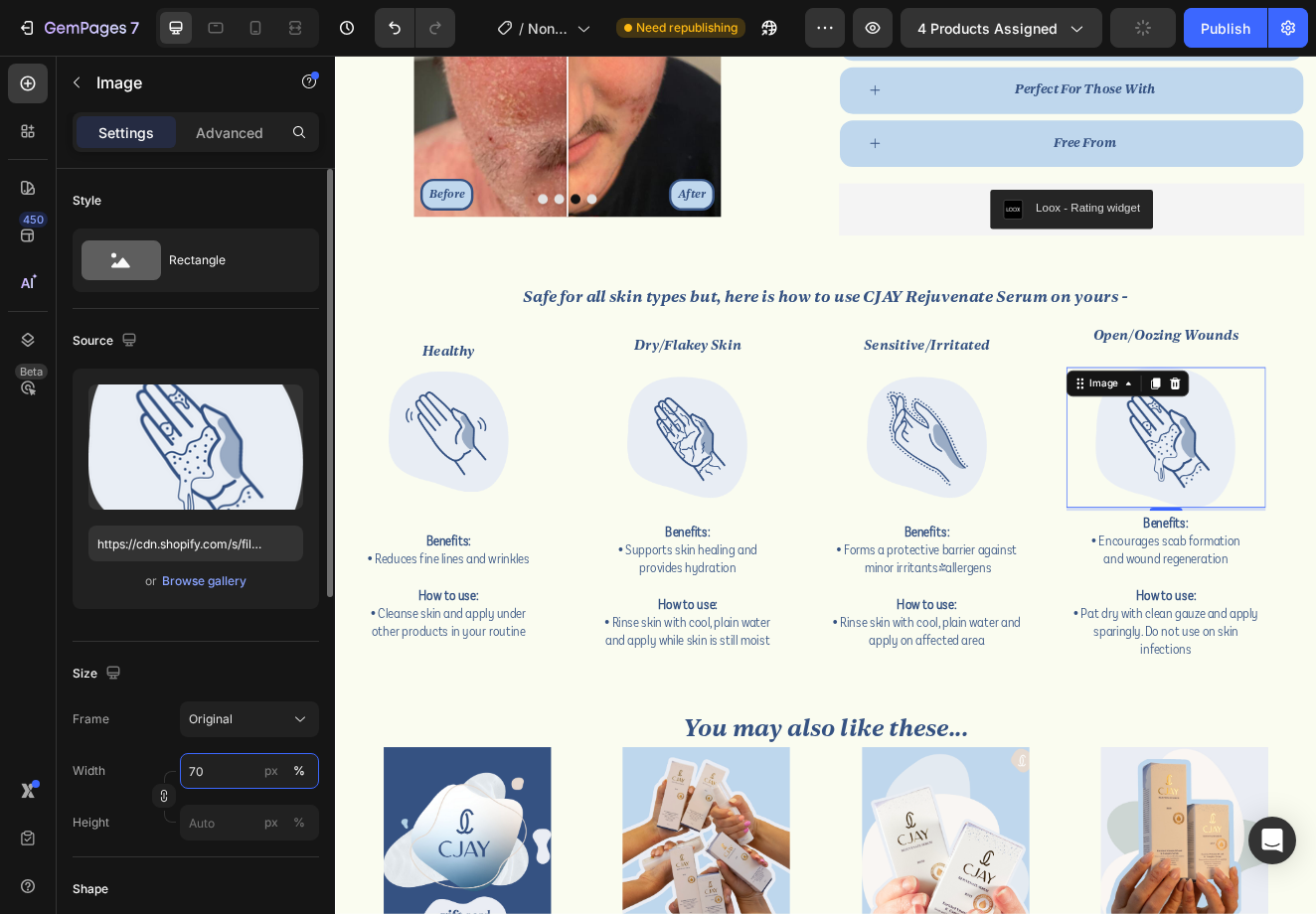 click on "70" at bounding box center (249, 771) 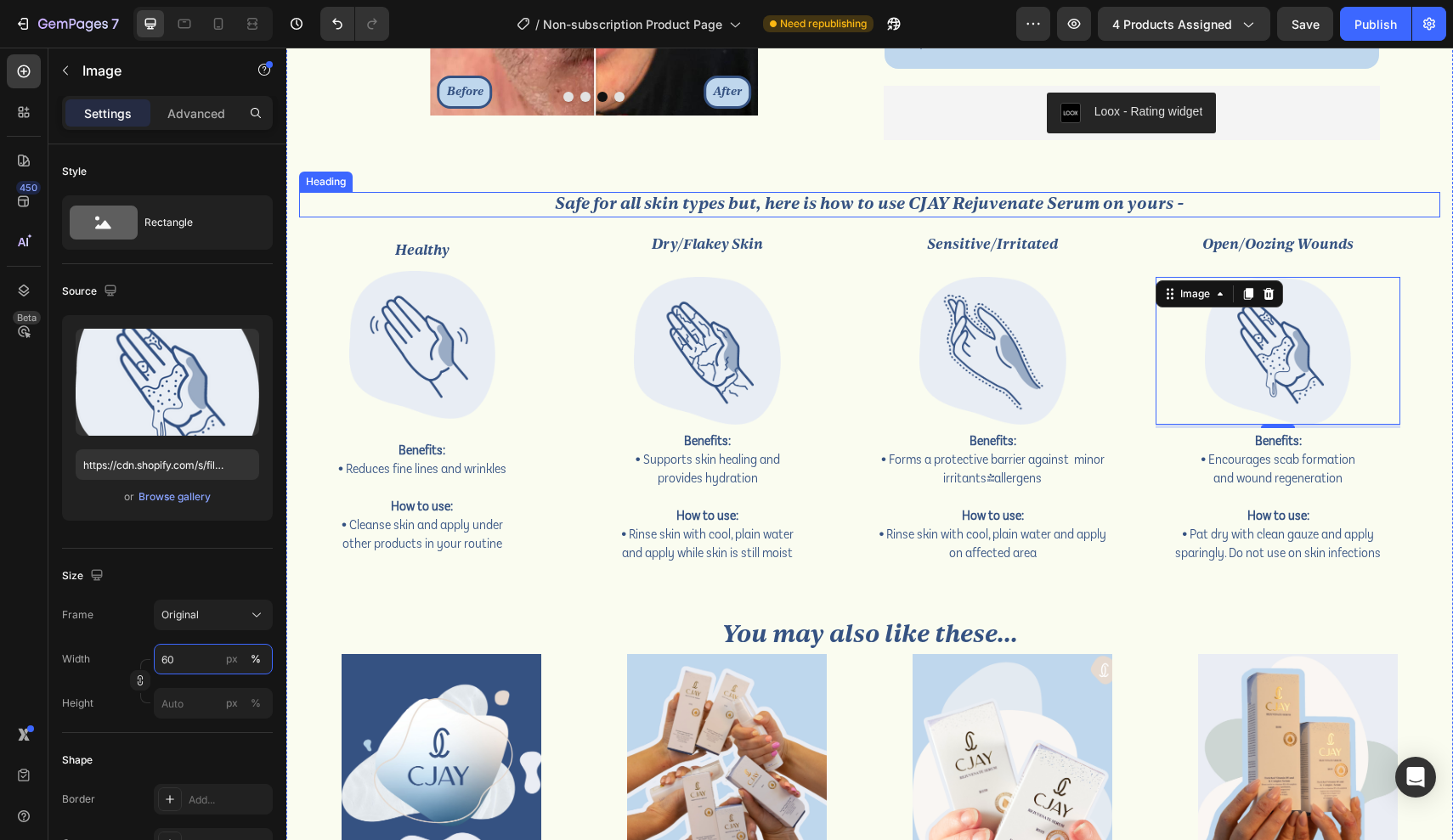 scroll, scrollTop: 985, scrollLeft: 0, axis: vertical 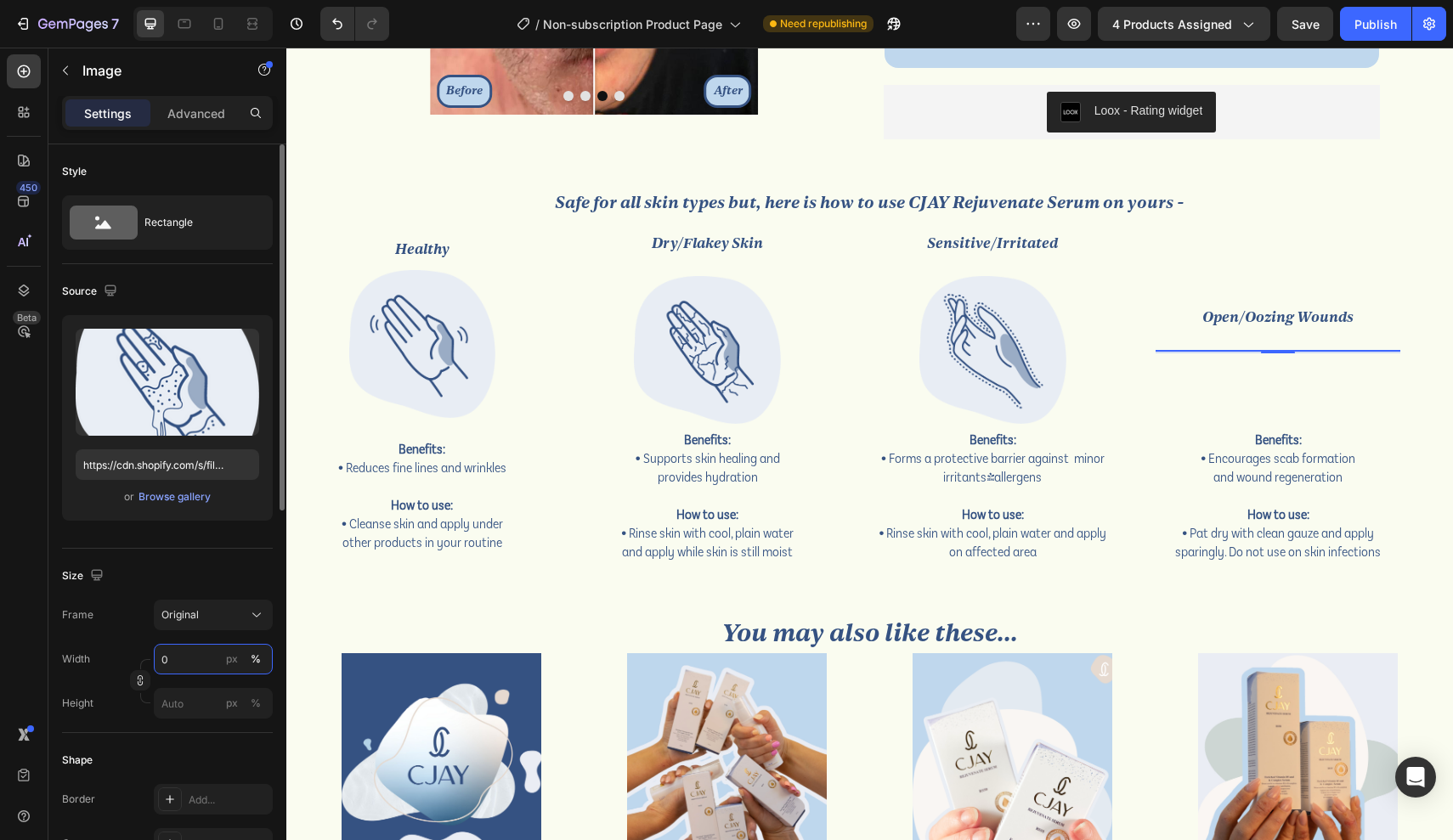 type on "50" 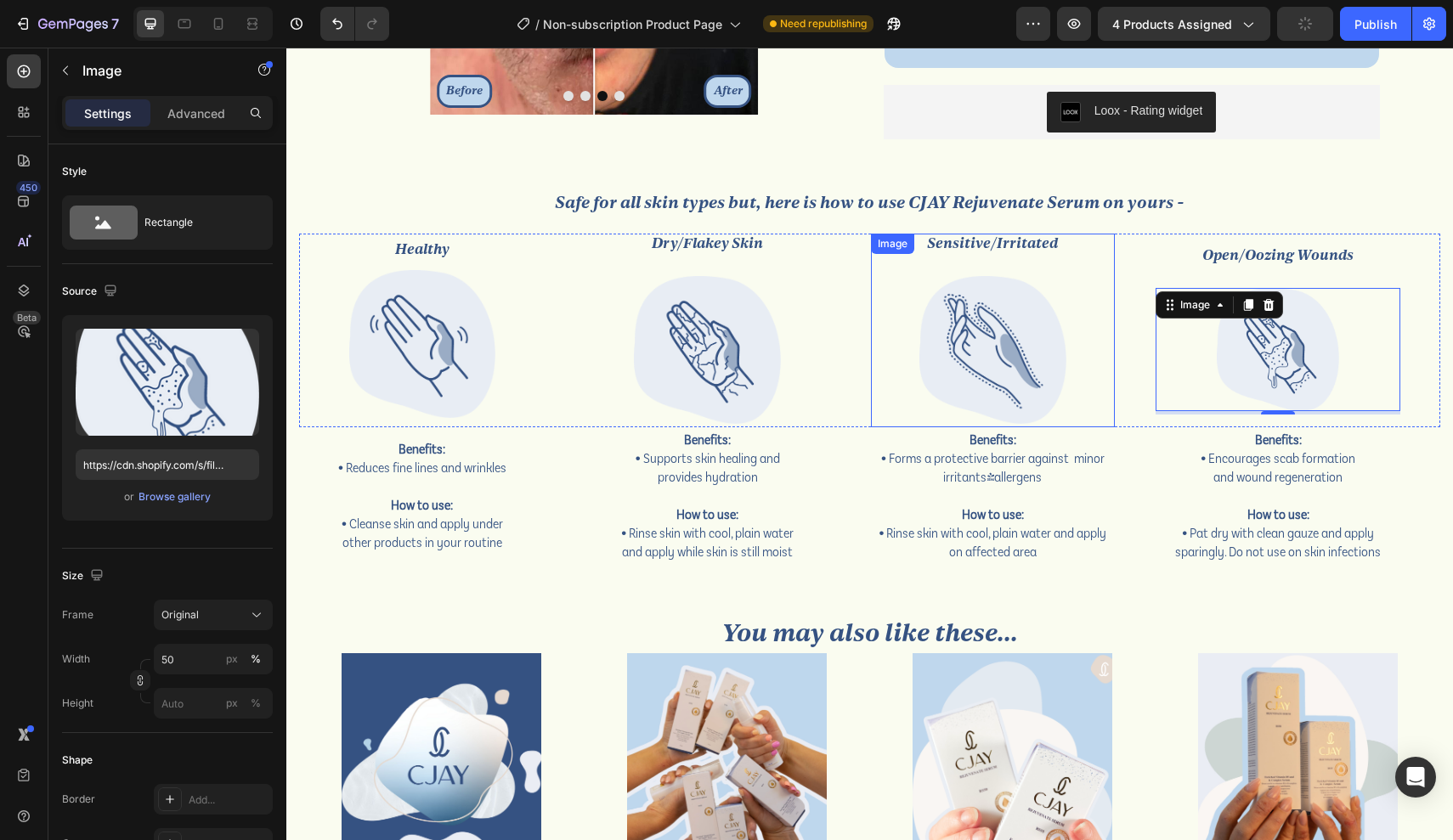 click at bounding box center [992, 350] 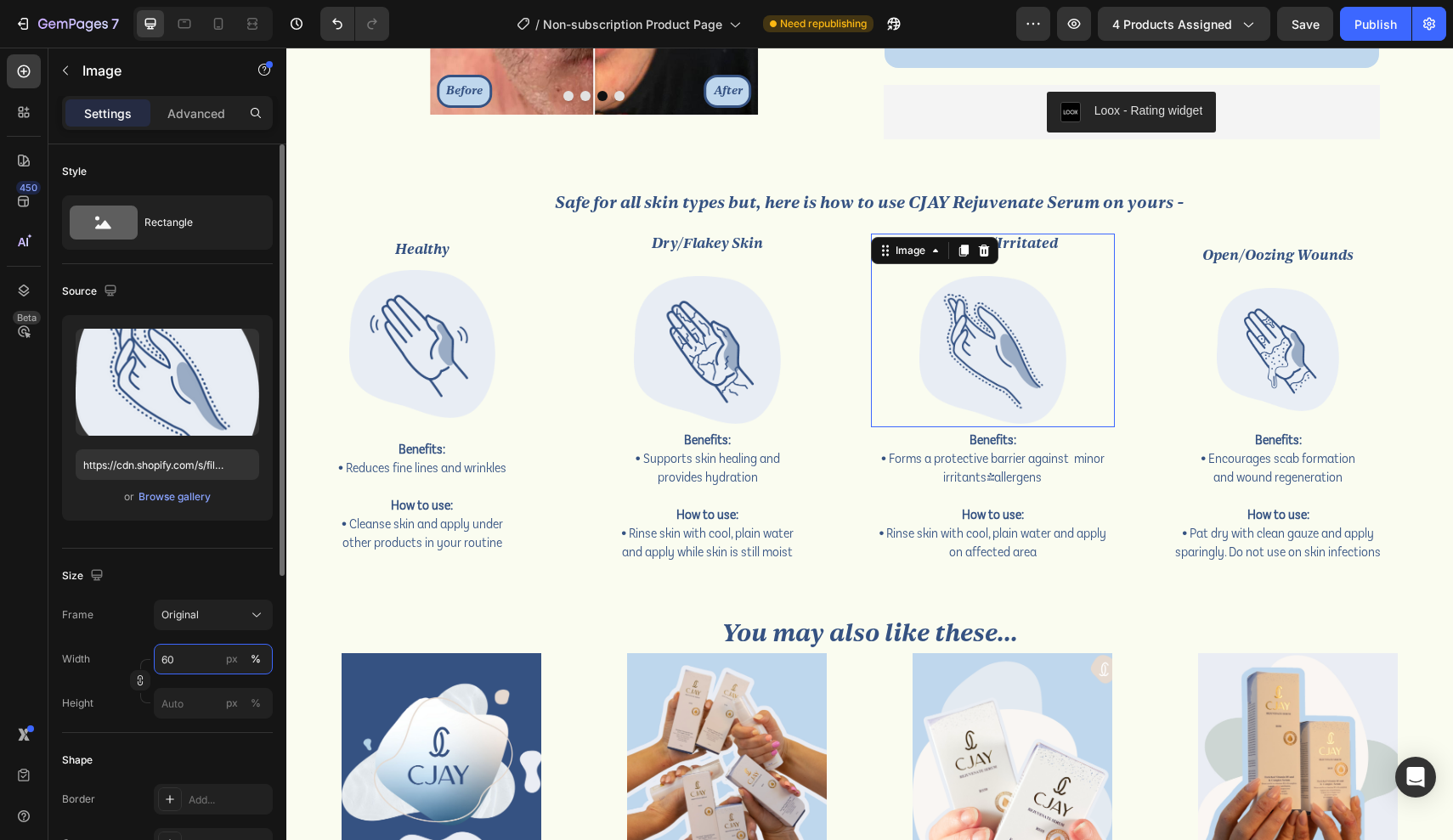 click on "60" at bounding box center [213, 659] 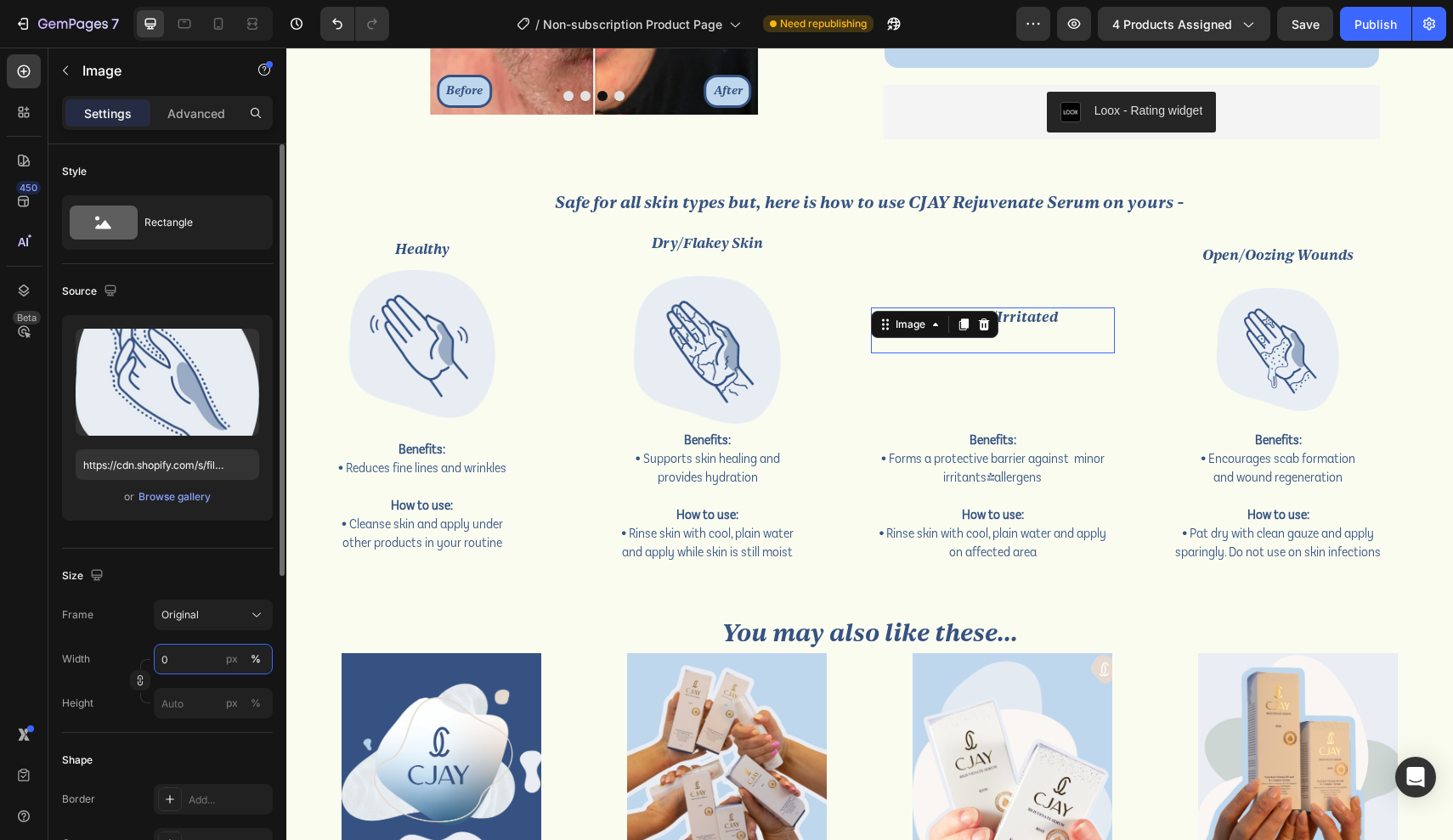 type on "50" 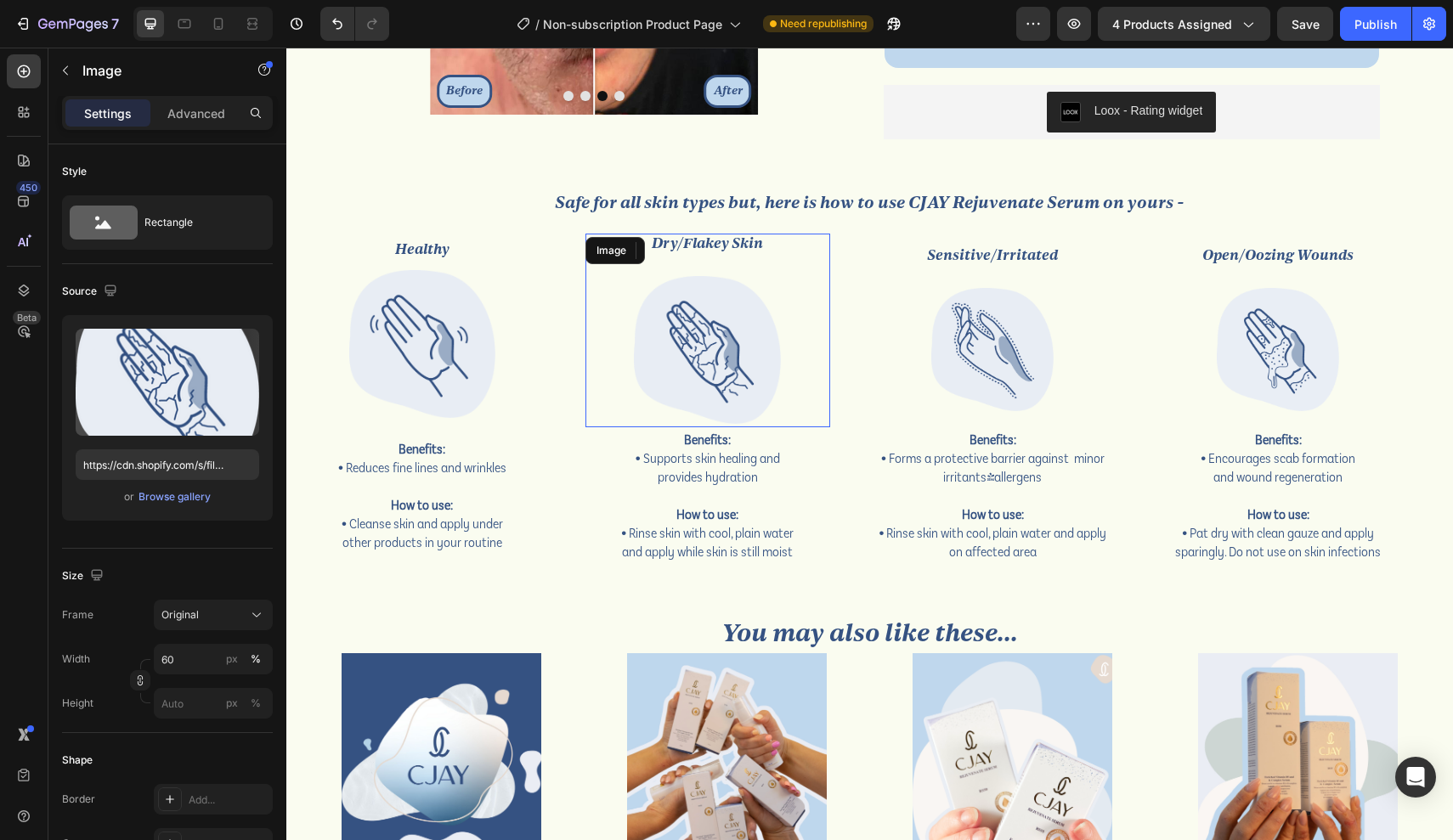 click at bounding box center [707, 350] 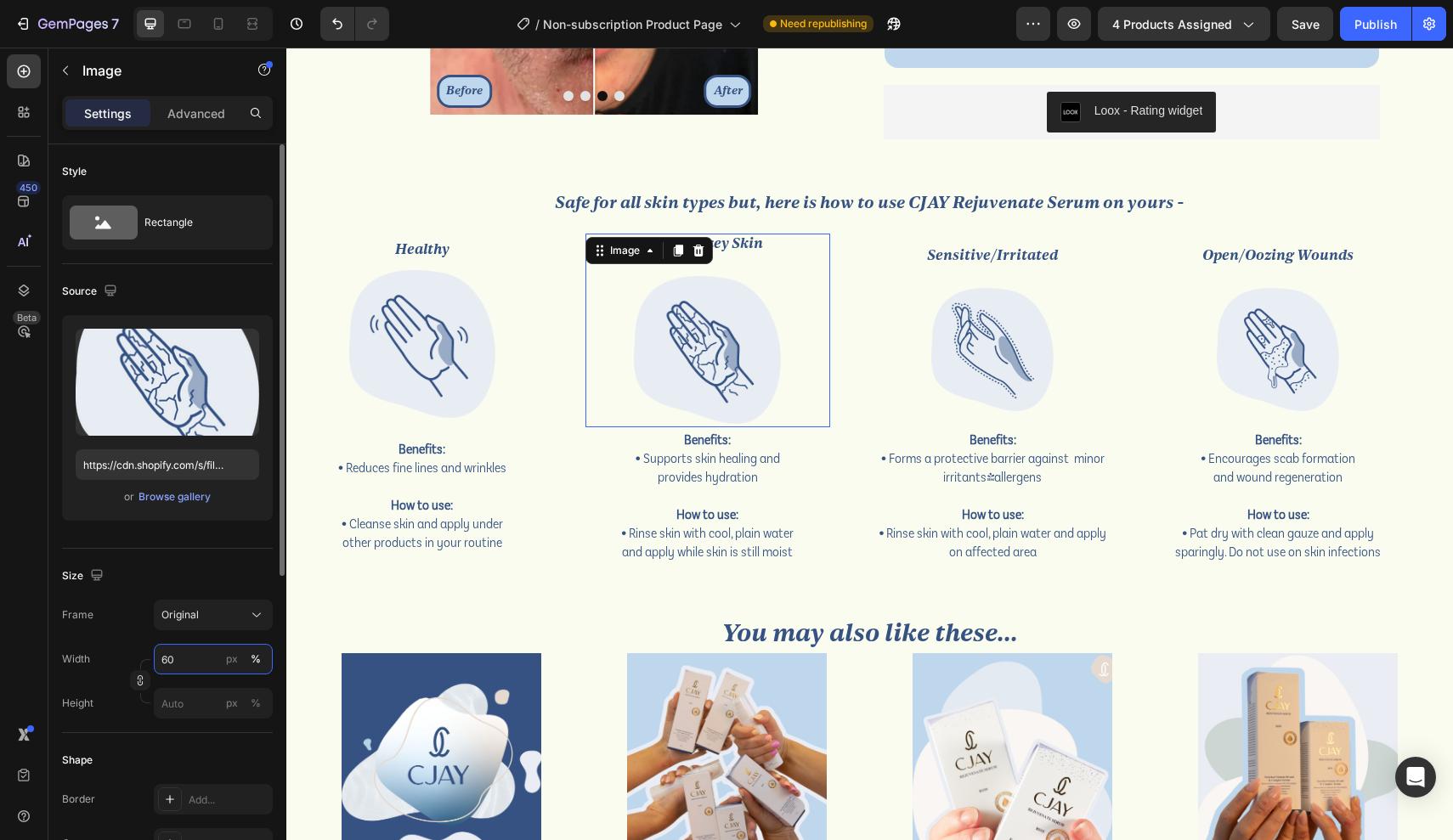 click on "60" at bounding box center [213, 659] 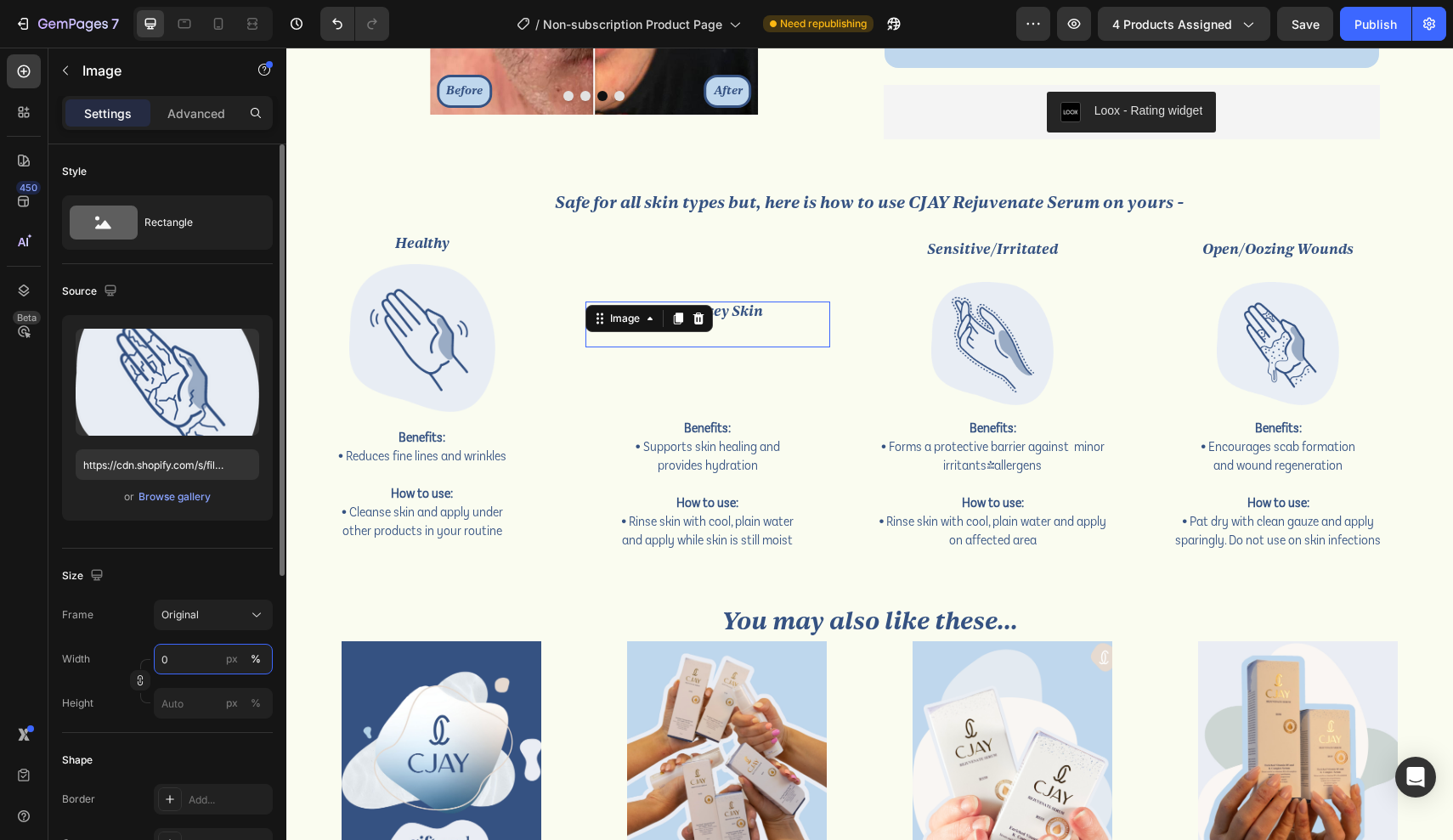 type on "50" 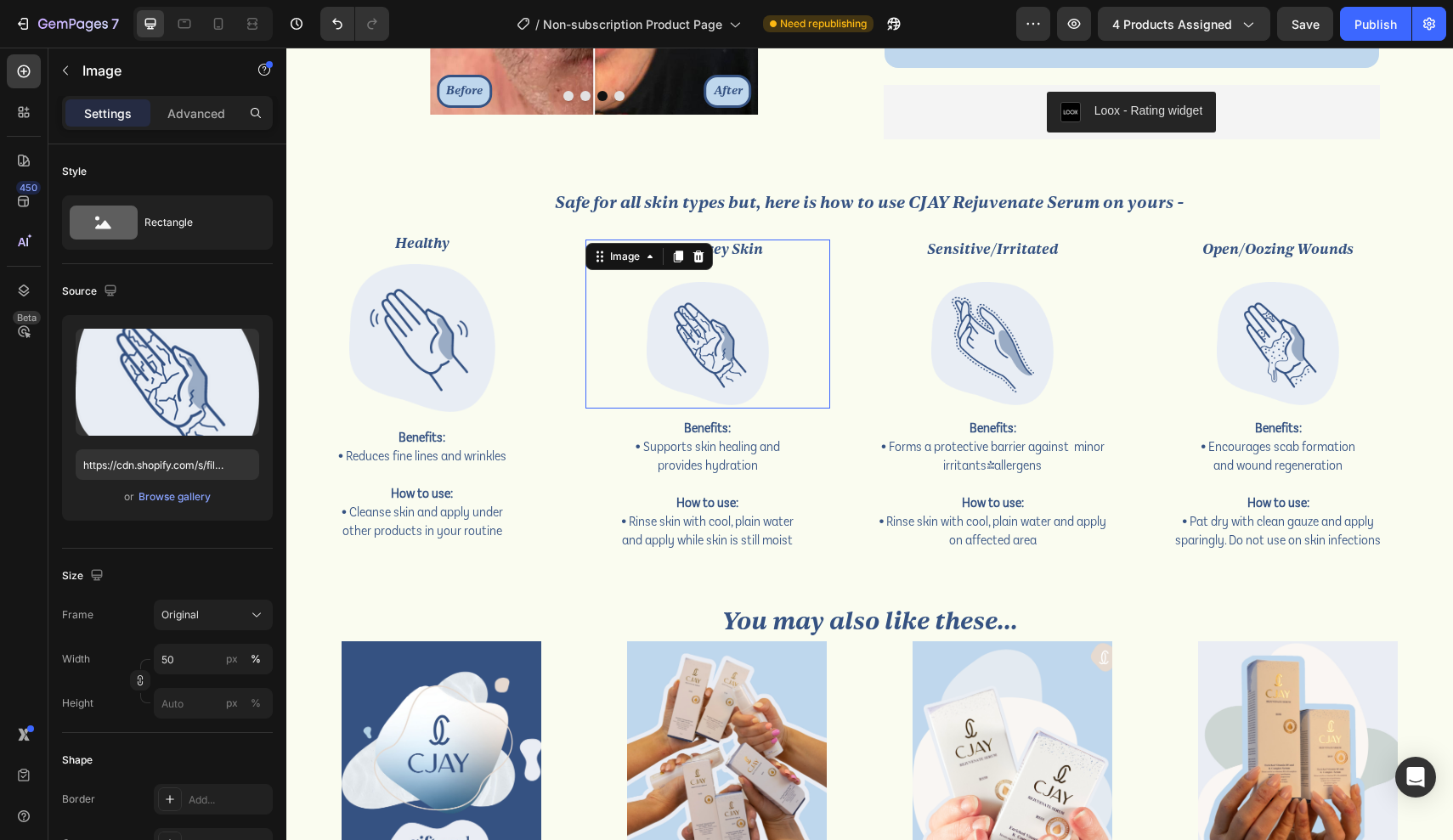 click at bounding box center [422, 338] 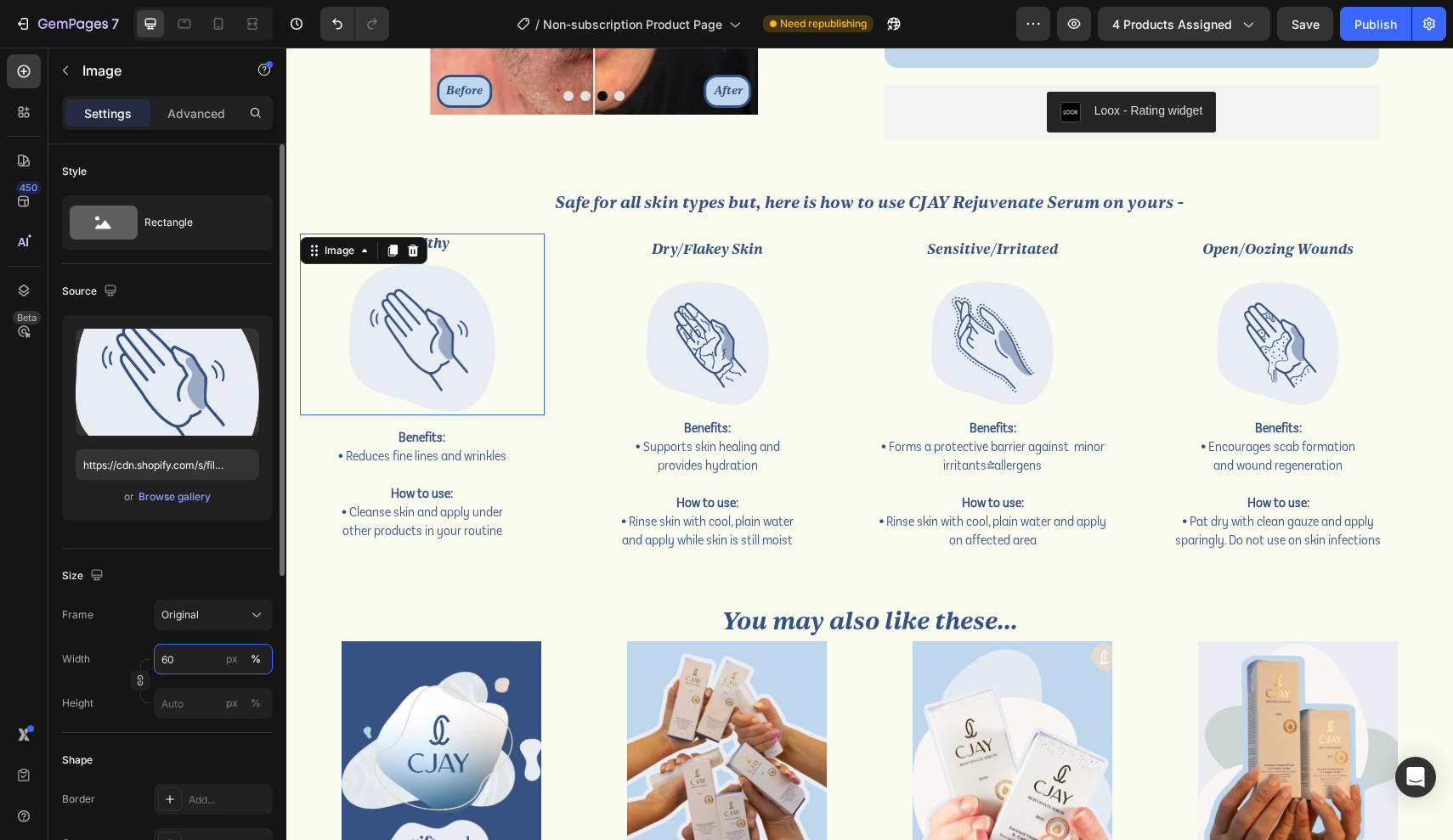 click on "60" at bounding box center [213, 659] 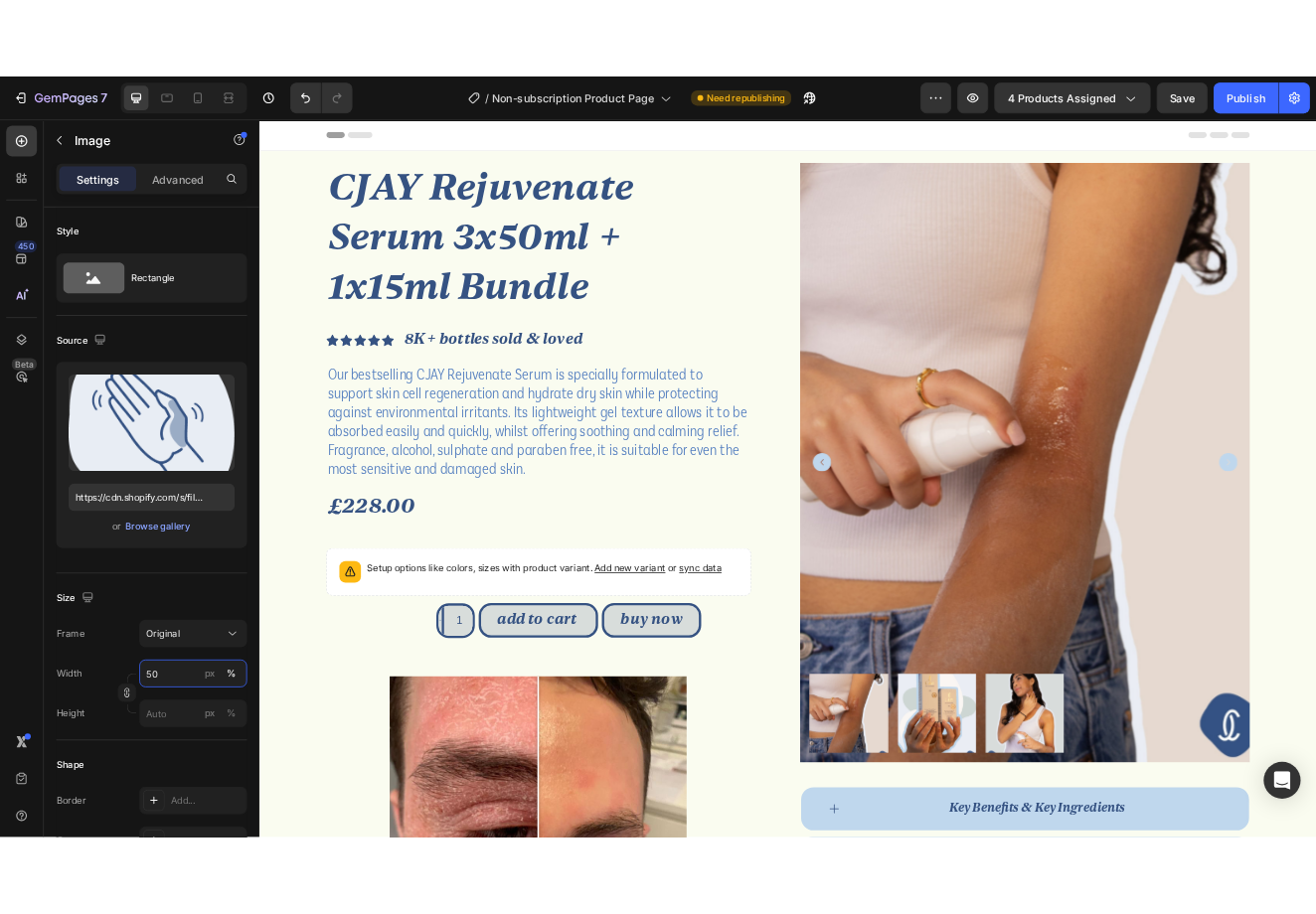 scroll, scrollTop: 0, scrollLeft: 0, axis: both 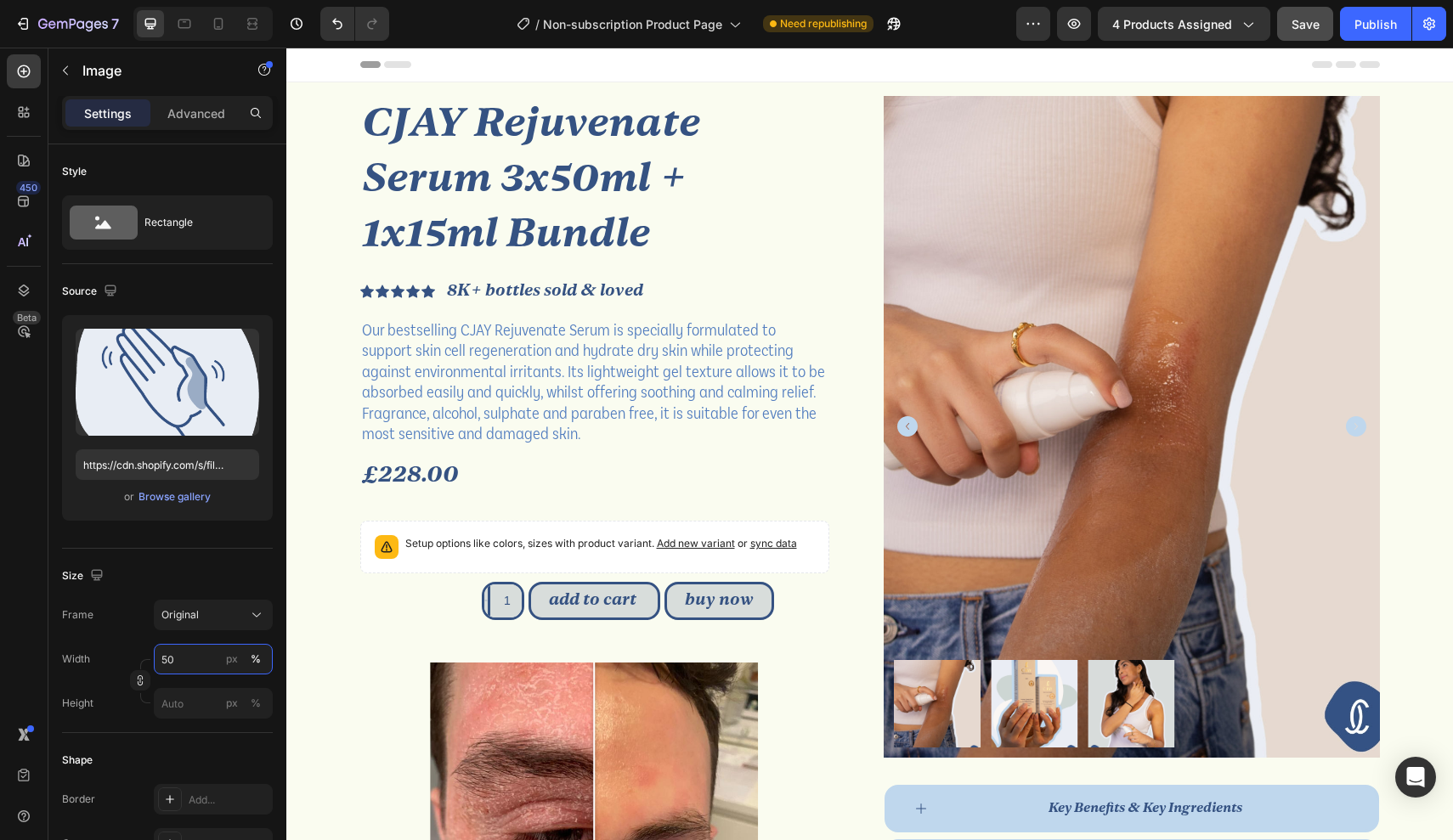 type on "50" 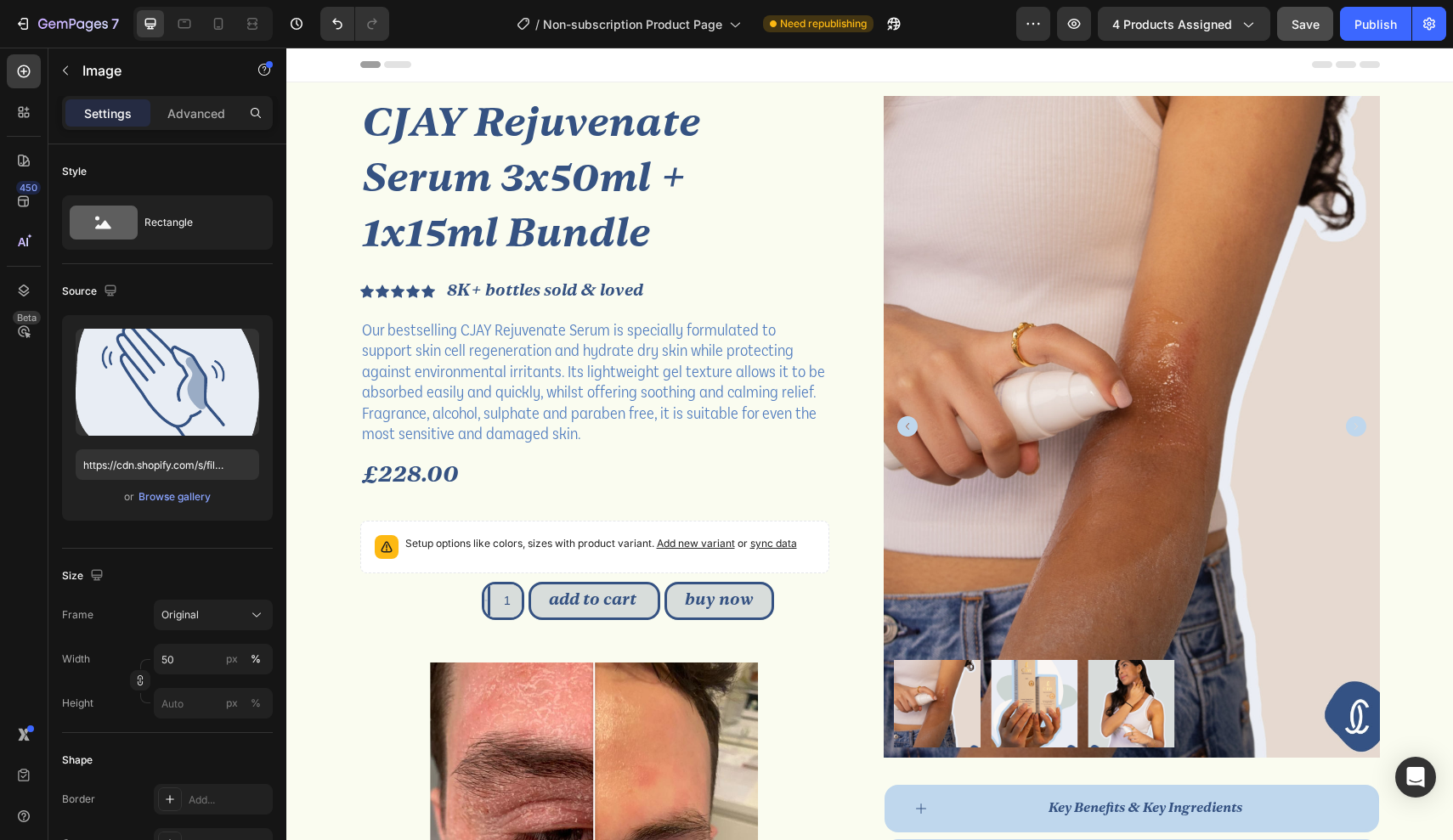 click on "Save" at bounding box center [1305, 24] 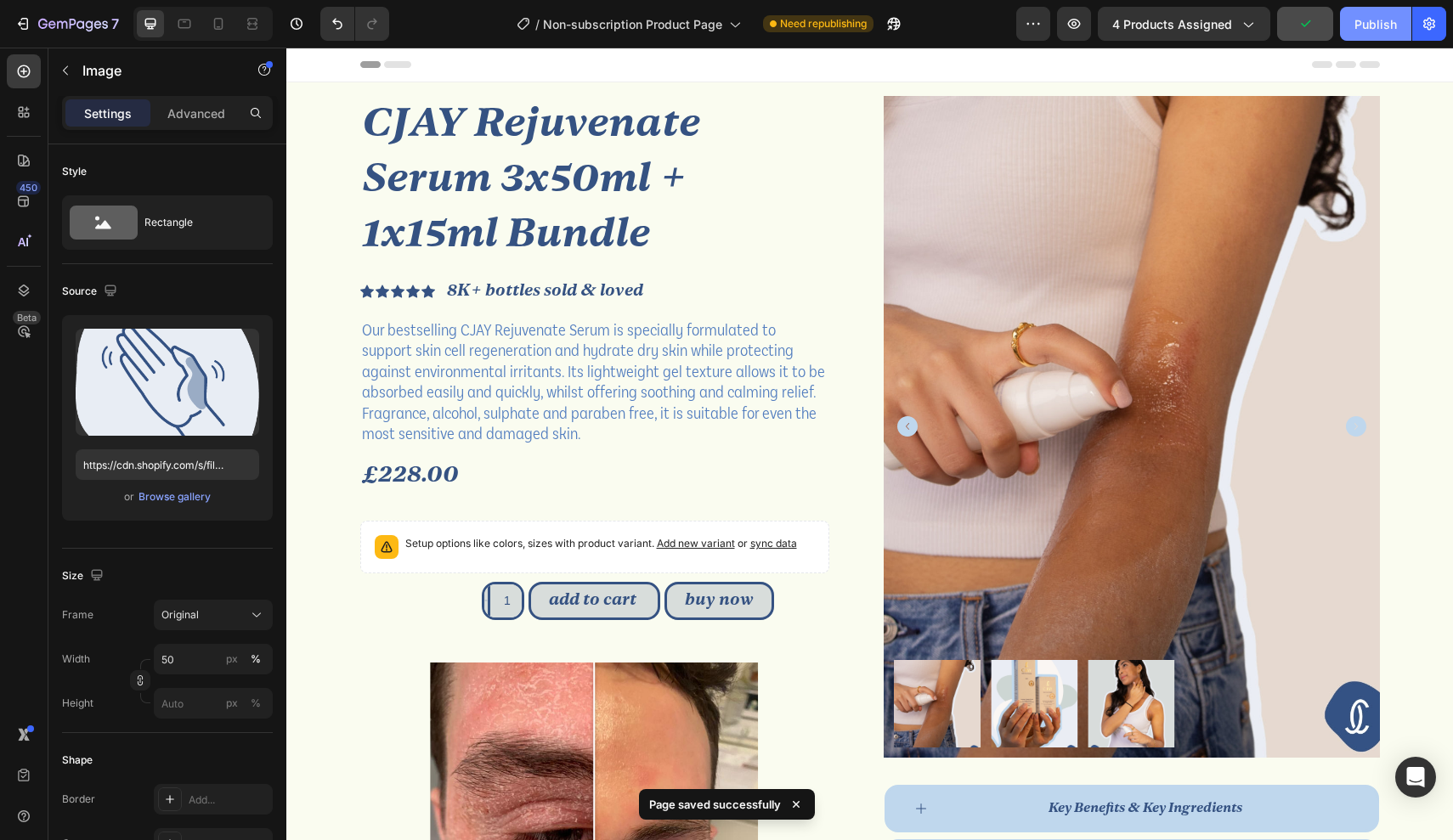 click on "Publish" at bounding box center [1376, 24] 